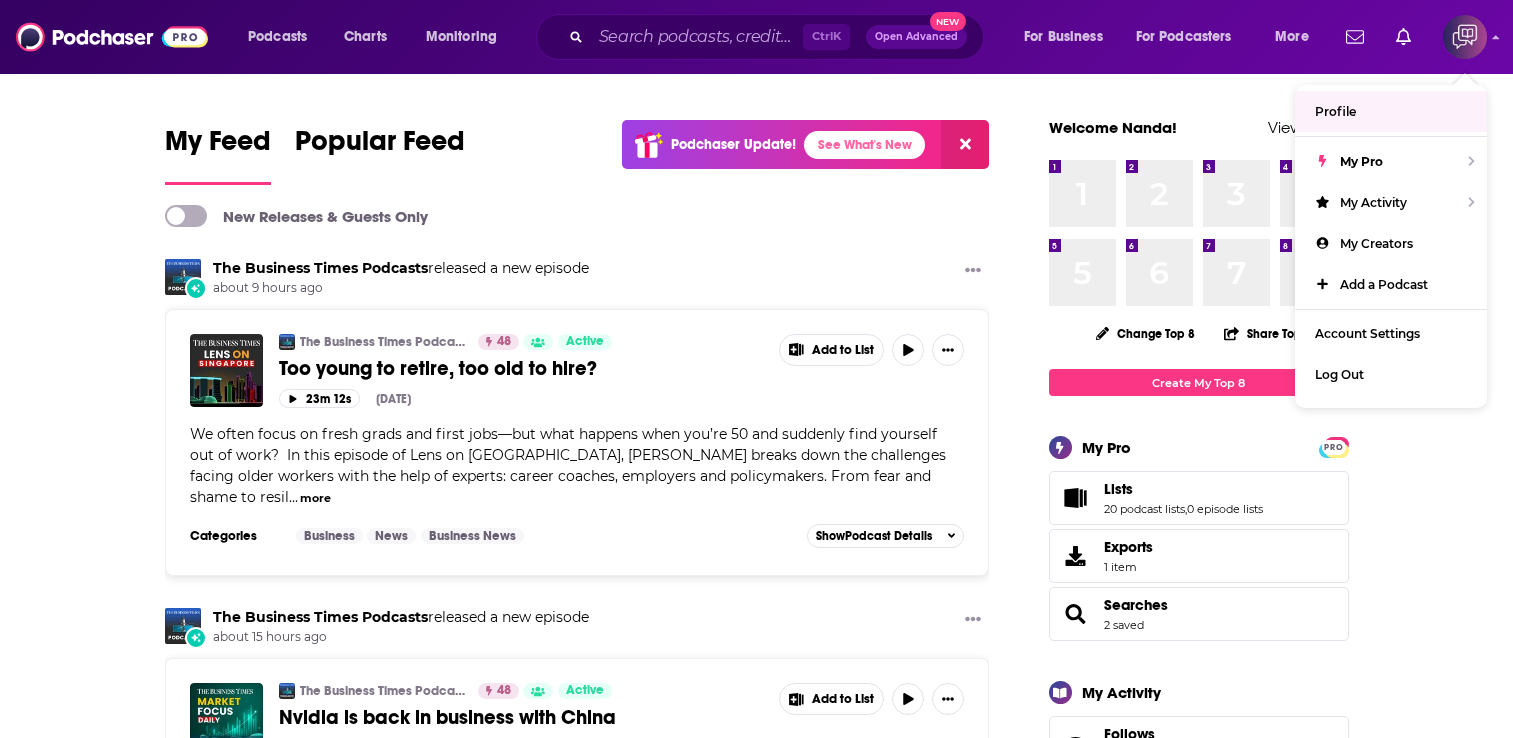 scroll, scrollTop: 0, scrollLeft: 0, axis: both 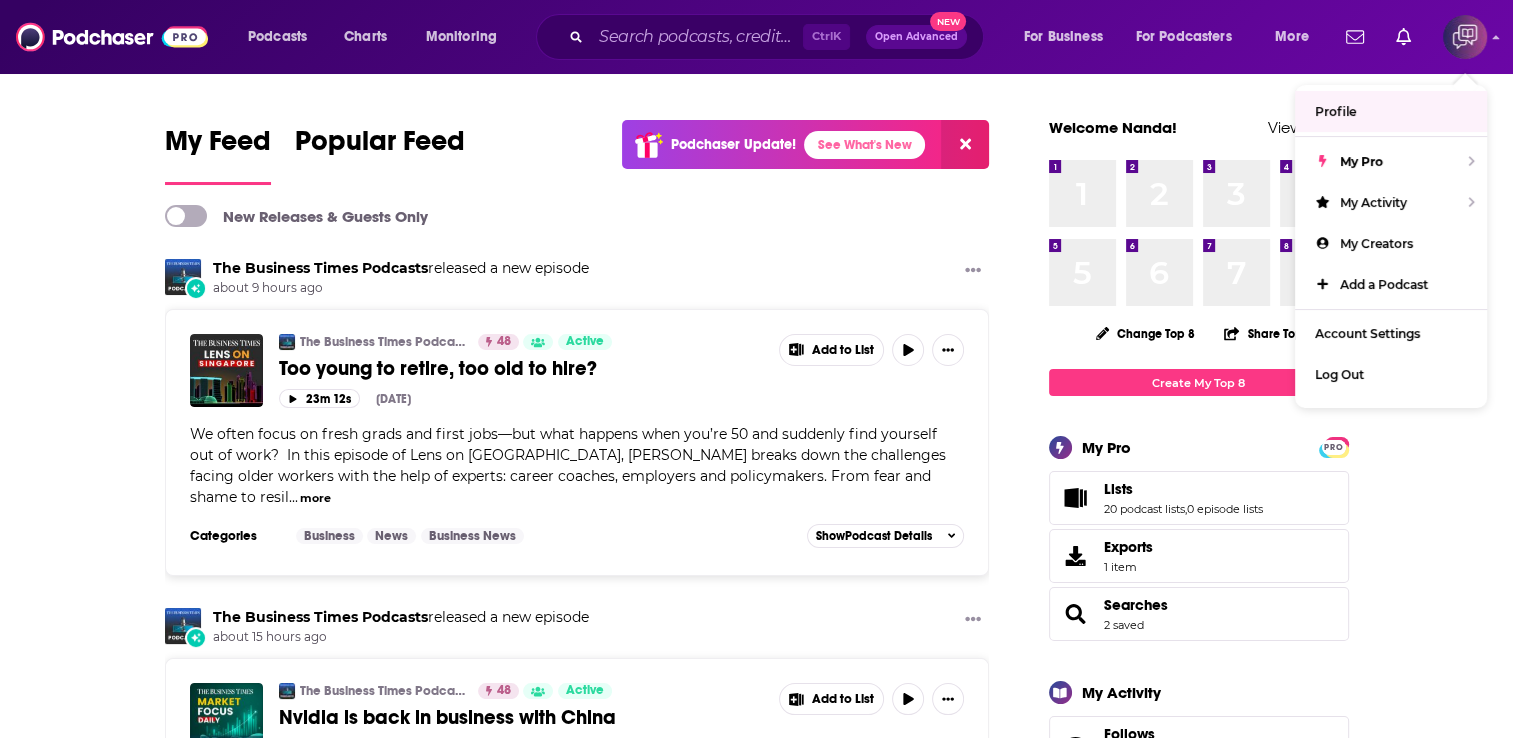 click on "My Feed Popular Feed Podchaser Update! See What's New New Releases & Guests Only The Business Times Podcasts  released a new episode about 9 hours ago The Business Times Podcasts 48 Active Too young to retire, too old to hire? Add to List 23m 12s  Jul 15th, 2025 We often focus on fresh grads and first jobs—but what happens when you’re 50 and suddenly find yourself out of work?  In this episode of Lens on Singapore, Claressa Monteiro breaks down the challenges facing older workers with the help of experts: career coaches, employers and policymakers. From fear and shame to resil ...   more Categories Business News Business News Add to List Show  Podcast Details The Business Times Podcasts  released a new episode about 15 hours ago The Business Times Podcasts 48 Active Nvidia is back in business with China Add to List 2m 44s  Jul 15th, 2025 ...   more Categories Business News Business News Add to List Show  Podcast Details The Business Times Podcasts  released a new episode Yesterday at 21:50 48 Active ..." at bounding box center (756, 2001) 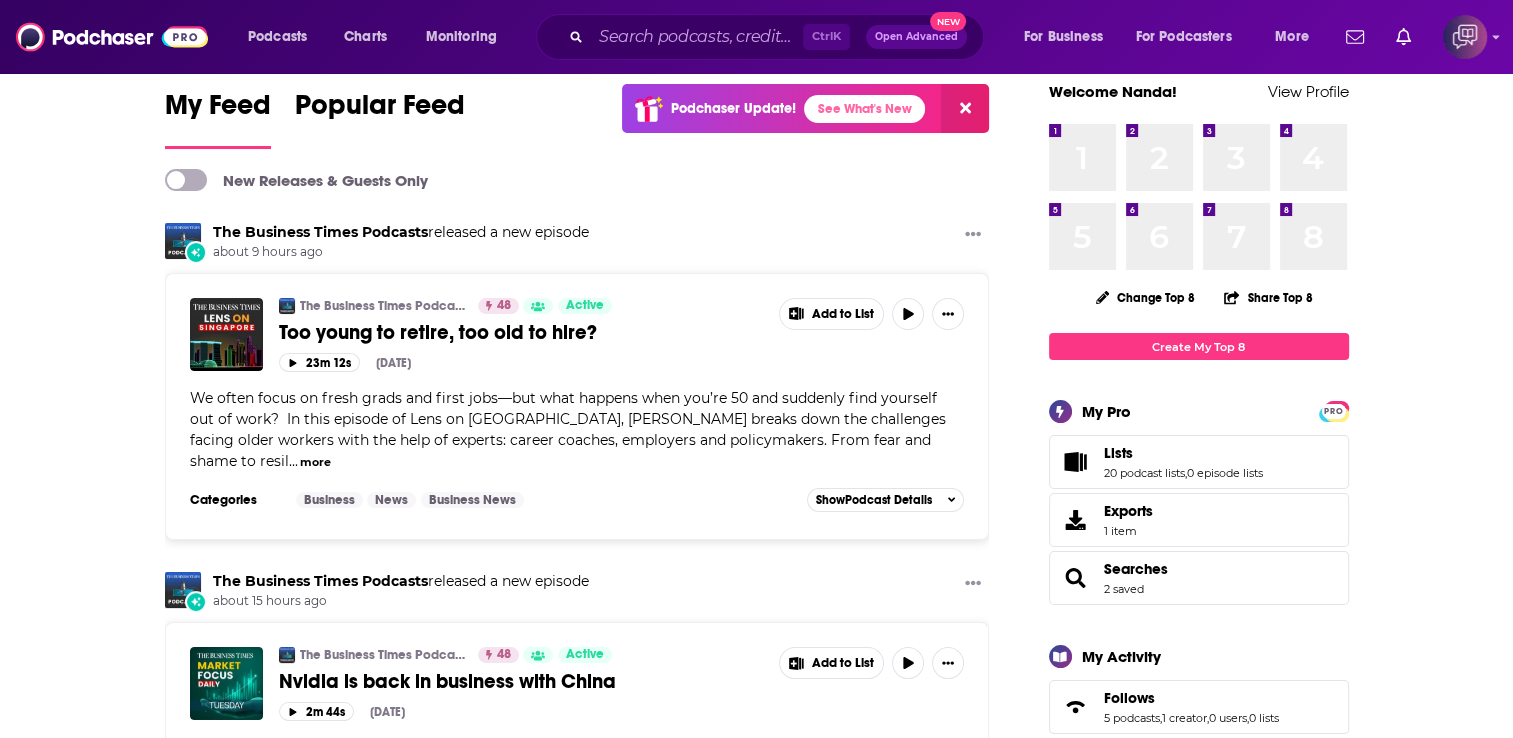 scroll, scrollTop: 40, scrollLeft: 0, axis: vertical 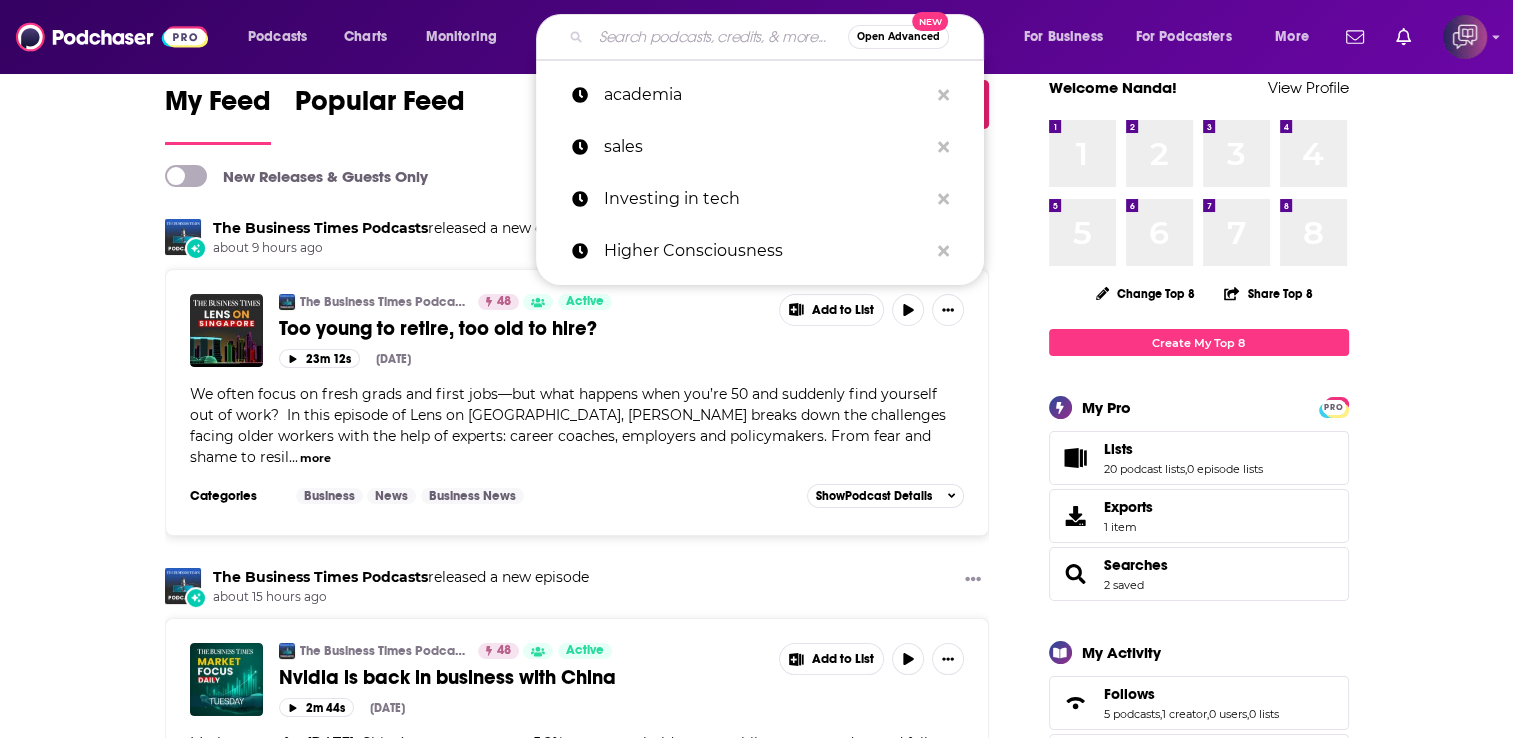 click at bounding box center [719, 37] 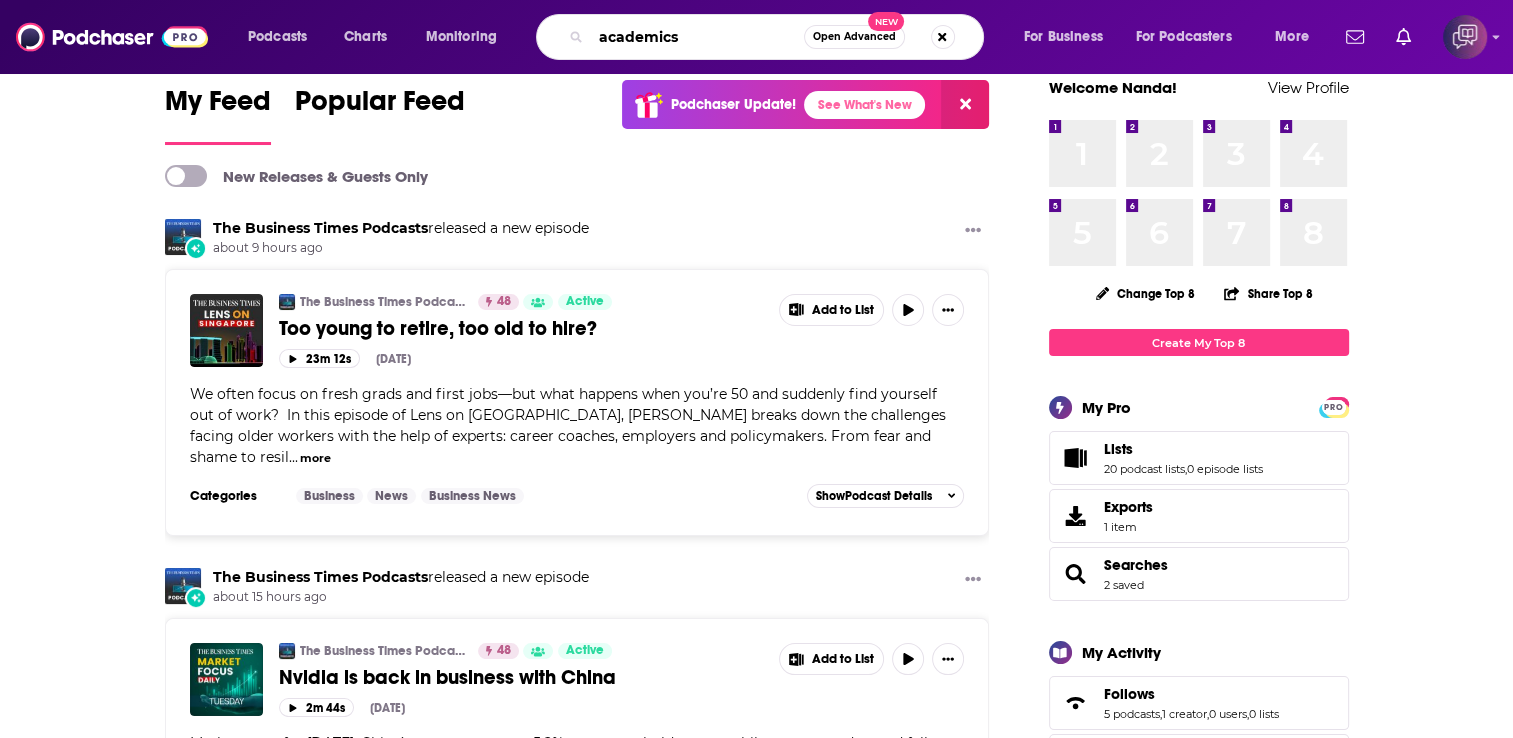 type on "academics" 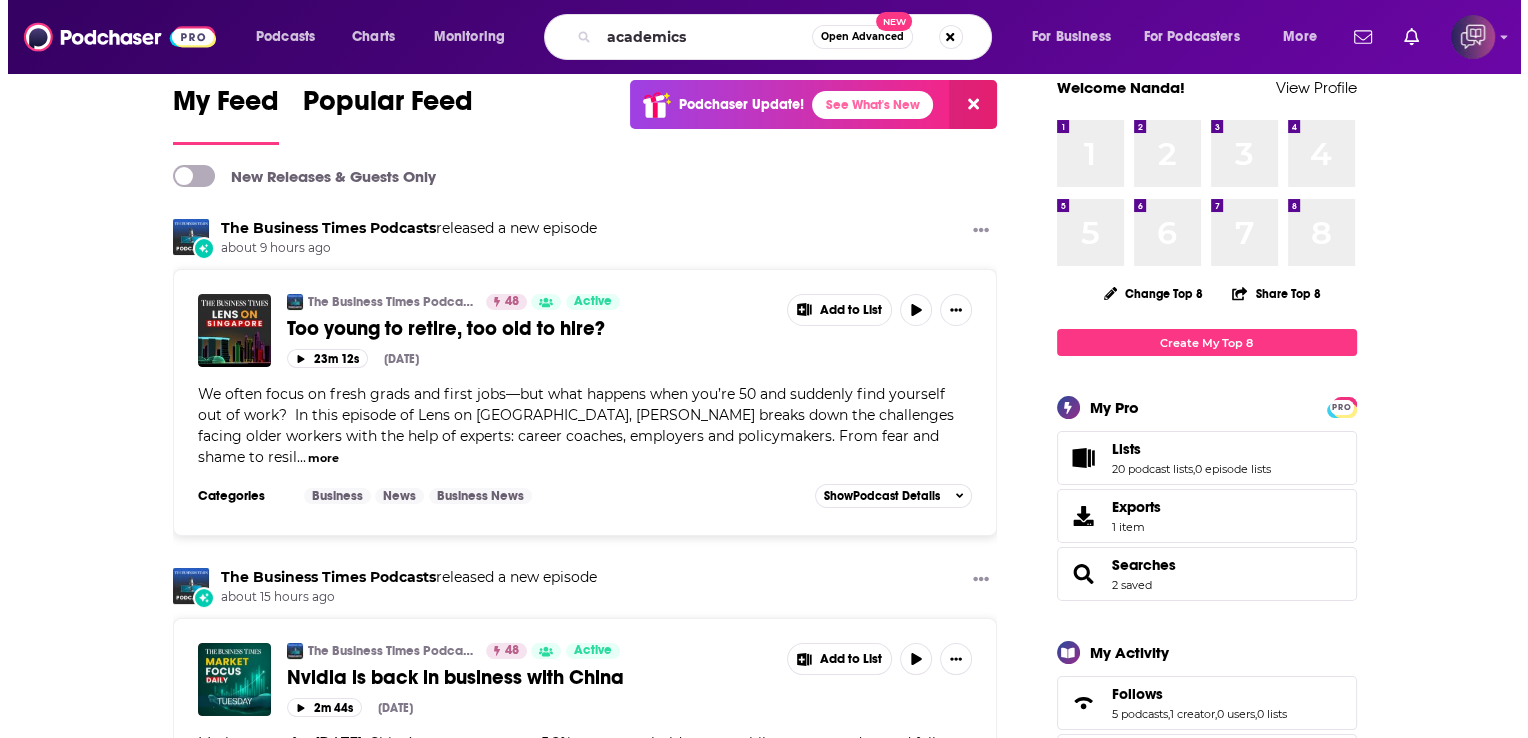 scroll, scrollTop: 0, scrollLeft: 0, axis: both 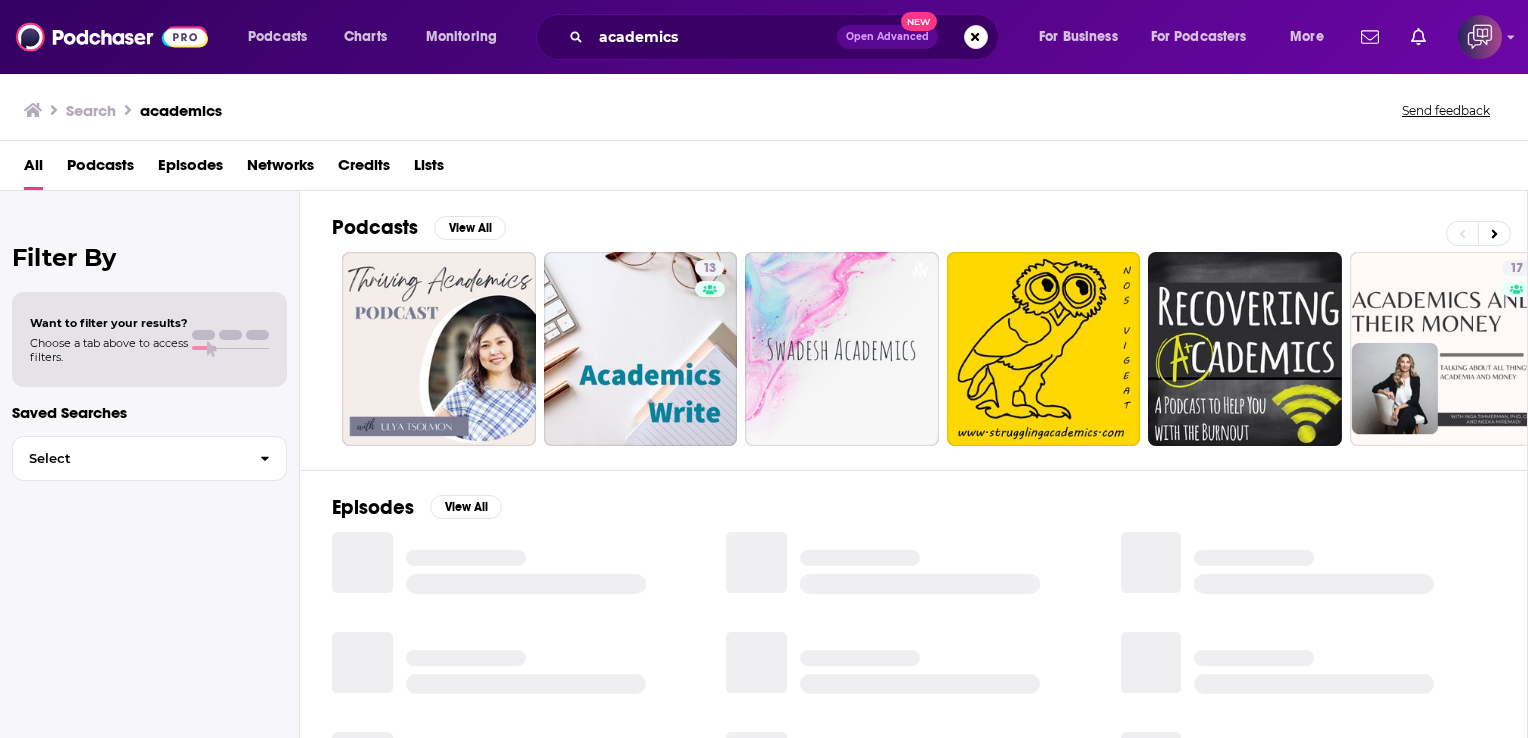 click on "Want to filter your results? Choose a tab above to access filters." at bounding box center [149, 340] 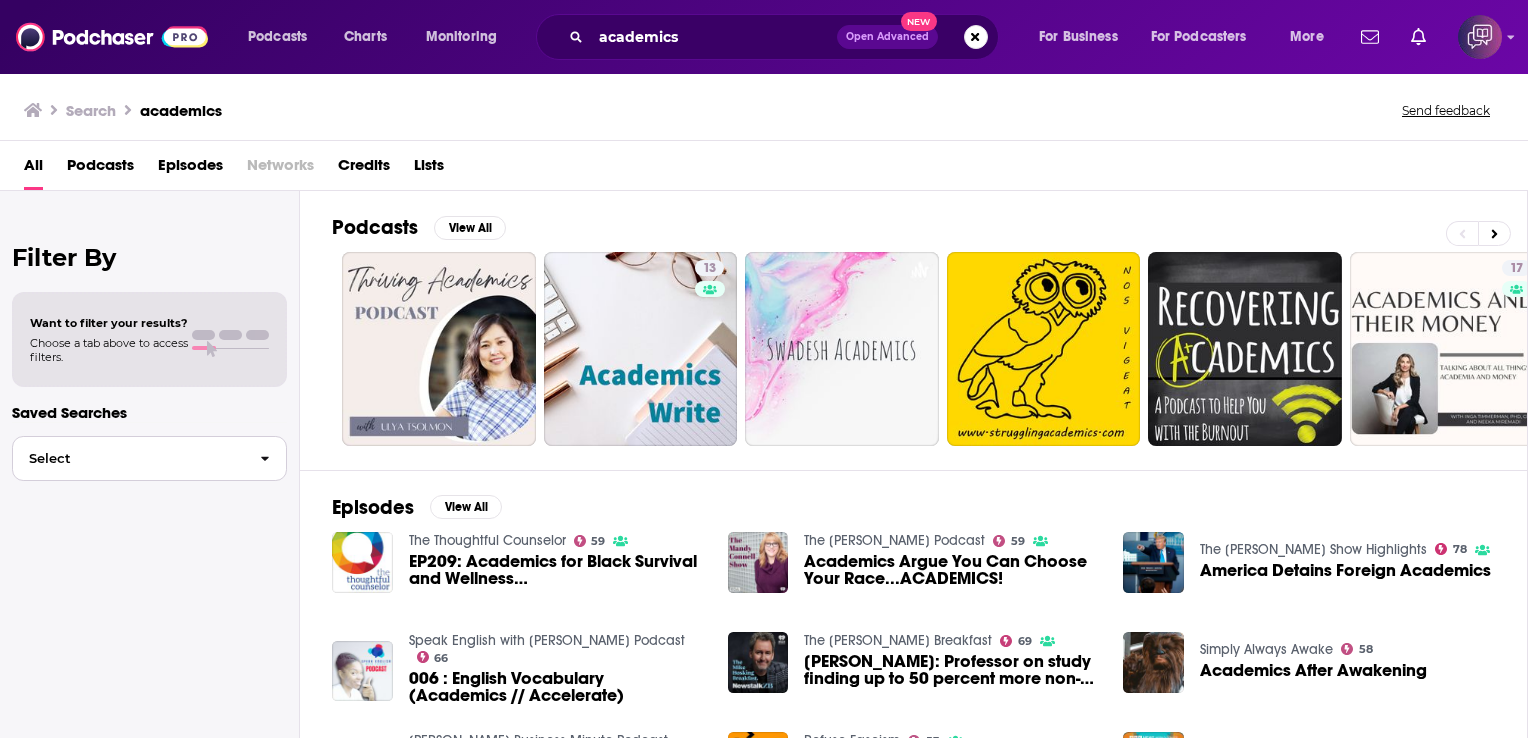 click at bounding box center [265, 458] 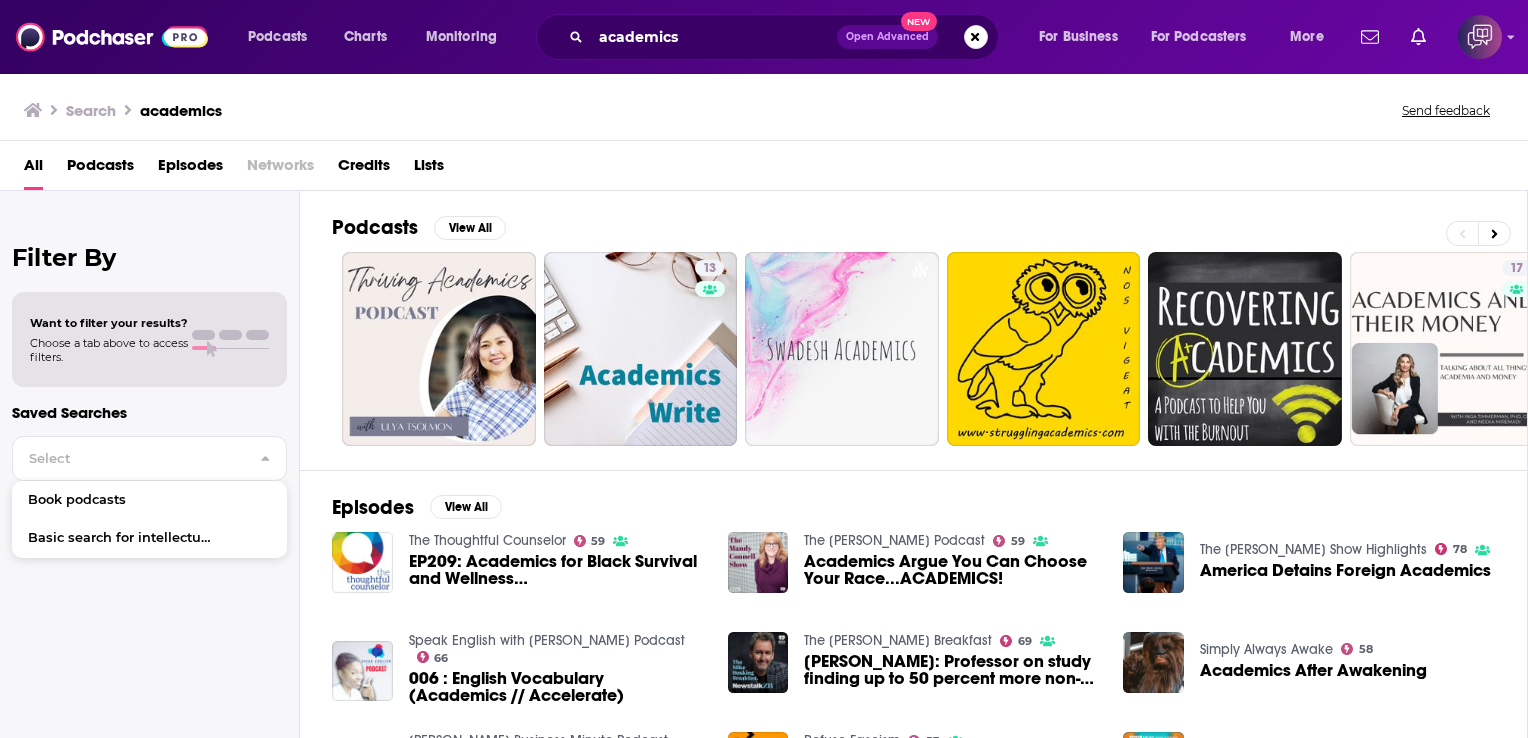 click on "Saved Searches Select Book podcasts Basic search for intellectual clients" at bounding box center (149, 483) 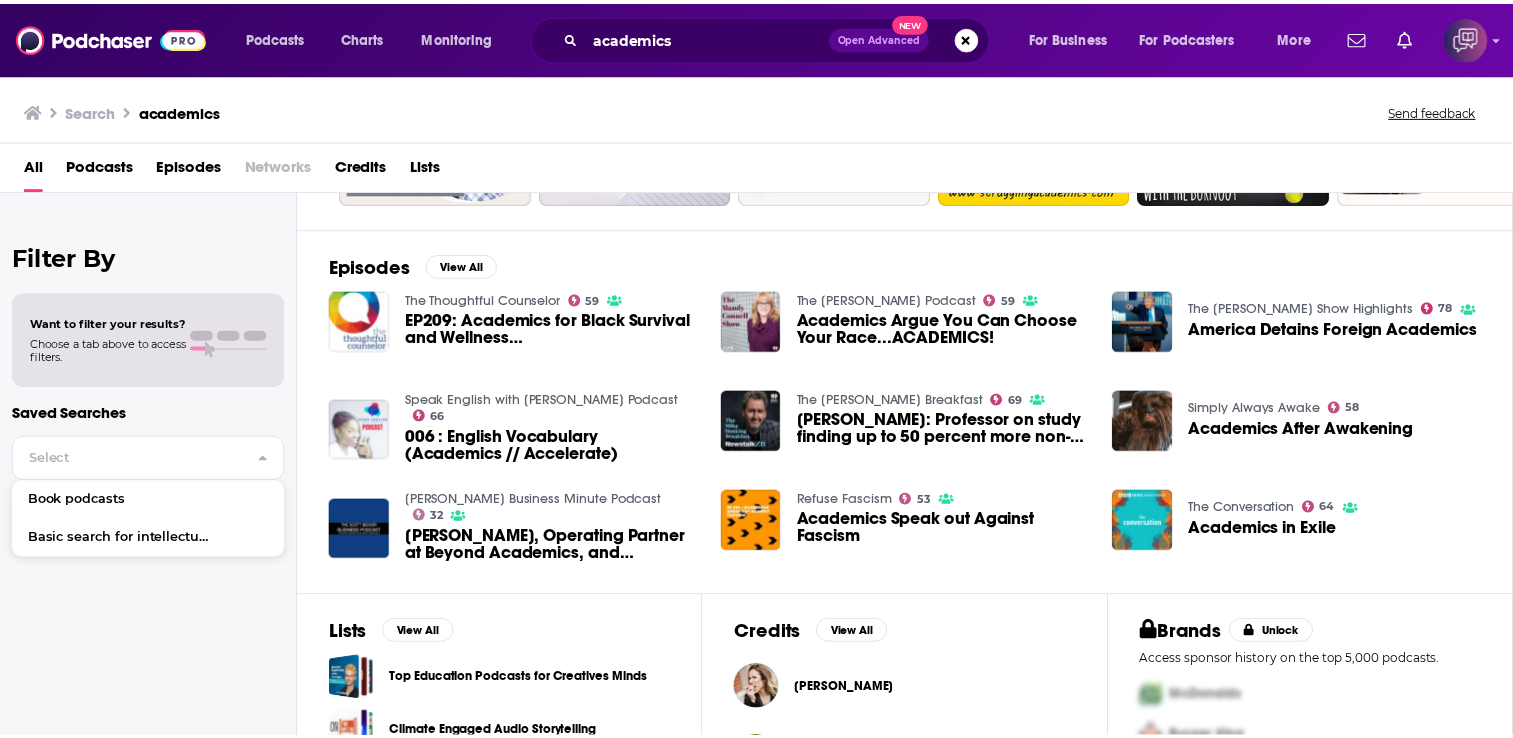 scroll, scrollTop: 235, scrollLeft: 0, axis: vertical 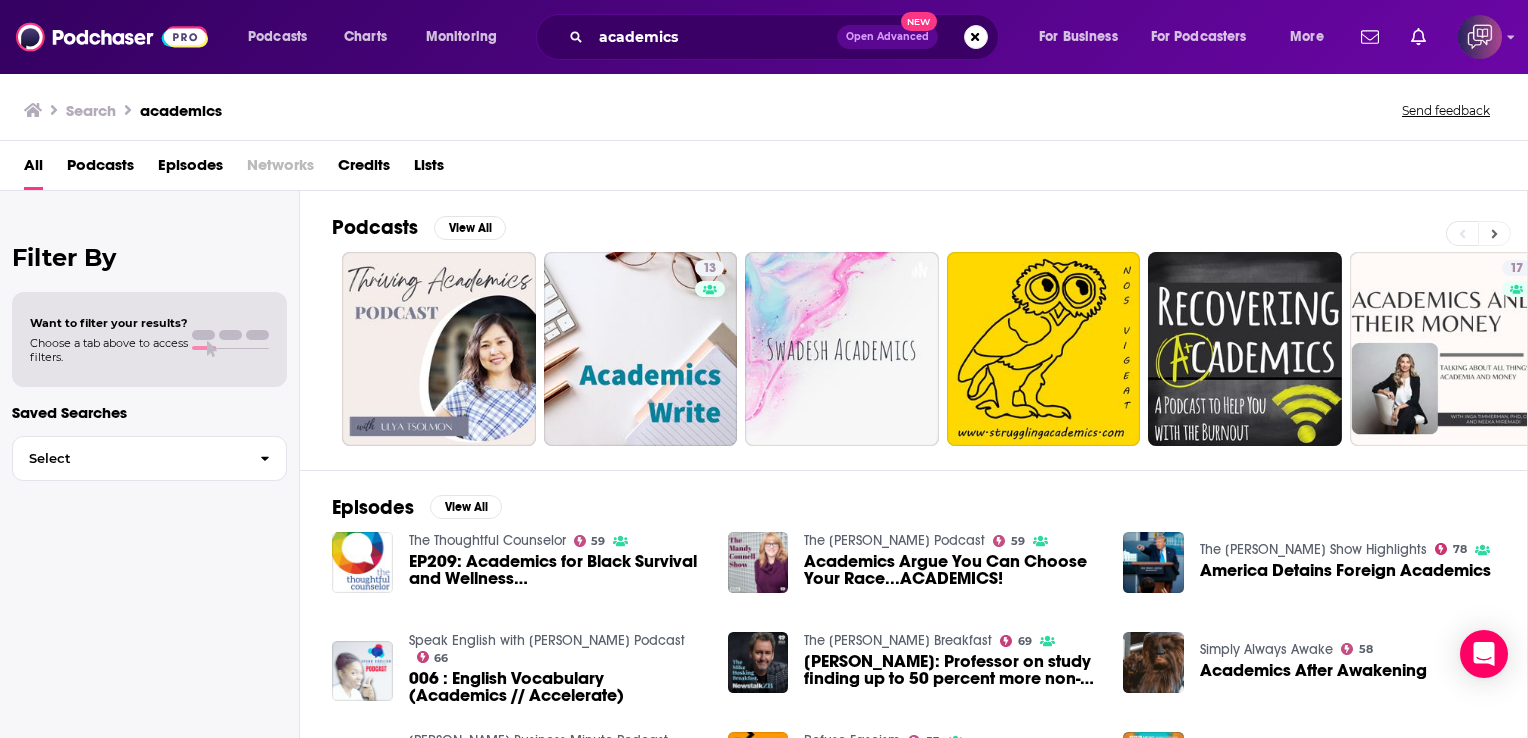 click at bounding box center [1494, 233] 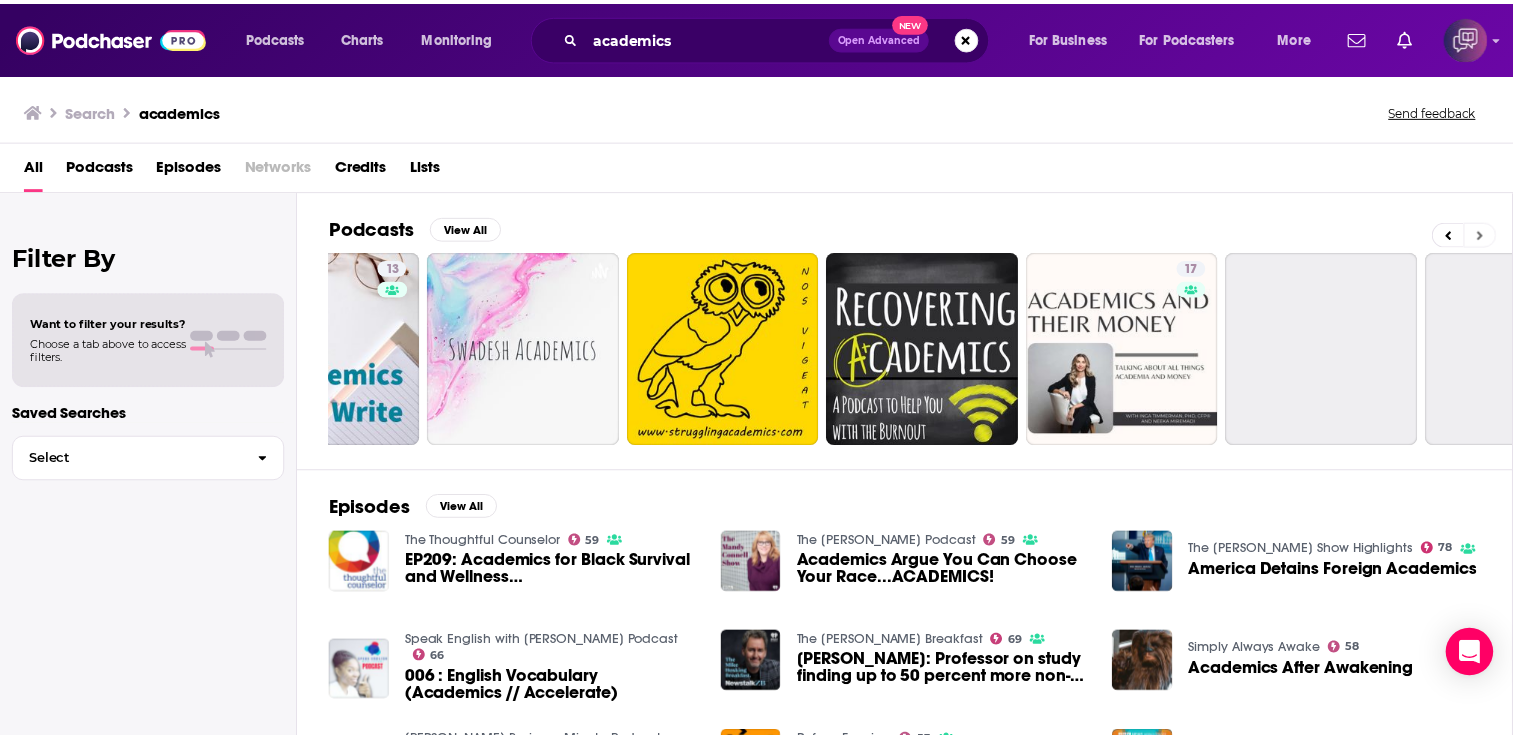 scroll, scrollTop: 0, scrollLeft: 640, axis: horizontal 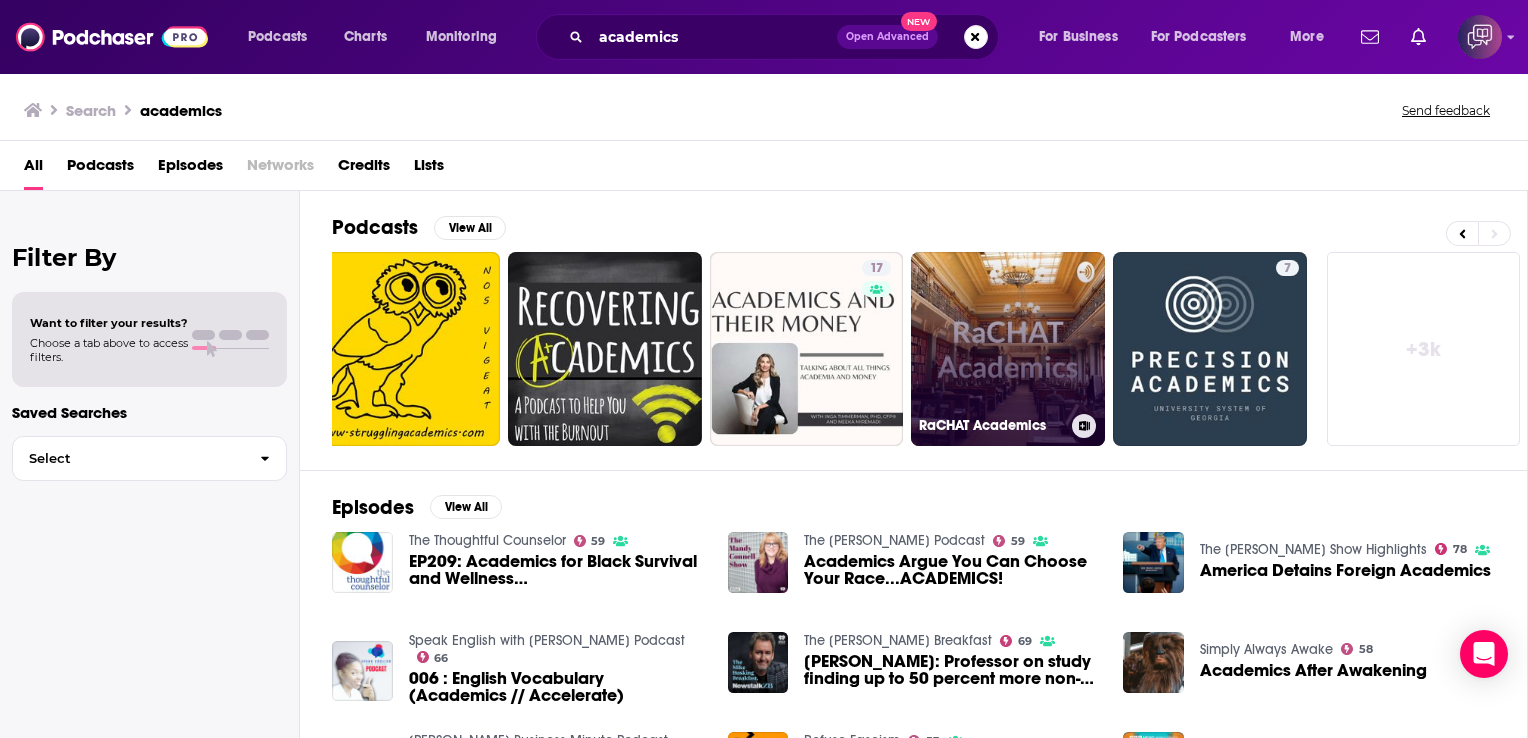 click on "RaCHAT Academics" at bounding box center [1008, 349] 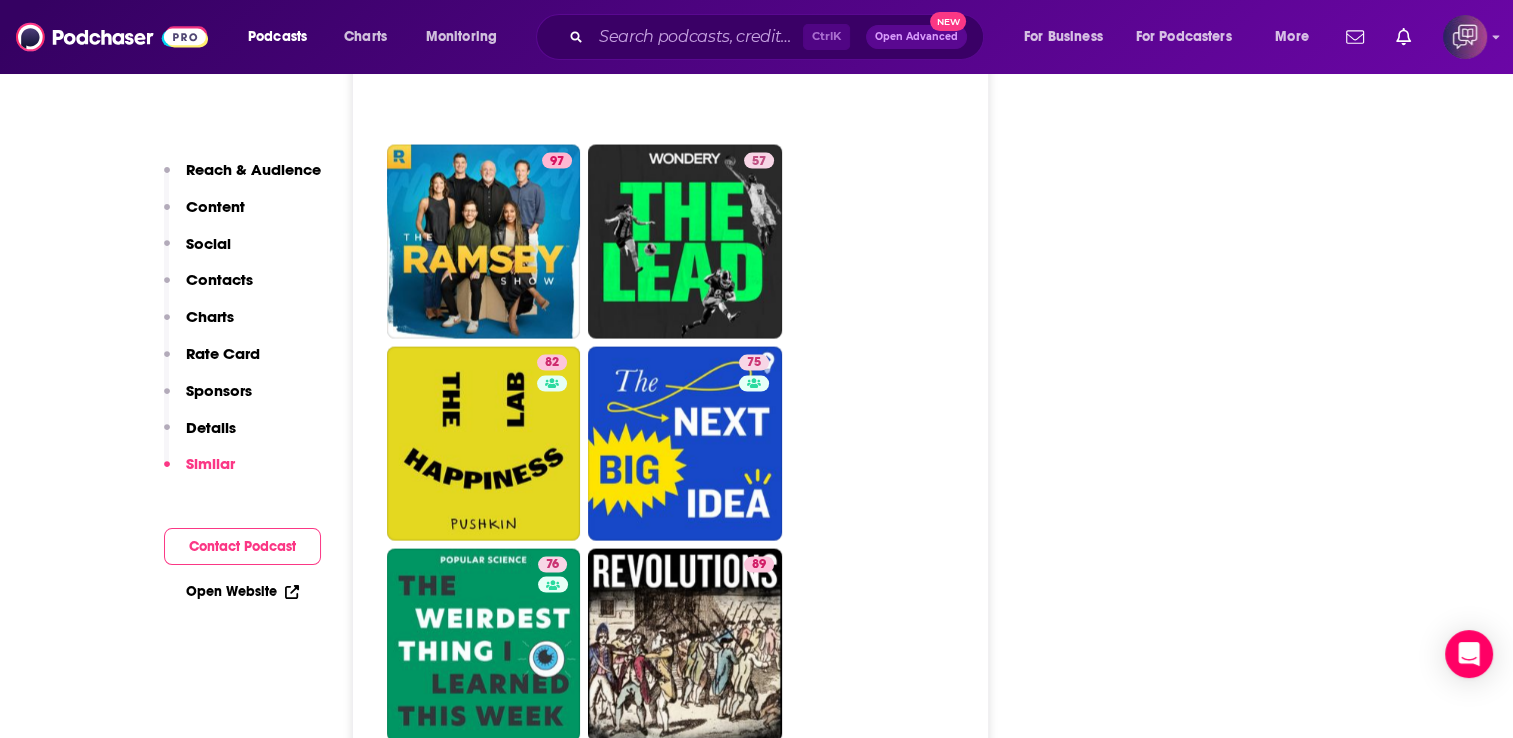 scroll, scrollTop: 4091, scrollLeft: 0, axis: vertical 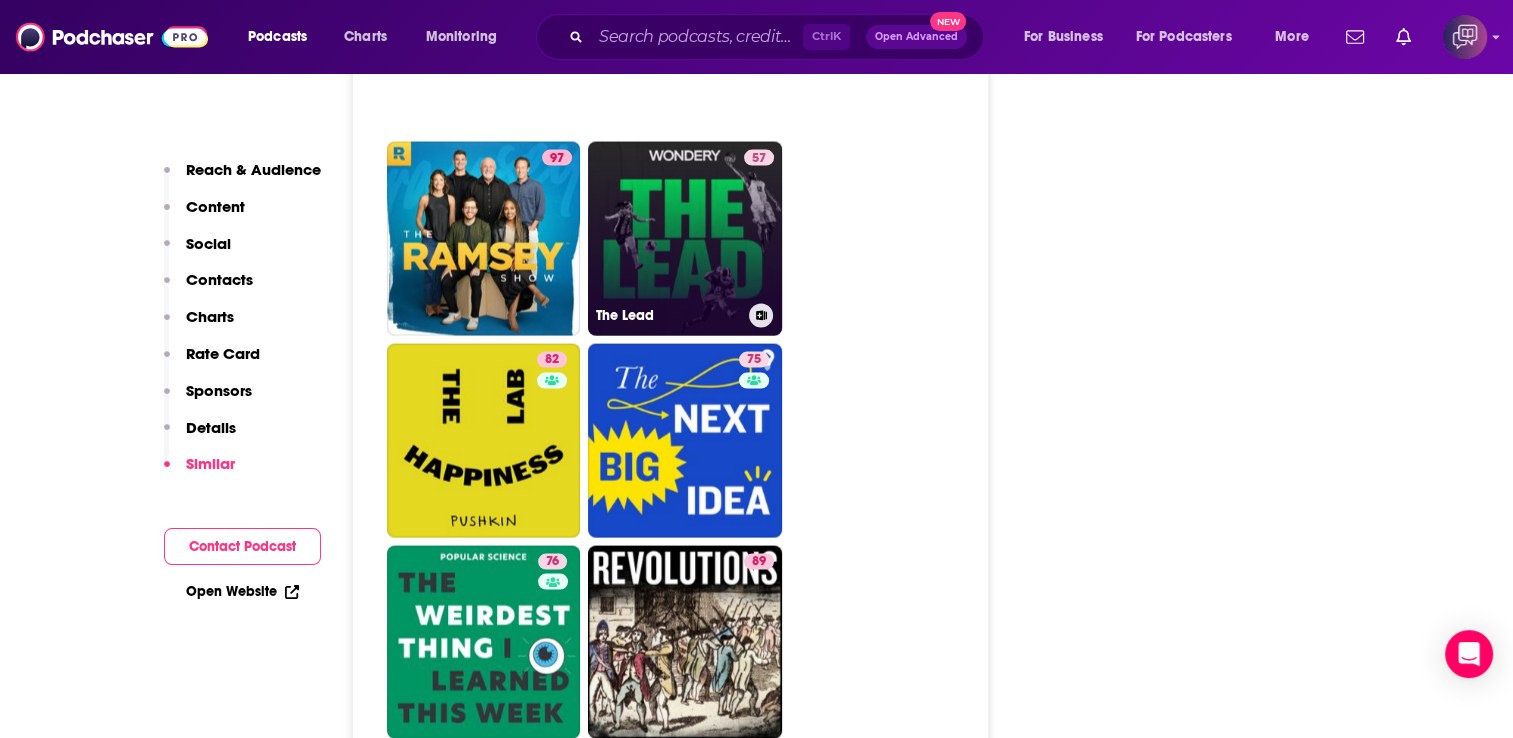 click on "57 The Lead" at bounding box center (685, 239) 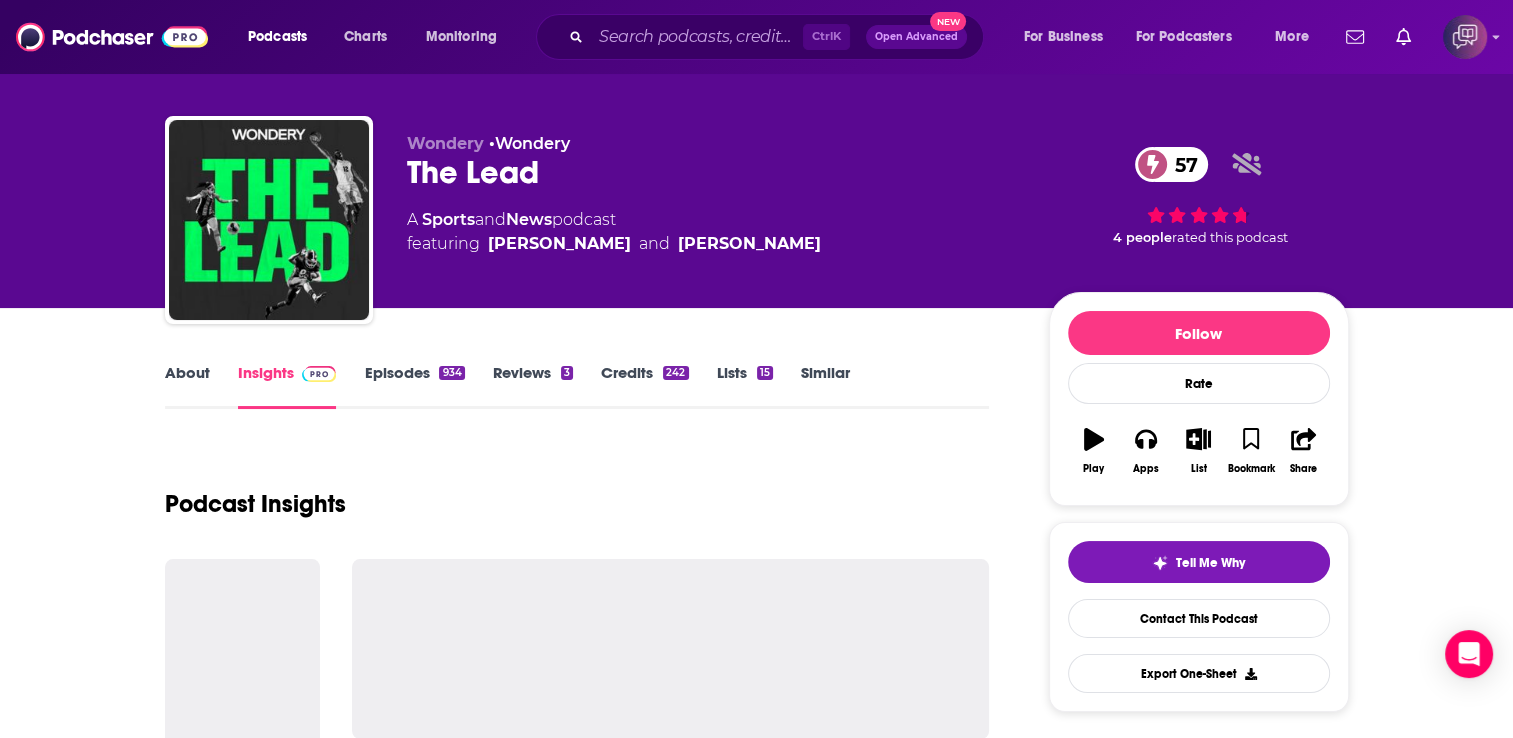 scroll, scrollTop: 0, scrollLeft: 0, axis: both 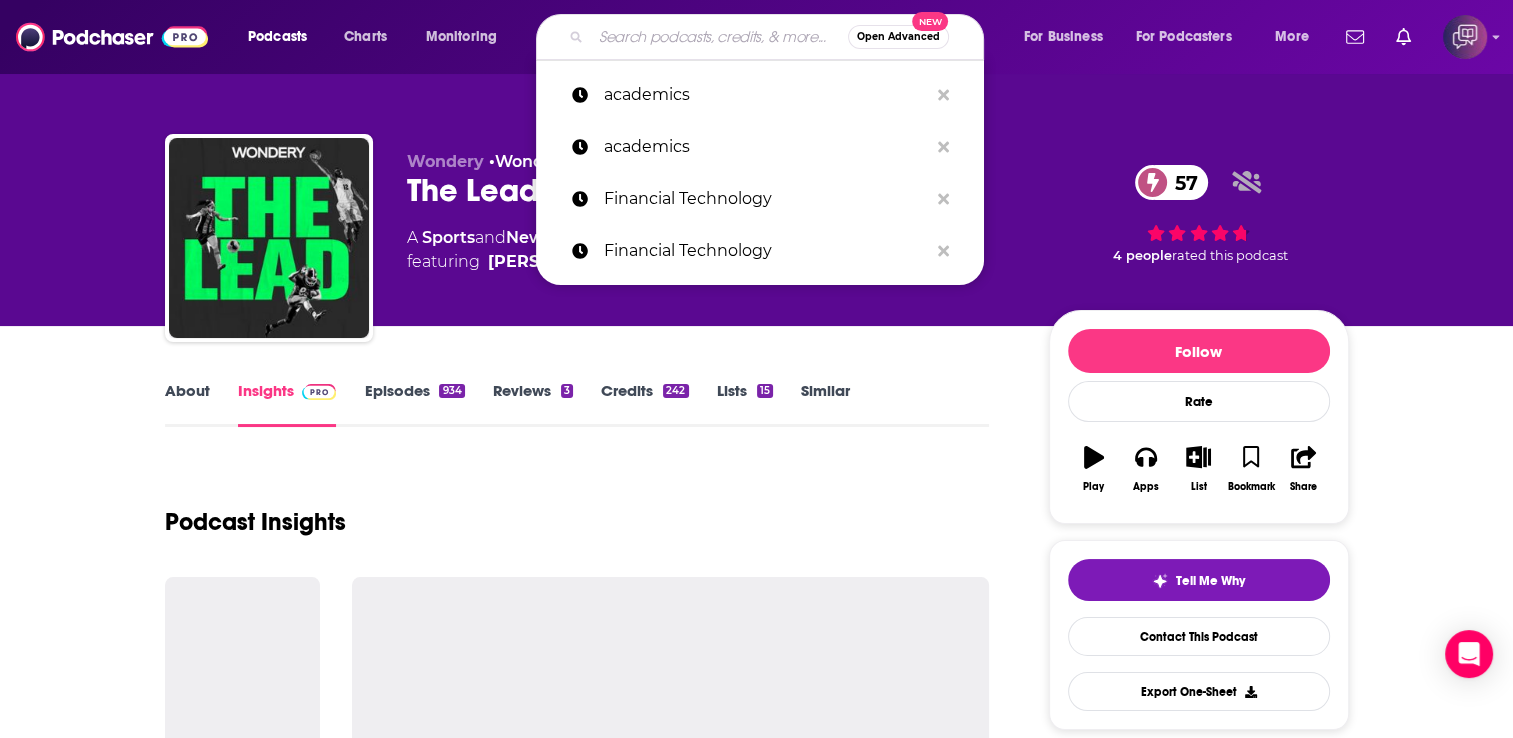 click at bounding box center (719, 37) 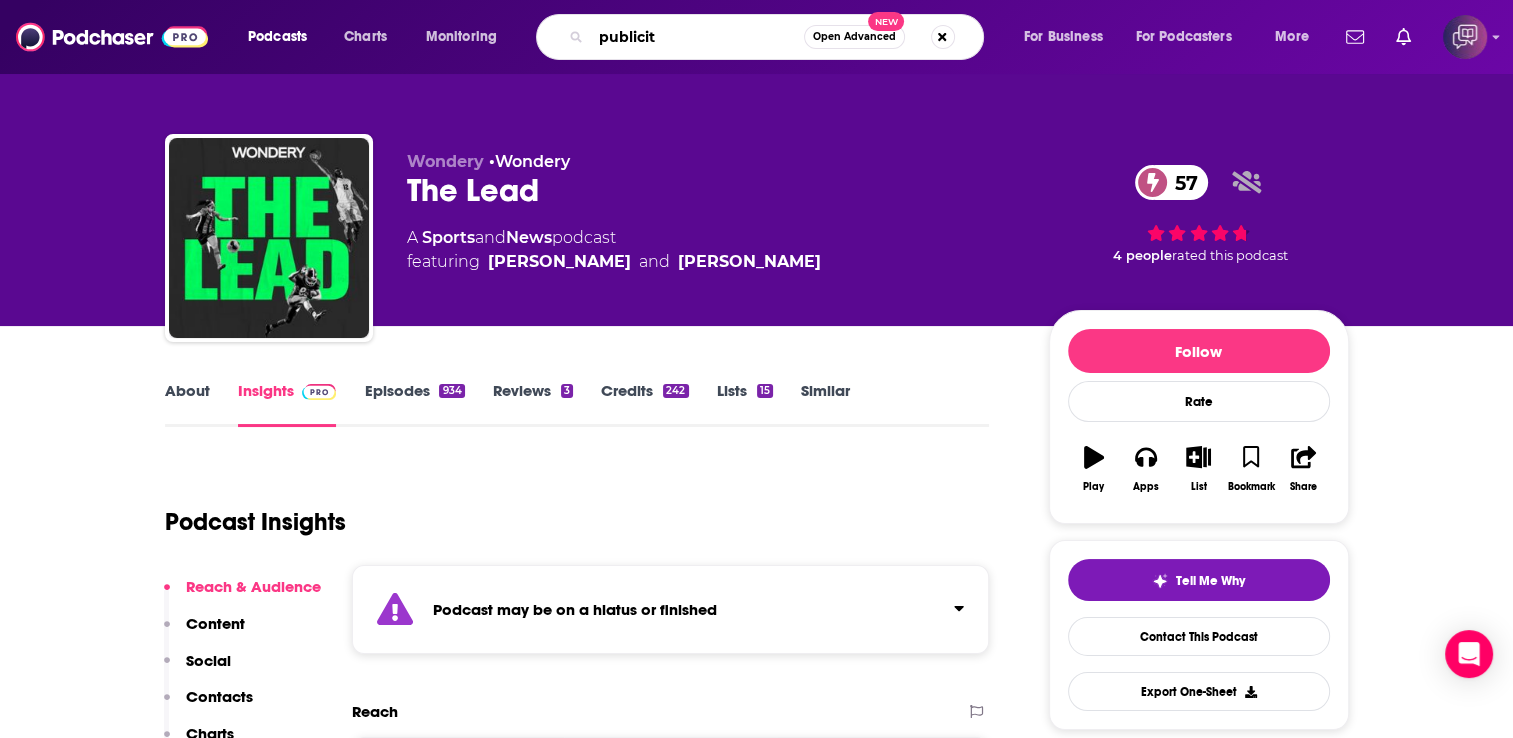 type on "publicity" 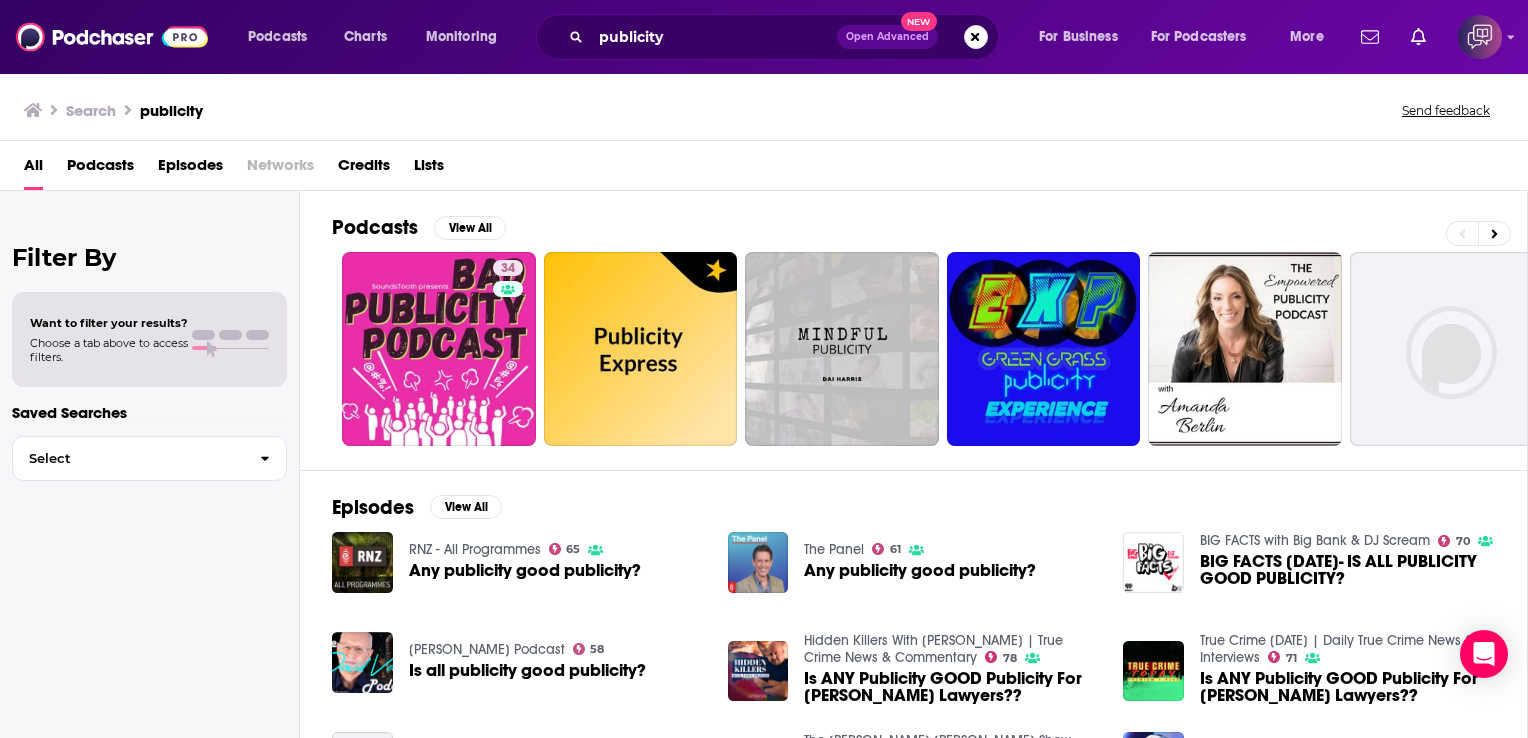 click on "Any publicity good publicity?" at bounding box center [525, 570] 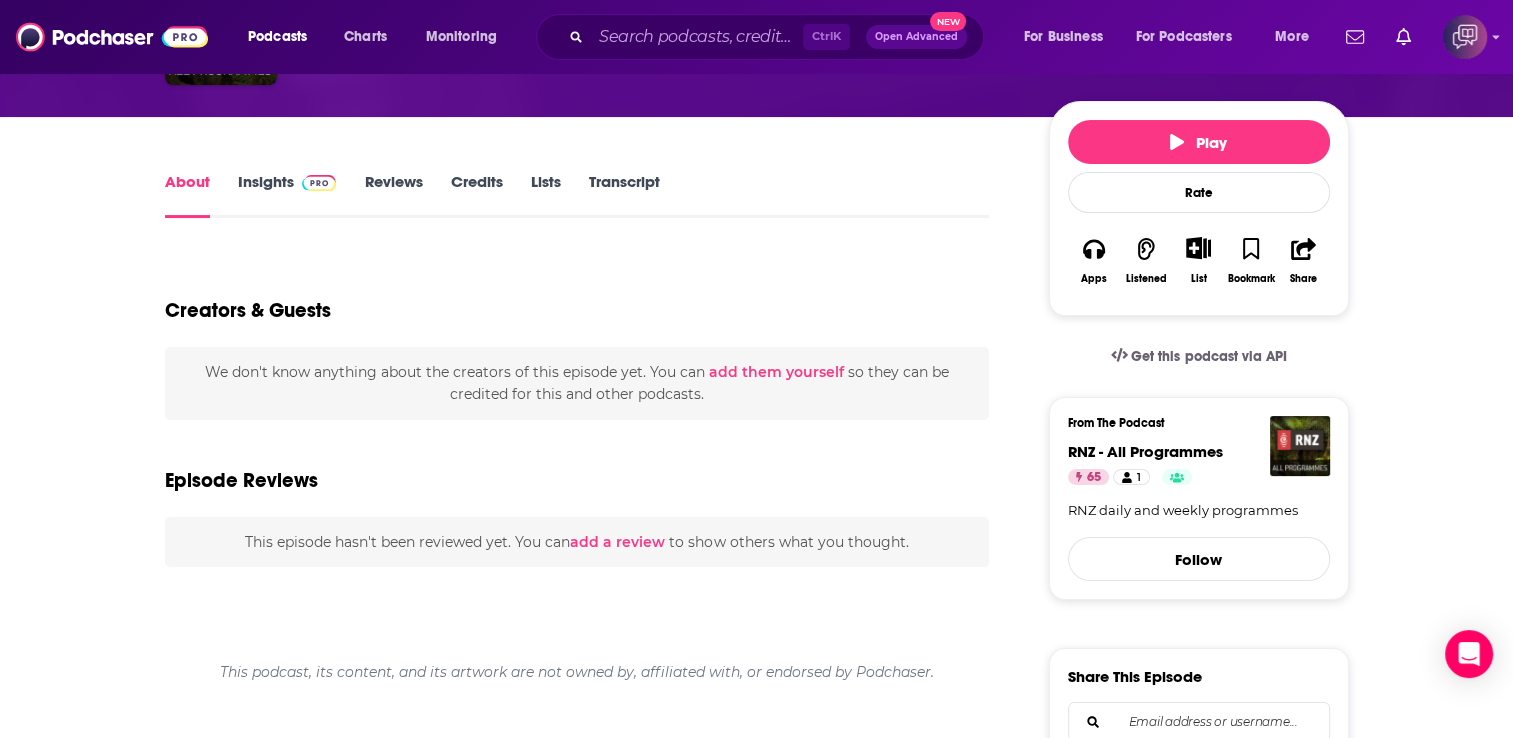 scroll, scrollTop: 220, scrollLeft: 0, axis: vertical 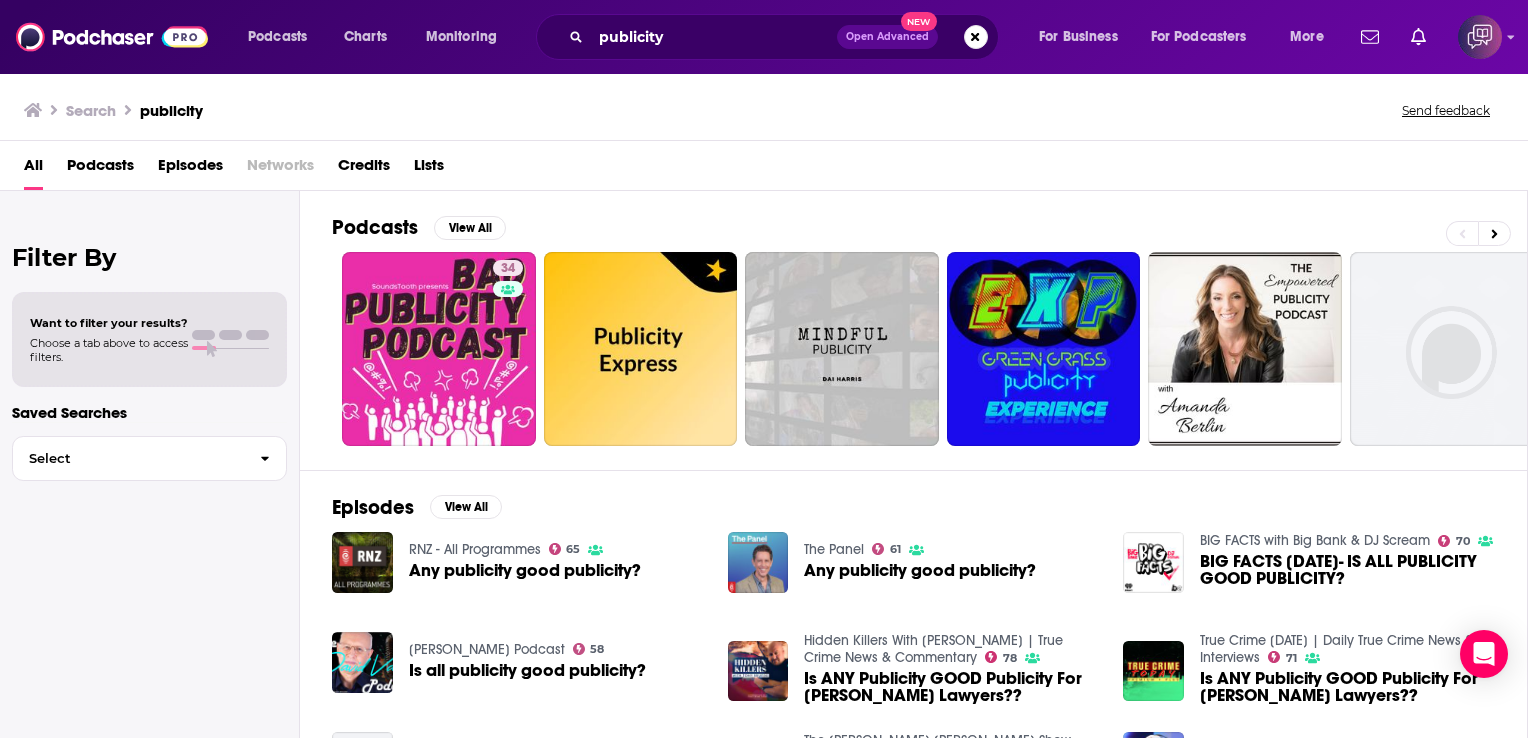 click on "Want to filter your results? Choose a tab above to access filters." at bounding box center (149, 340) 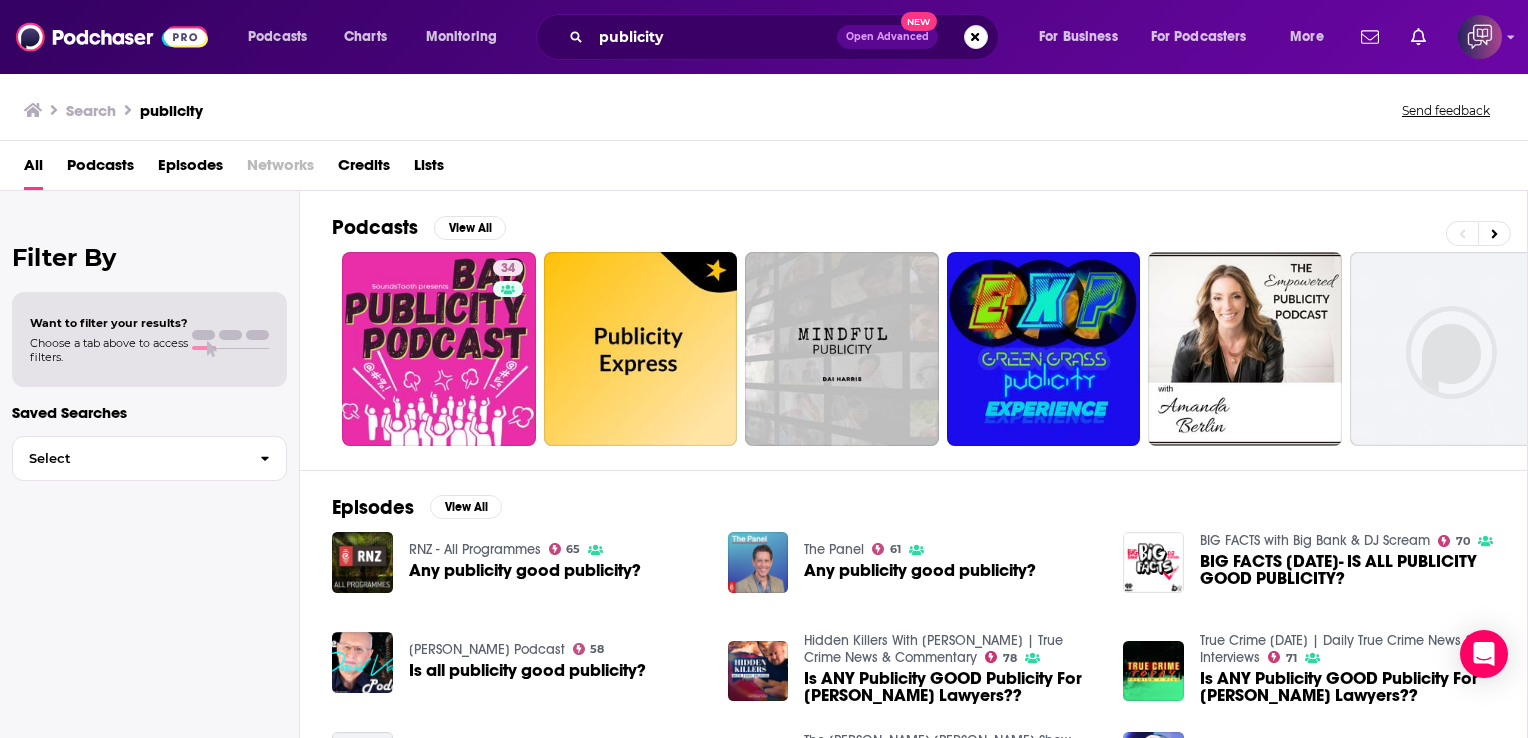 click on "Podcasts" at bounding box center (100, 169) 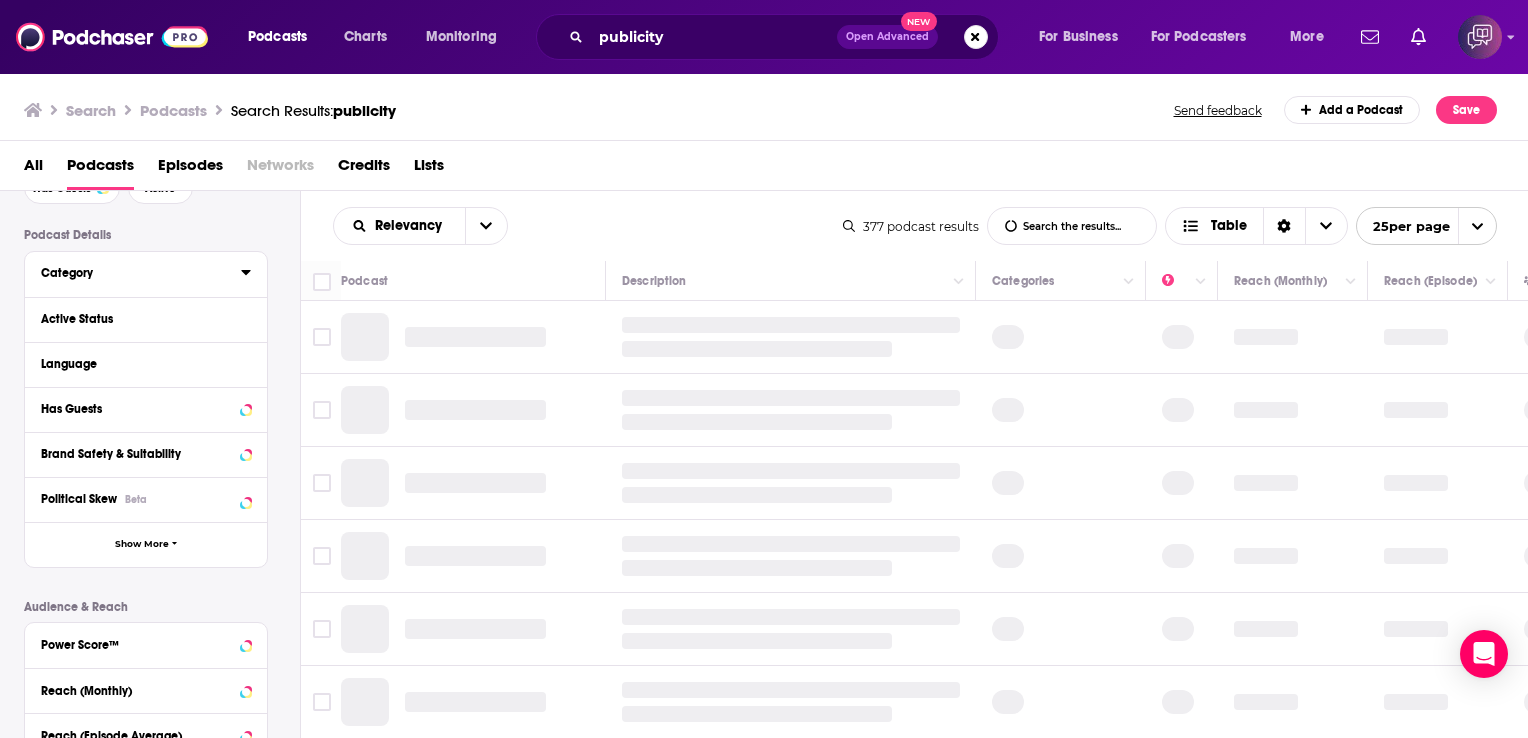 scroll, scrollTop: 123, scrollLeft: 0, axis: vertical 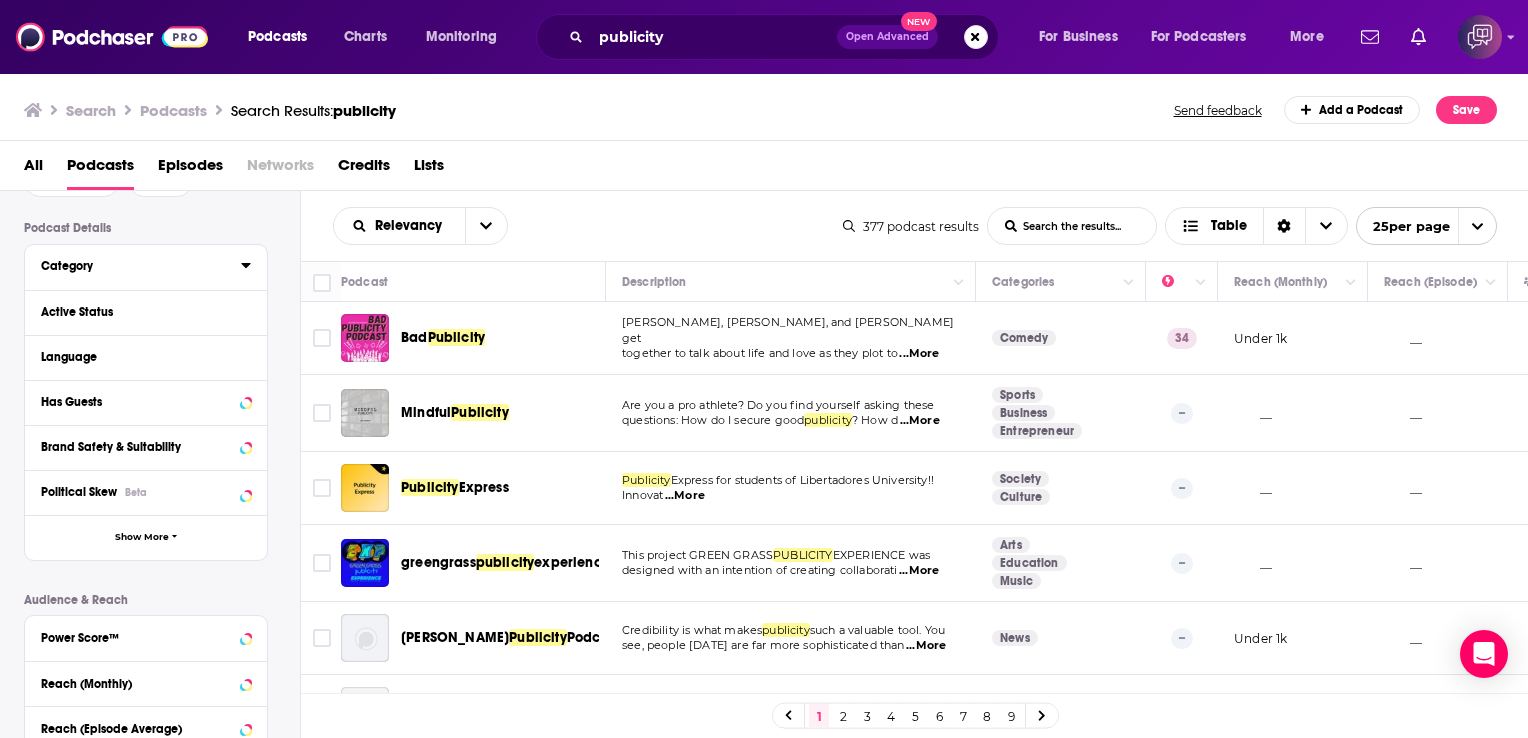 click on "Language" at bounding box center [139, 357] 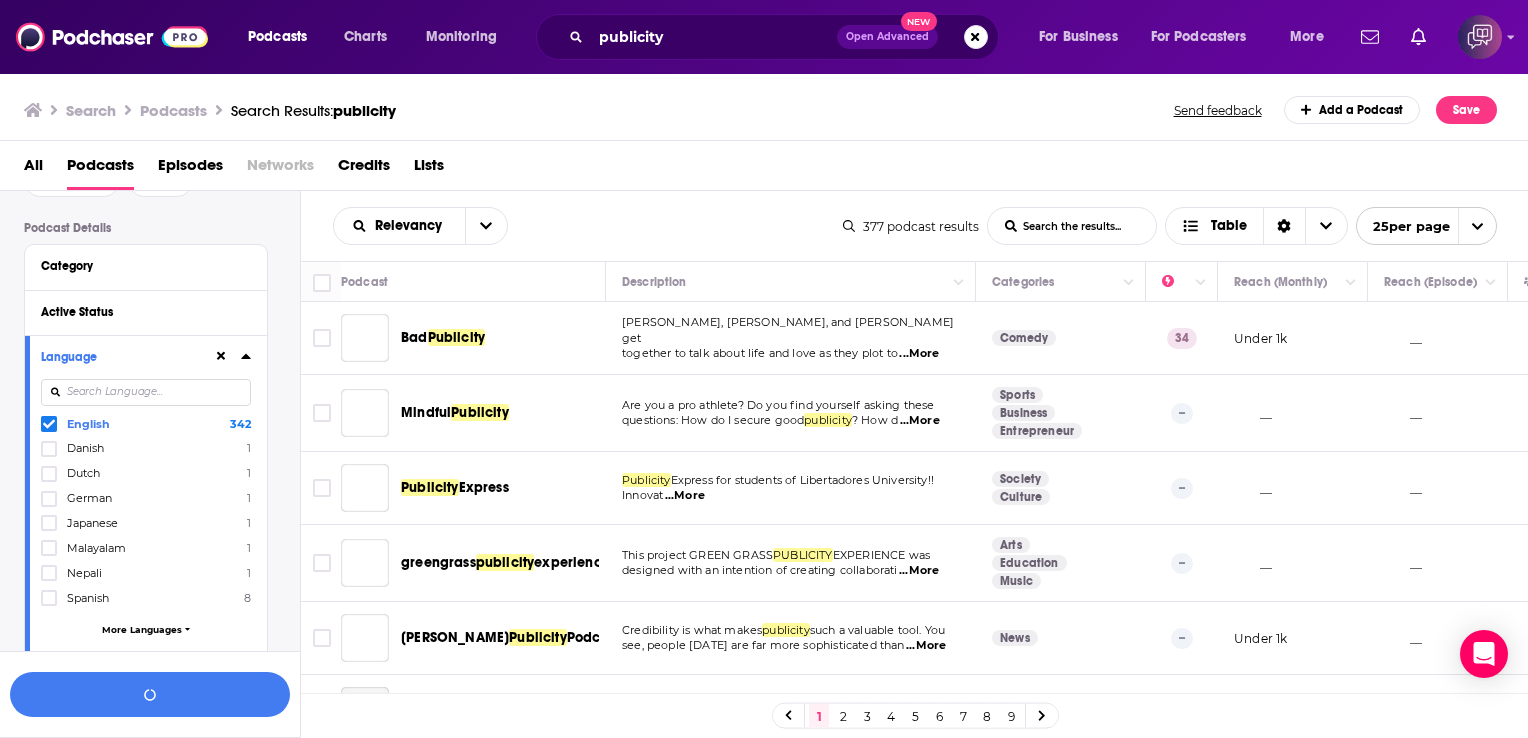scroll, scrollTop: 172, scrollLeft: 0, axis: vertical 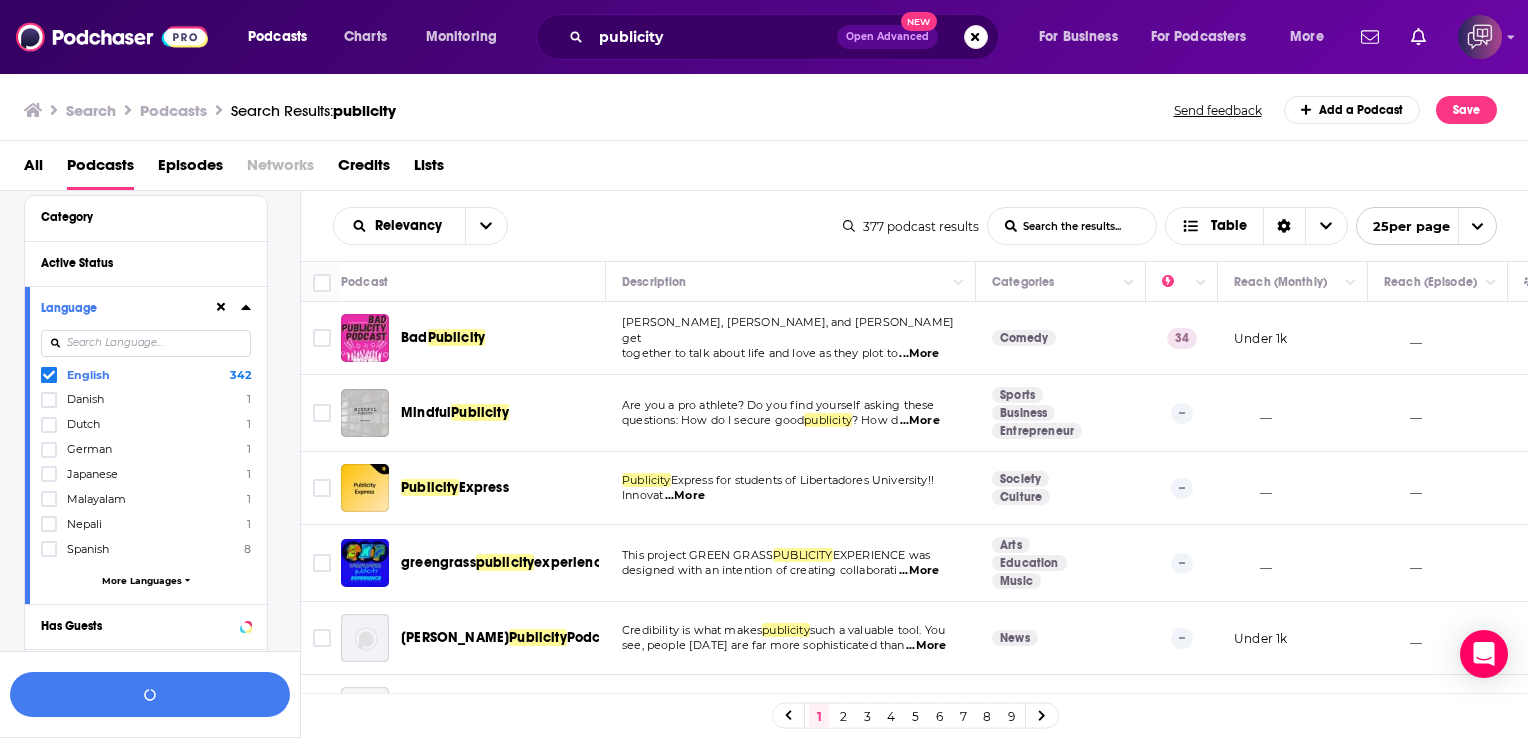 click on "Active Status" at bounding box center (139, 263) 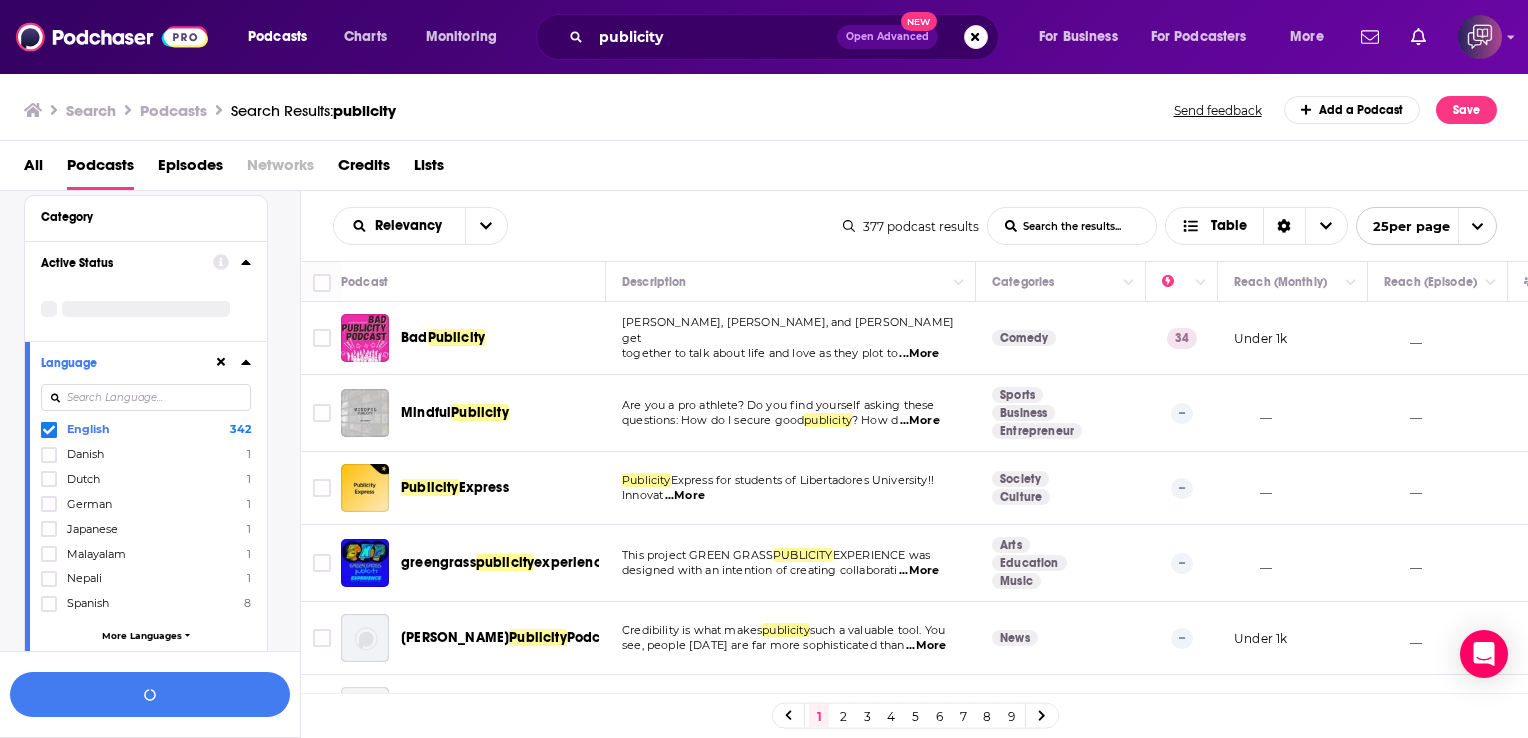 click at bounding box center [49, 309] 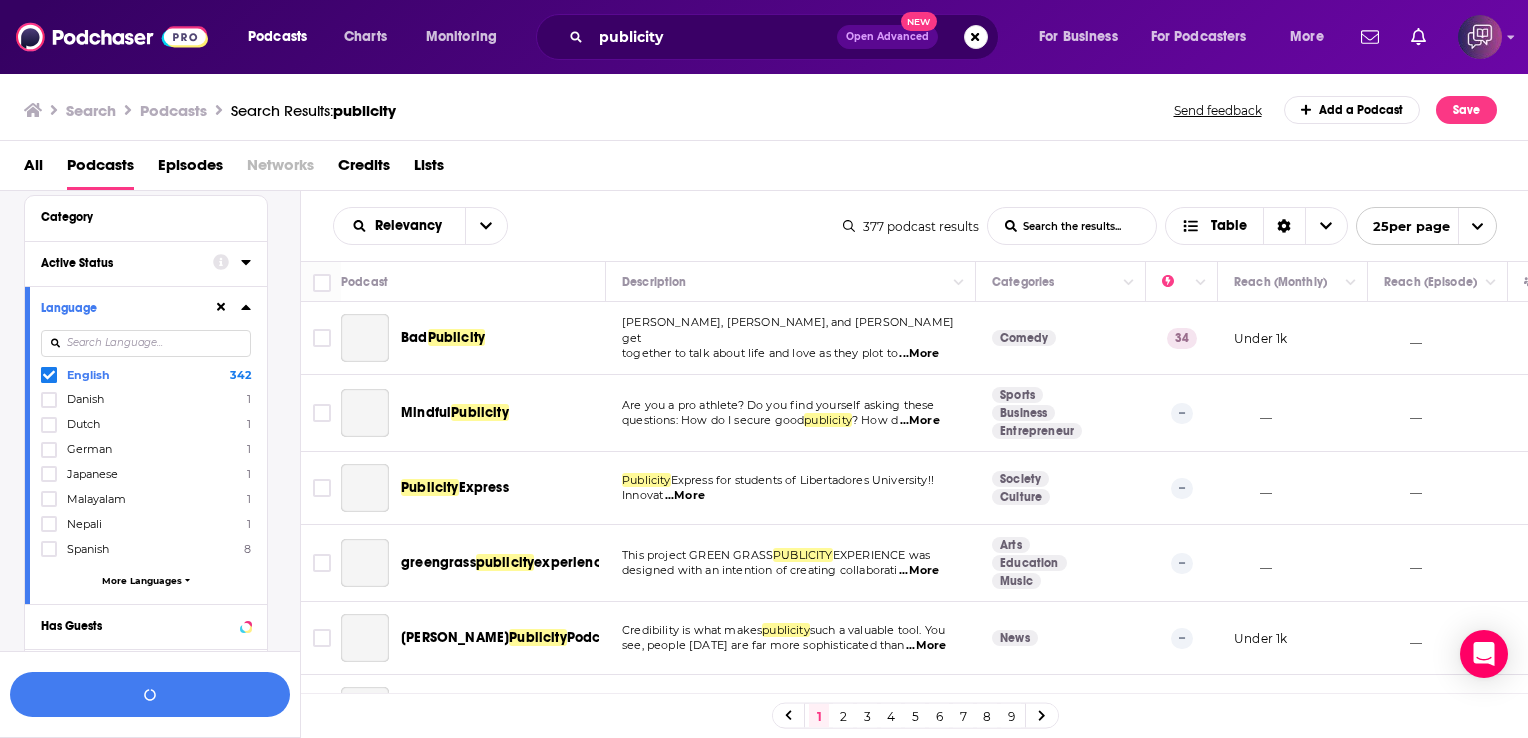 click 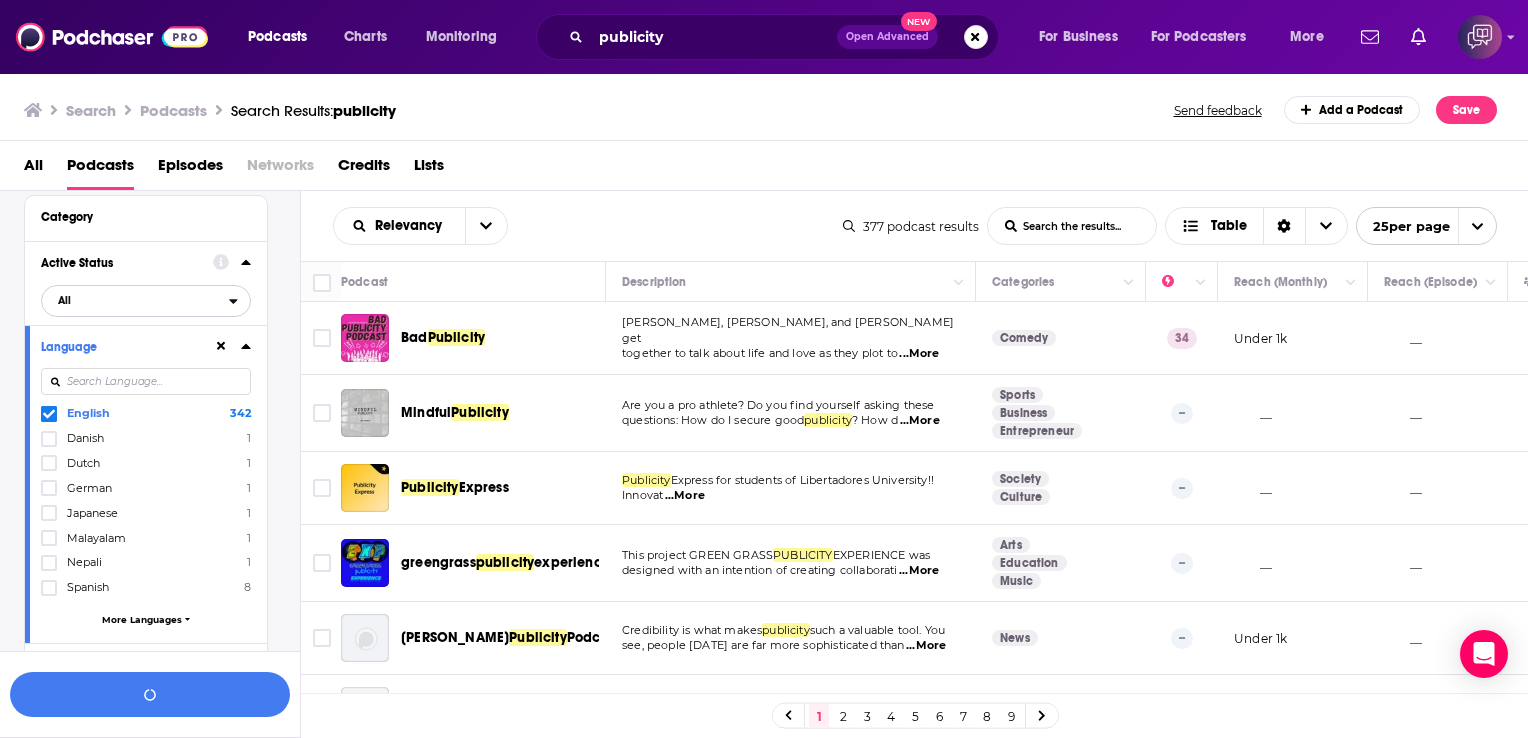 click on "All" at bounding box center (135, 300) 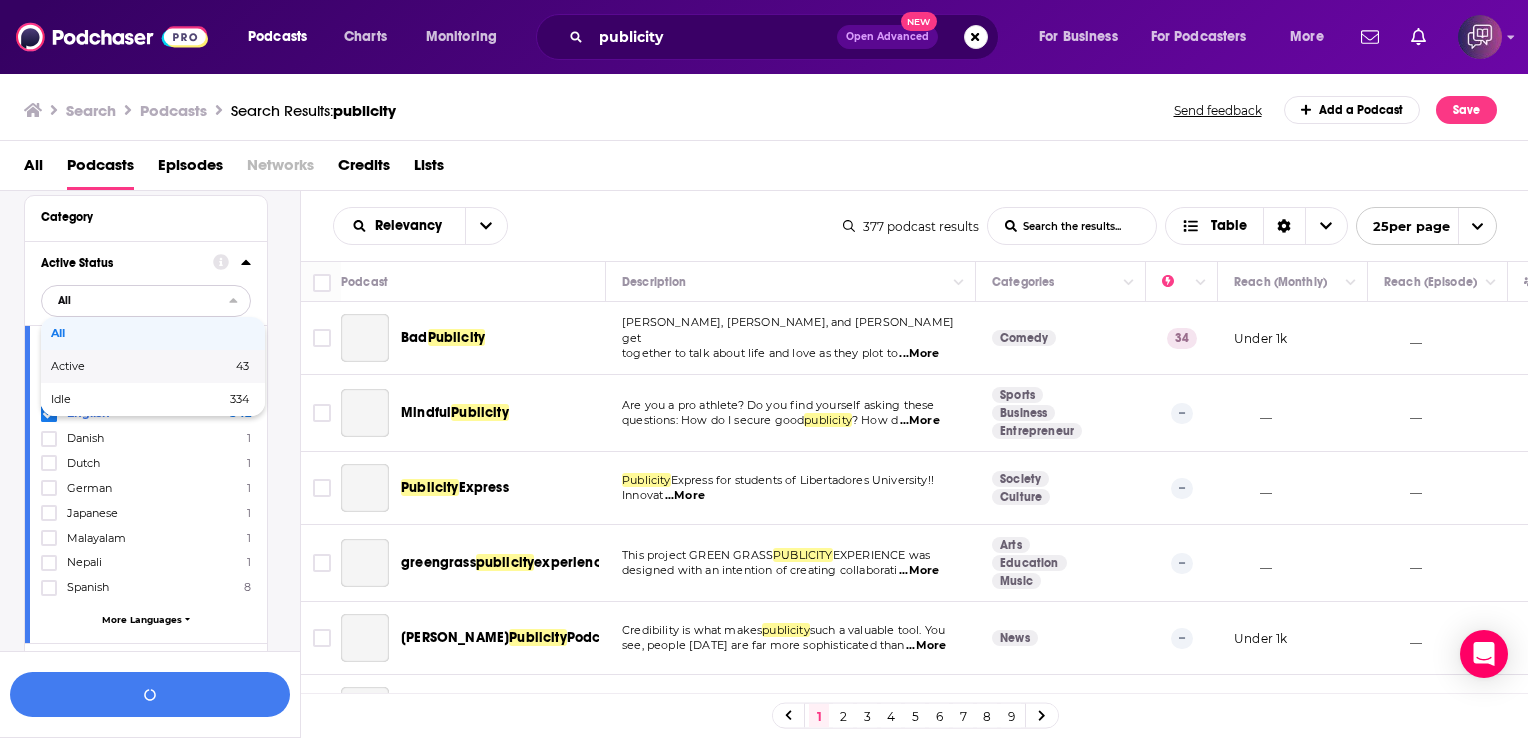 click on "43" at bounding box center (203, 366) 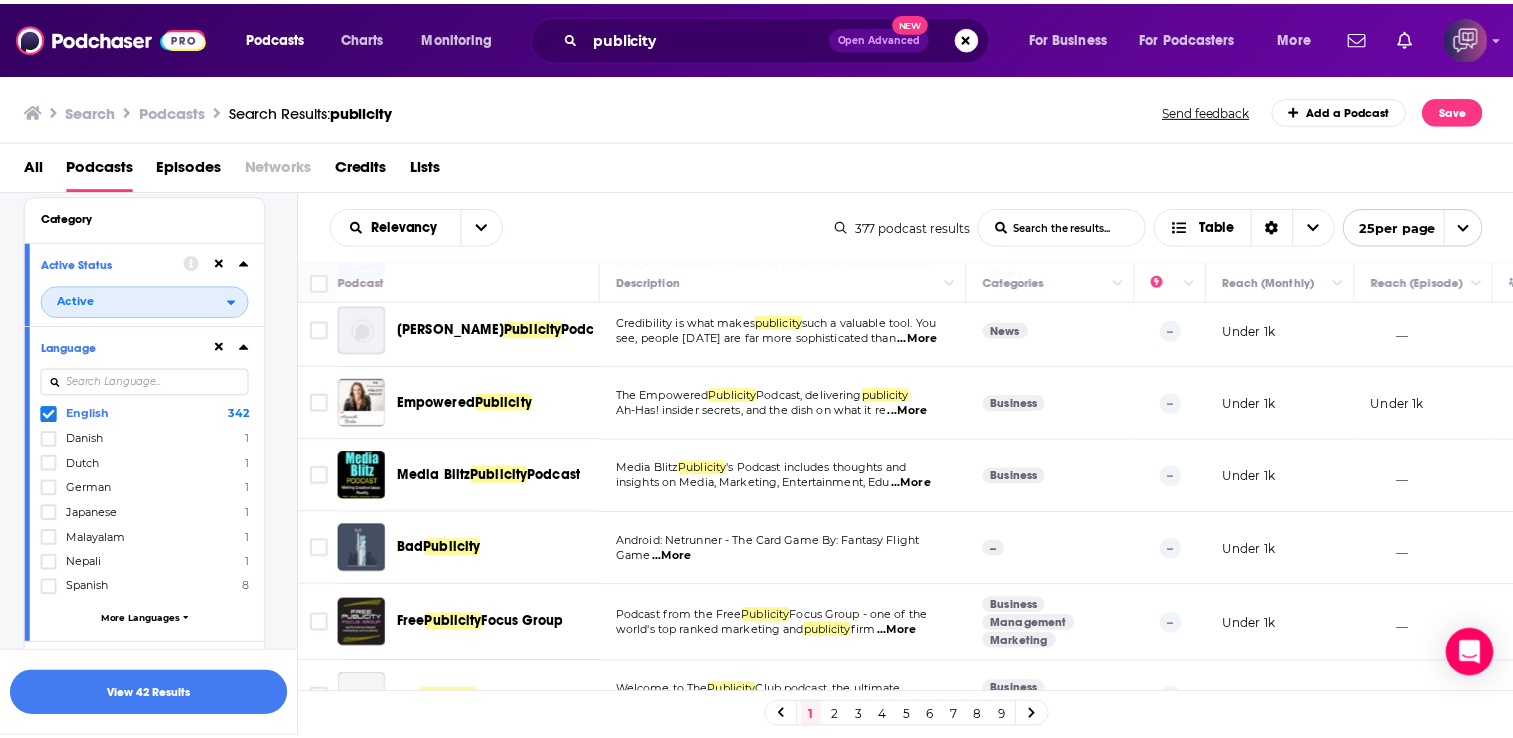 scroll, scrollTop: 316, scrollLeft: 0, axis: vertical 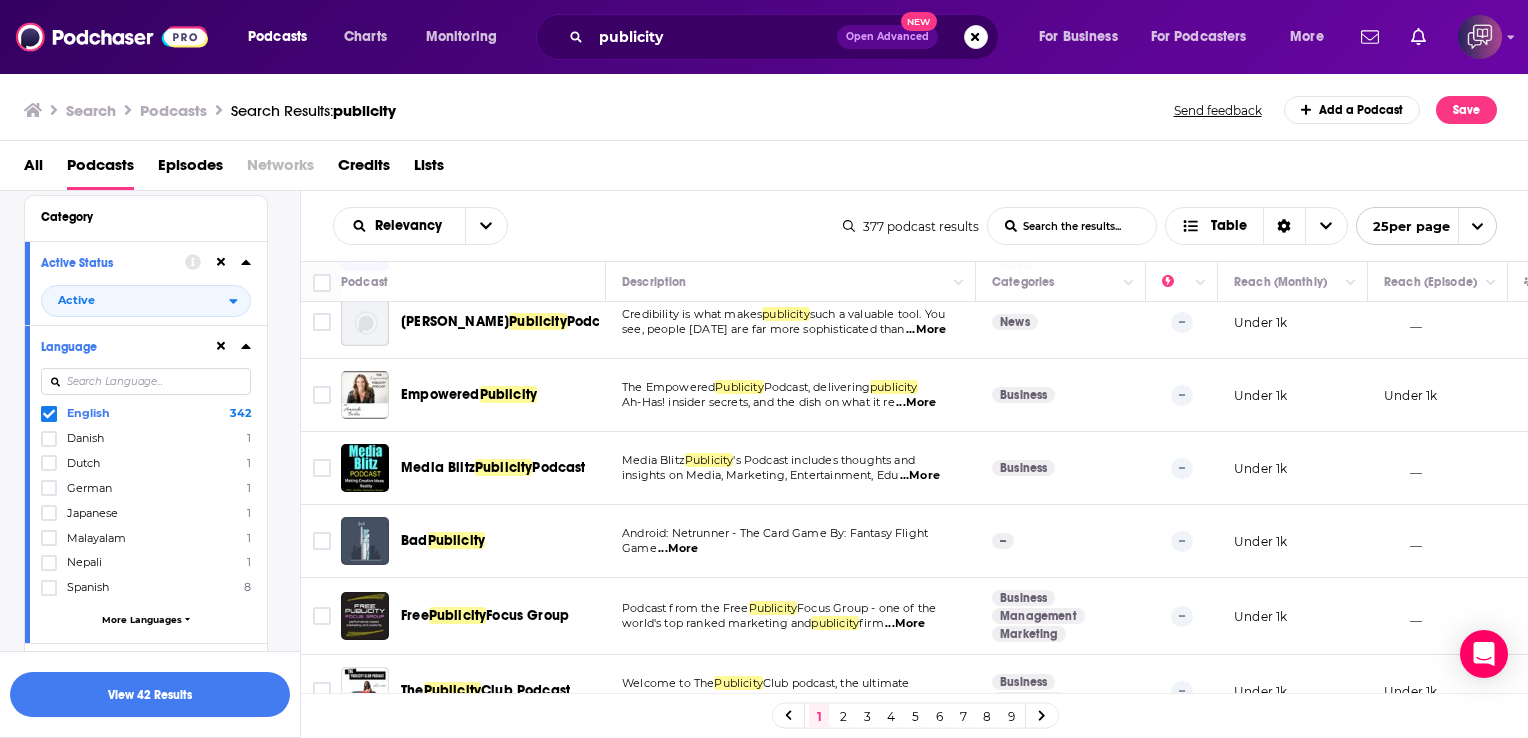 click on "Empowered" at bounding box center (440, 394) 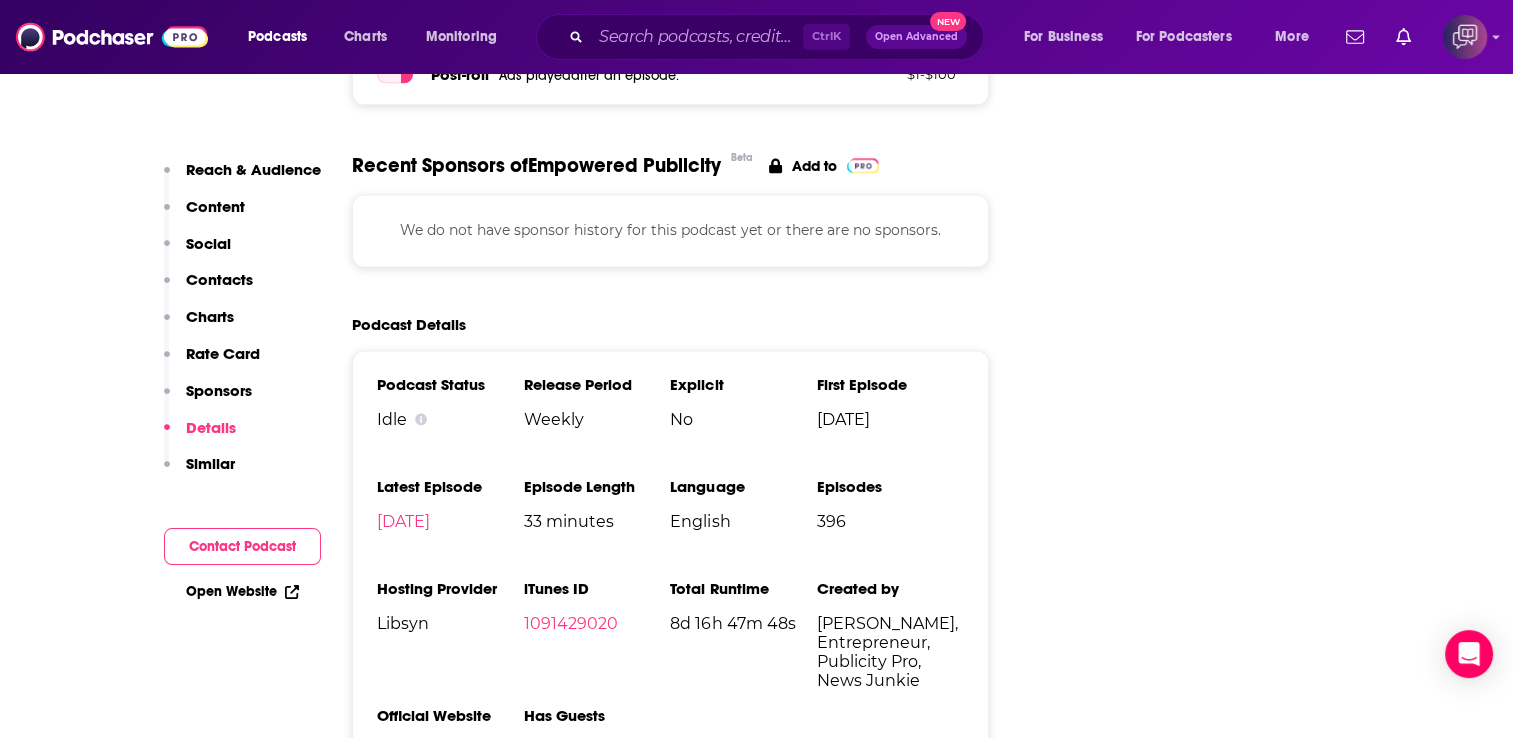 scroll, scrollTop: 2732, scrollLeft: 0, axis: vertical 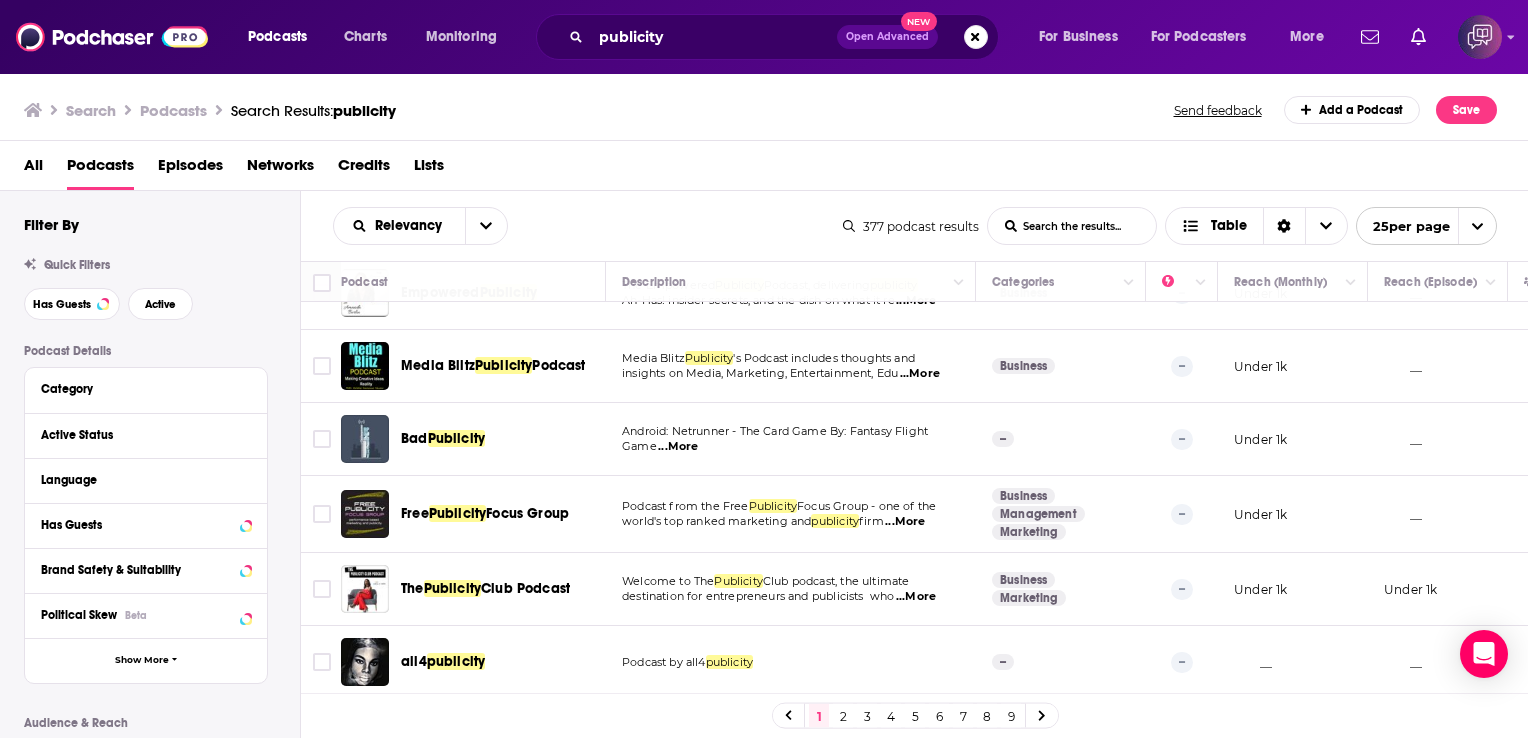 click on "Media Blitz" at bounding box center (438, 365) 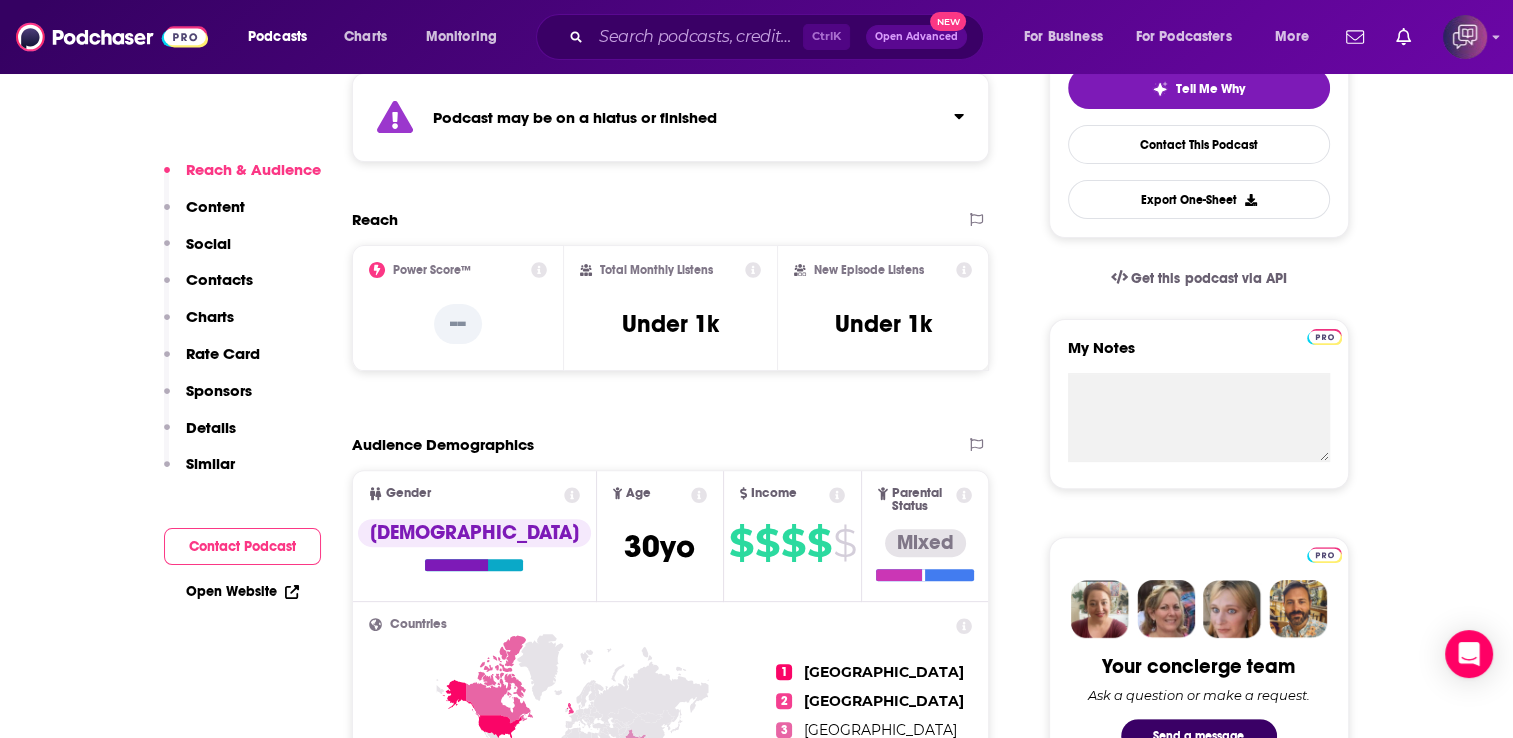 scroll, scrollTop: 504, scrollLeft: 0, axis: vertical 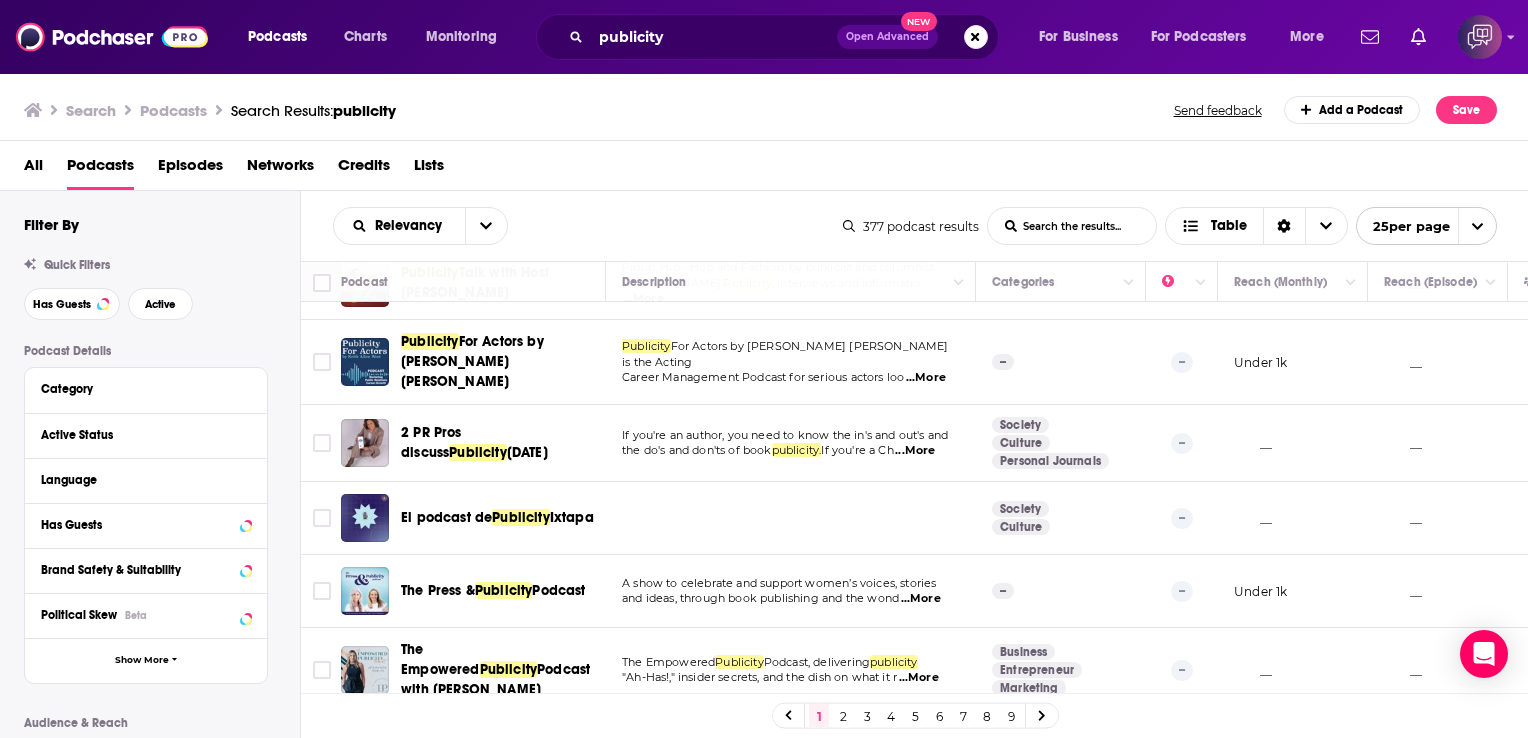 click on "2 PR Pros discuss" at bounding box center [431, 442] 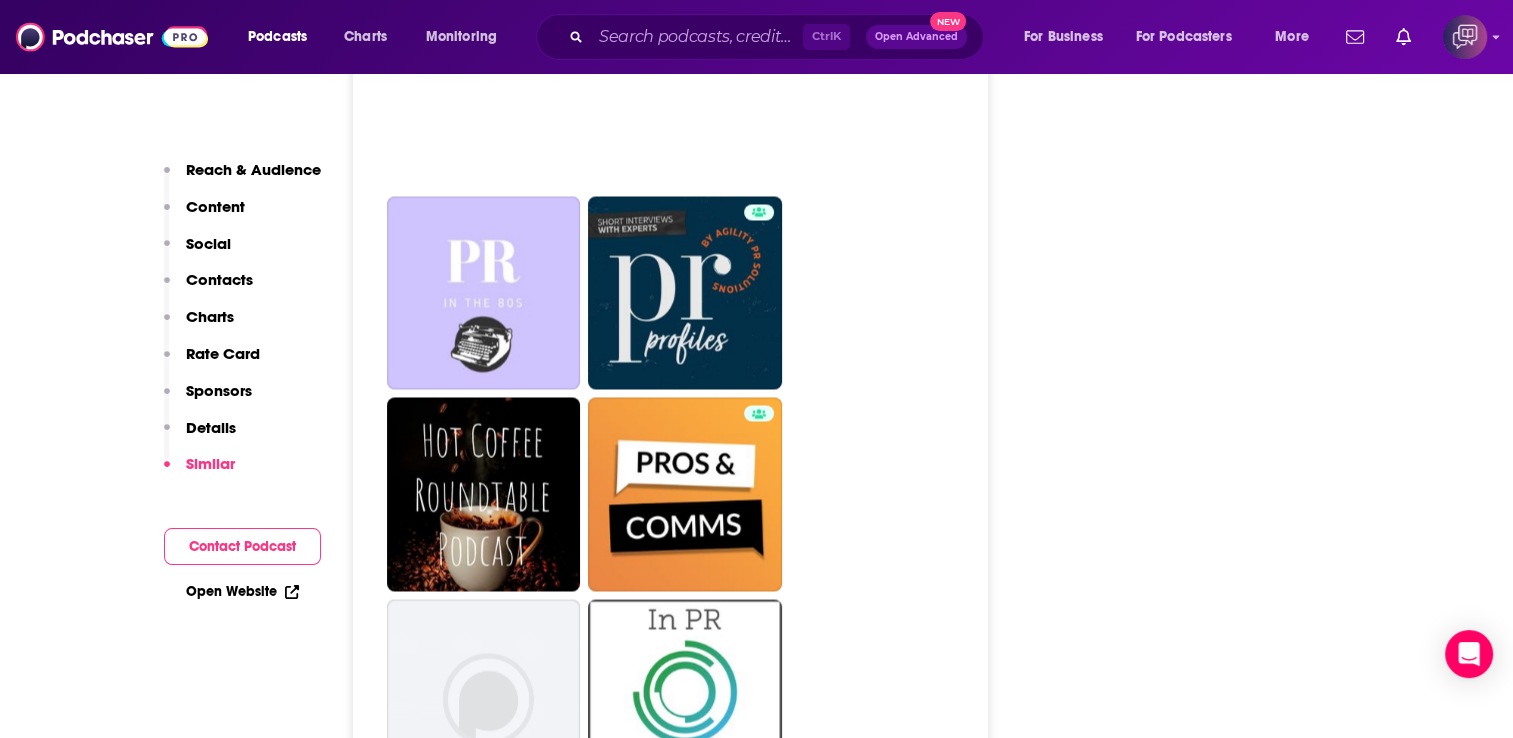 scroll, scrollTop: 3336, scrollLeft: 0, axis: vertical 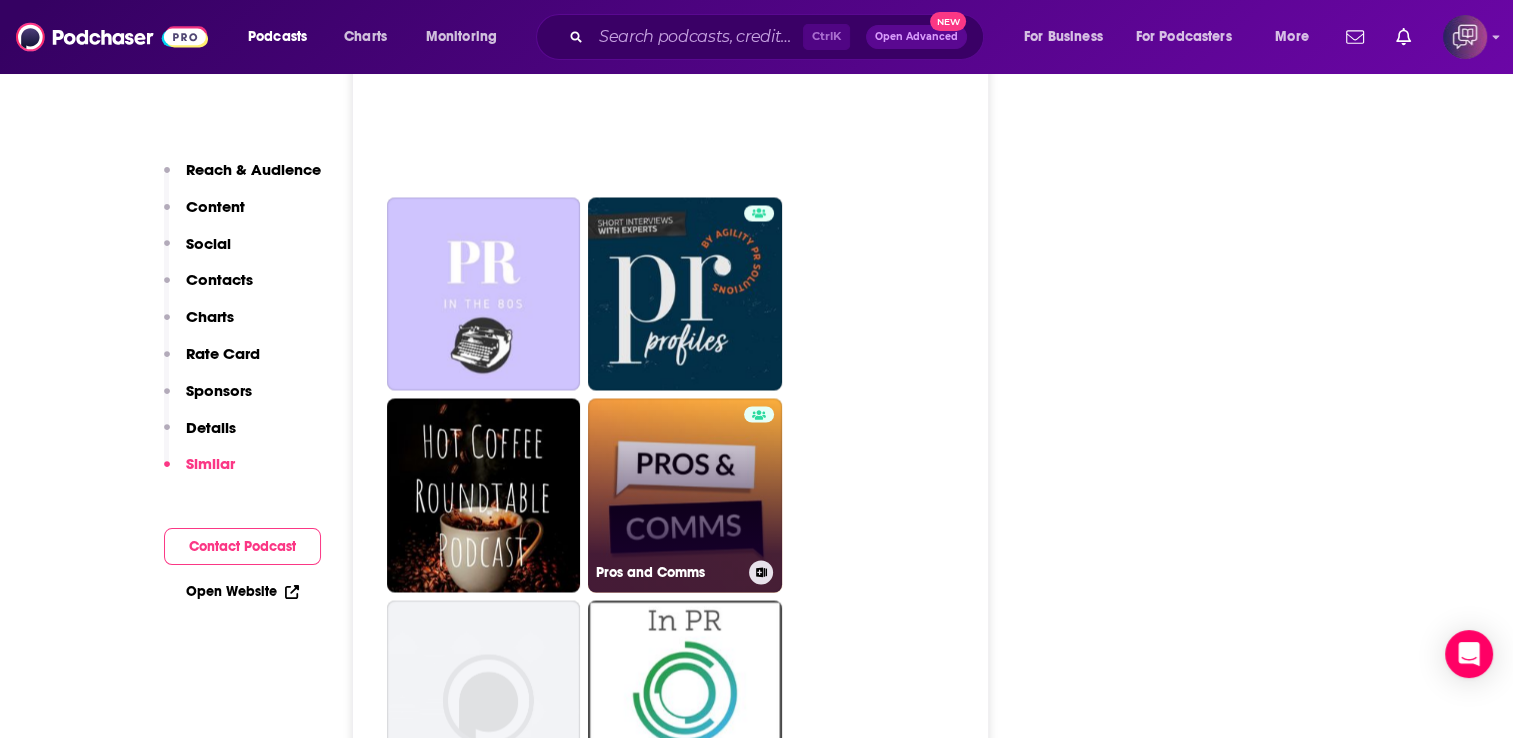 click on "Pros and Comms" at bounding box center [685, 495] 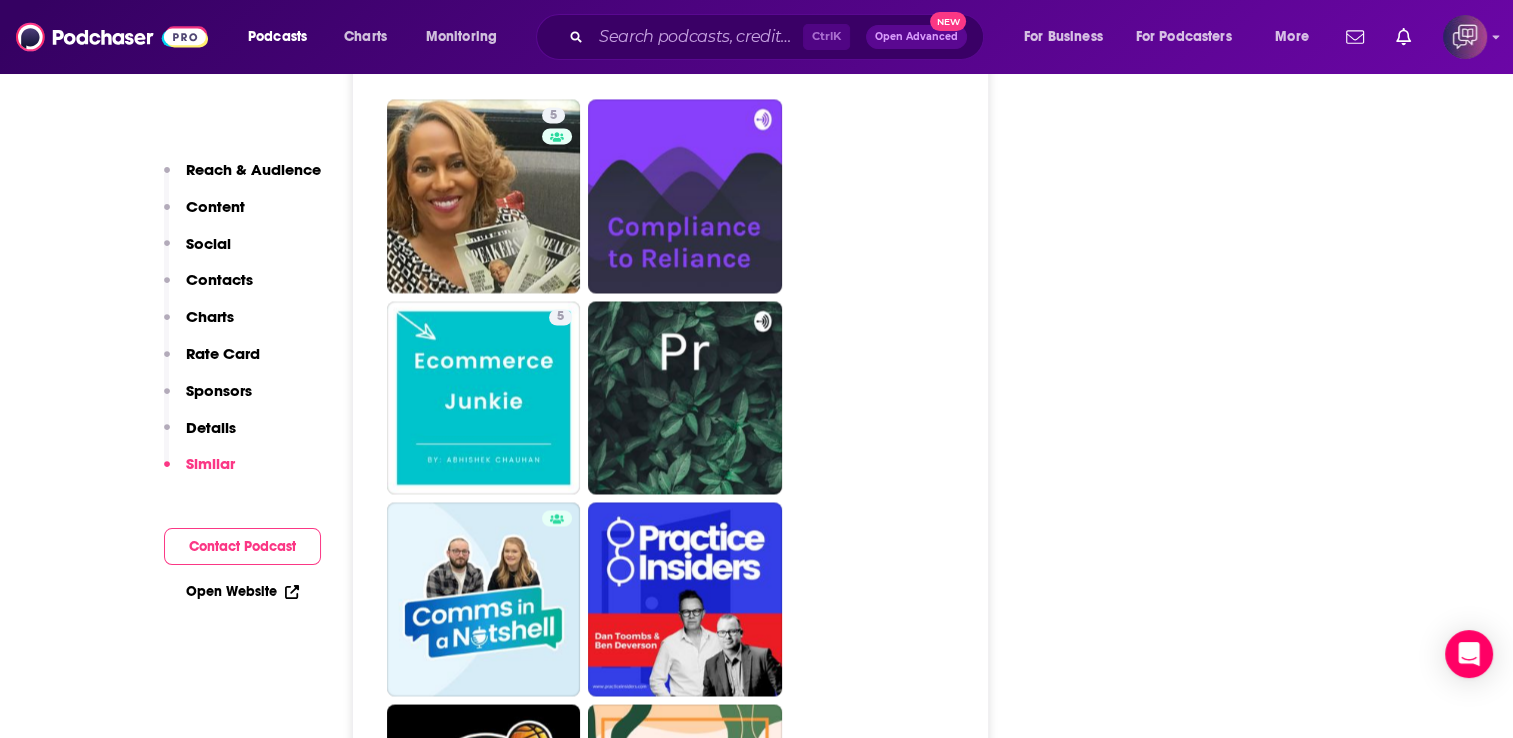 scroll, scrollTop: 3263, scrollLeft: 0, axis: vertical 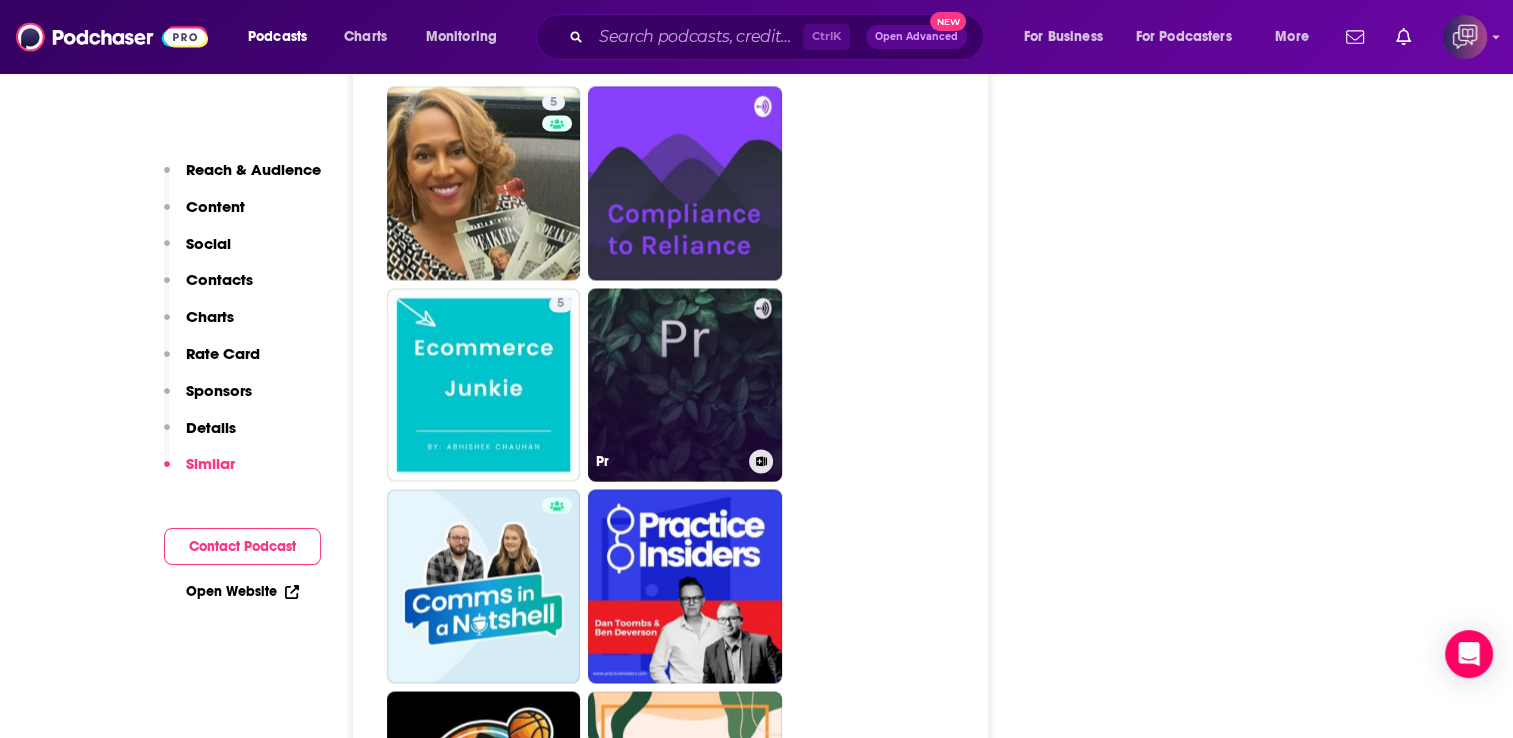 click on "Pr" at bounding box center [685, 385] 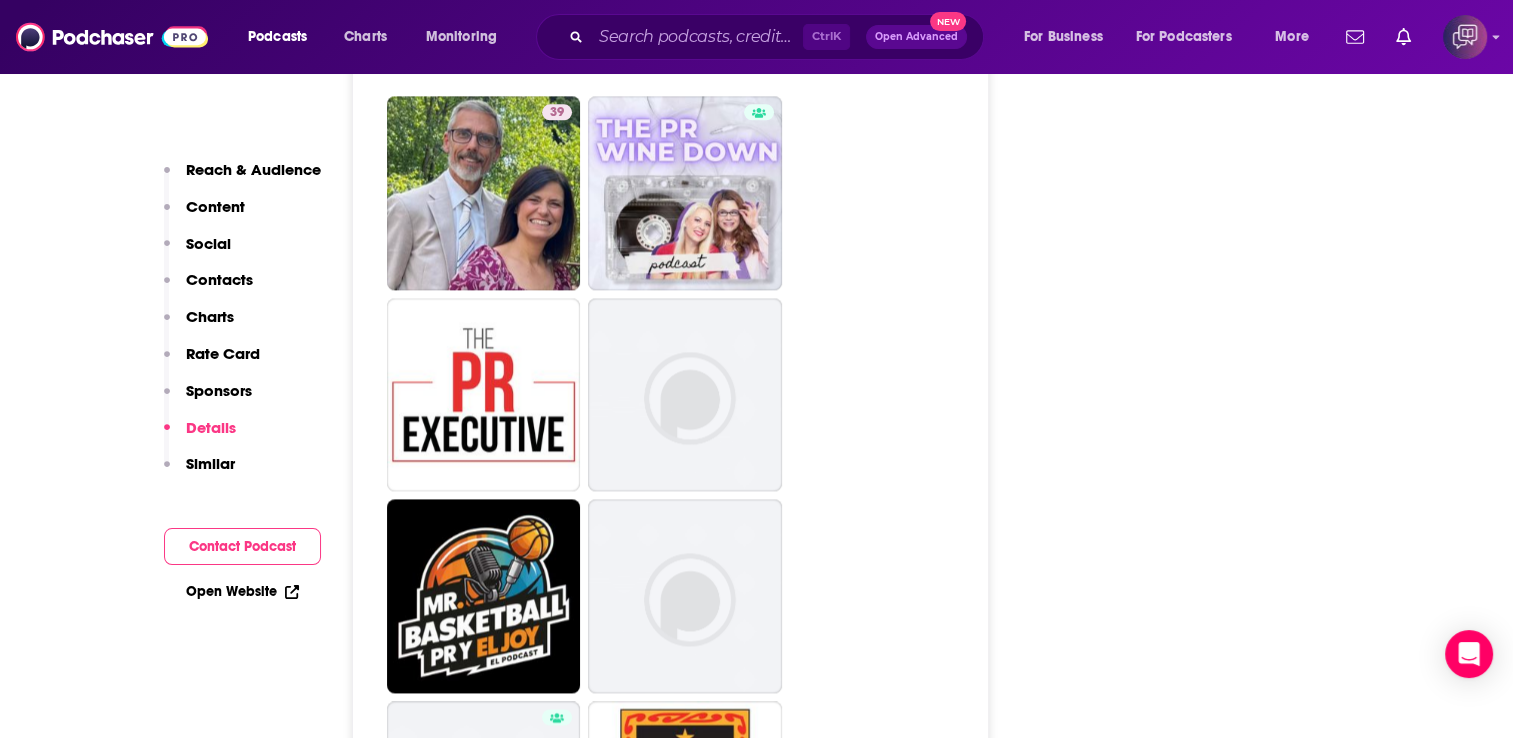 scroll, scrollTop: 2694, scrollLeft: 0, axis: vertical 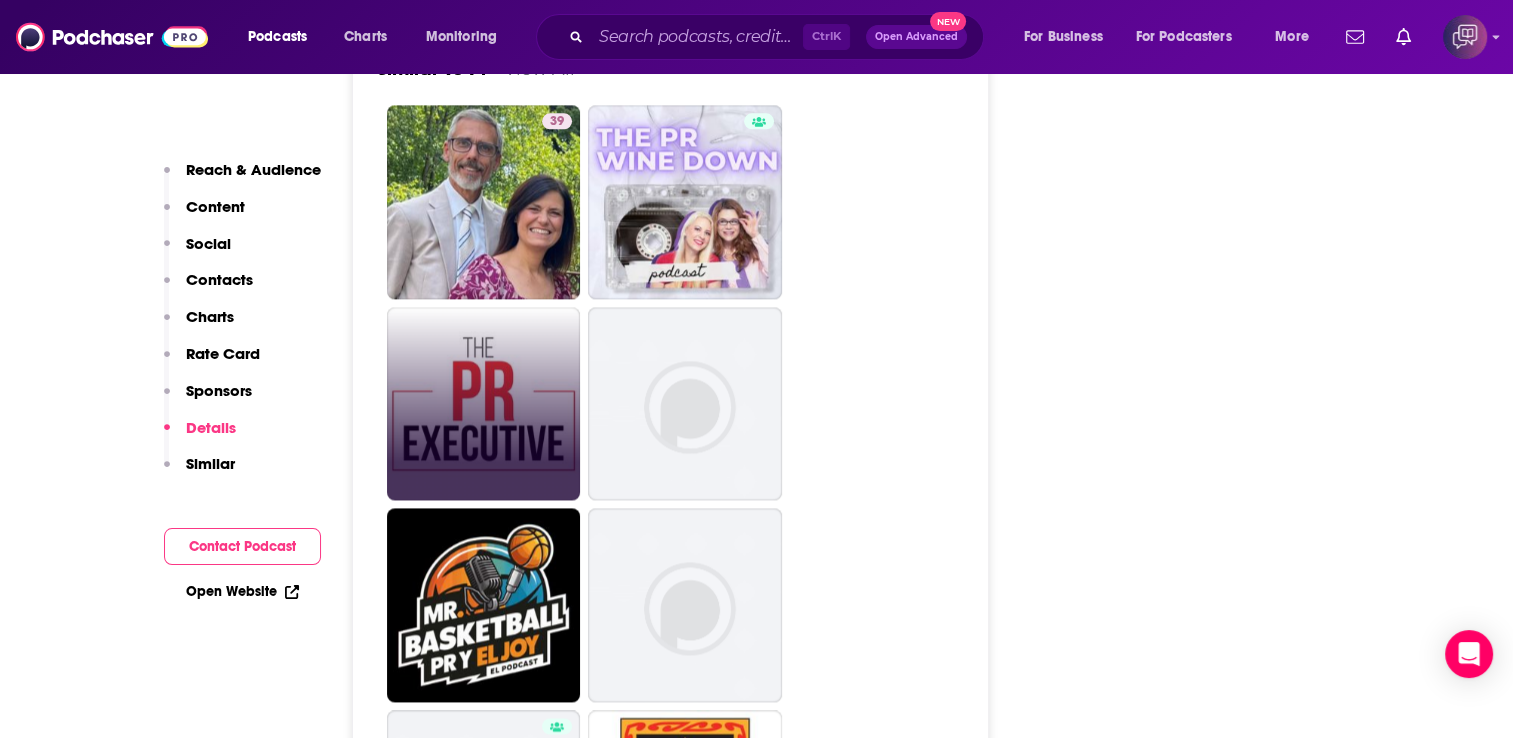 click at bounding box center [484, 404] 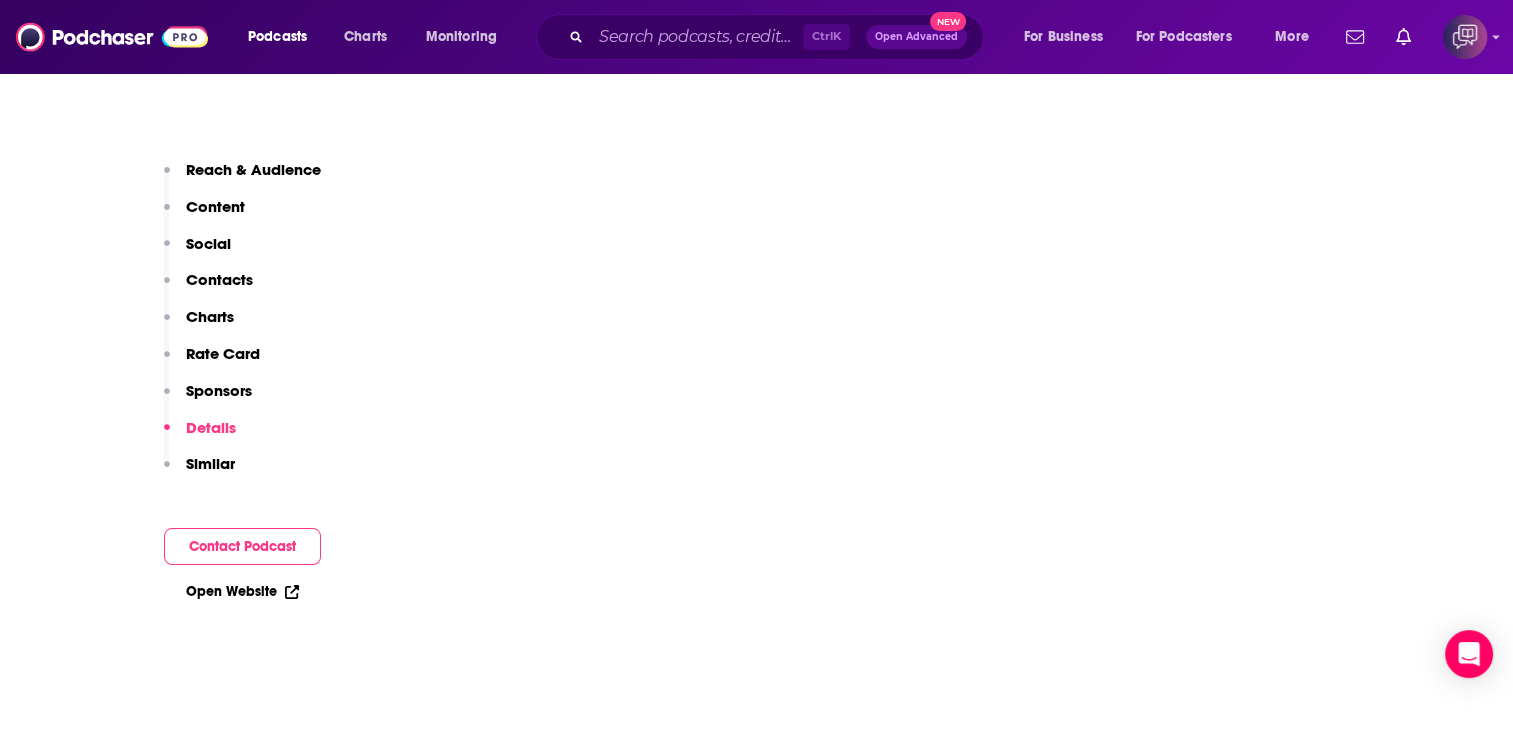 scroll, scrollTop: 3423, scrollLeft: 0, axis: vertical 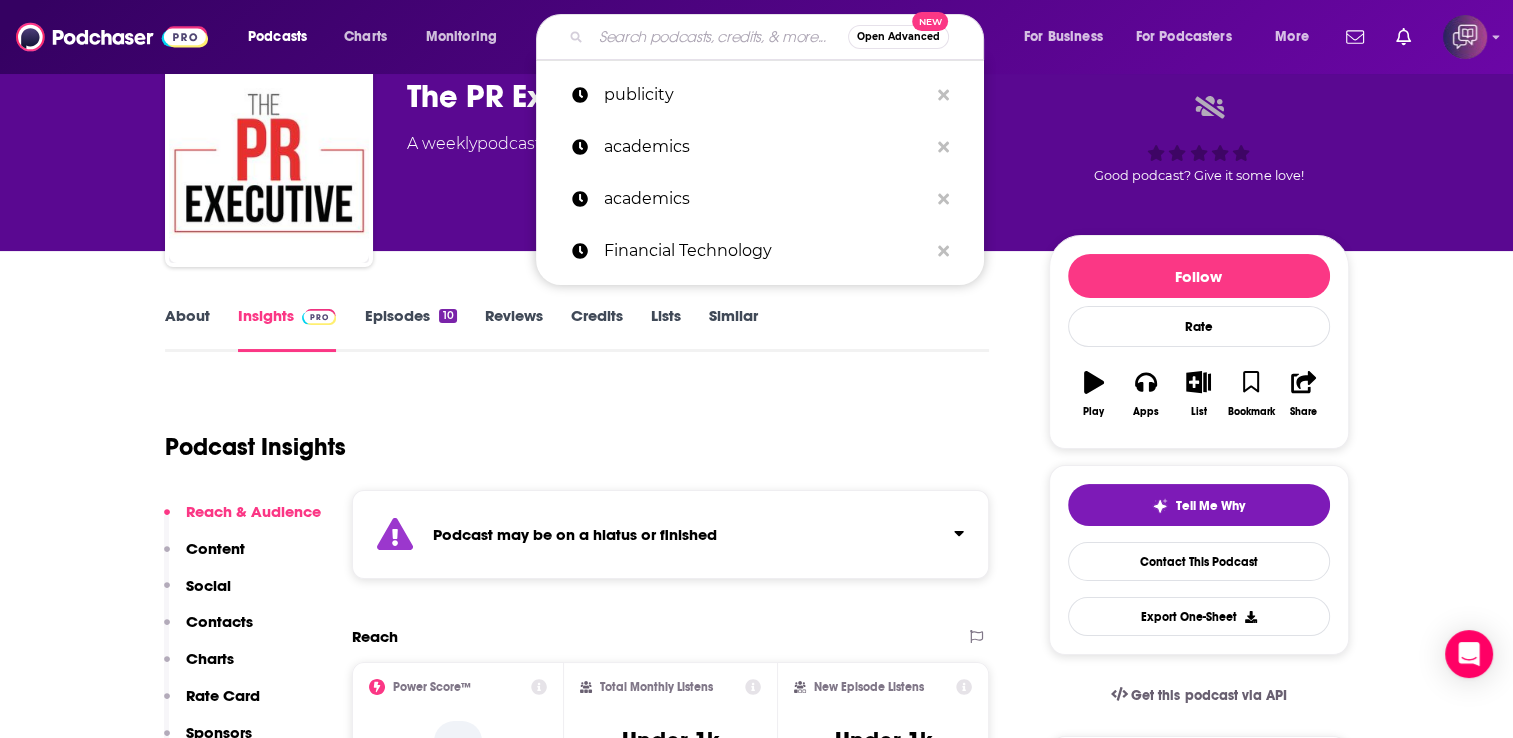 click at bounding box center [719, 37] 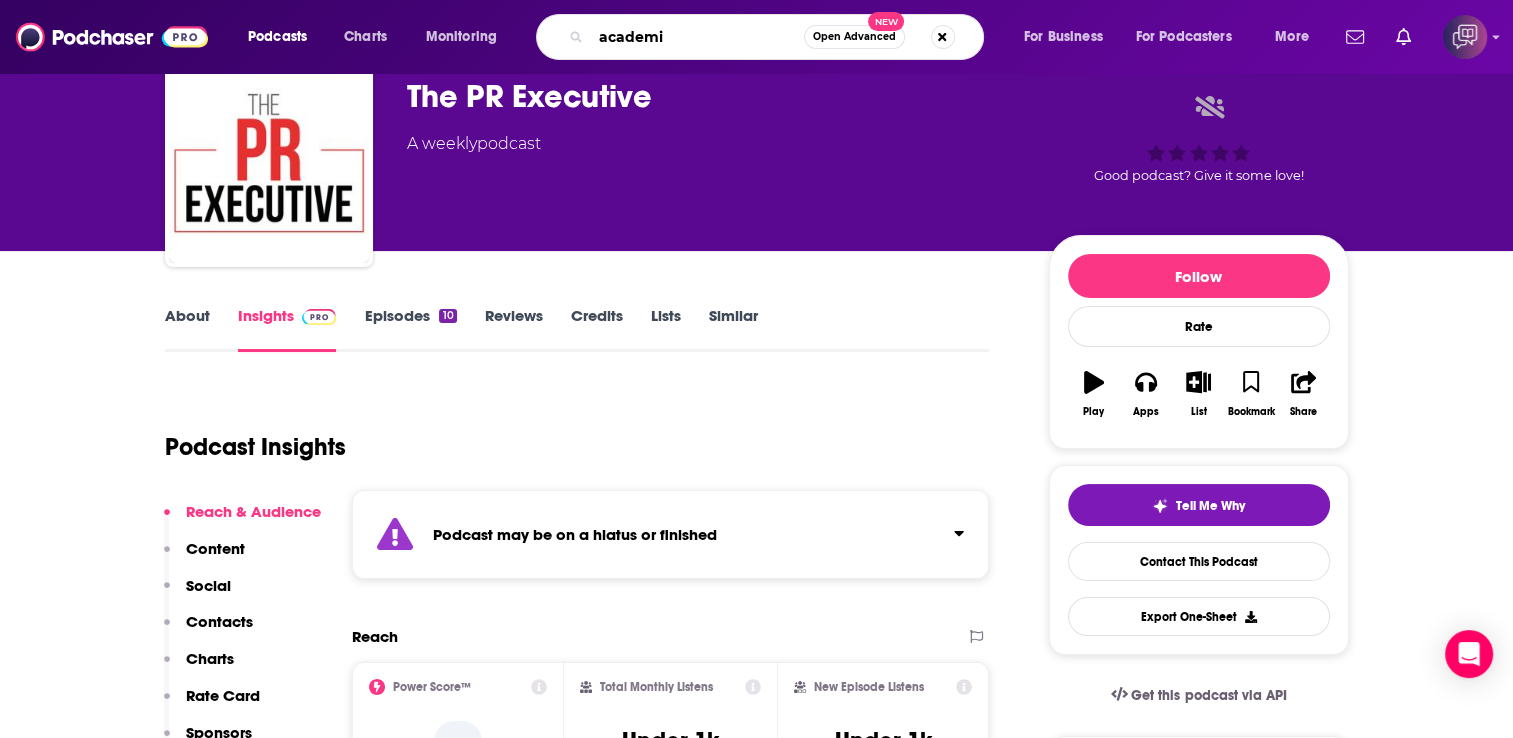 type on "academia" 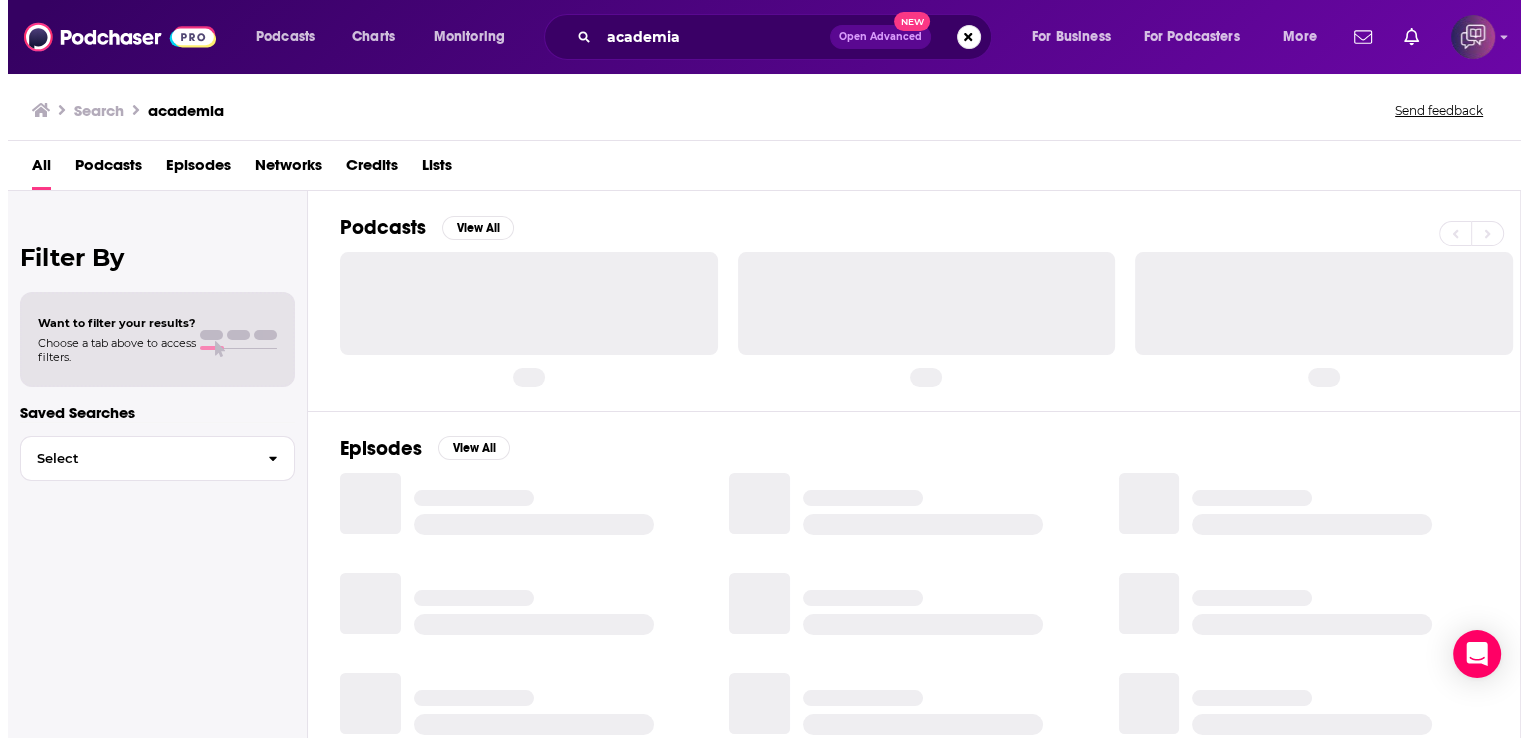 scroll, scrollTop: 0, scrollLeft: 0, axis: both 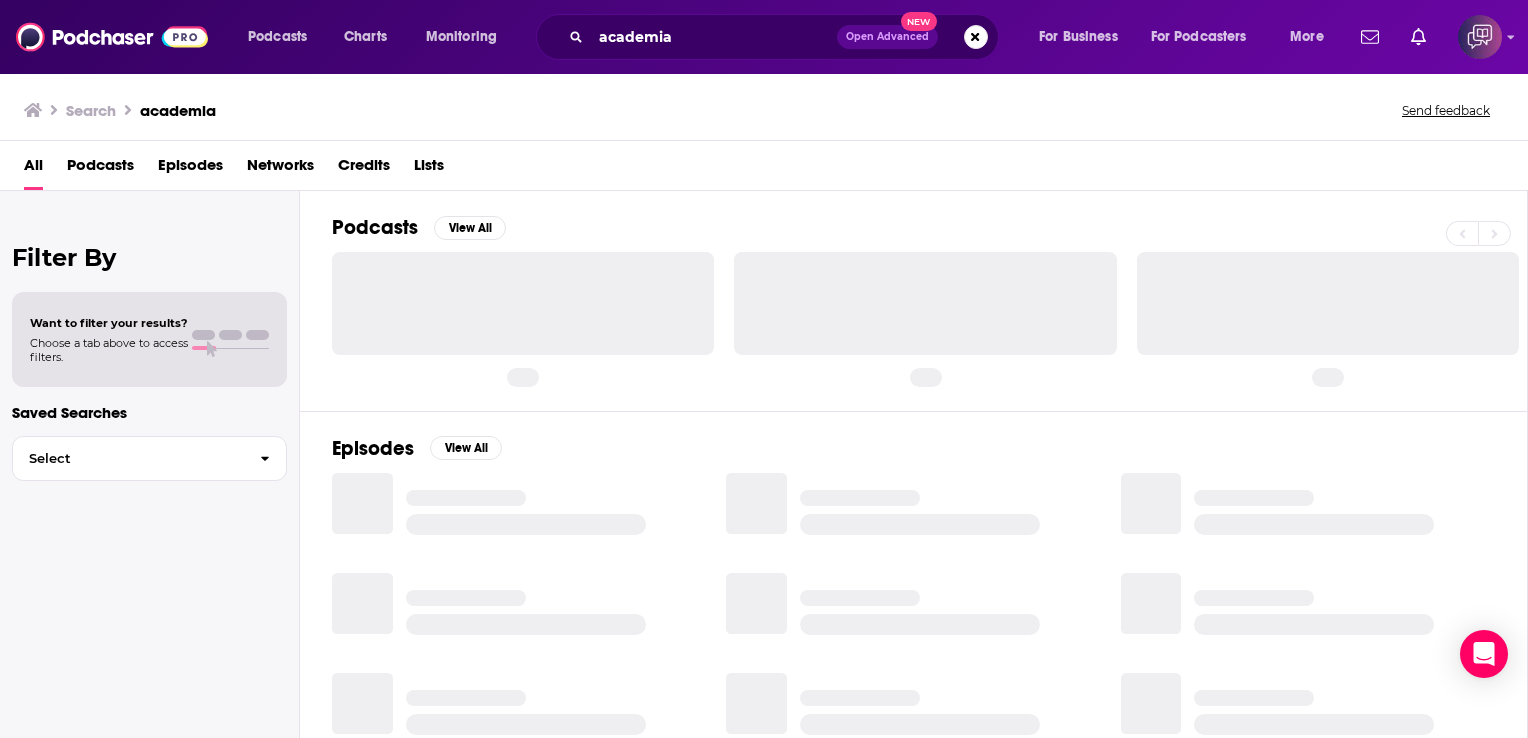 click on "Podcasts" at bounding box center [100, 169] 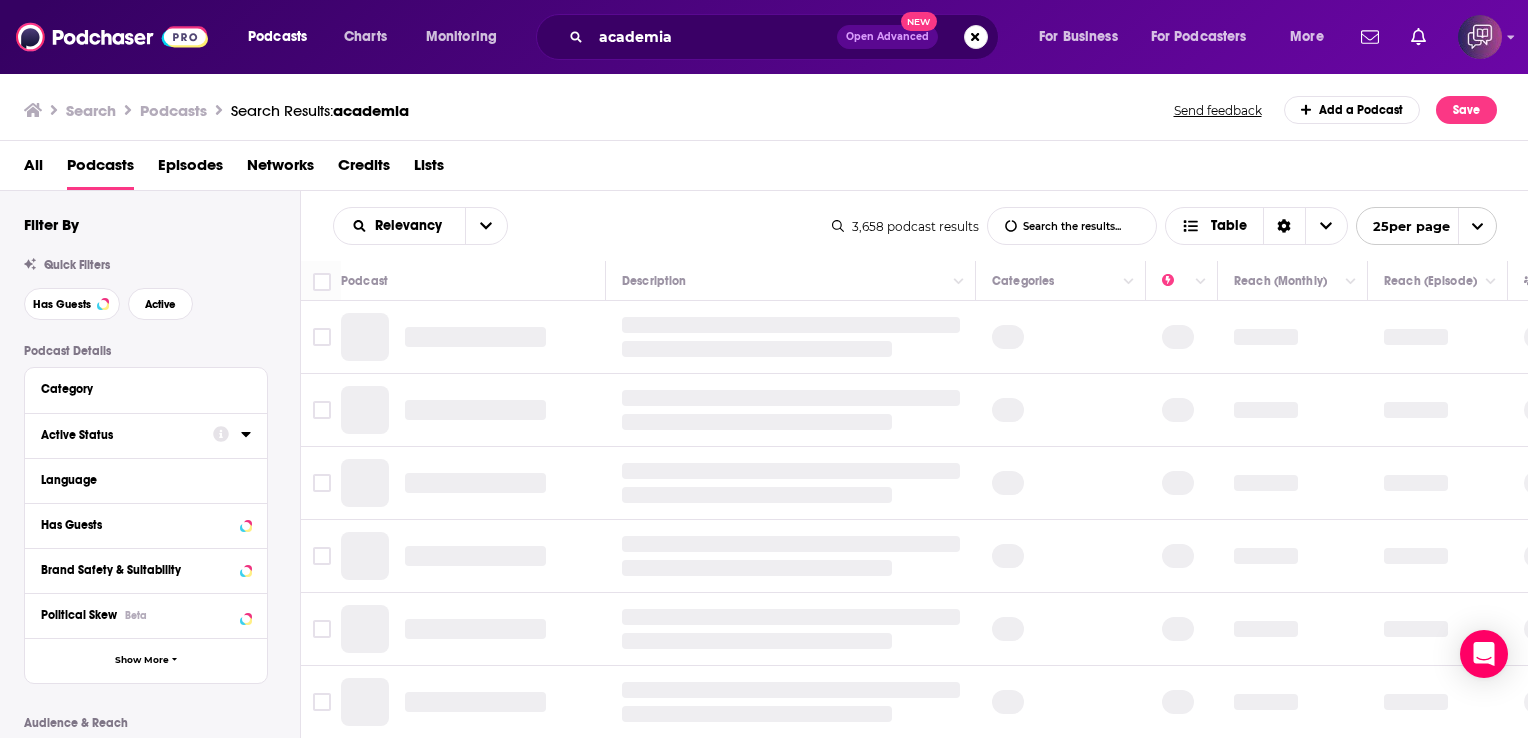 click 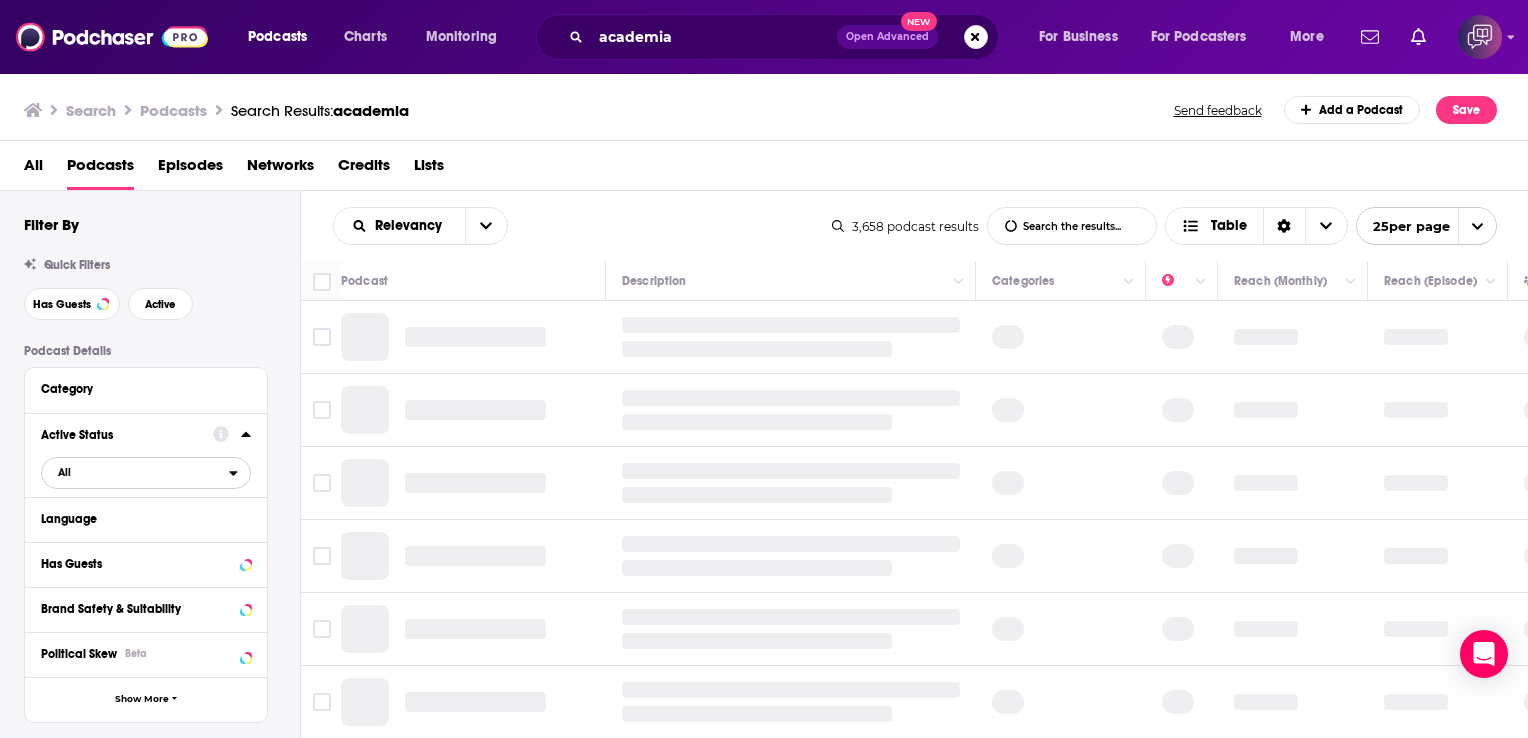 click on "All" at bounding box center [135, 472] 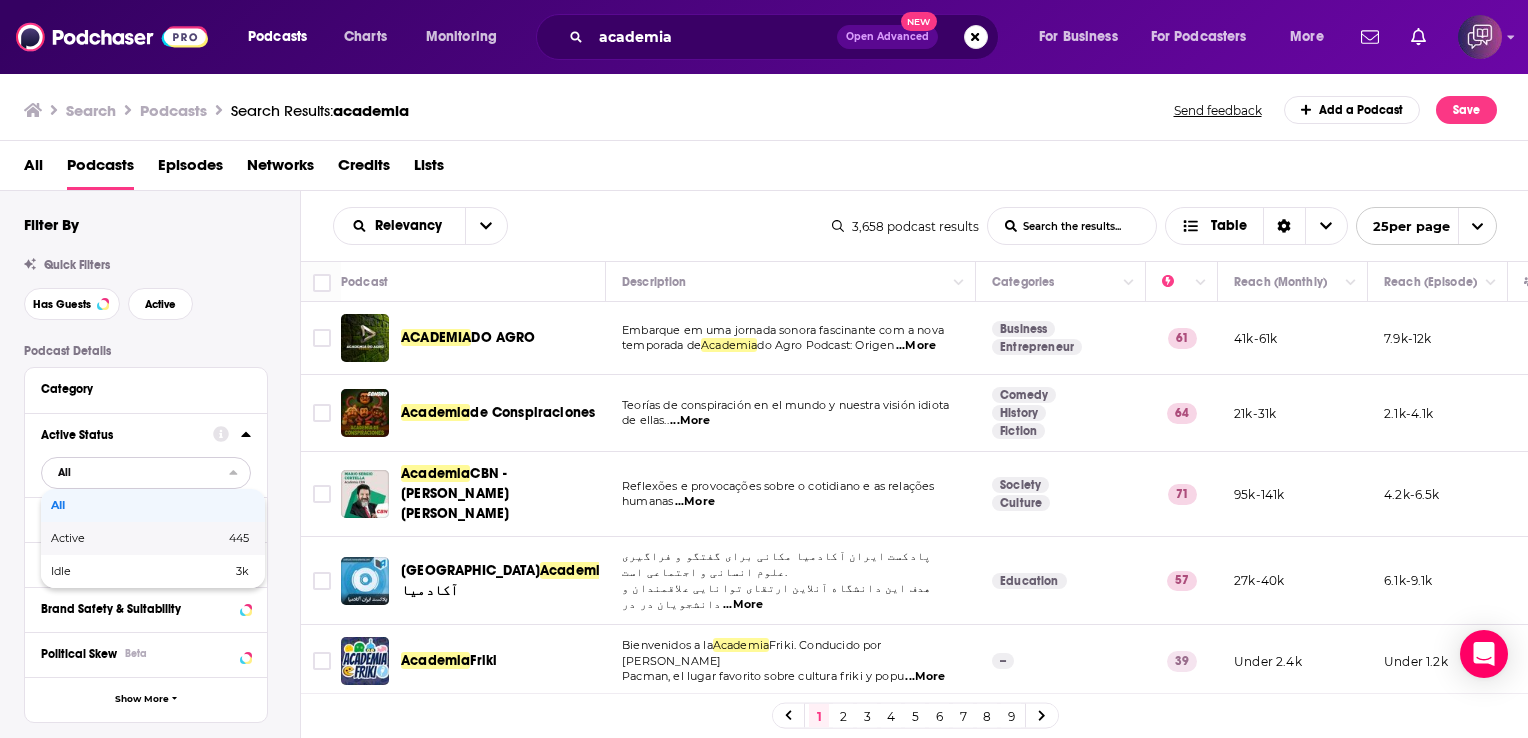 click on "445" at bounding box center [202, 538] 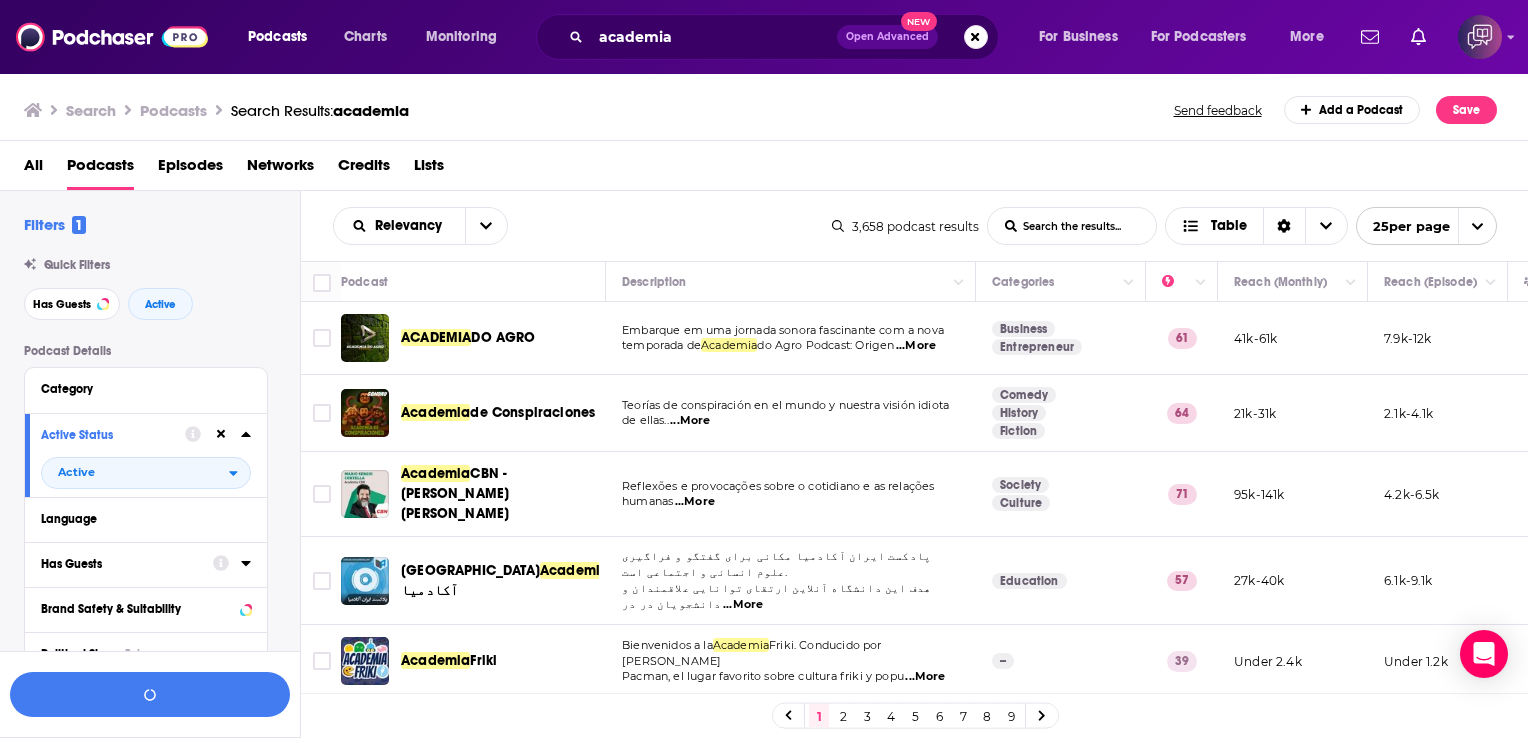 click on "Language" at bounding box center (139, 519) 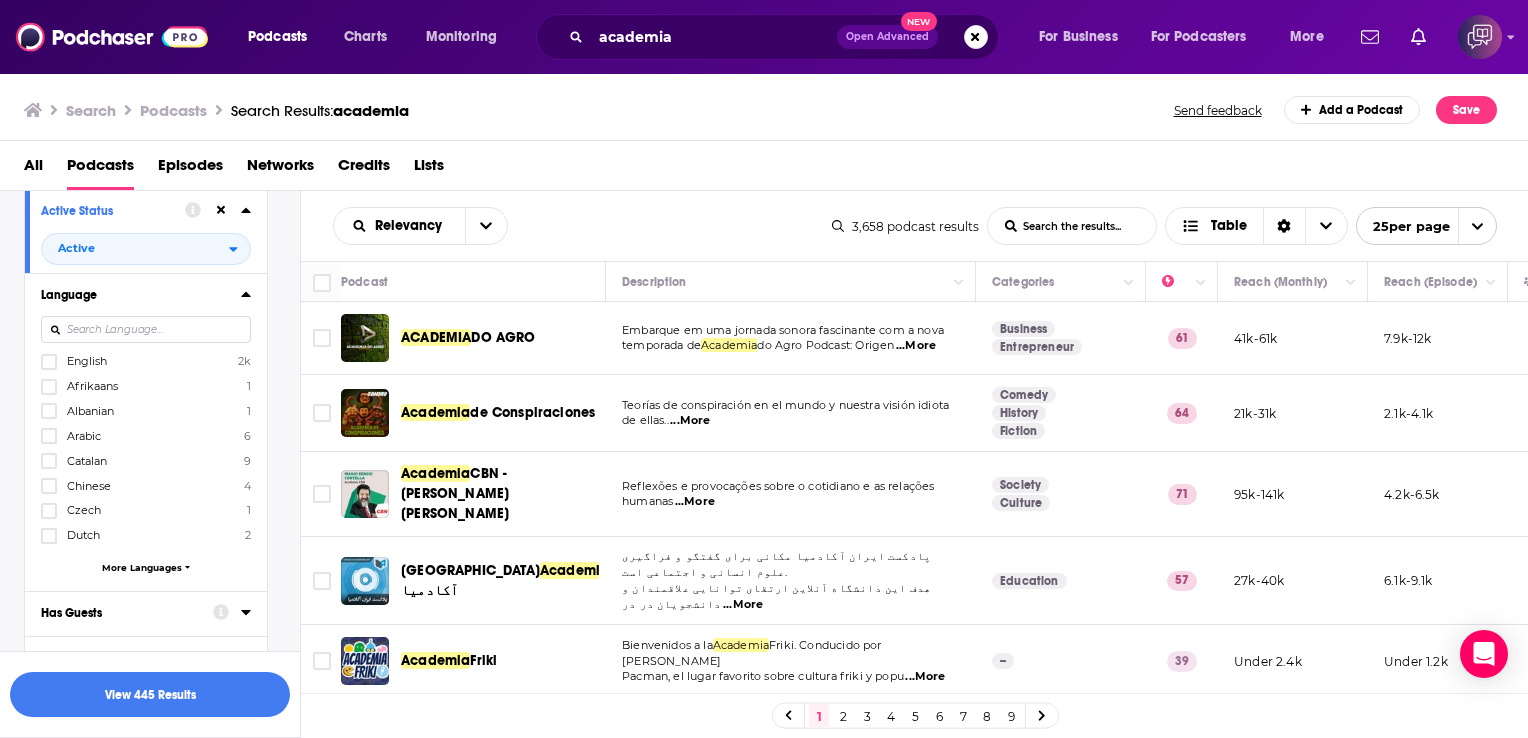 scroll, scrollTop: 228, scrollLeft: 0, axis: vertical 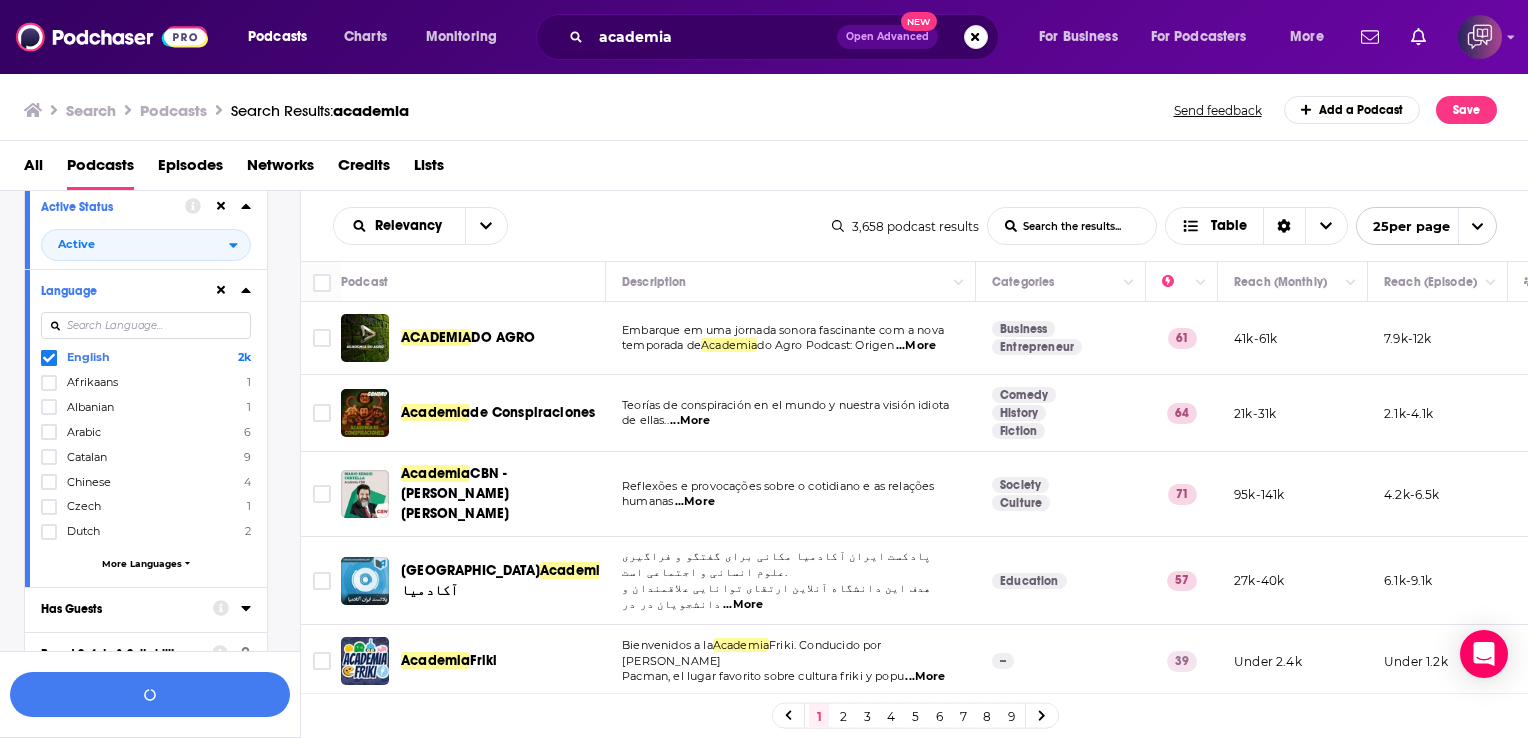 click 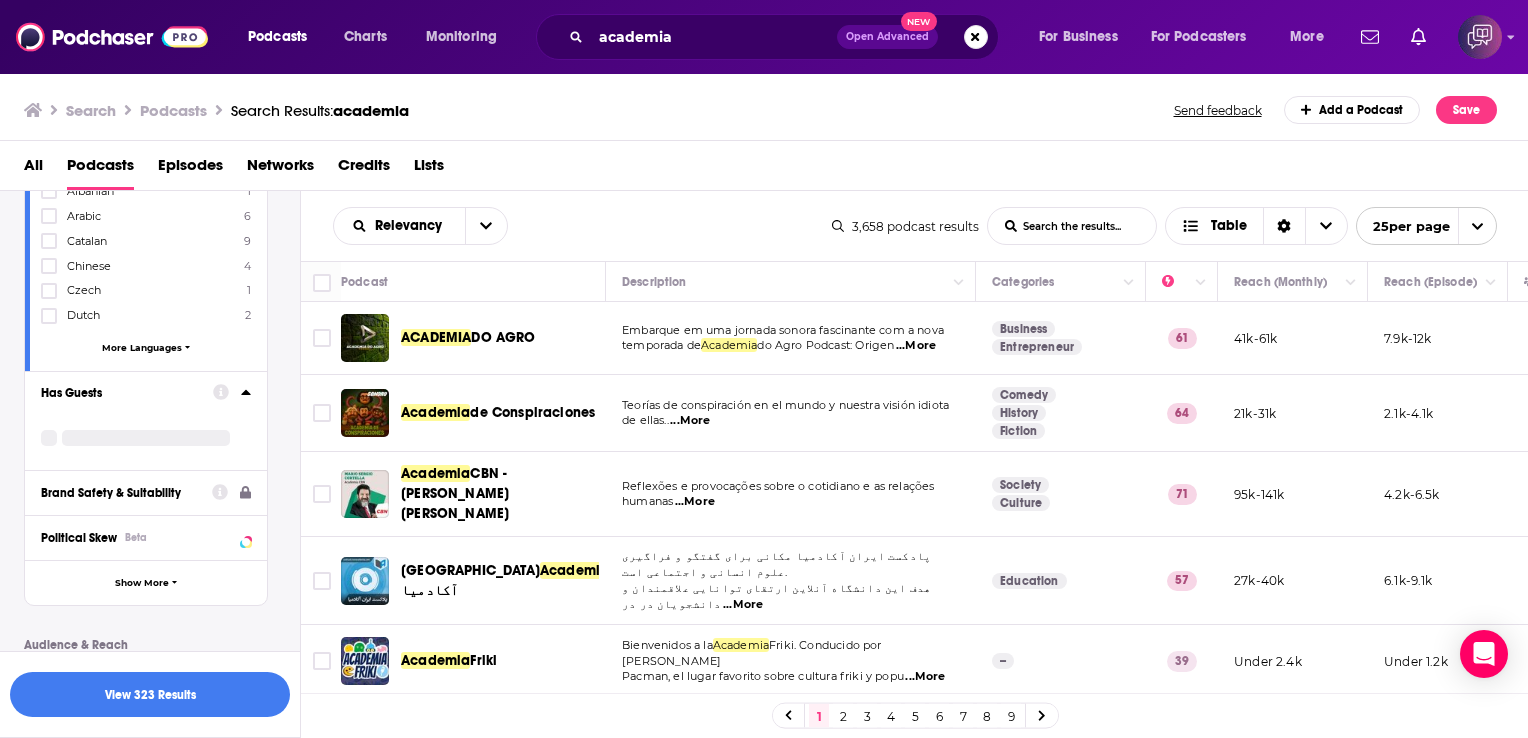 scroll, scrollTop: 444, scrollLeft: 0, axis: vertical 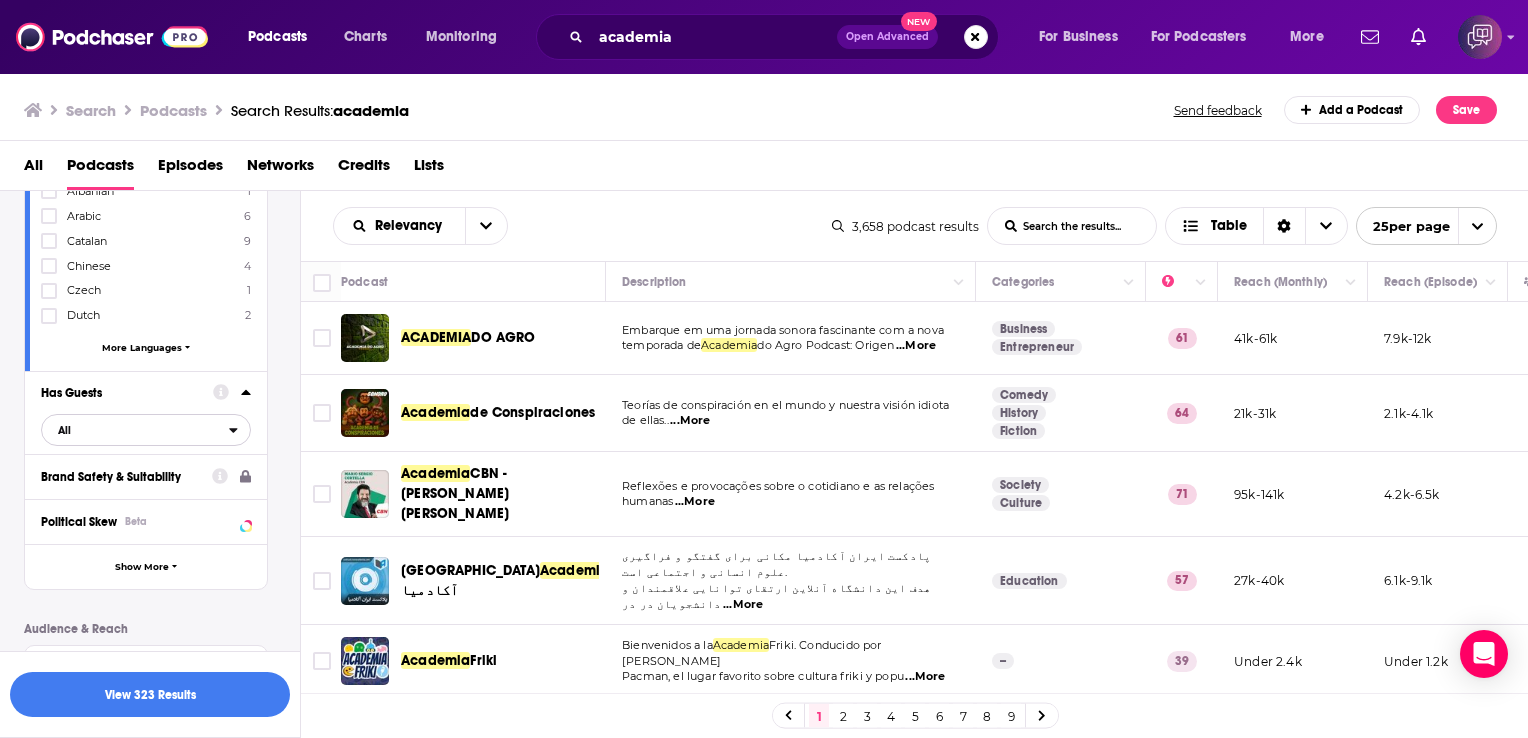 click on "All" at bounding box center [64, 430] 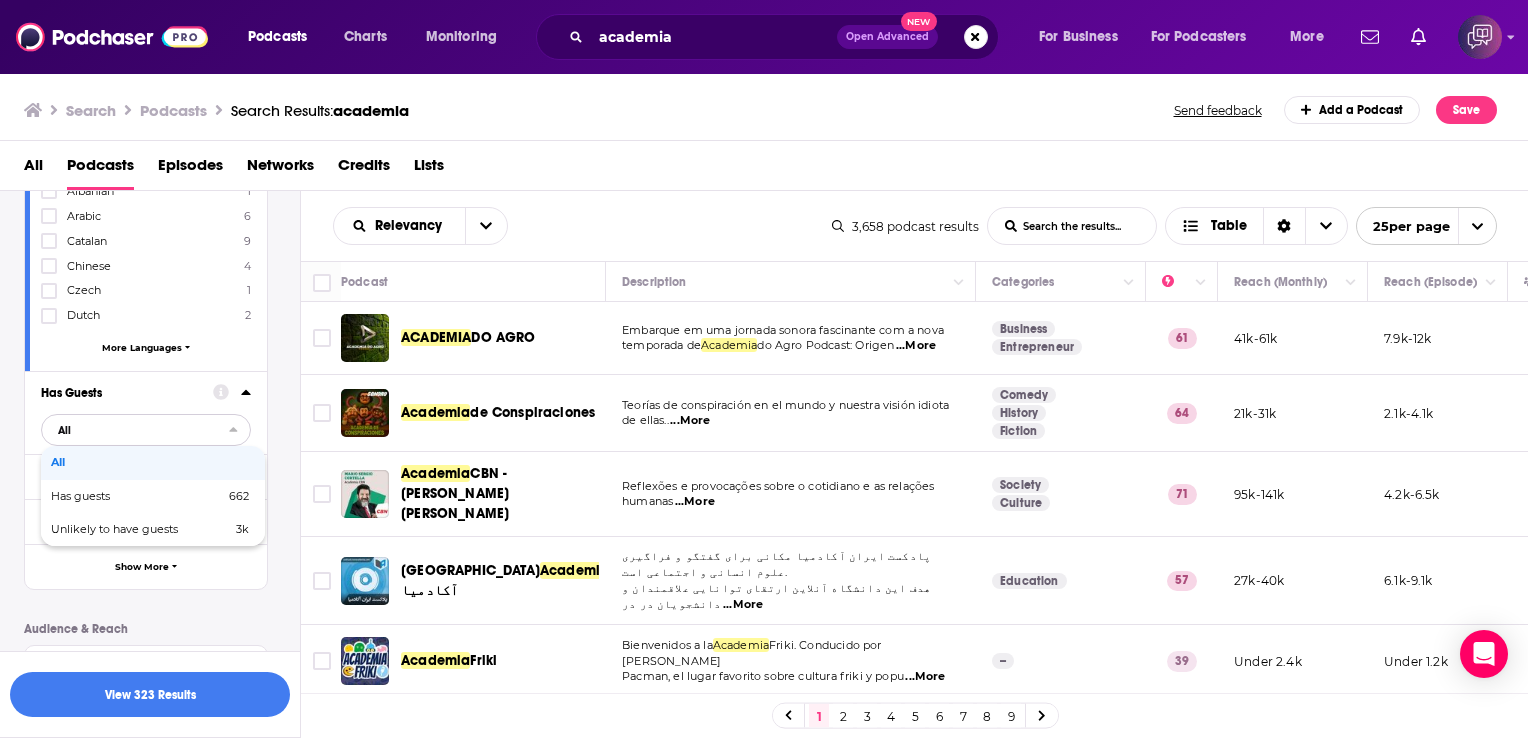 click on "Has guests" at bounding box center (109, 496) 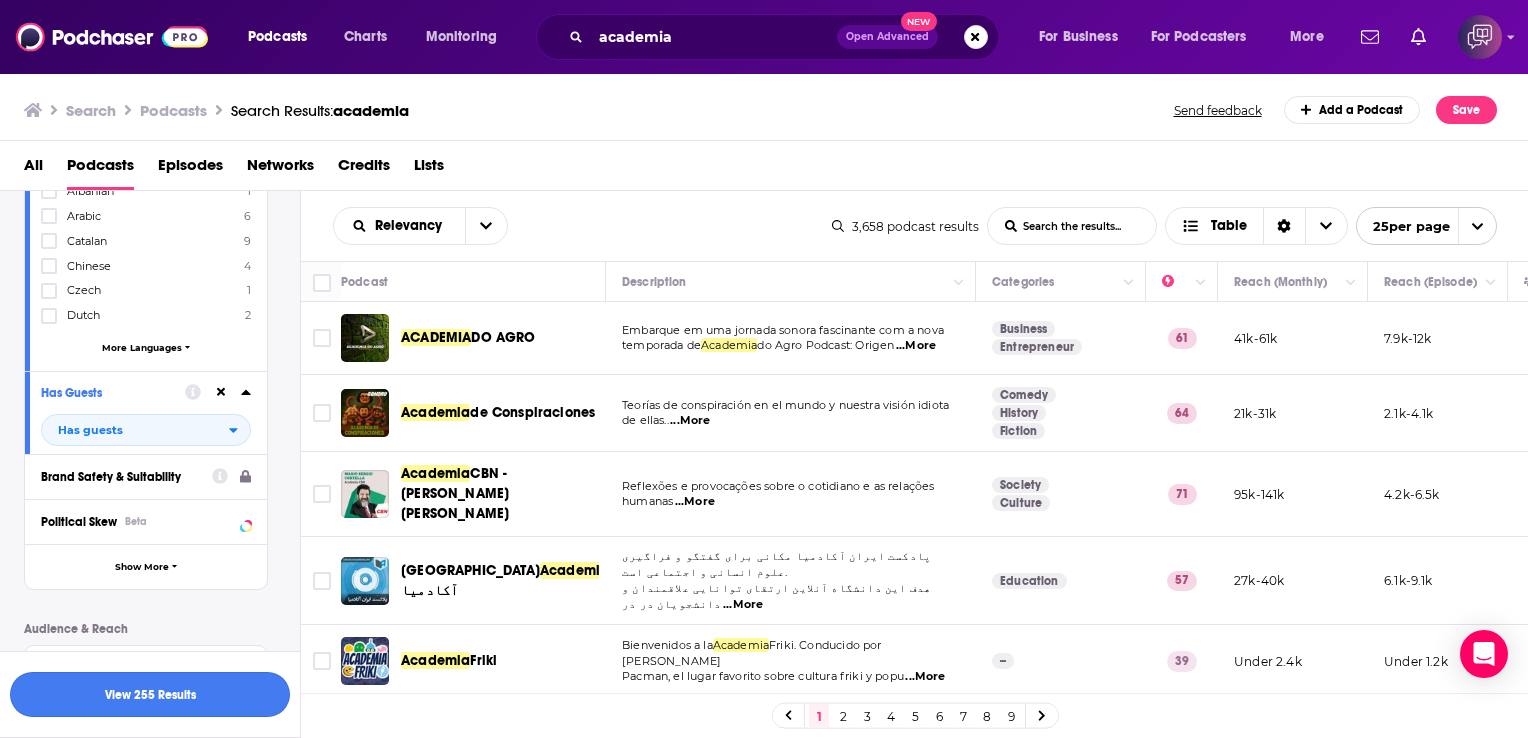click on "View 255 Results" at bounding box center (150, 694) 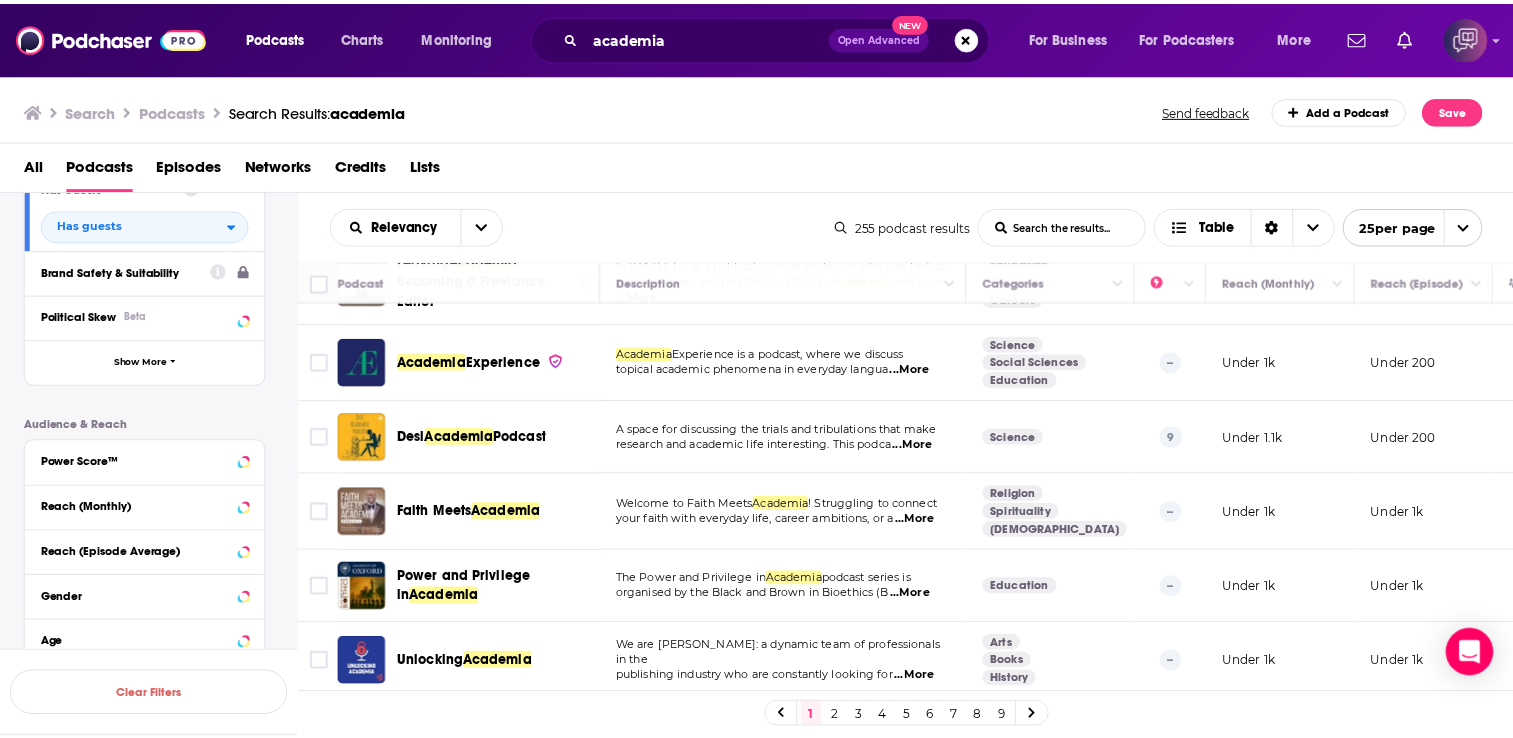 scroll, scrollTop: 442, scrollLeft: 0, axis: vertical 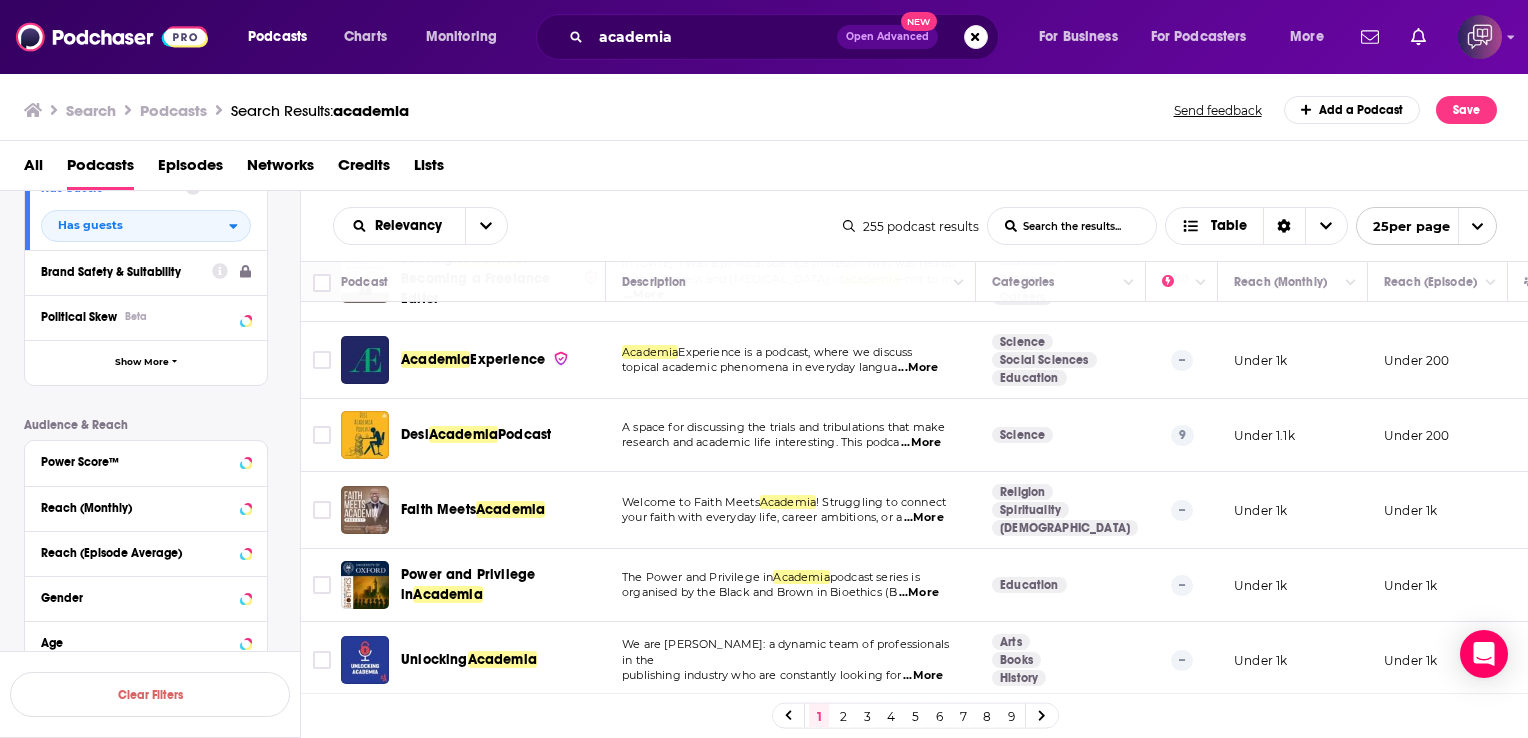 click on "Academia" at bounding box center [435, 359] 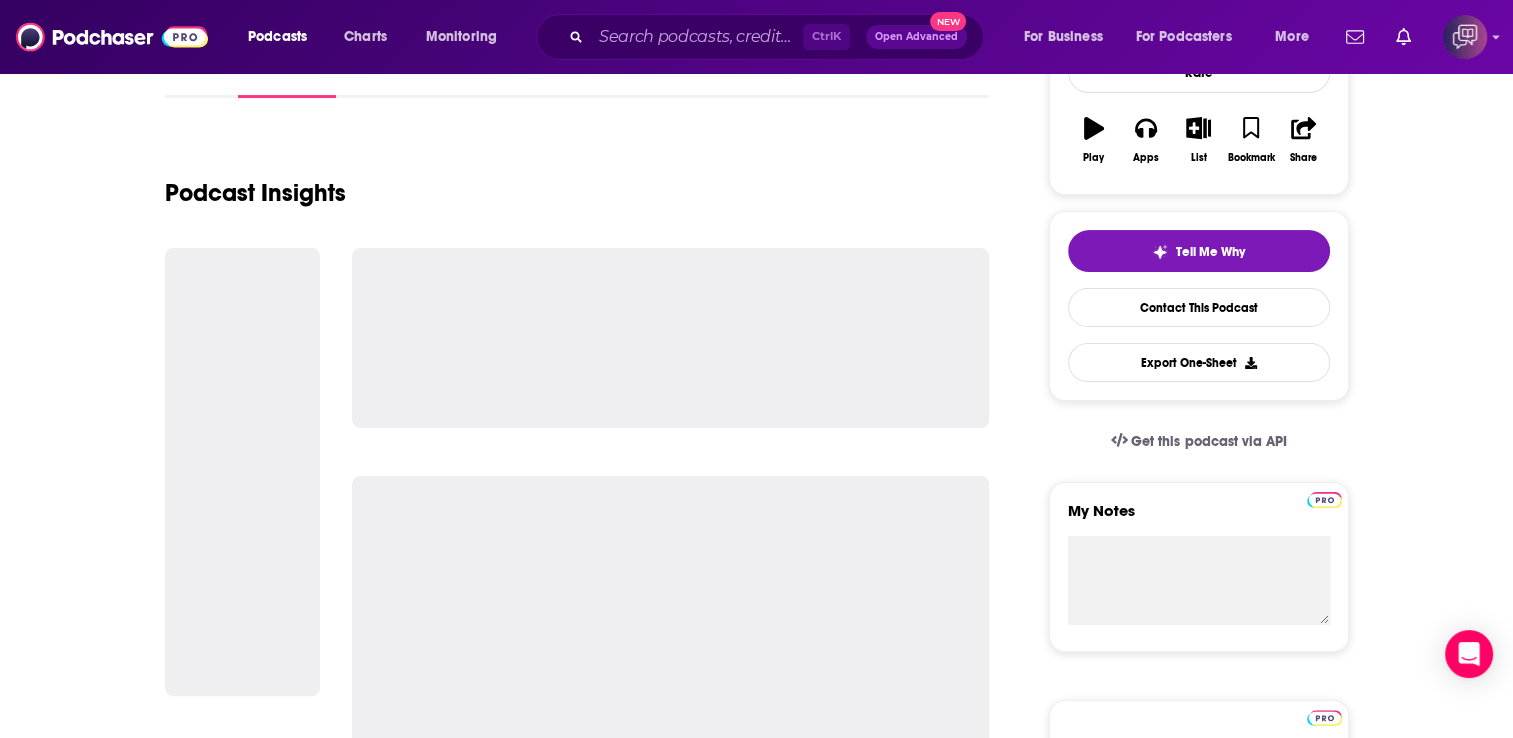 scroll, scrollTop: 360, scrollLeft: 0, axis: vertical 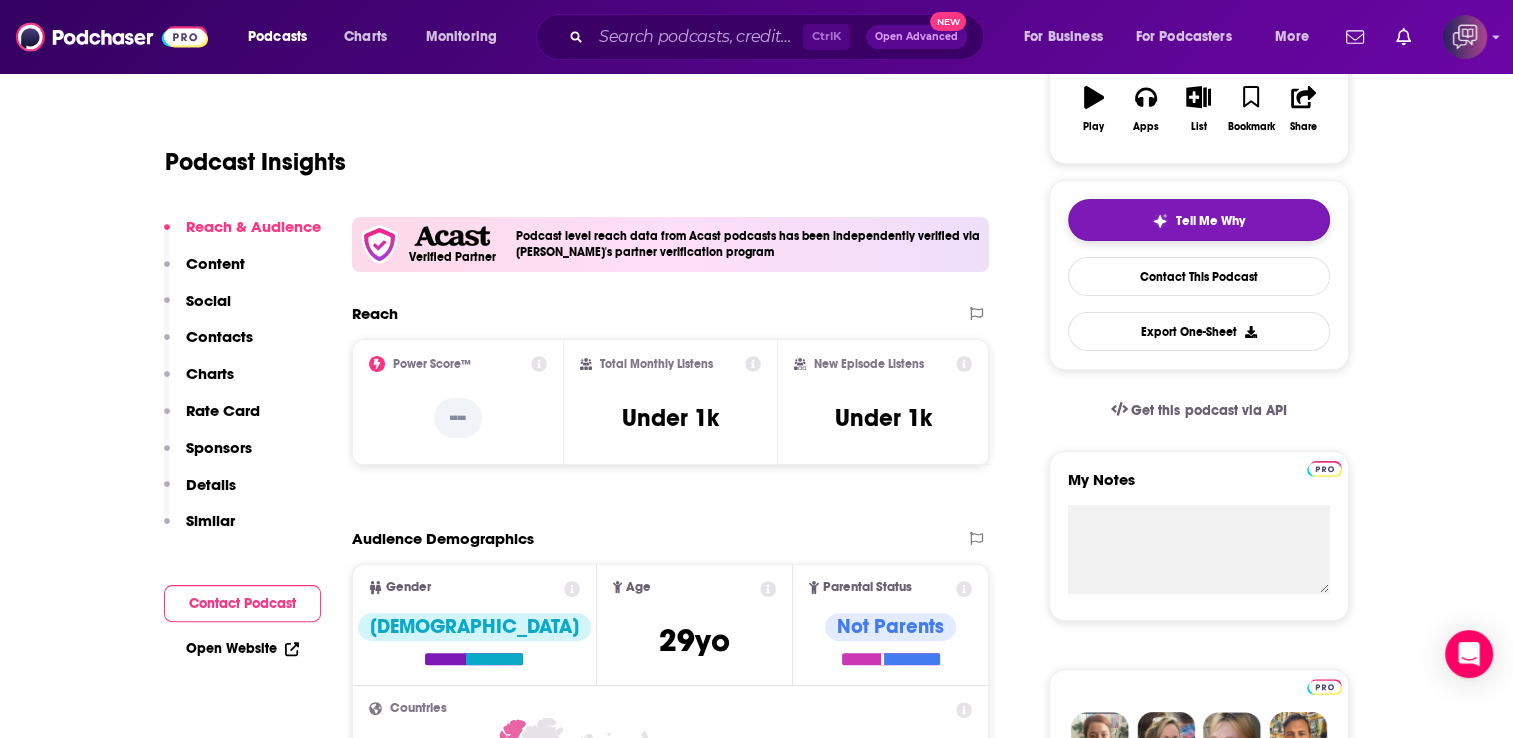 click on "Tell Me Why" at bounding box center (1199, 220) 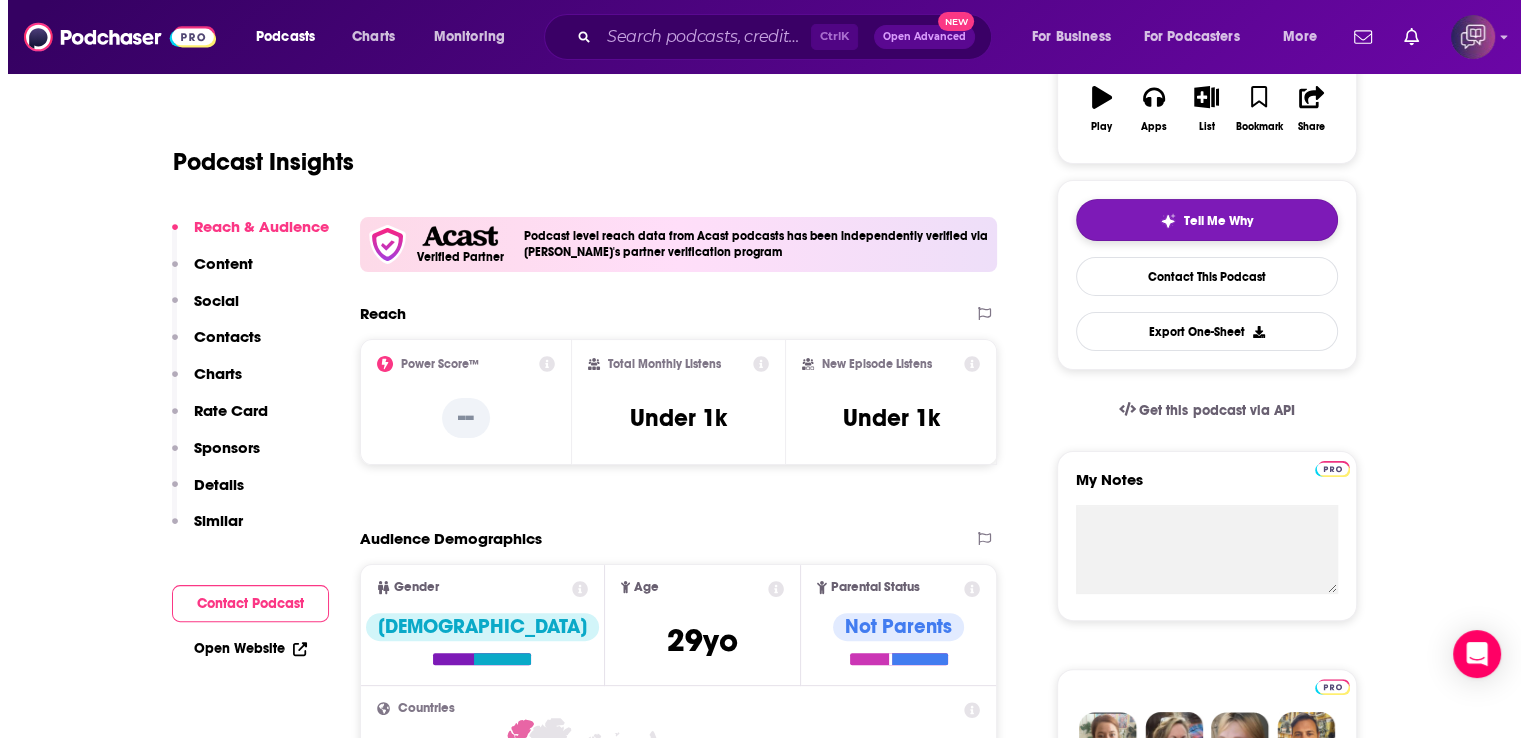 scroll, scrollTop: 0, scrollLeft: 0, axis: both 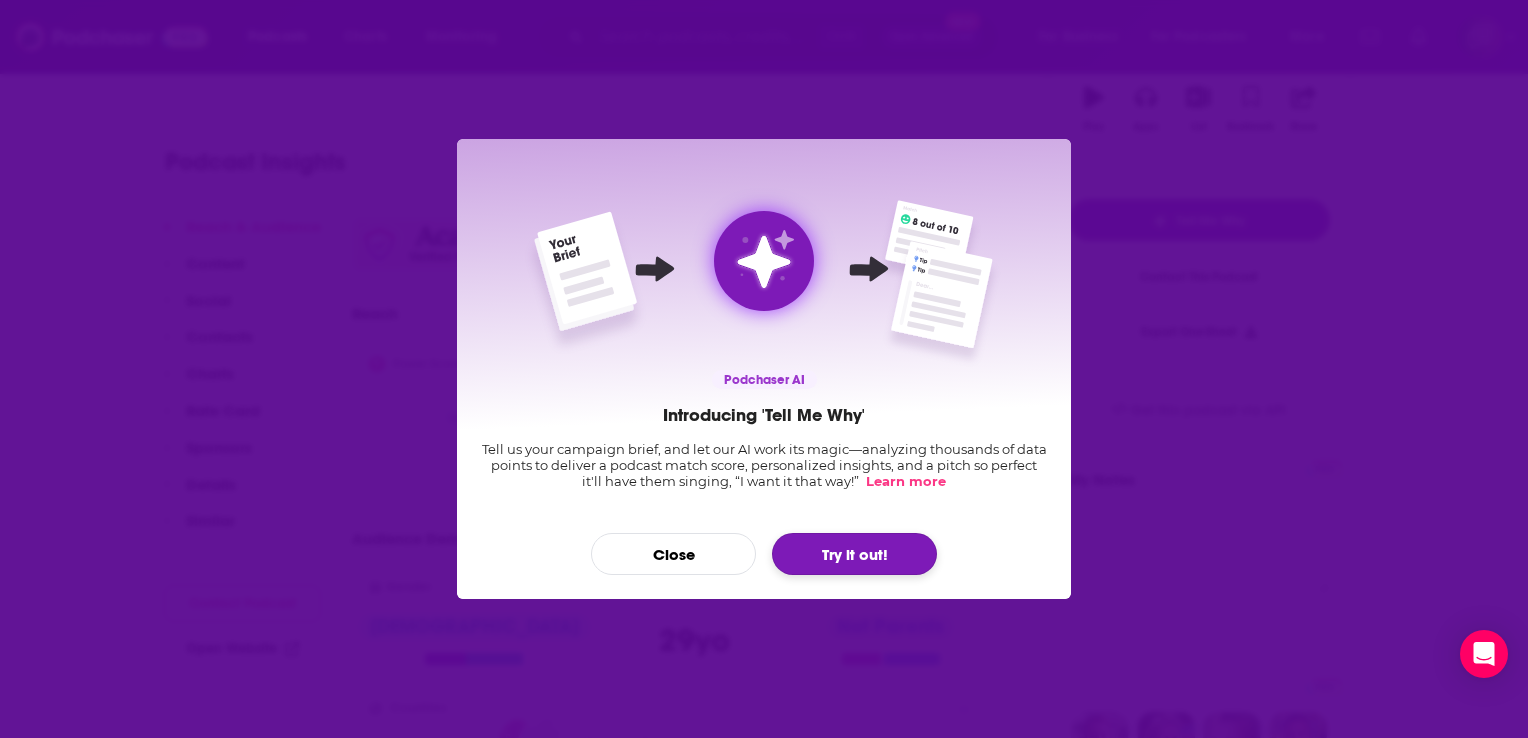 click on "Try it out!" at bounding box center (854, 554) 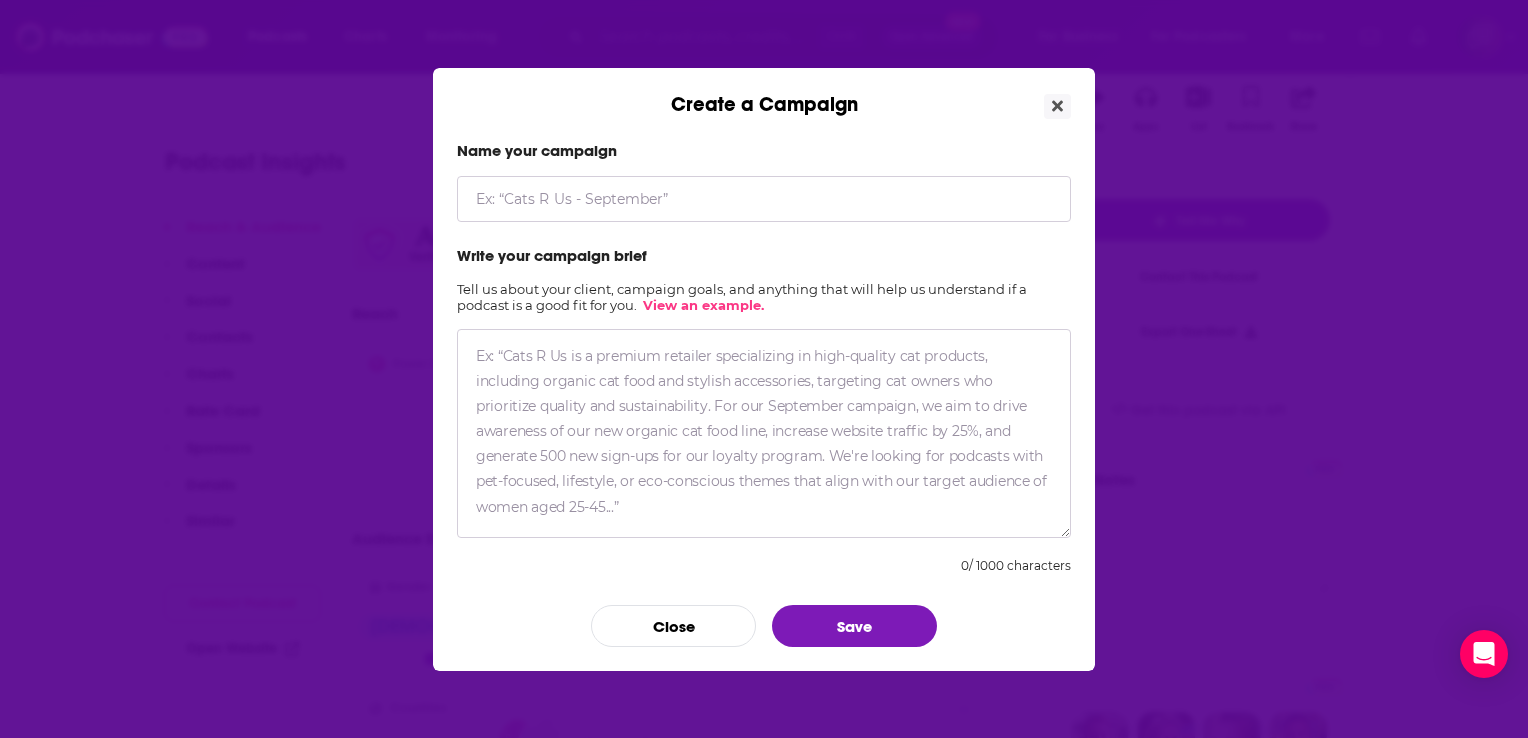 click at bounding box center [764, 199] 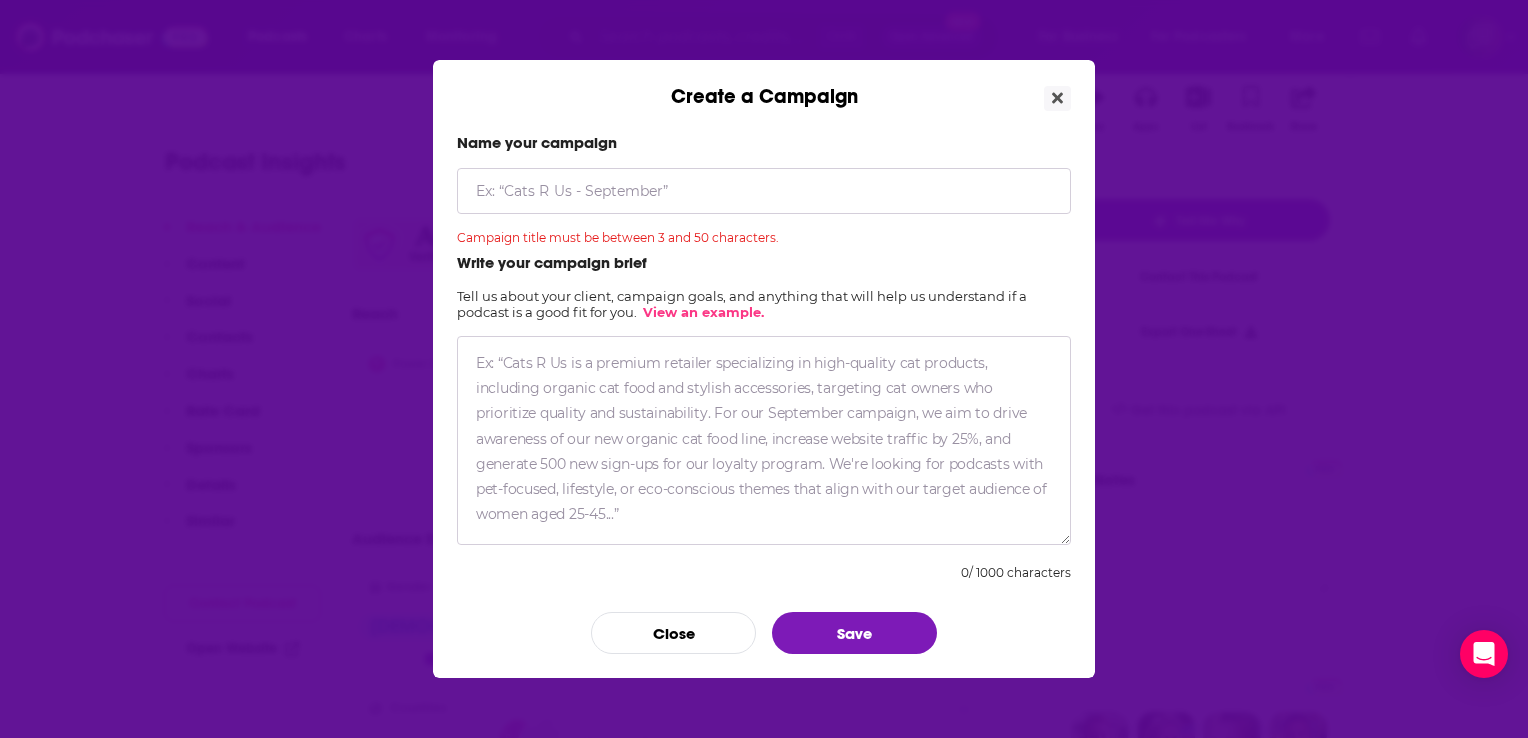 click at bounding box center [764, 191] 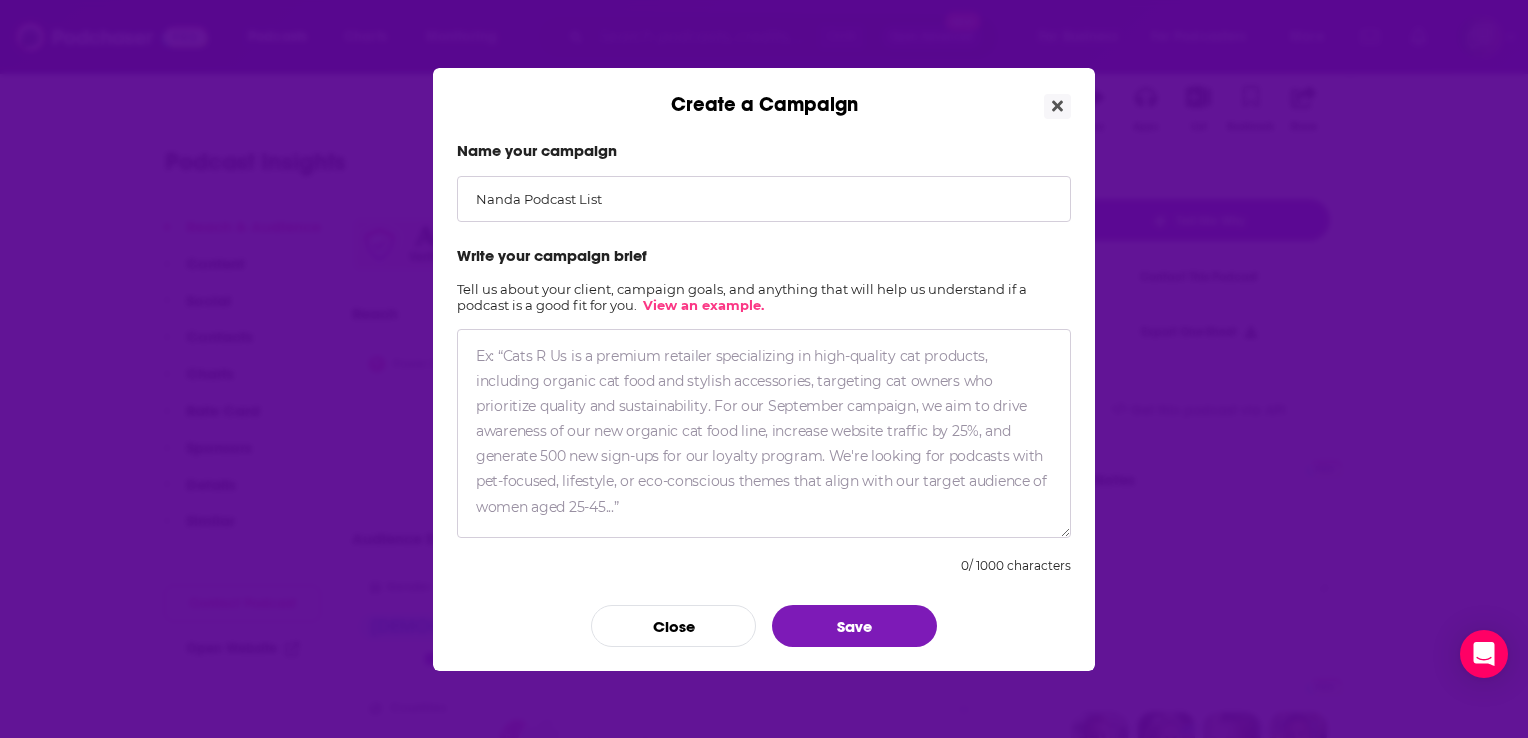 type on "Nanda Podcast List" 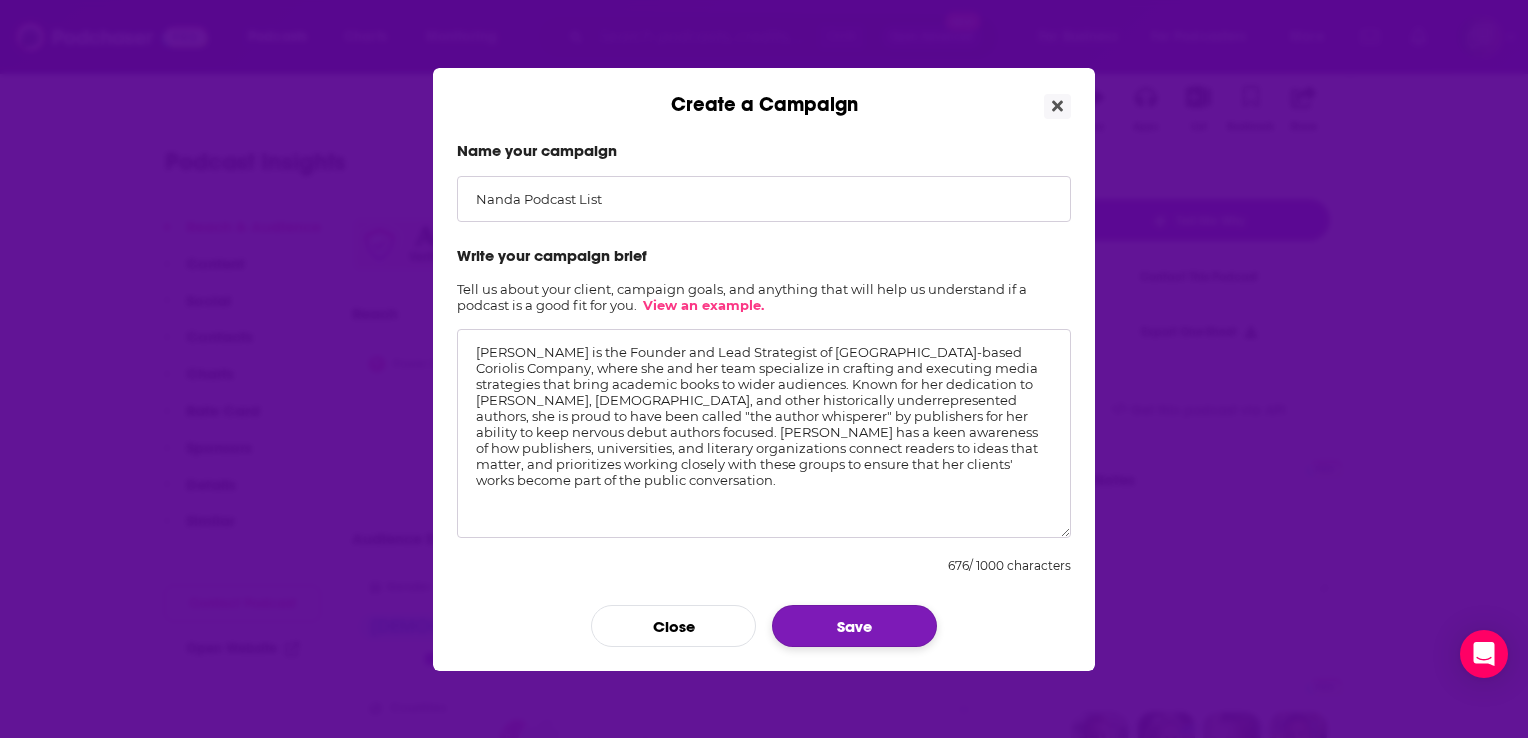 type on "[PERSON_NAME] is the Founder and Lead Strategist of [GEOGRAPHIC_DATA]-based Coriolis Company, where she and her team specialize in crafting and executing media strategies that bring academic books to wider audiences. Known for her dedication to [PERSON_NAME], [DEMOGRAPHIC_DATA], and other historically underrepresented authors, she is proud to have been called "the author whisperer" by publishers for her ability to keep nervous debut authors focused. [PERSON_NAME] has a keen awareness of how publishers, universities, and literary organizations connect readers to ideas that matter, and prioritizes working closely with these groups to ensure that her clients' works become part of the public conversation." 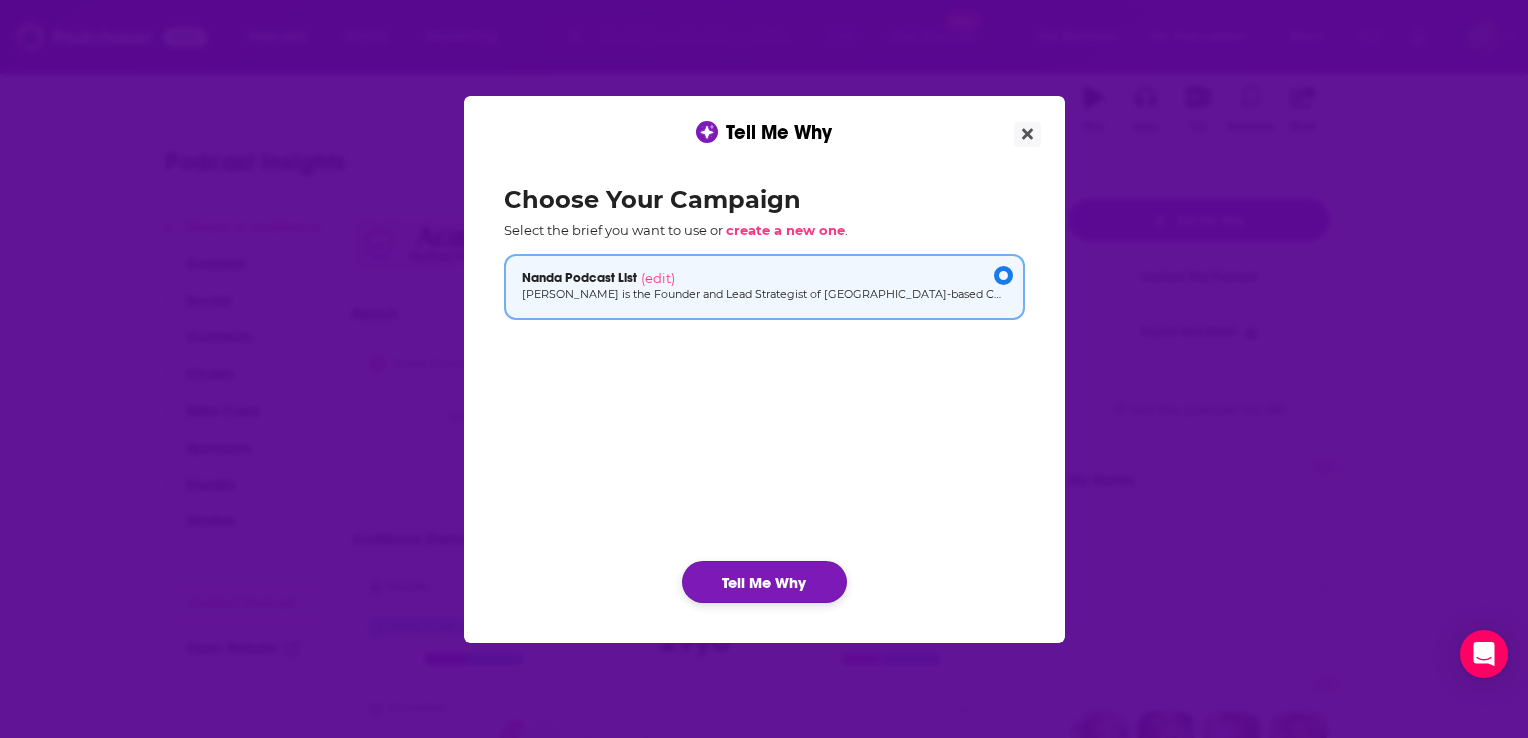 click on "Tell Me Why" 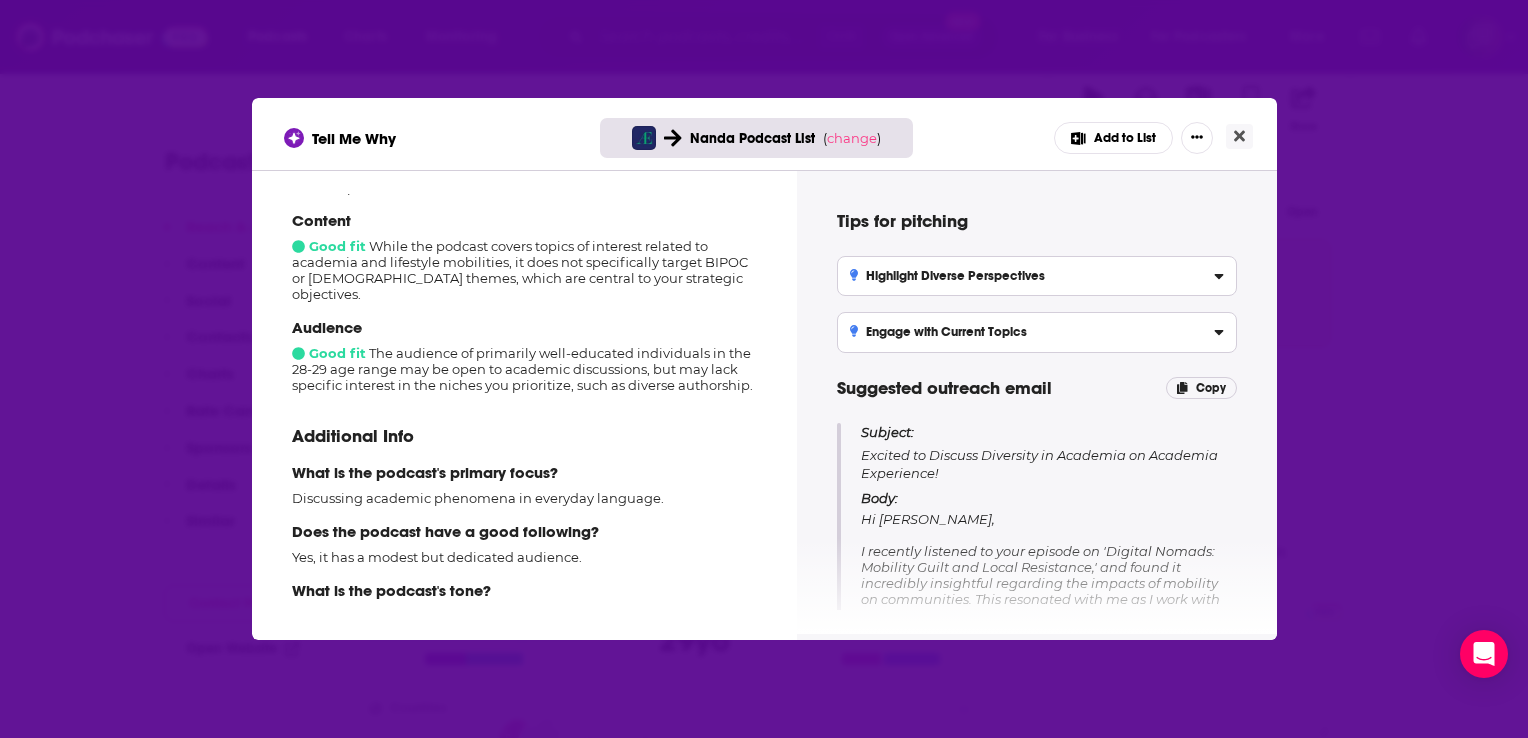 scroll, scrollTop: 327, scrollLeft: 0, axis: vertical 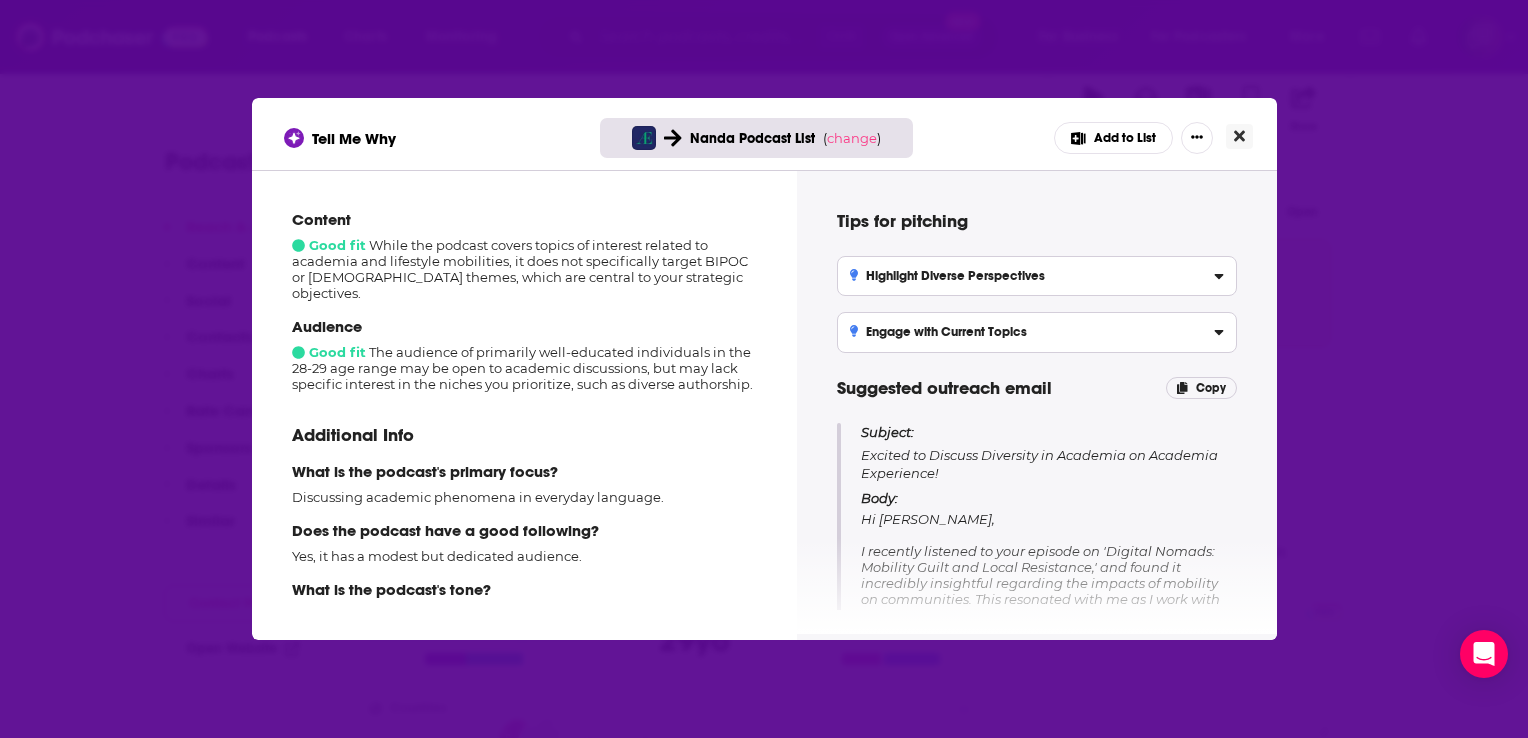 click 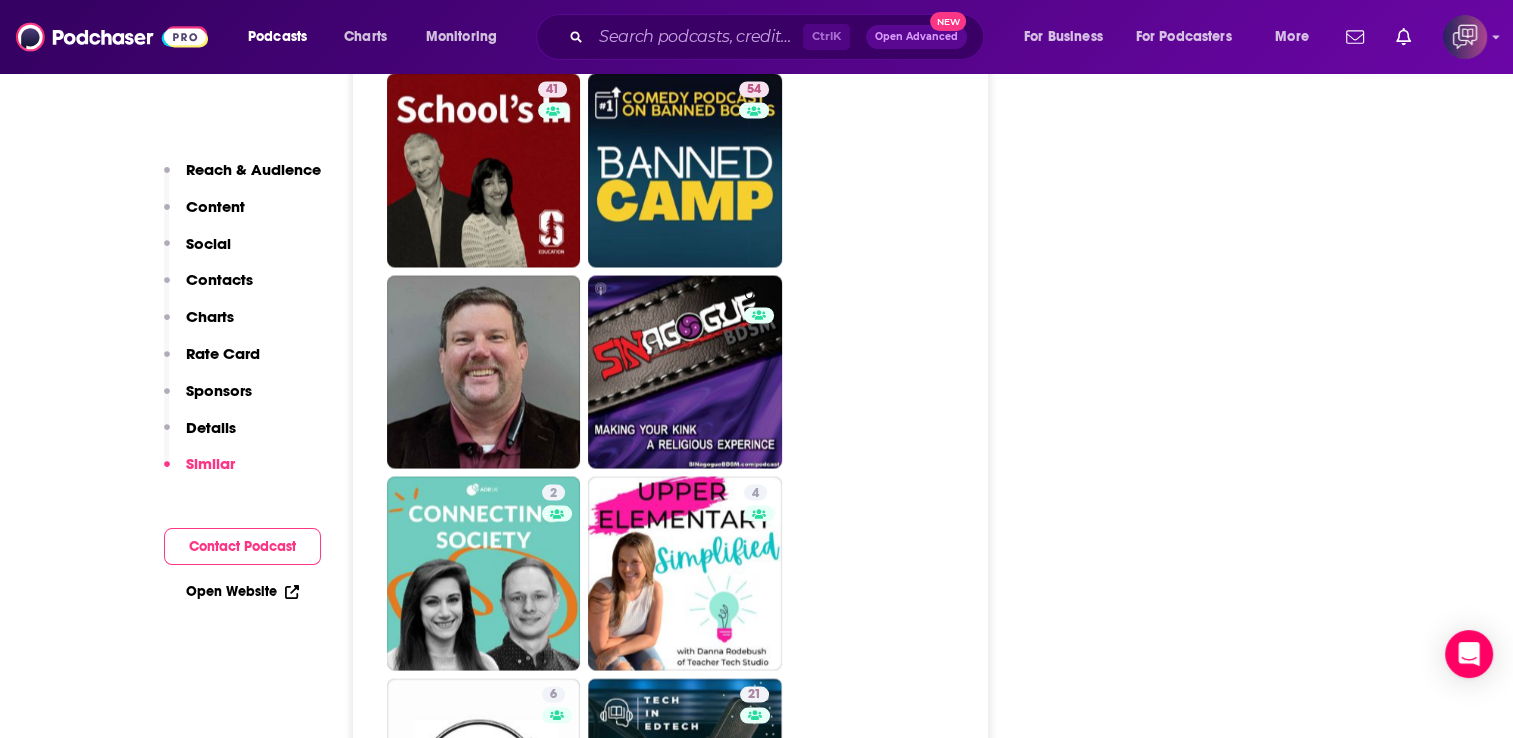 scroll, scrollTop: 3614, scrollLeft: 0, axis: vertical 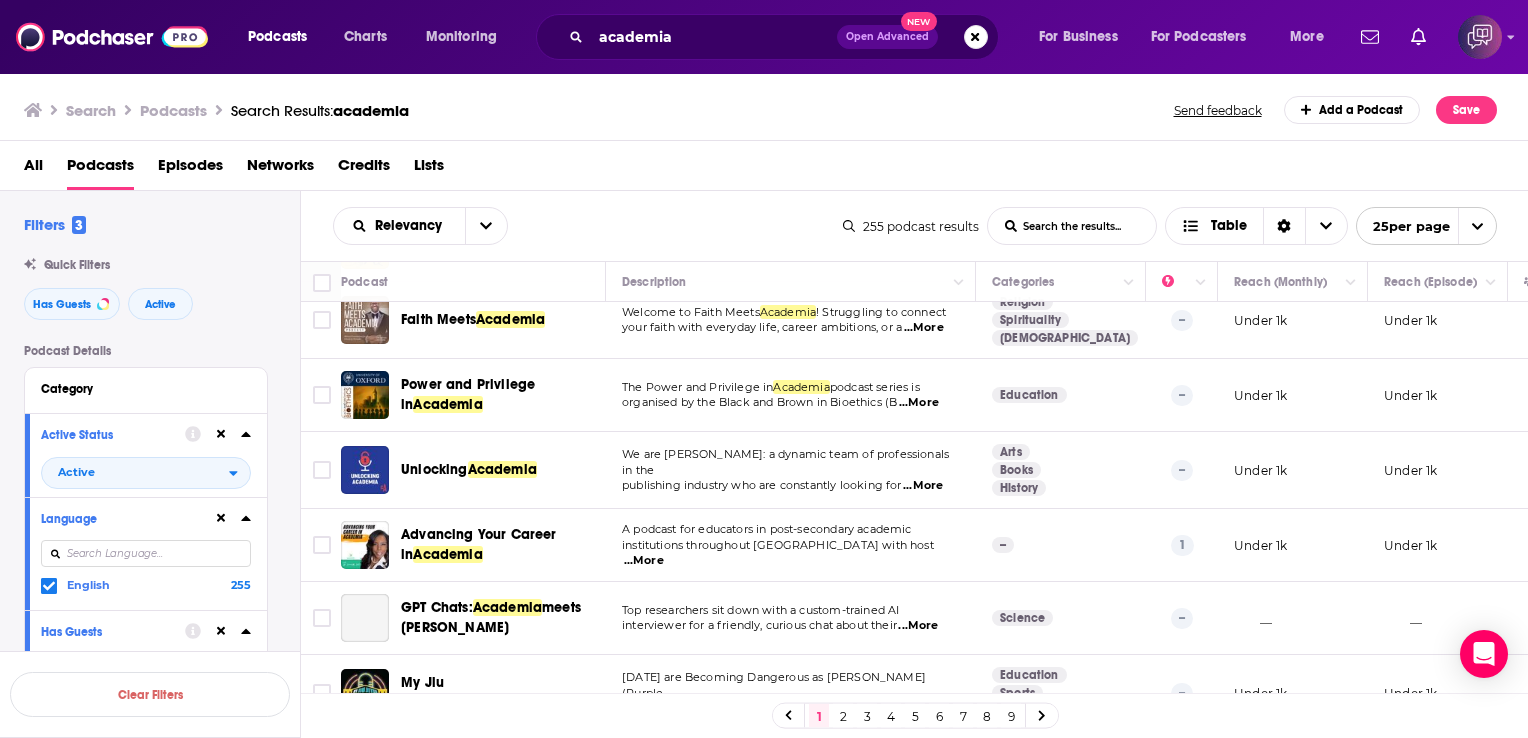 click on "Power and Privilege in" at bounding box center (468, 394) 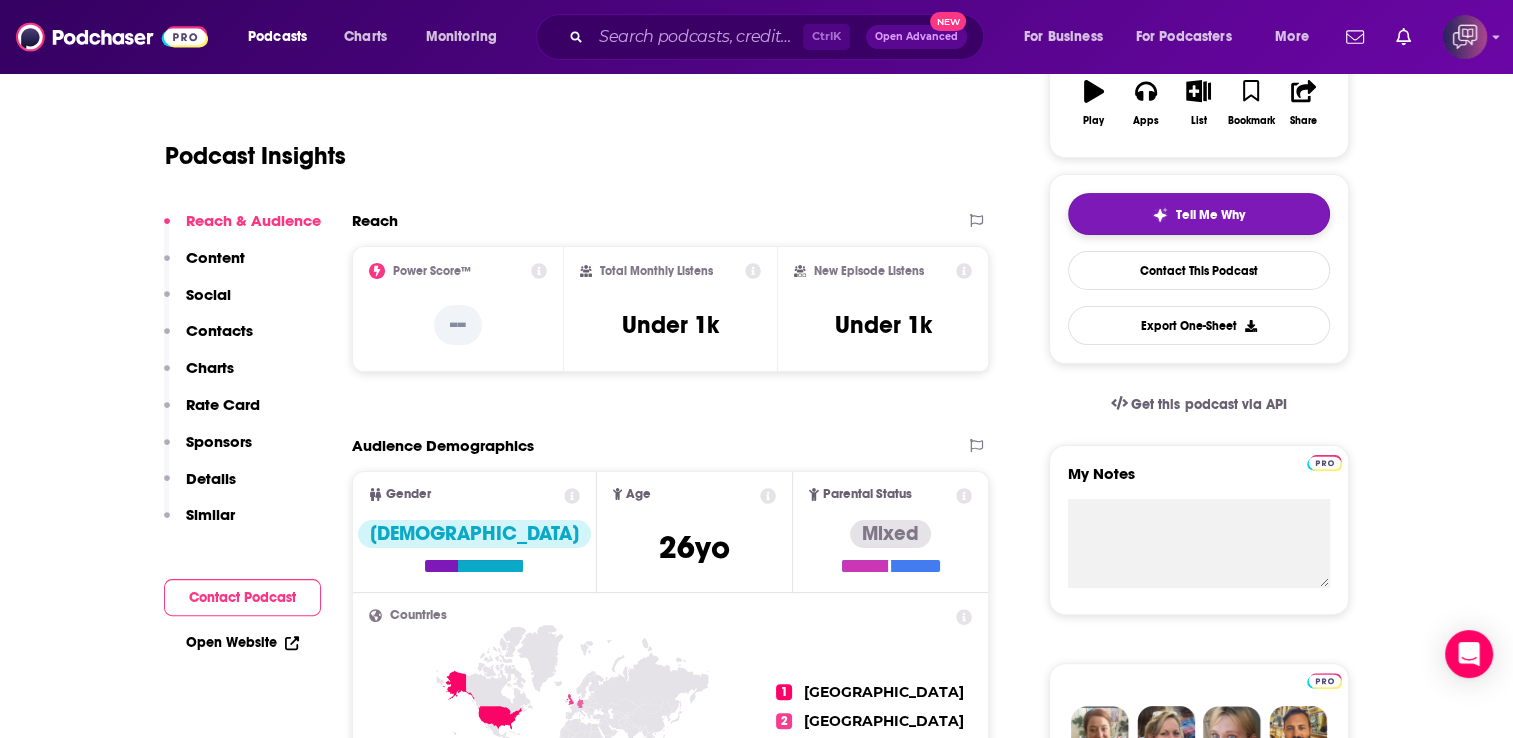 scroll, scrollTop: 372, scrollLeft: 0, axis: vertical 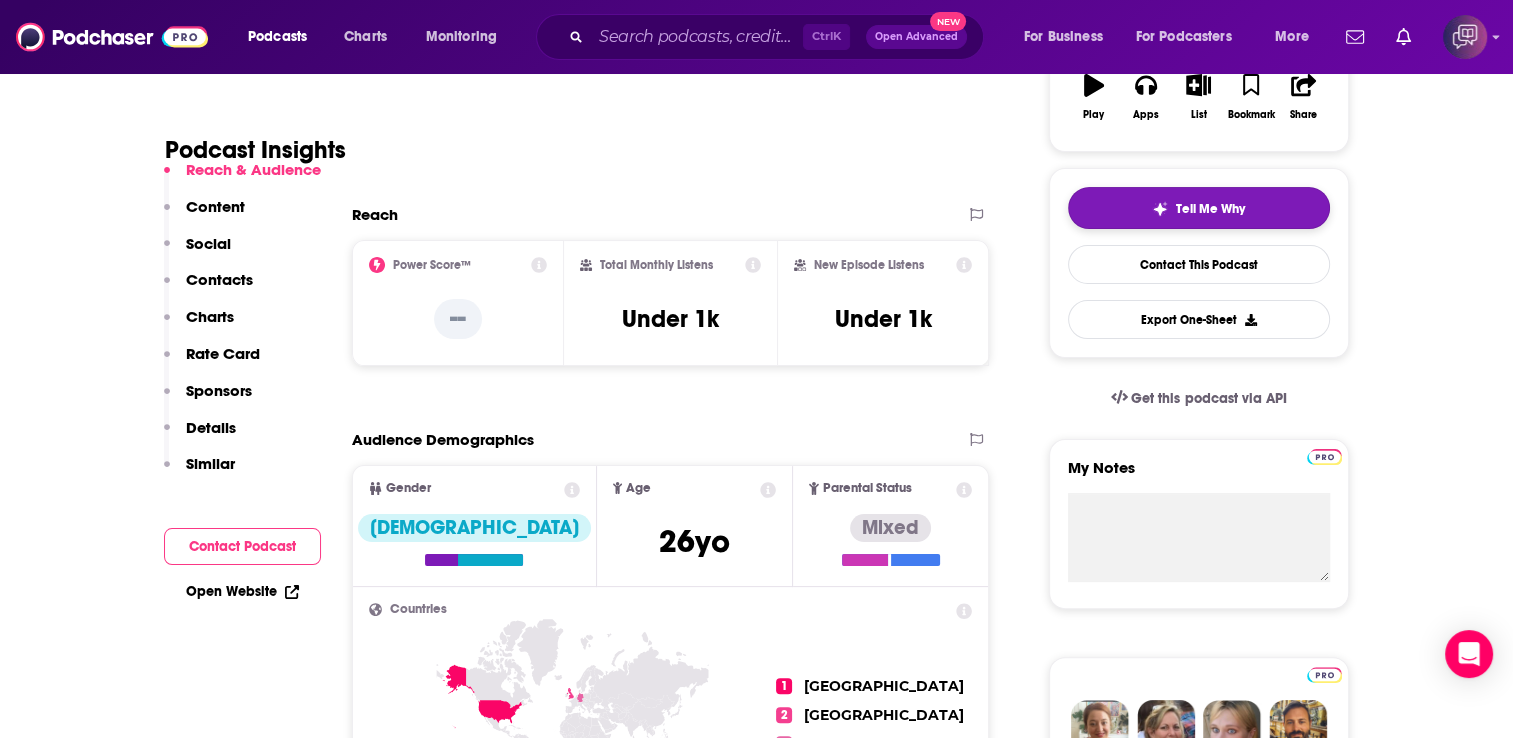 click on "Tell Me Why" at bounding box center (1199, 208) 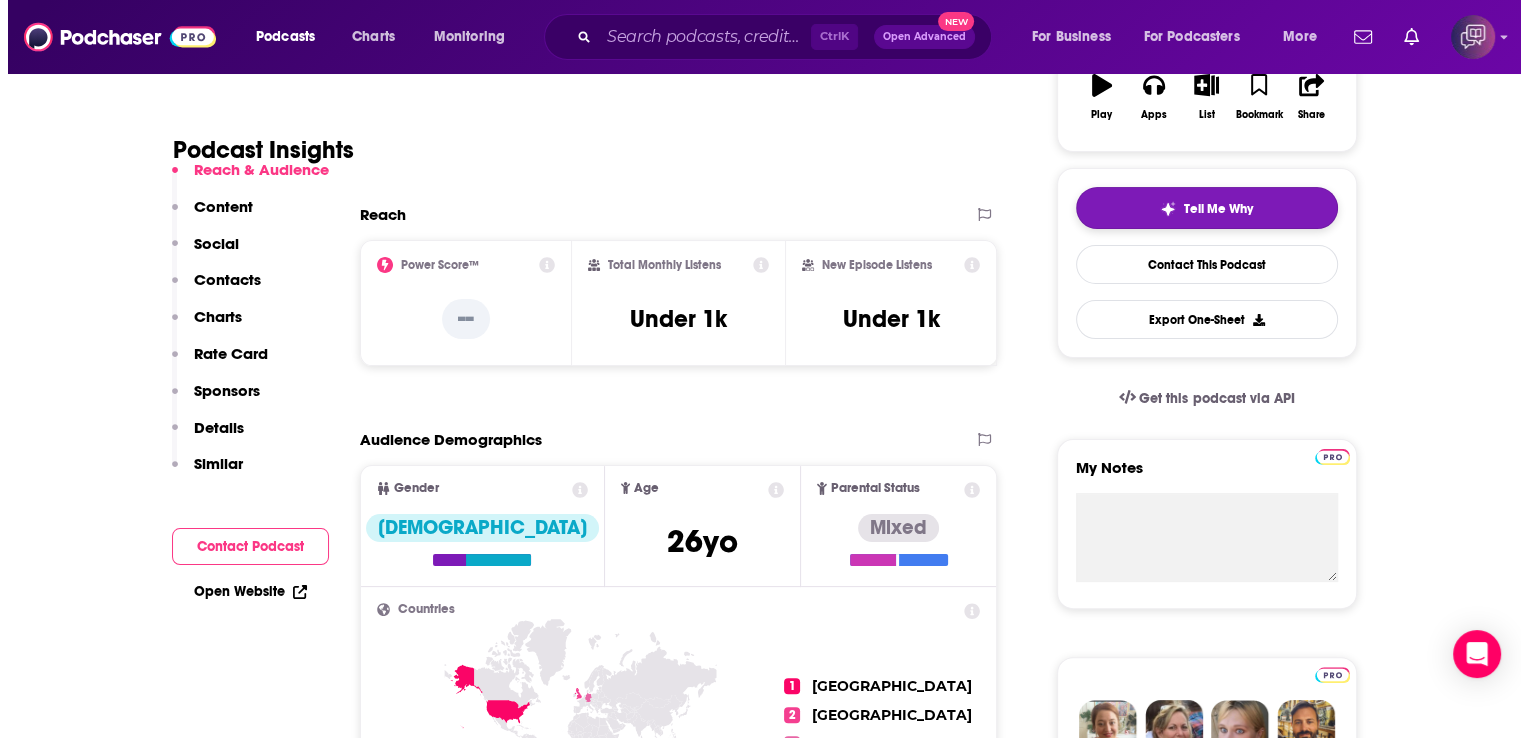 scroll, scrollTop: 0, scrollLeft: 0, axis: both 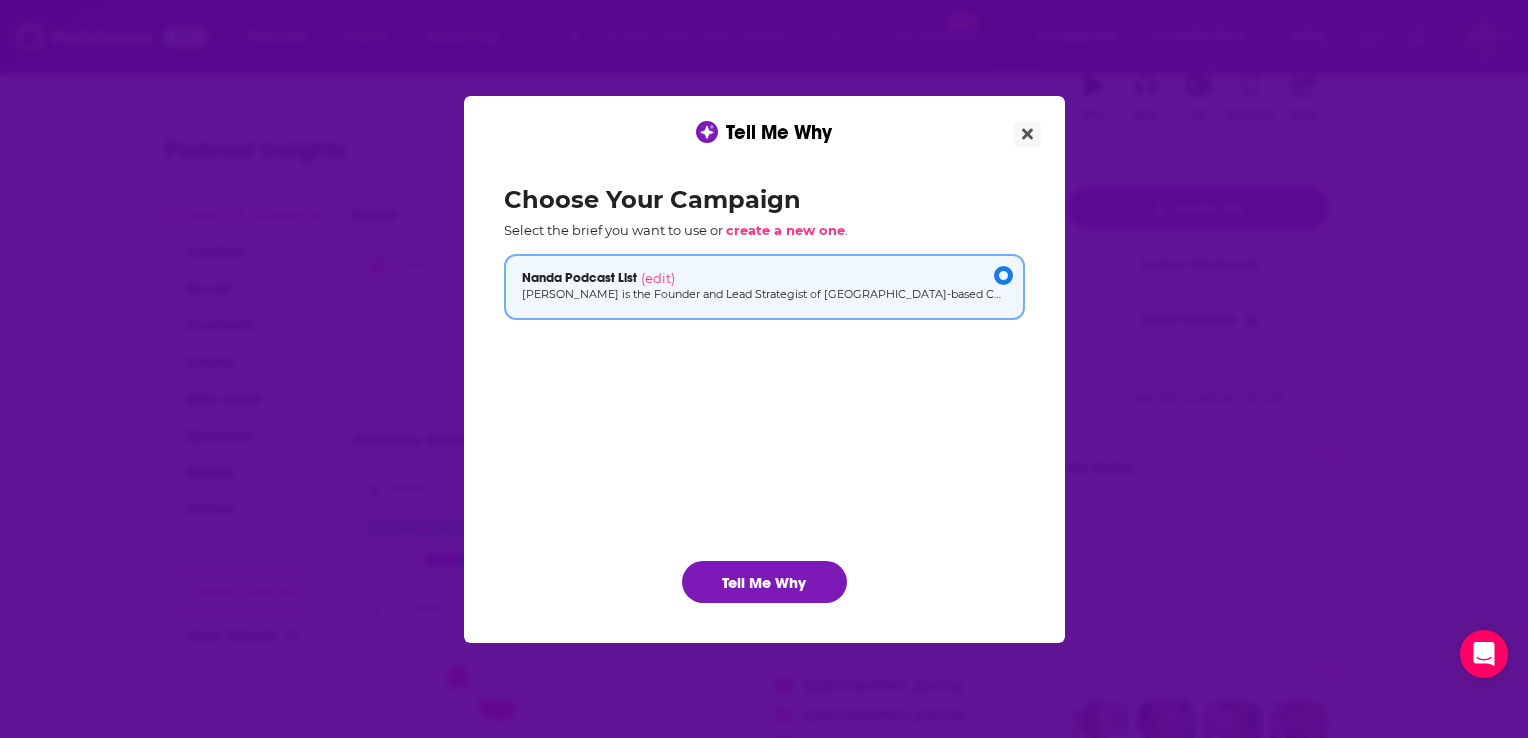 click on "Choose Your Campaign Select the brief you want to use or   create a new one . Nanda Podcast List (edit) Nanda Dyssou is the Founder and Lead Strategist of Los Angeles-based Coriolis Company, where she and her team specialize in crafting and executing media strategies that bring academic books to wider audiences. Known for her dedication to BIPOC, LGBTQ+, and other historically underrepresented authors, she is proud to have been called "the author whisperer" by publishers for her ability to keep nervous debut authors focused. Nanda has a keen awareness of how publishers, universities, and literary organizations connect readers to ideas that matter, and prioritizes working closely with these groups to ensure that her clients' works become part of the public conversation.  Tell Me Why" at bounding box center (764, 394) 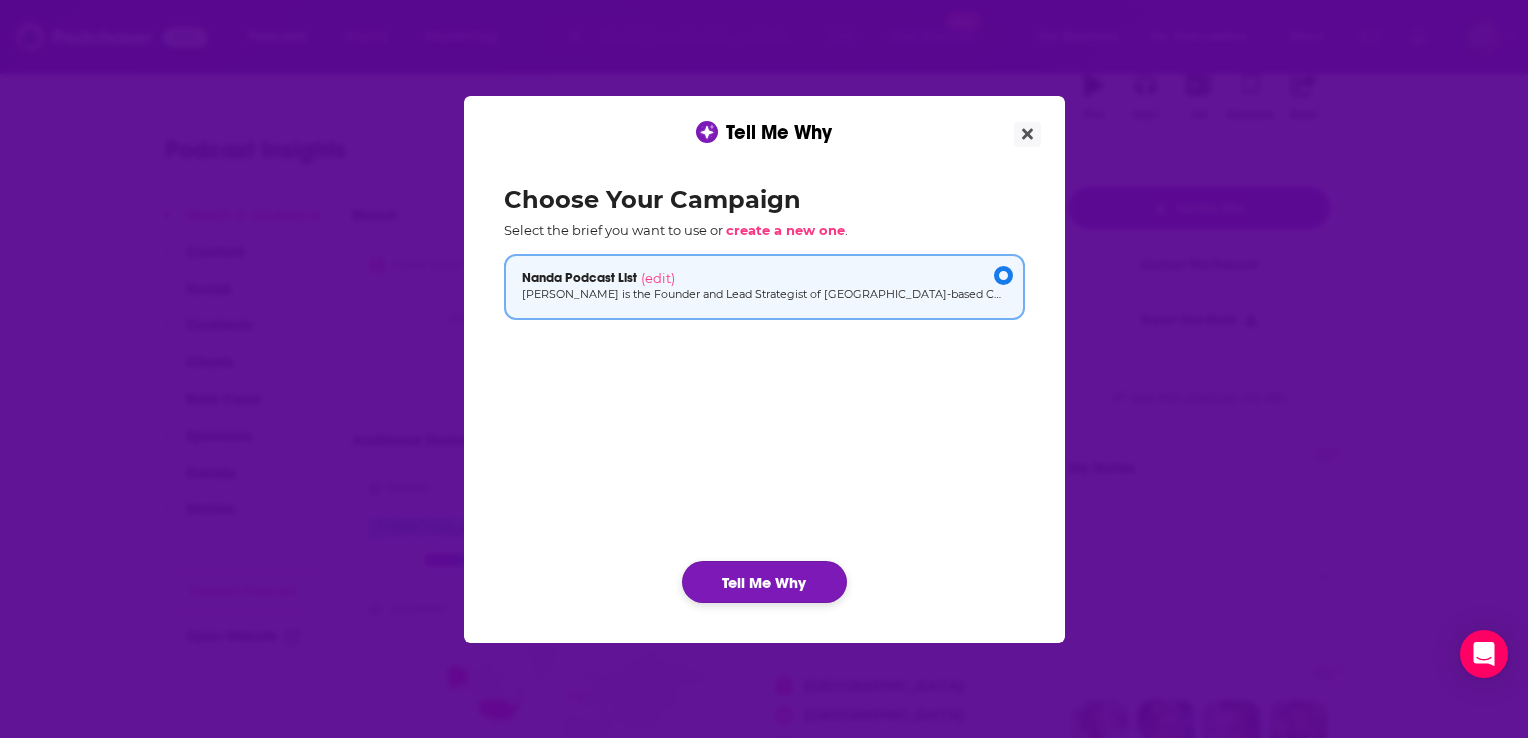 click on "Tell Me Why" 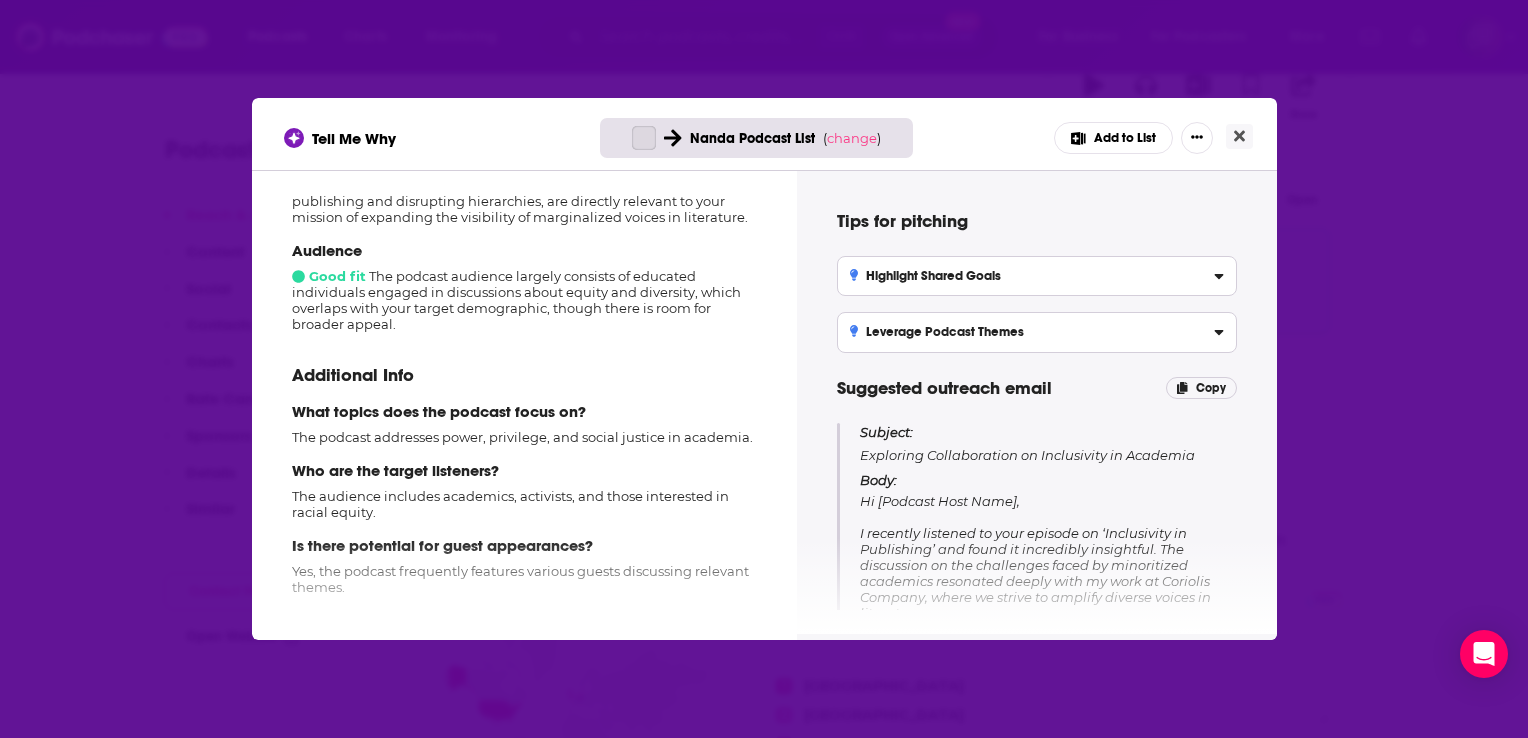 scroll, scrollTop: 356, scrollLeft: 0, axis: vertical 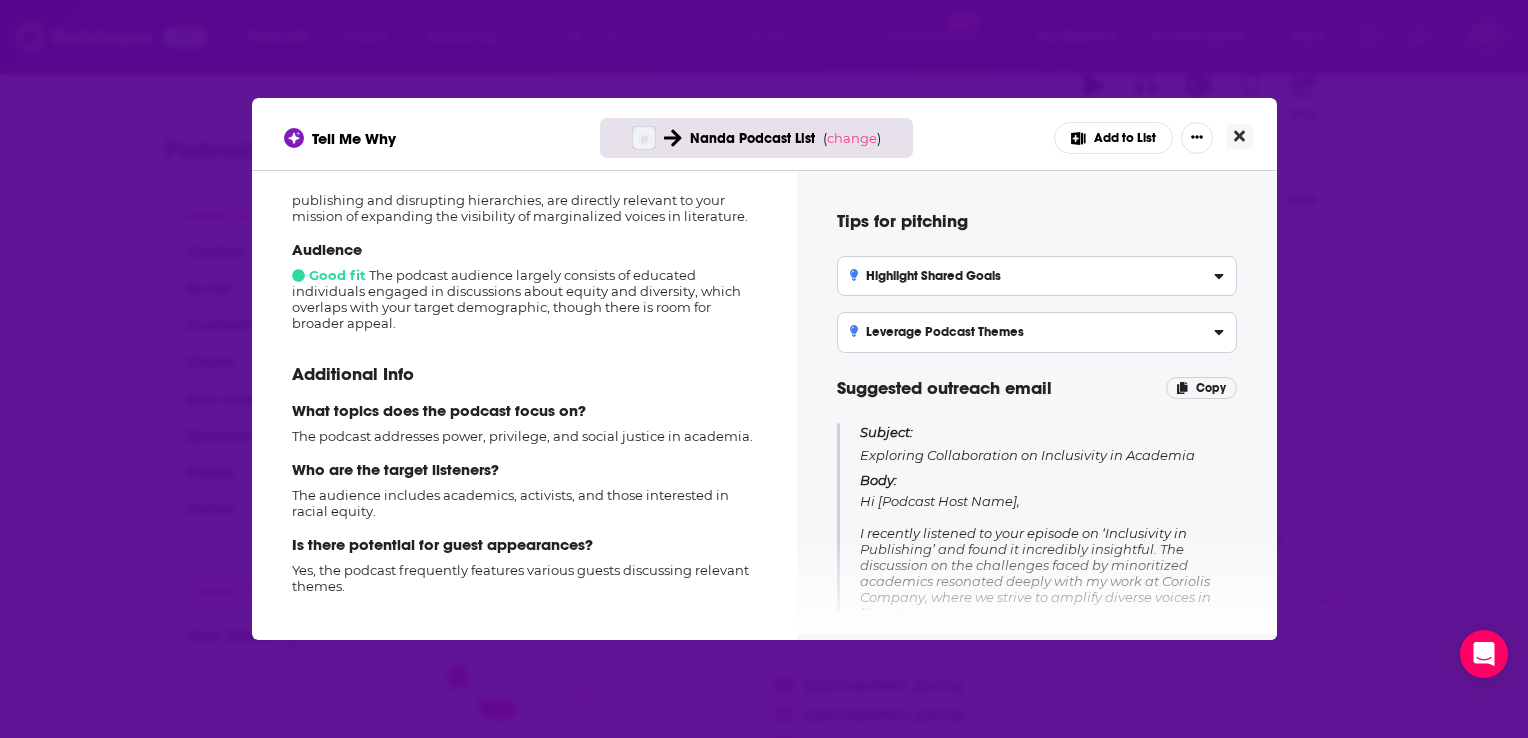 click at bounding box center (1239, 136) 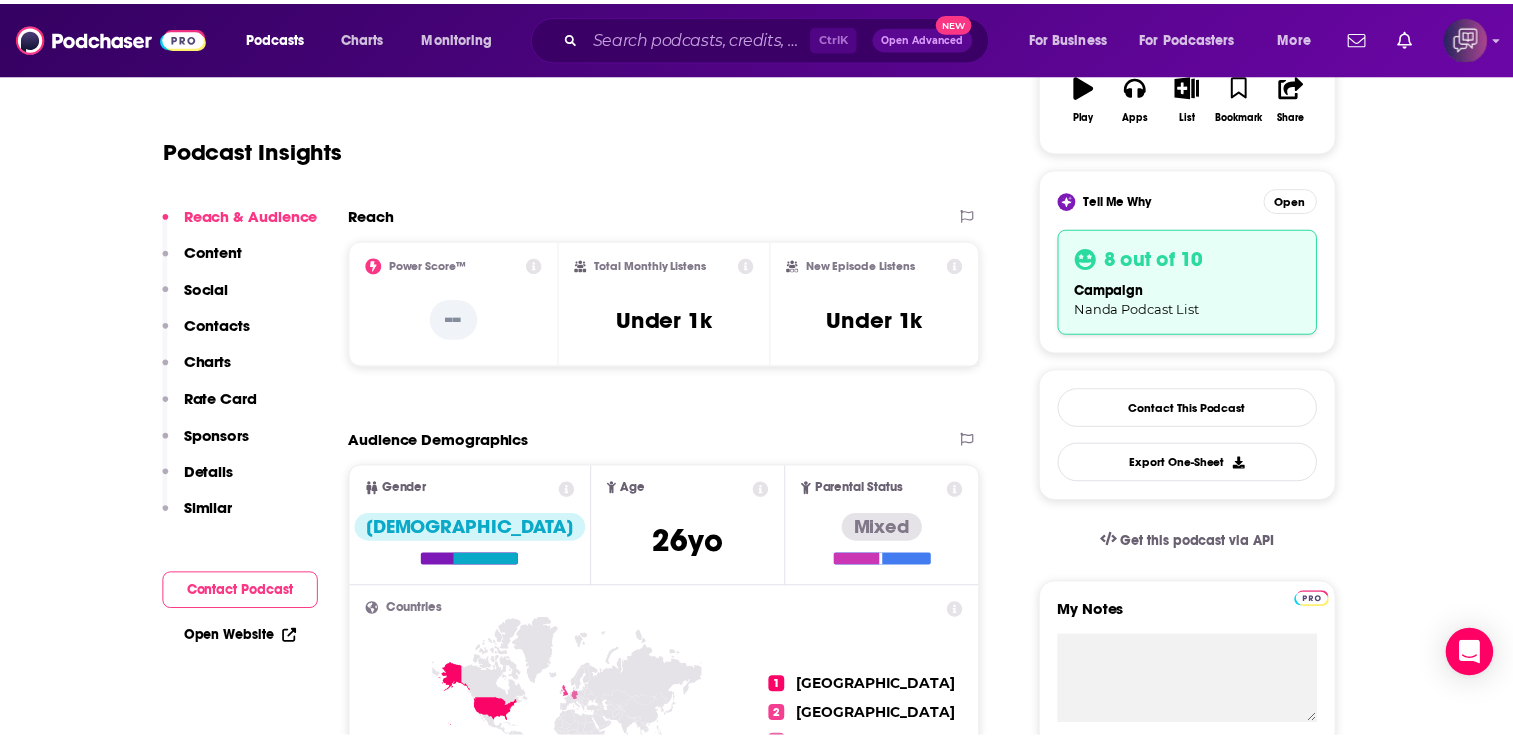 scroll, scrollTop: 372, scrollLeft: 0, axis: vertical 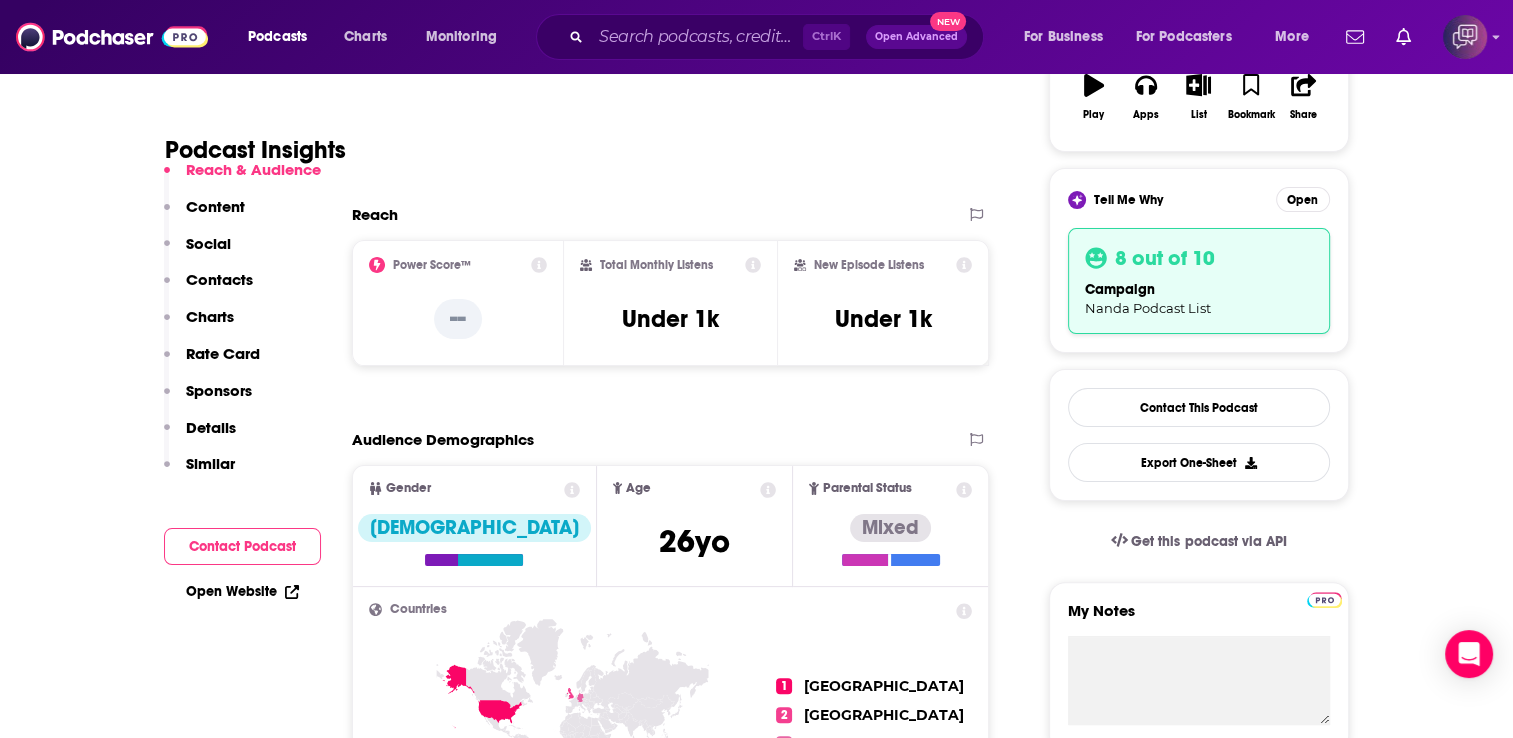 click on "Content" at bounding box center [215, 206] 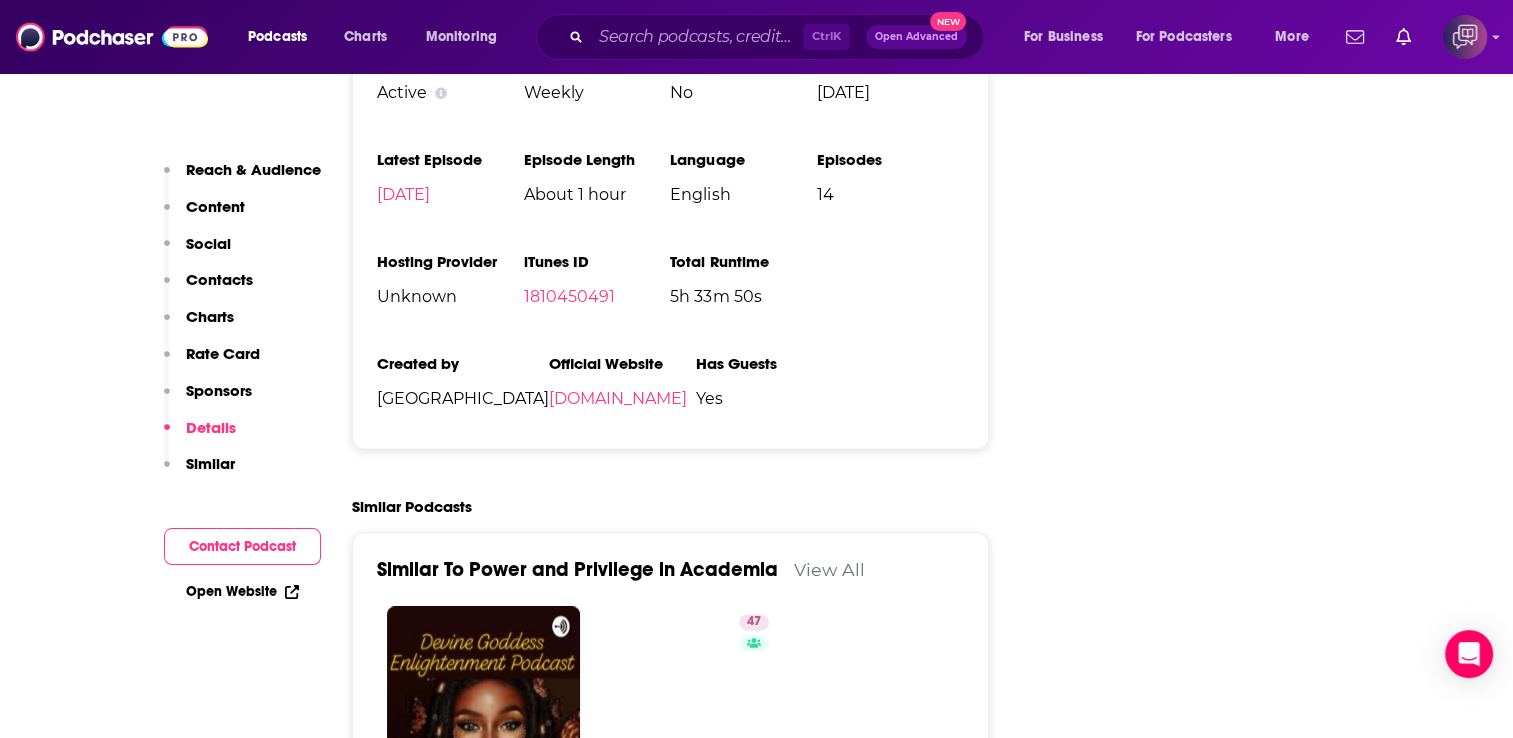 scroll, scrollTop: 2584, scrollLeft: 0, axis: vertical 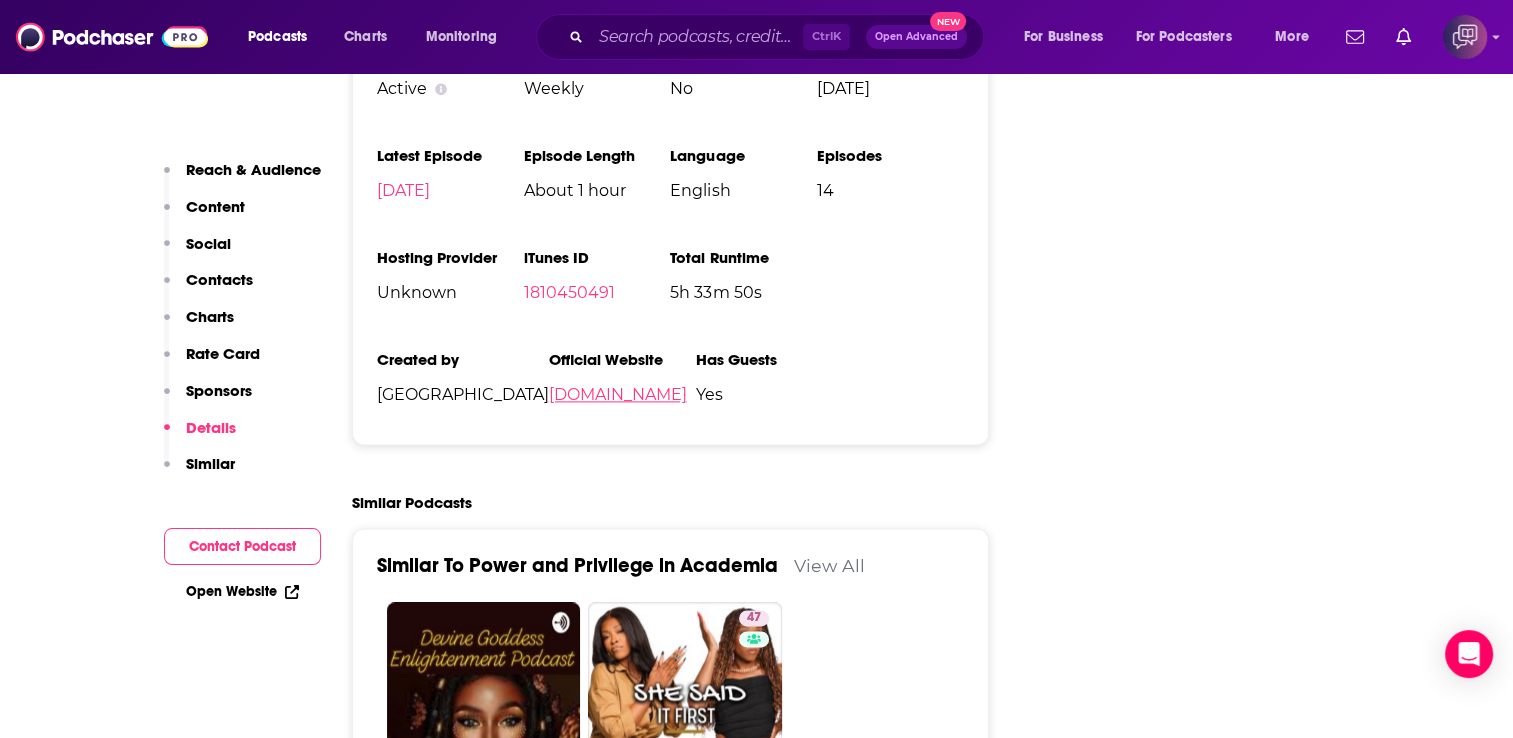 click on "blackbrownbioethics.blogs.bristol.ac.uk" at bounding box center [618, 394] 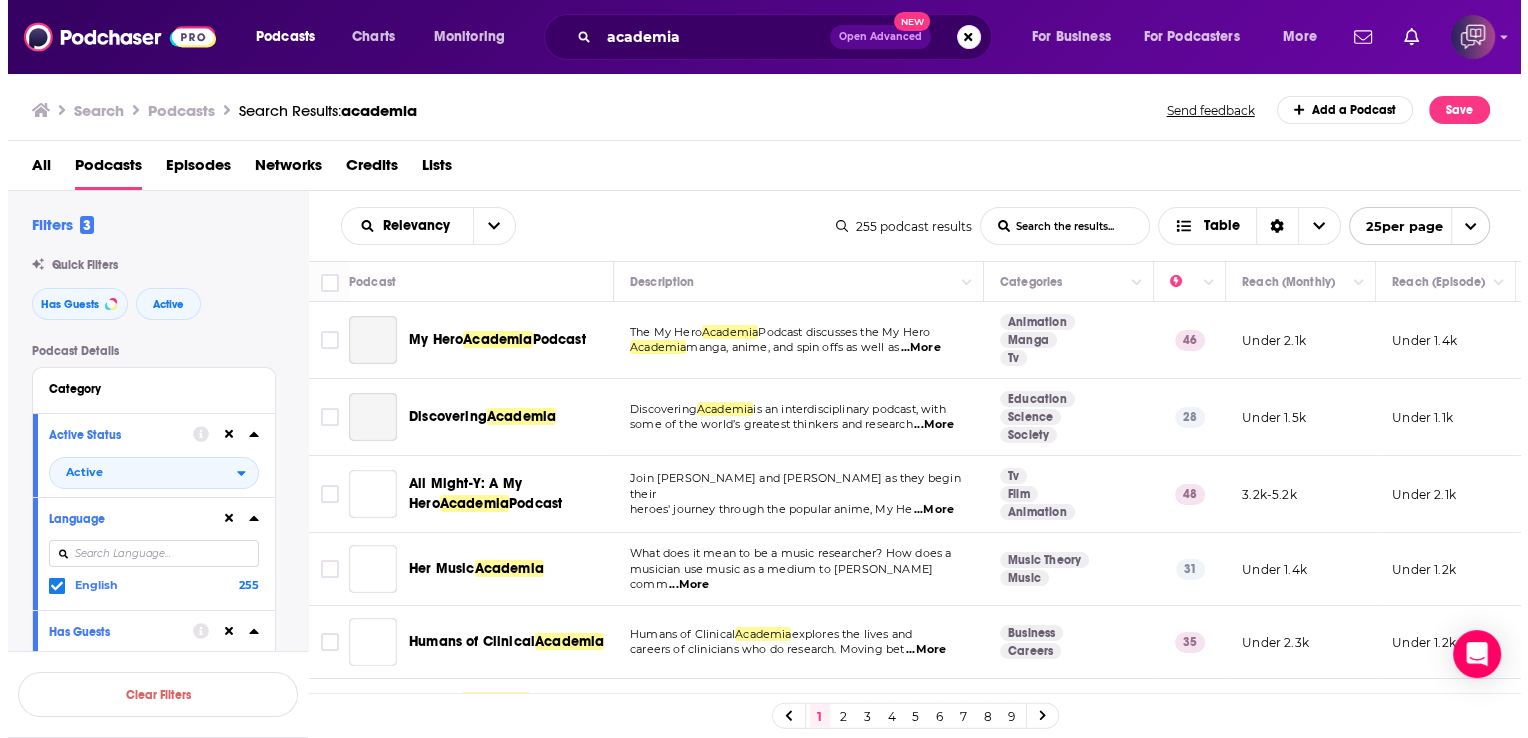 scroll, scrollTop: 0, scrollLeft: 0, axis: both 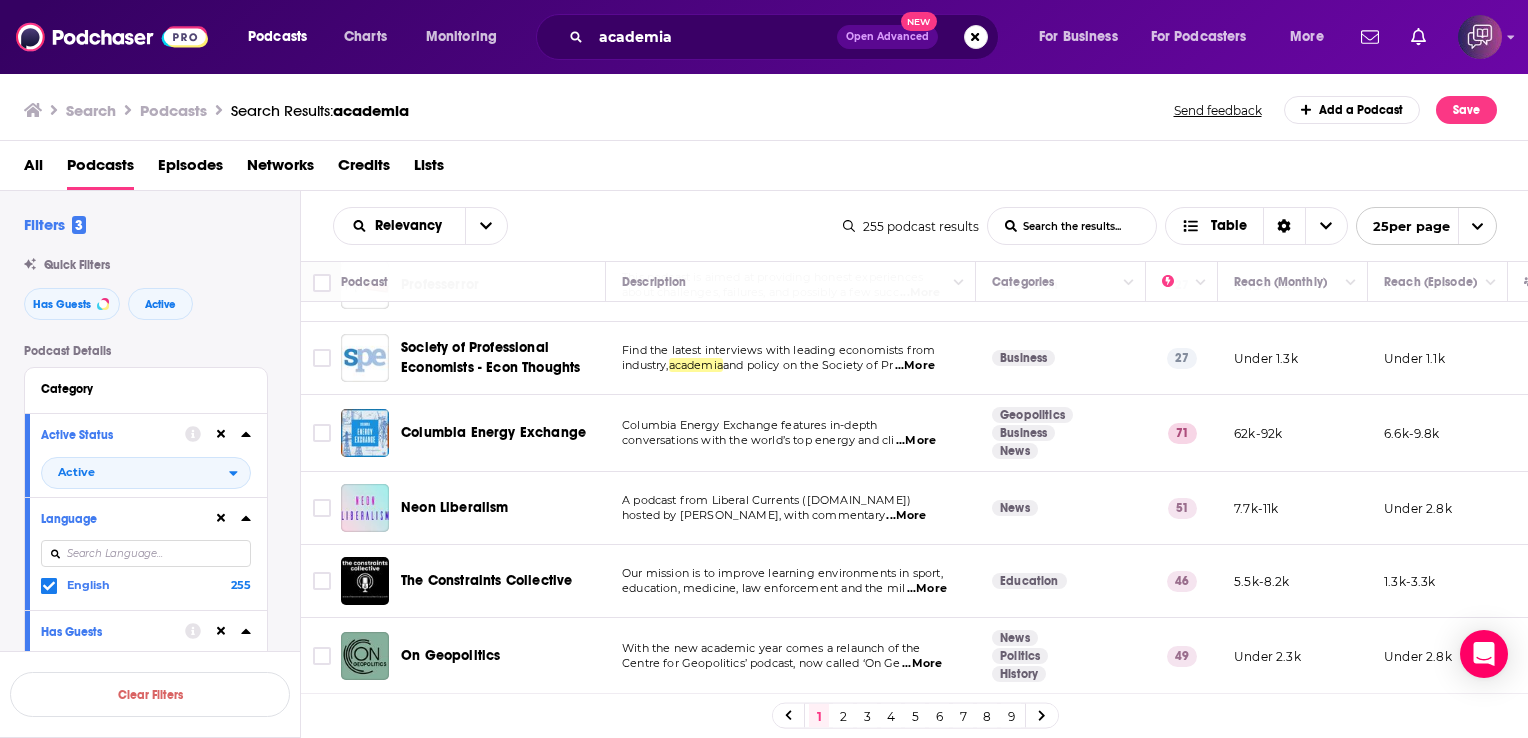click on "2" at bounding box center [843, 716] 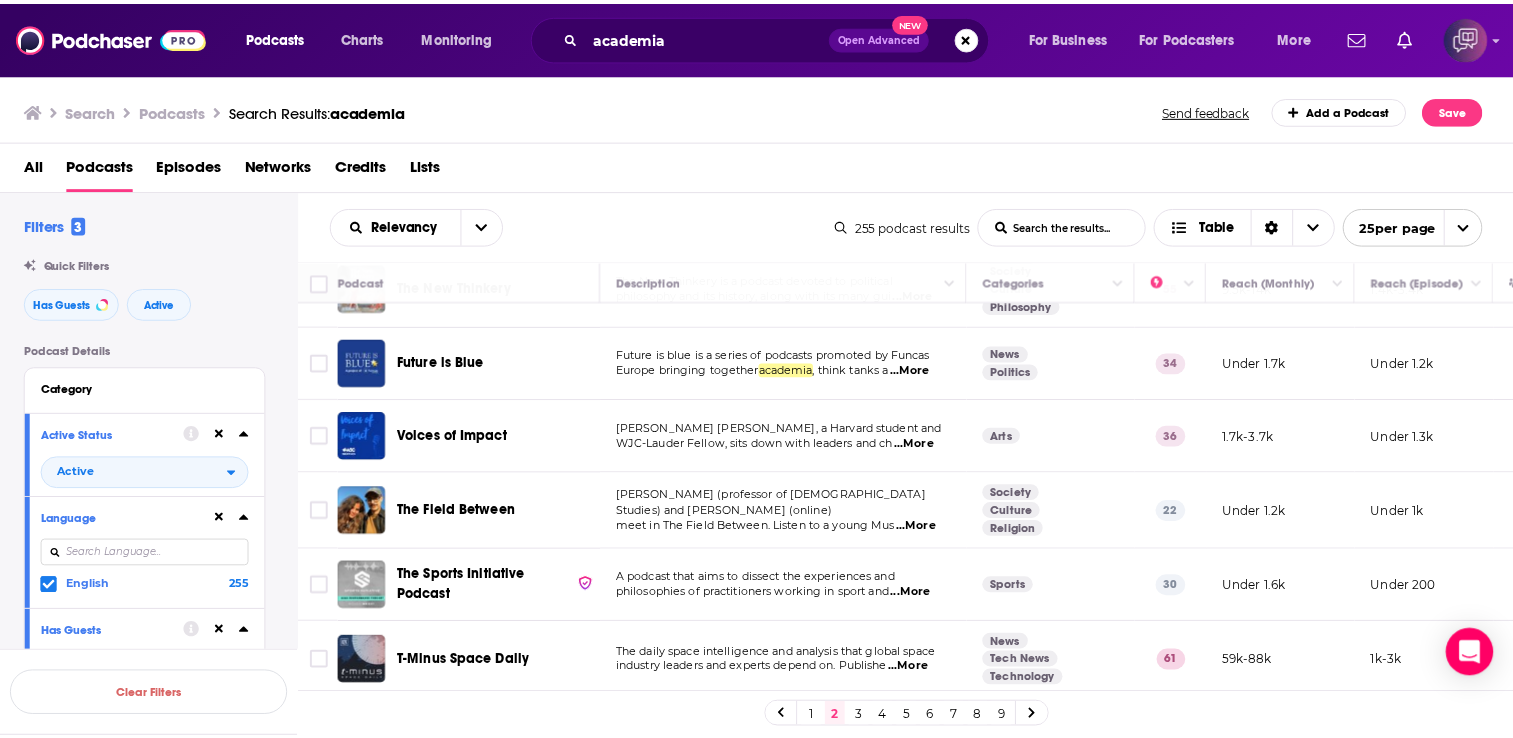 scroll, scrollTop: 357, scrollLeft: 0, axis: vertical 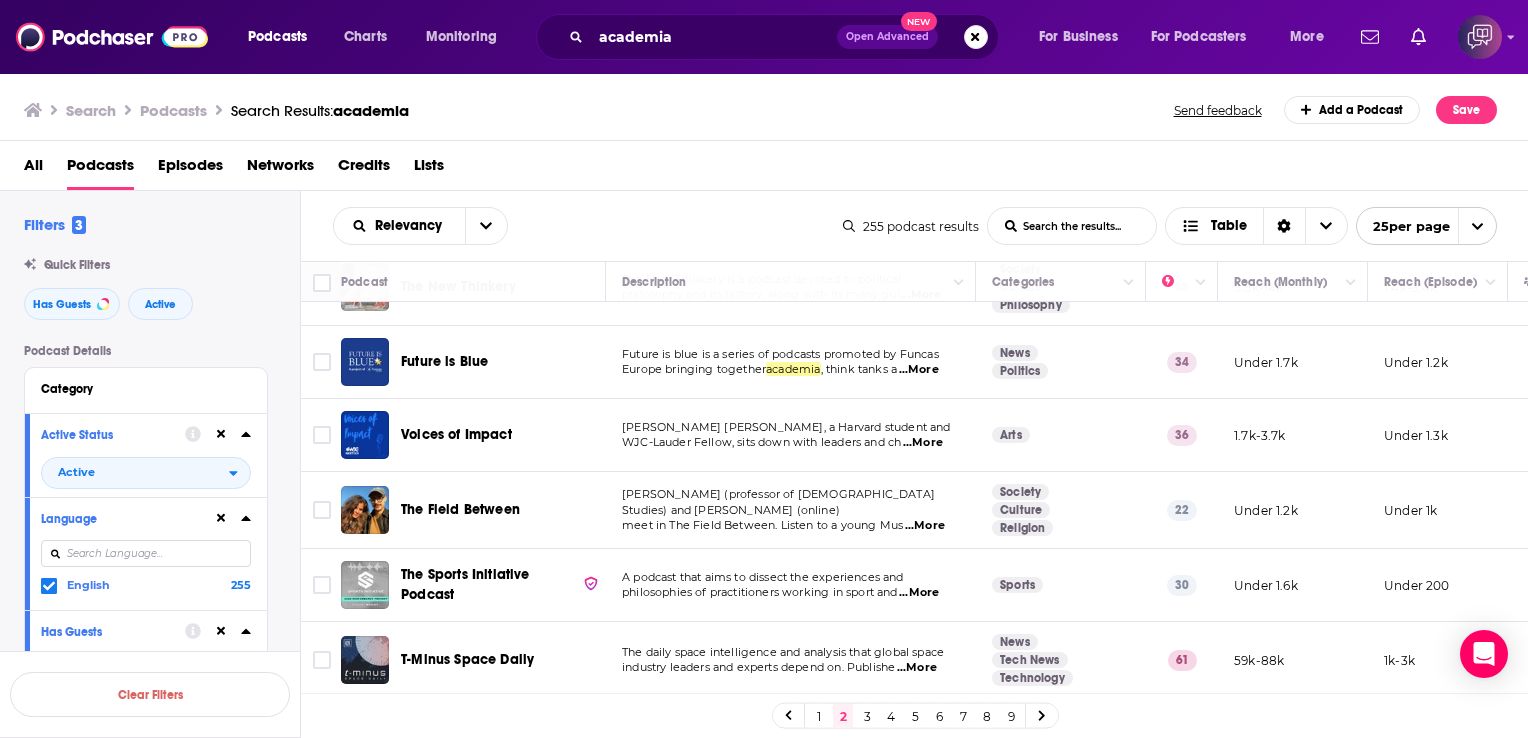 click on "Future is Blue" at bounding box center (444, 361) 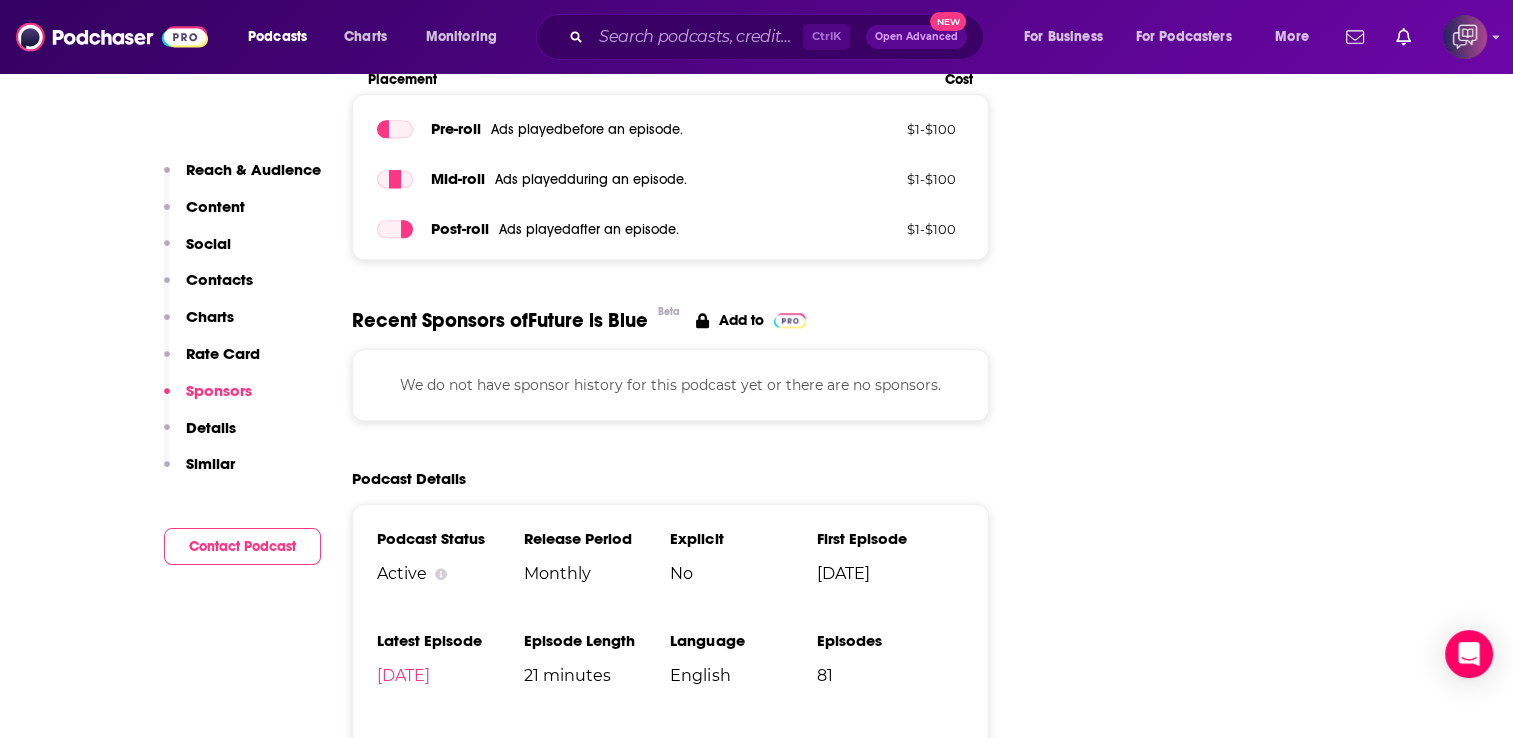 scroll, scrollTop: 2056, scrollLeft: 0, axis: vertical 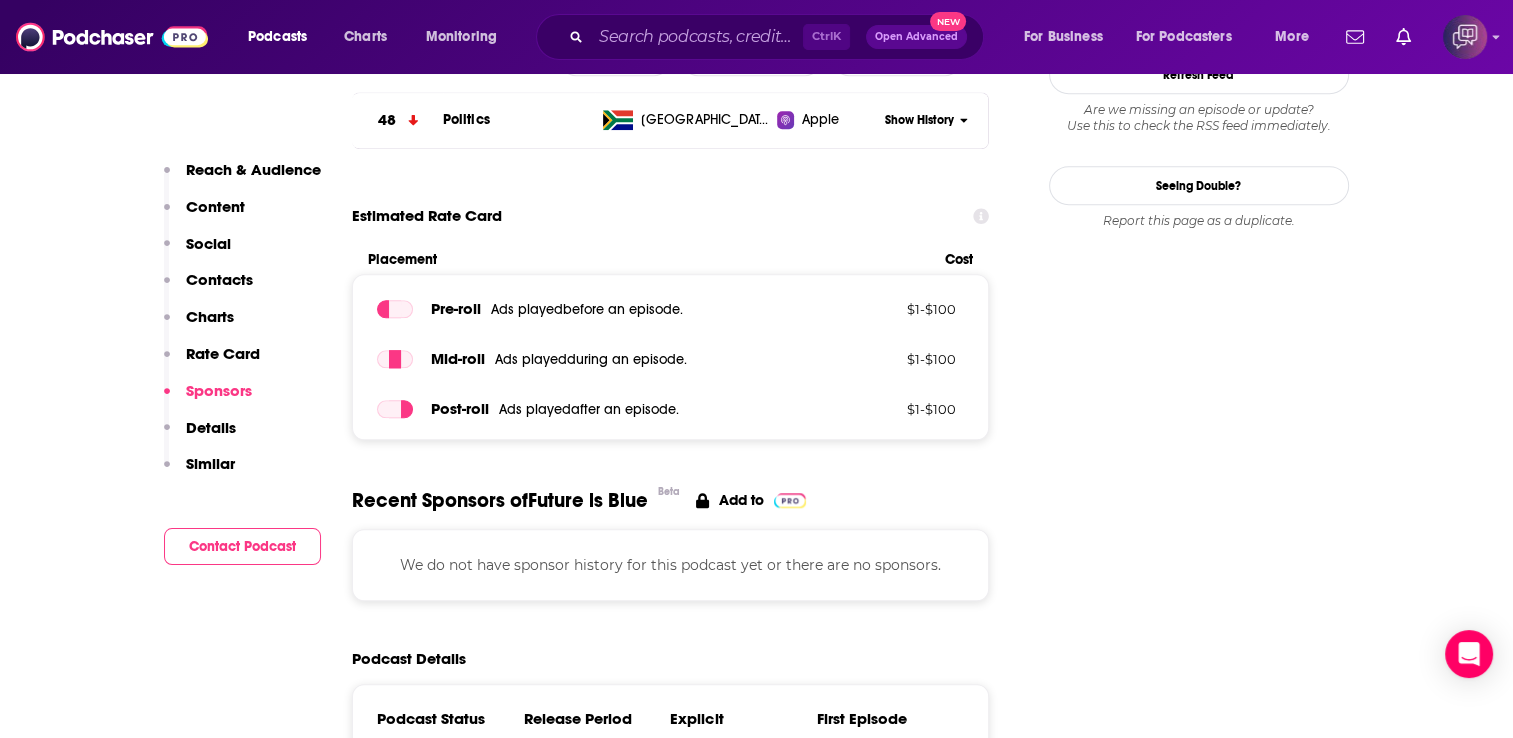 click on "Social" at bounding box center [197, 252] 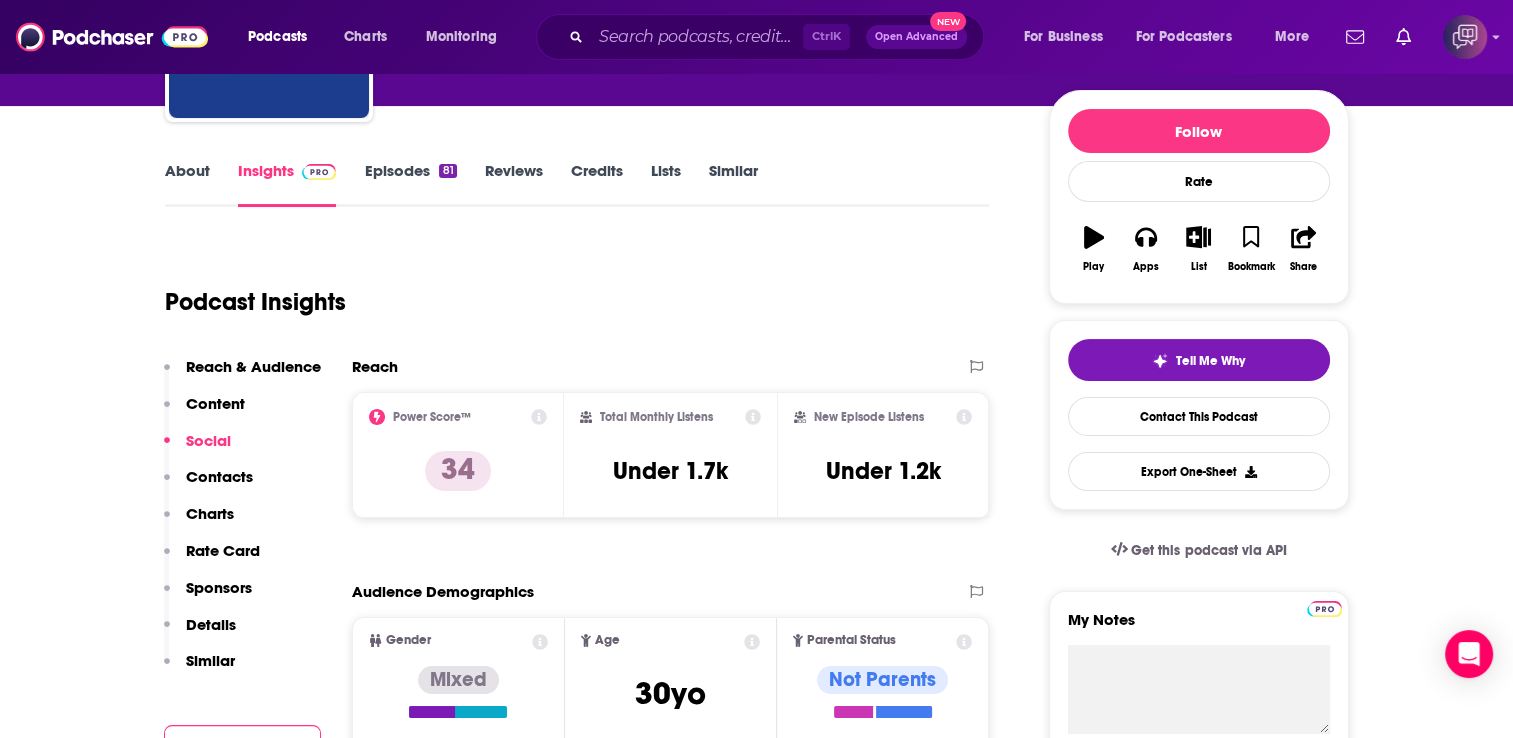 scroll, scrollTop: 0, scrollLeft: 0, axis: both 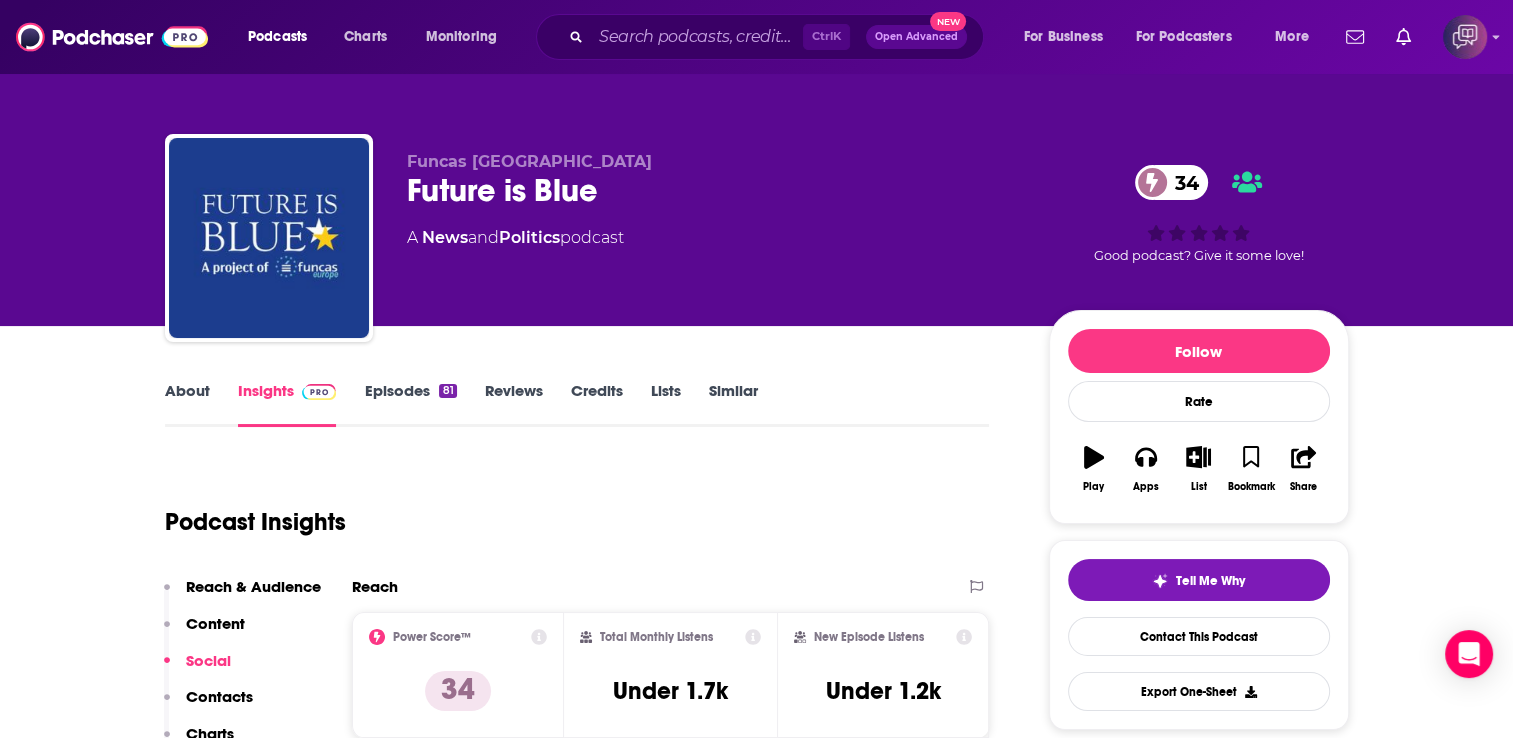 click on "About" at bounding box center [187, 404] 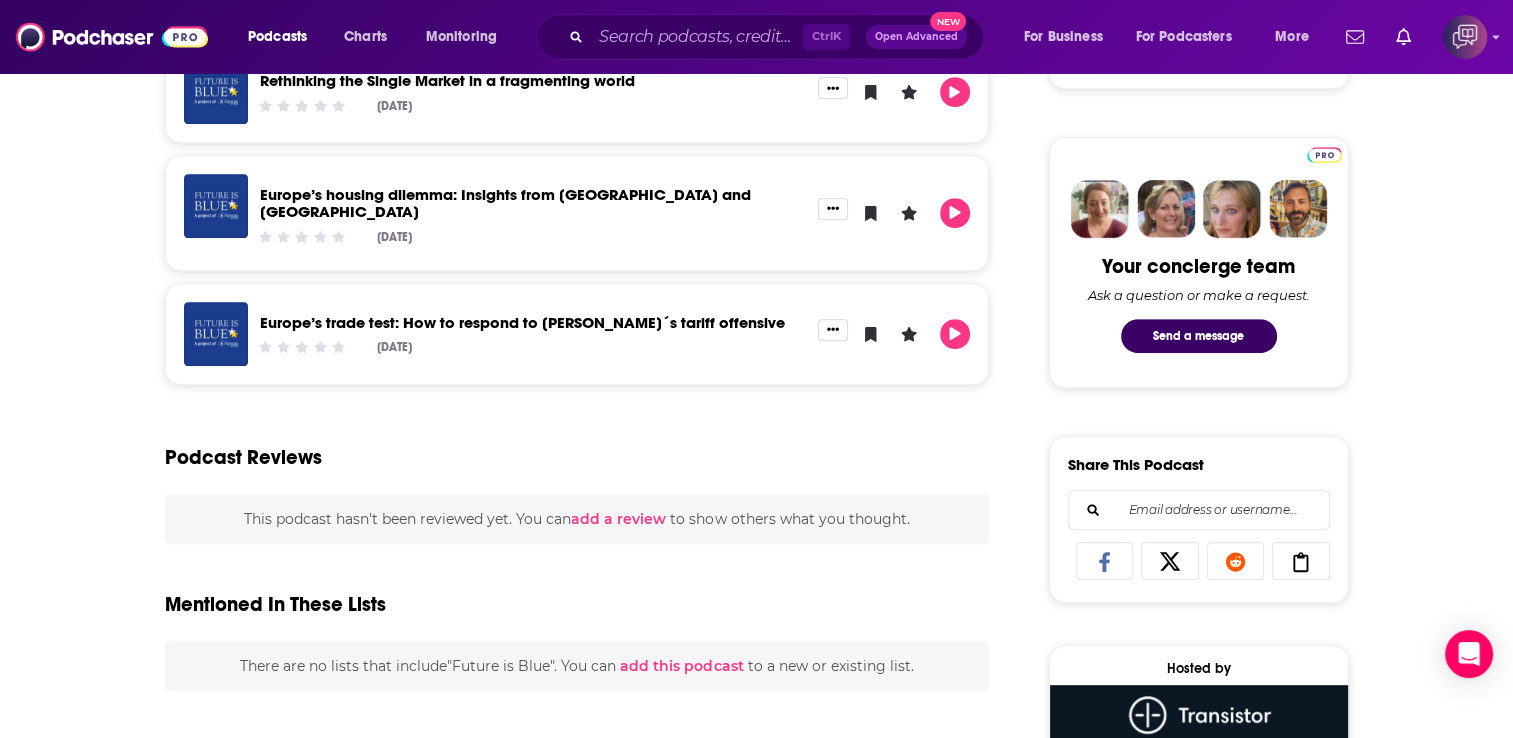 scroll, scrollTop: 906, scrollLeft: 0, axis: vertical 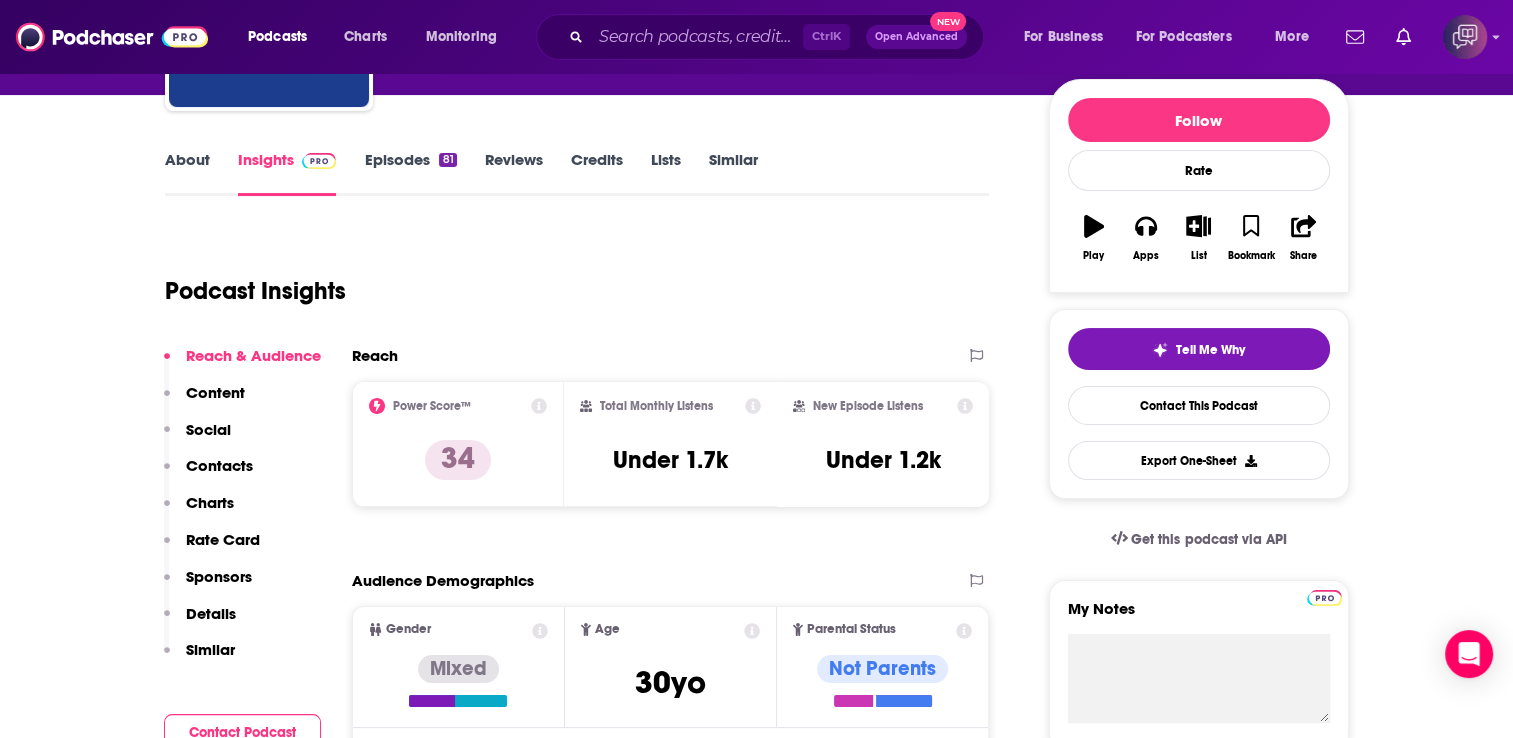 click on "Contacts" at bounding box center [219, 465] 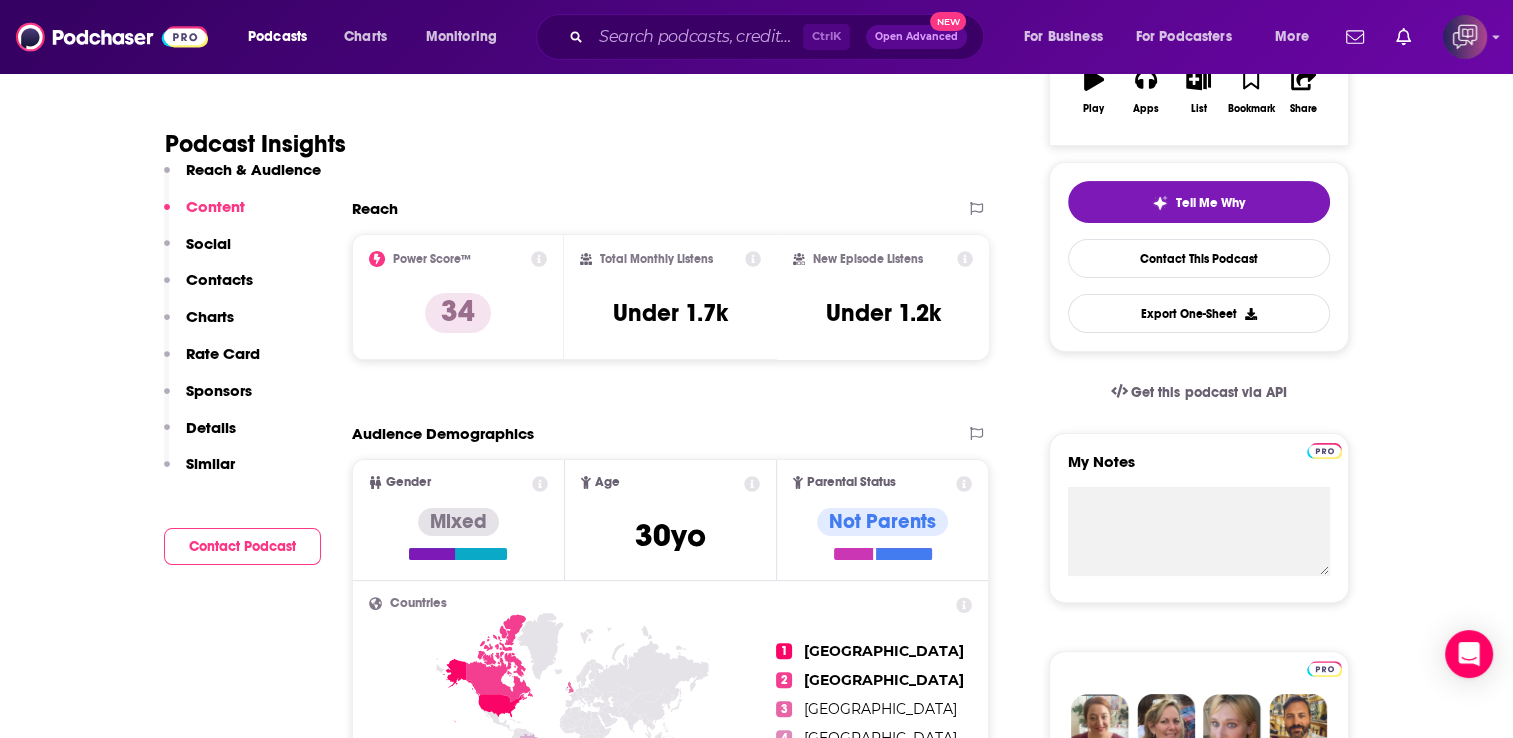 scroll, scrollTop: 372, scrollLeft: 0, axis: vertical 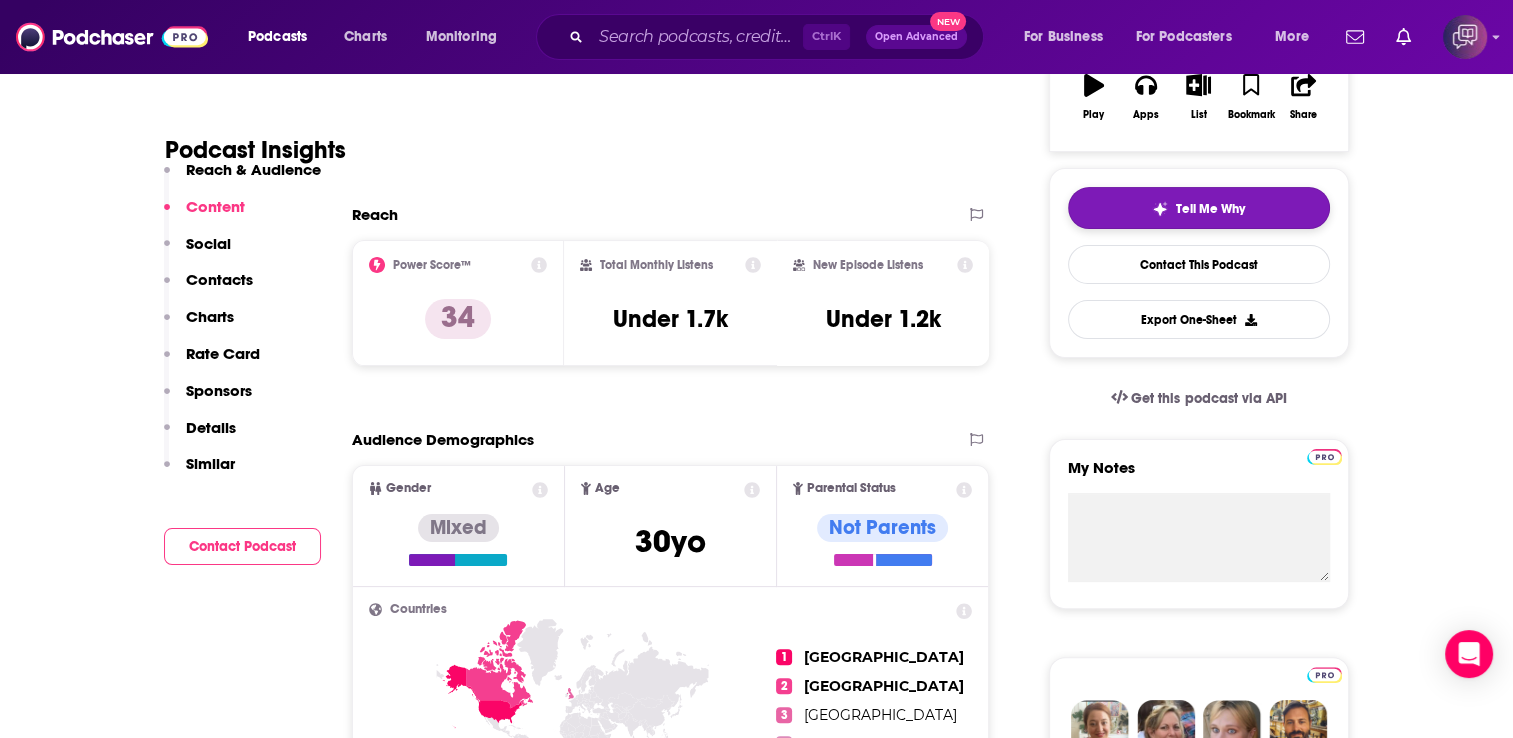 click on "Tell Me Why" at bounding box center [1199, 208] 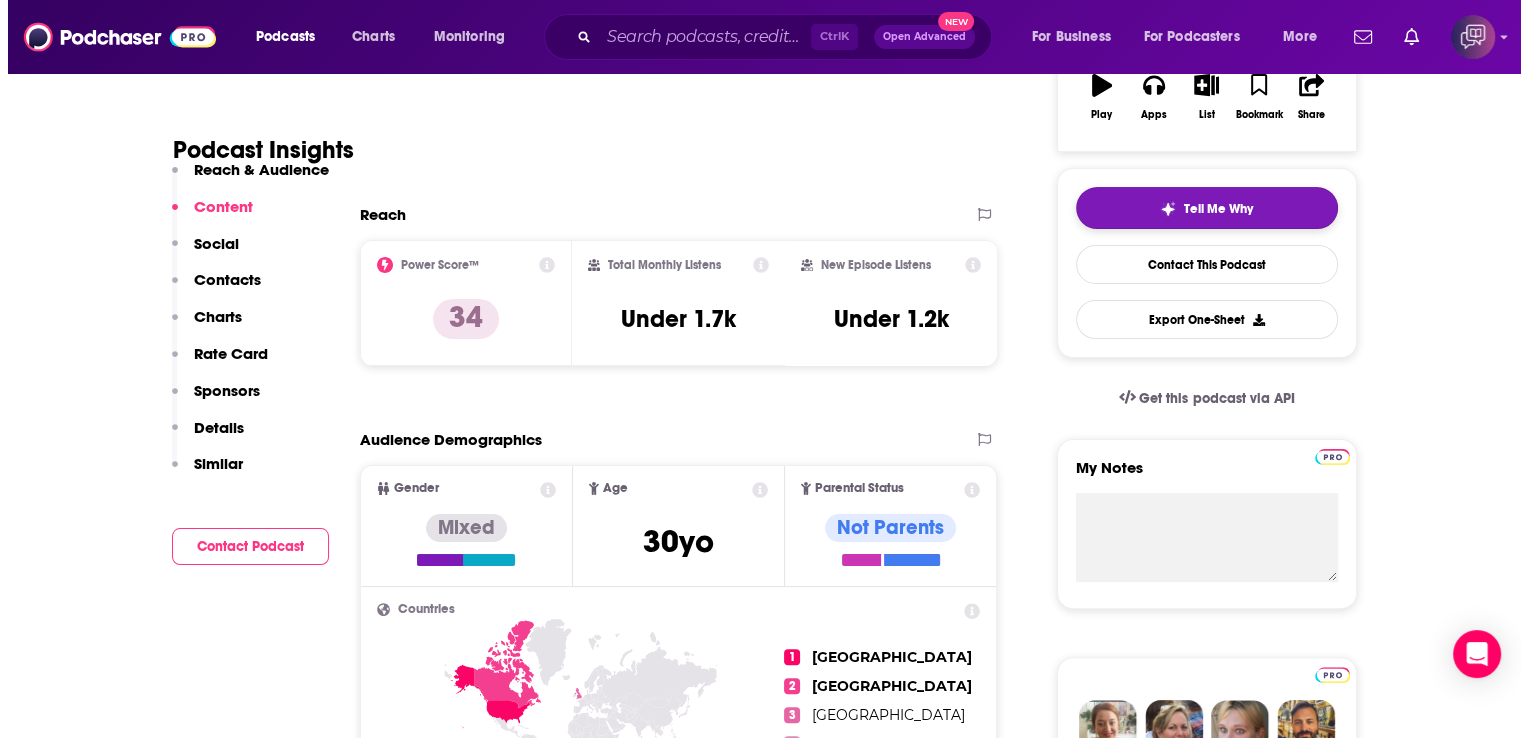 scroll, scrollTop: 0, scrollLeft: 0, axis: both 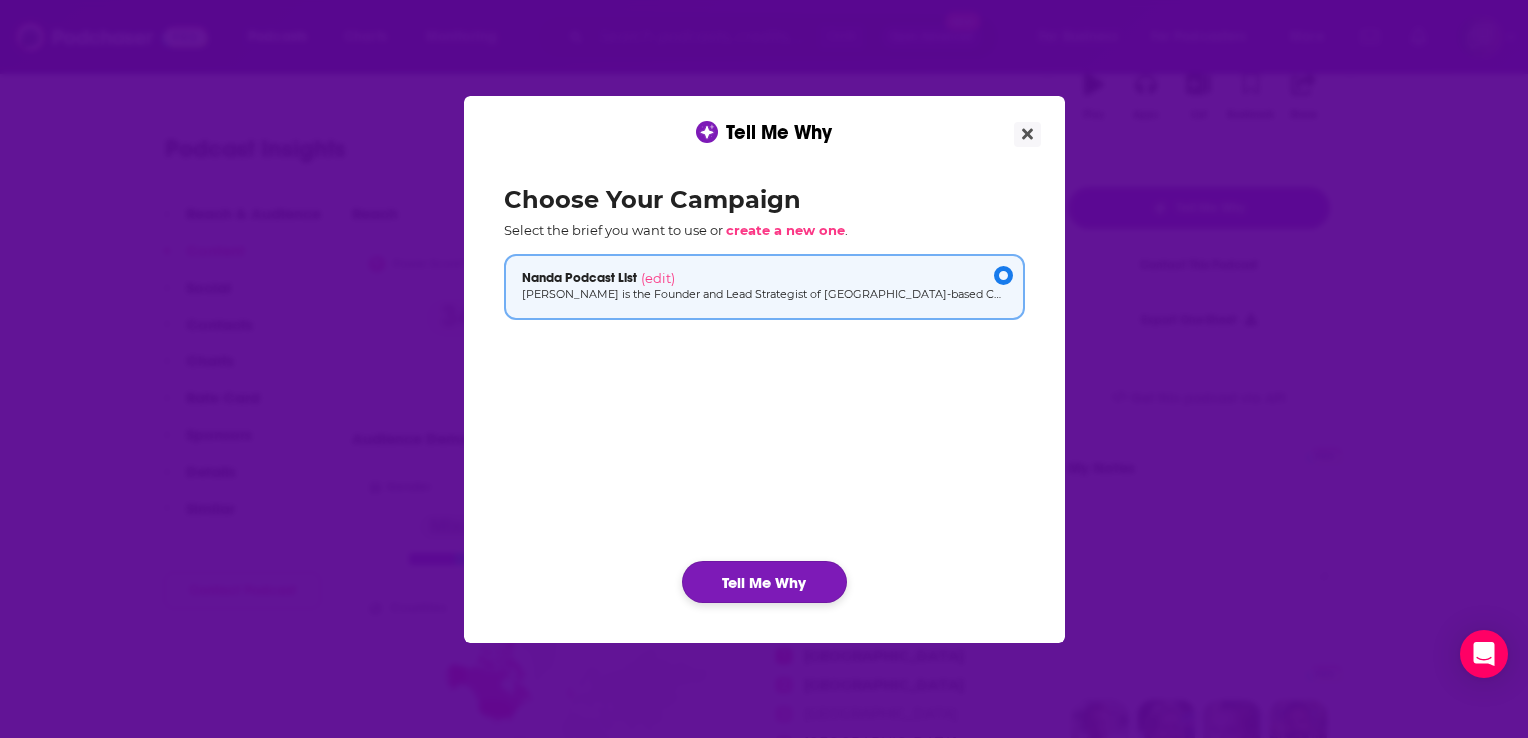 click on "Tell Me Why" 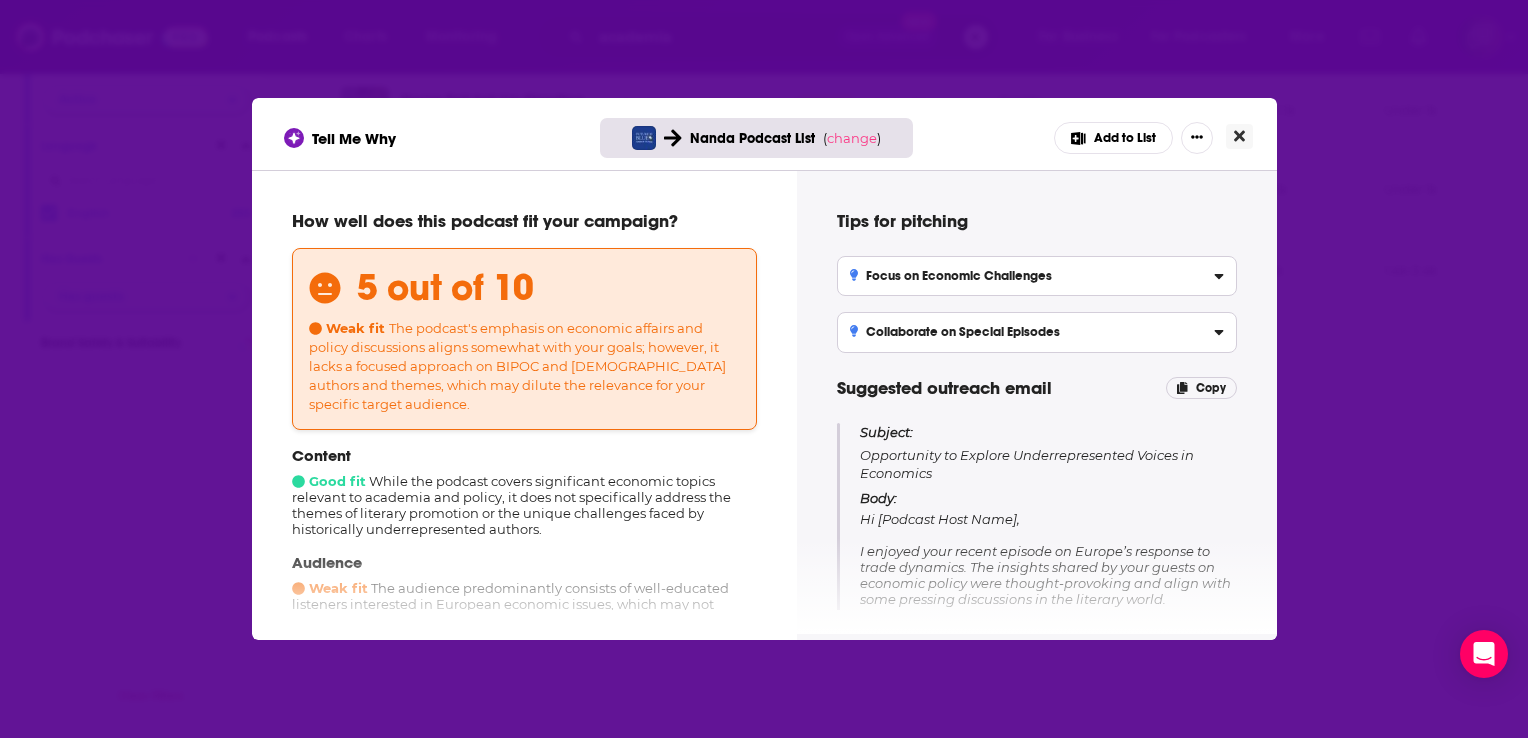 click 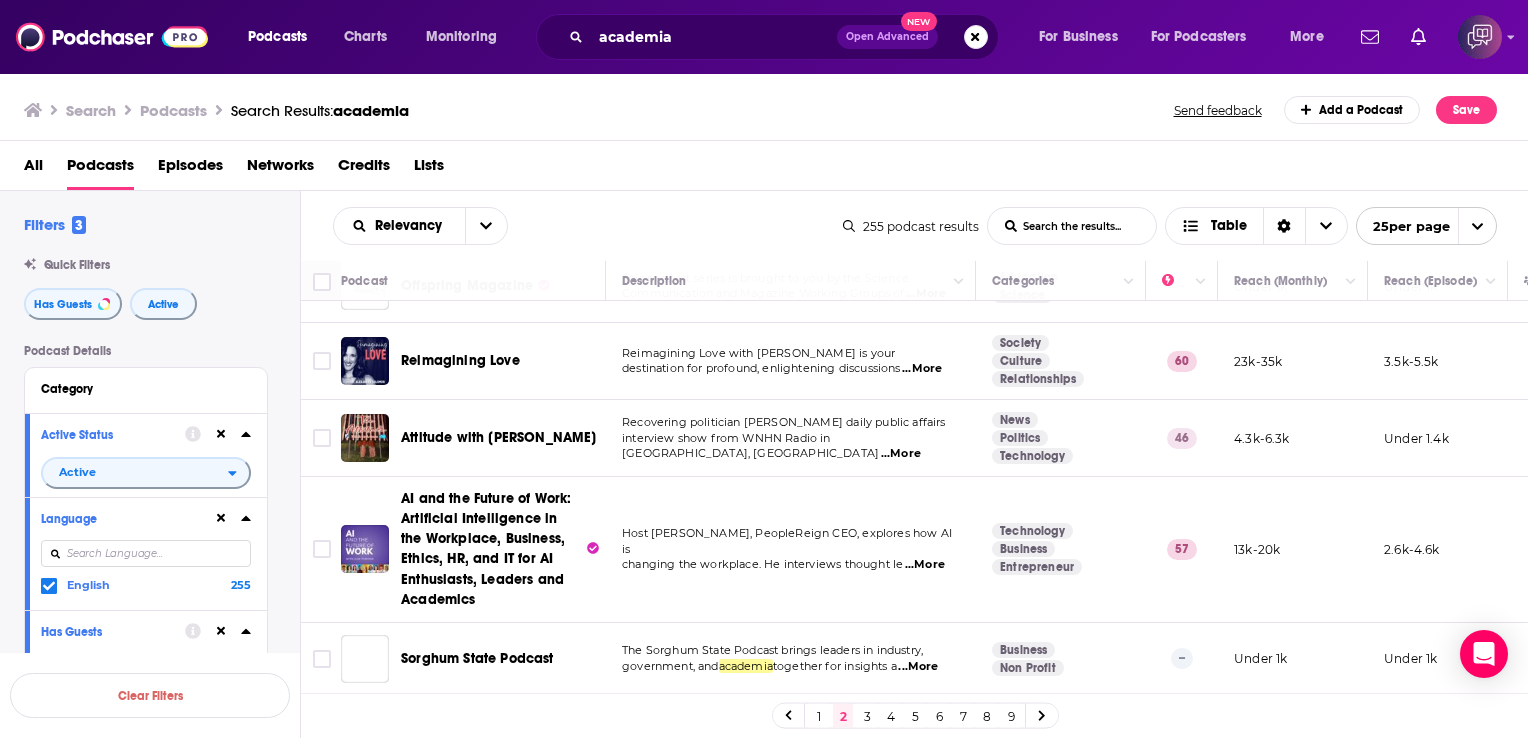 scroll, scrollTop: 1565, scrollLeft: 0, axis: vertical 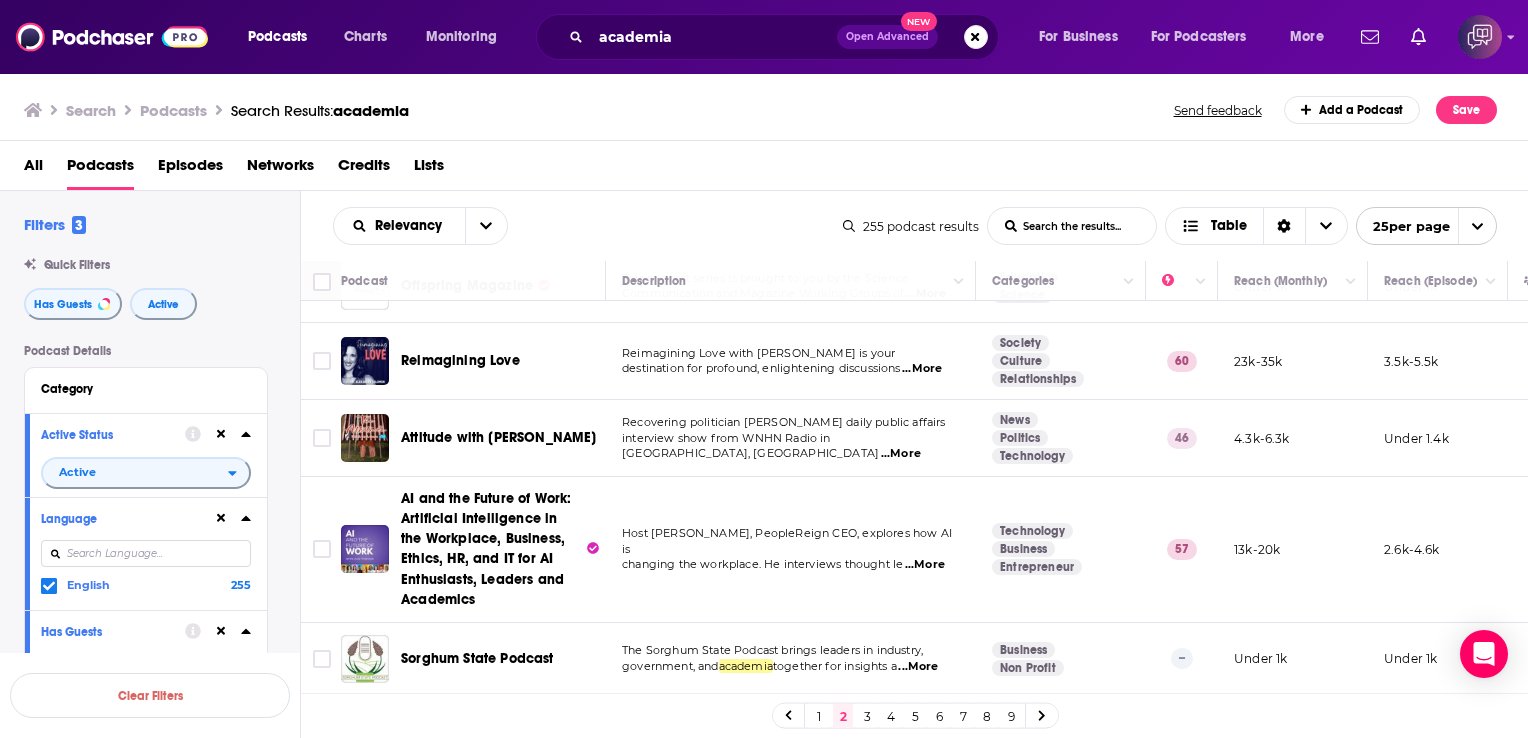 click on "3" at bounding box center (867, 716) 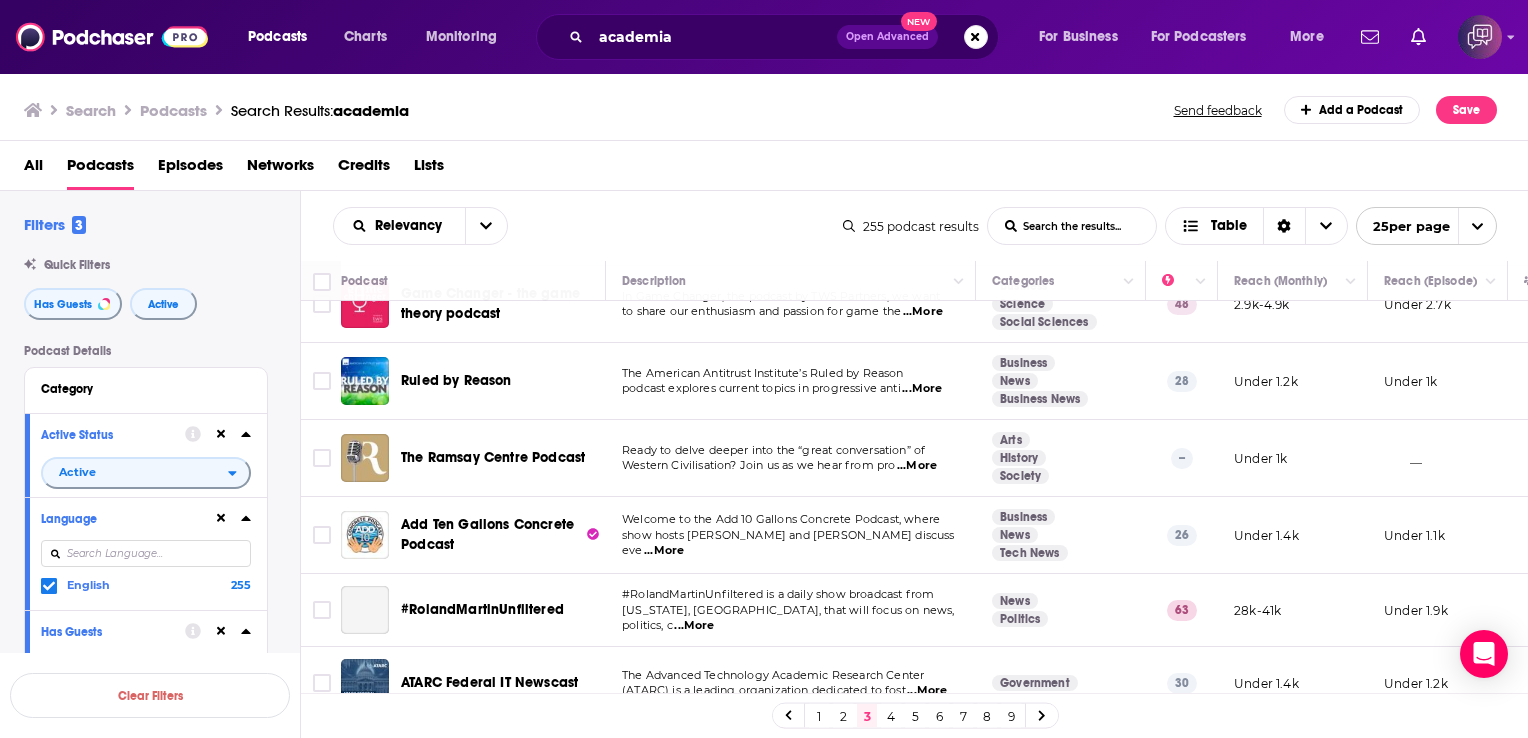 scroll, scrollTop: 1513, scrollLeft: 0, axis: vertical 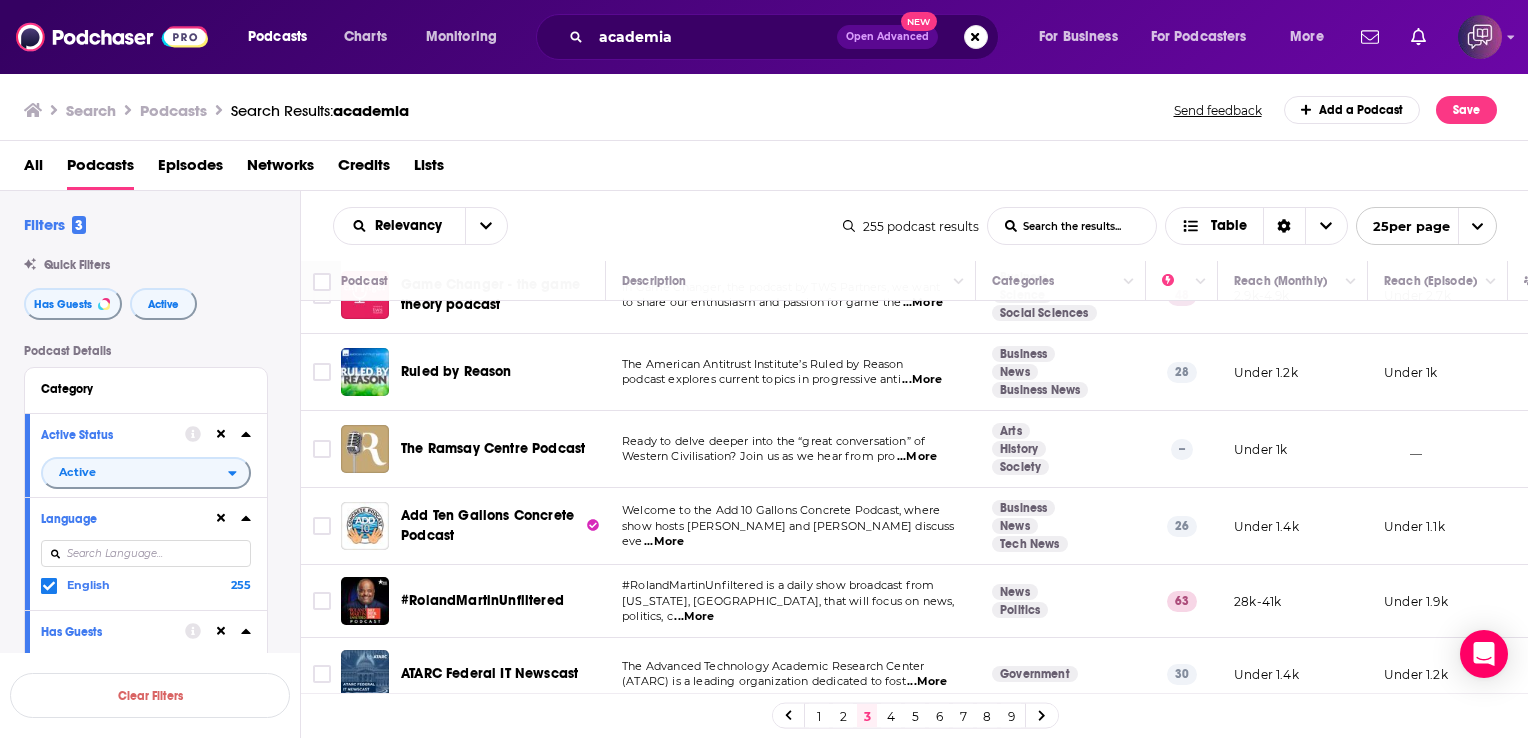 drag, startPoint x: 893, startPoint y: 716, endPoint x: 408, endPoint y: 20, distance: 848.3166 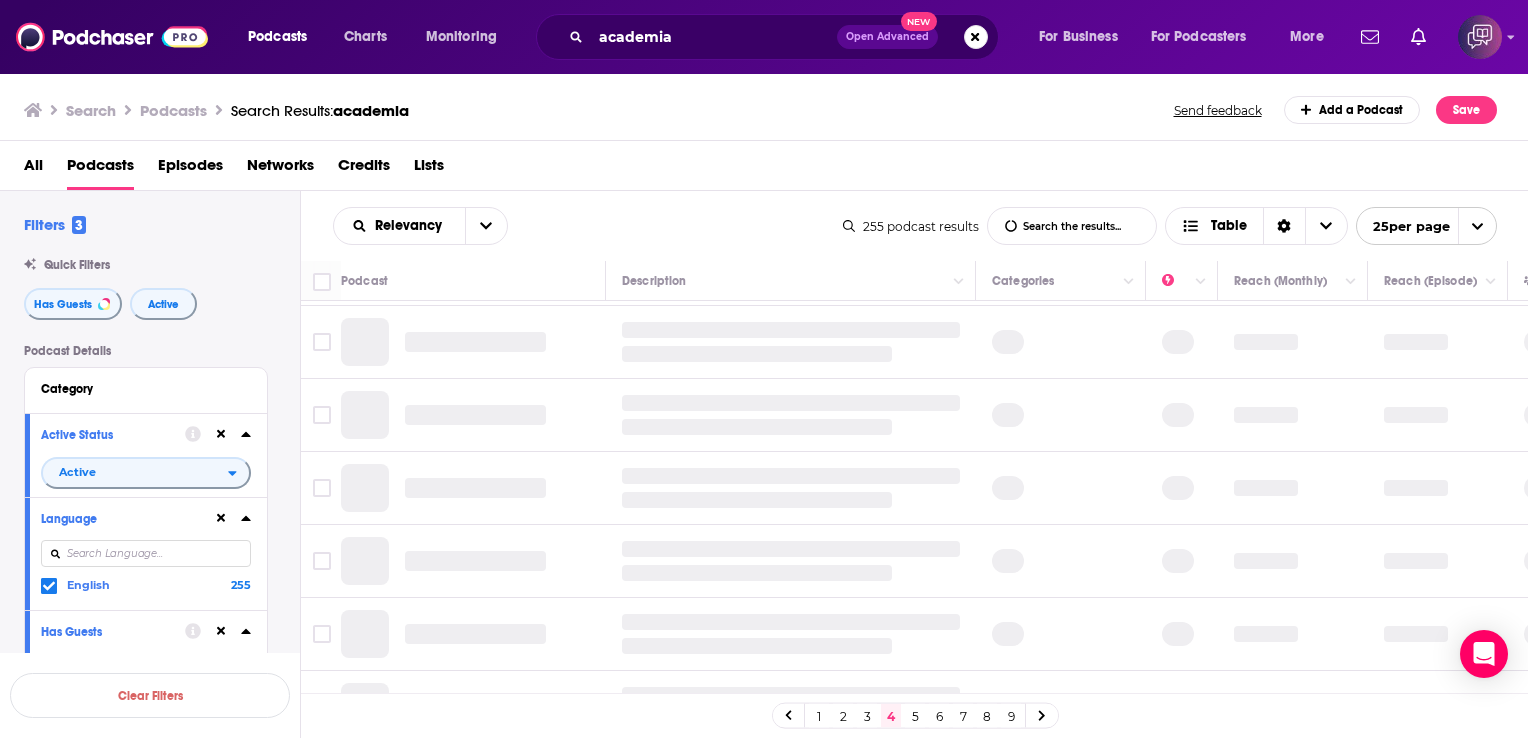 scroll, scrollTop: 662, scrollLeft: 0, axis: vertical 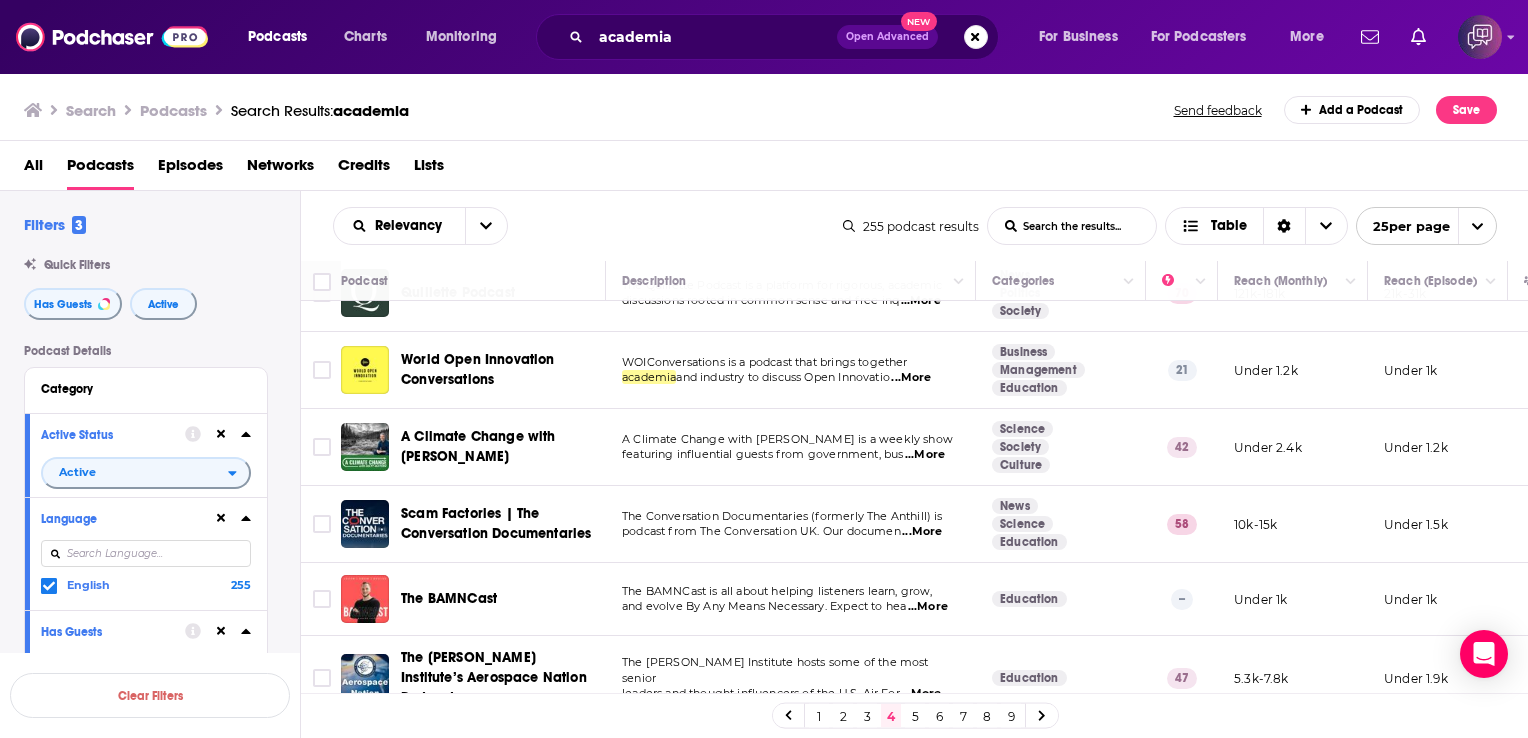 click on "World Open Innovation Conversations" at bounding box center [478, 369] 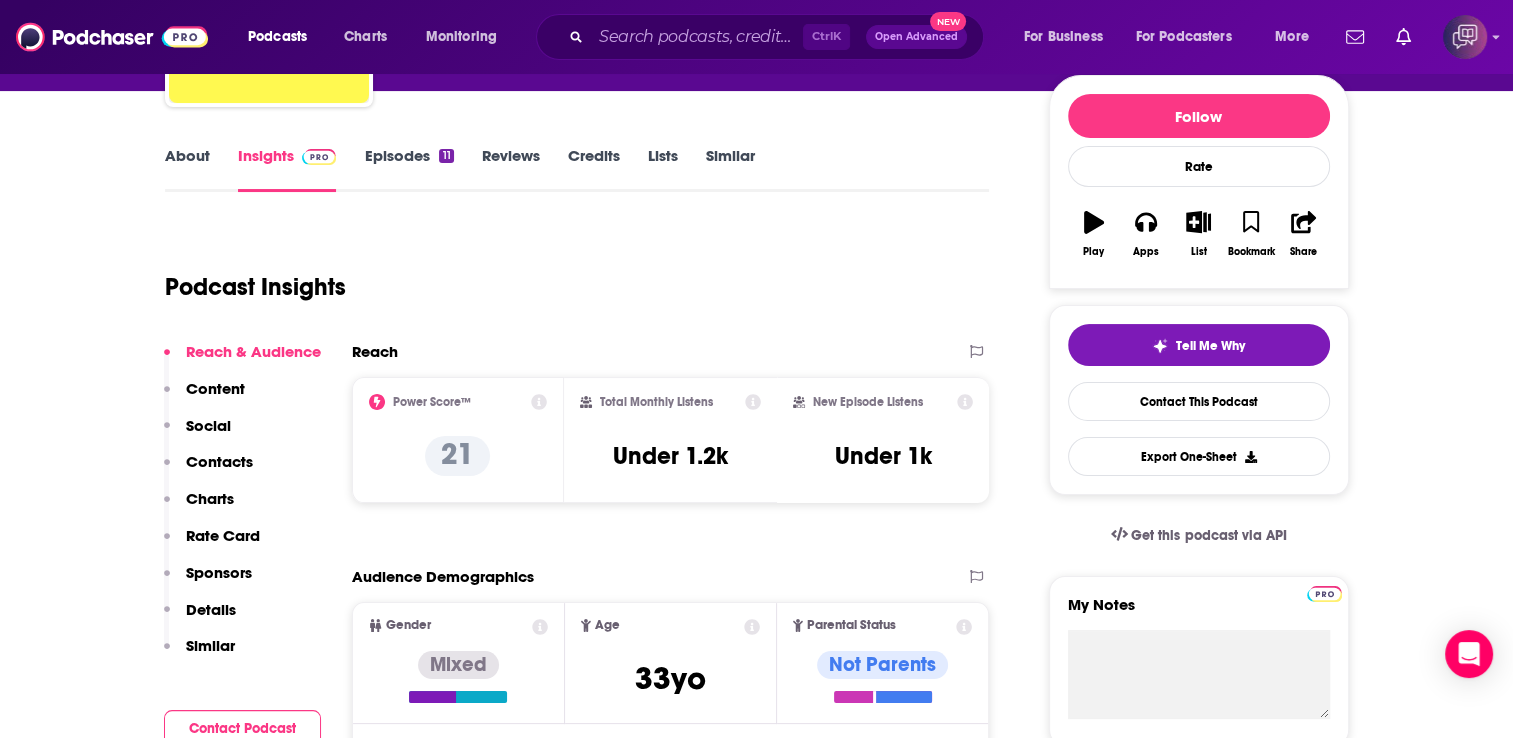 scroll, scrollTop: 234, scrollLeft: 0, axis: vertical 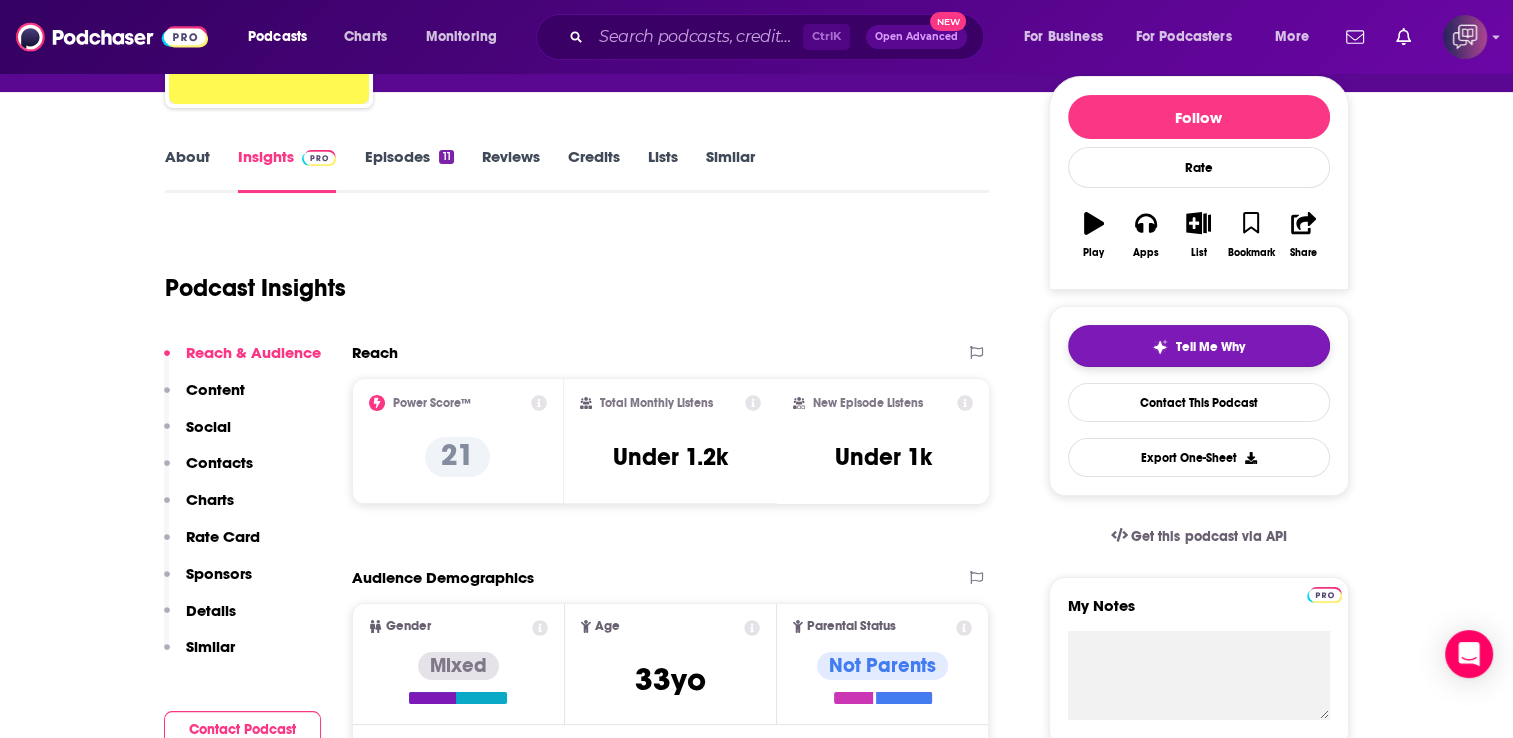 click on "Tell Me Why" at bounding box center [1199, 346] 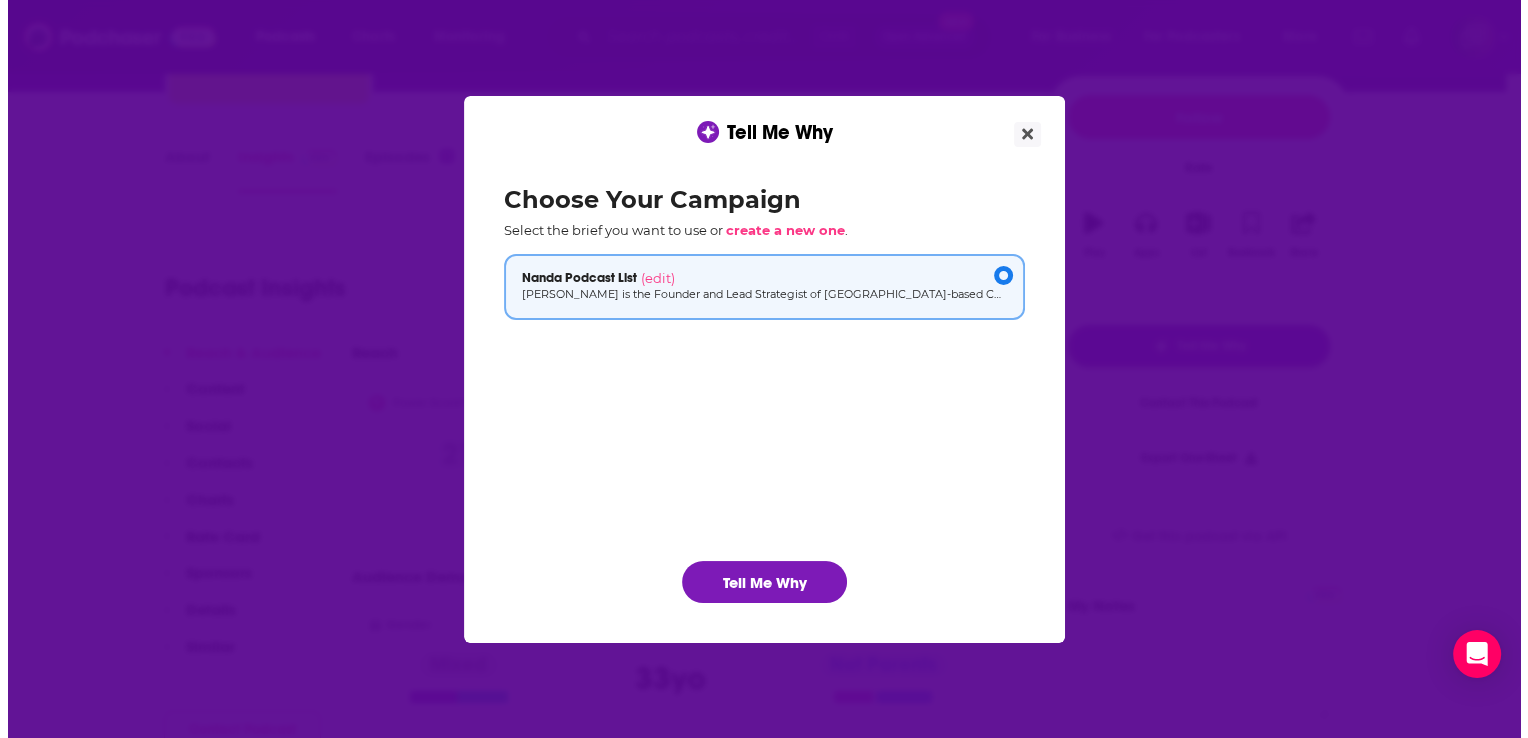 scroll, scrollTop: 0, scrollLeft: 0, axis: both 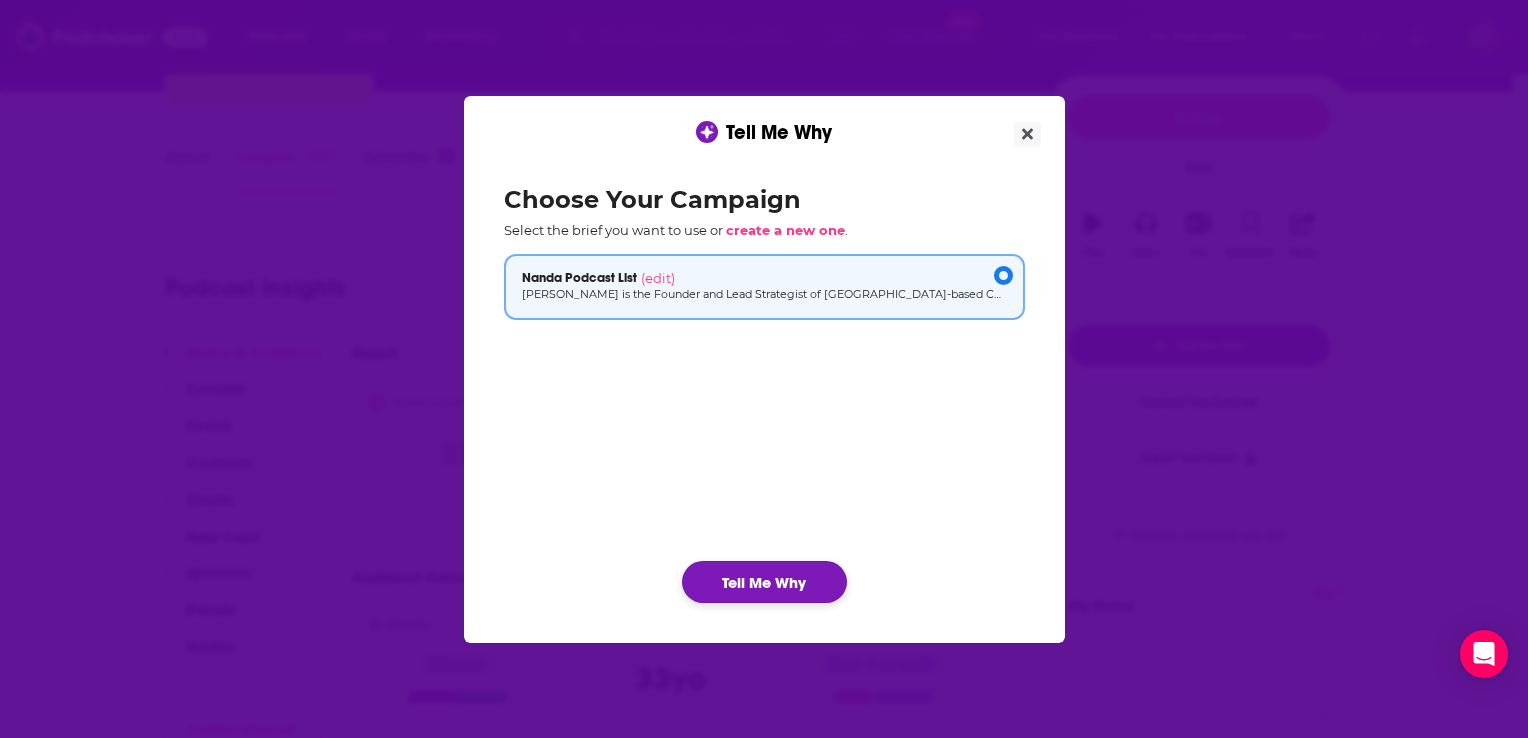 click on "Tell Me Why" 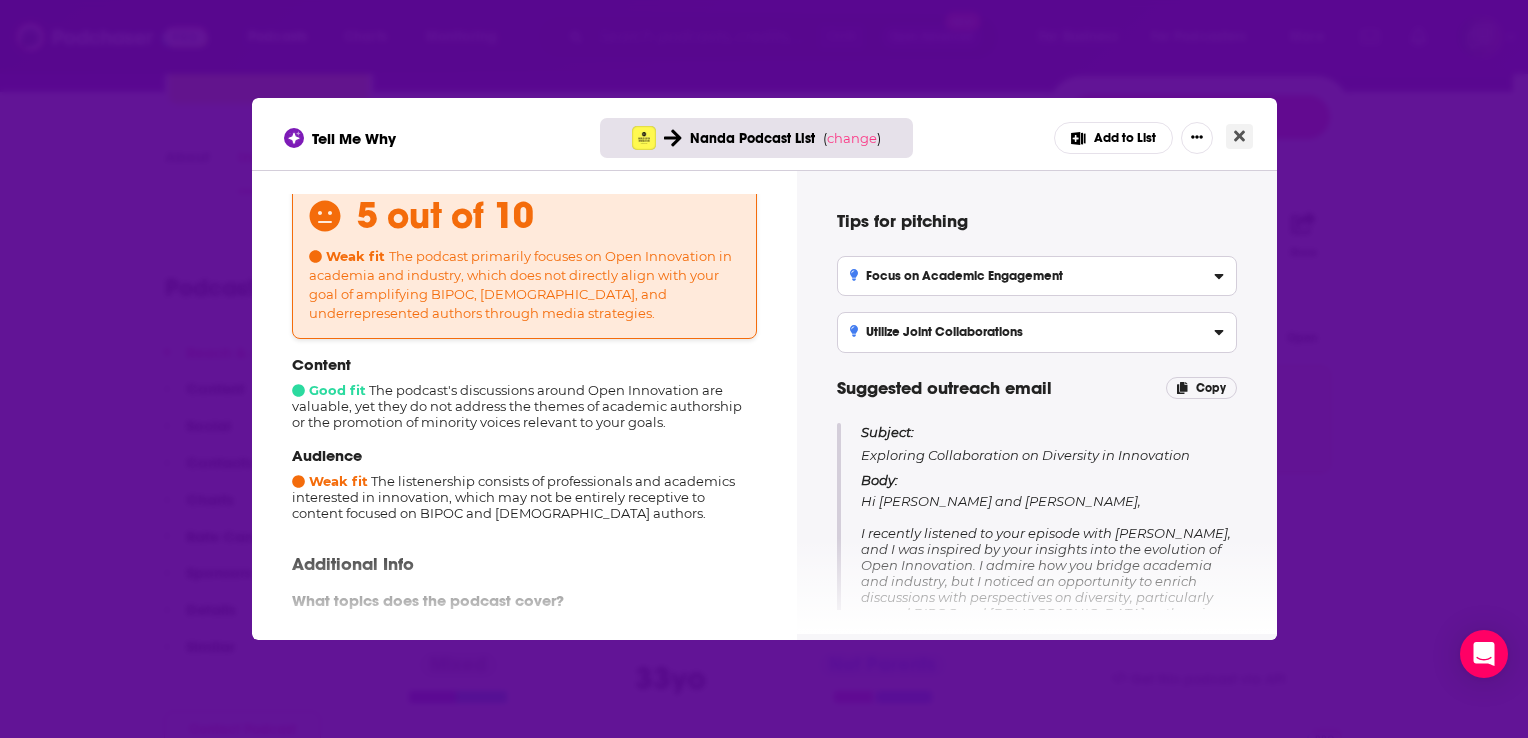scroll, scrollTop: 73, scrollLeft: 0, axis: vertical 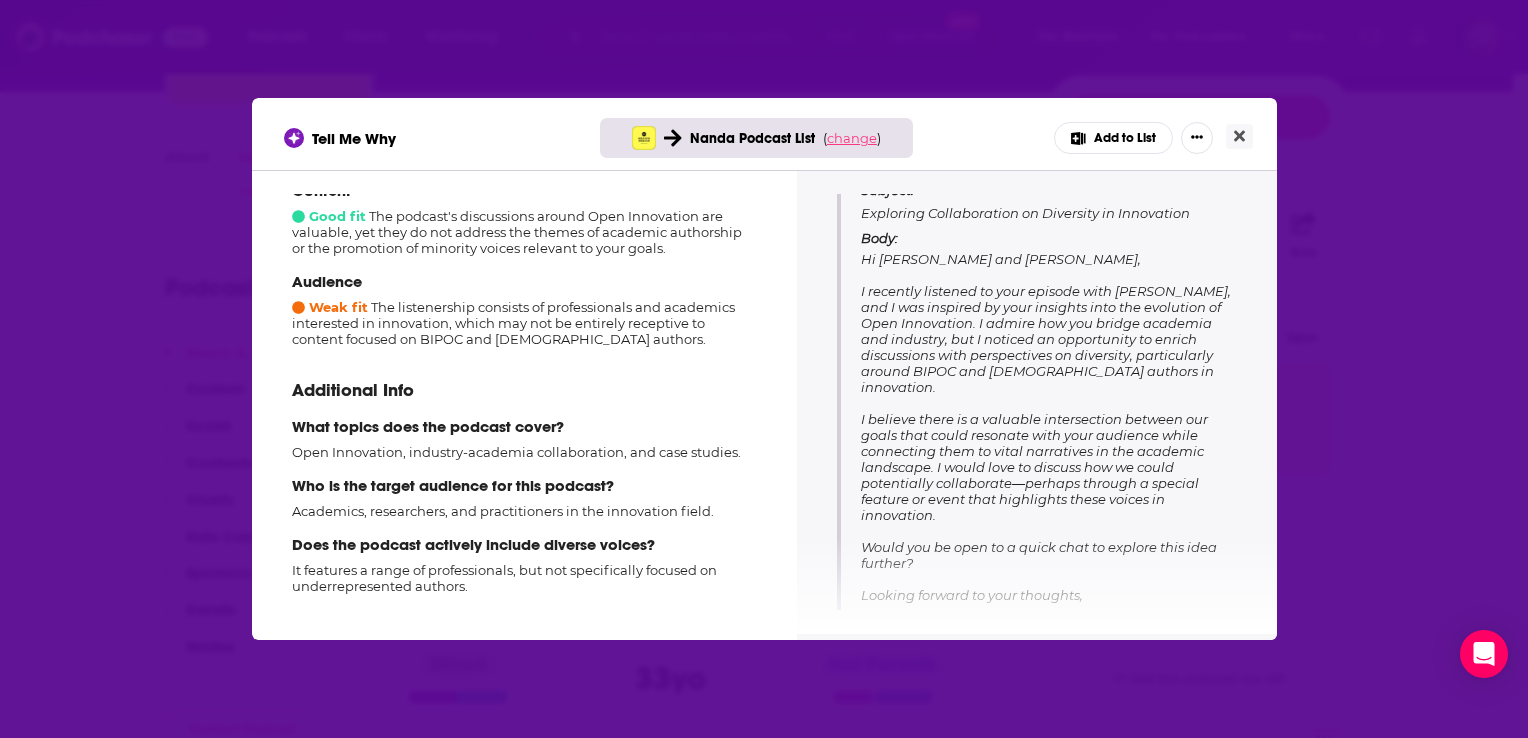 click on "change" at bounding box center (852, 138) 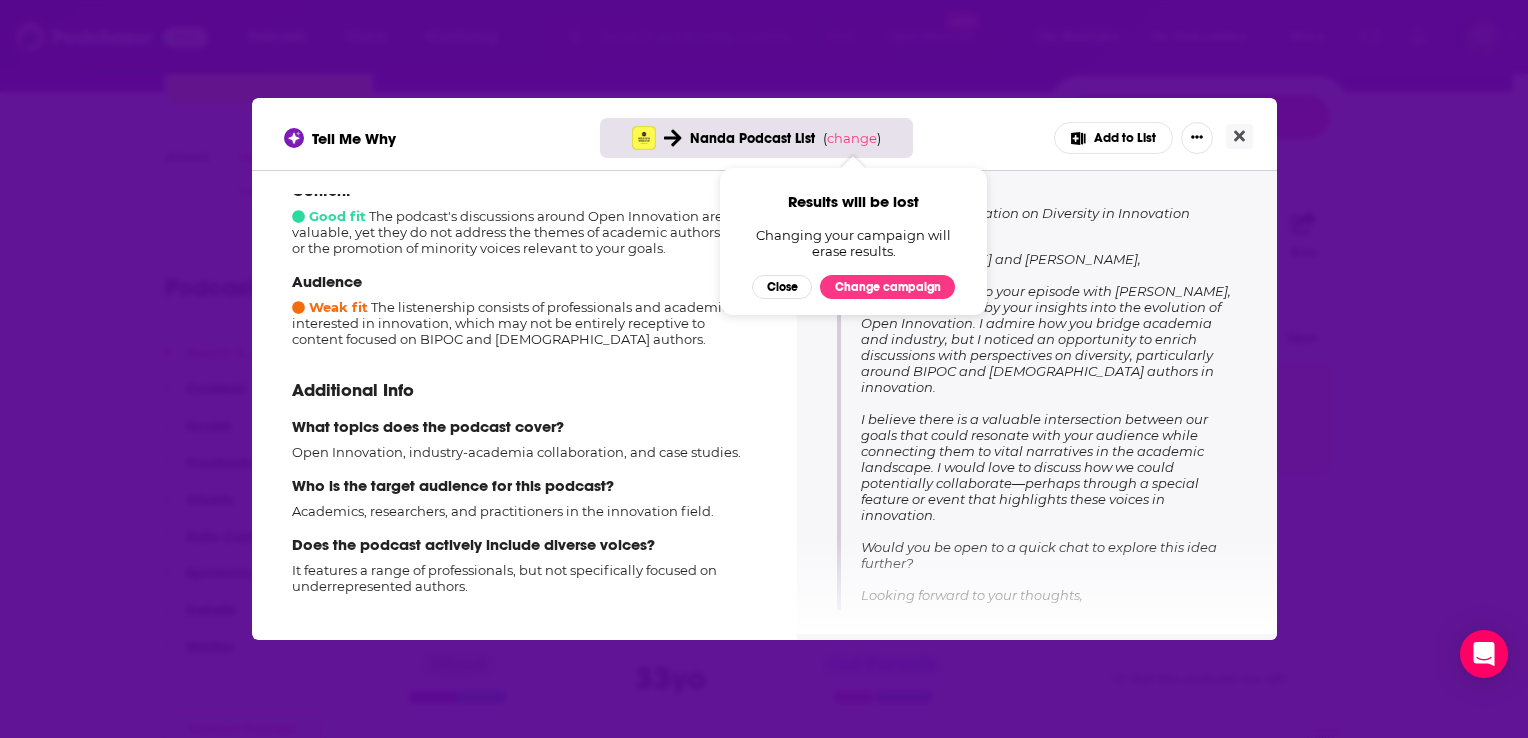 click on "Nanda Podcast List   ( change ) Results will be lost Changing your campaign will erase results. Close Change campaign" at bounding box center (756, 138) 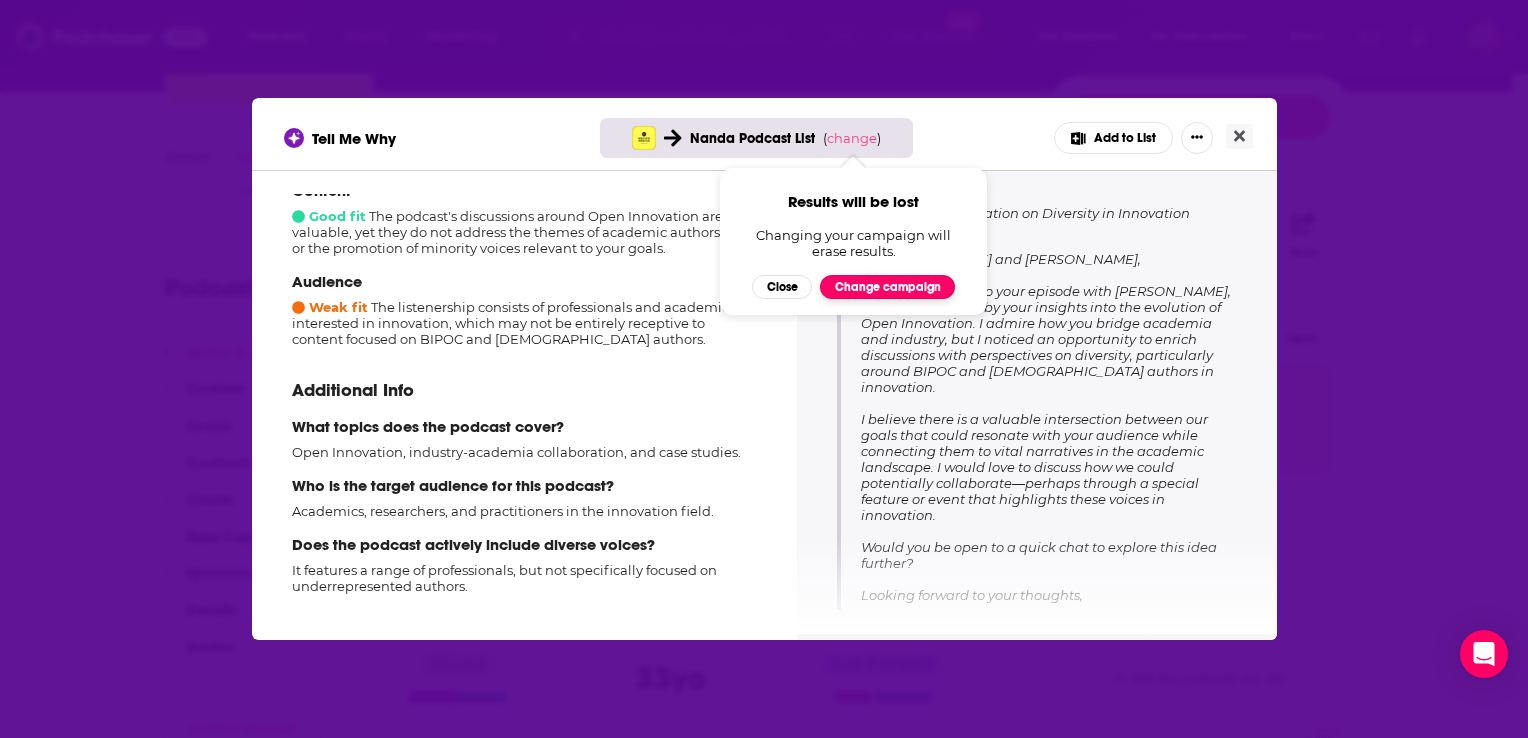 click on "Change campaign" at bounding box center [887, 287] 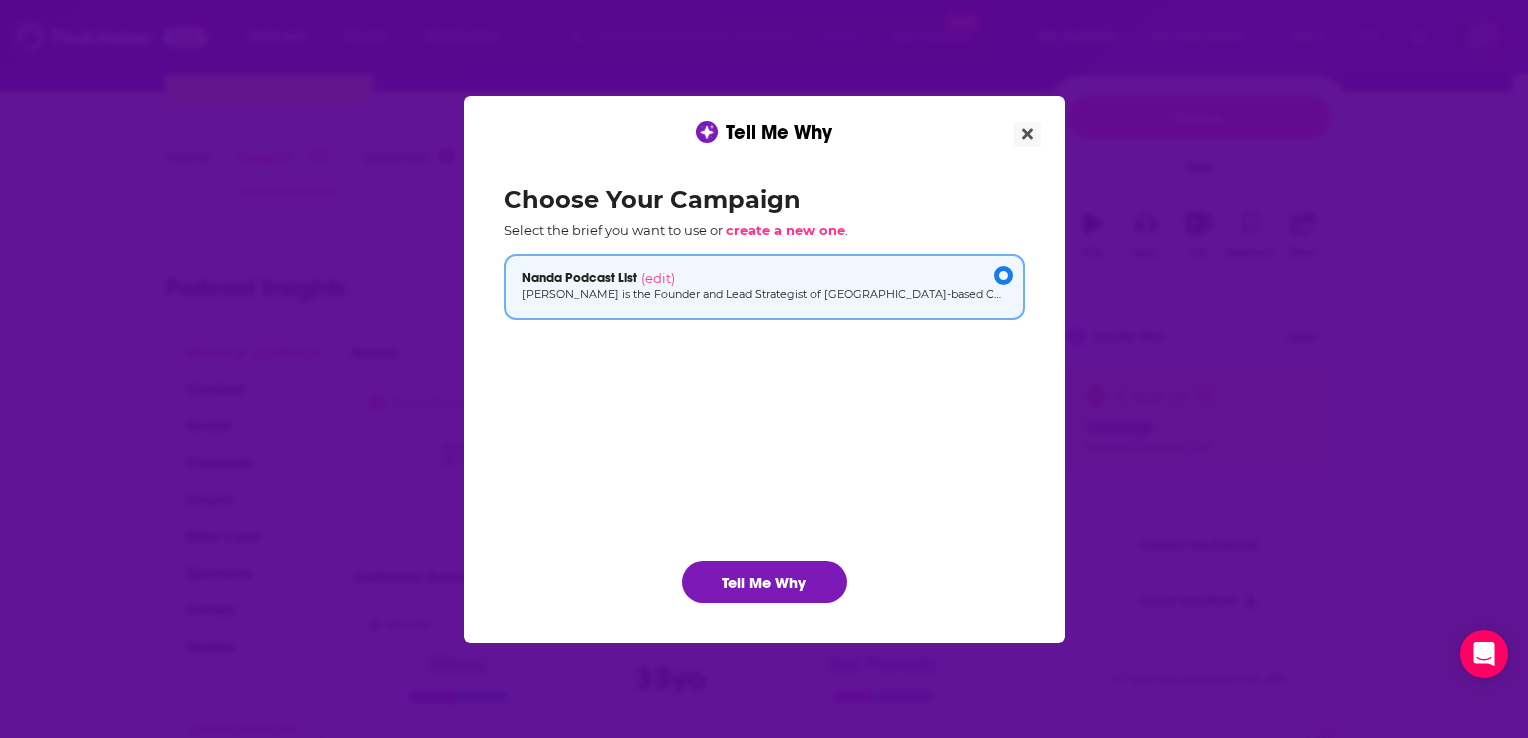 click on "[PERSON_NAME] is the Founder and Lead Strategist of [GEOGRAPHIC_DATA]-based Coriolis Company, where she and her team specialize in crafting and executing media strategies that bring academic books to wider audiences. Known for her dedication to [PERSON_NAME], [DEMOGRAPHIC_DATA], and other historically underrepresented authors, she is proud to have been called "the author whisperer" by publishers for her ability to keep nervous debut authors focused. [PERSON_NAME] has a keen awareness of how publishers, universities, and literary organizations connect readers to ideas that matter, and prioritizes working closely with these groups to ensure that her clients' works become part of the public conversation." at bounding box center [764, 294] 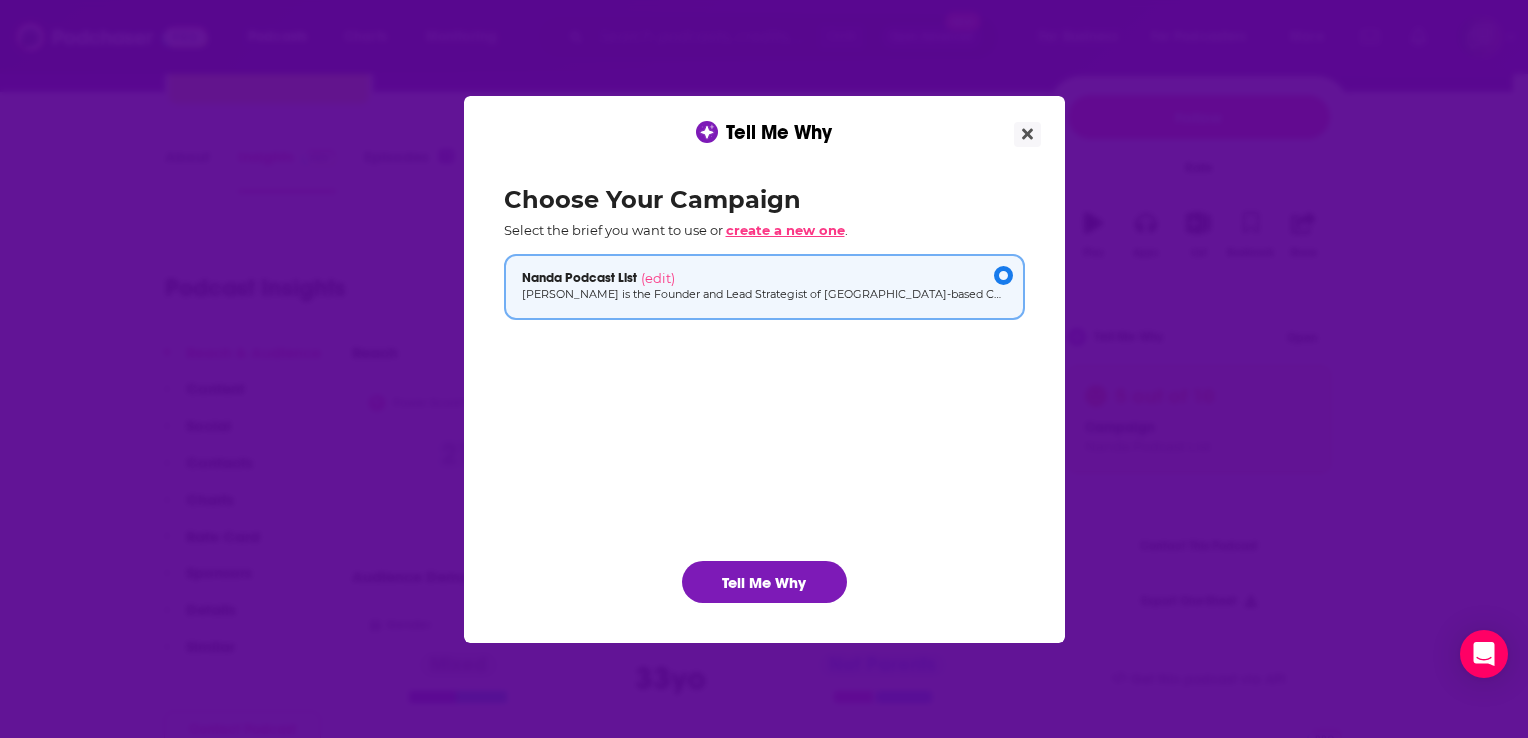 click on "create a new one" at bounding box center (785, 230) 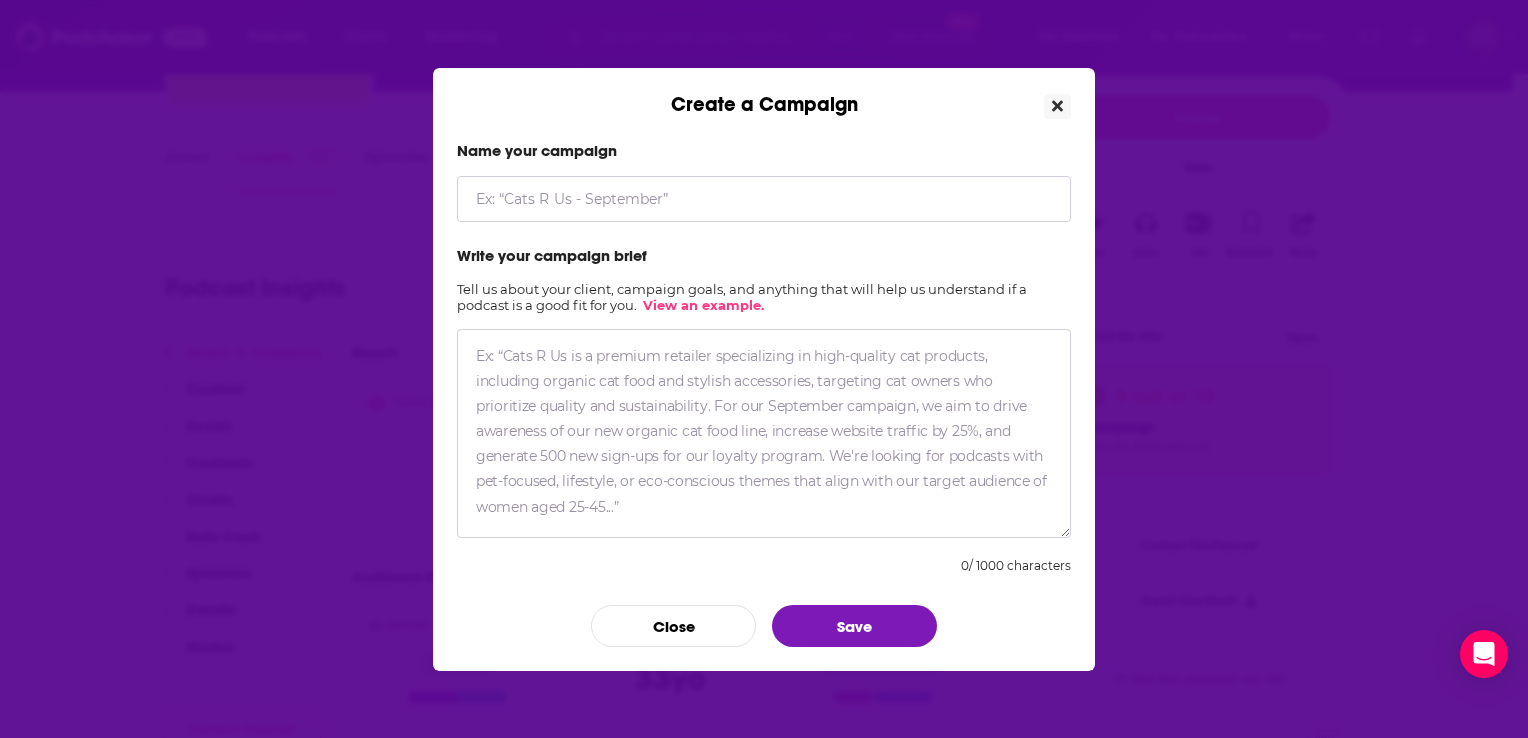 click 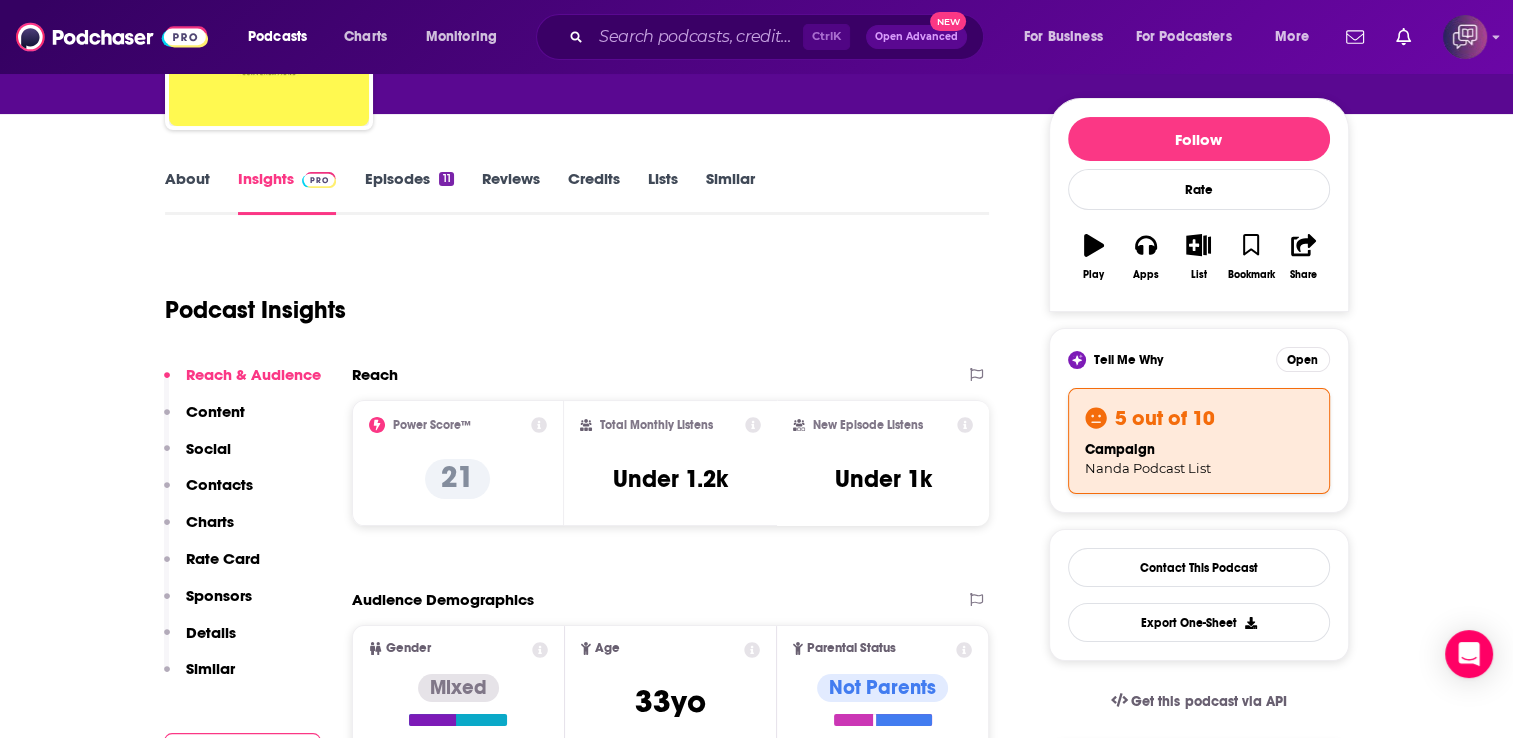 scroll, scrollTop: 0, scrollLeft: 0, axis: both 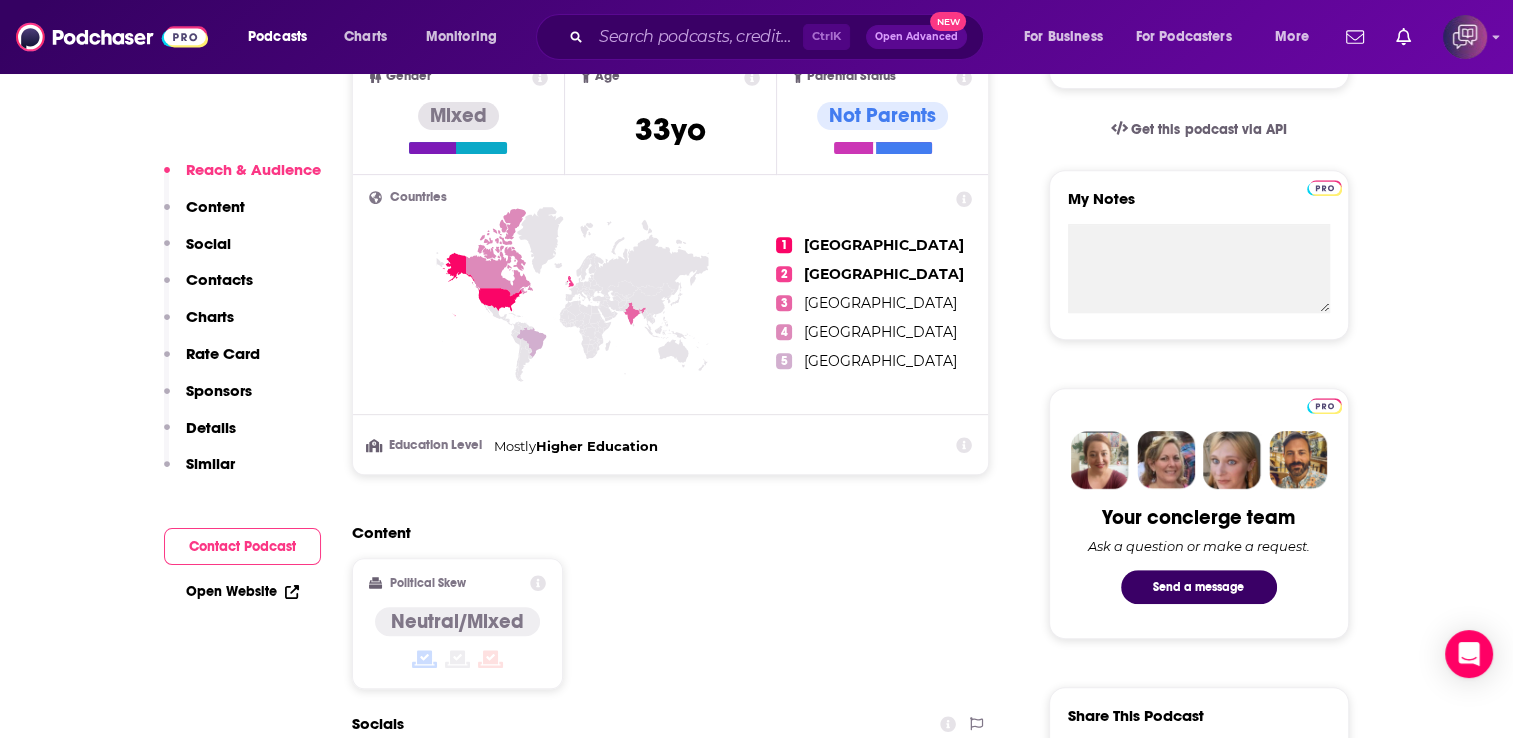 click on "Content" at bounding box center [215, 206] 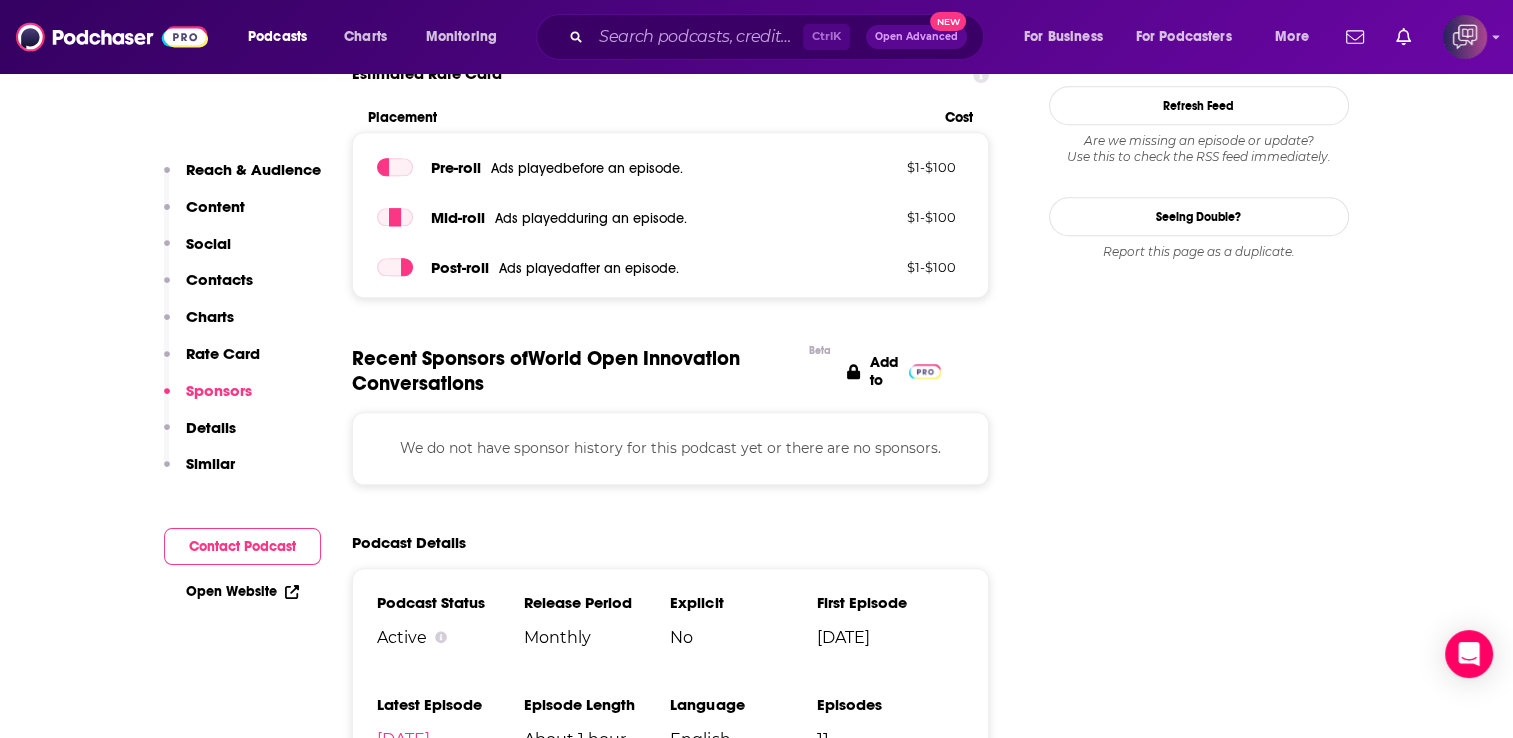 scroll, scrollTop: 1786, scrollLeft: 0, axis: vertical 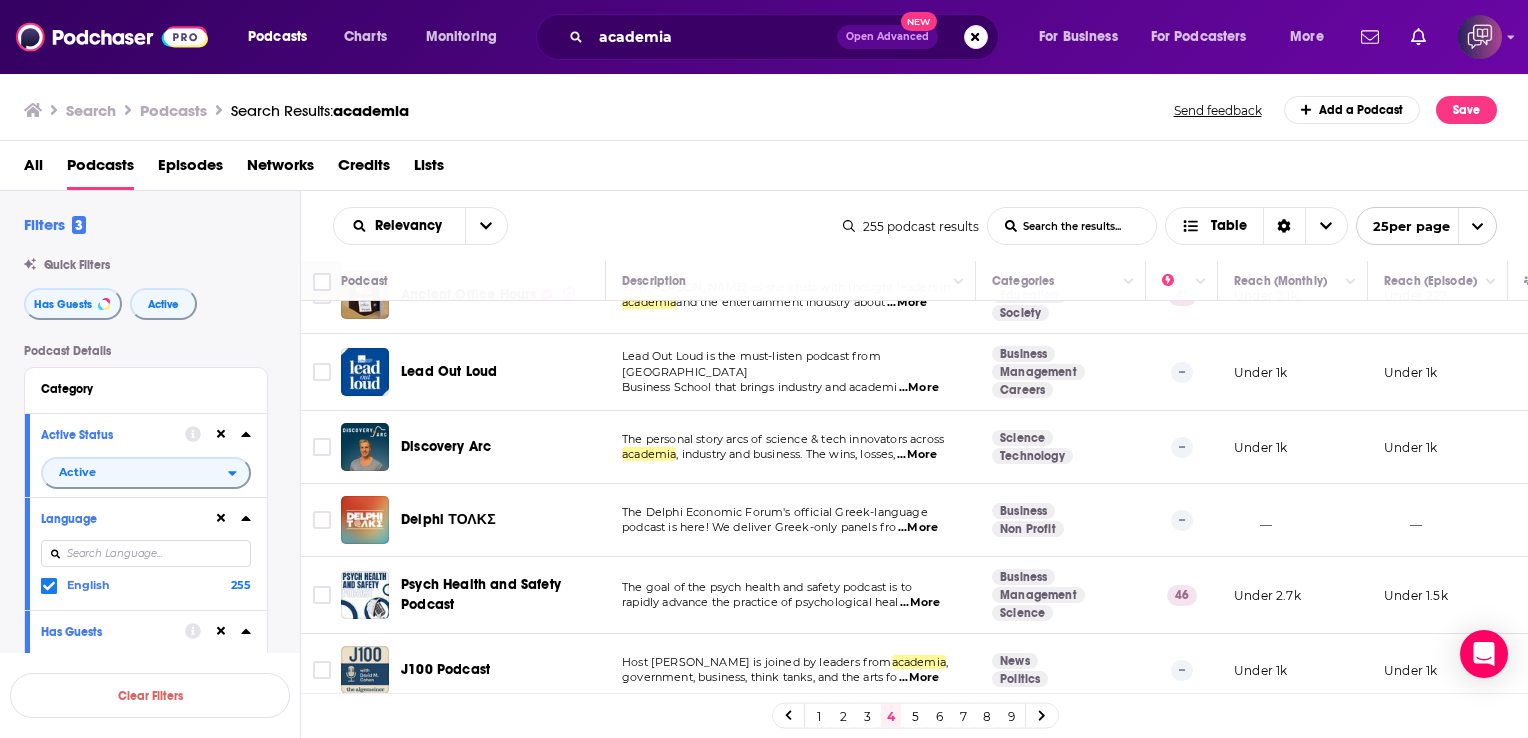 click on "...More" at bounding box center [919, 388] 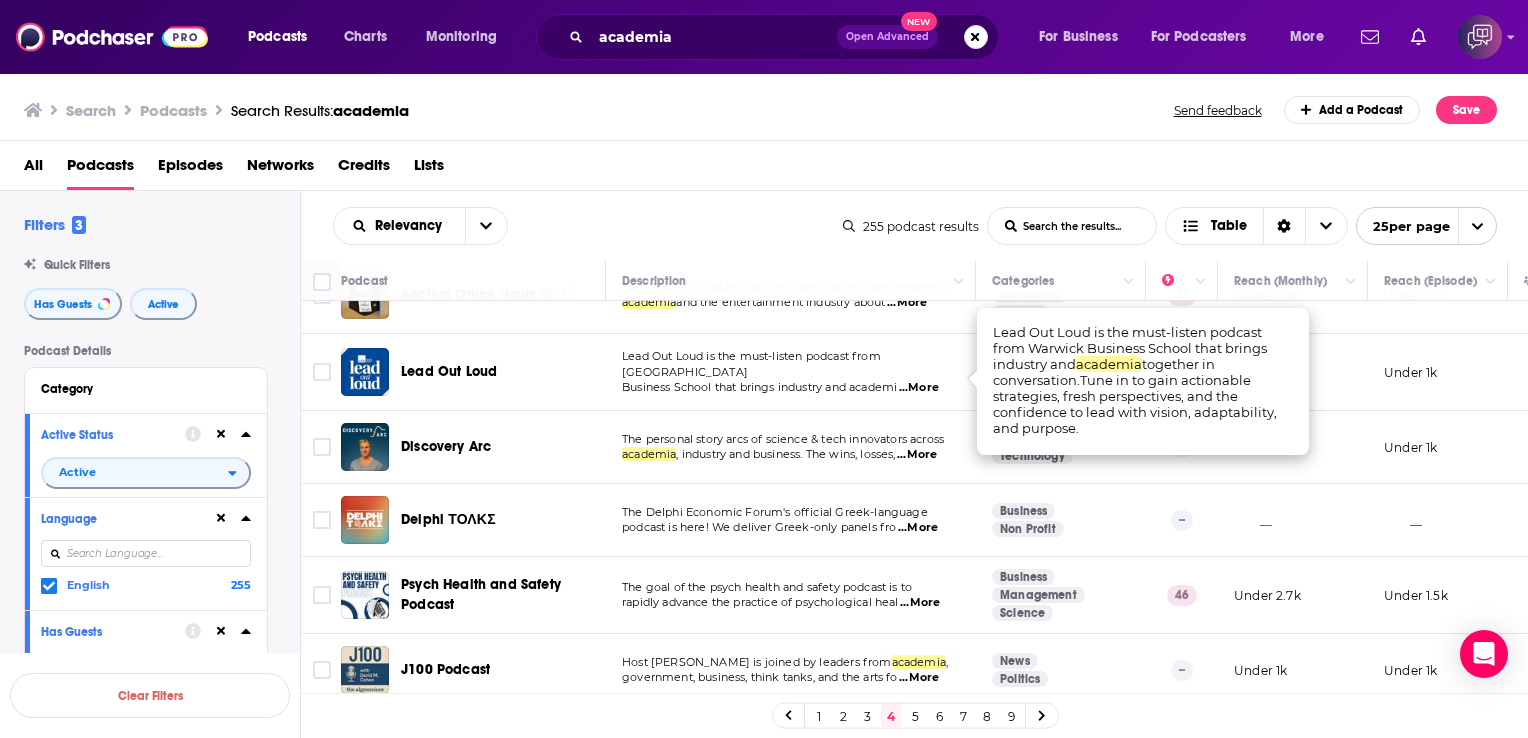 click on "Lead Out Loud" at bounding box center [449, 371] 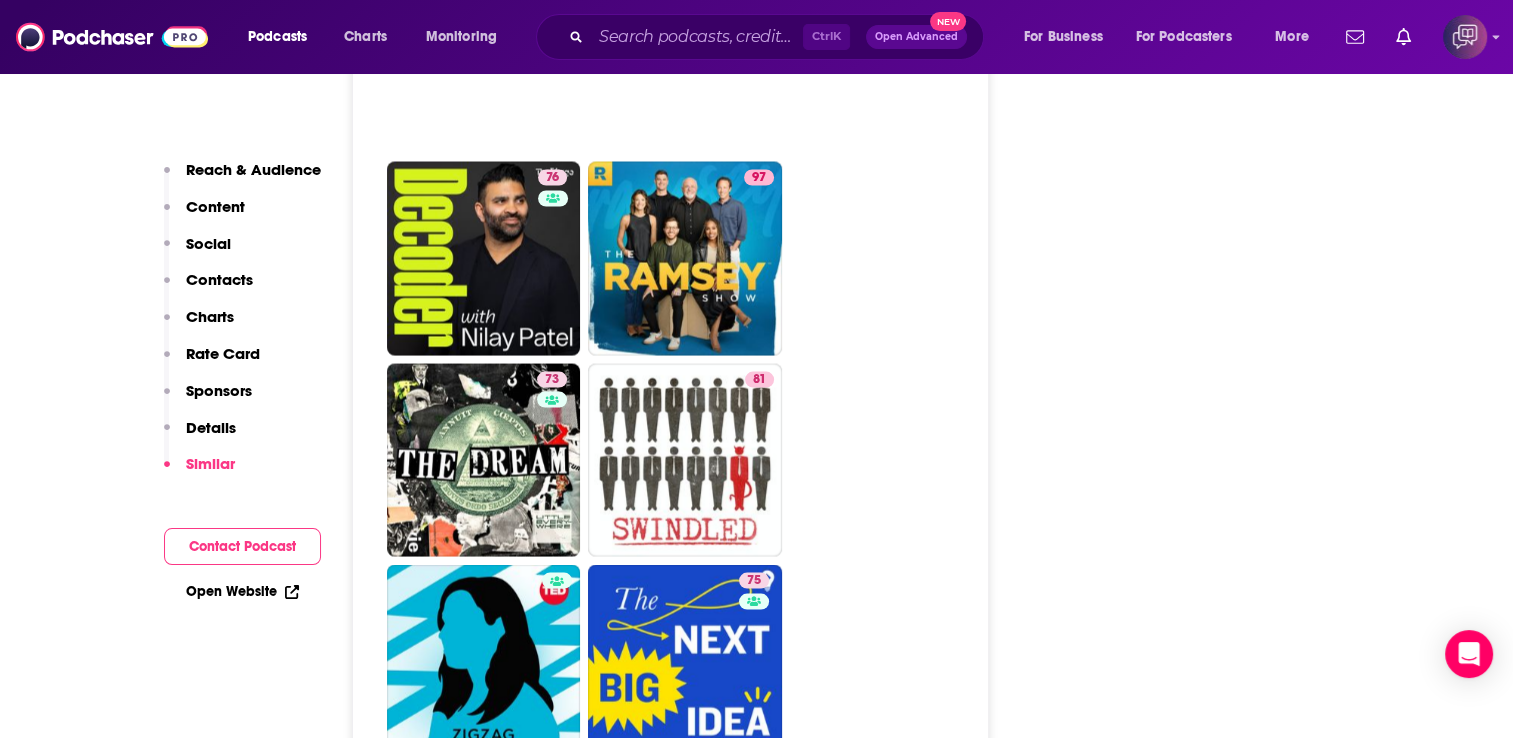 scroll, scrollTop: 3775, scrollLeft: 0, axis: vertical 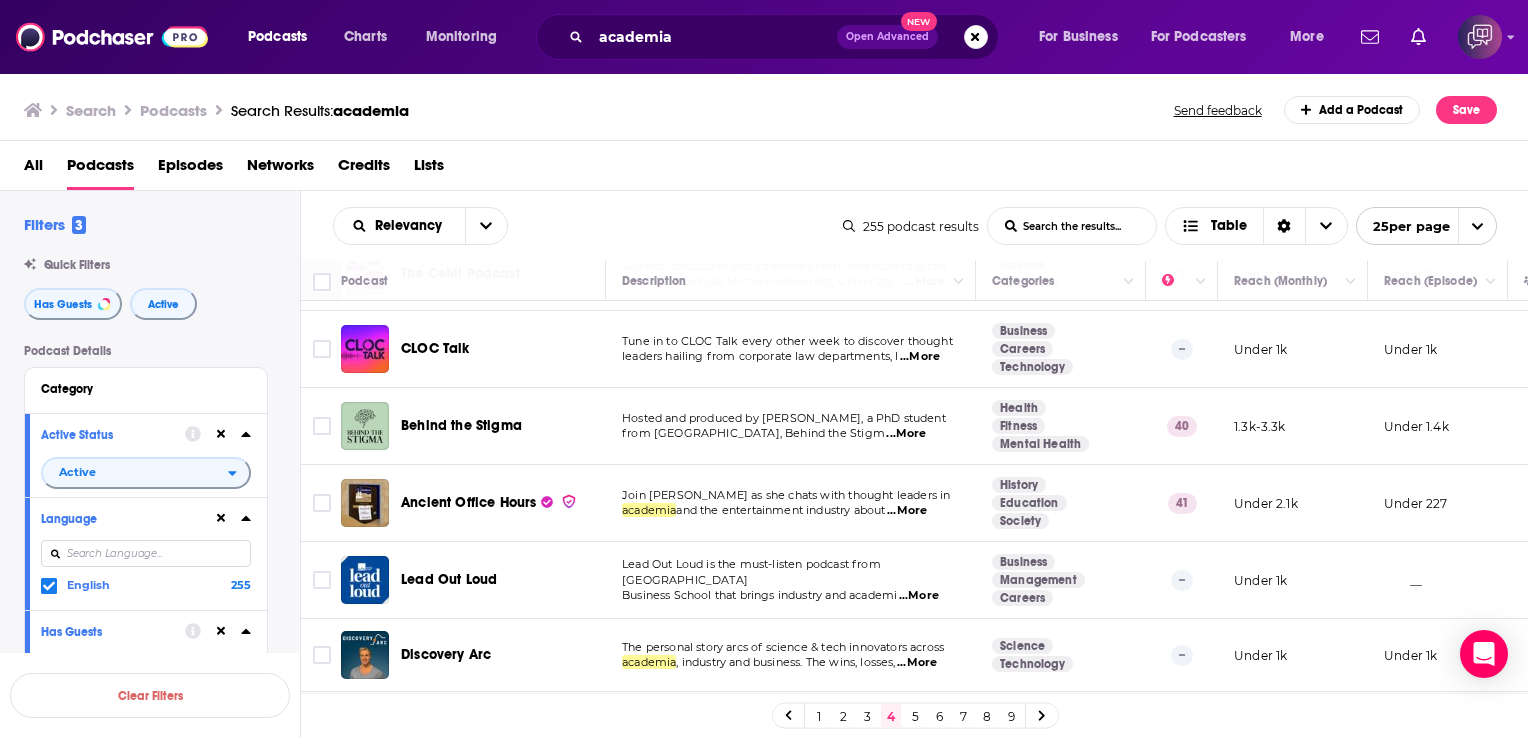 click on "...More" at bounding box center [906, 434] 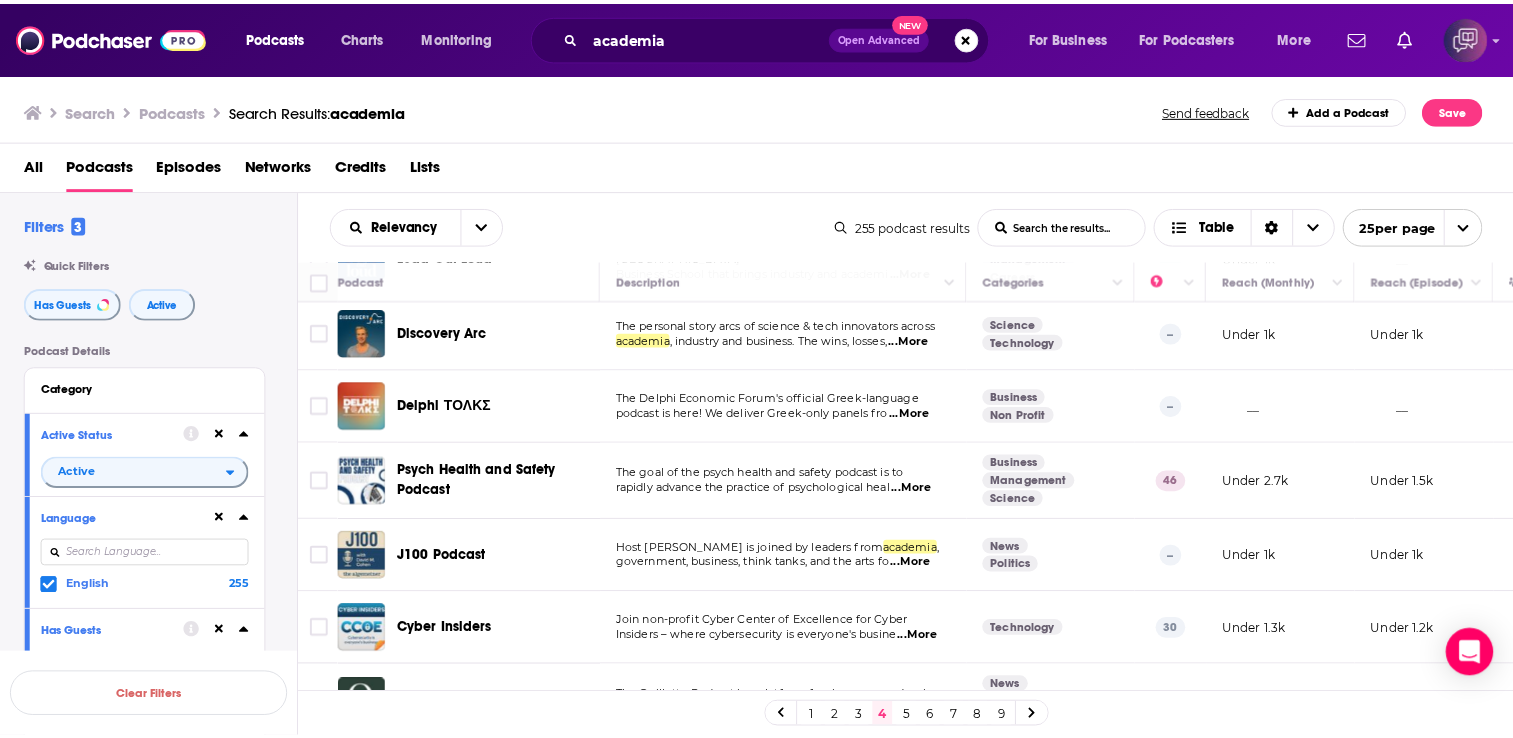 scroll, scrollTop: 460, scrollLeft: 0, axis: vertical 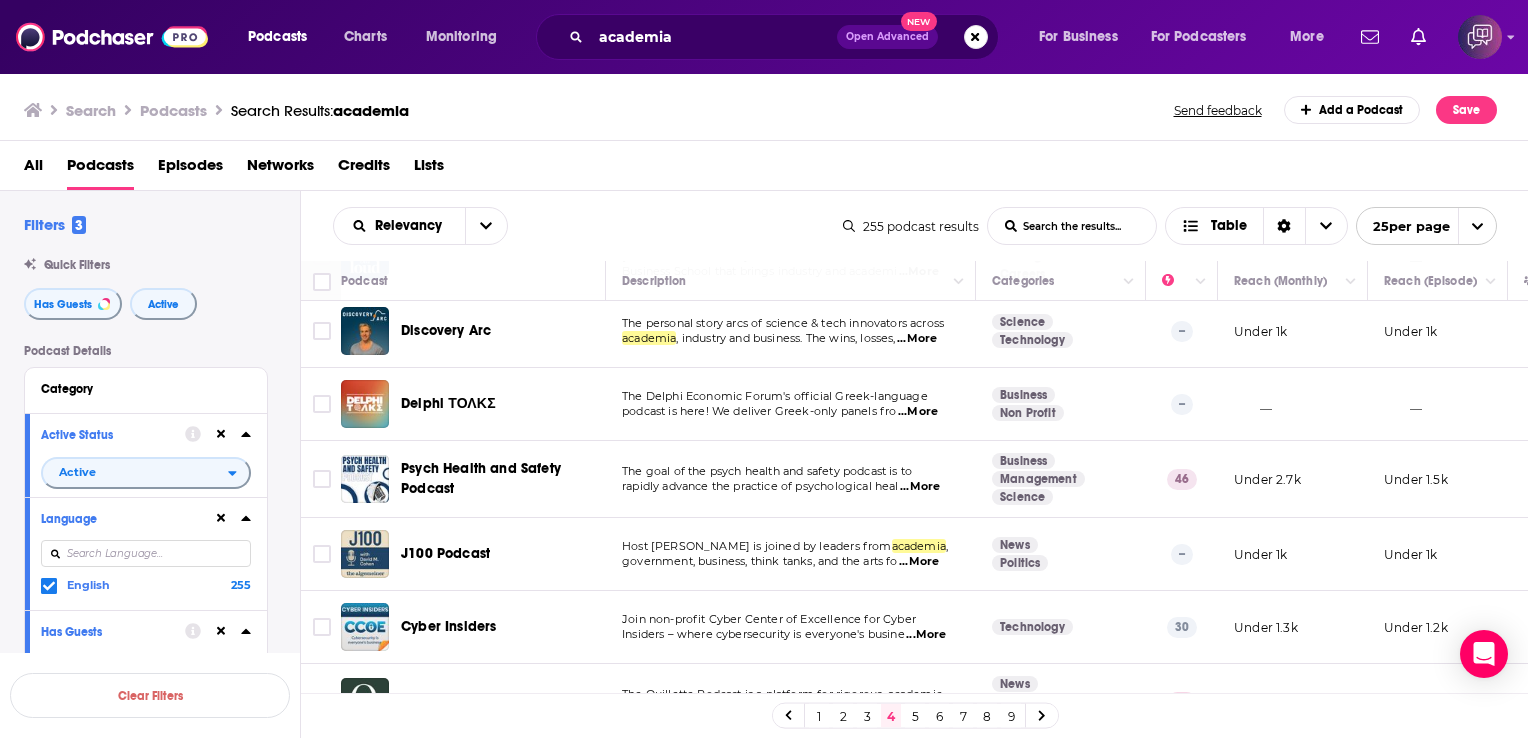 click on "...More" at bounding box center (917, 339) 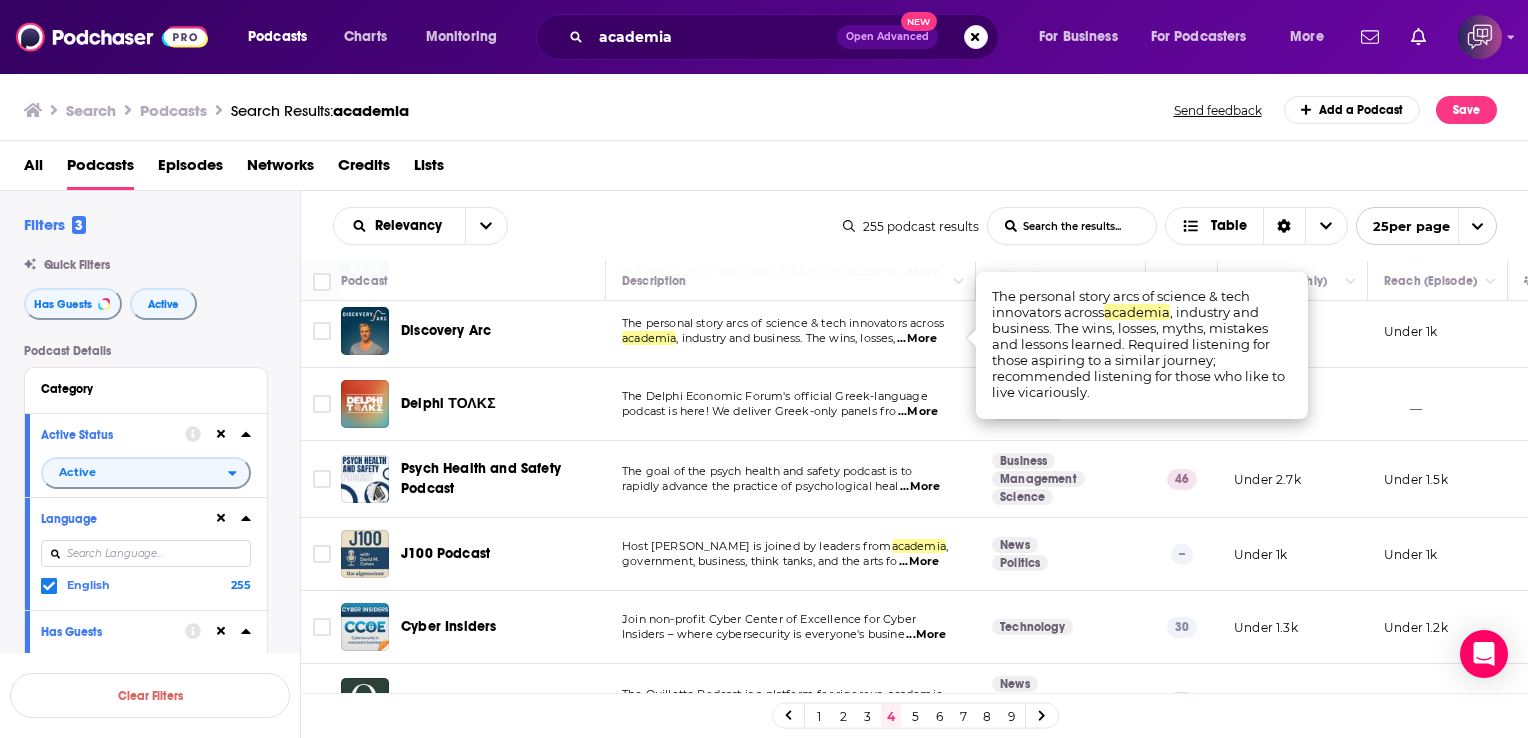 click on "Discovery Arc" at bounding box center (446, 331) 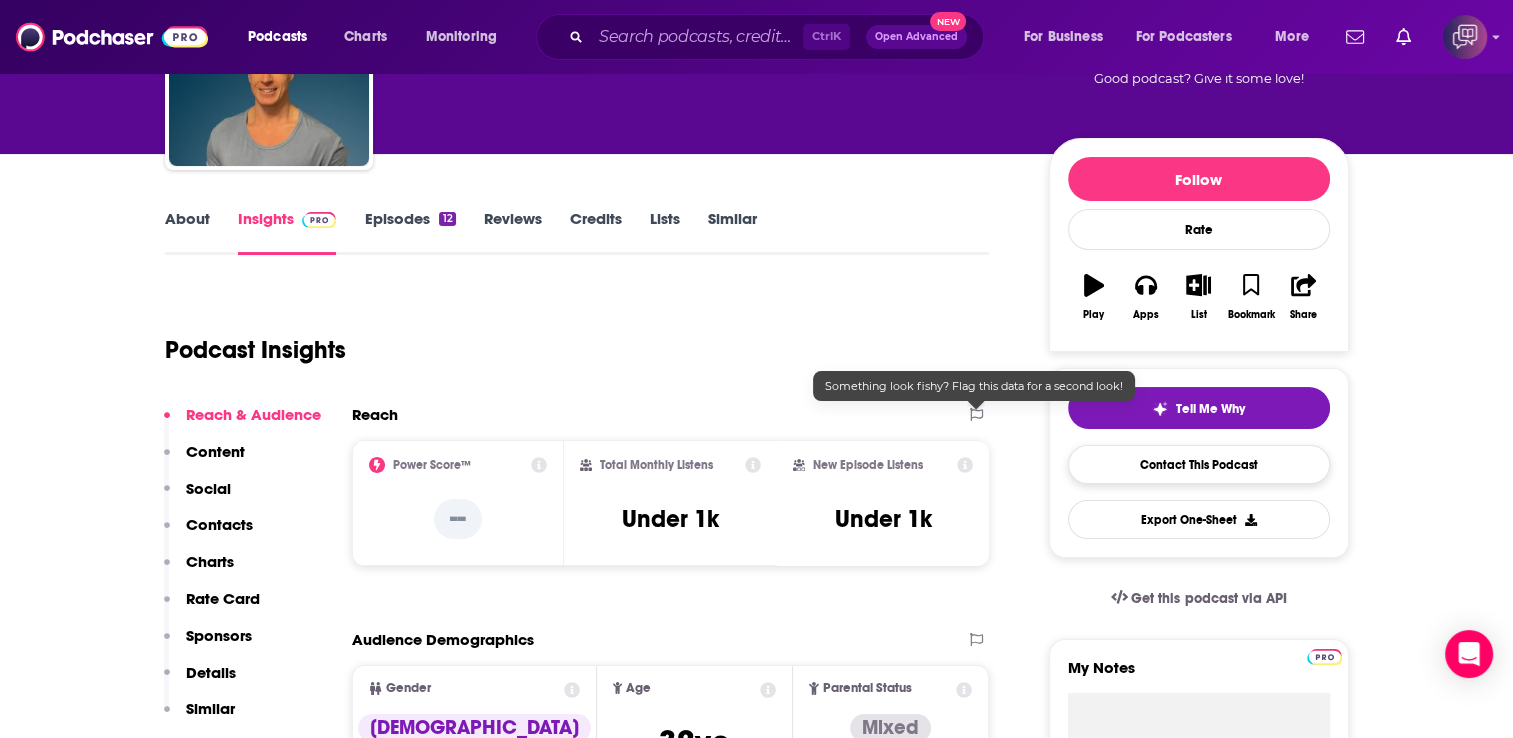 scroll, scrollTop: 166, scrollLeft: 0, axis: vertical 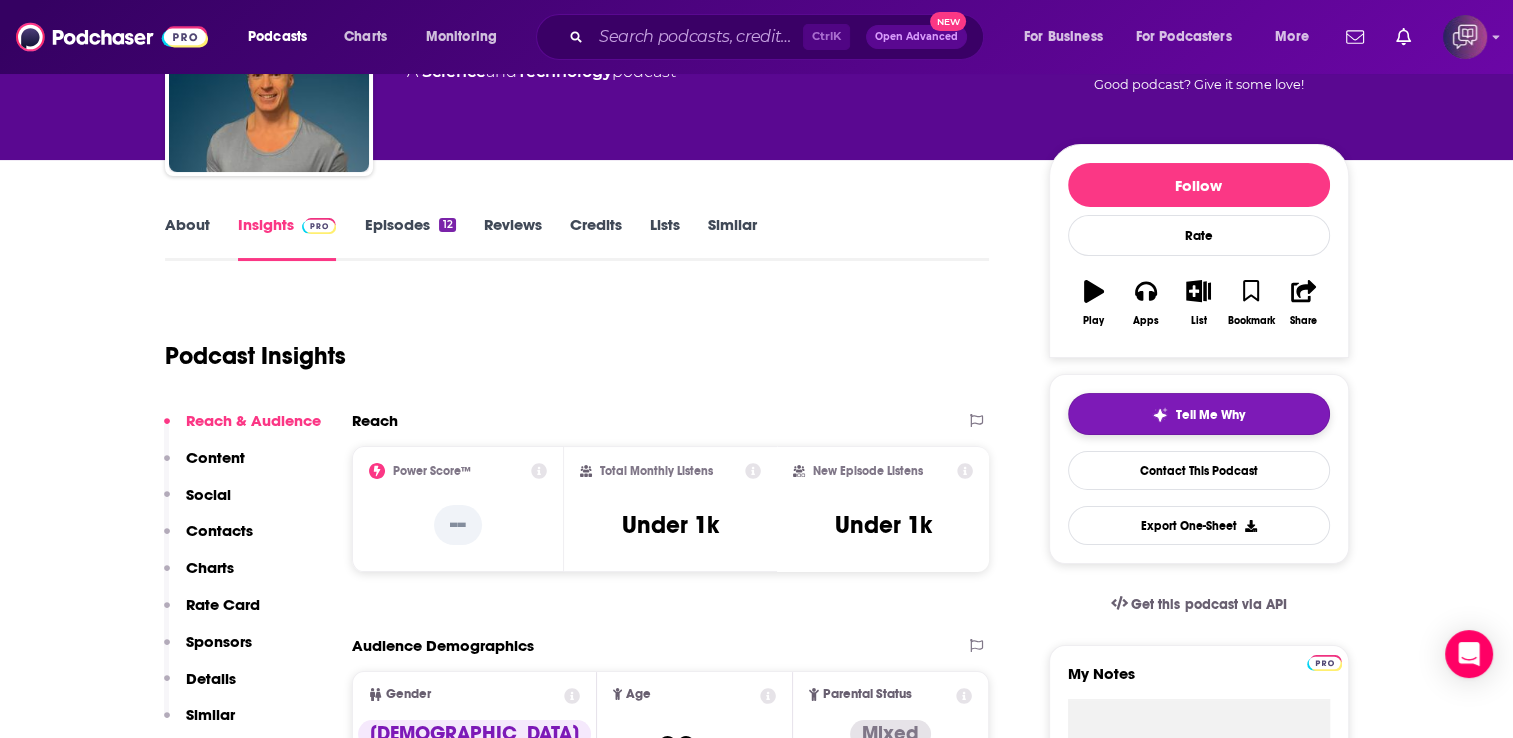 click on "Tell Me Why" at bounding box center (1210, 415) 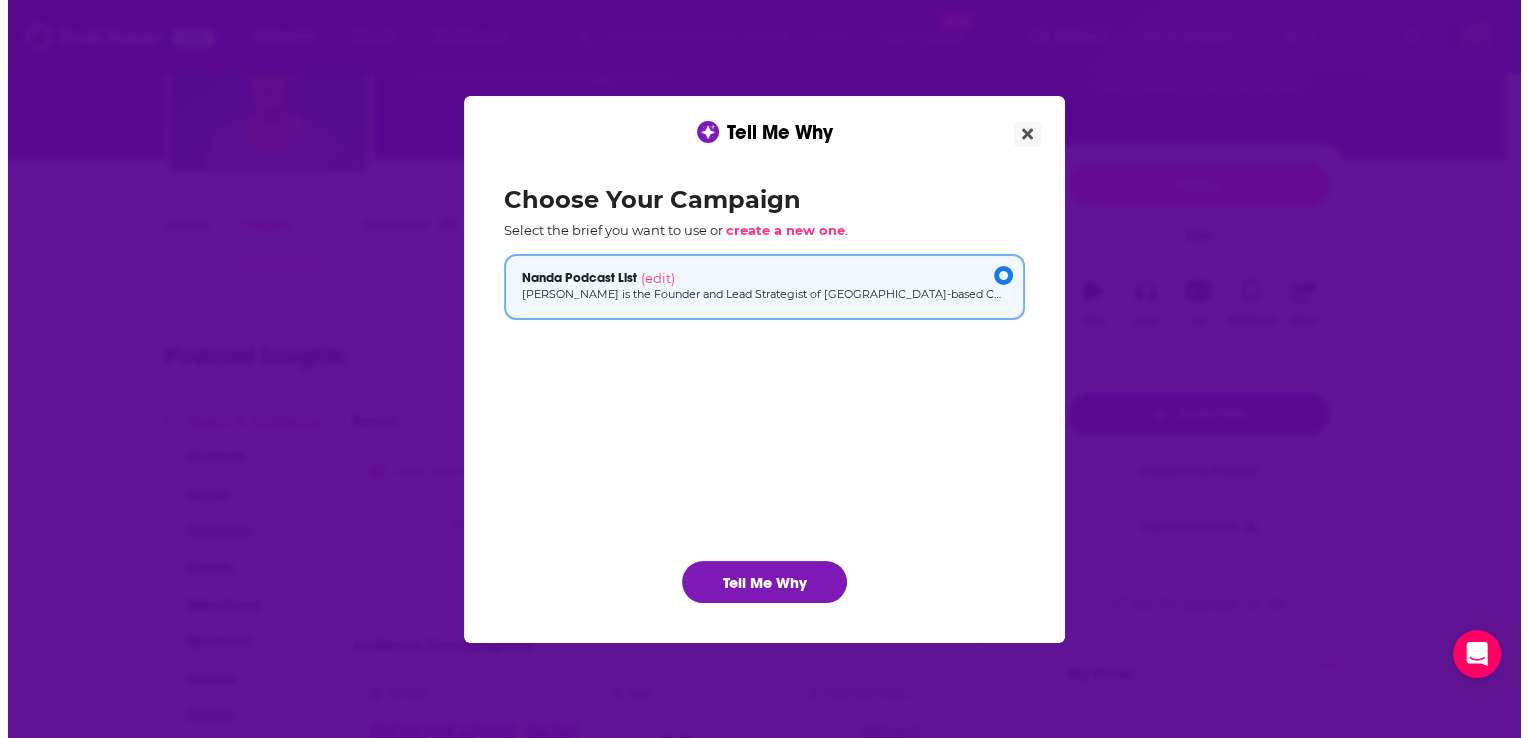 scroll, scrollTop: 0, scrollLeft: 0, axis: both 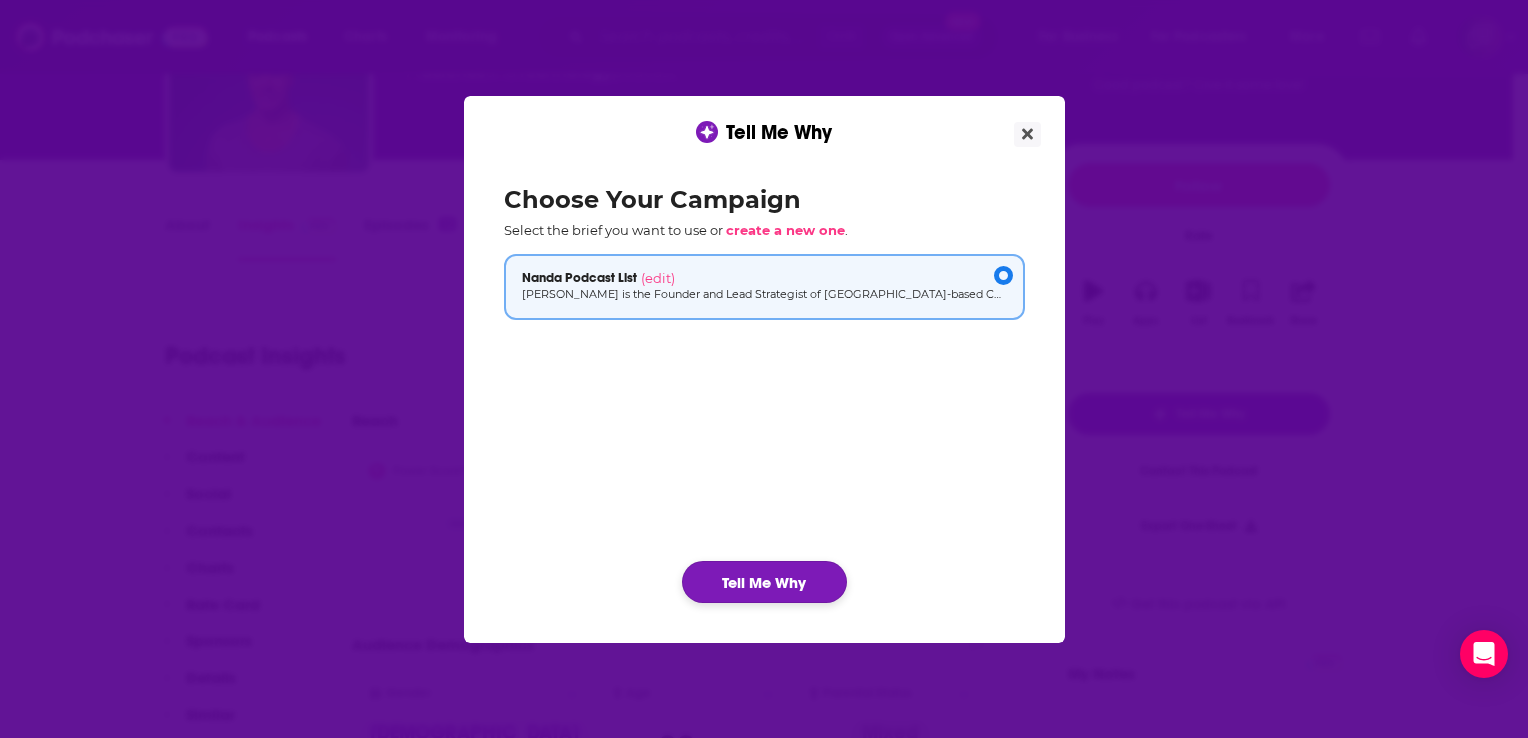 click on "Tell Me Why" 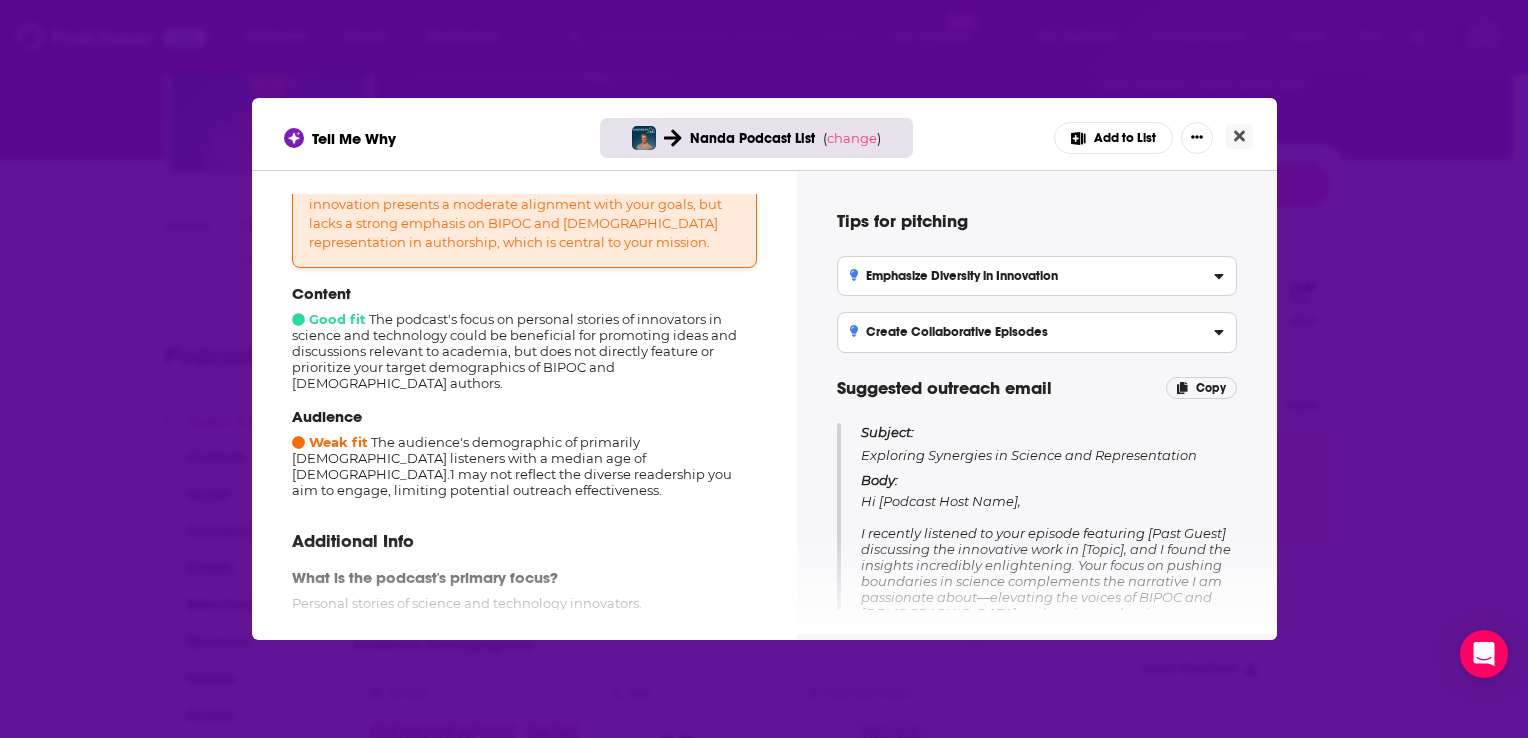 scroll, scrollTop: 144, scrollLeft: 0, axis: vertical 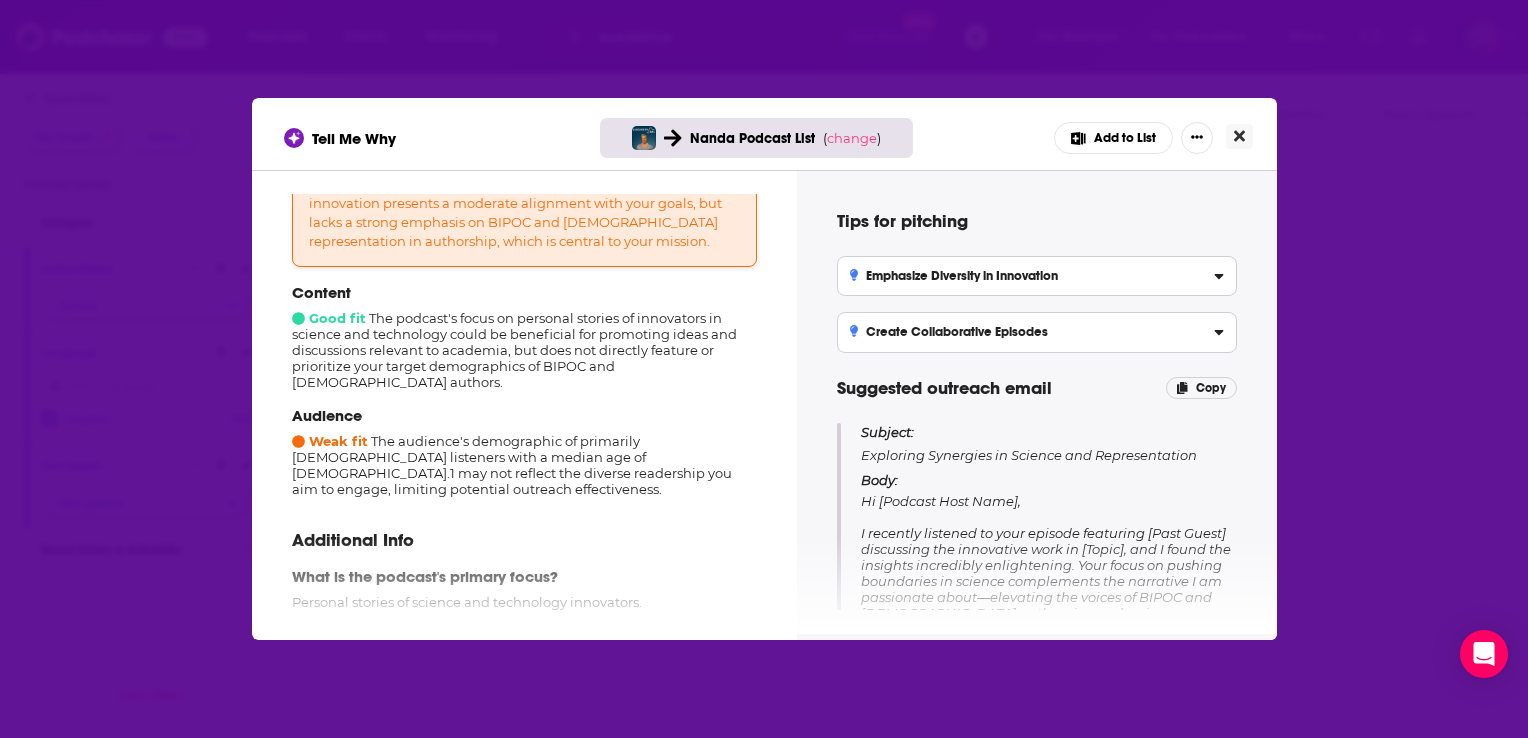 click 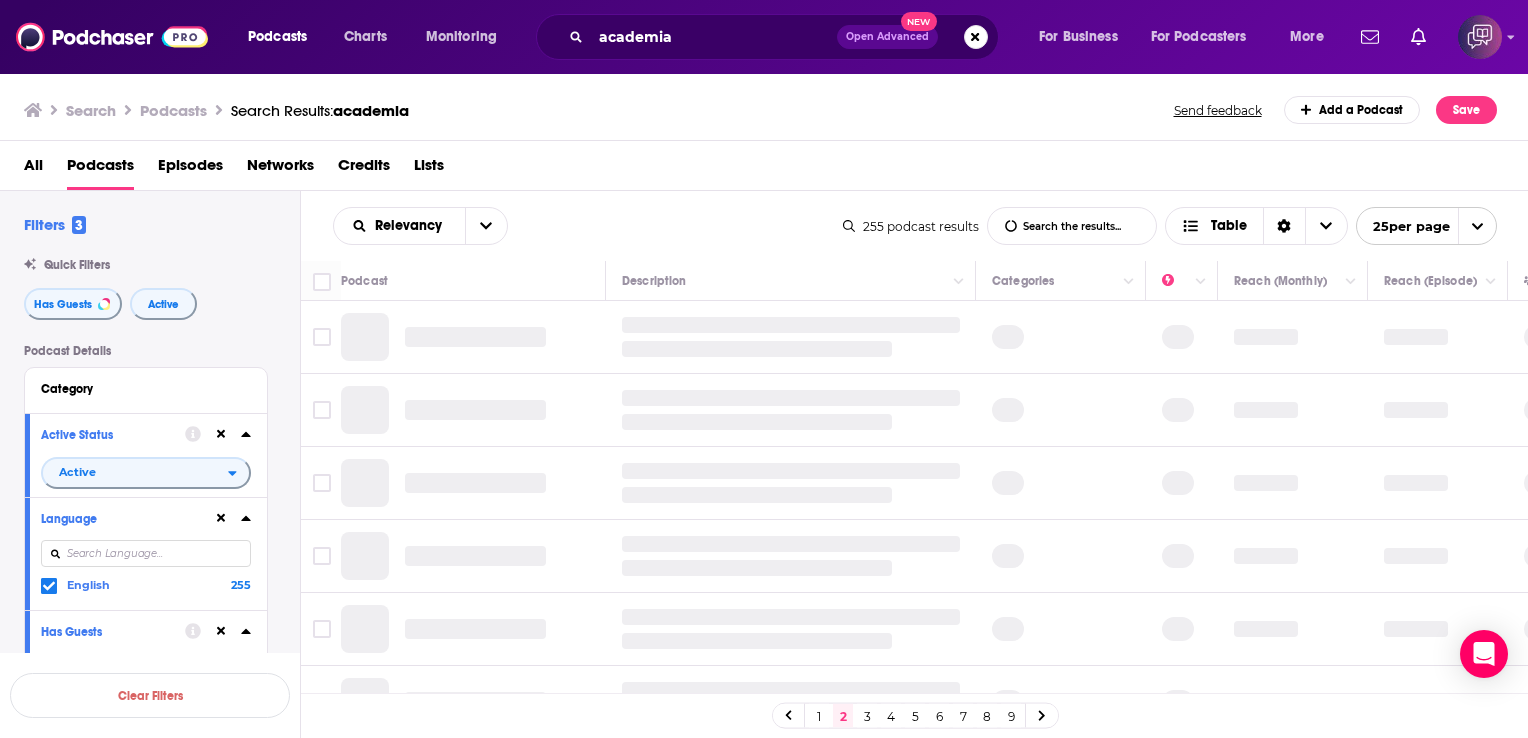 click on "4" at bounding box center (891, 716) 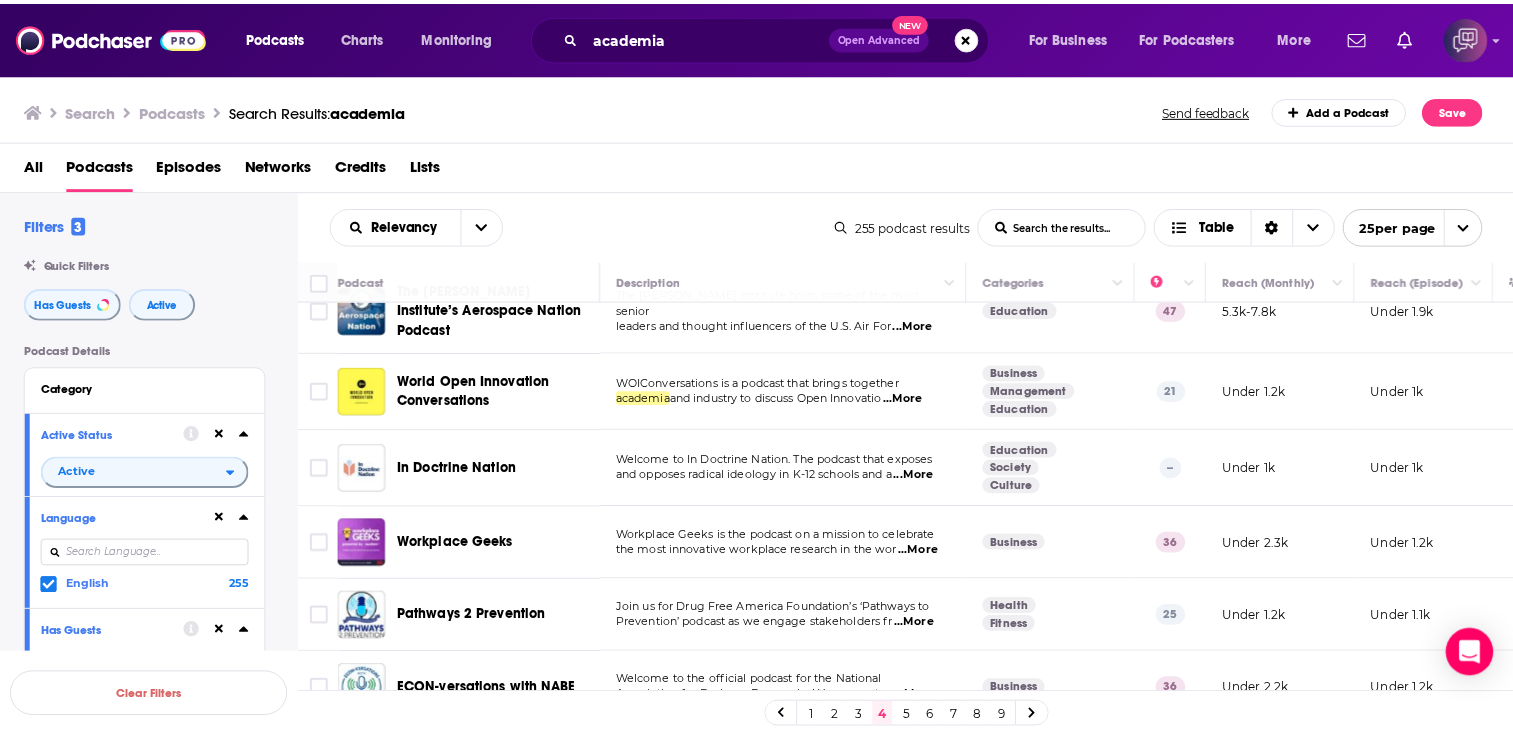 scroll, scrollTop: 1235, scrollLeft: 0, axis: vertical 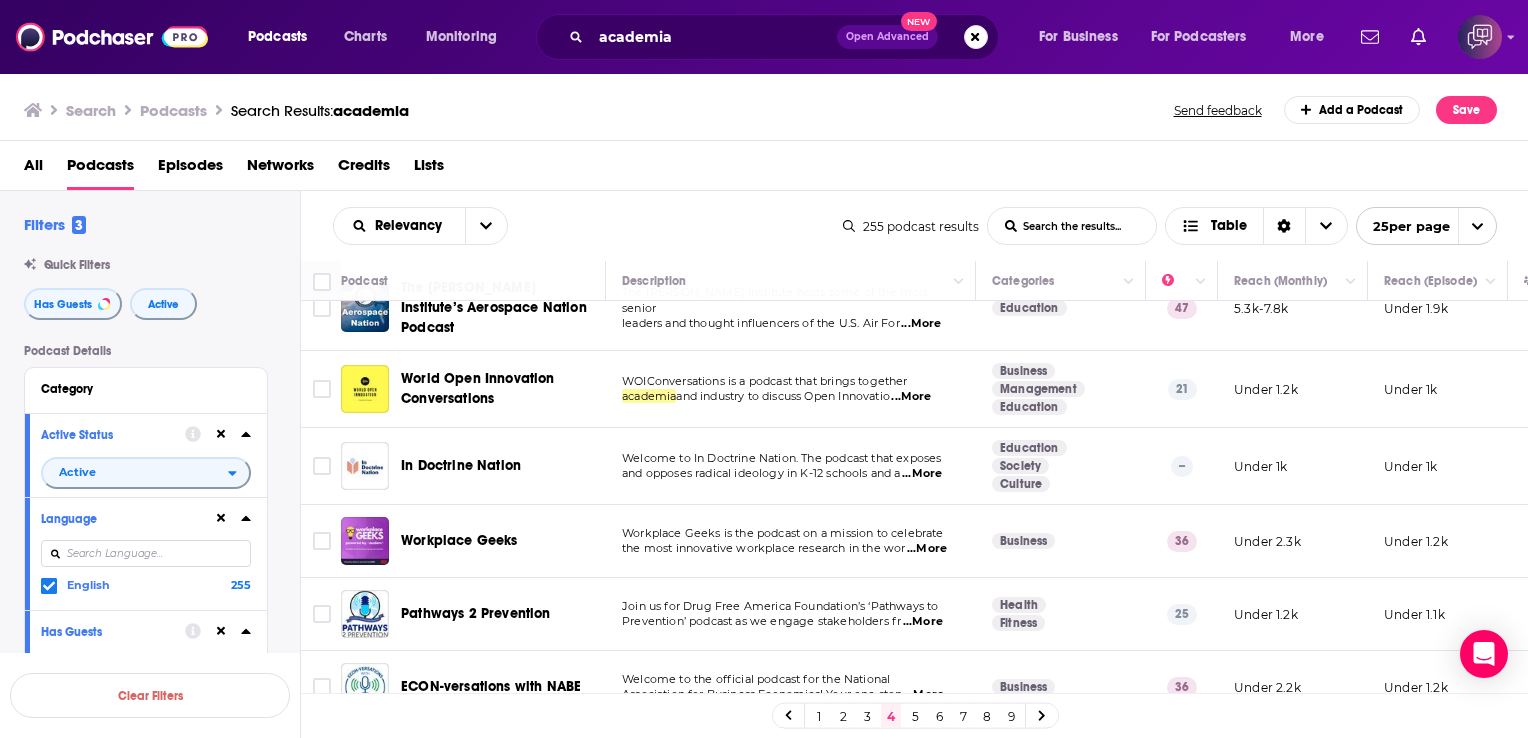click on "...More" at bounding box center (911, 397) 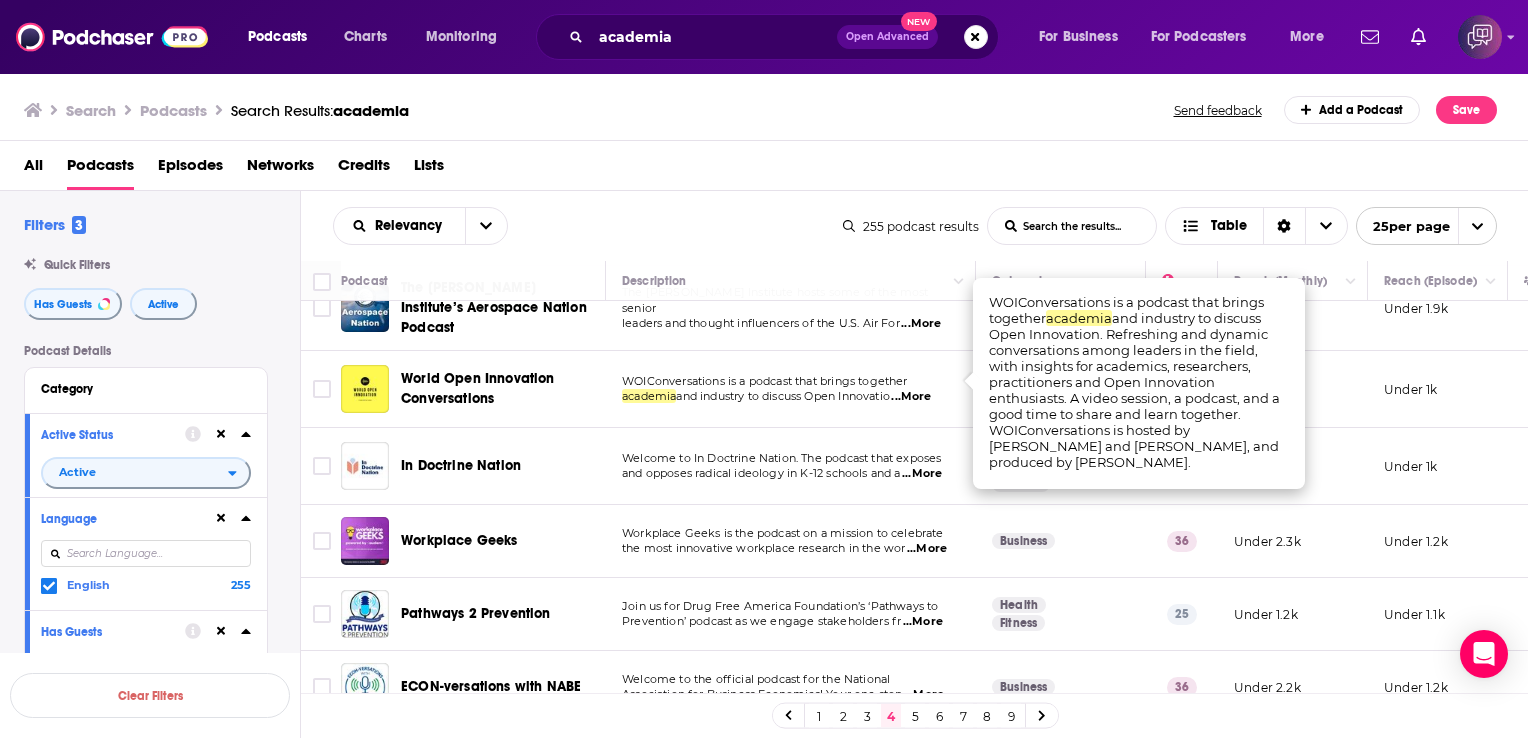 click on "World Open Innovation Conversations" at bounding box center [478, 388] 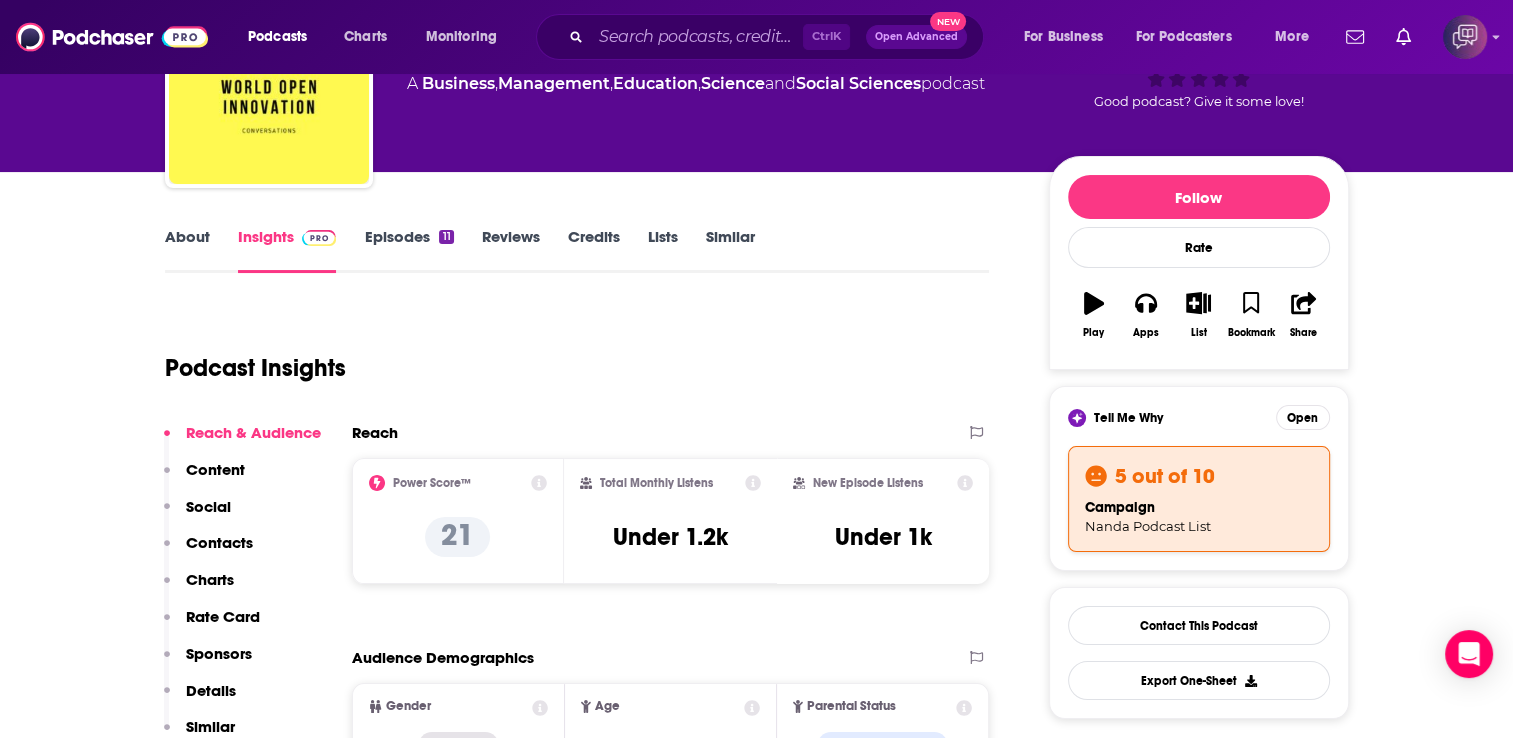 scroll, scrollTop: 155, scrollLeft: 0, axis: vertical 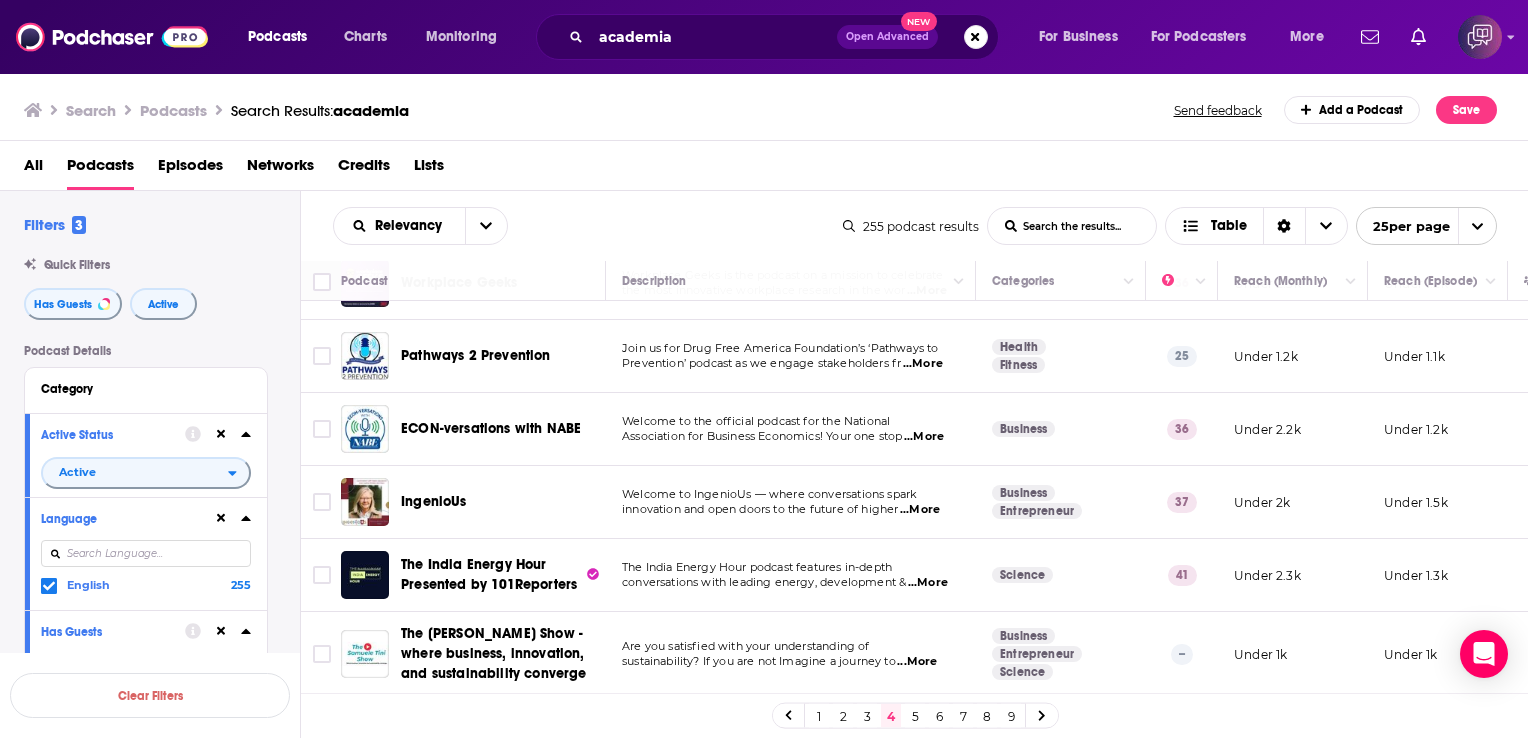 click on "...More" at bounding box center [920, 510] 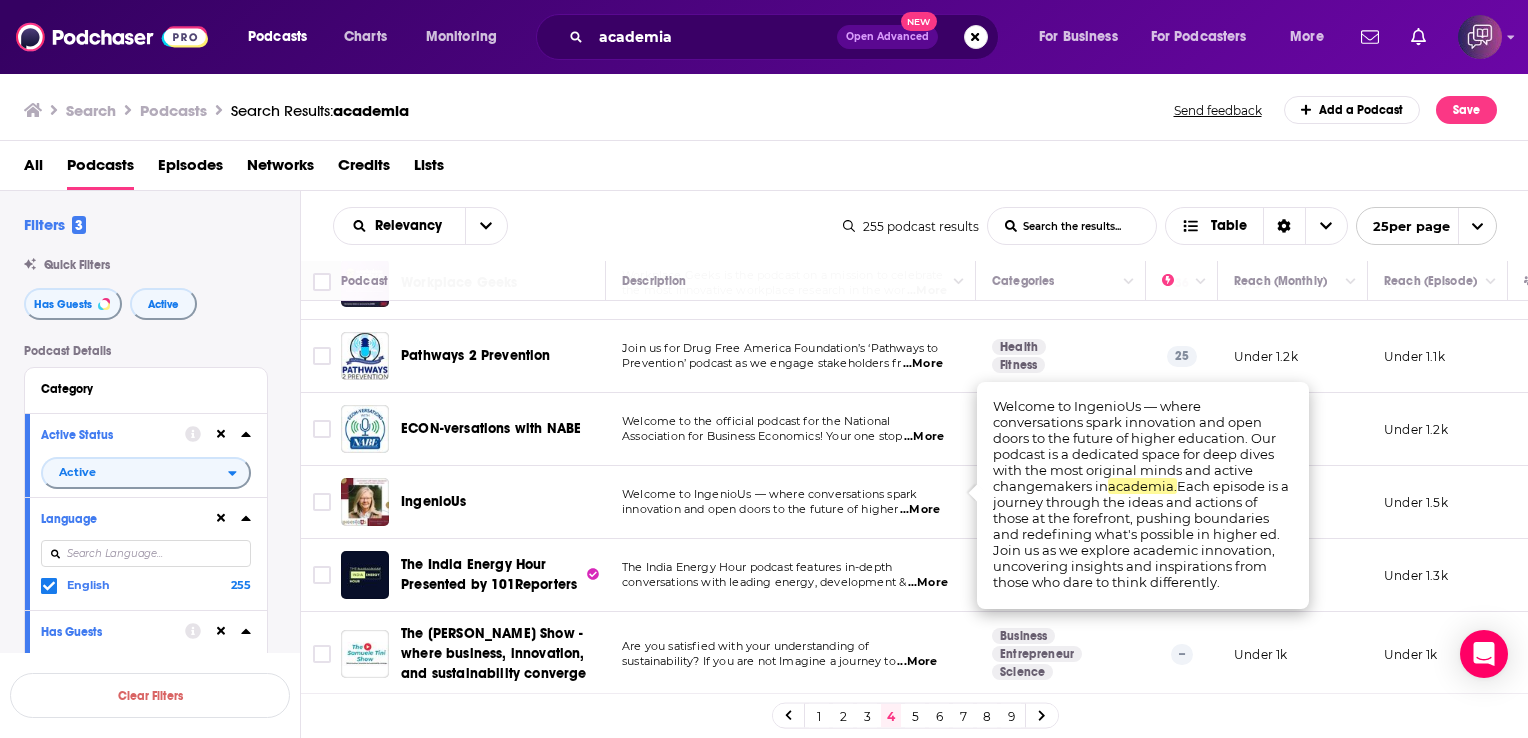 click on "IngenioUs" at bounding box center (434, 501) 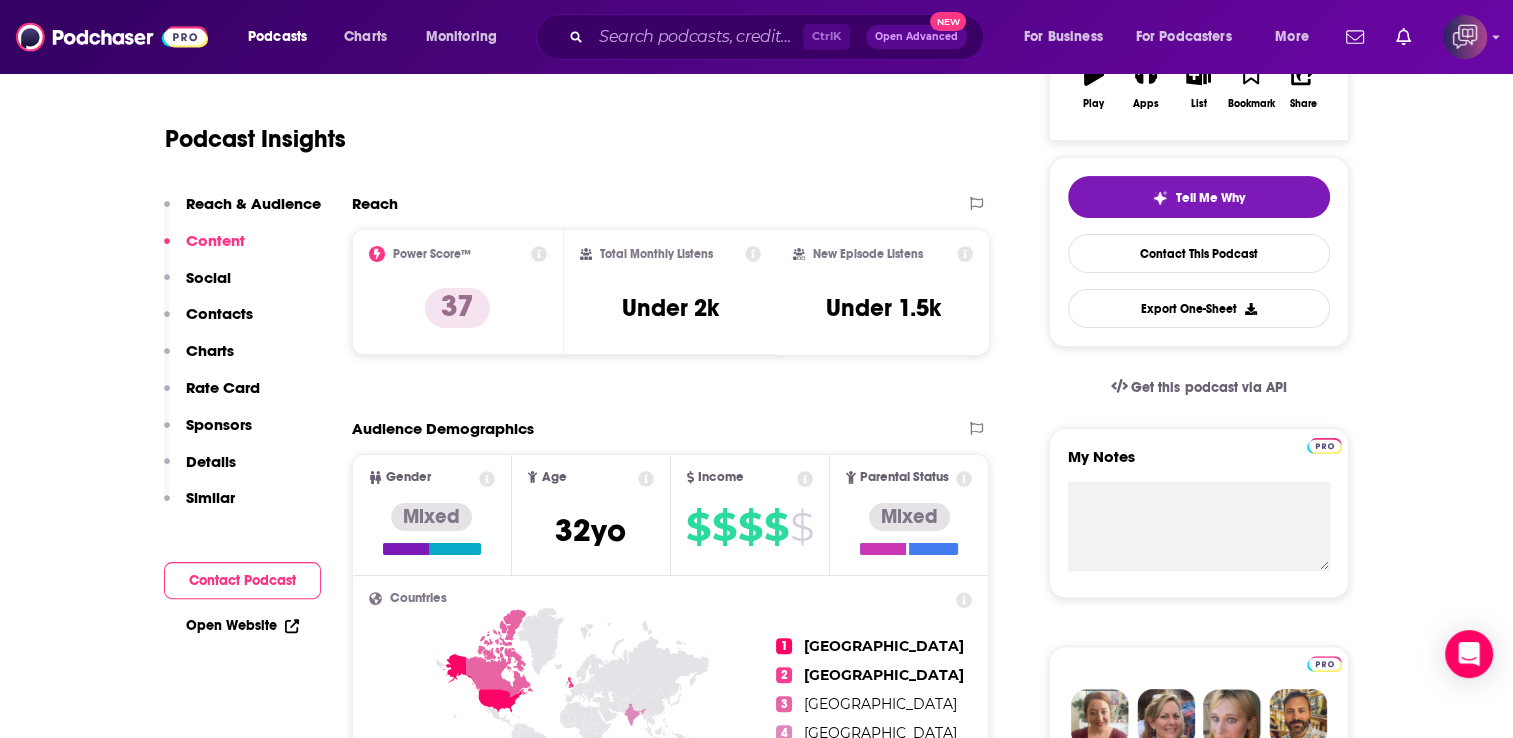 scroll, scrollTop: 310, scrollLeft: 0, axis: vertical 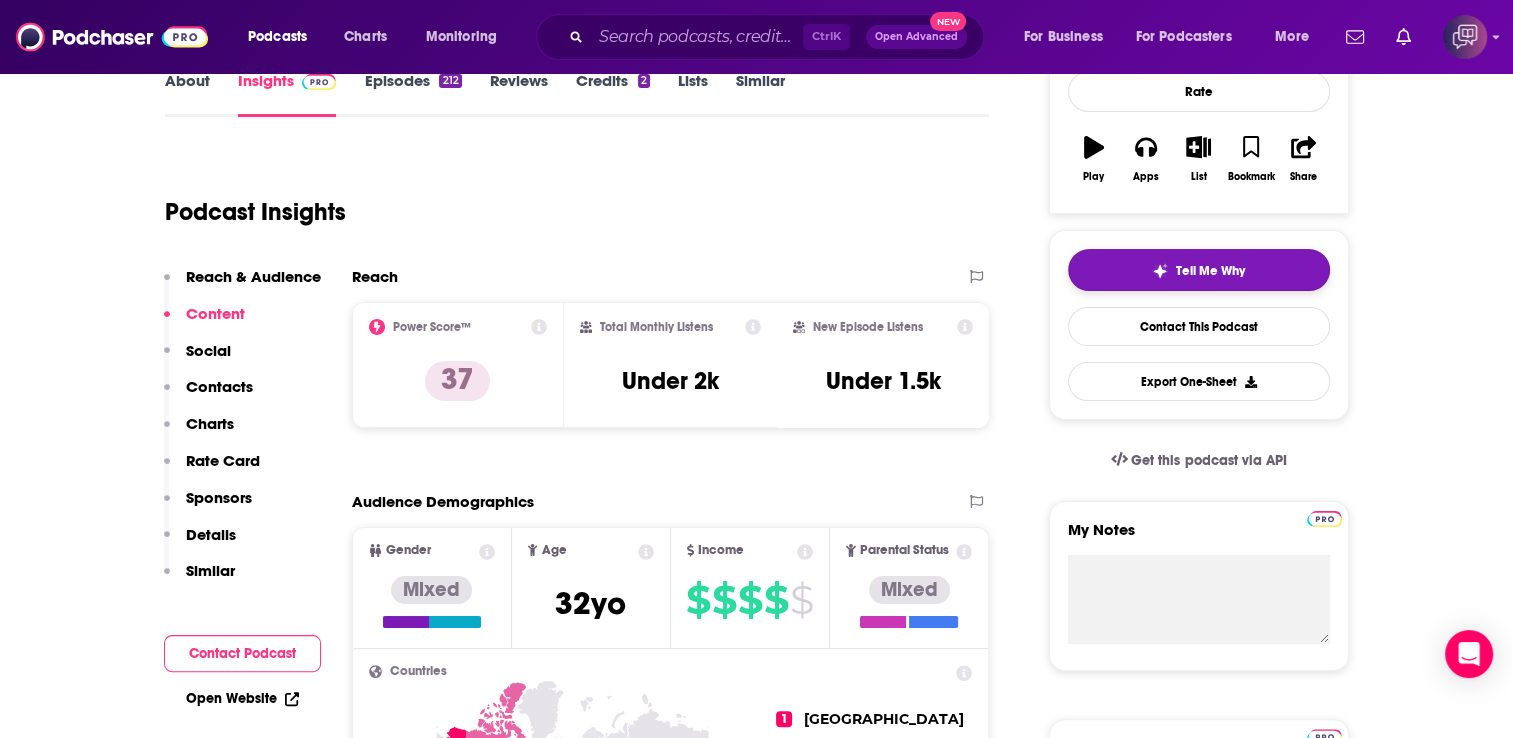 click on "Tell Me Why" at bounding box center (1199, 270) 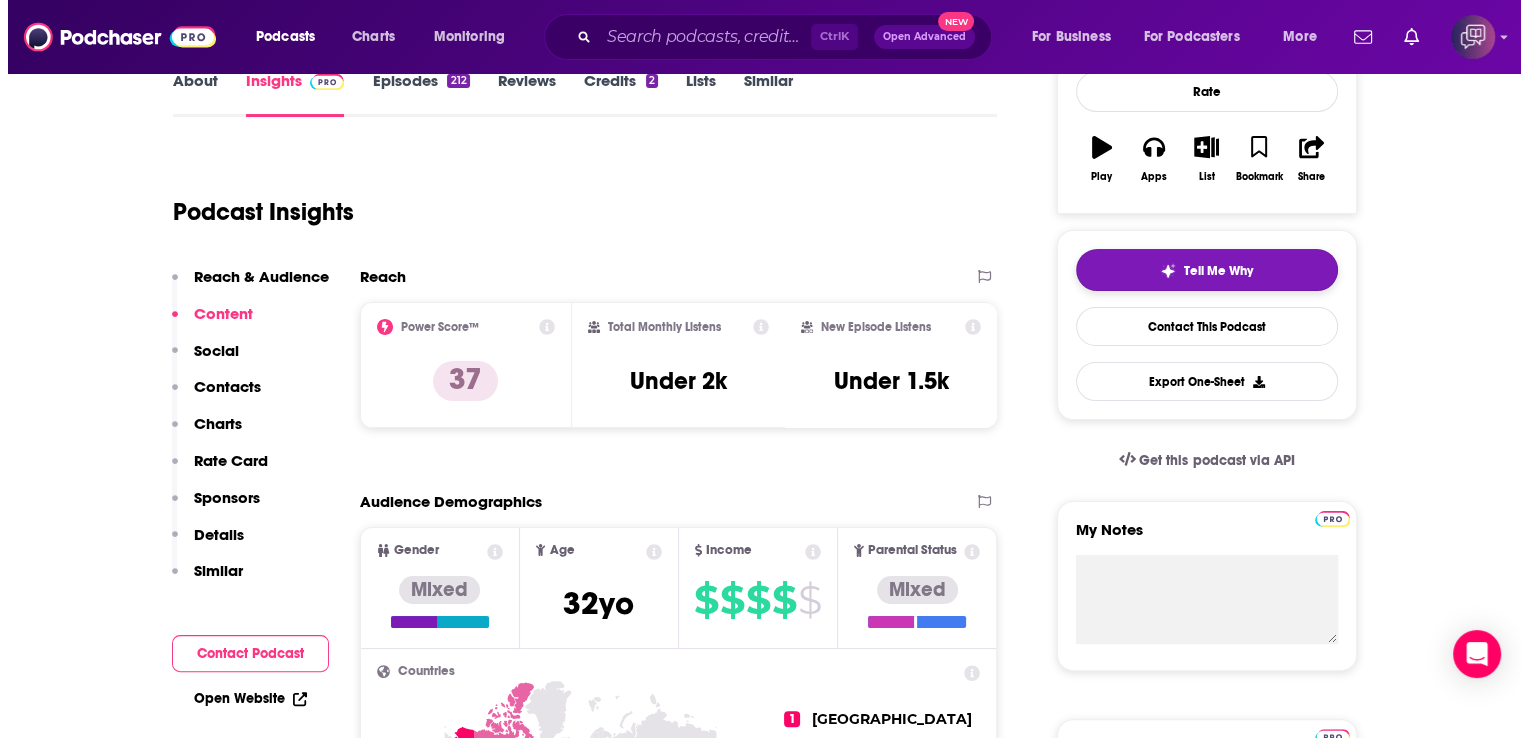 scroll, scrollTop: 0, scrollLeft: 0, axis: both 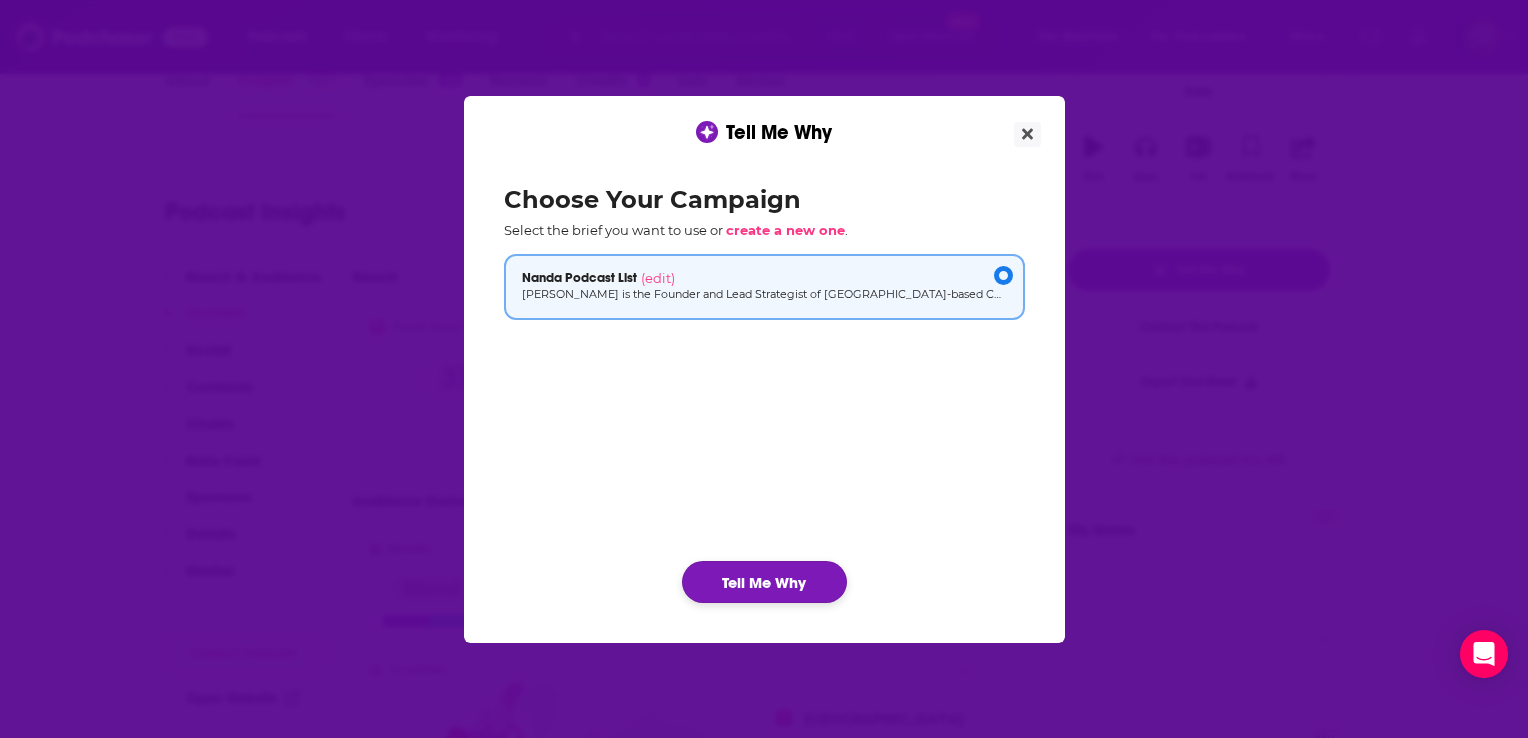 click on "Tell Me Why" 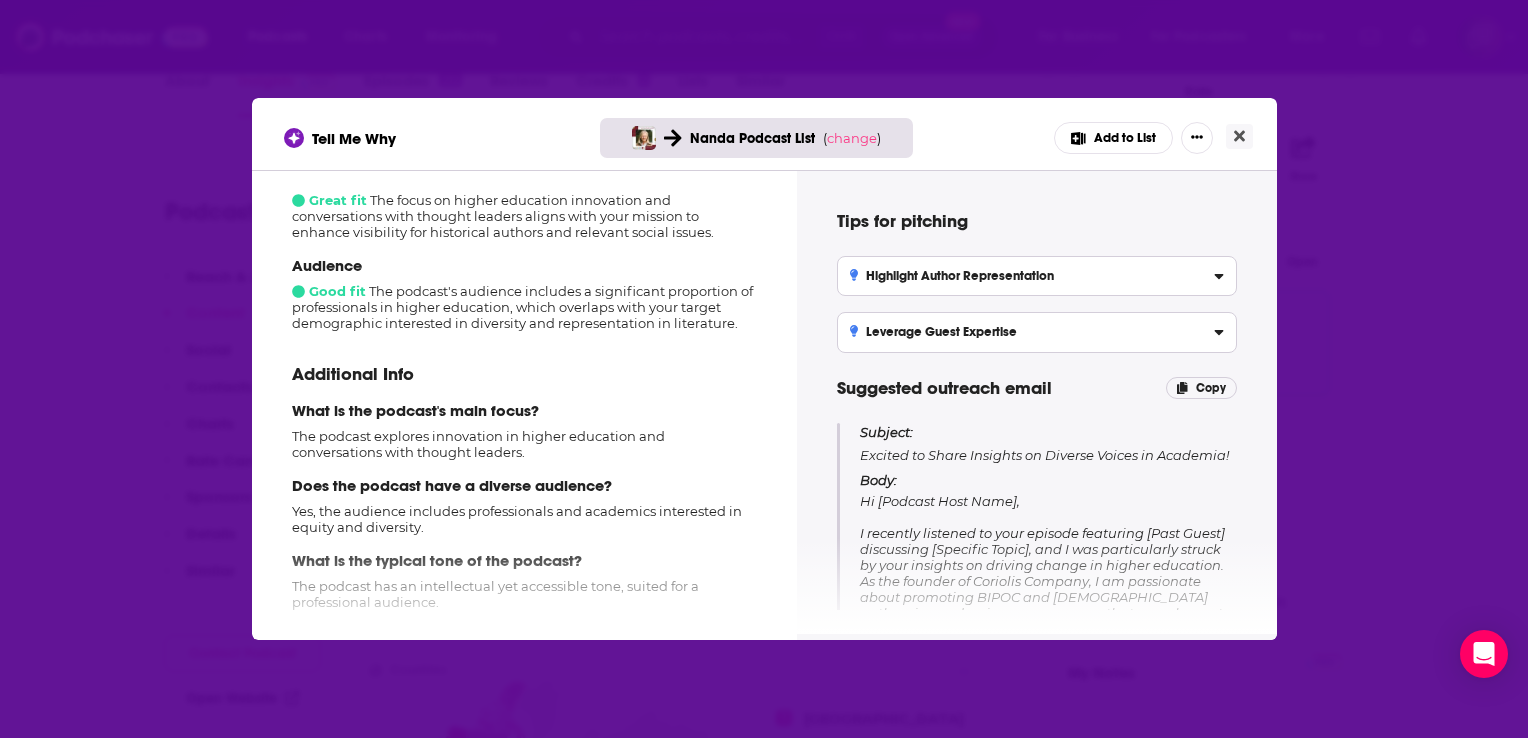 scroll, scrollTop: 375, scrollLeft: 0, axis: vertical 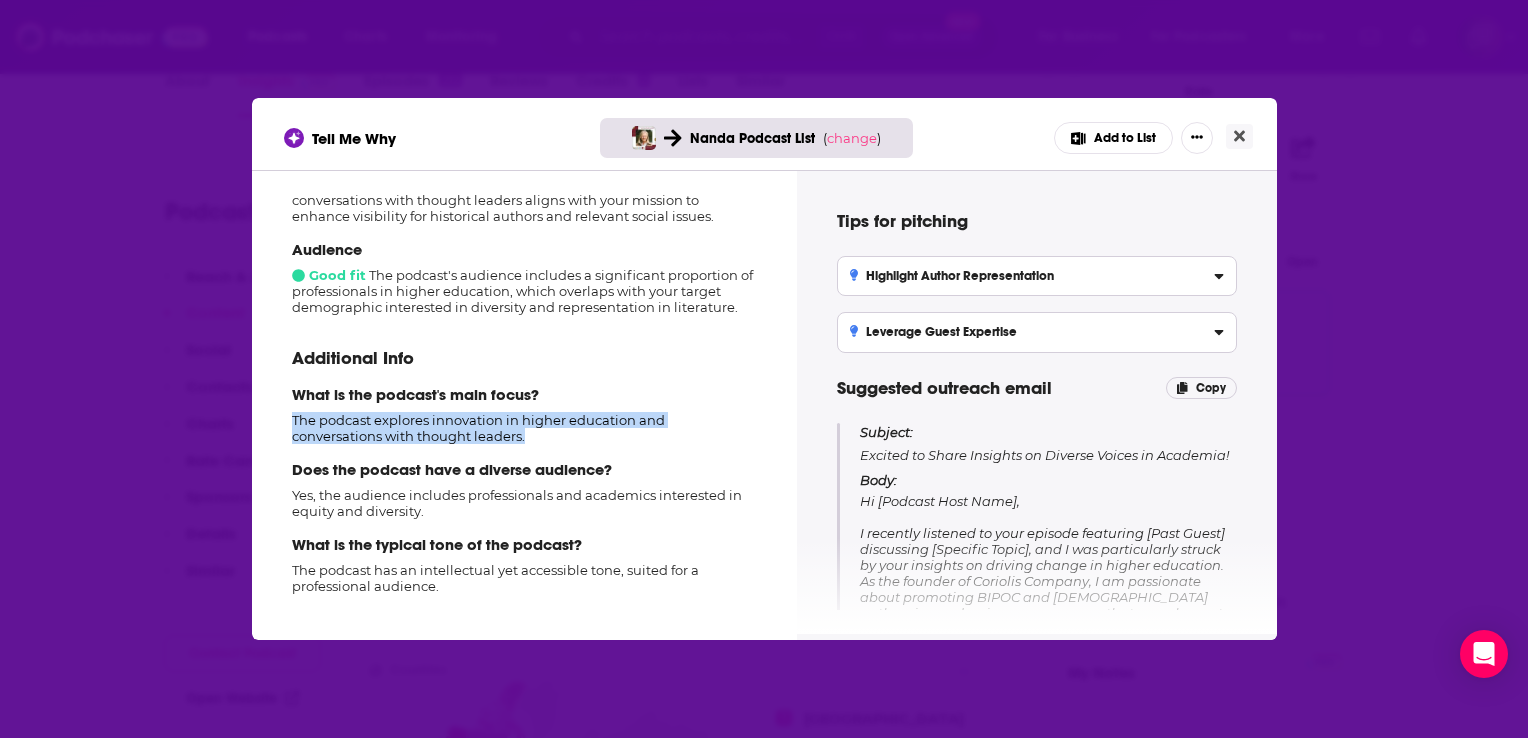 drag, startPoint x: 453, startPoint y: 438, endPoint x: 294, endPoint y: 418, distance: 160.25293 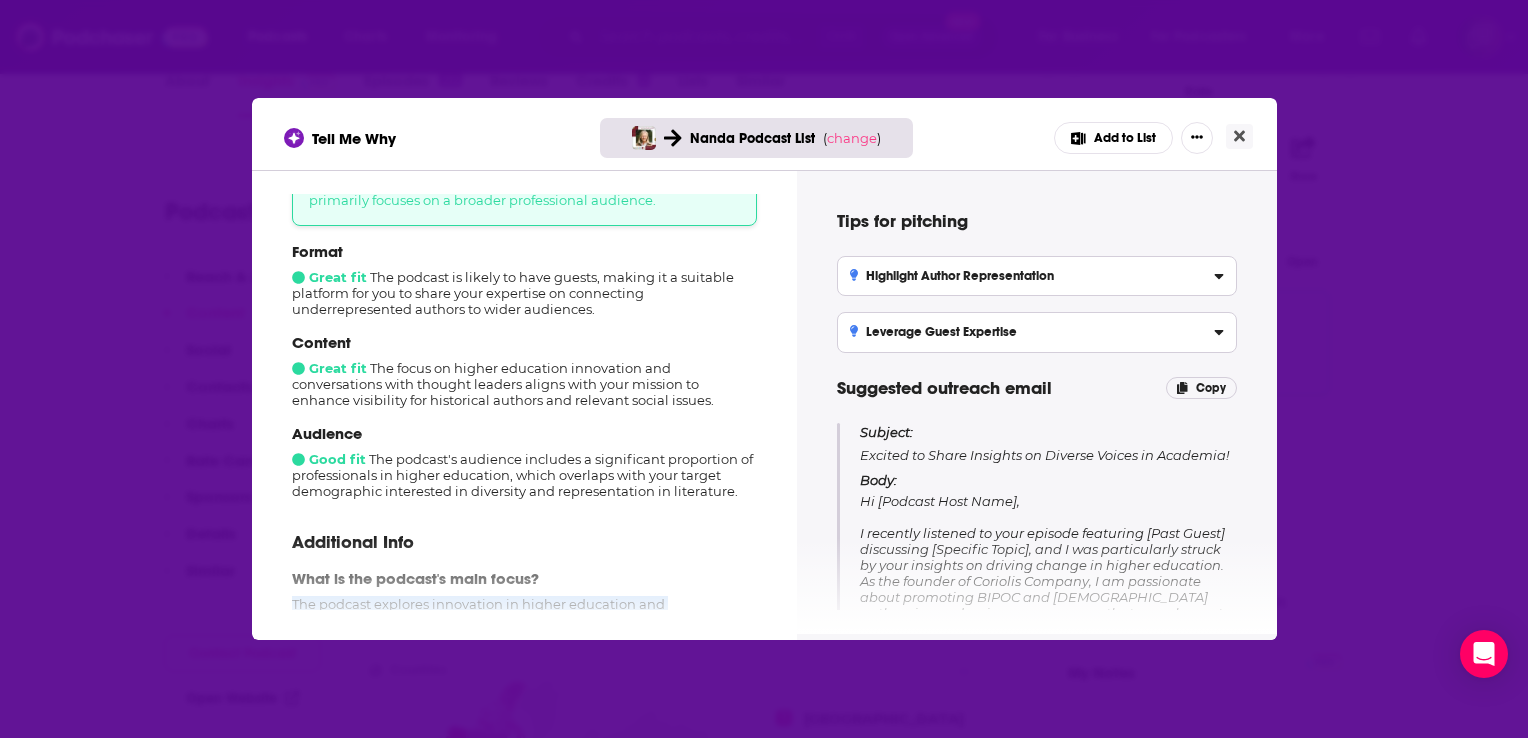 scroll, scrollTop: 0, scrollLeft: 0, axis: both 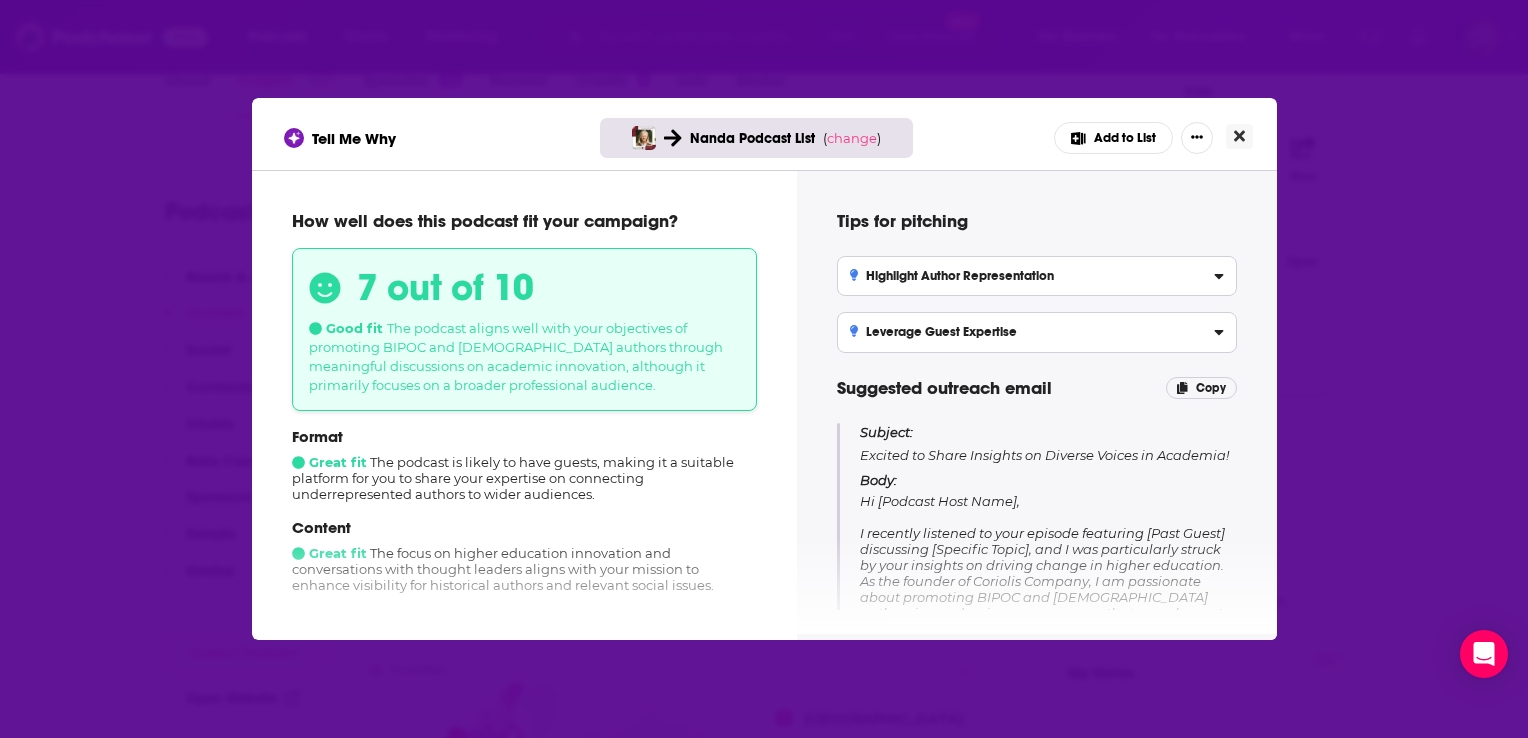 click 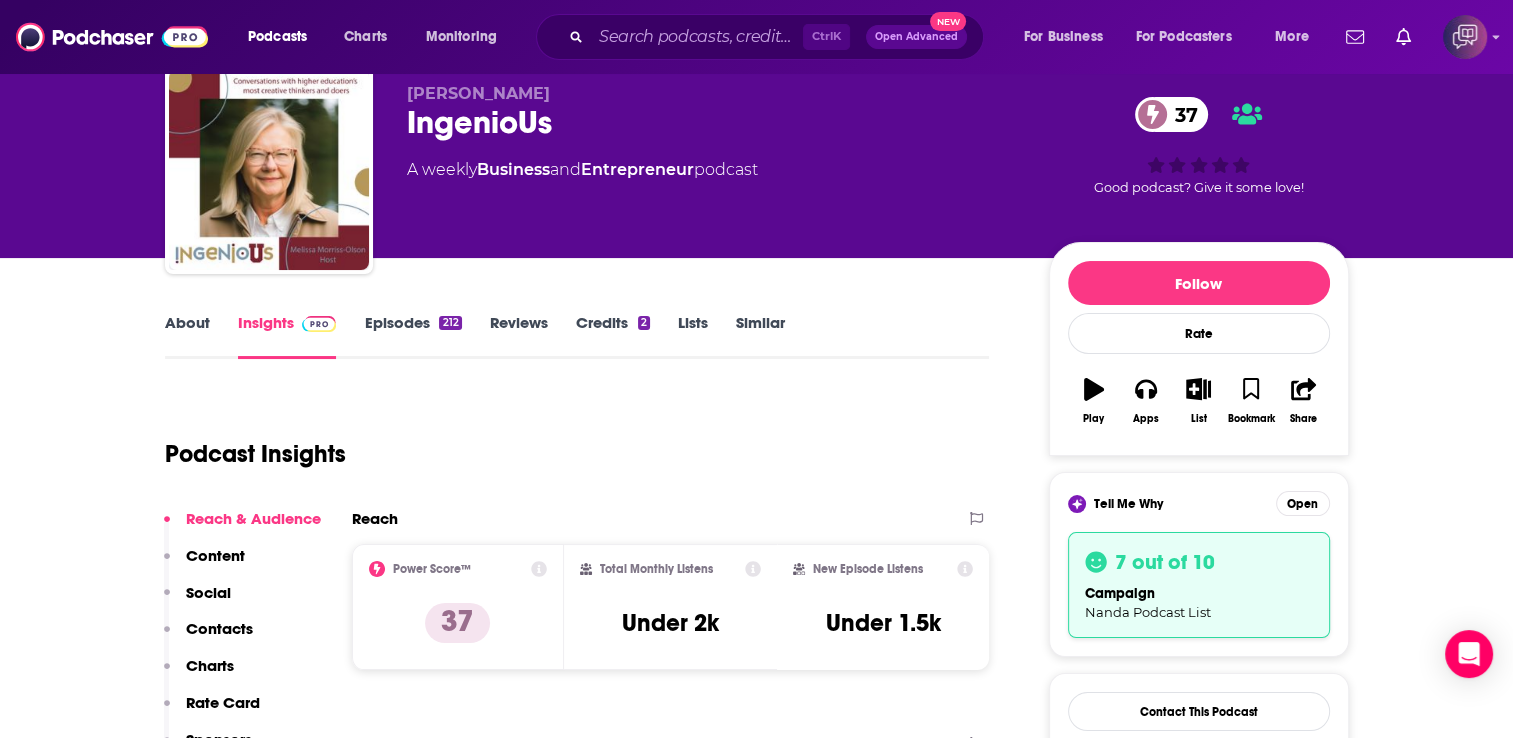 scroll, scrollTop: 0, scrollLeft: 0, axis: both 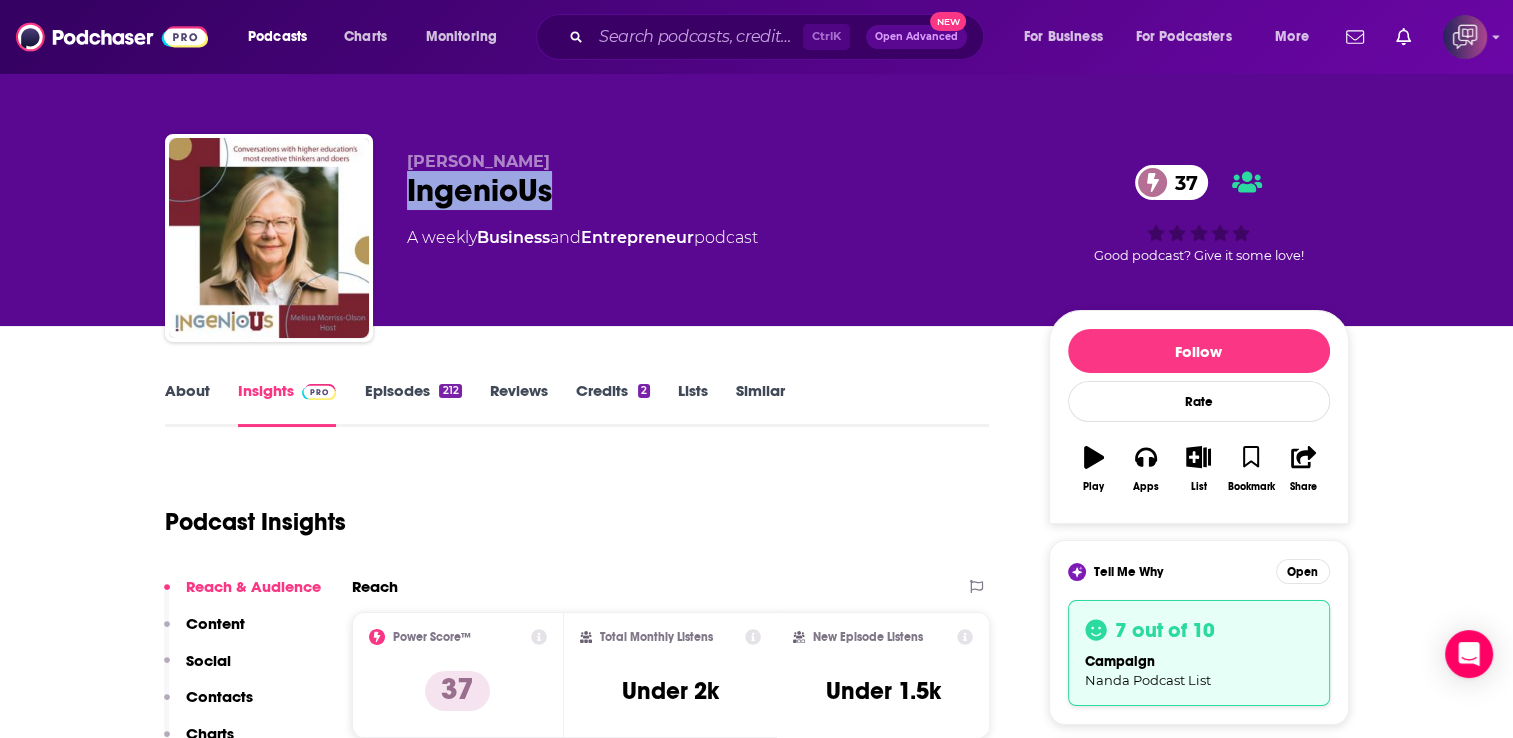 drag, startPoint x: 565, startPoint y: 202, endPoint x: 403, endPoint y: 198, distance: 162.04938 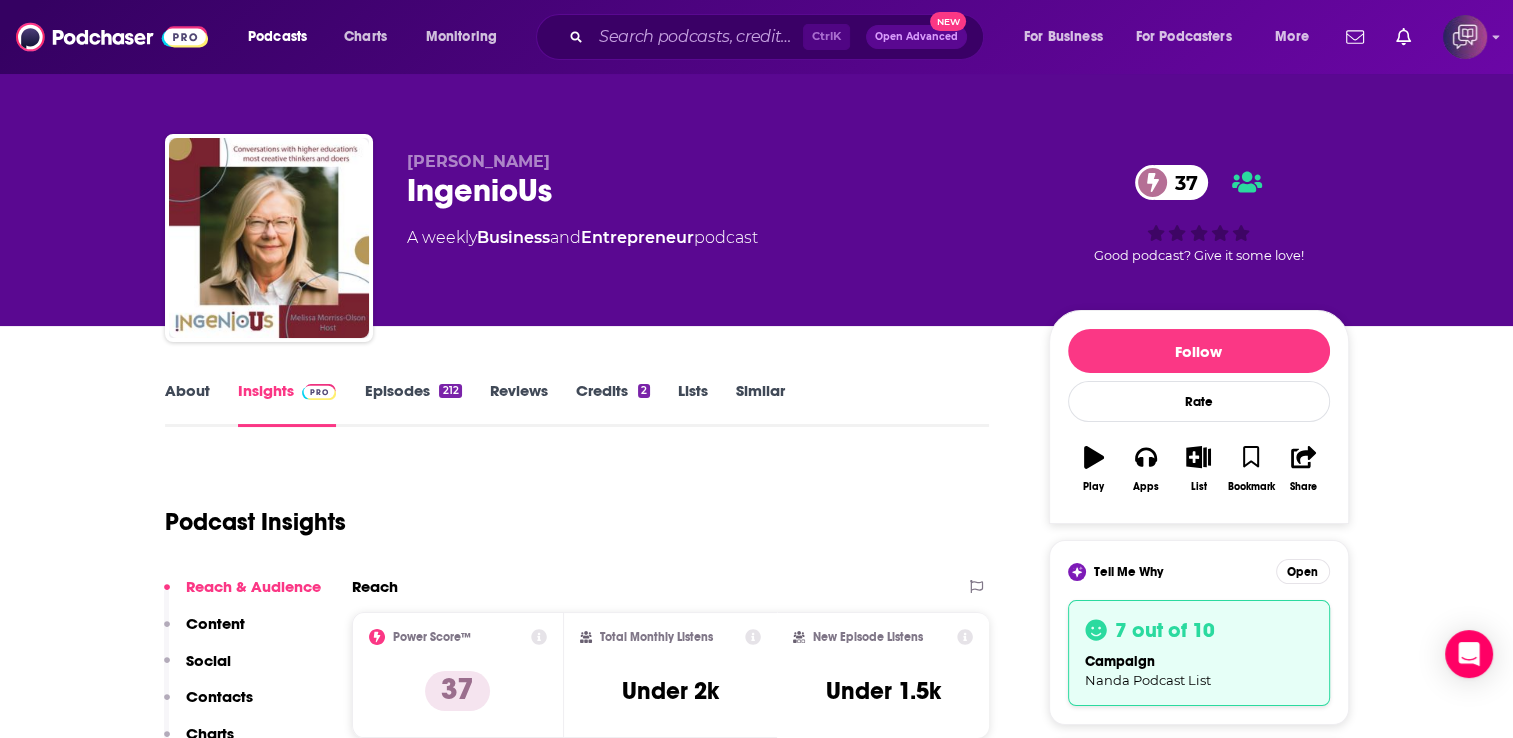 click on "About Insights Episodes 212 Reviews Credits 2 Lists Similar Podcast Insights Reach & Audience Content Social Contacts Charts Rate Card Sponsors Details Similar Contact Podcast Open Website  Reach Power Score™ 37 Total Monthly Listens Under 2k New Episode Listens Under 1.5k Export One-Sheet Audience Demographics Gender Mixed Age 32 yo Income $ $ $ $ $ Parental Status Mixed Countries 1 United States 2 United Kingdom 3 Canada 4 India 5 Australia Top Cities Plymouth, MN , London , Washington, DC , Cincinnati, OH , New York, NY , Columbus, OH Interests Friends, Family & Relationships , Restaurants, Food & Grocery , Art/culture , Travel, Tourism & Aviation , Nonfiction , Camera & Photography Jobs Artists , Graphic Designers , CEOs/Managing Directors , Principals/Owners , Designers , Journalists/Reporters Ethnicities White / Caucasian , Asian , Hispanic , African American Show More Content Political Skew Neutral/Mixed Socials This podcast does not have social handles yet. Contacts Submit a request Charts 43   Cost" at bounding box center [757, 5391] 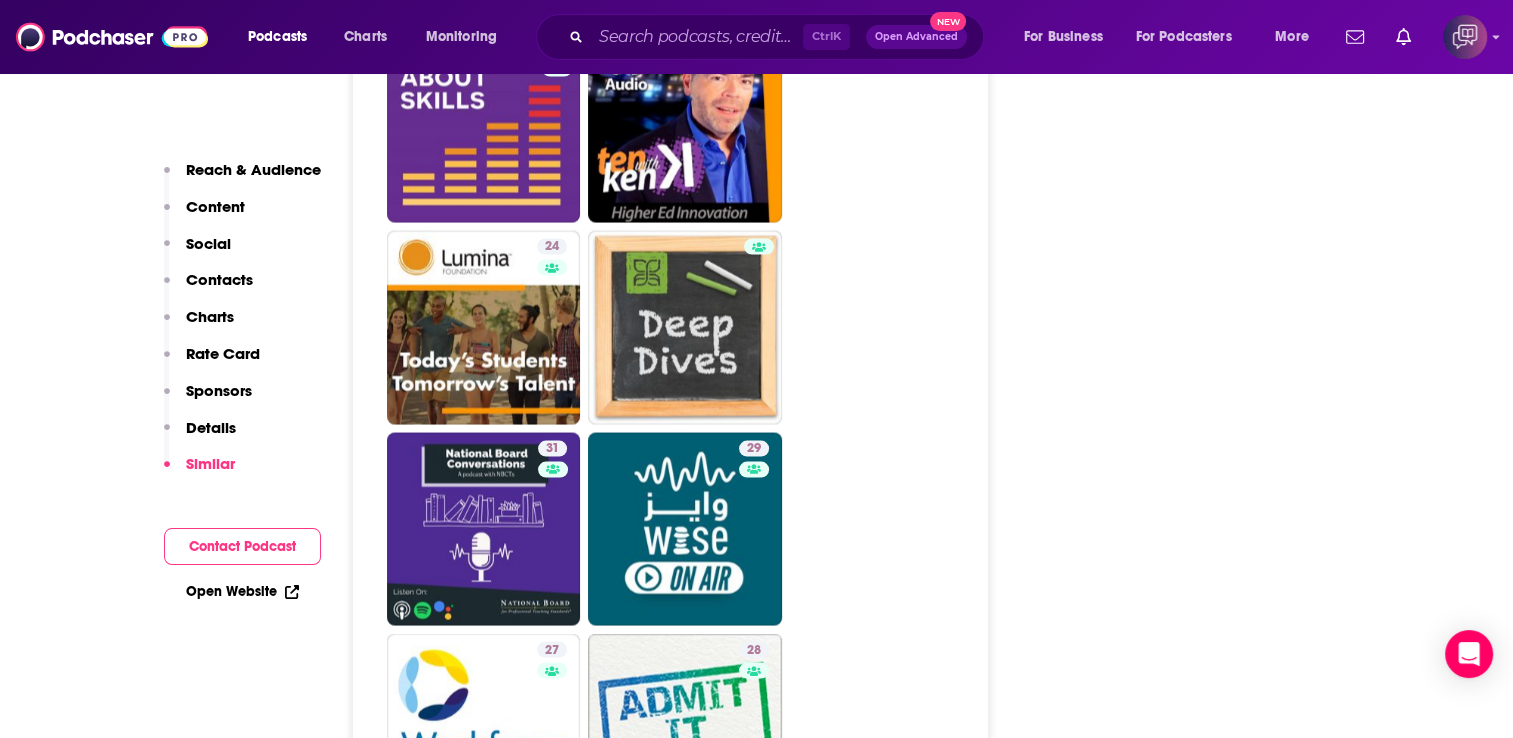 scroll, scrollTop: 3768, scrollLeft: 0, axis: vertical 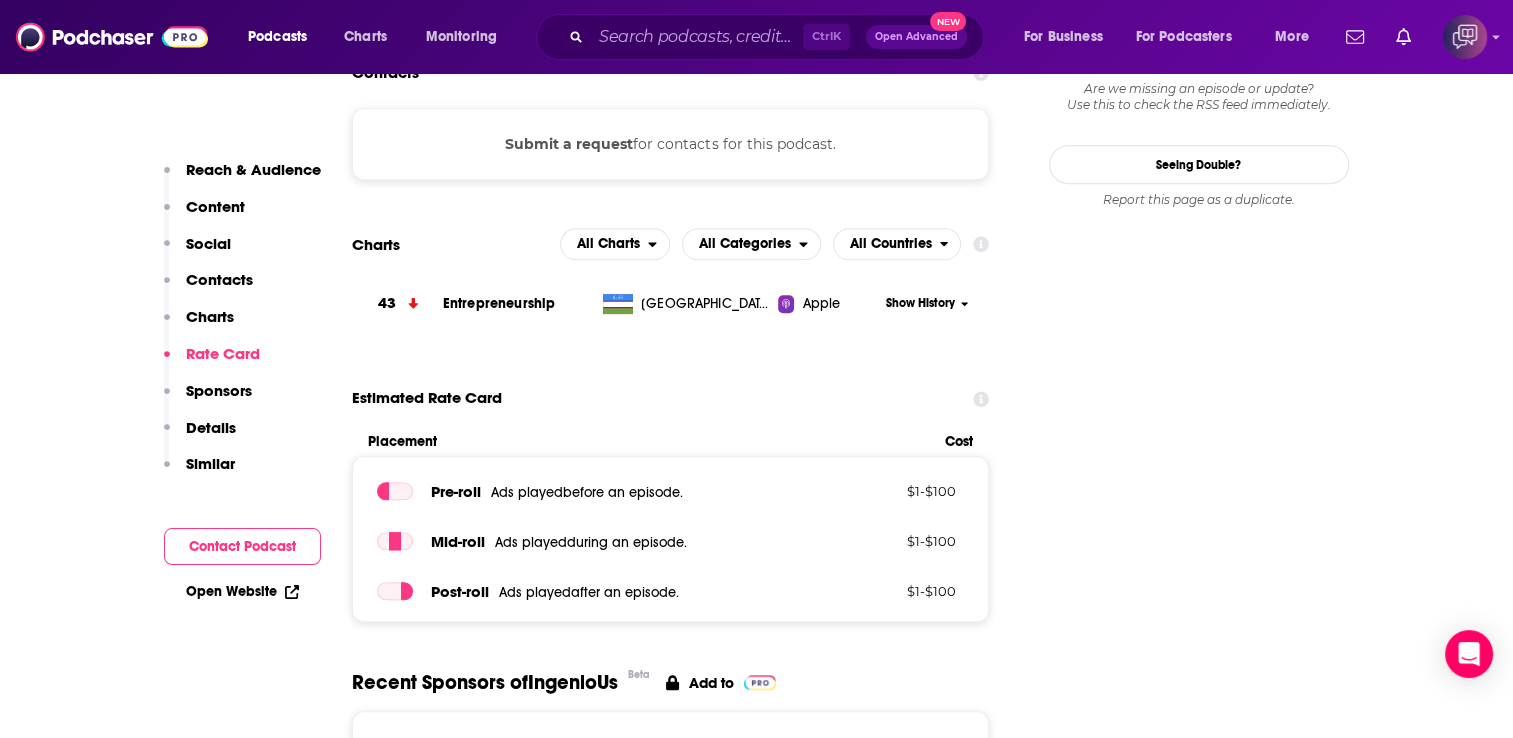 click on "Contacts" at bounding box center [219, 279] 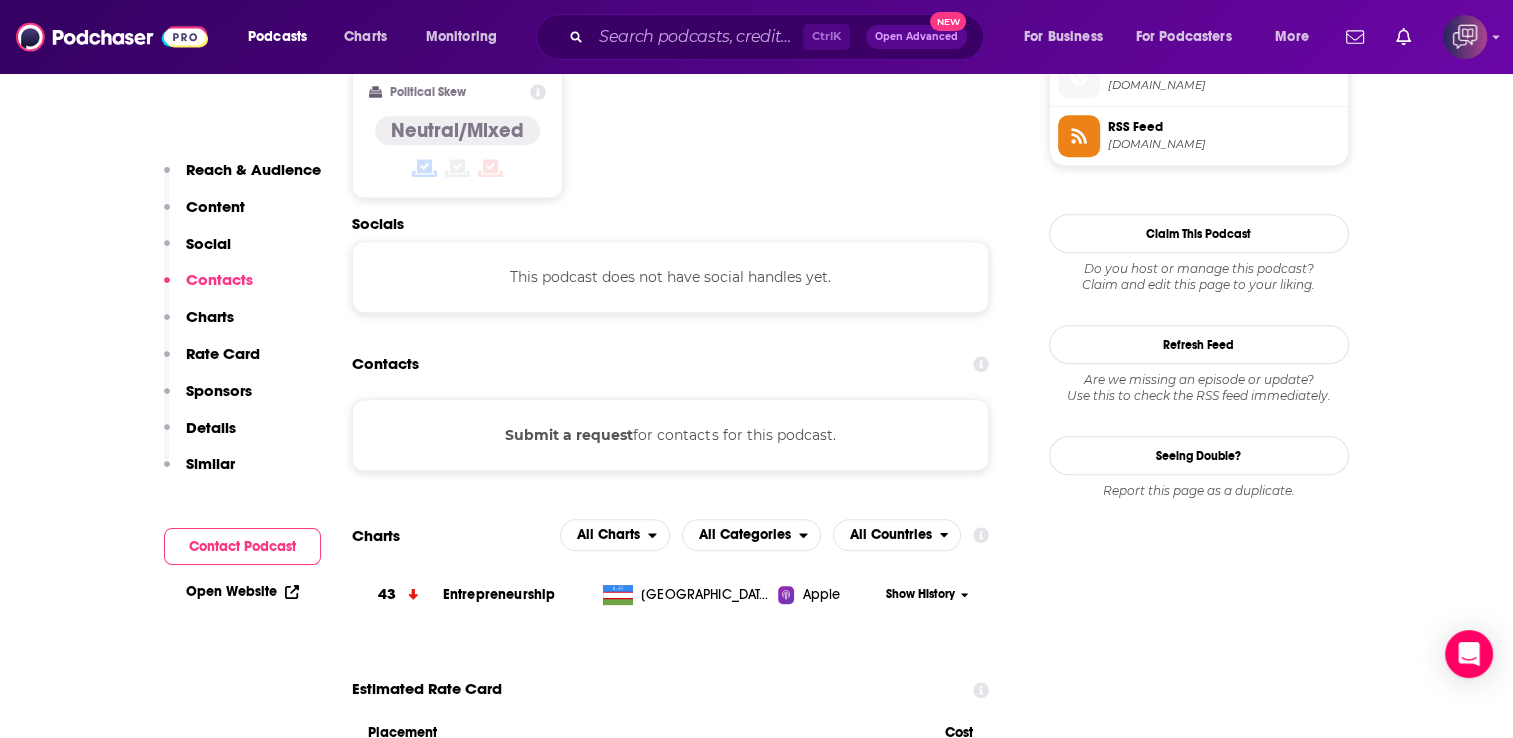 scroll, scrollTop: 1608, scrollLeft: 0, axis: vertical 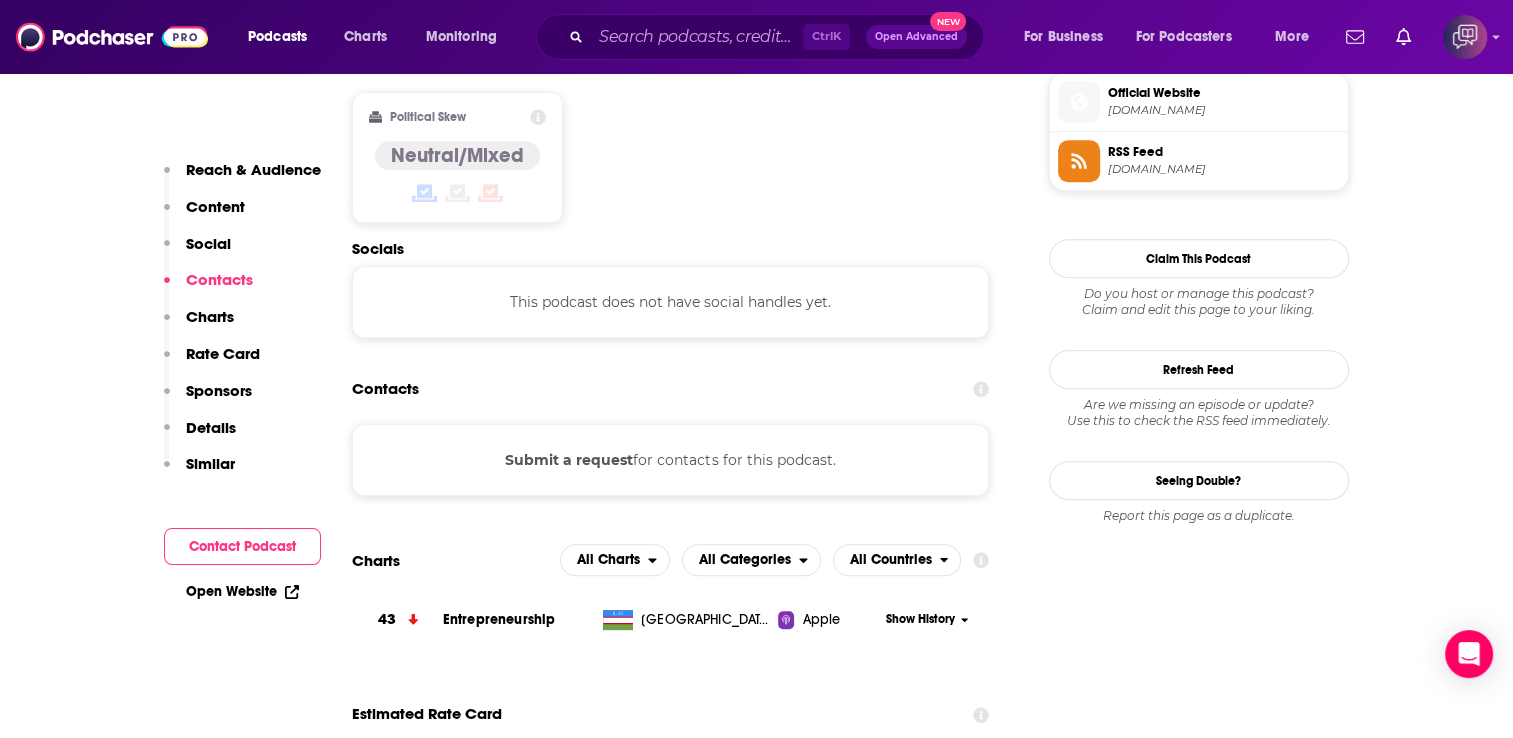 click on "Submit a request" at bounding box center [569, 460] 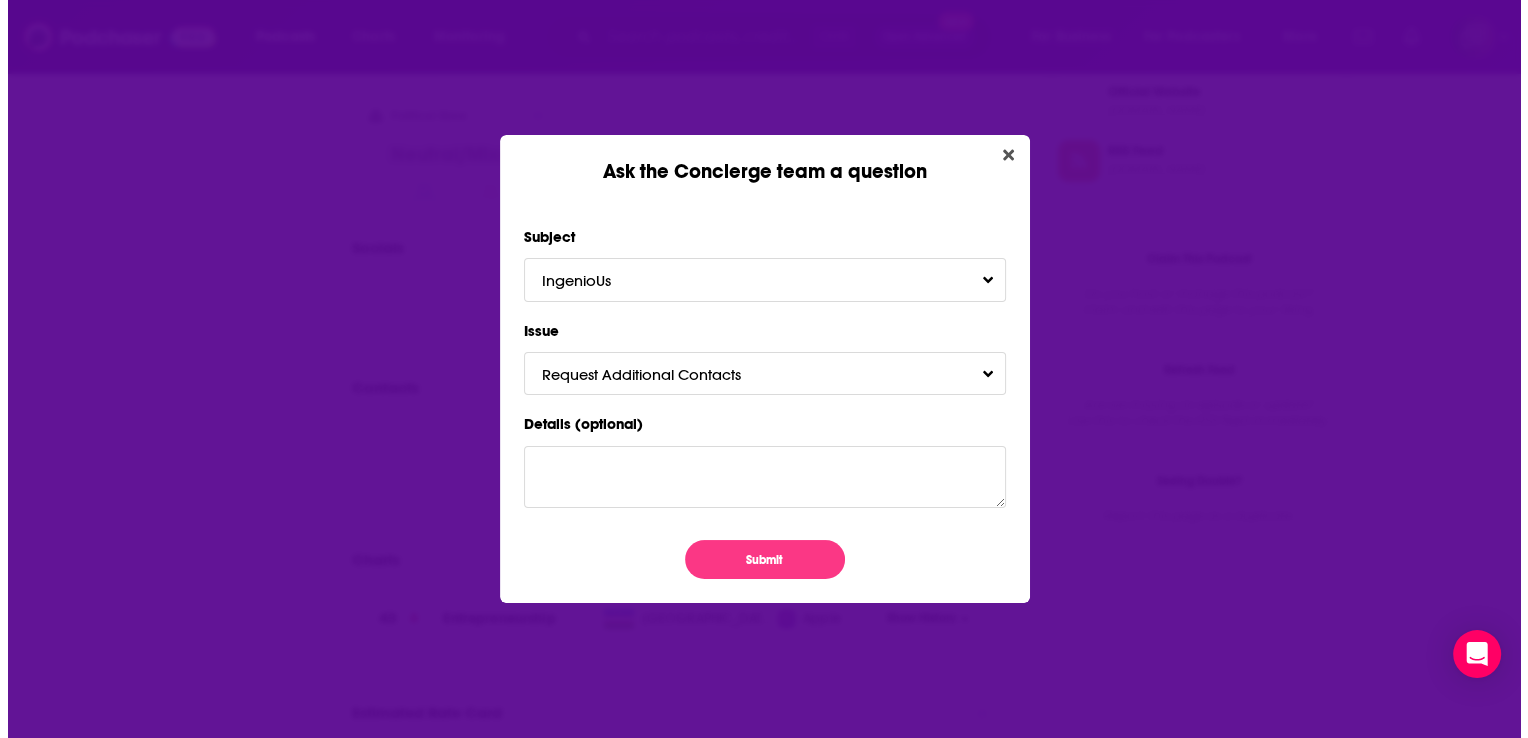 scroll, scrollTop: 0, scrollLeft: 0, axis: both 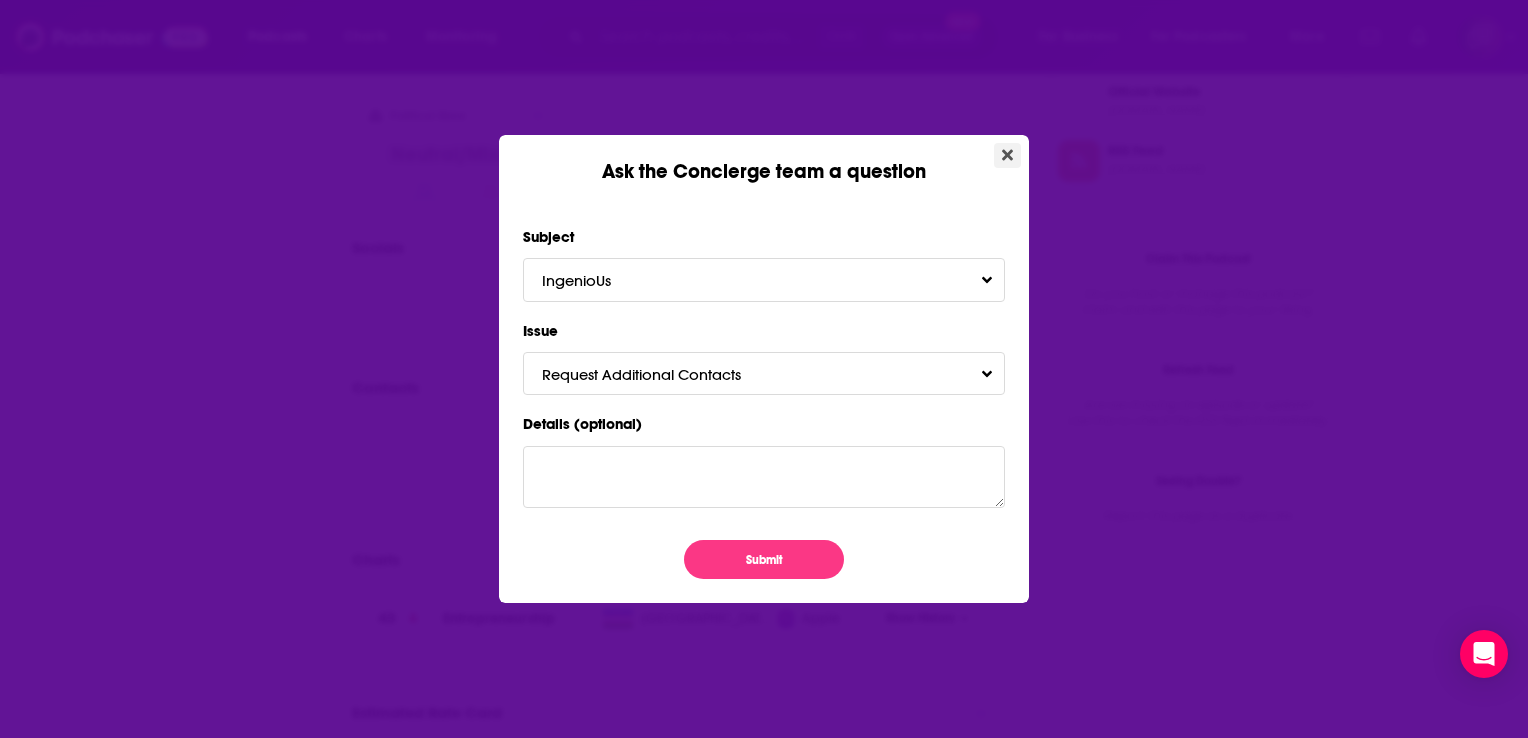 click at bounding box center (1007, 155) 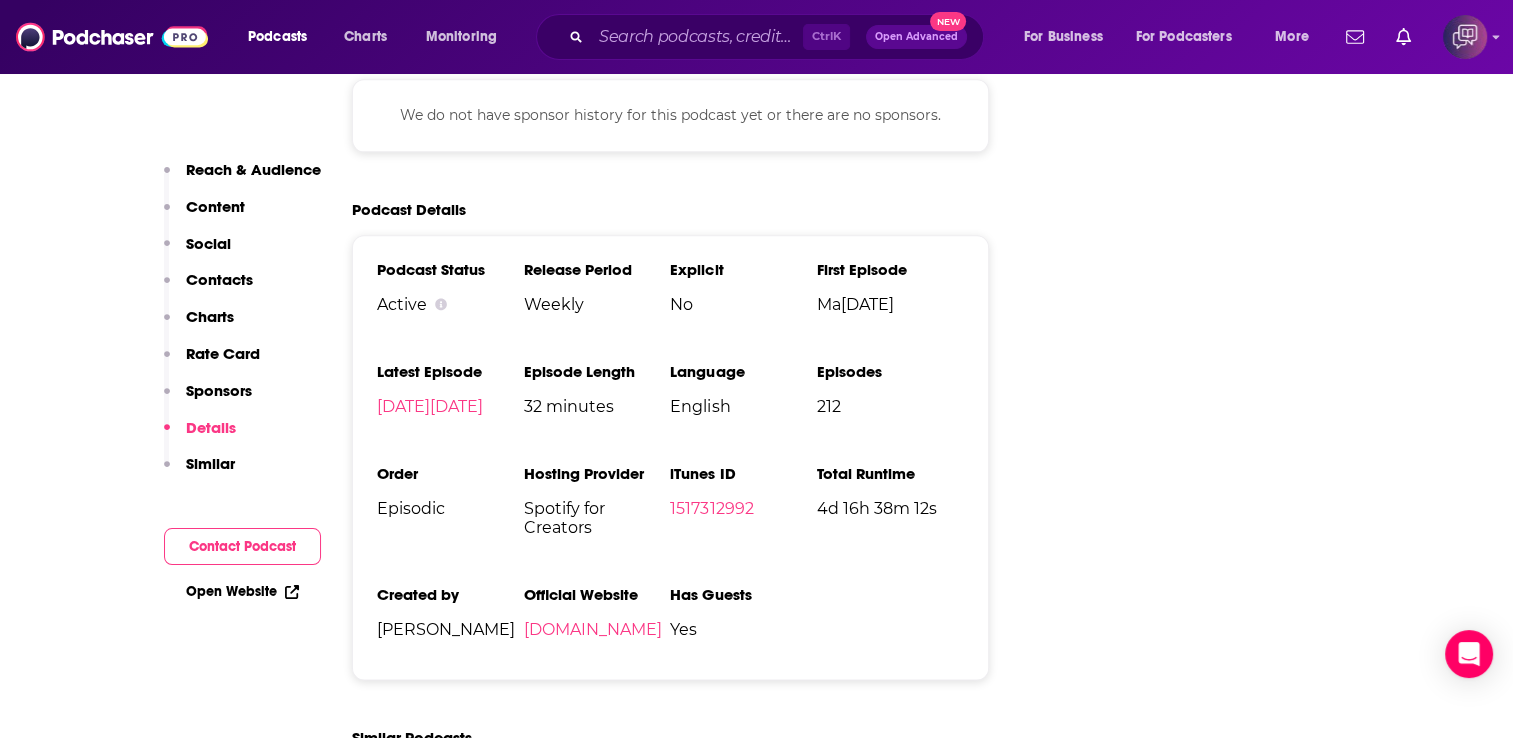 scroll, scrollTop: 2565, scrollLeft: 0, axis: vertical 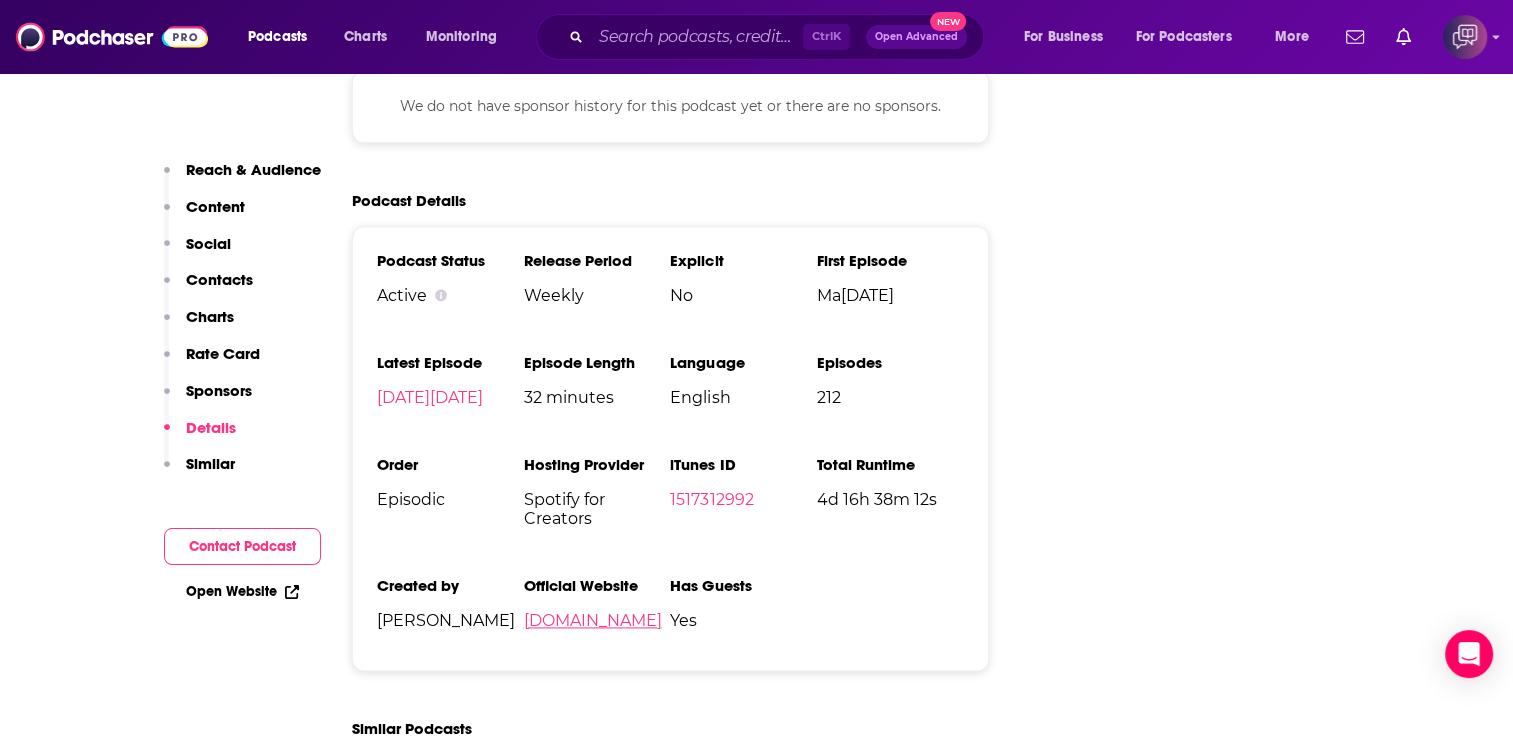 click on "podcasters.spotify.com" at bounding box center (592, 620) 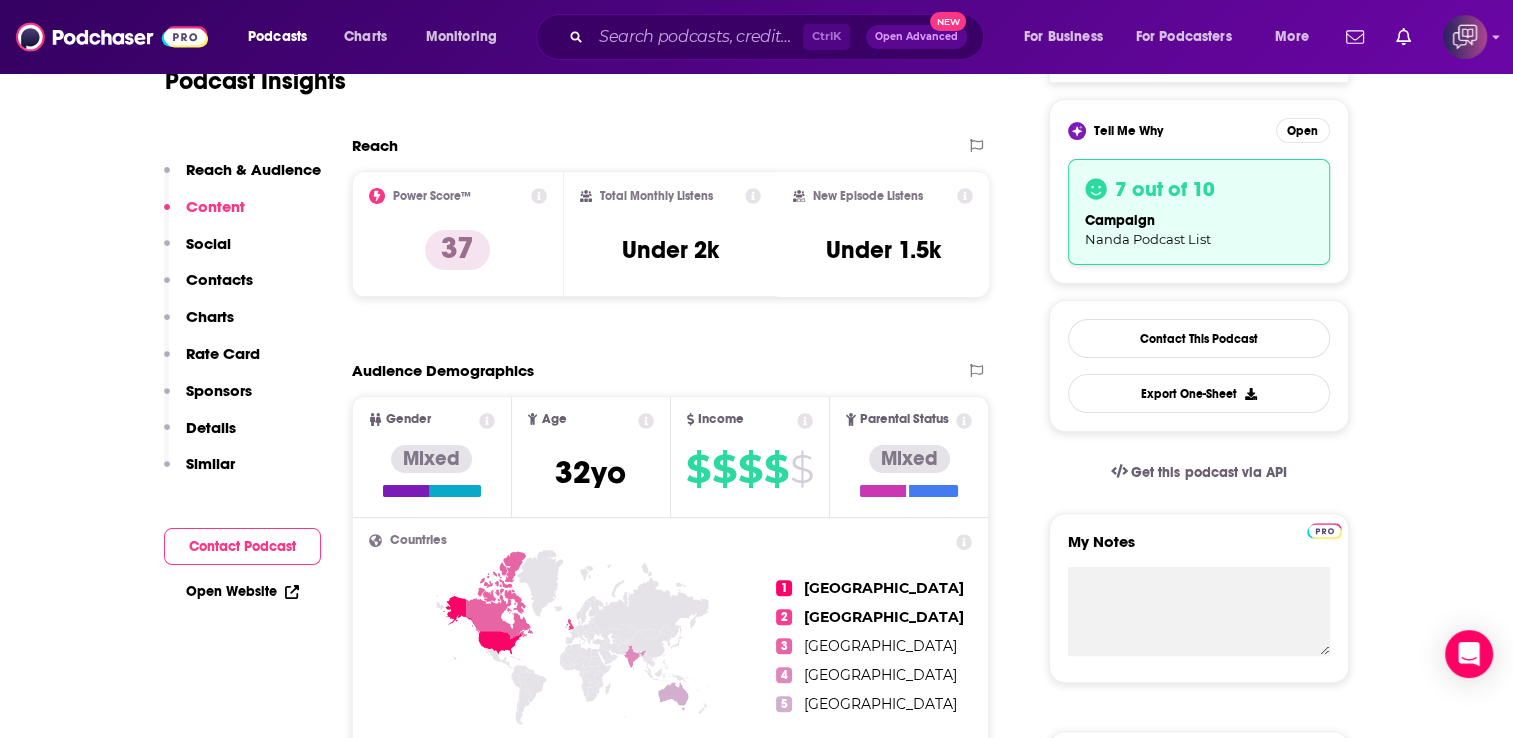 scroll, scrollTop: 437, scrollLeft: 0, axis: vertical 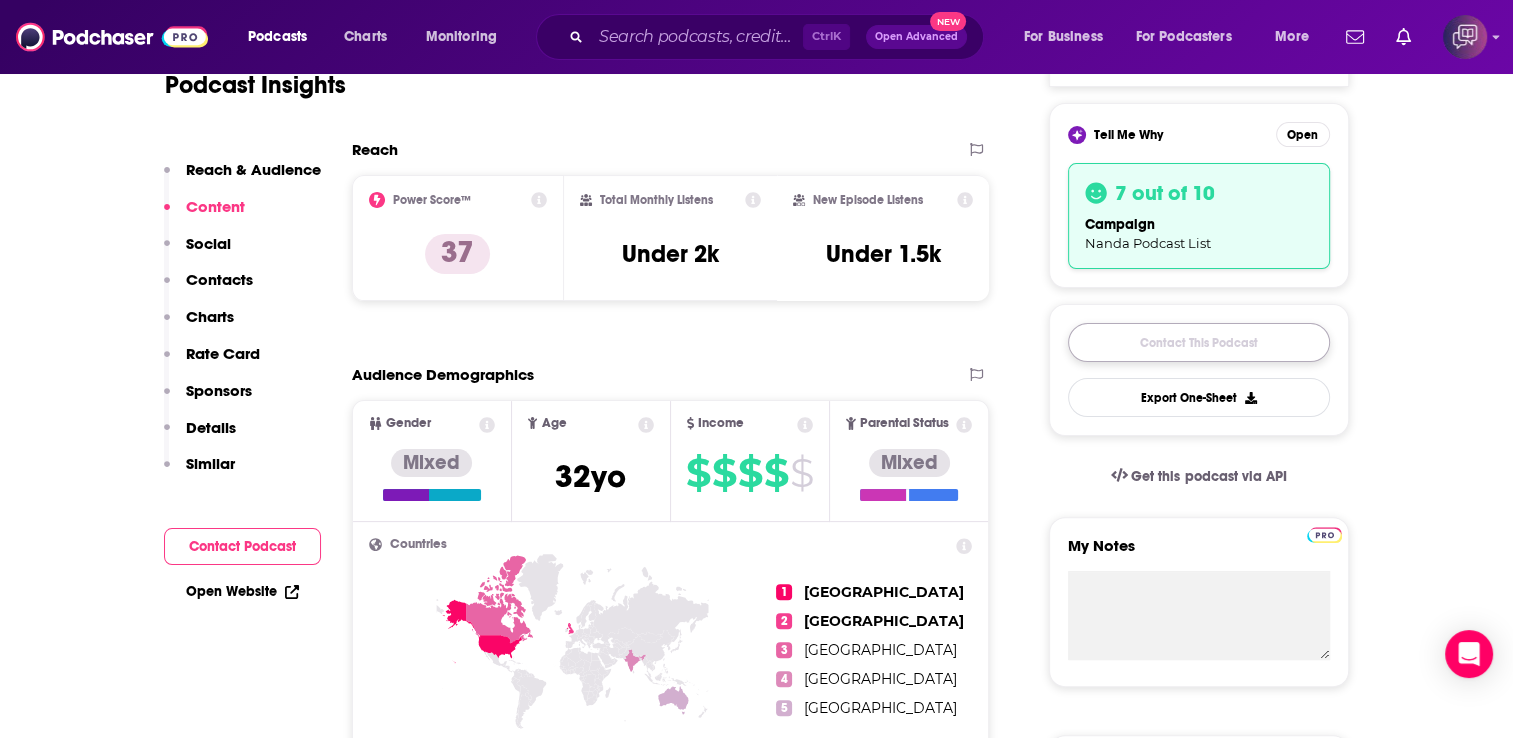 click on "Contact This Podcast" at bounding box center (1199, 342) 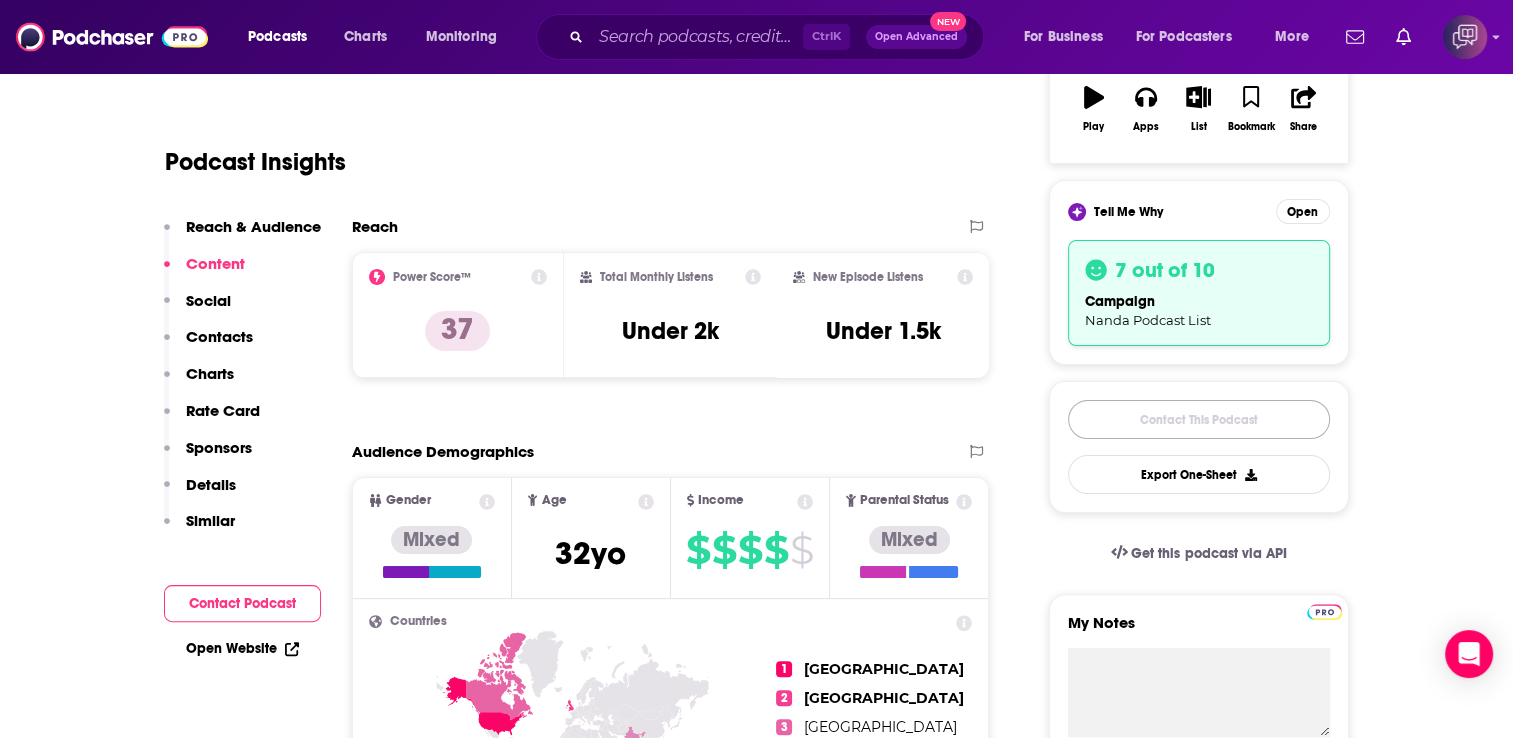 scroll, scrollTop: 361, scrollLeft: 0, axis: vertical 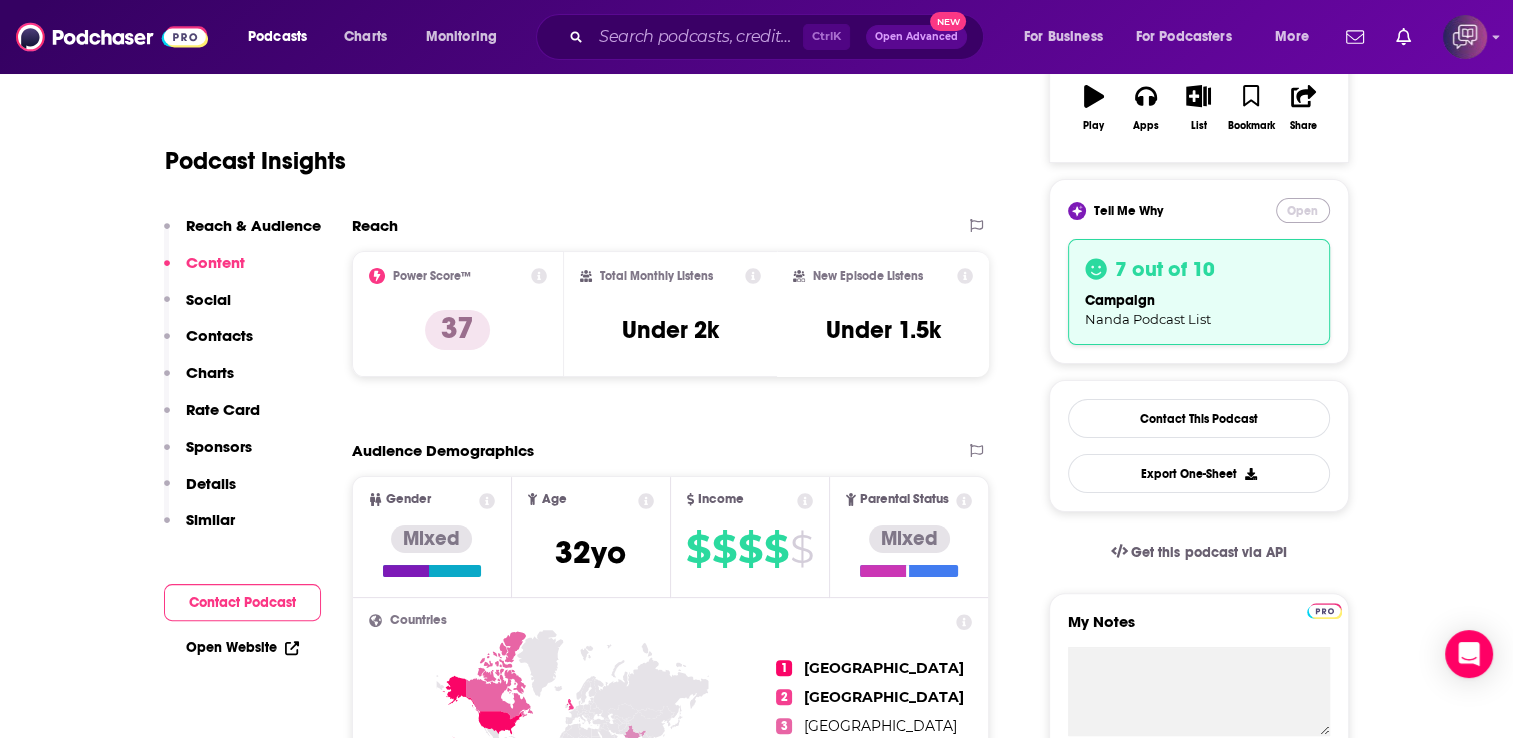 click on "Open" at bounding box center (1303, 210) 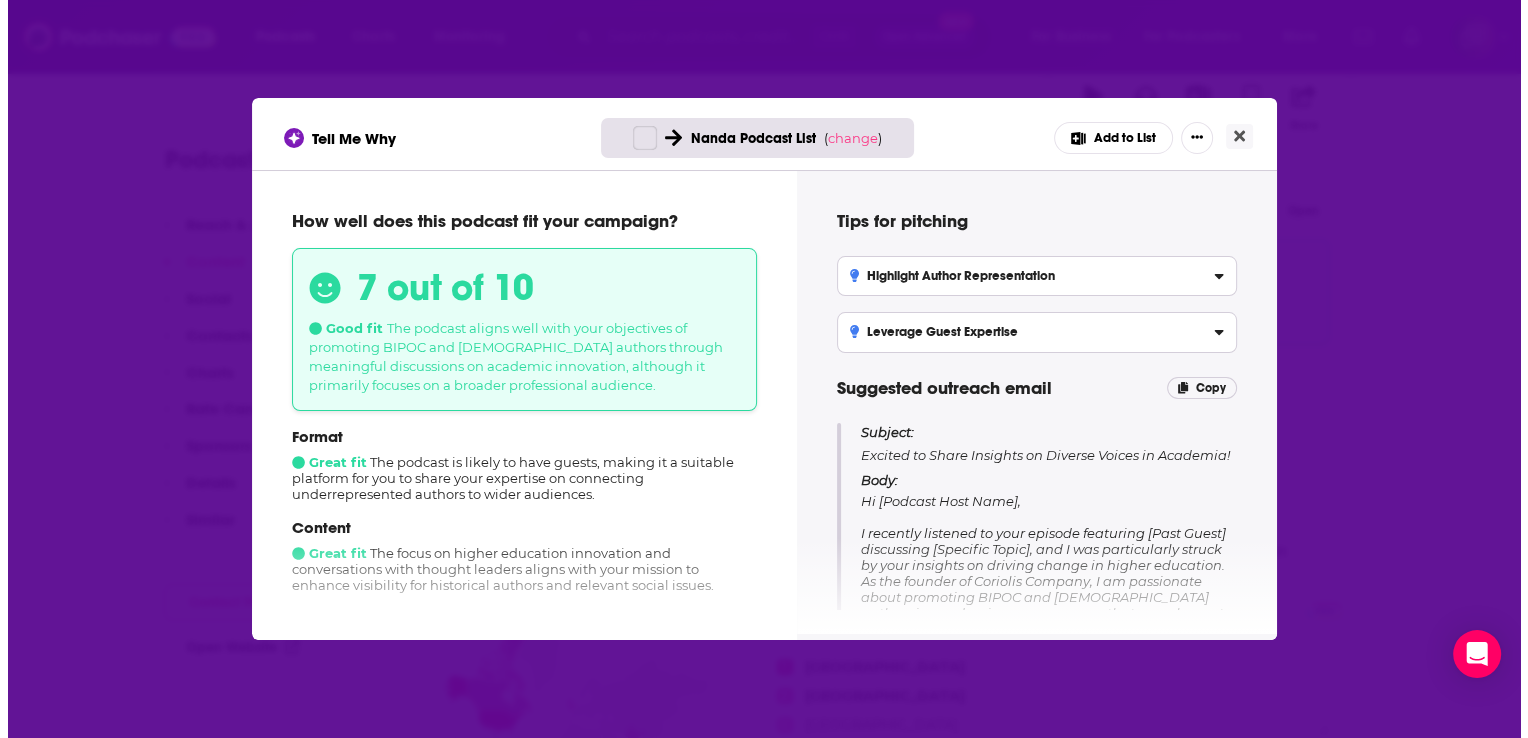 scroll, scrollTop: 0, scrollLeft: 0, axis: both 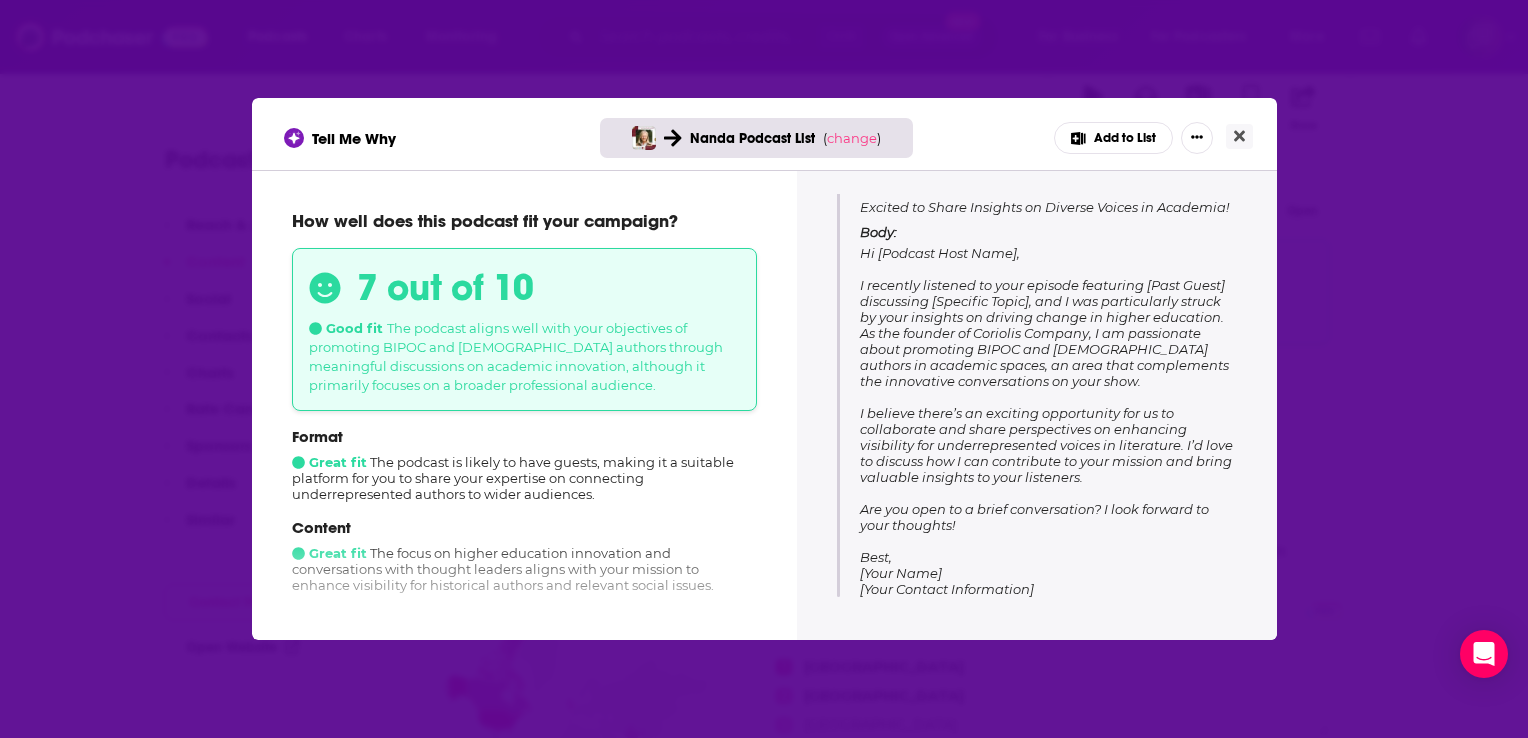 click at bounding box center (1239, 136) 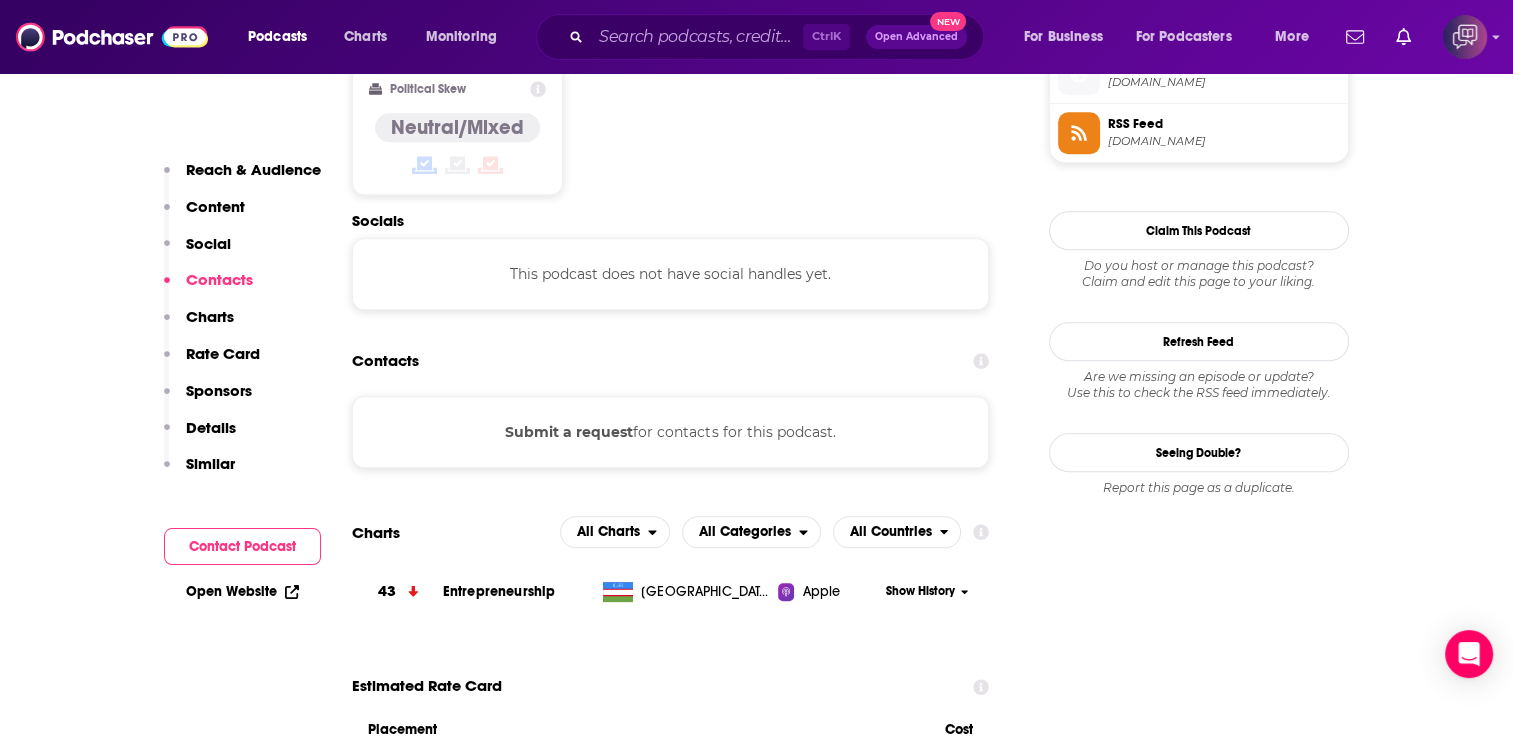 scroll, scrollTop: 1650, scrollLeft: 0, axis: vertical 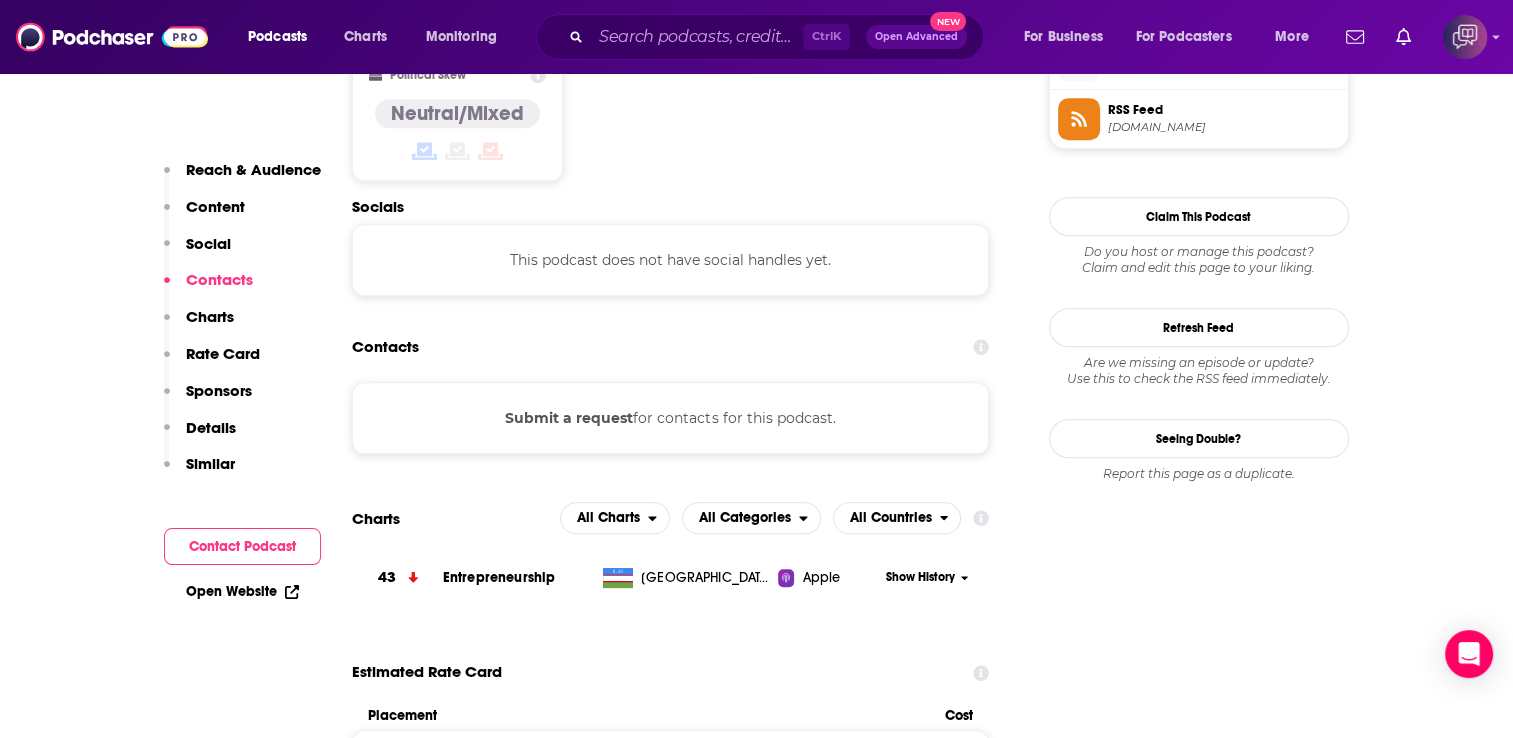 click on "Submit a request" at bounding box center [569, 418] 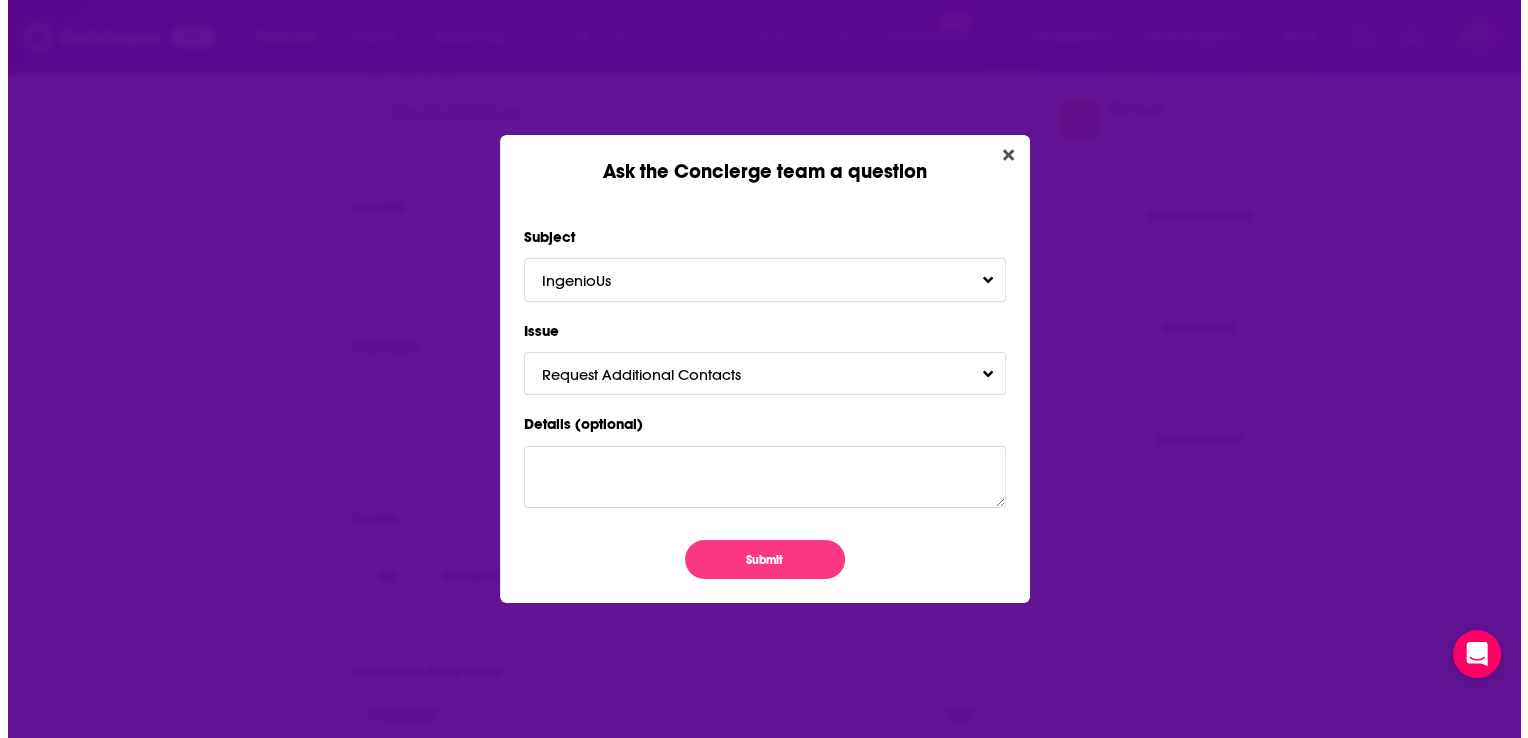 scroll, scrollTop: 0, scrollLeft: 0, axis: both 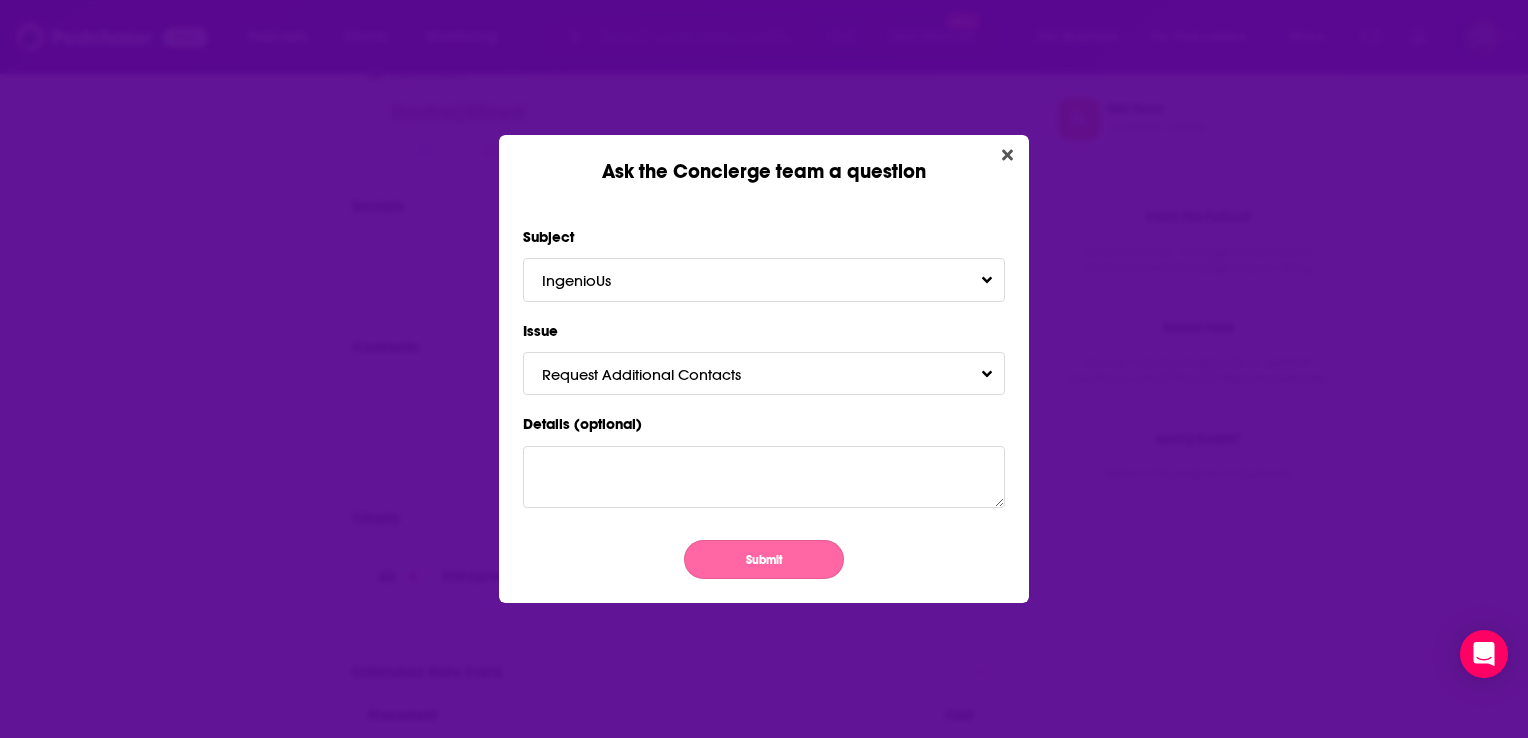 click on "Submit" at bounding box center [764, 559] 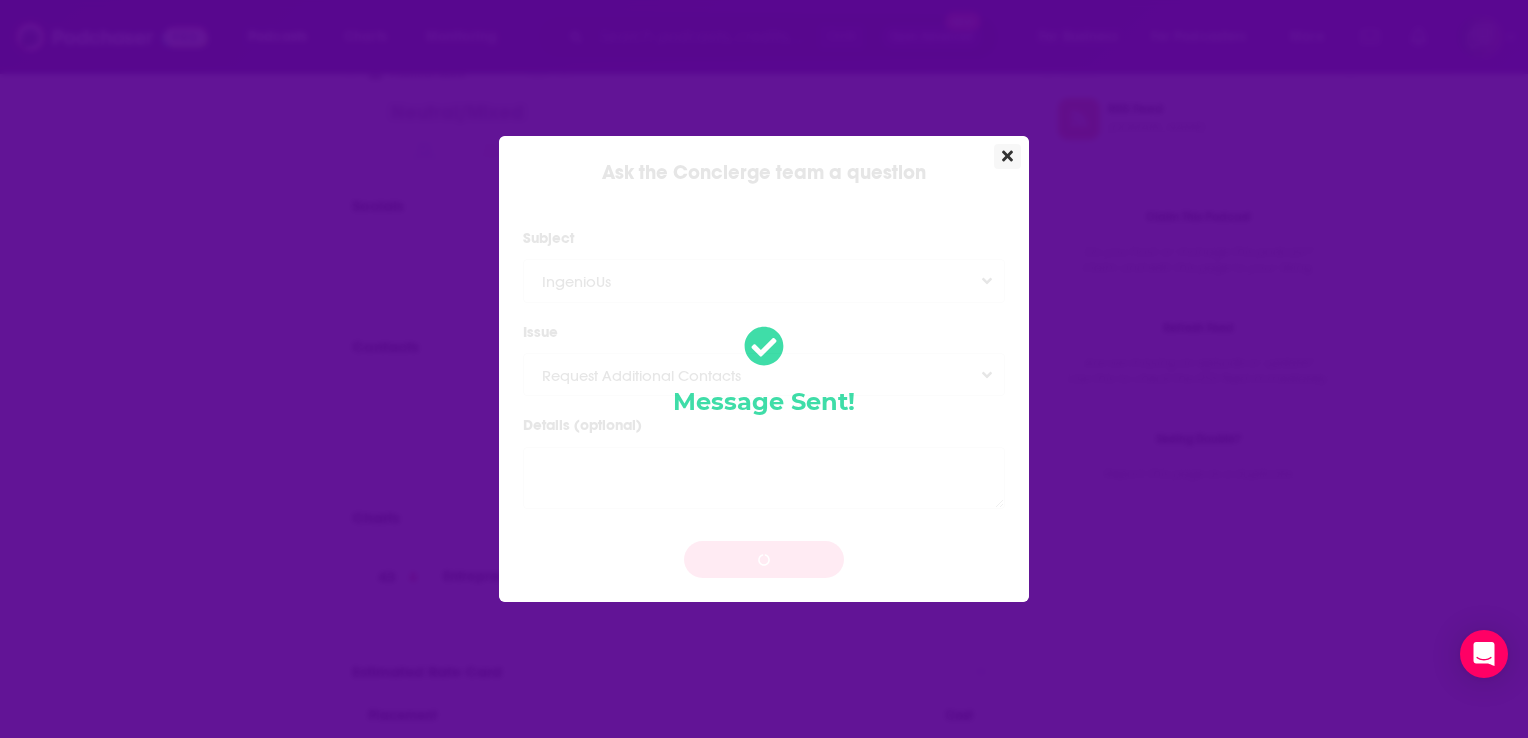 click 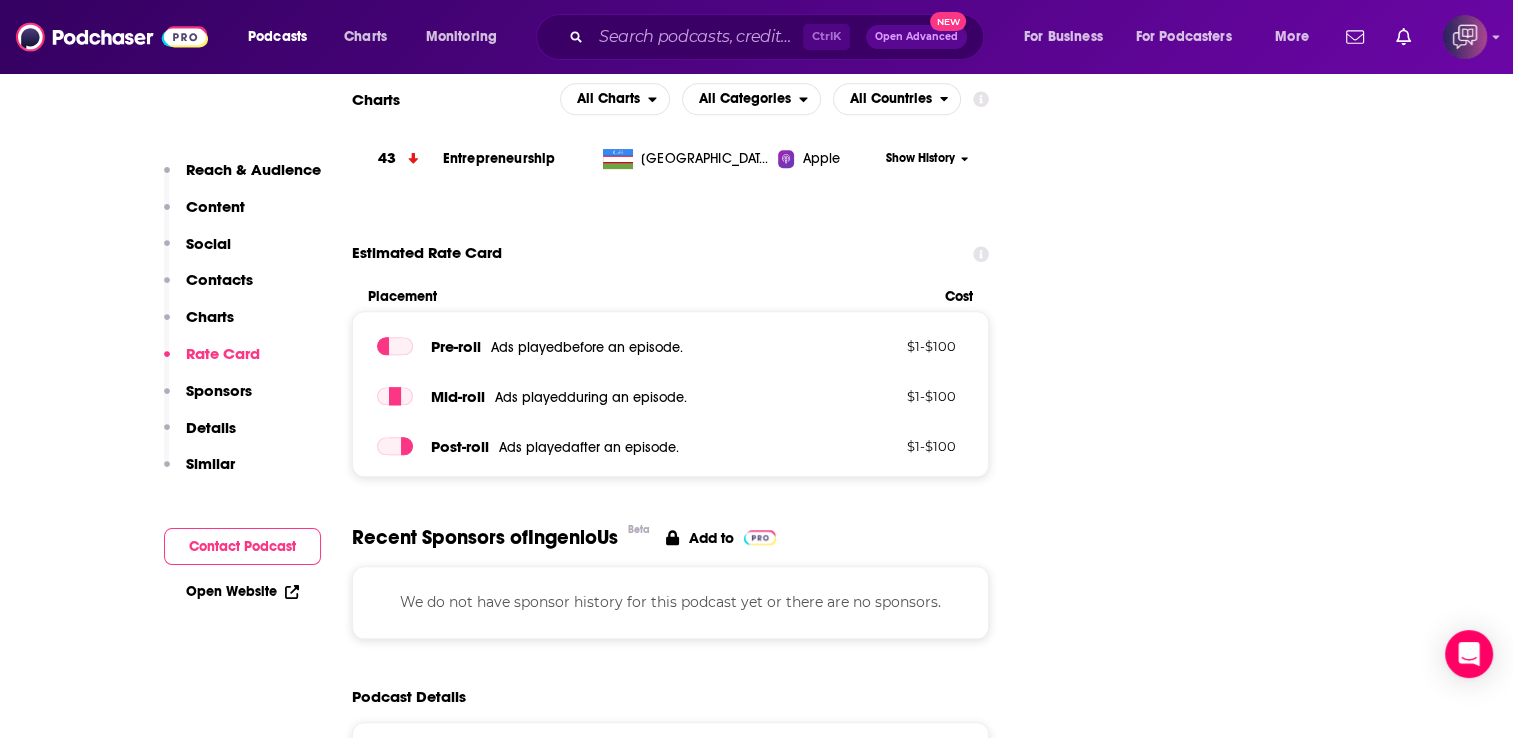 scroll, scrollTop: 2073, scrollLeft: 0, axis: vertical 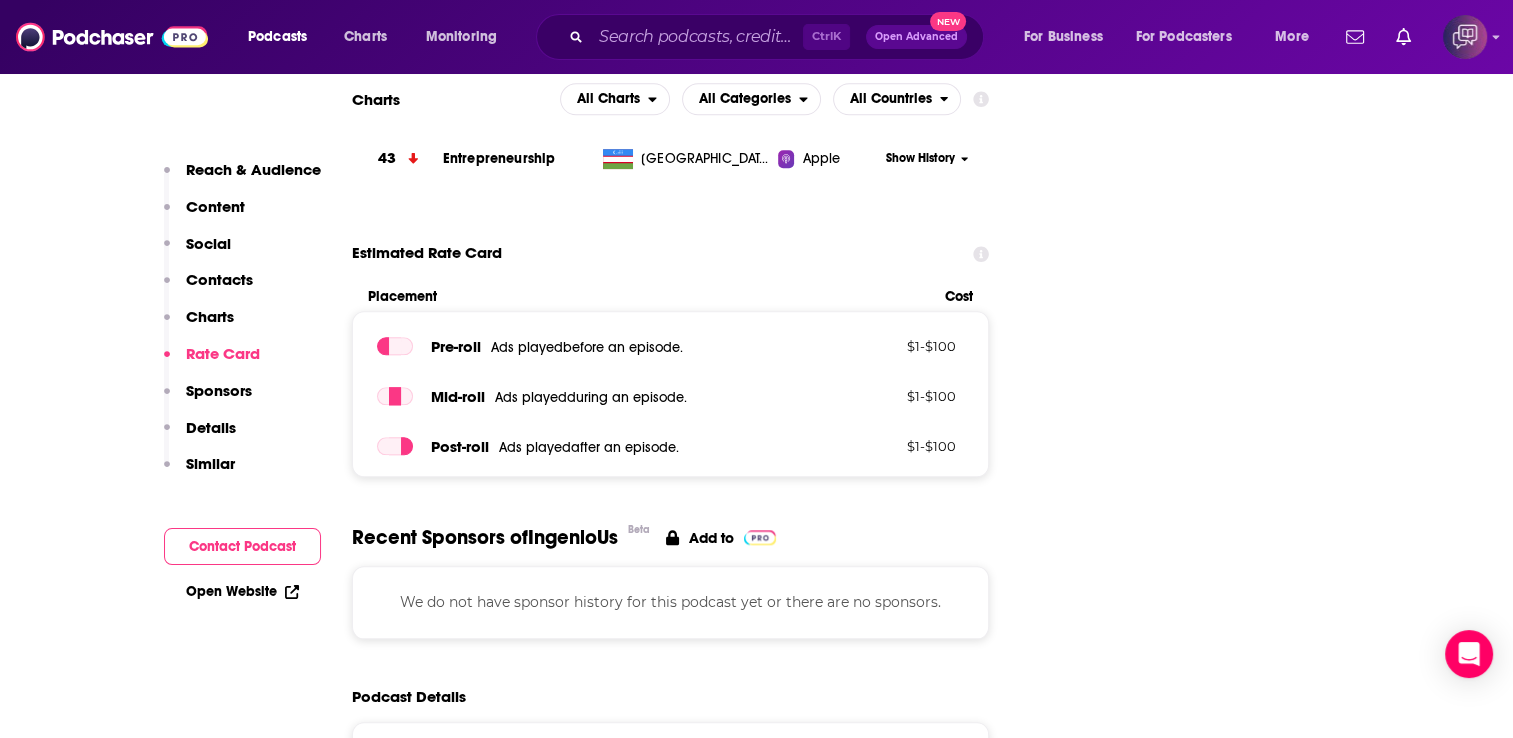 click on "Contacts" at bounding box center [219, 279] 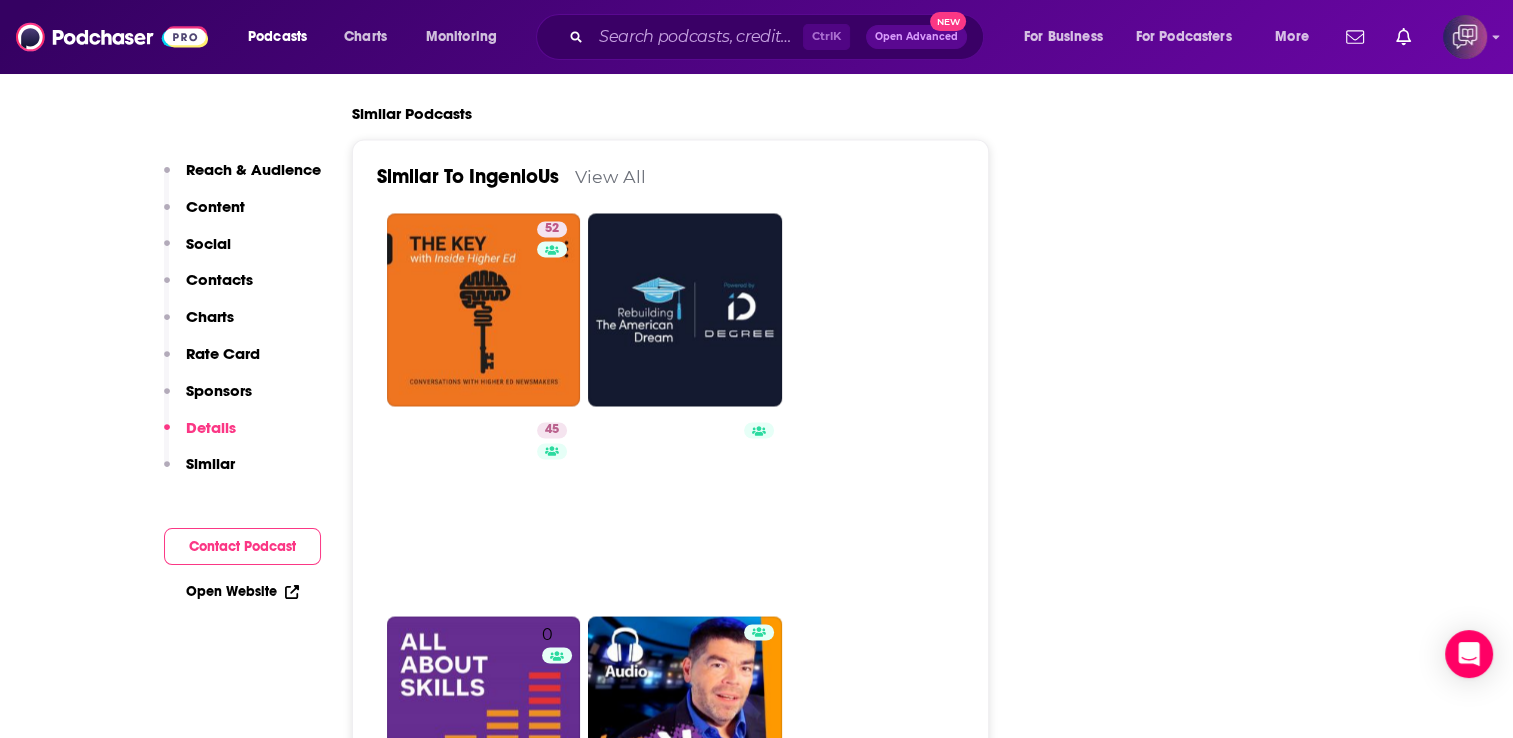 scroll, scrollTop: 3137, scrollLeft: 0, axis: vertical 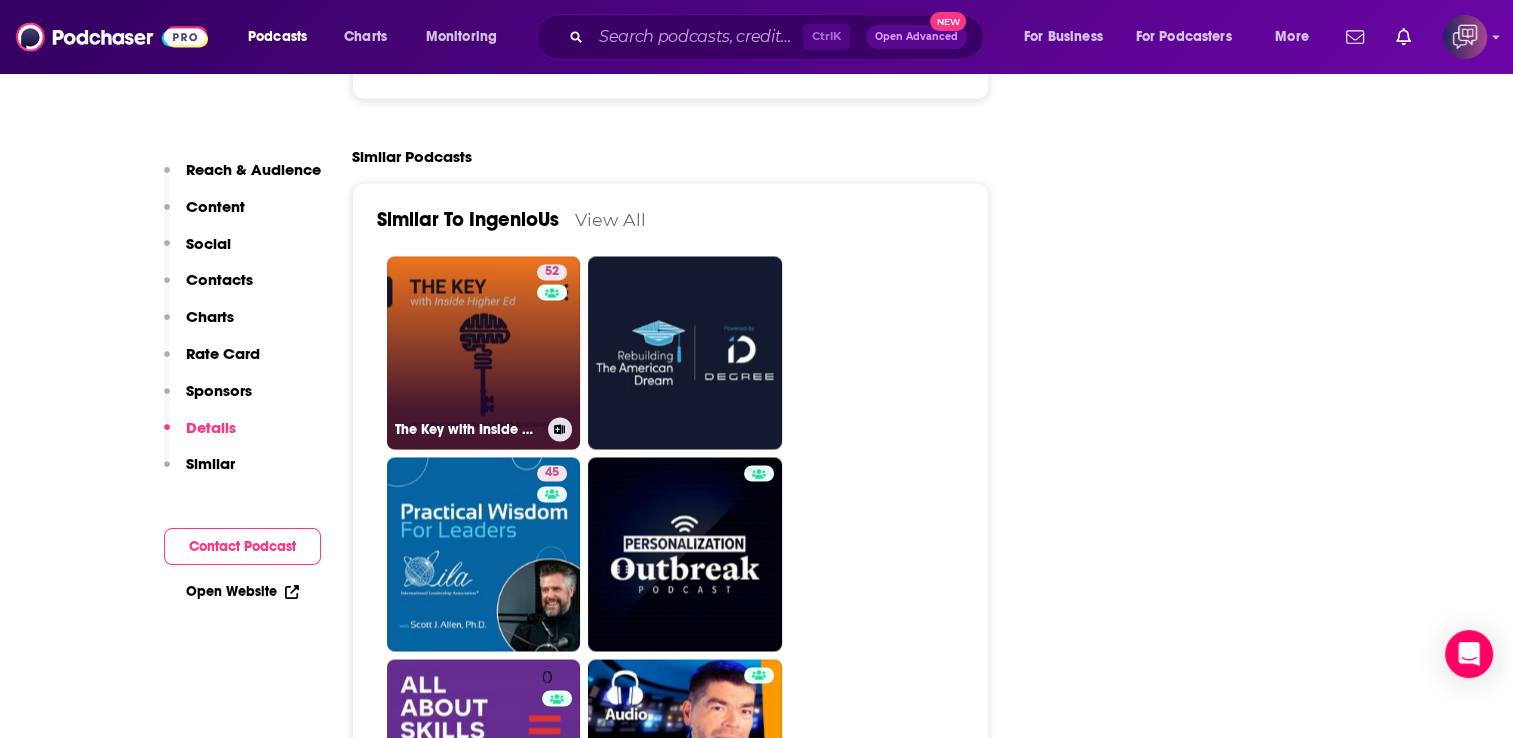 click on "52 The Key with Inside Higher Ed" at bounding box center (484, 353) 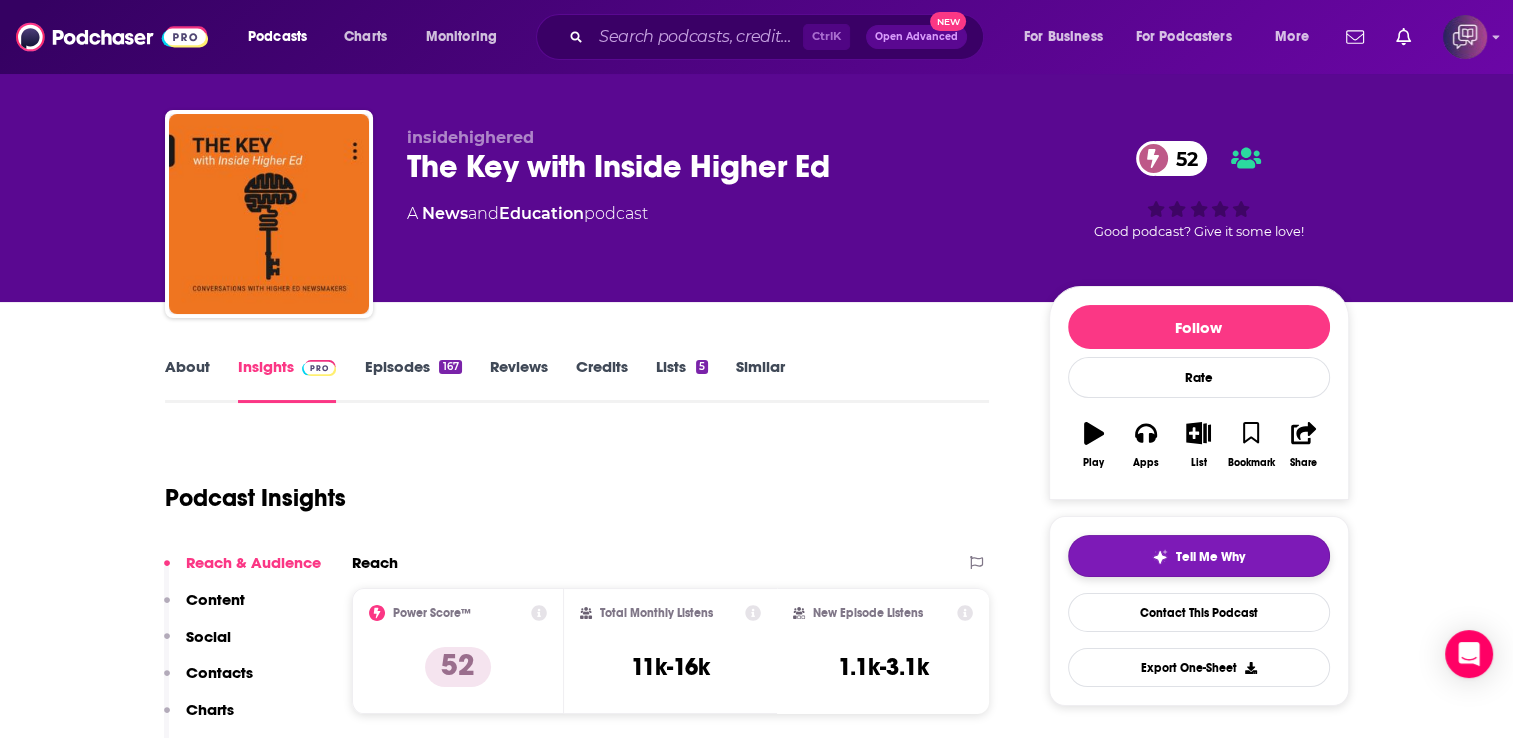 scroll, scrollTop: 23, scrollLeft: 0, axis: vertical 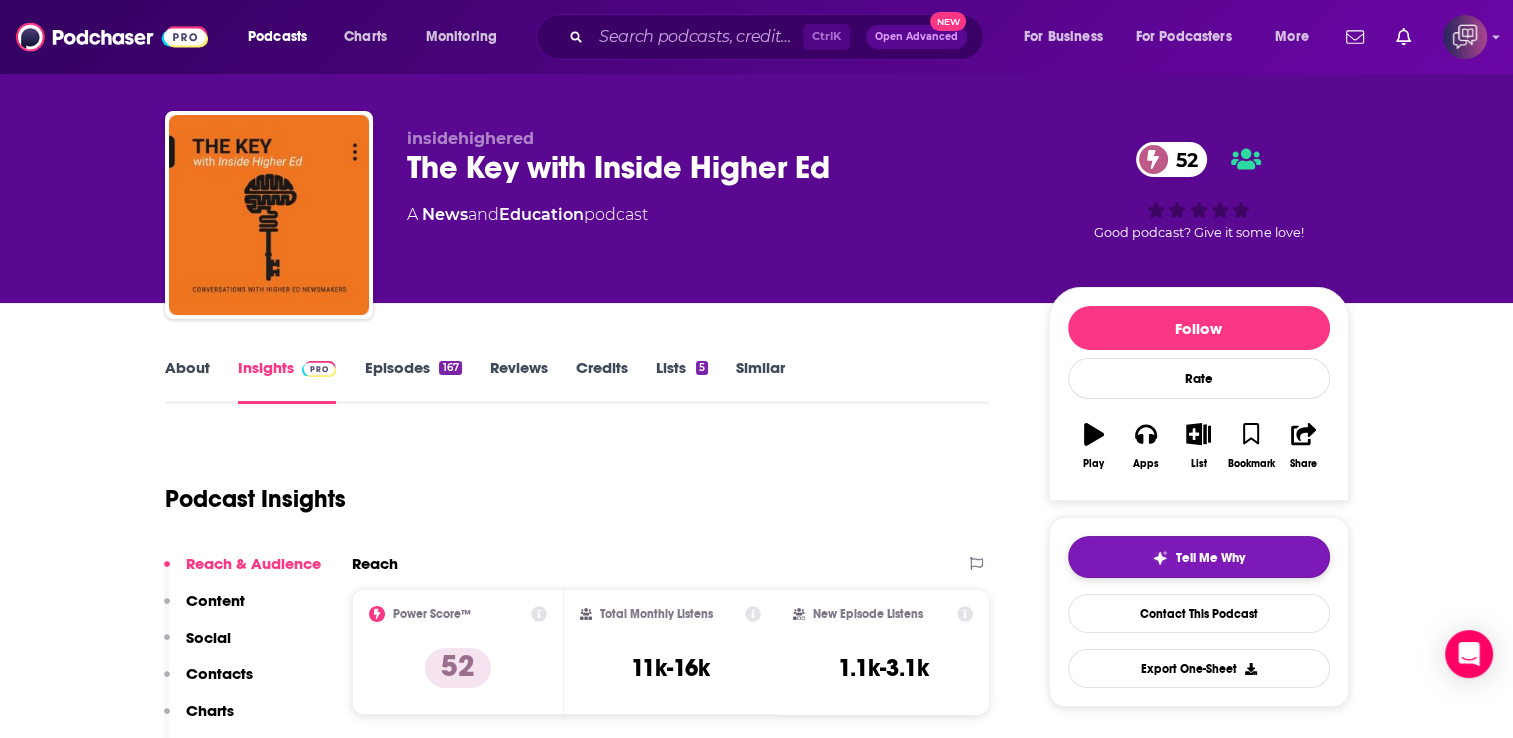 click on "Tell Me Why" at bounding box center (1199, 557) 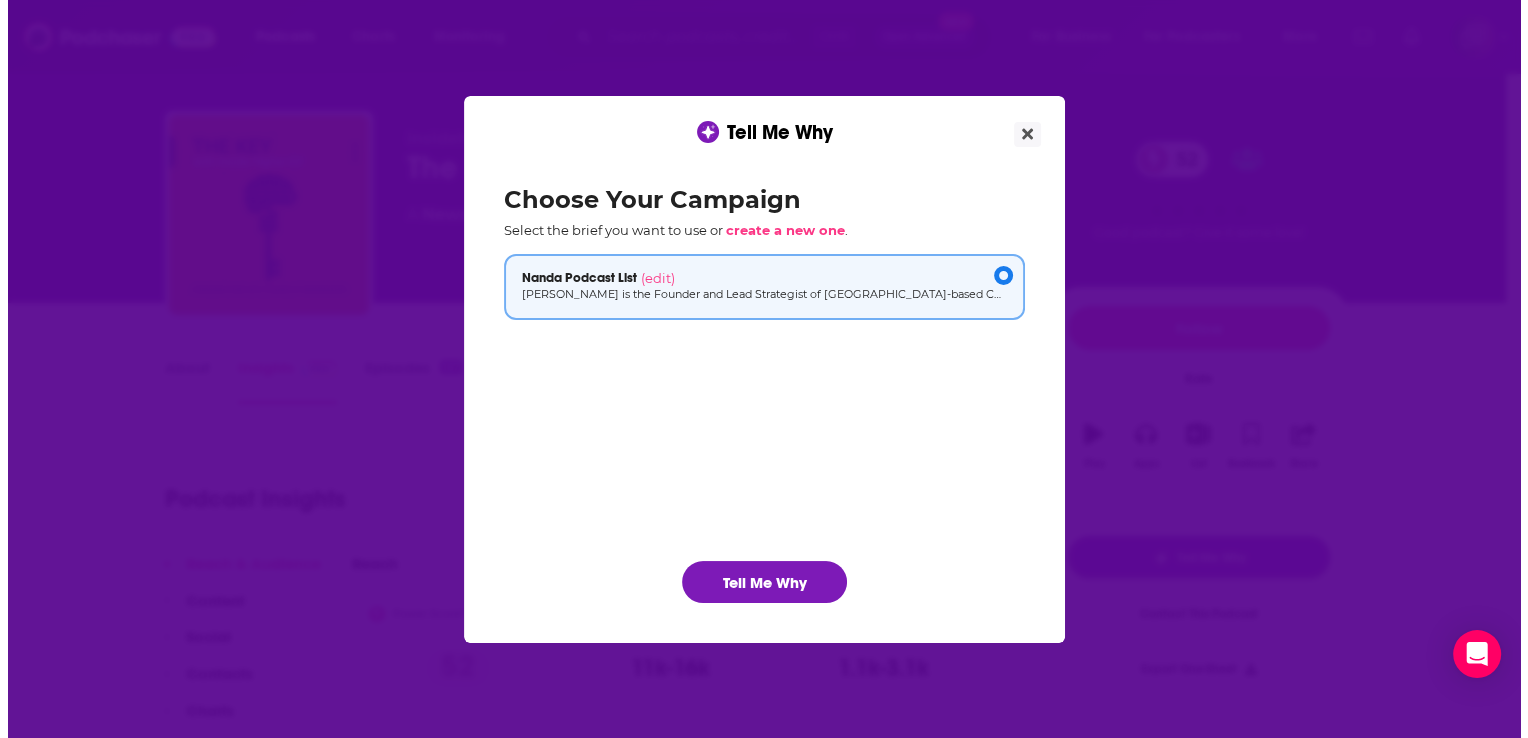 scroll, scrollTop: 0, scrollLeft: 0, axis: both 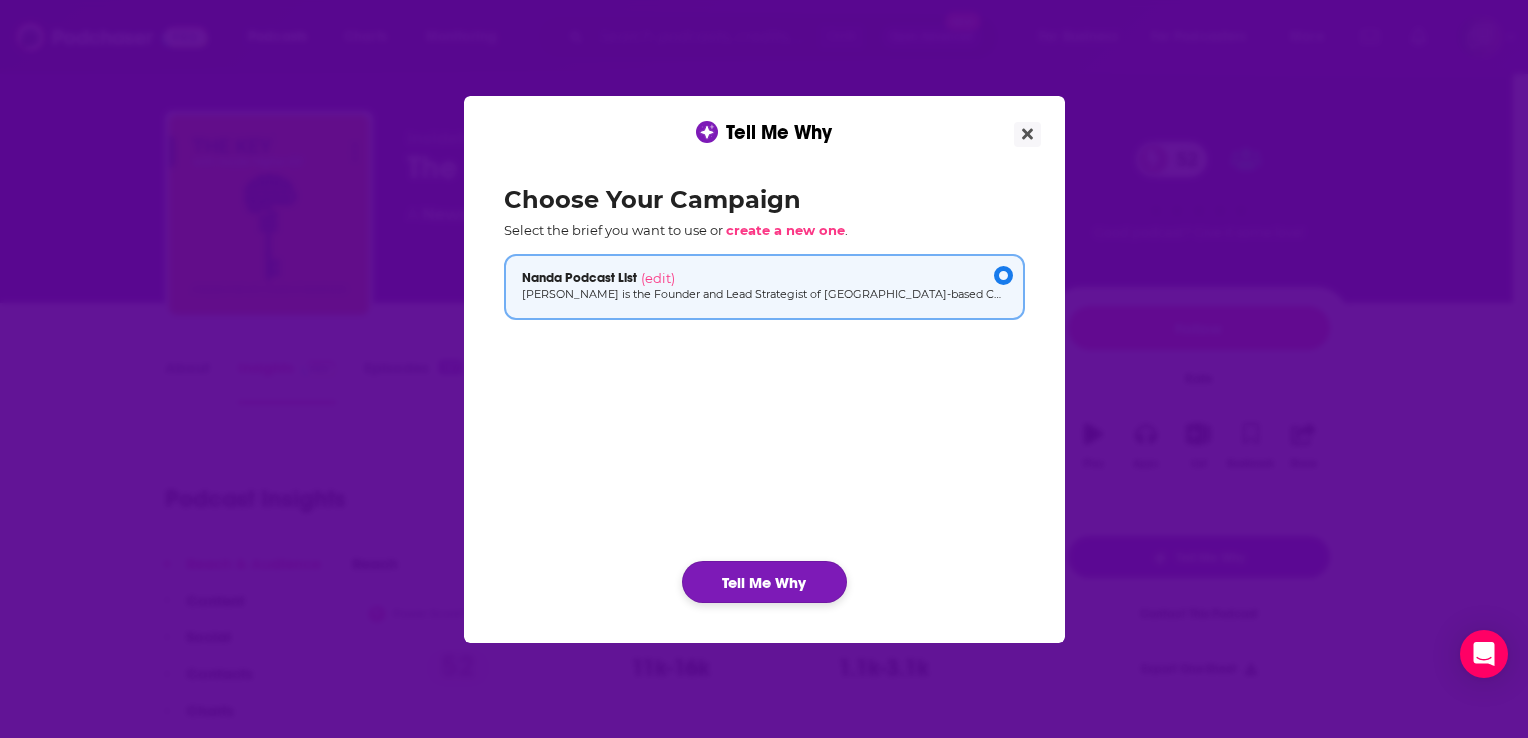 click on "Tell Me Why" 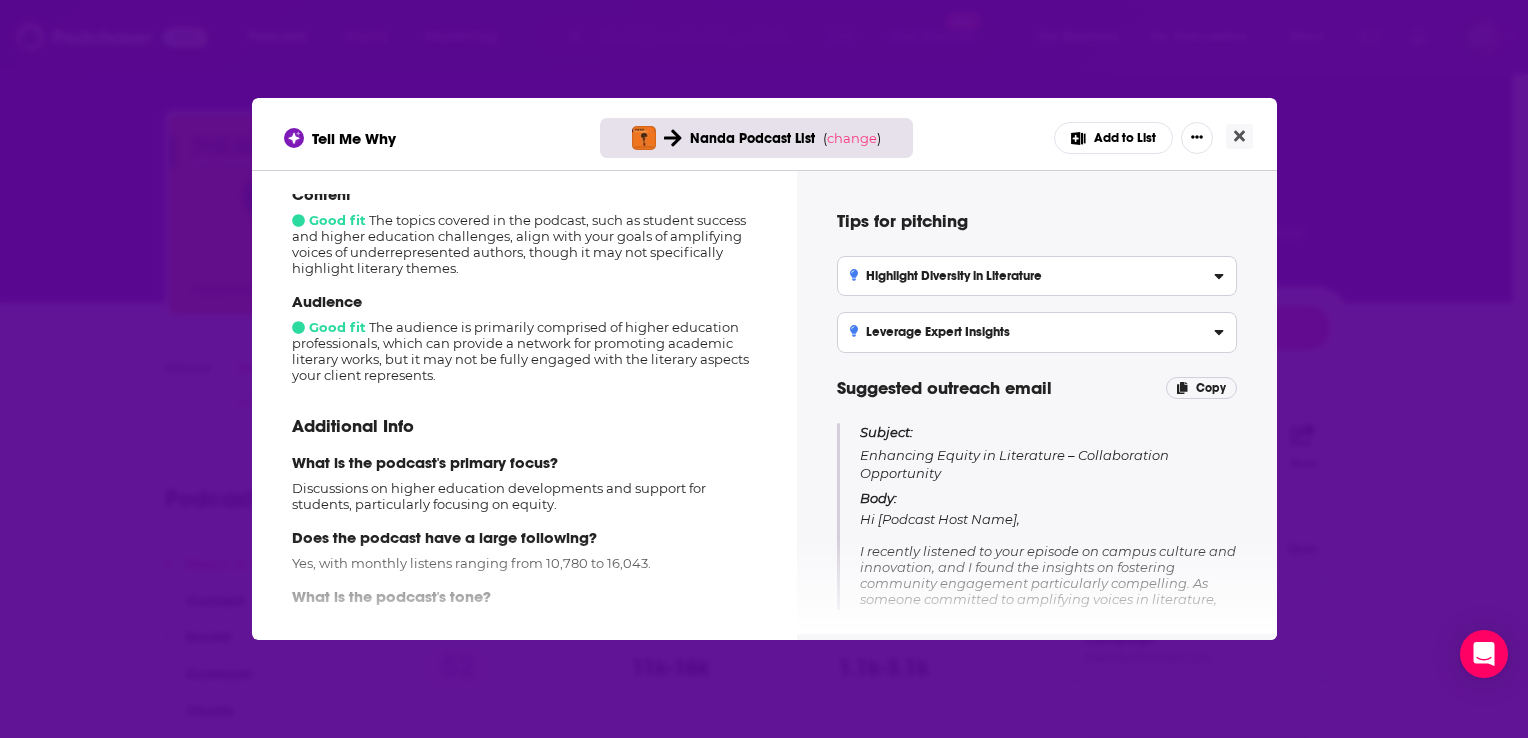 scroll, scrollTop: 375, scrollLeft: 0, axis: vertical 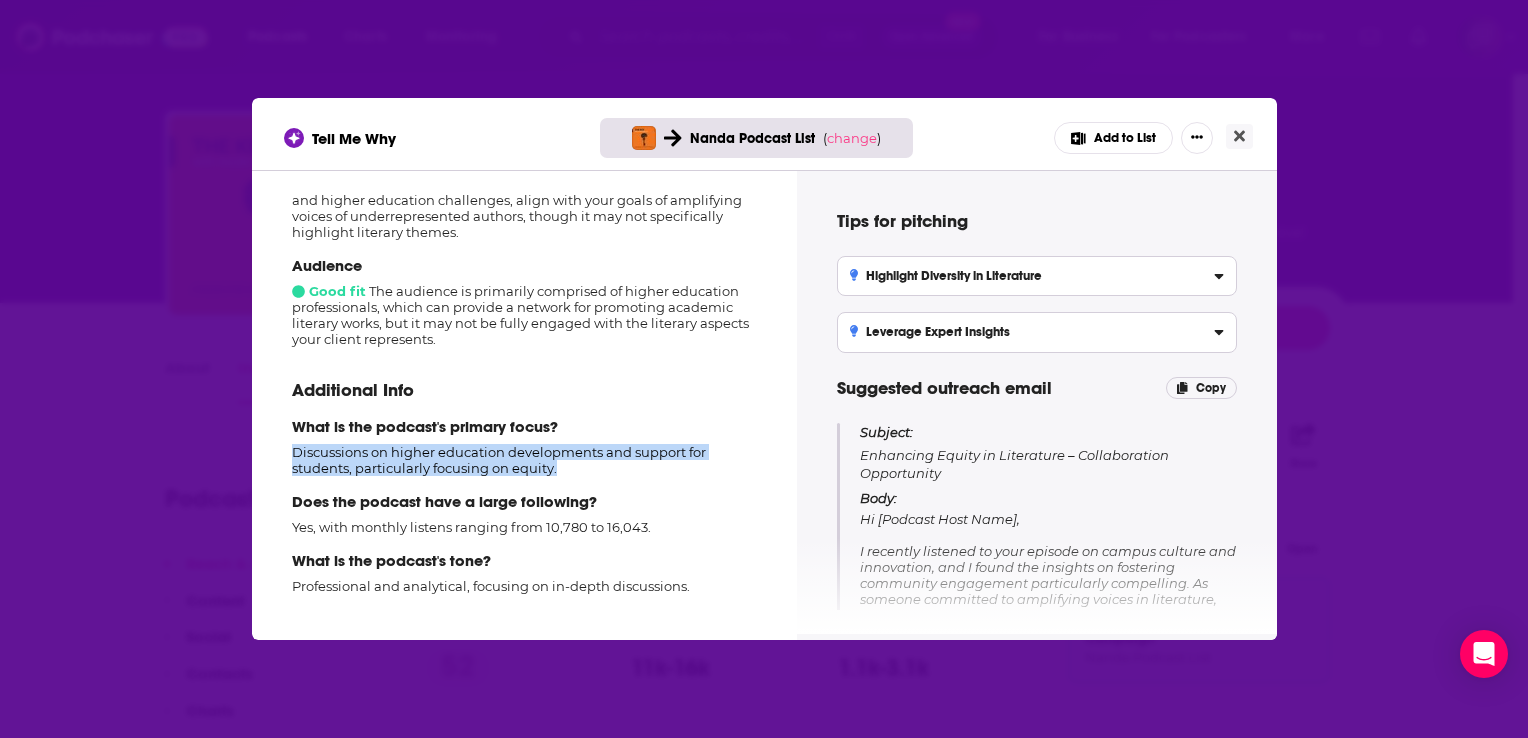 drag, startPoint x: 578, startPoint y: 470, endPoint x: 272, endPoint y: 438, distance: 307.66864 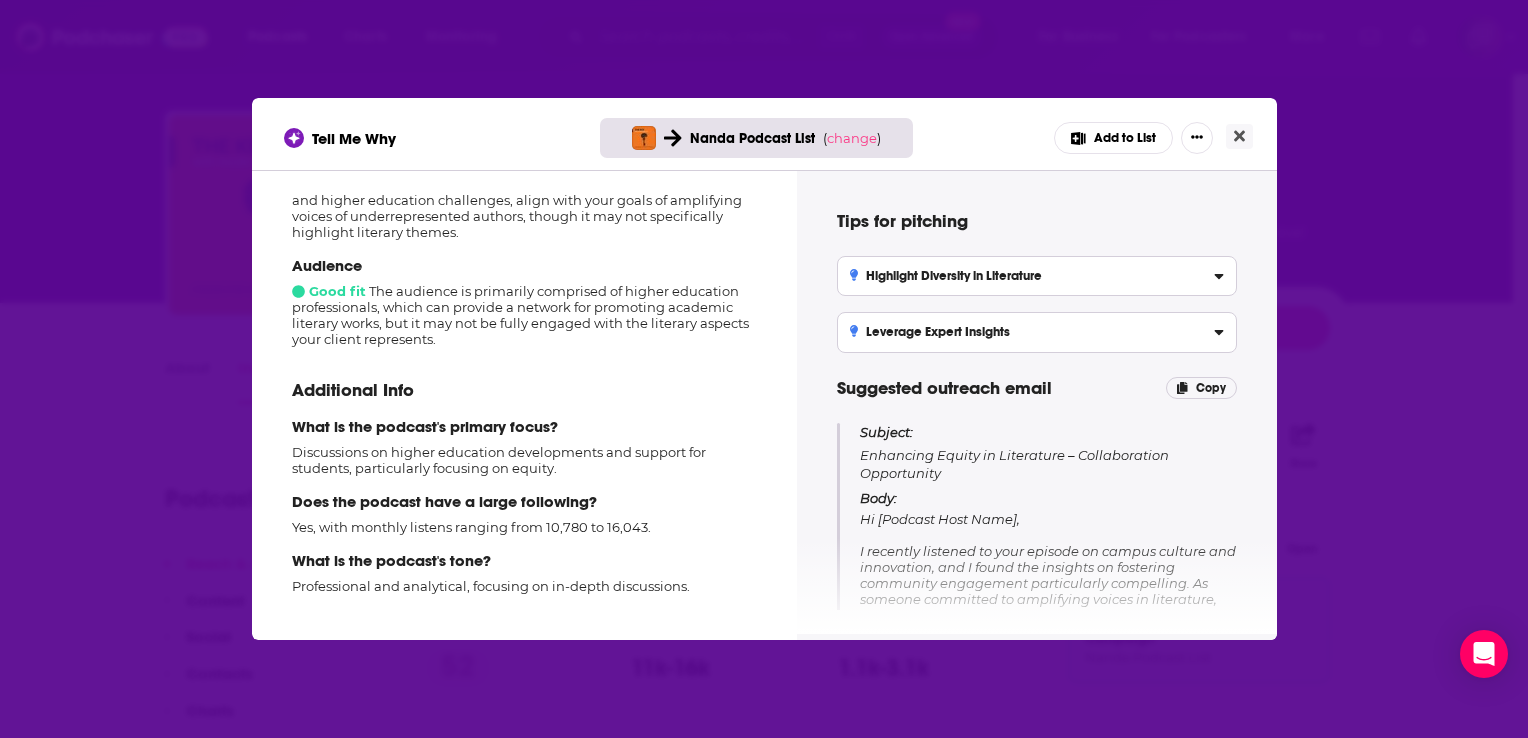 click on "Additional Info What is the podcast's primary focus? Discussions on higher education developments and support for students, particularly focusing on equity. Does the podcast have a large following? Yes, with monthly listens ranging from 10,780 to 16,043. What is the podcast's tone? Professional and analytical, focusing on in-depth discussions." at bounding box center [524, 478] 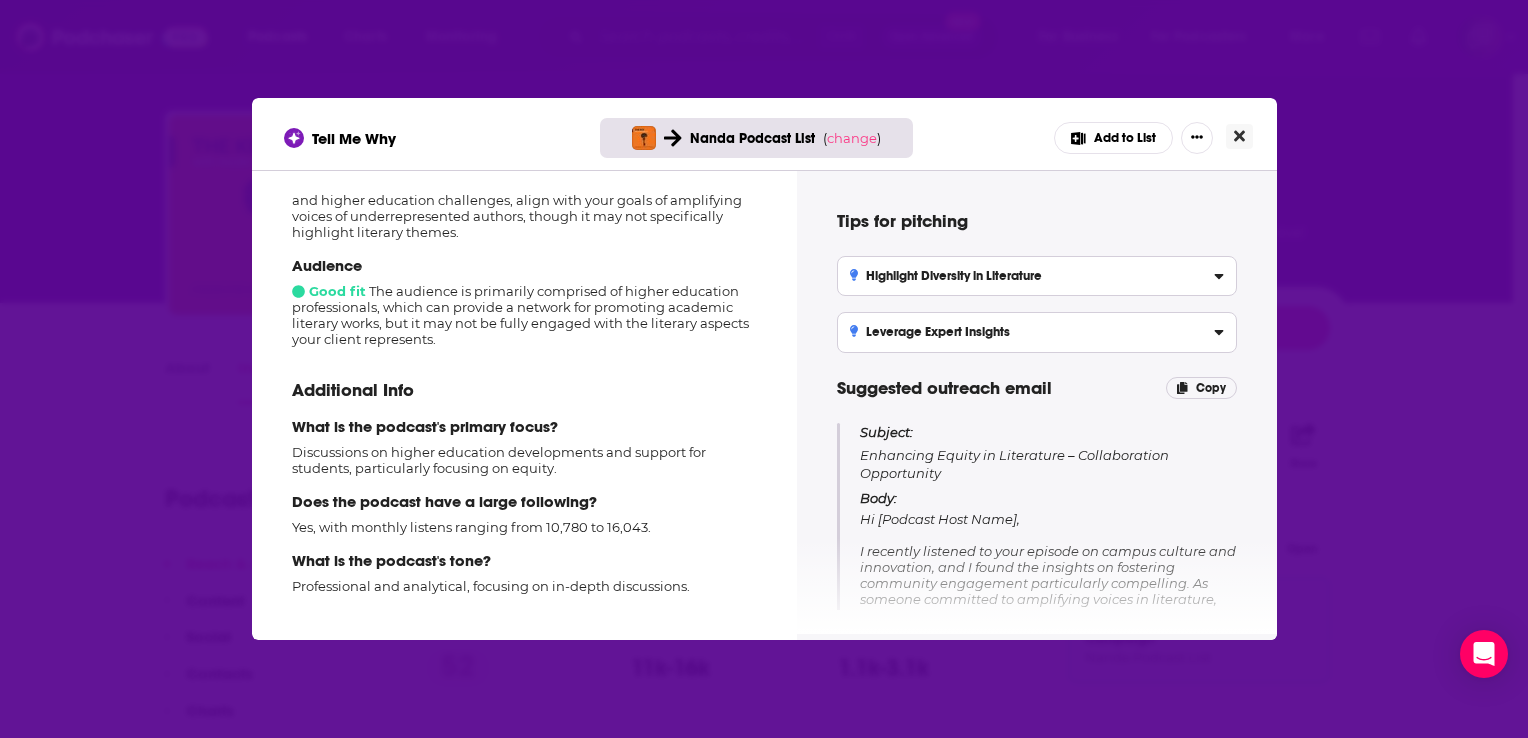 click at bounding box center [1239, 136] 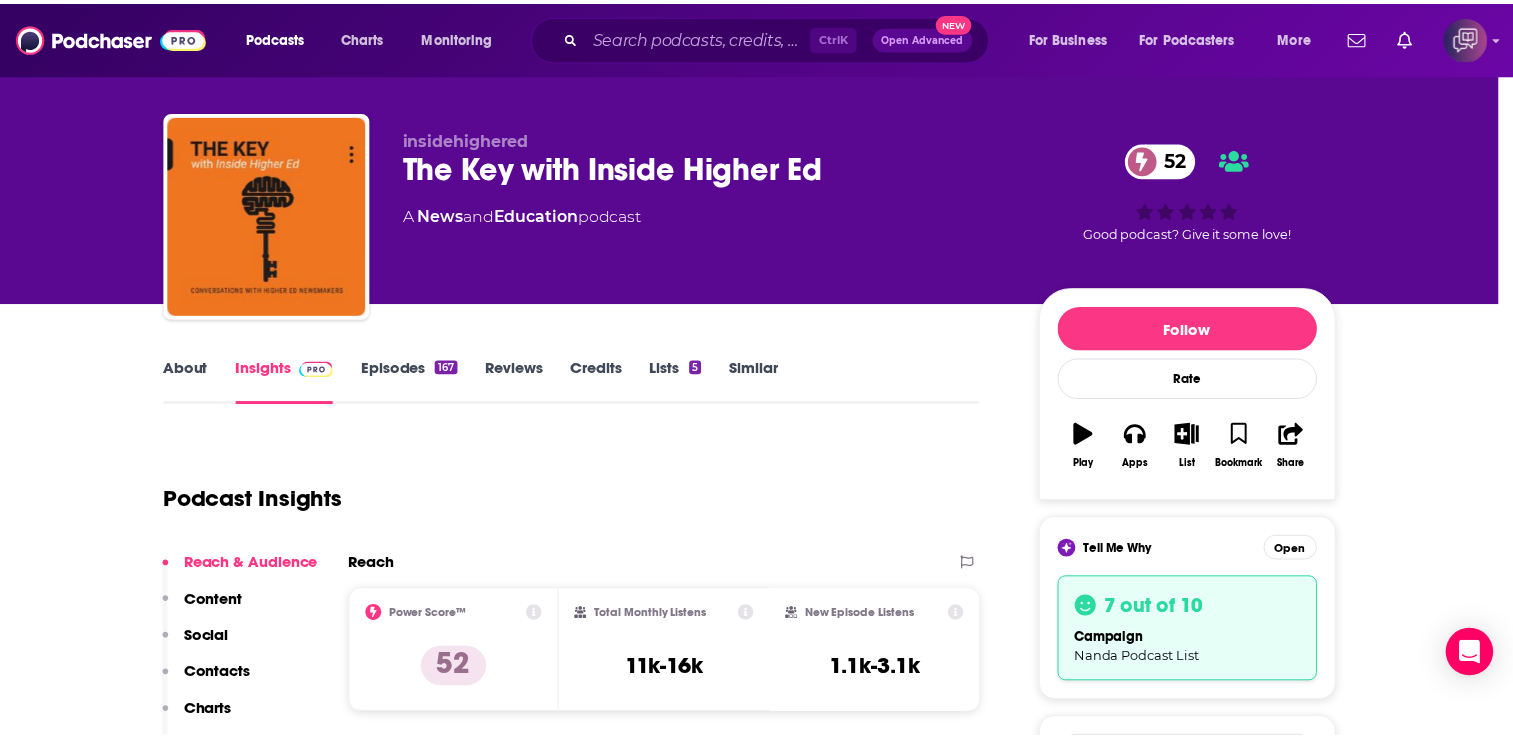 scroll, scrollTop: 23, scrollLeft: 0, axis: vertical 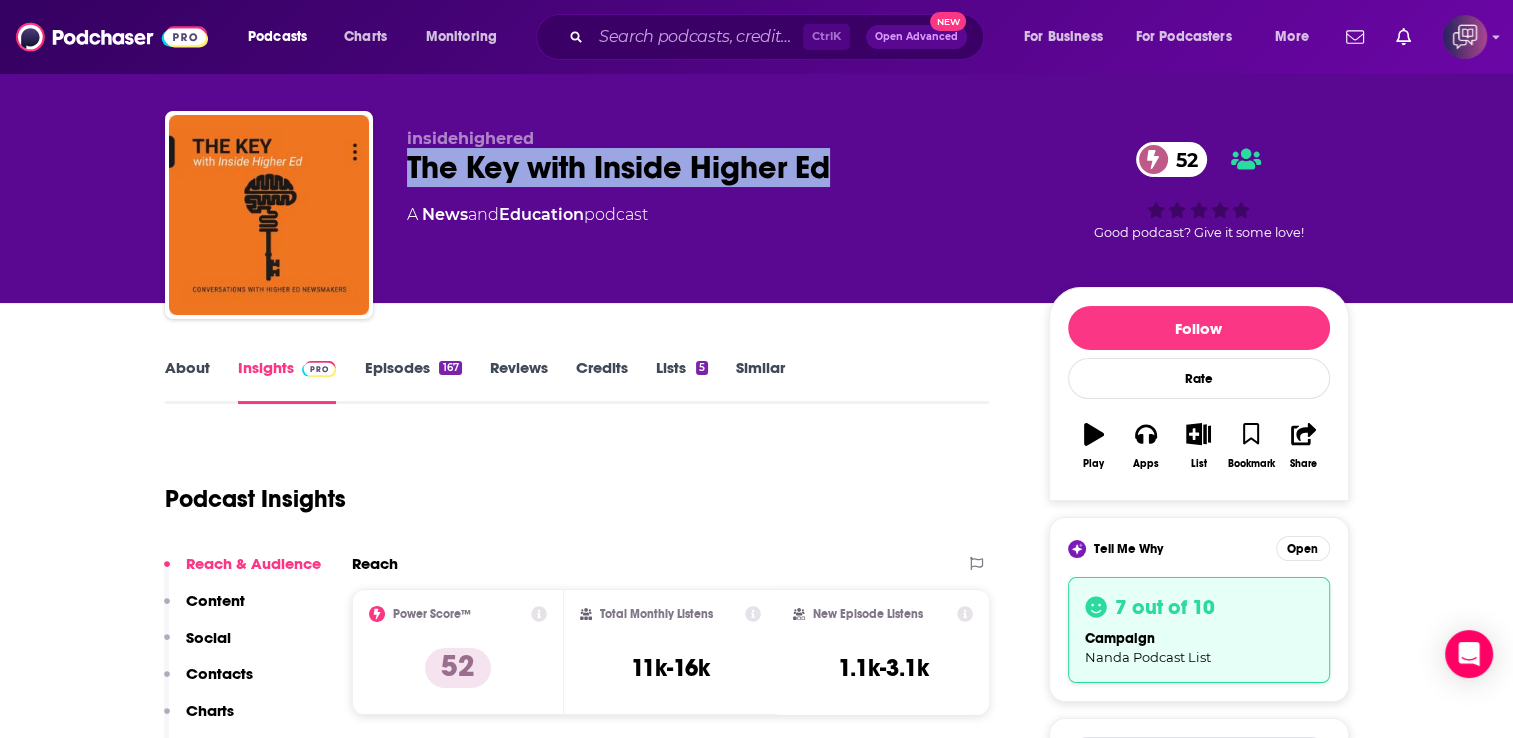 drag, startPoint x: 860, startPoint y: 169, endPoint x: 407, endPoint y: 172, distance: 453.00995 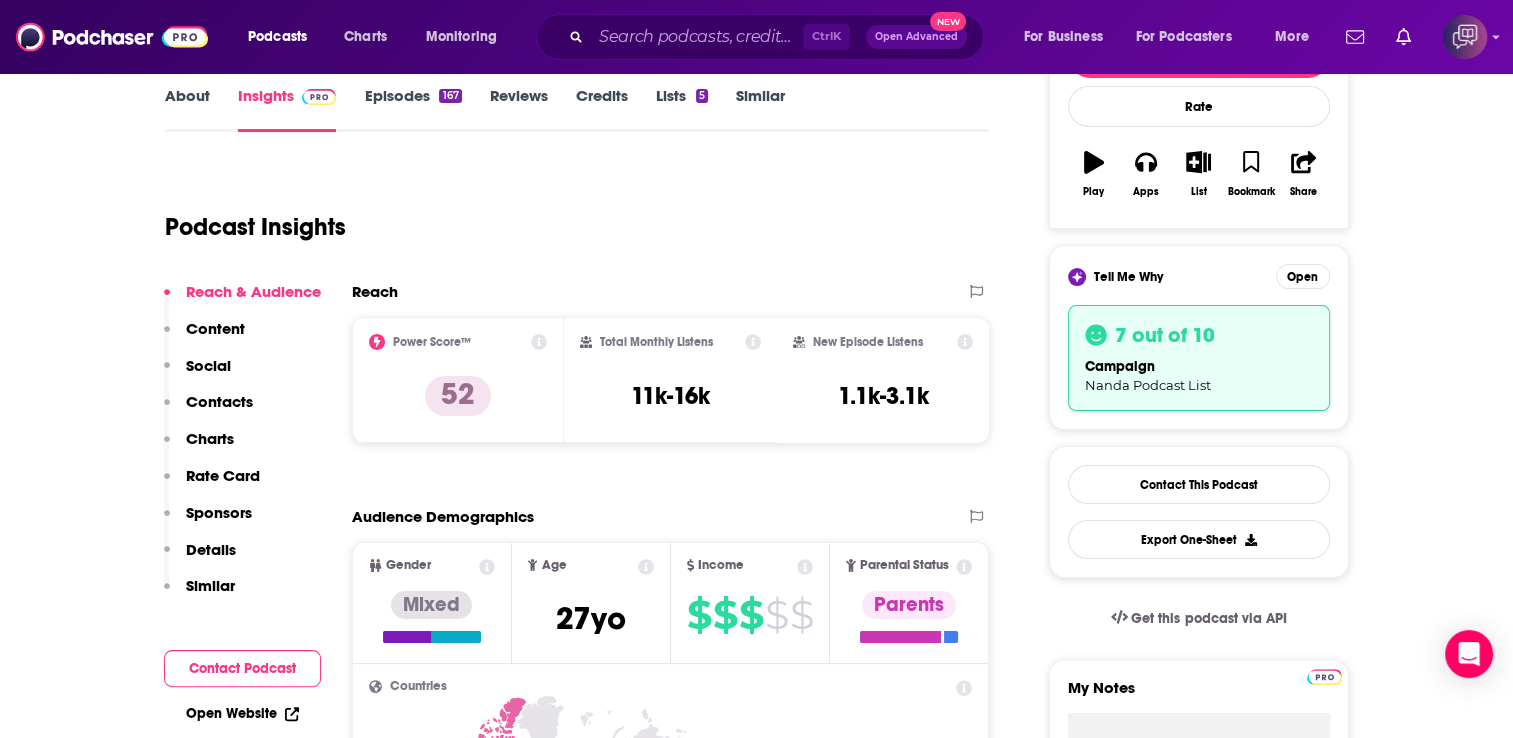 click on "Contacts" at bounding box center (219, 401) 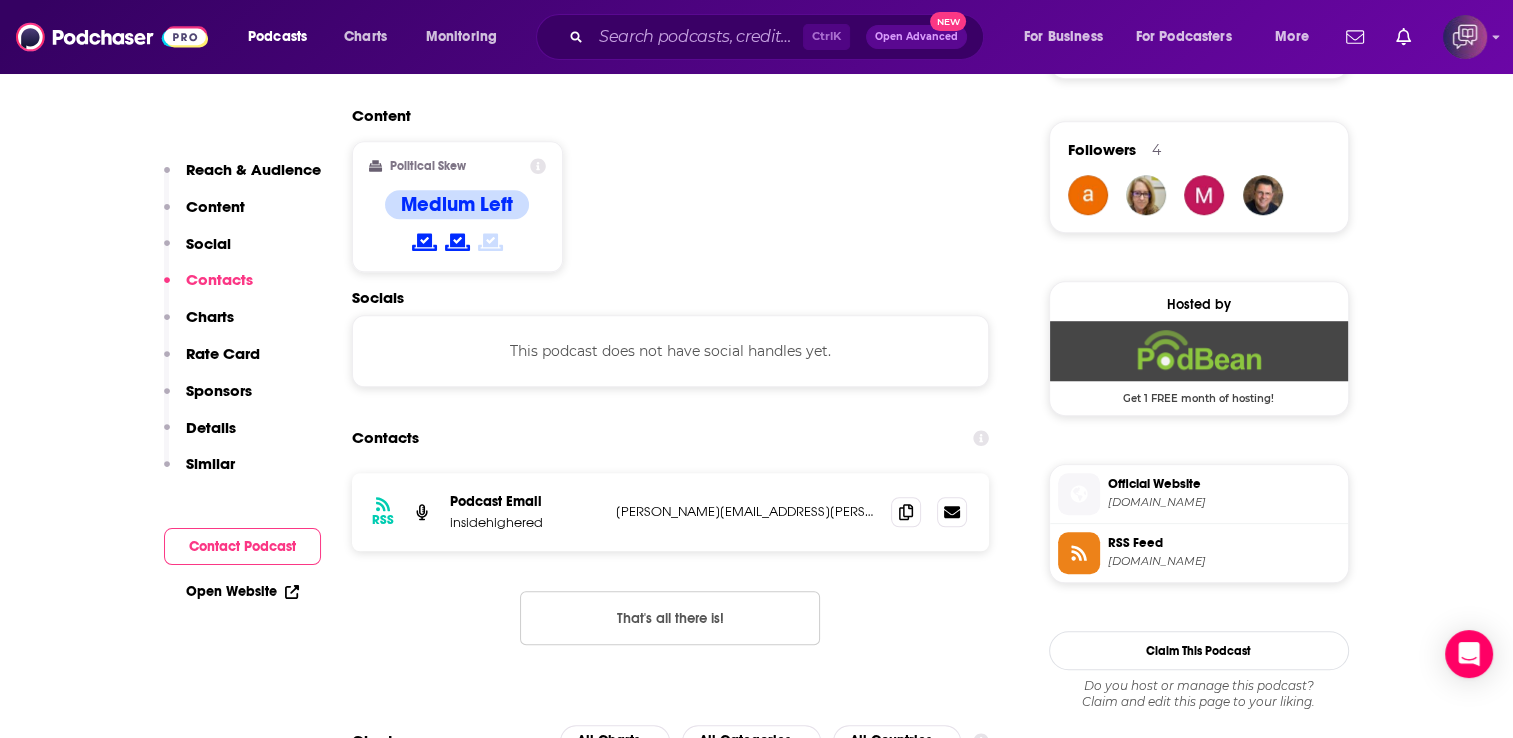 scroll, scrollTop: 1608, scrollLeft: 0, axis: vertical 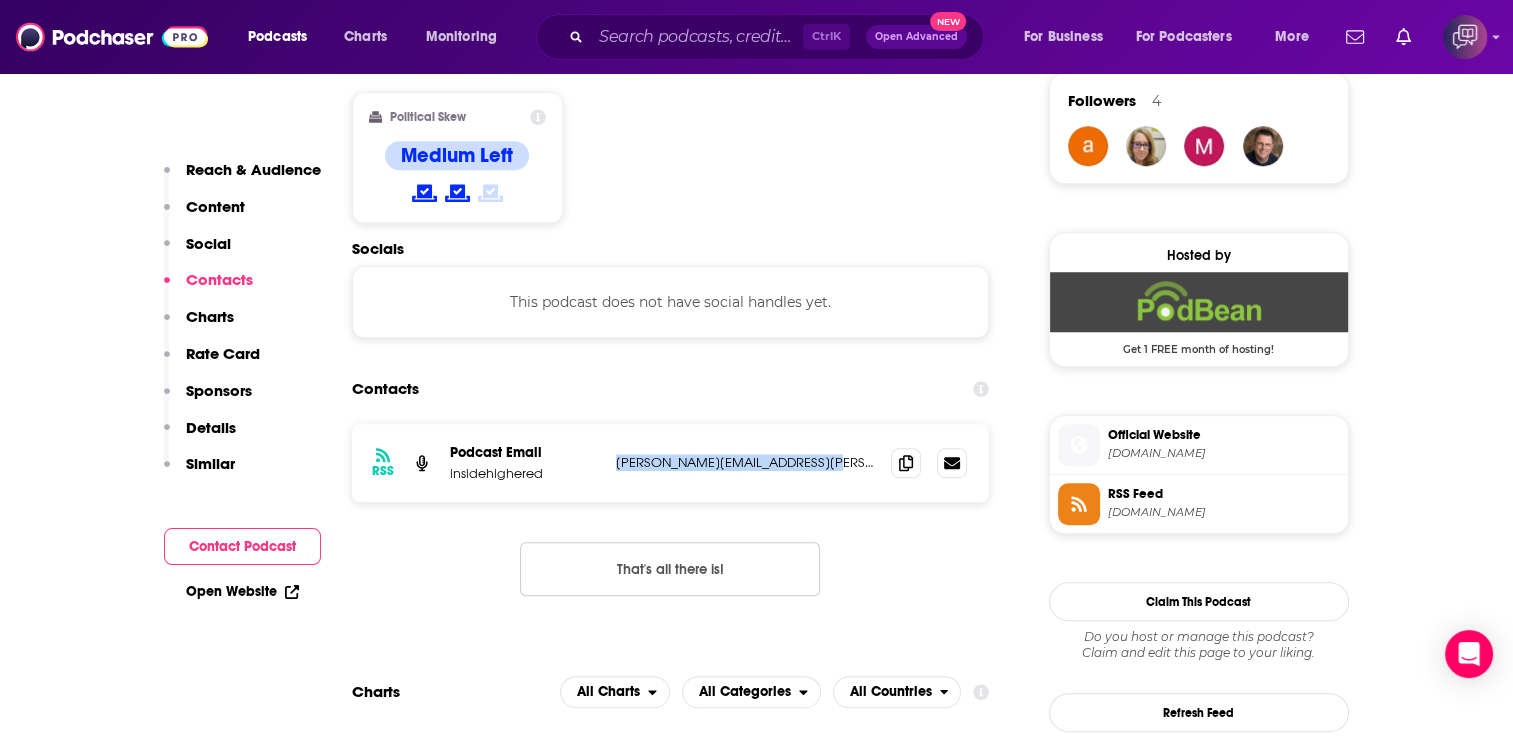 drag, startPoint x: 609, startPoint y: 367, endPoint x: 859, endPoint y: 338, distance: 251.67638 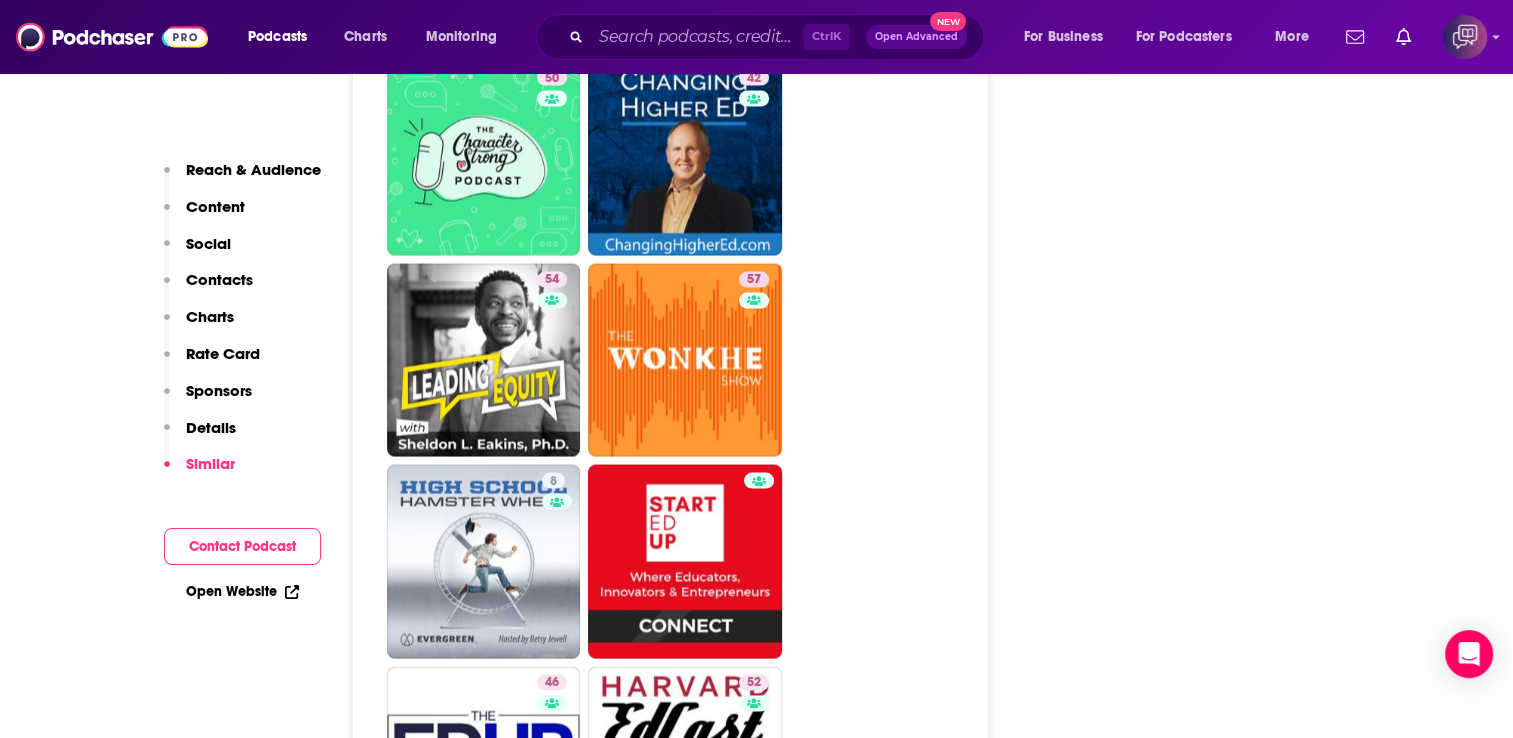 scroll, scrollTop: 3872, scrollLeft: 0, axis: vertical 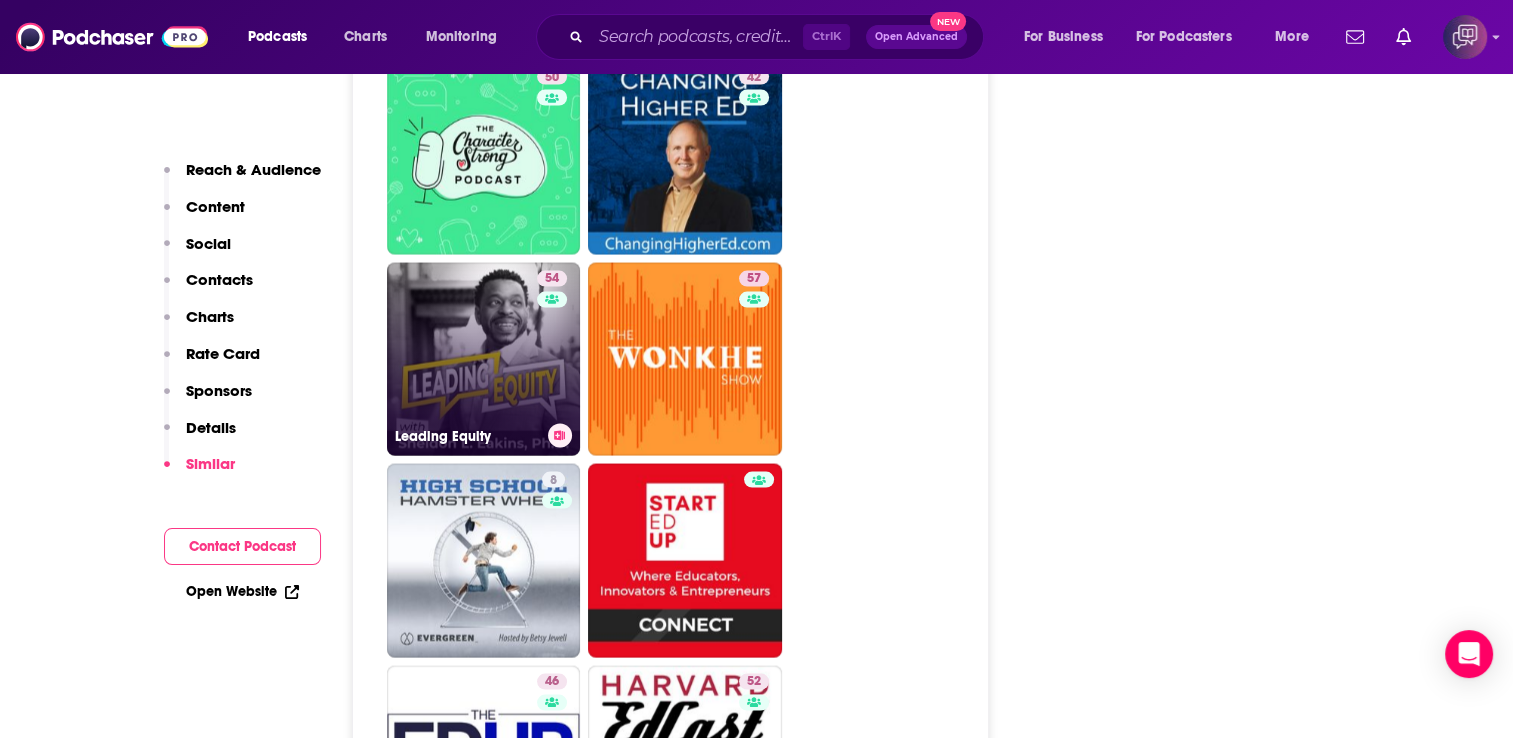 click on "54 Leading Equity" at bounding box center (484, 360) 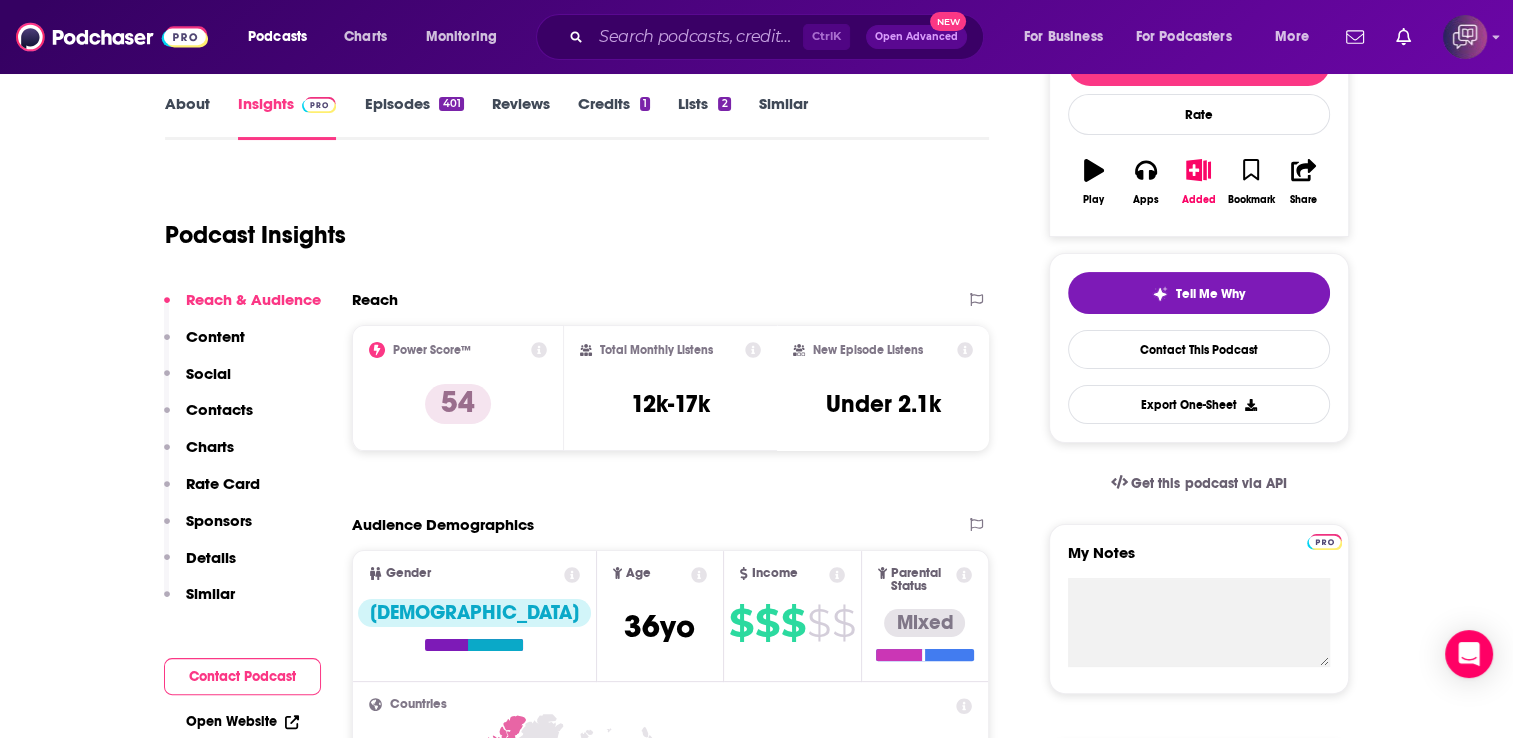 scroll, scrollTop: 283, scrollLeft: 0, axis: vertical 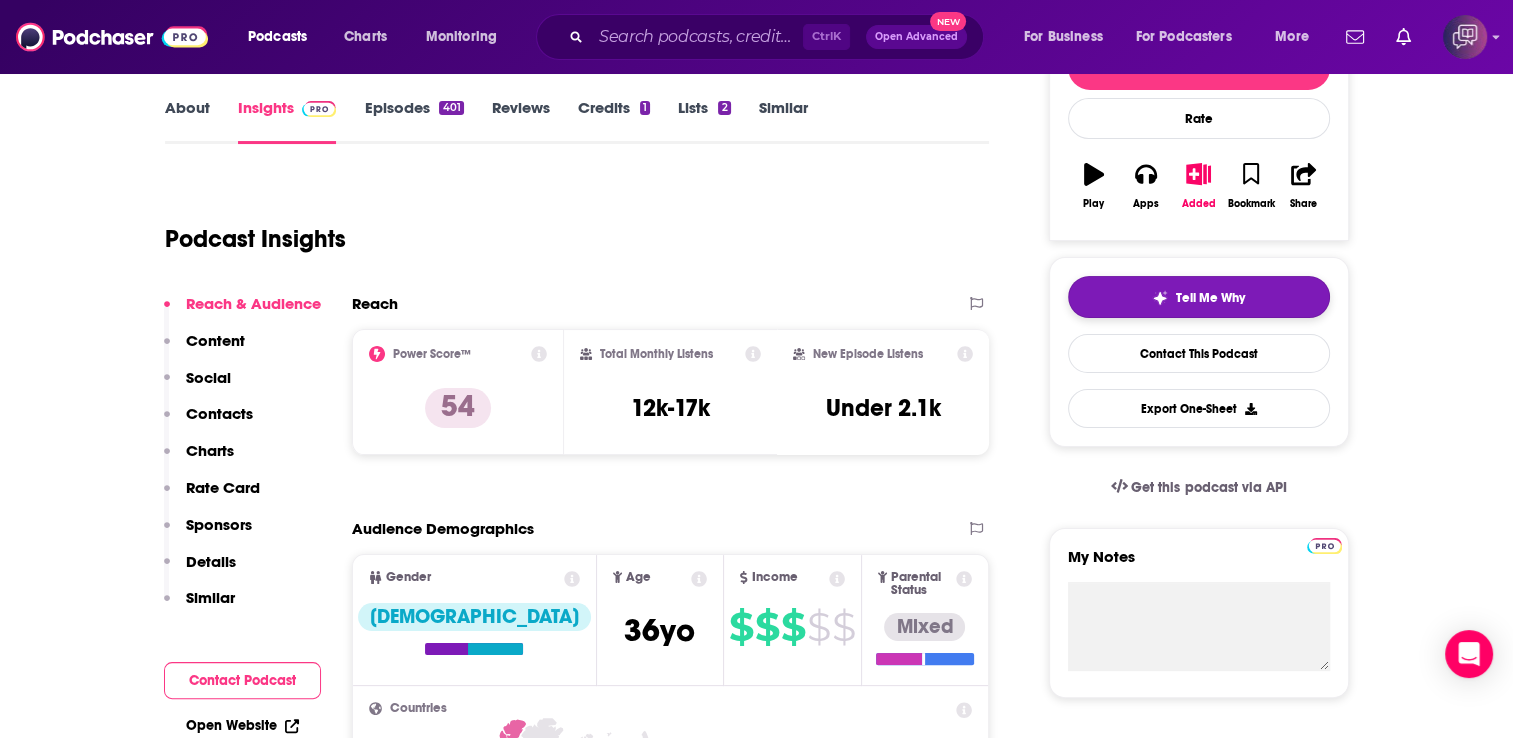 click on "Tell Me Why" at bounding box center [1210, 298] 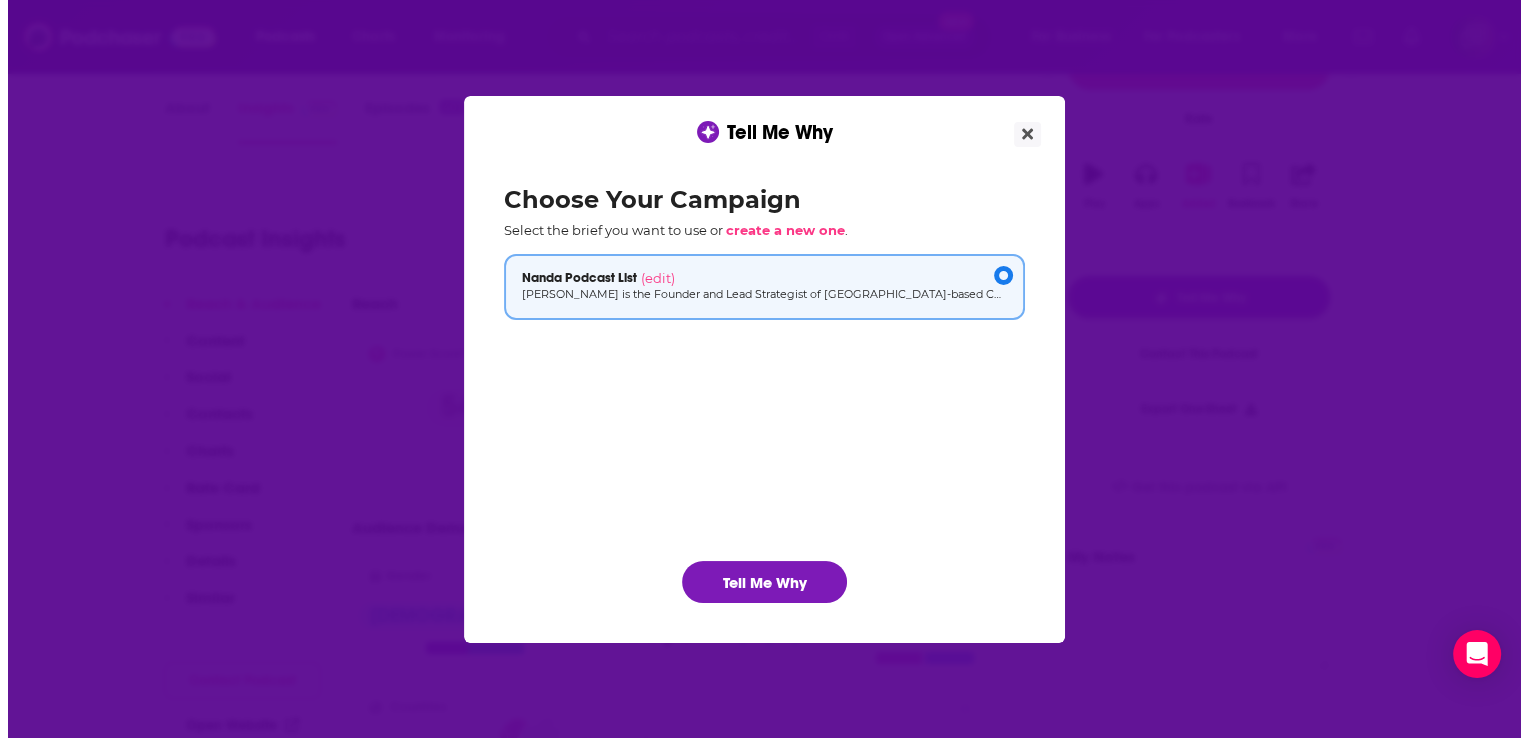 scroll, scrollTop: 0, scrollLeft: 0, axis: both 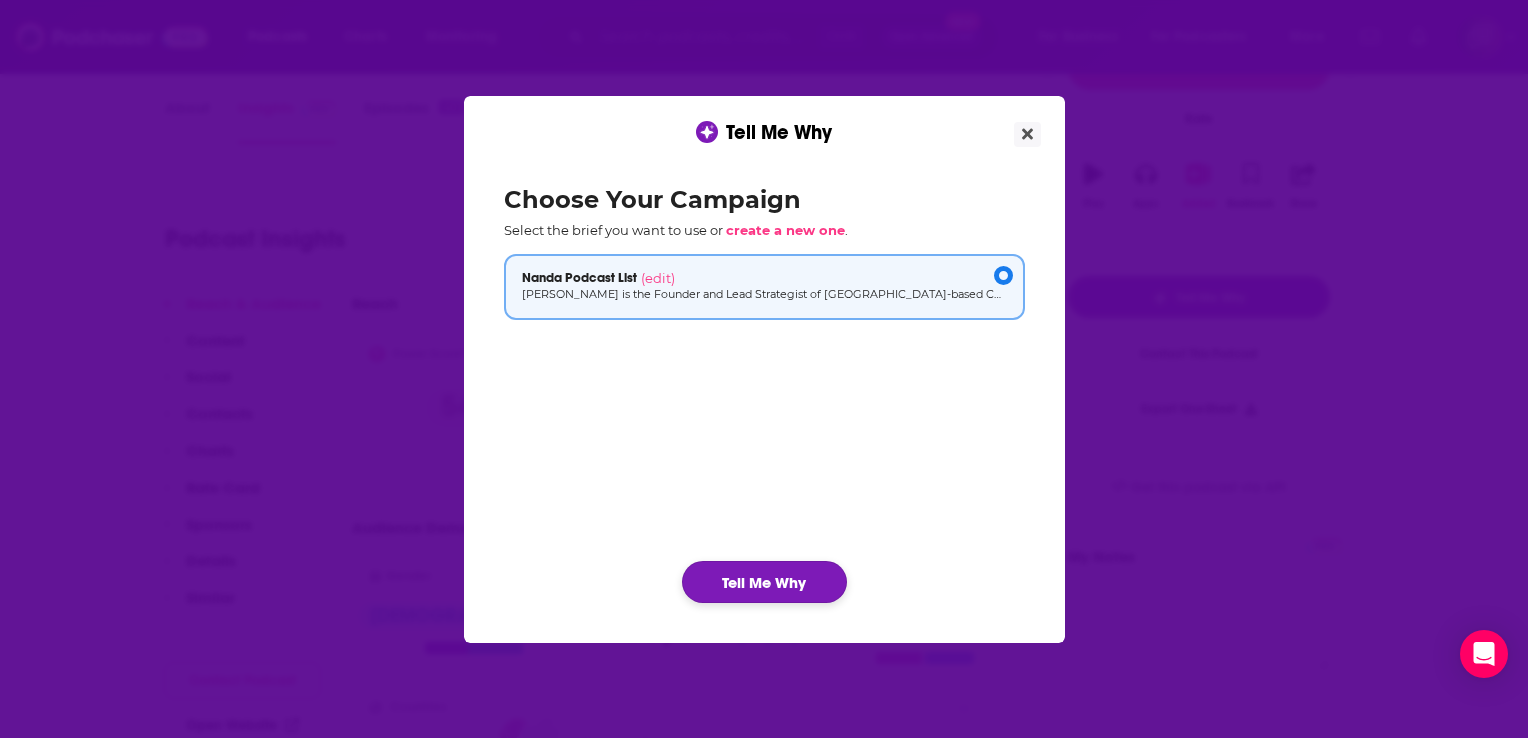 click on "Tell Me Why" 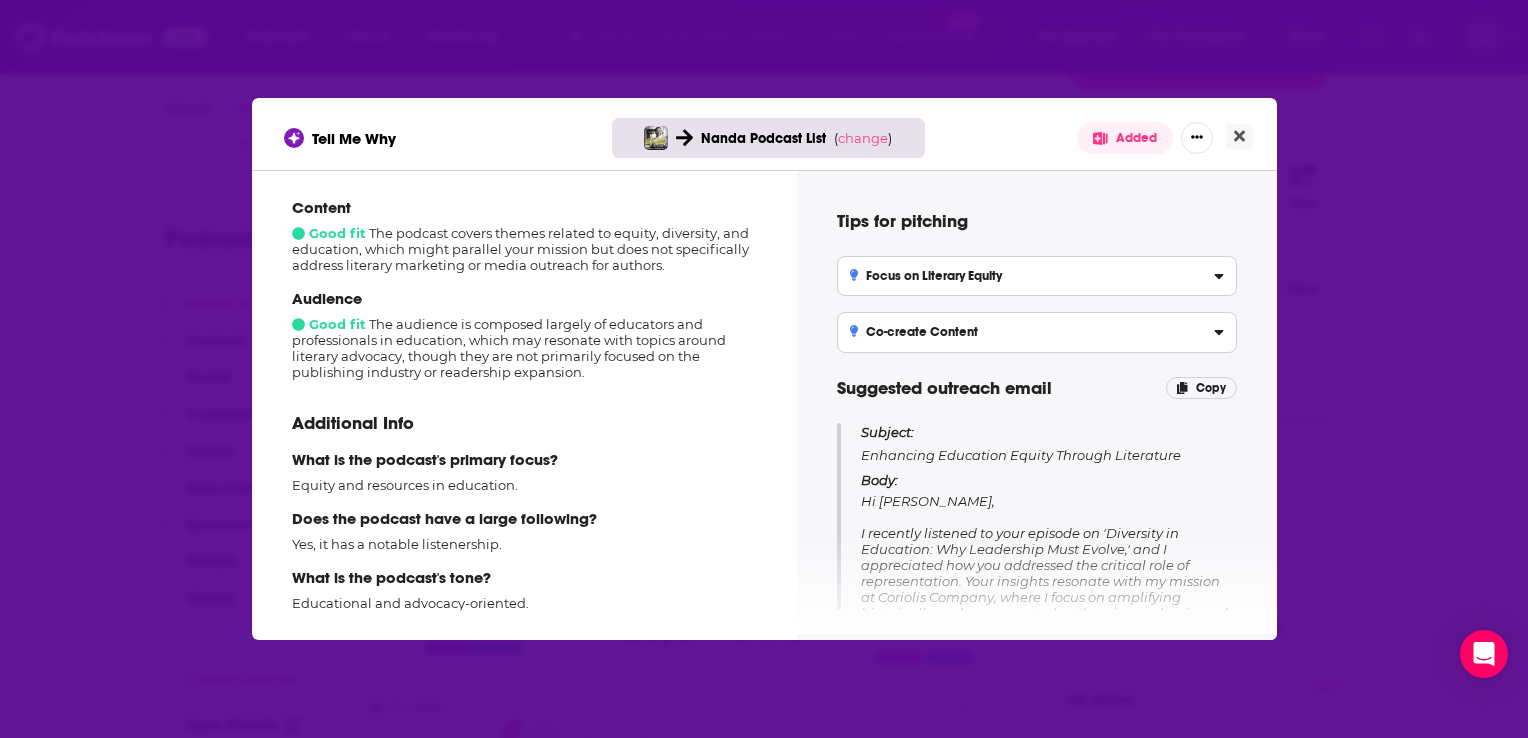 scroll, scrollTop: 251, scrollLeft: 0, axis: vertical 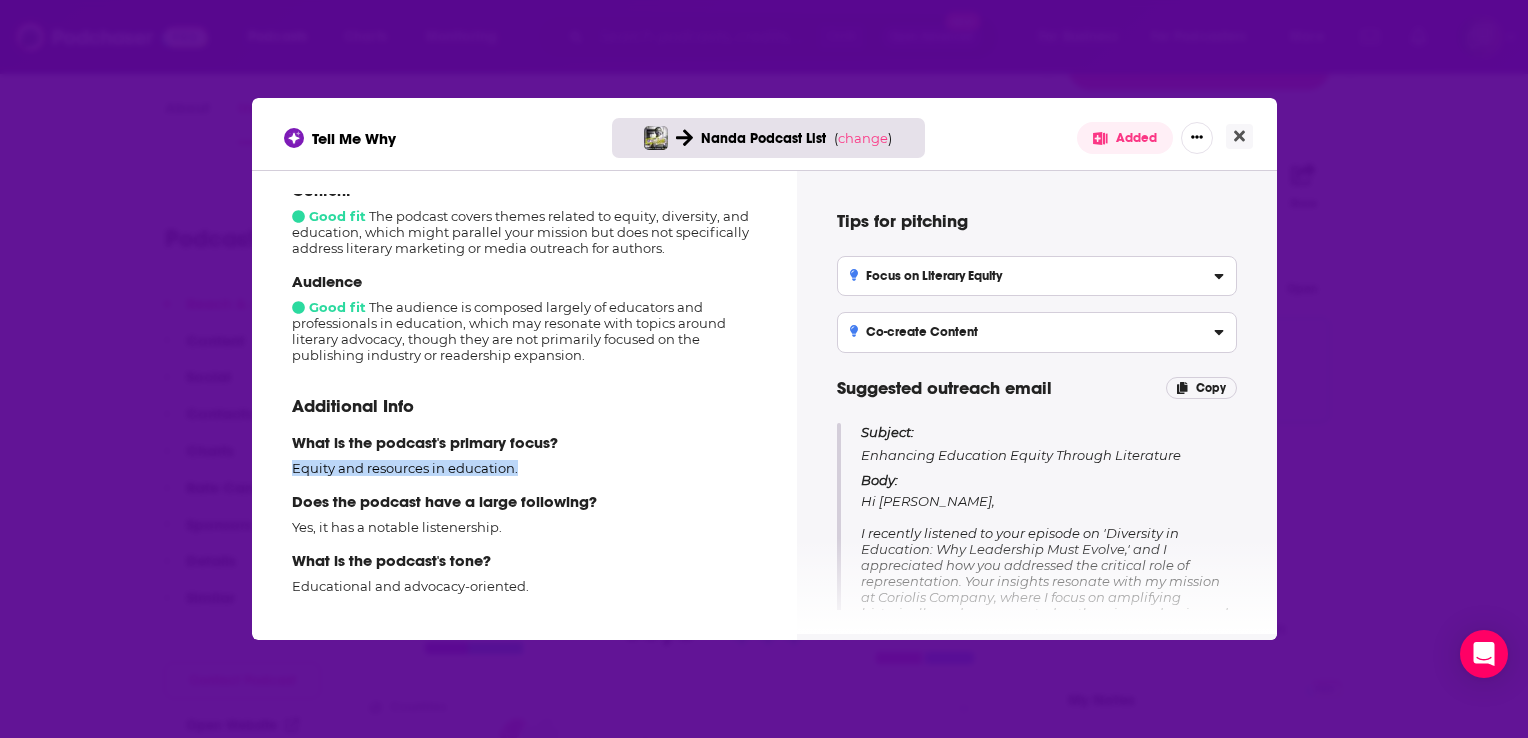 drag, startPoint x: 546, startPoint y: 472, endPoint x: 285, endPoint y: 466, distance: 261.06897 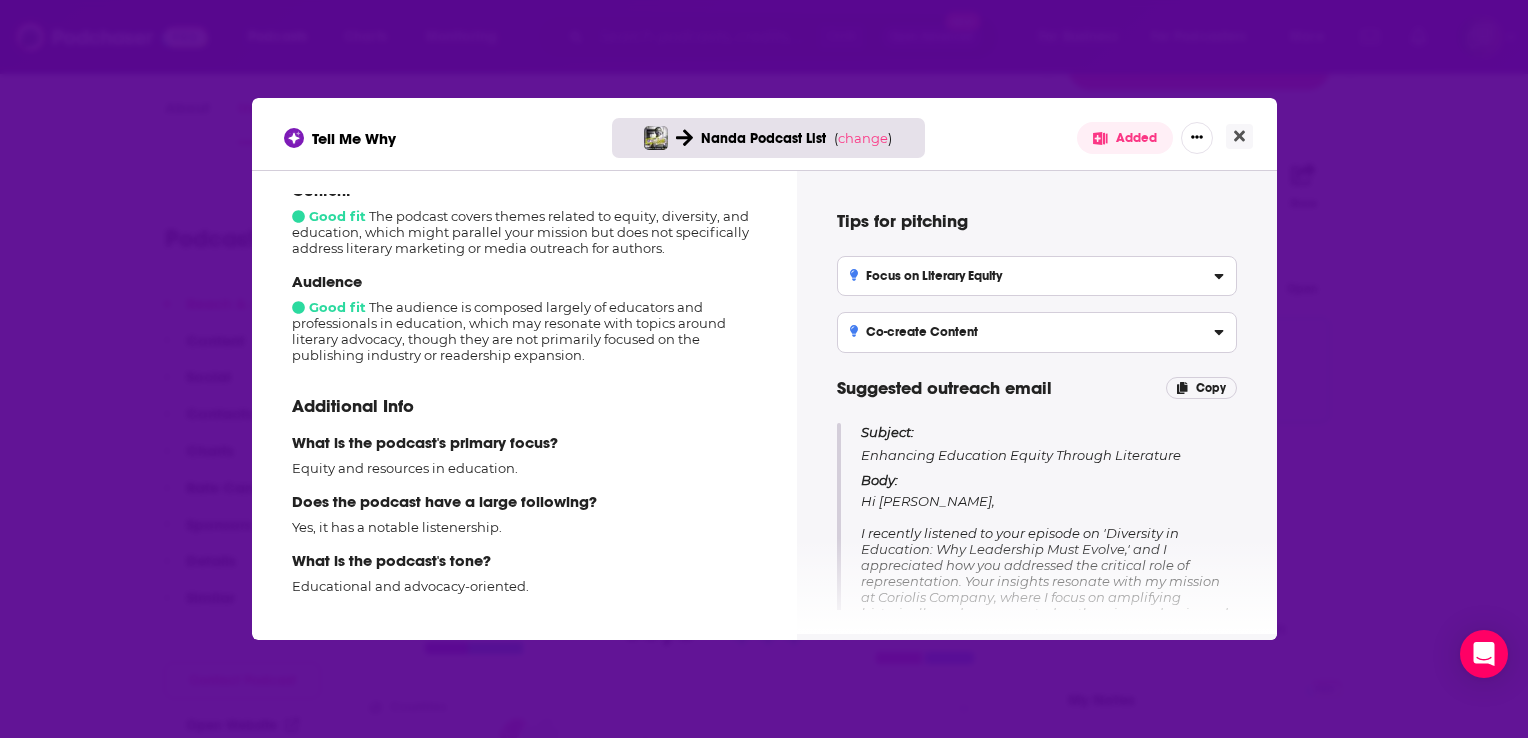 click on "Audience   Good fit   The audience is composed largely of educators and professionals in education, which may resonate with topics around literary advocacy, though they are not primarily focused on the publishing industry or readership expansion." at bounding box center (524, 317) 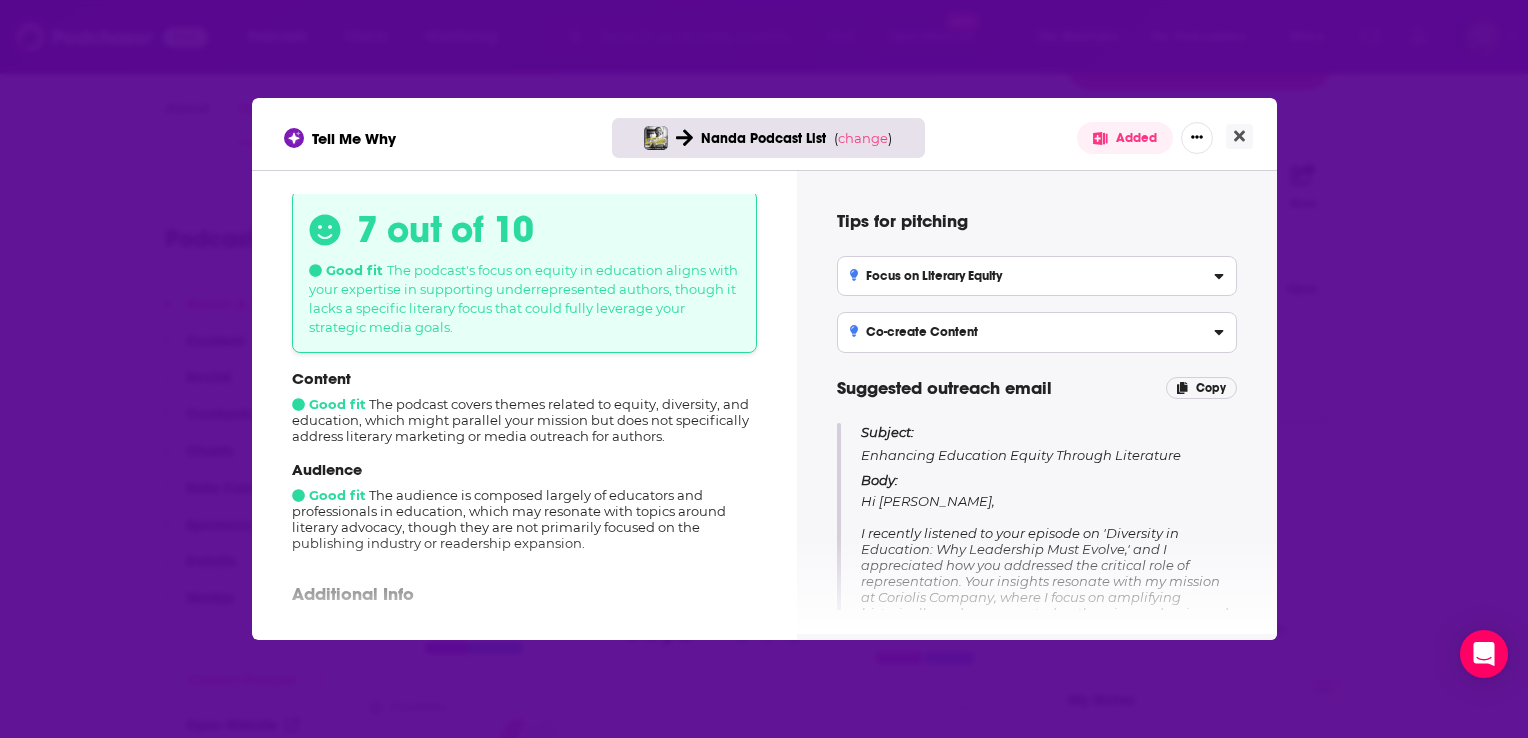 scroll, scrollTop: 0, scrollLeft: 0, axis: both 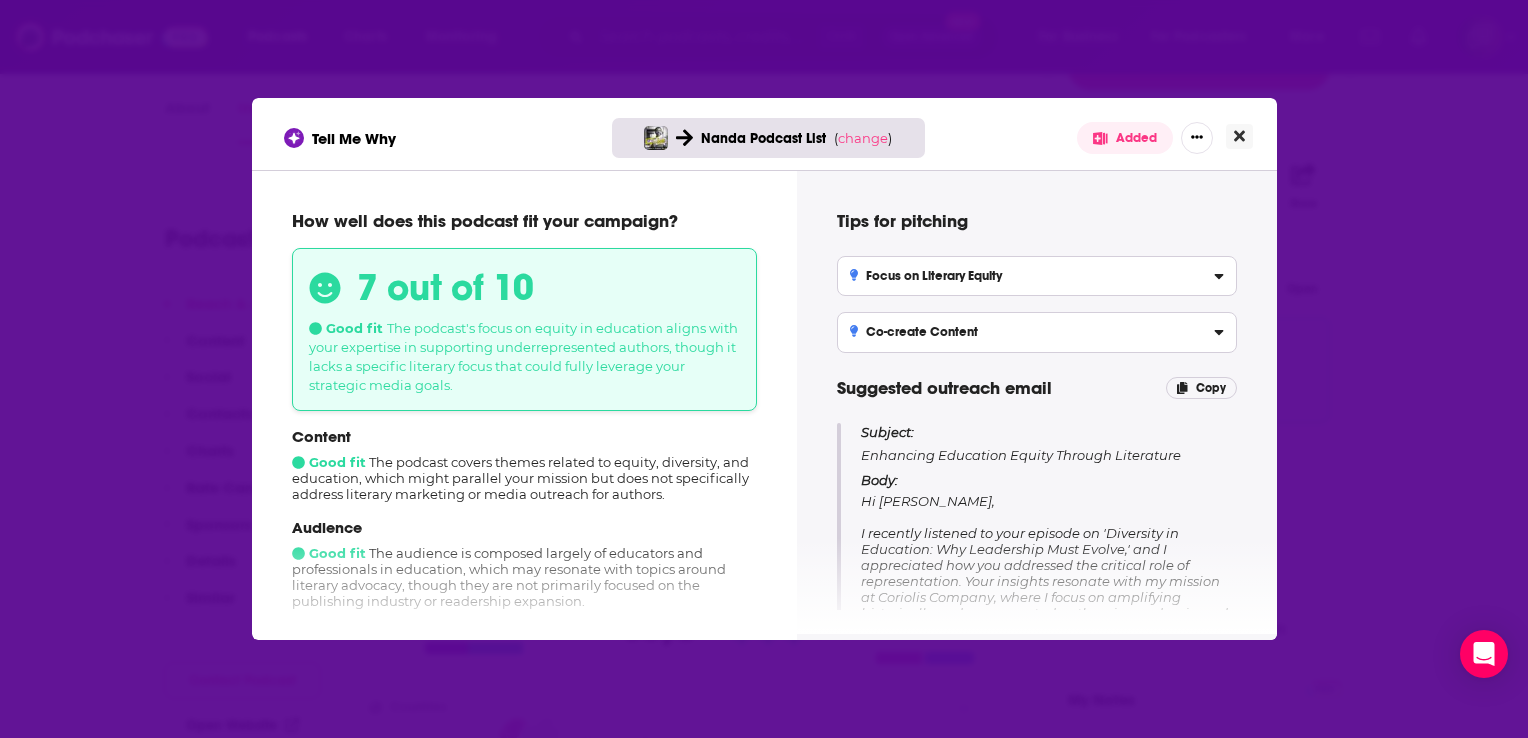 click 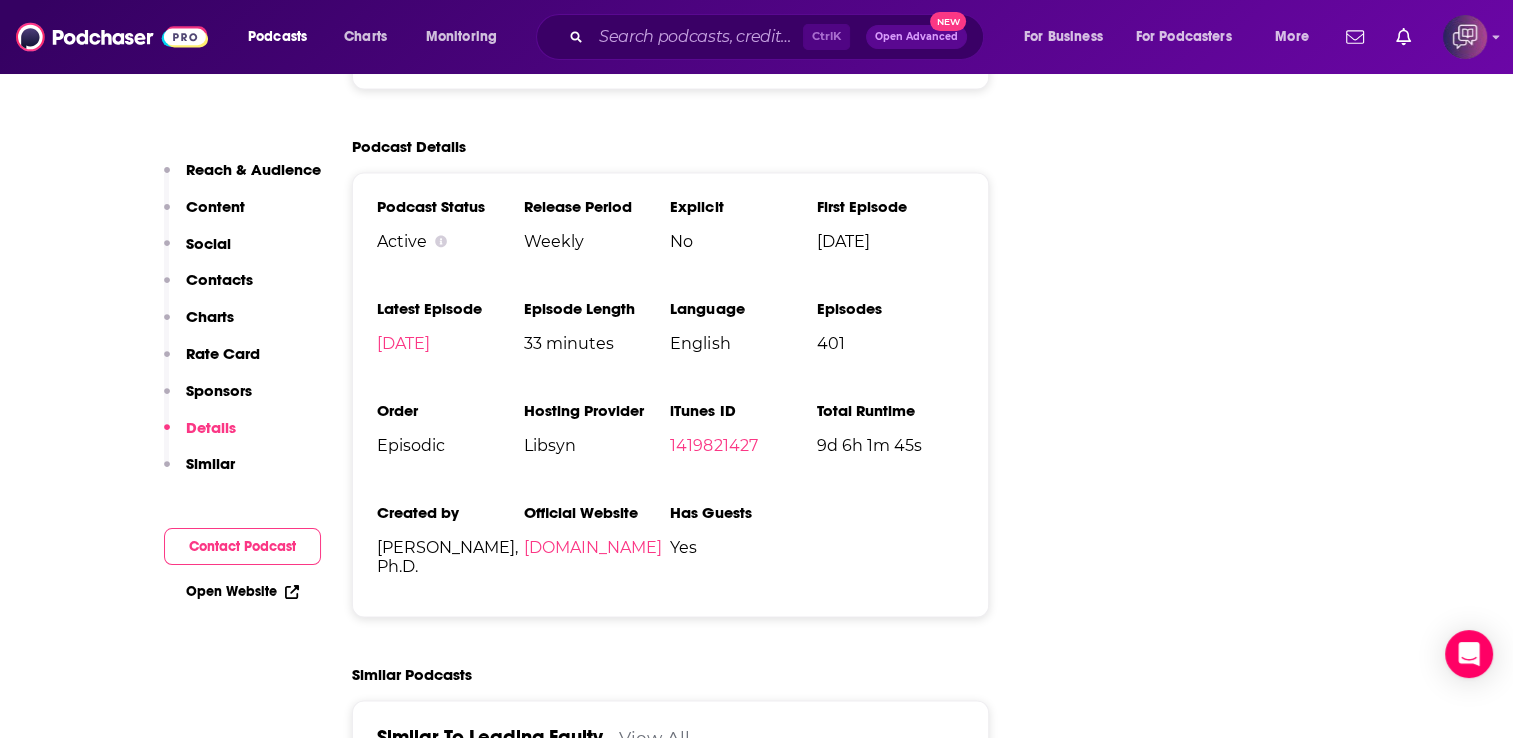 scroll, scrollTop: 3010, scrollLeft: 0, axis: vertical 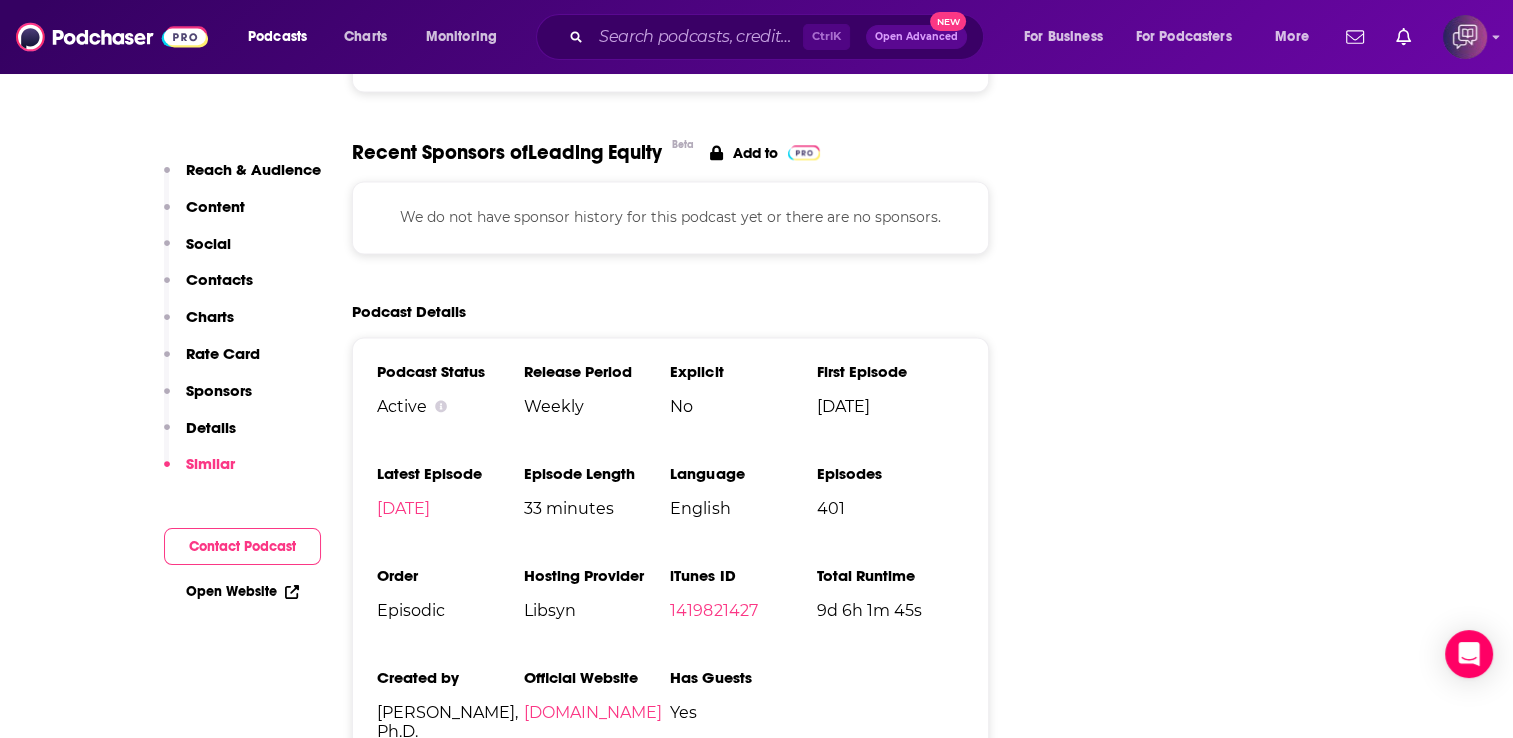 click on "Contacts" at bounding box center (219, 279) 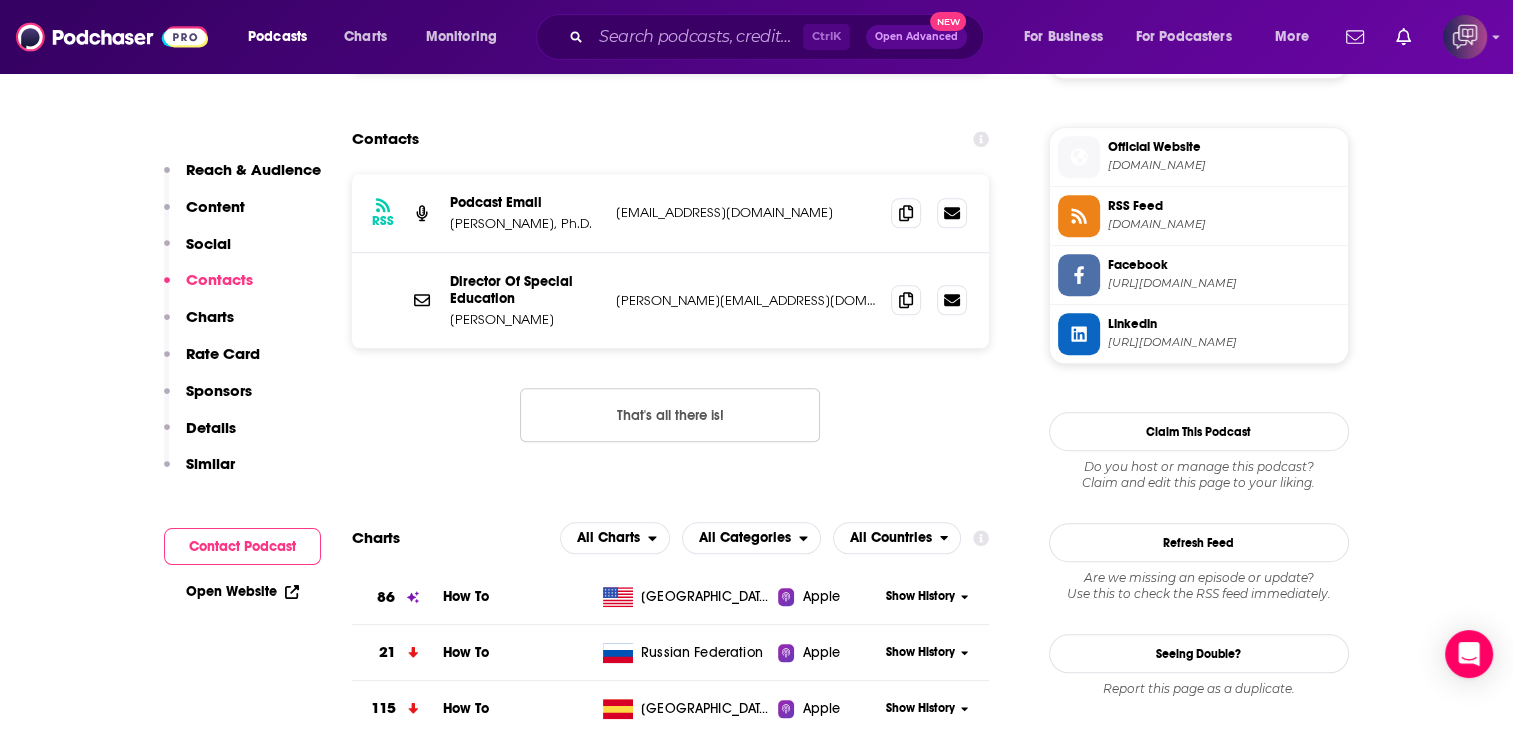 scroll, scrollTop: 1626, scrollLeft: 0, axis: vertical 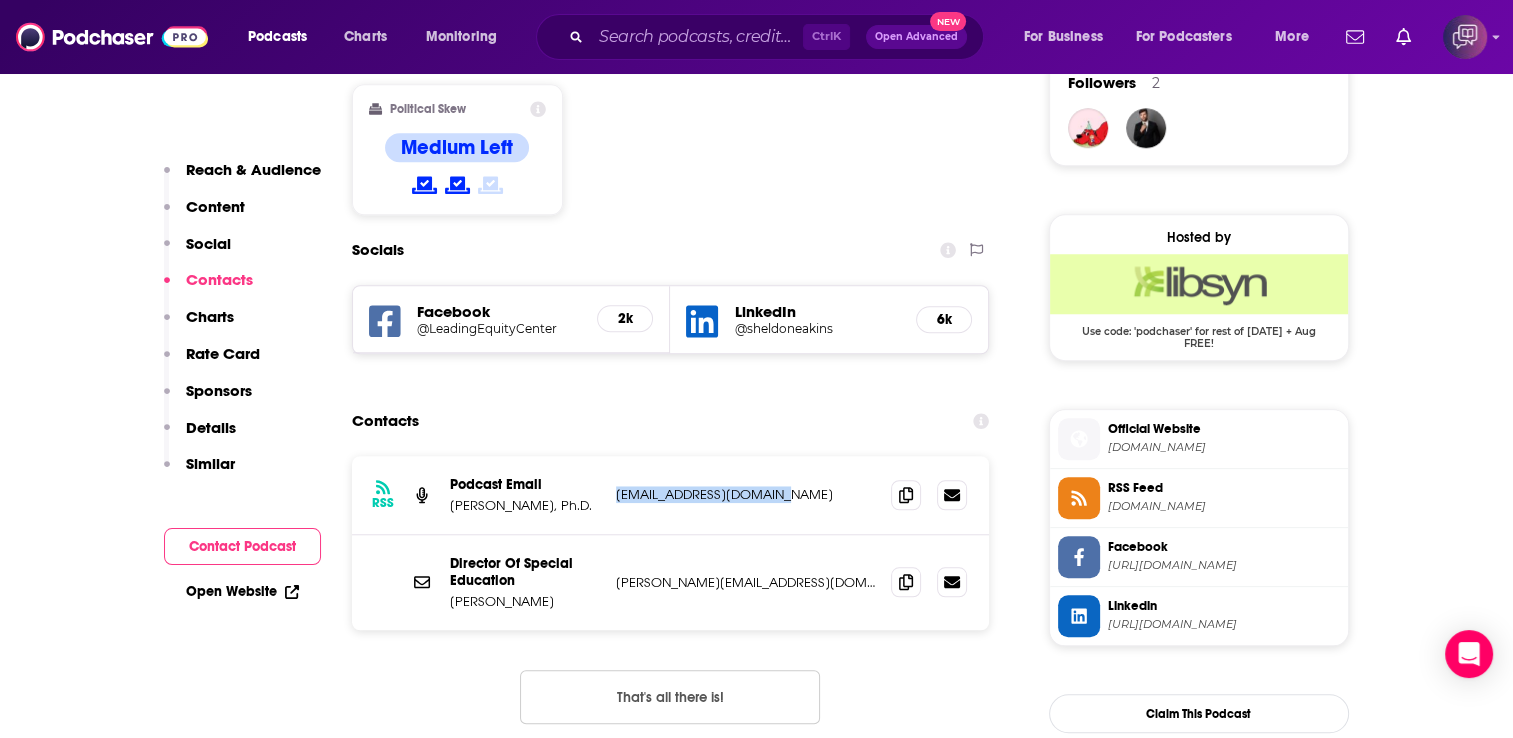 drag, startPoint x: 786, startPoint y: 374, endPoint x: 607, endPoint y: 373, distance: 179.00279 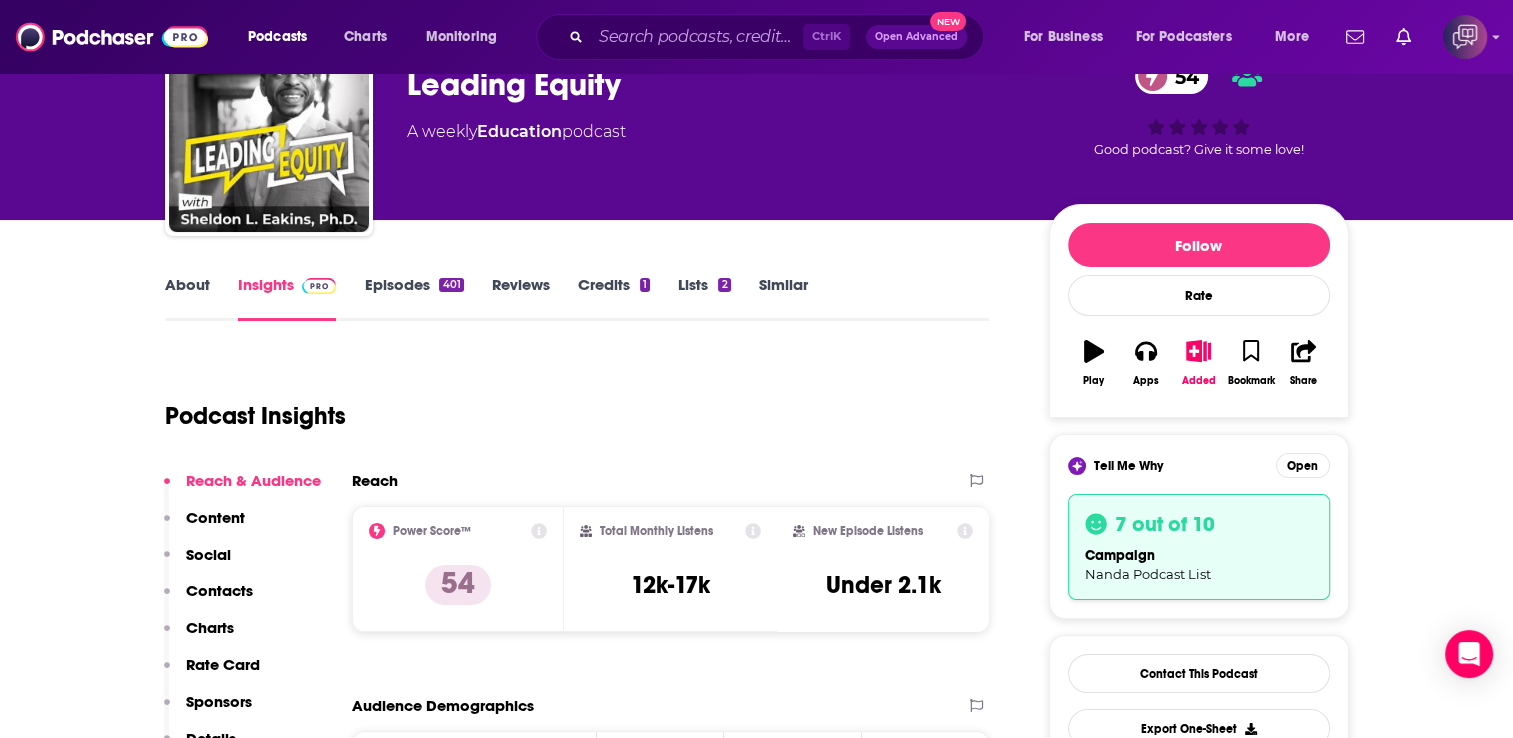 scroll, scrollTop: 0, scrollLeft: 0, axis: both 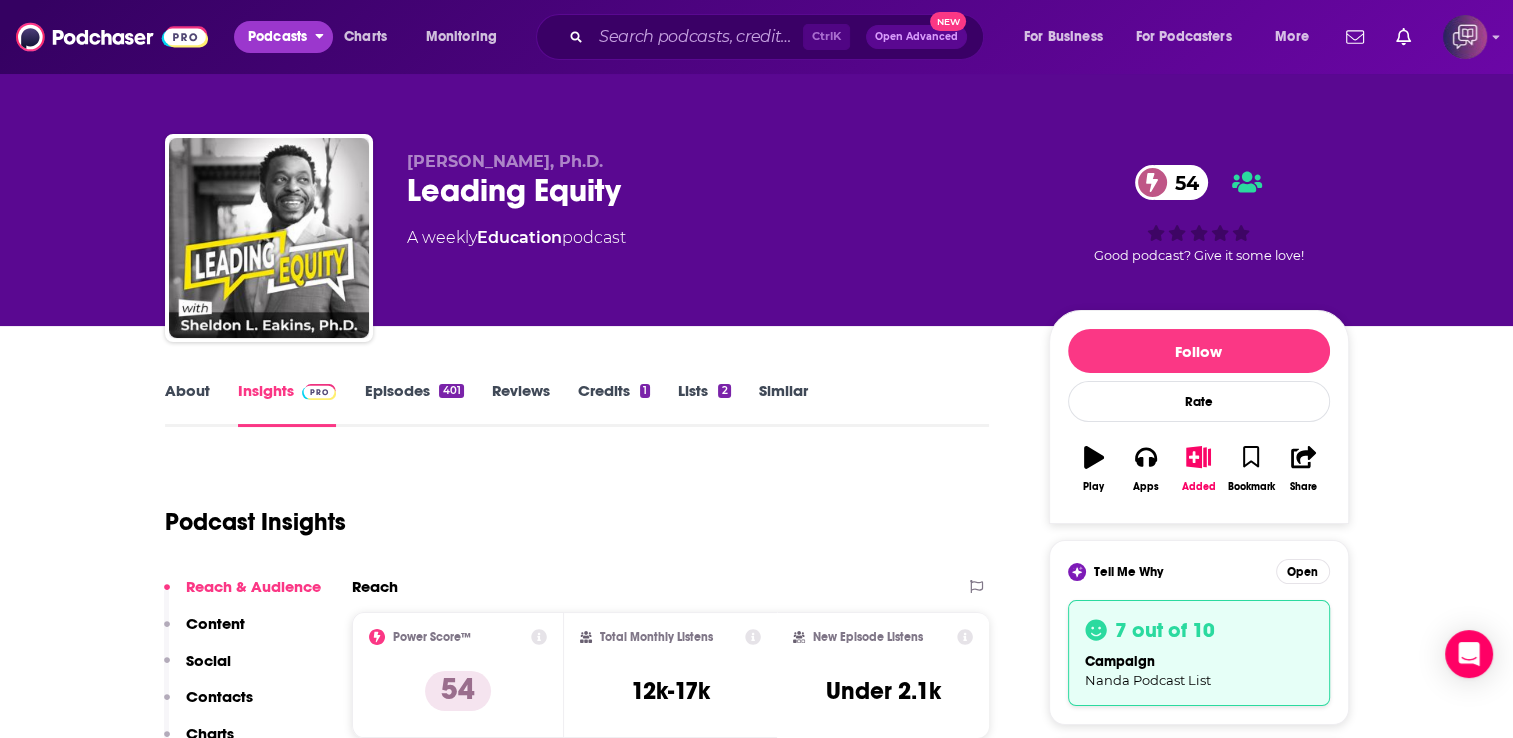 type on "https://www.podchaser.com/podcasts/the-key-with-inside-higher-ed-1178510" 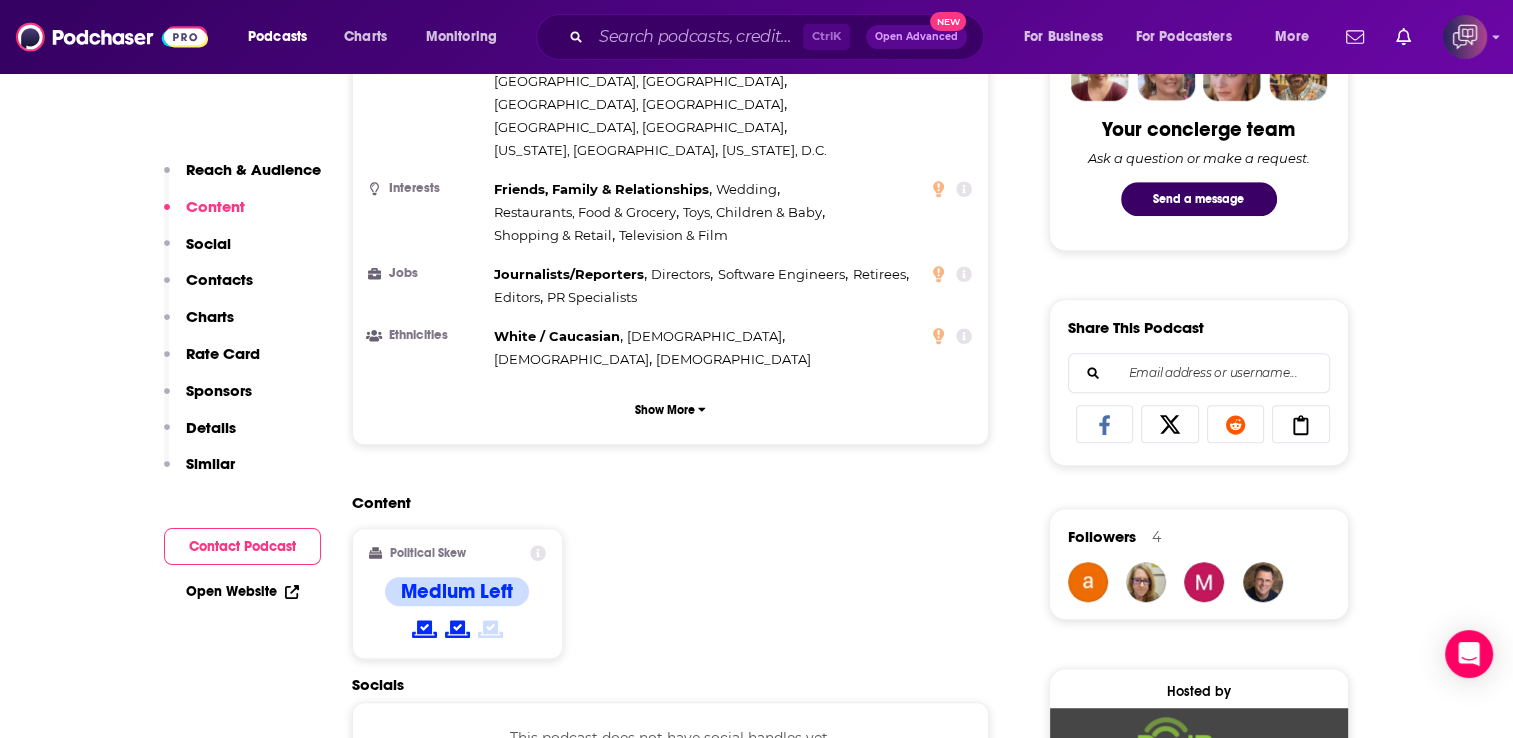 scroll, scrollTop: 1172, scrollLeft: 0, axis: vertical 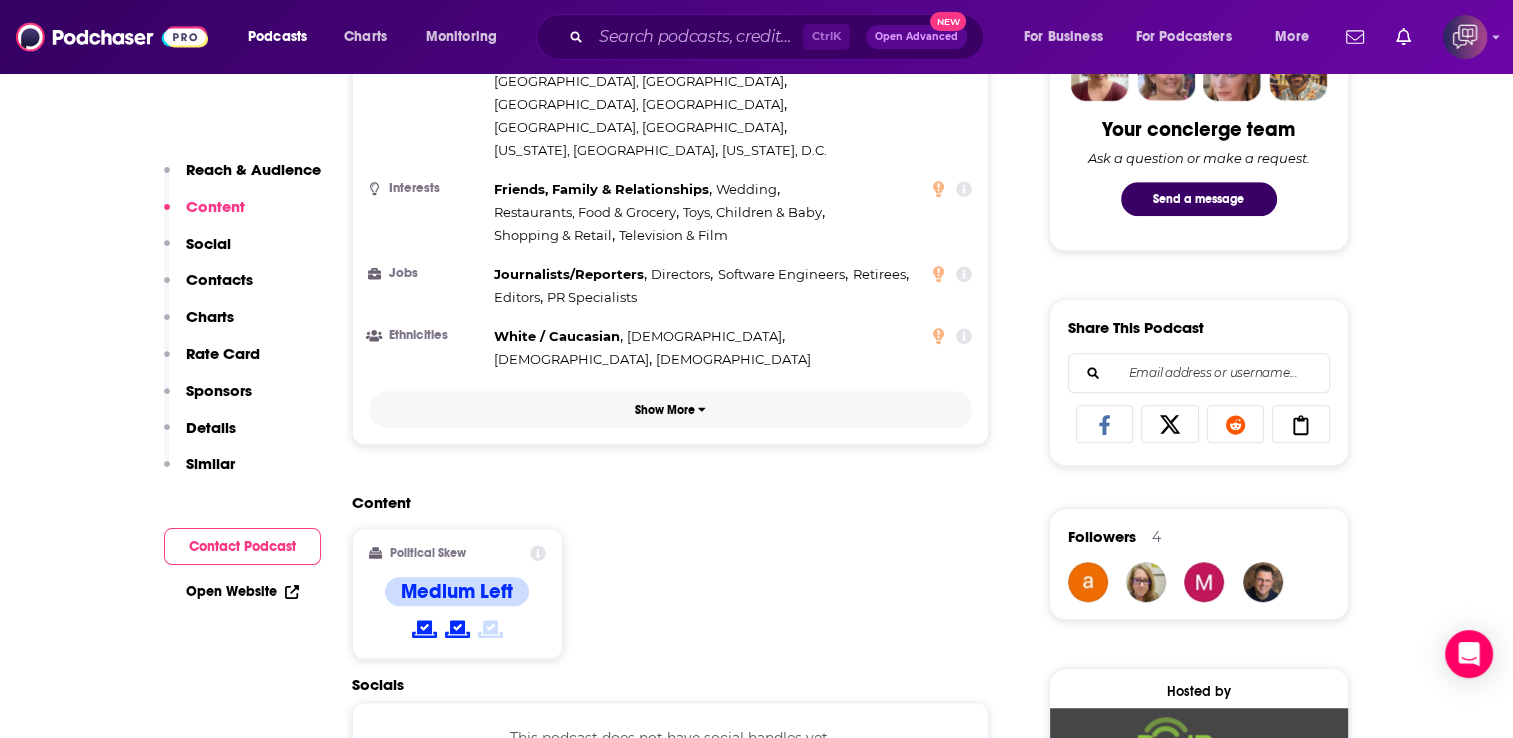 click on "Show More" at bounding box center (671, 409) 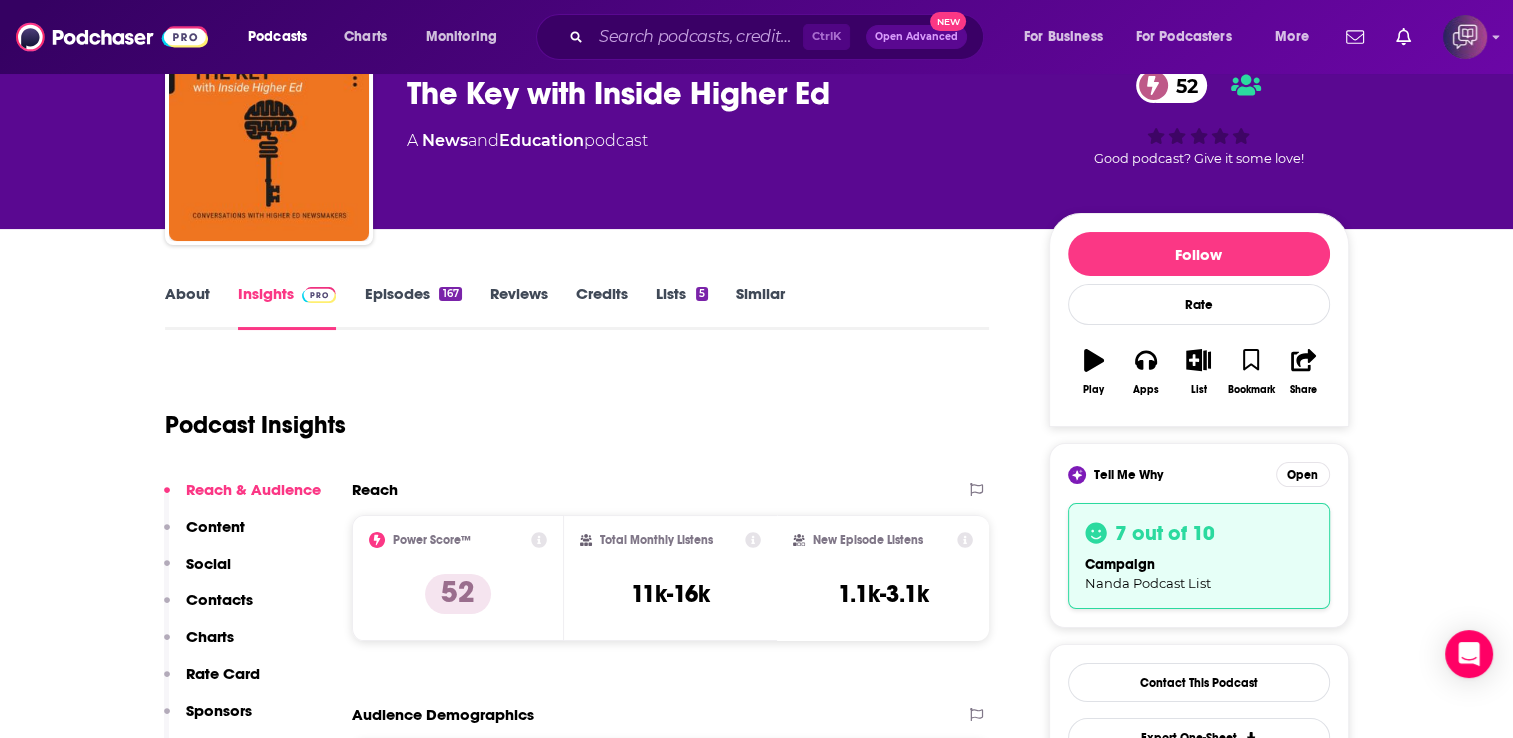 scroll, scrollTop: 104, scrollLeft: 0, axis: vertical 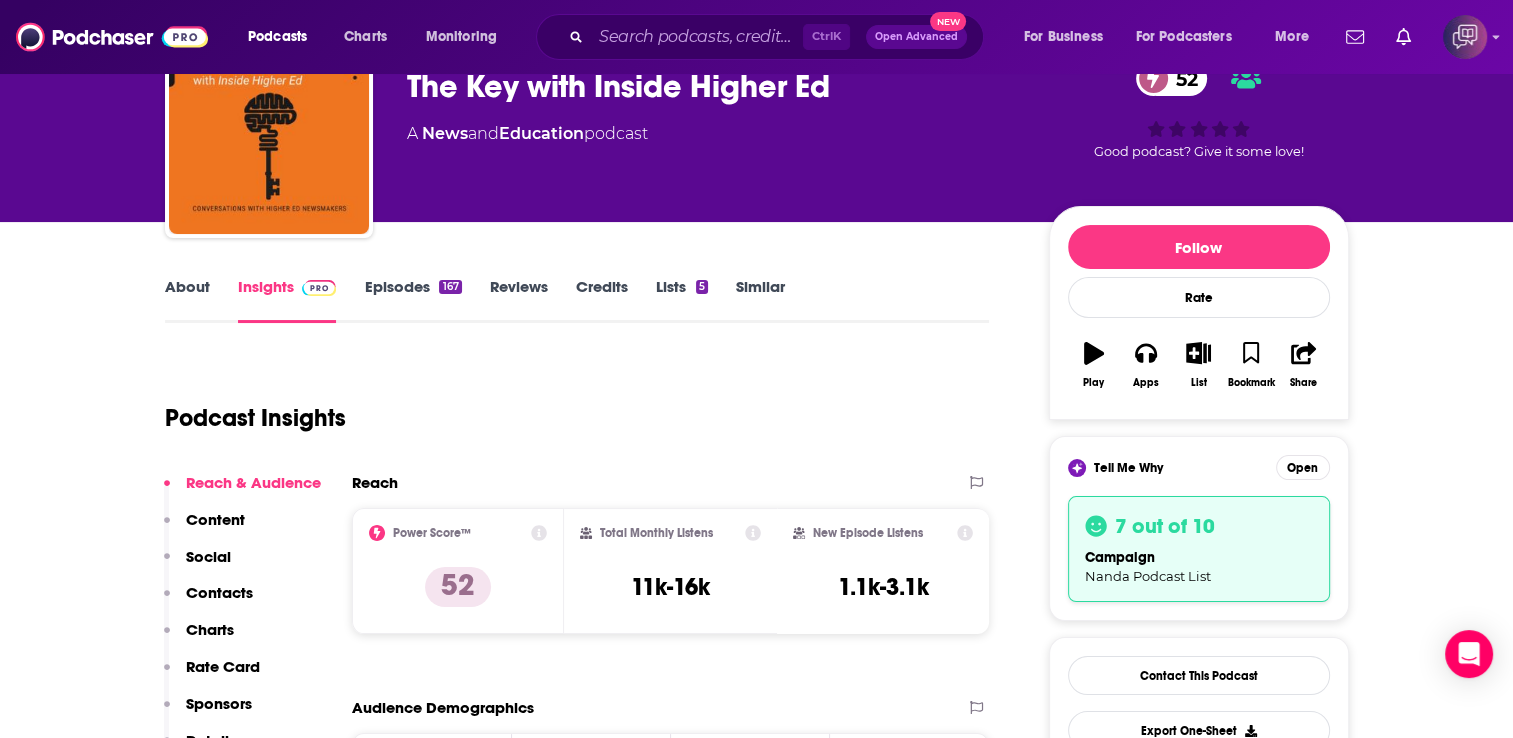 click on "Episodes 167" at bounding box center [412, 300] 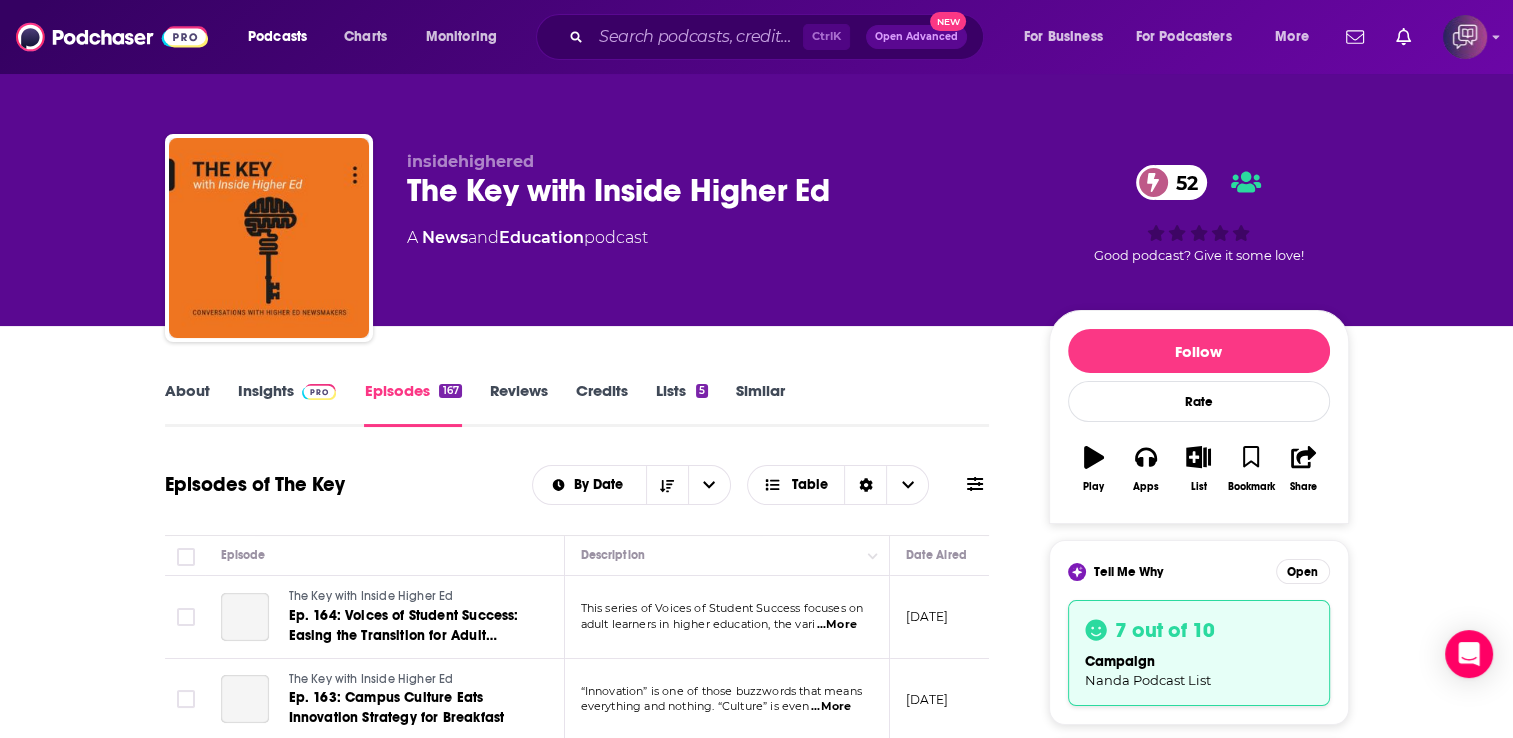 scroll, scrollTop: 341, scrollLeft: 0, axis: vertical 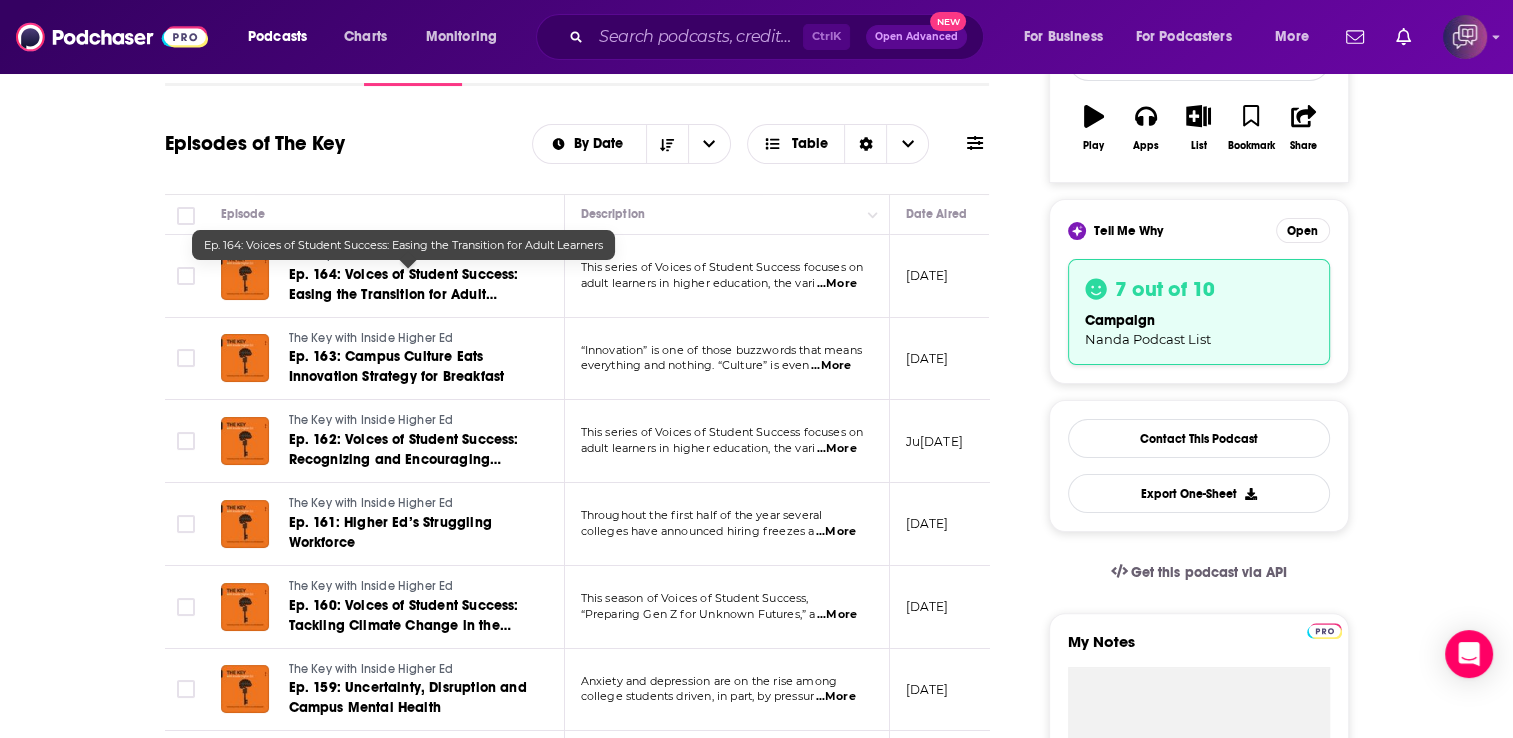 click on "Ep. 164: Voices of Student Success: Easing the Transition for Adult Learners" at bounding box center [404, 294] 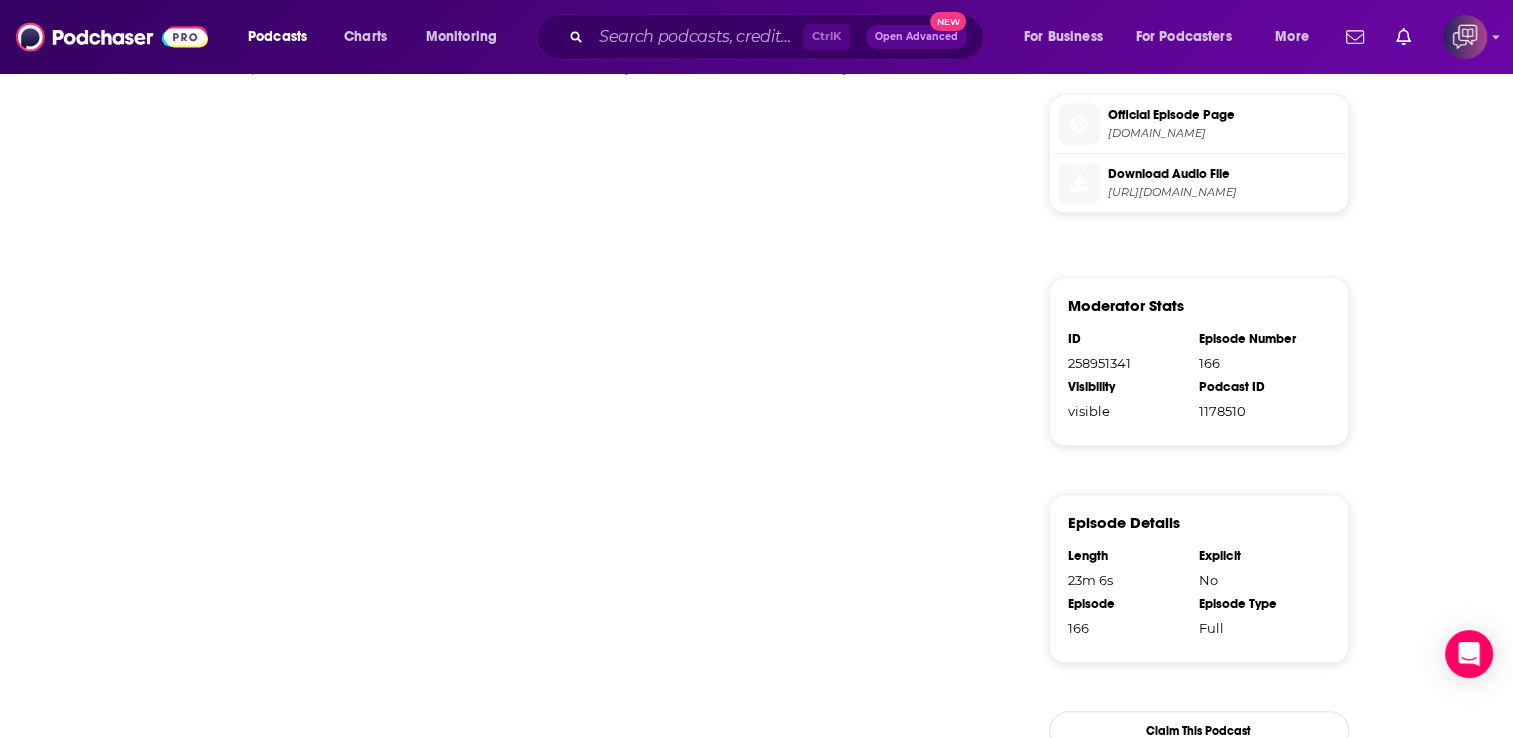 scroll, scrollTop: 1056, scrollLeft: 0, axis: vertical 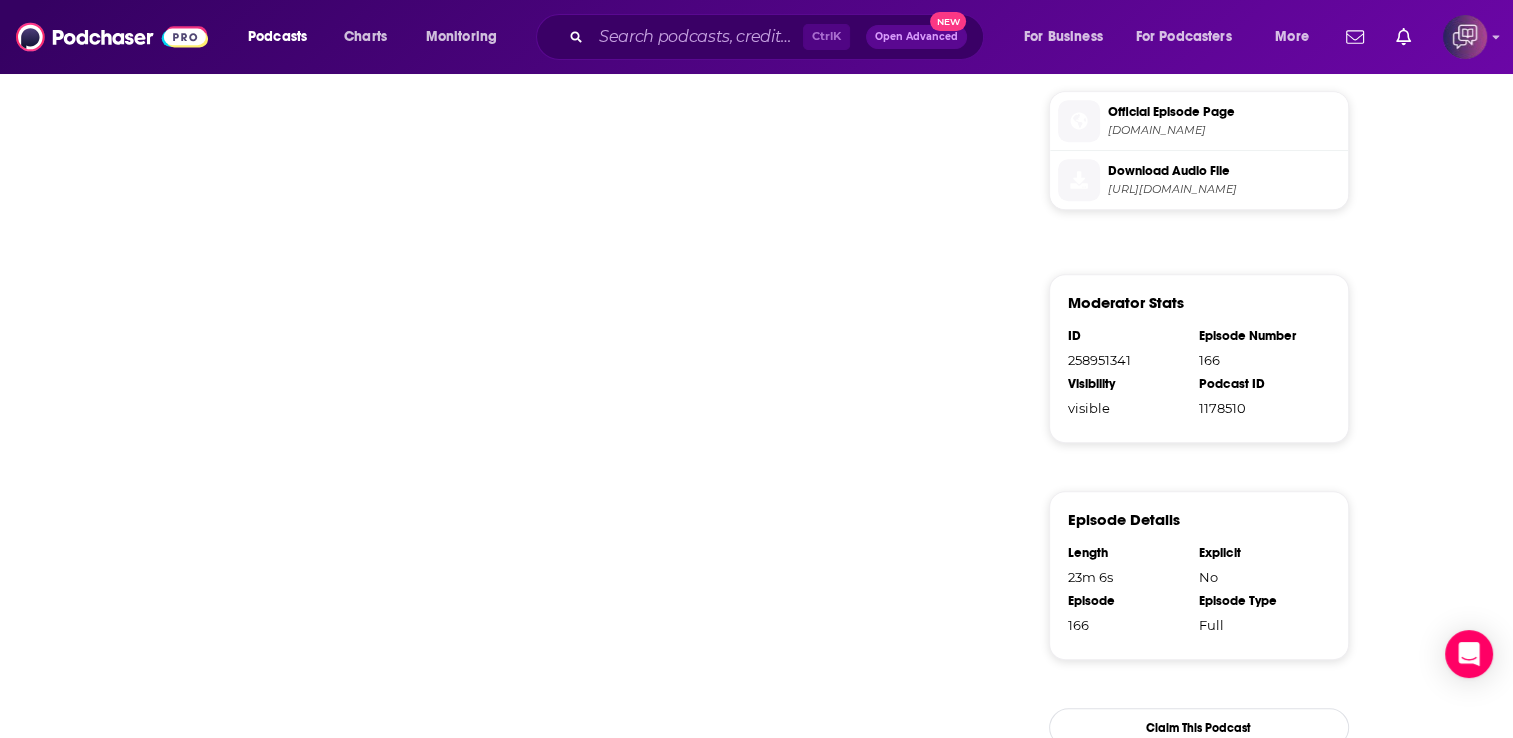 click on "insidehighered.podbean.com" at bounding box center (1224, 130) 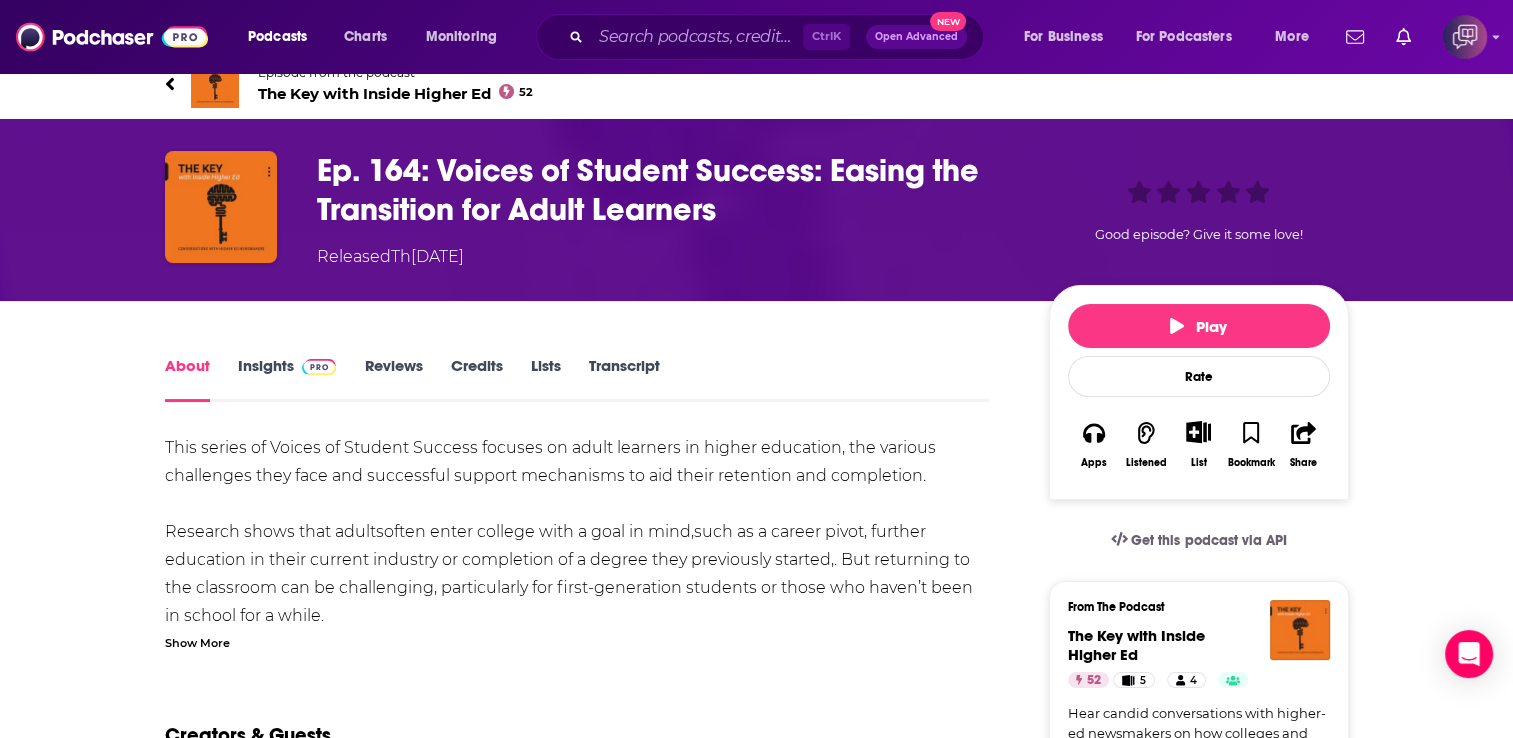 scroll, scrollTop: 25, scrollLeft: 0, axis: vertical 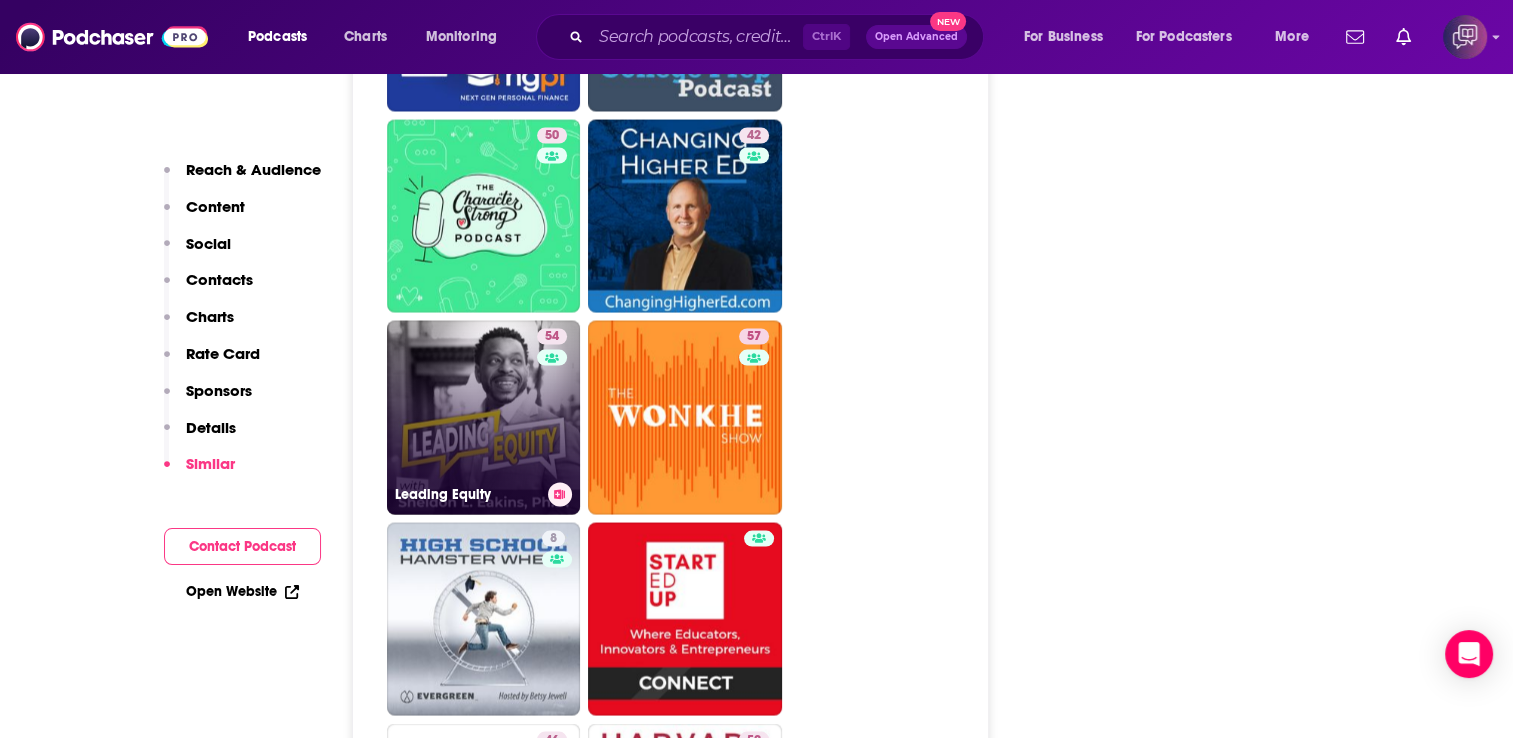 click on "54 Leading Equity" at bounding box center (484, 417) 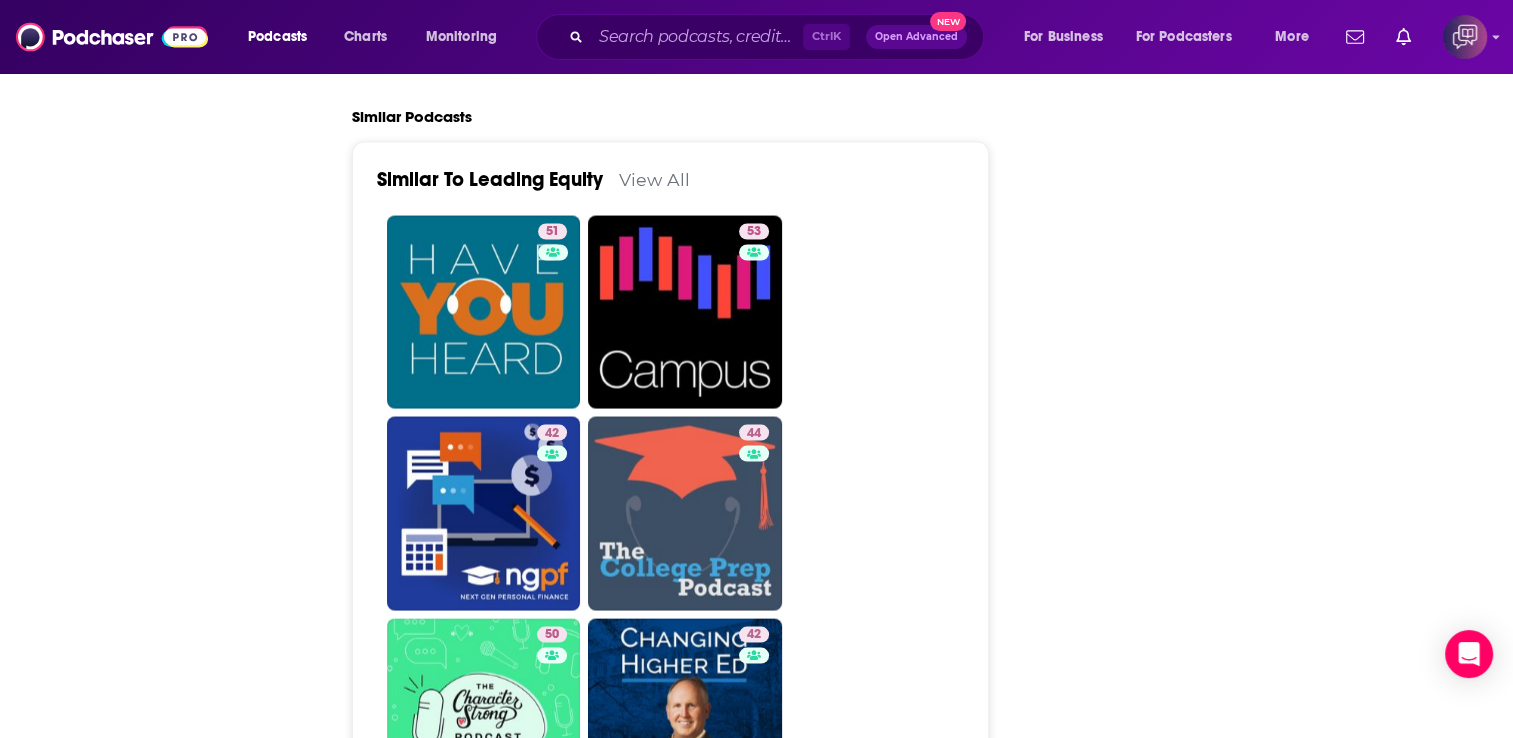 scroll, scrollTop: 0, scrollLeft: 0, axis: both 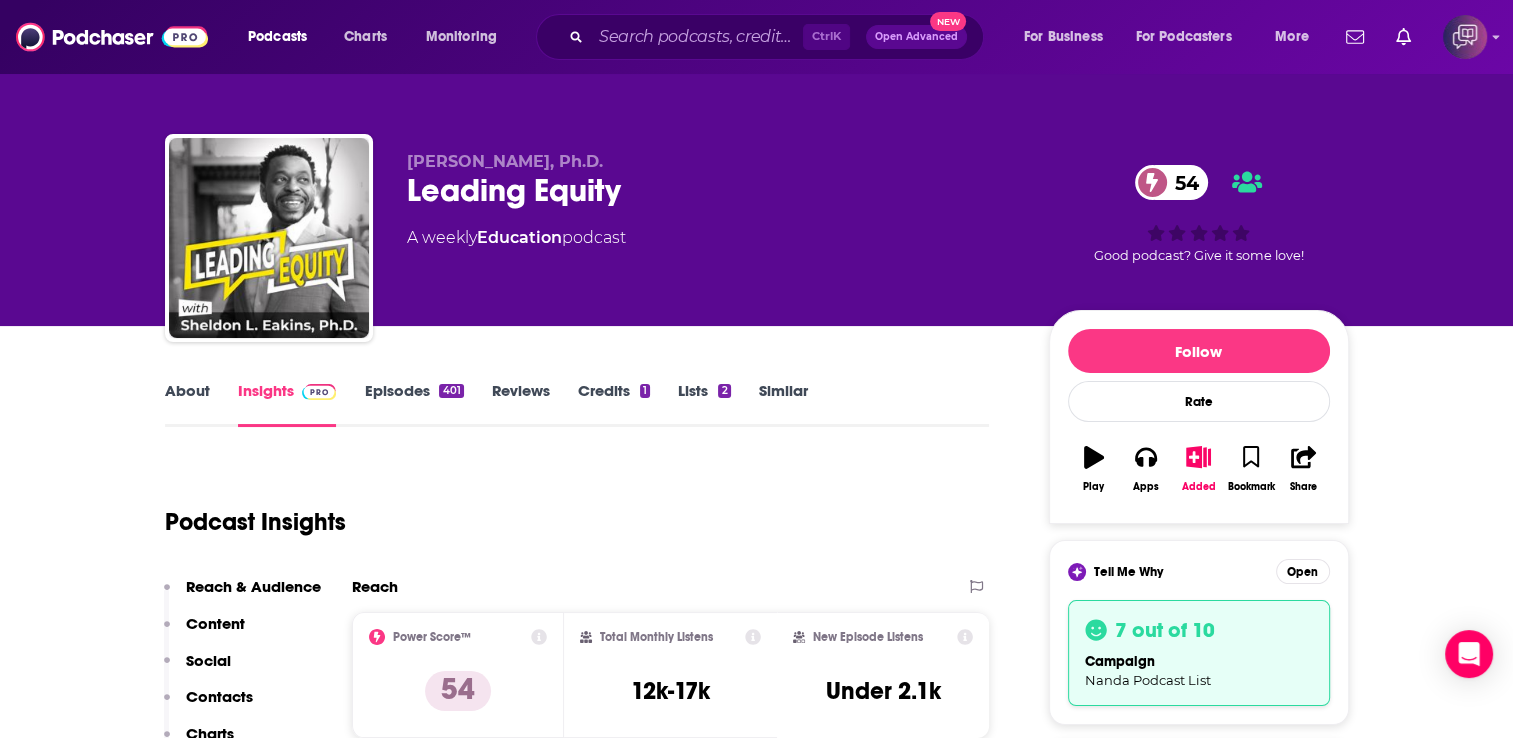click on "Episodes 401" at bounding box center (413, 404) 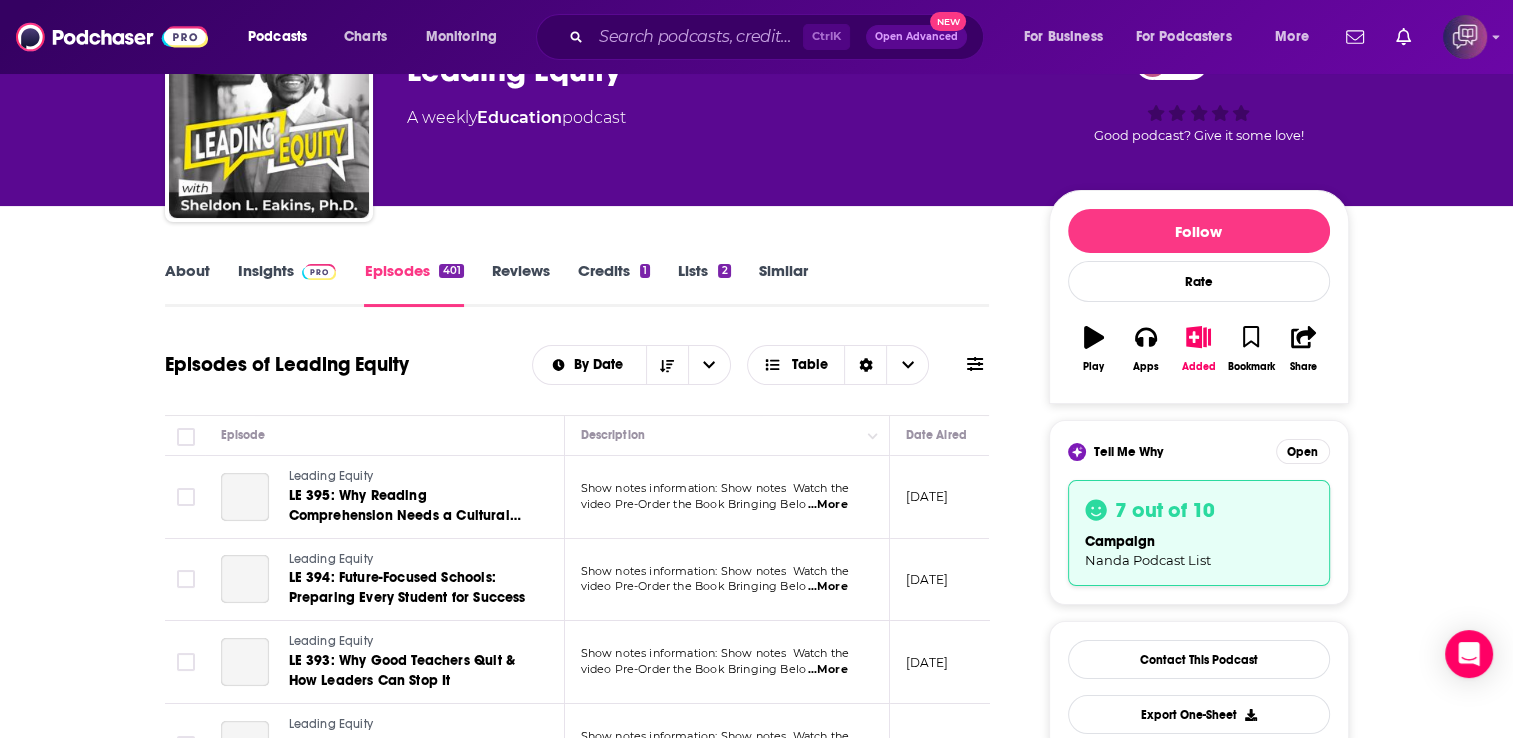 scroll, scrollTop: 236, scrollLeft: 0, axis: vertical 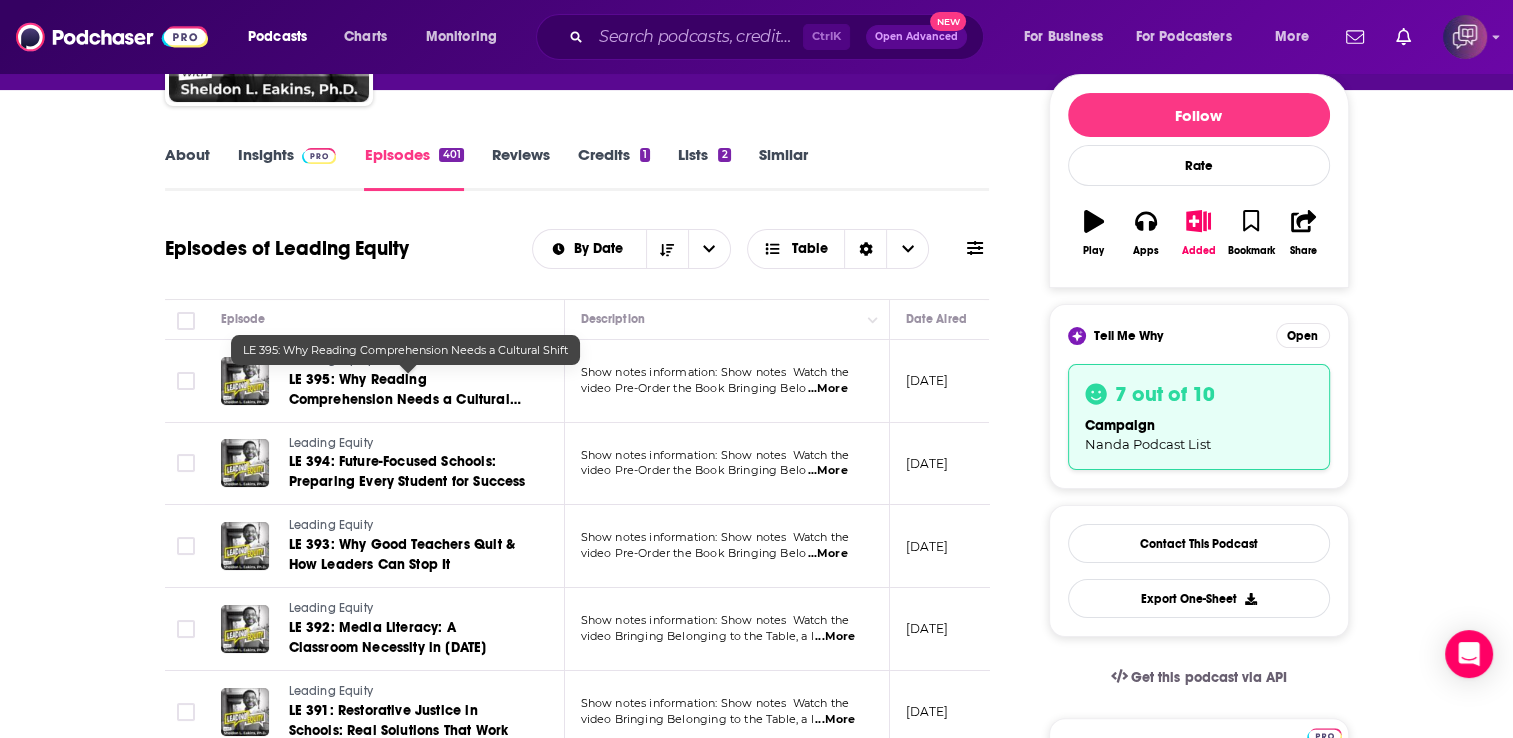 click on "LE 395: Why Reading Comprehension Needs a Cultural Shift" at bounding box center [405, 399] 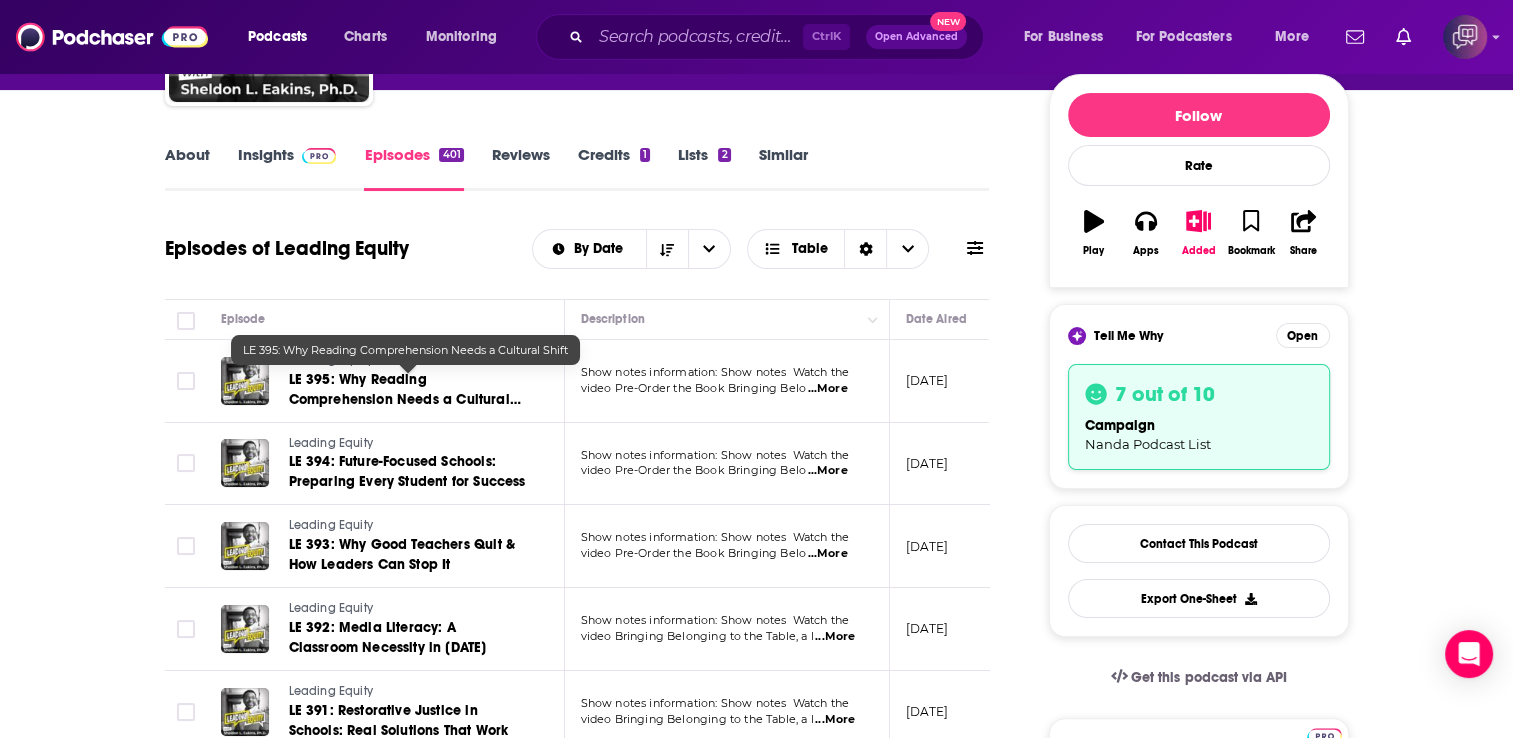 scroll, scrollTop: 0, scrollLeft: 0, axis: both 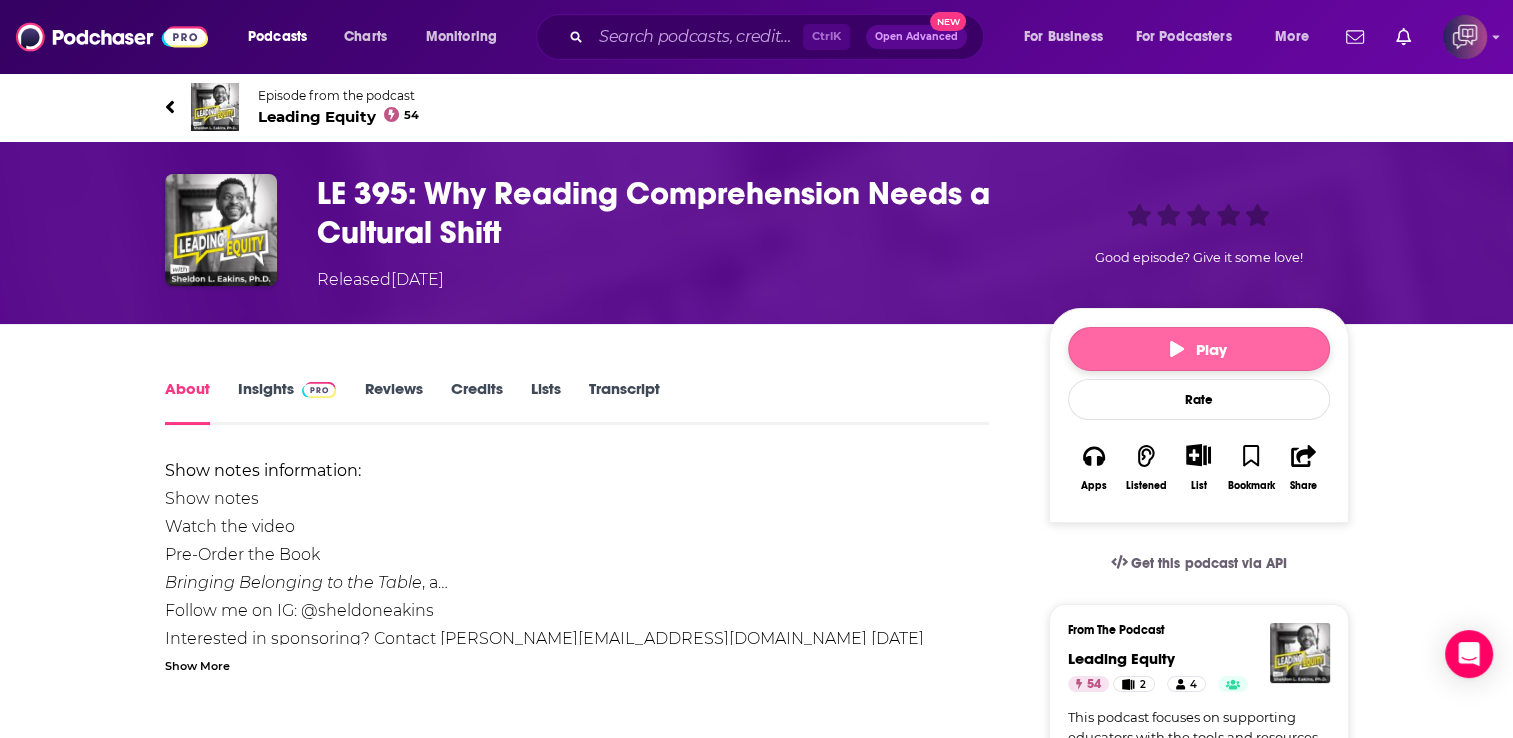 click on "Play" at bounding box center [1199, 349] 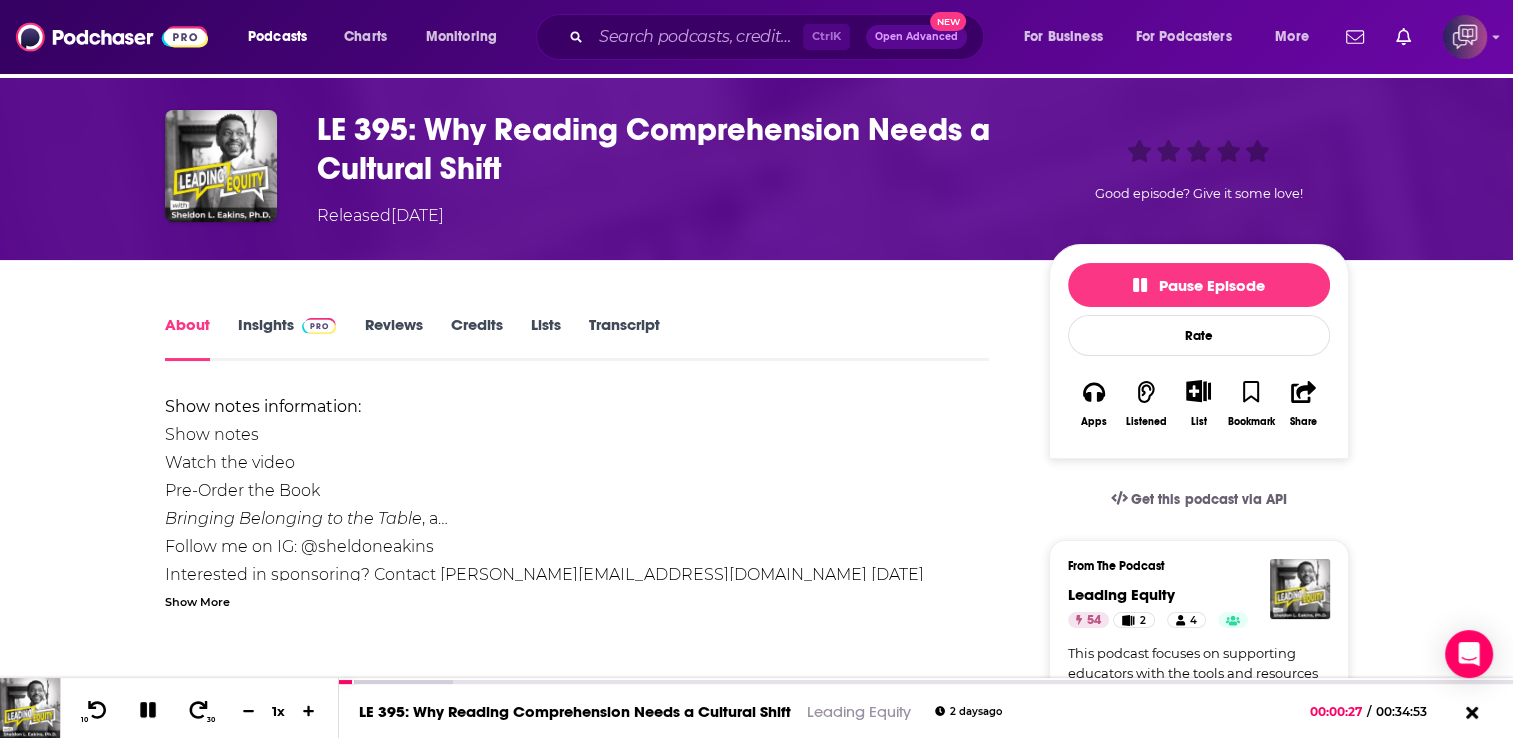 scroll, scrollTop: 64, scrollLeft: 0, axis: vertical 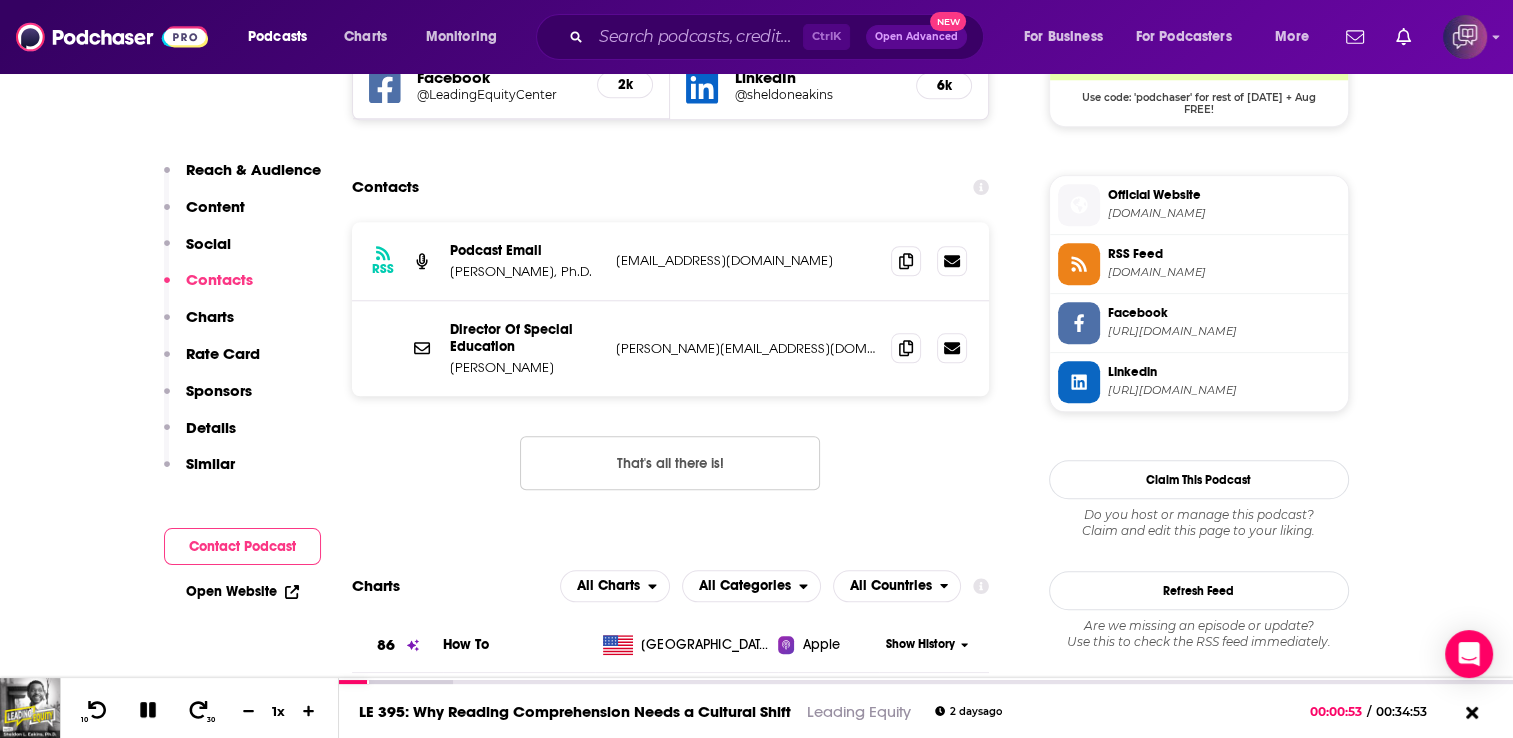 click on "Similar" at bounding box center (210, 463) 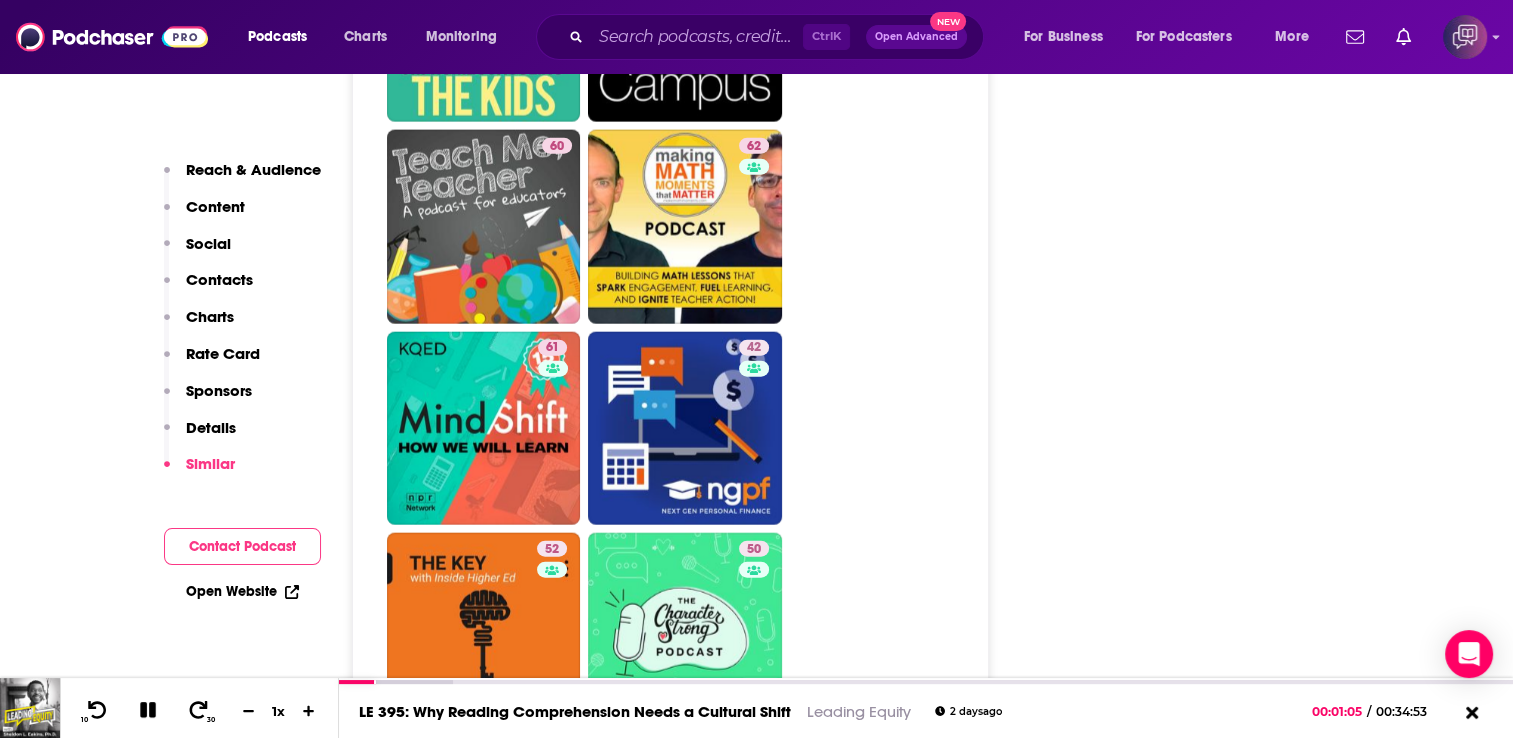 scroll, scrollTop: 4660, scrollLeft: 0, axis: vertical 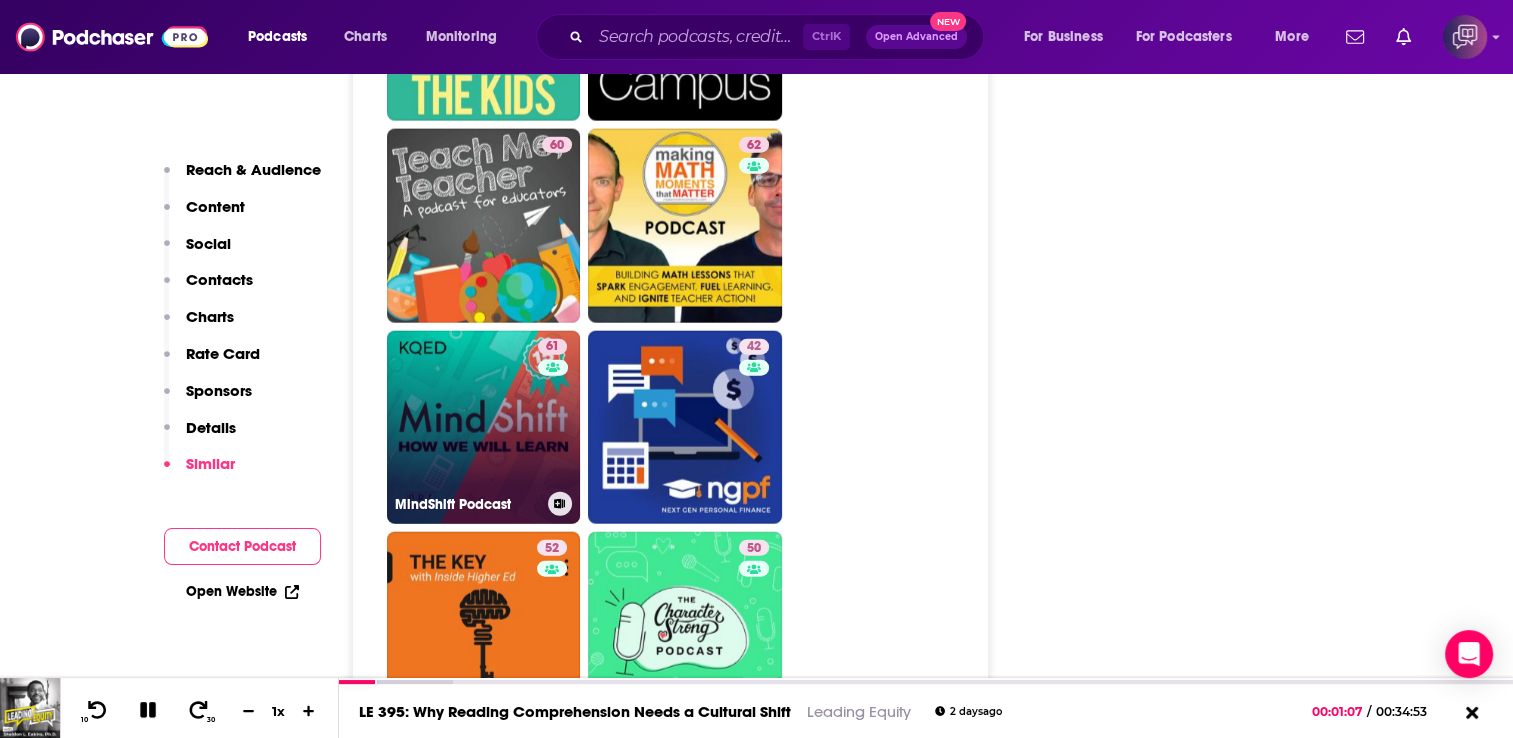 click on "61 MindShift Podcast" at bounding box center [484, 428] 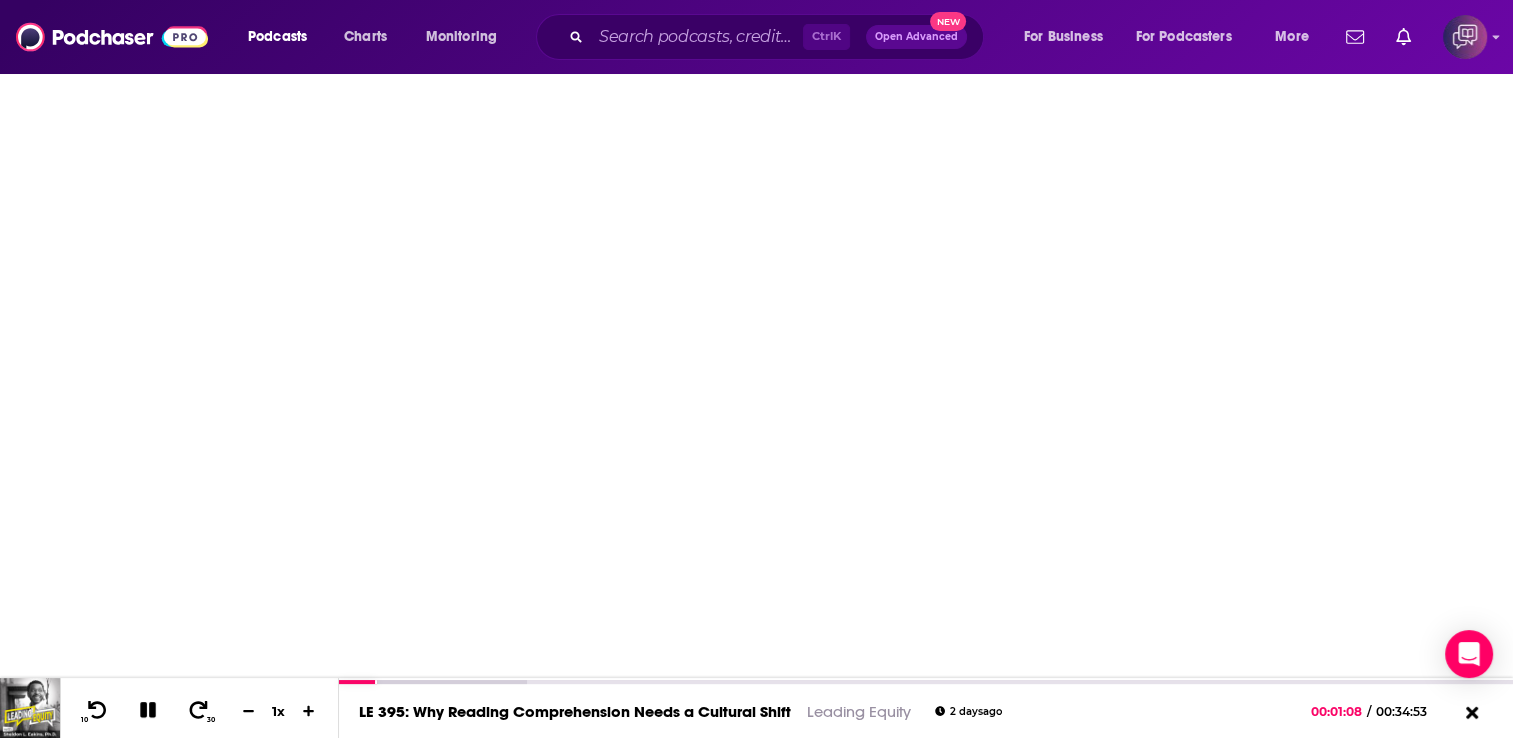 scroll, scrollTop: 0, scrollLeft: 0, axis: both 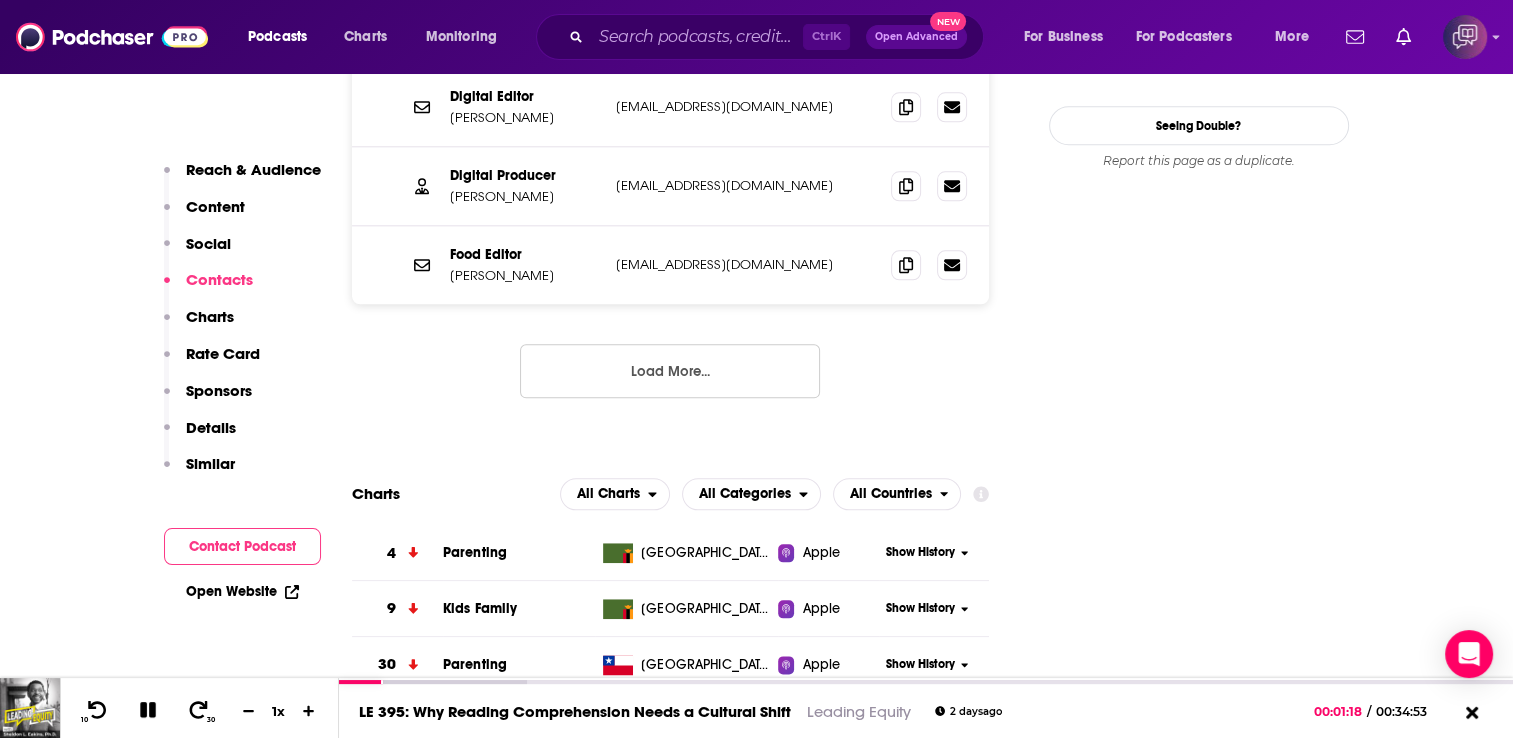 click on "Similar" at bounding box center (210, 463) 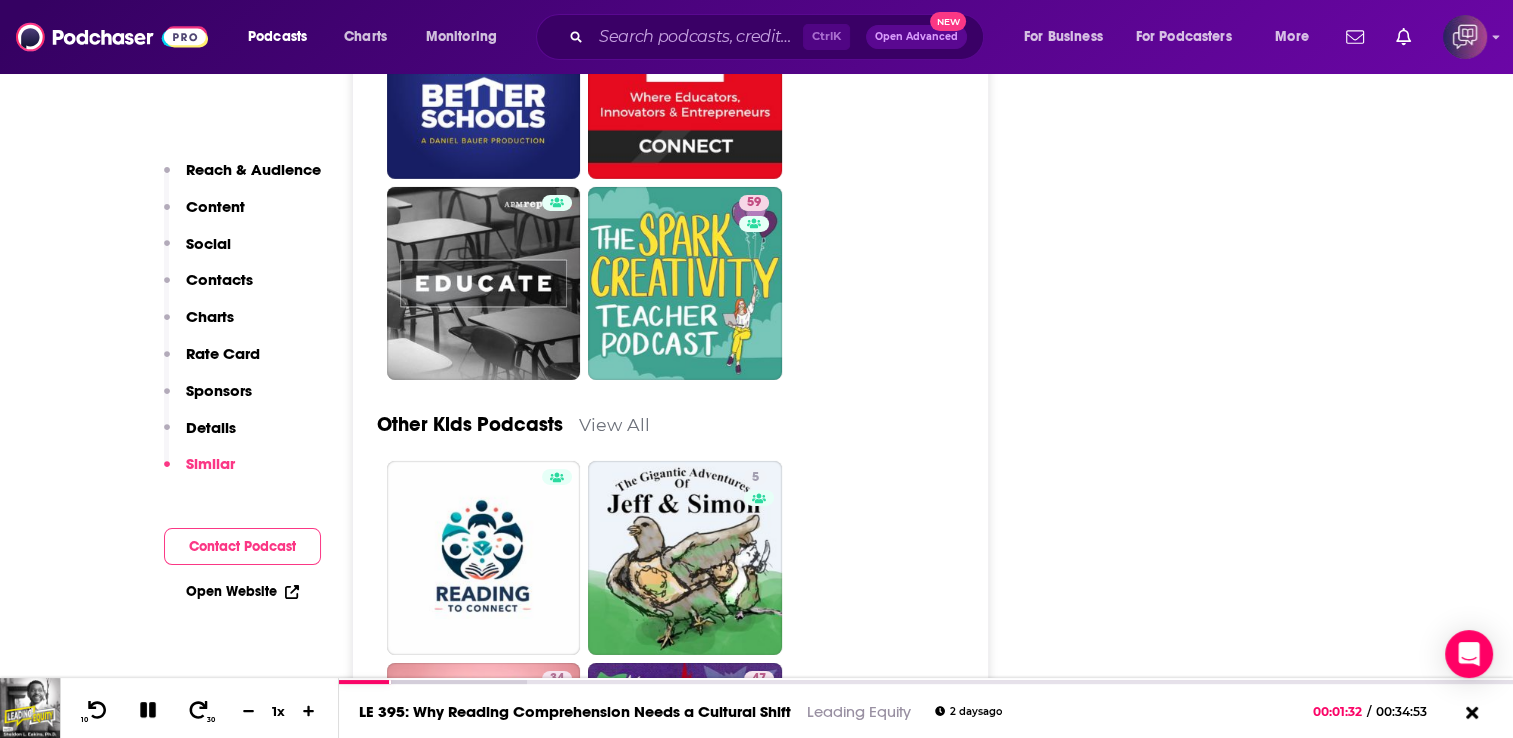 scroll, scrollTop: 6528, scrollLeft: 0, axis: vertical 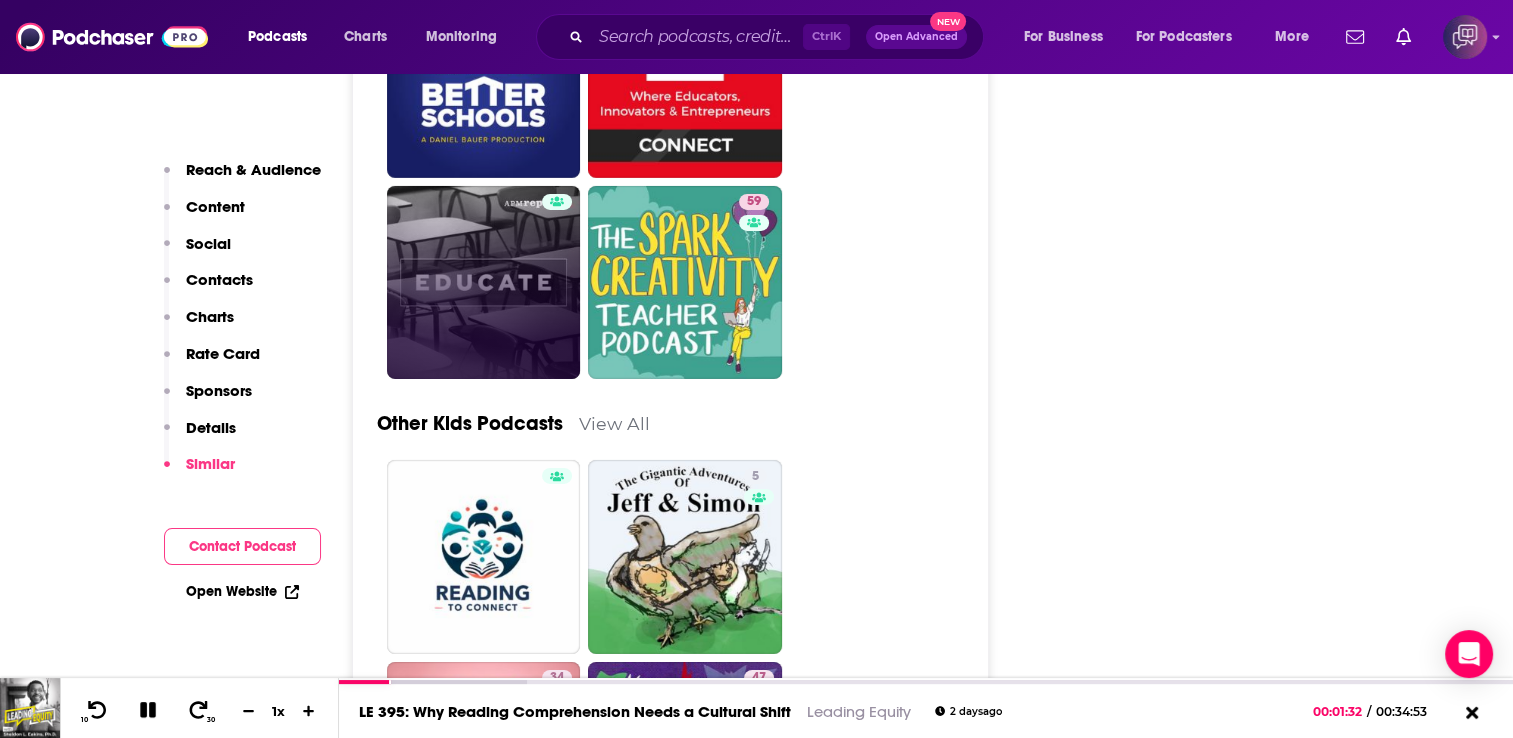 click at bounding box center [484, 283] 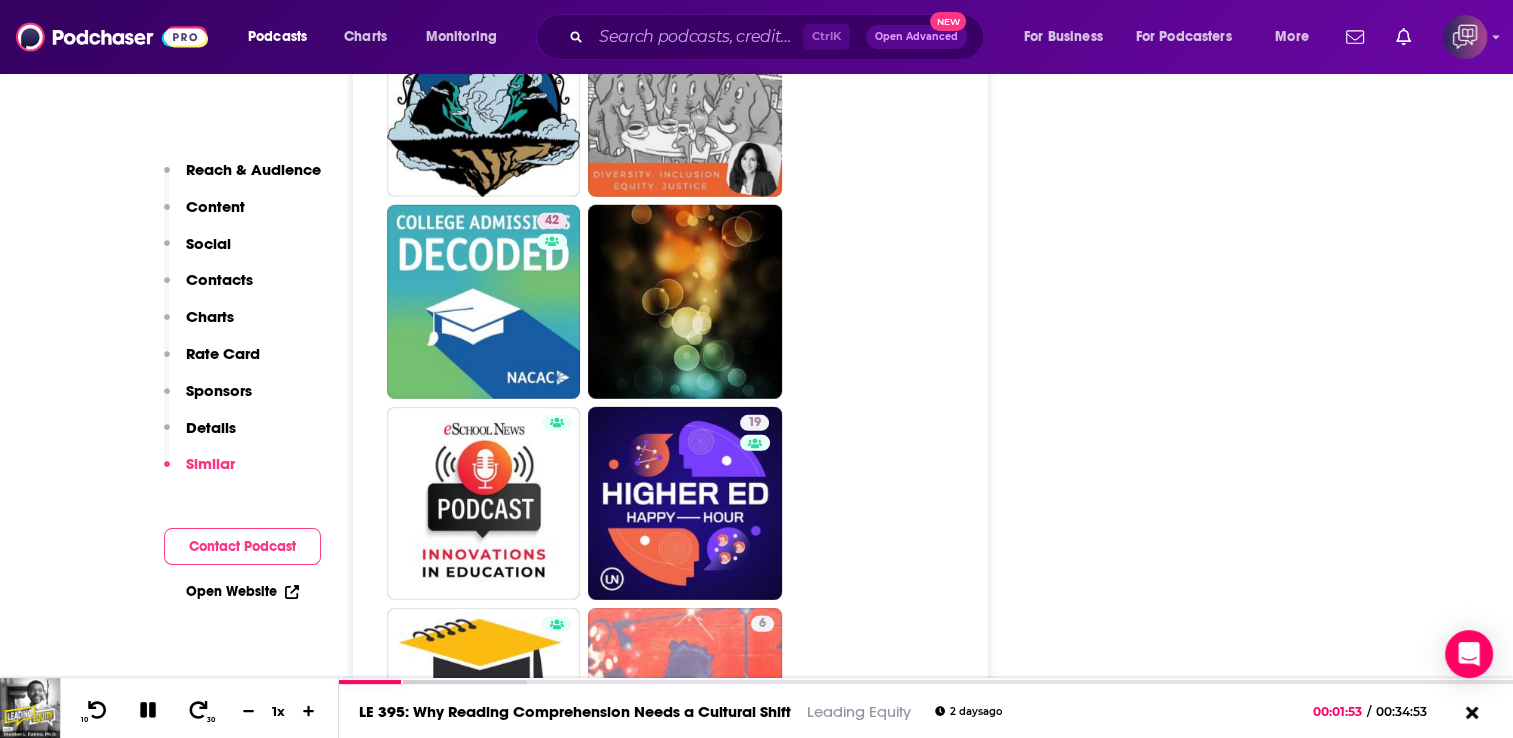 scroll, scrollTop: 5786, scrollLeft: 0, axis: vertical 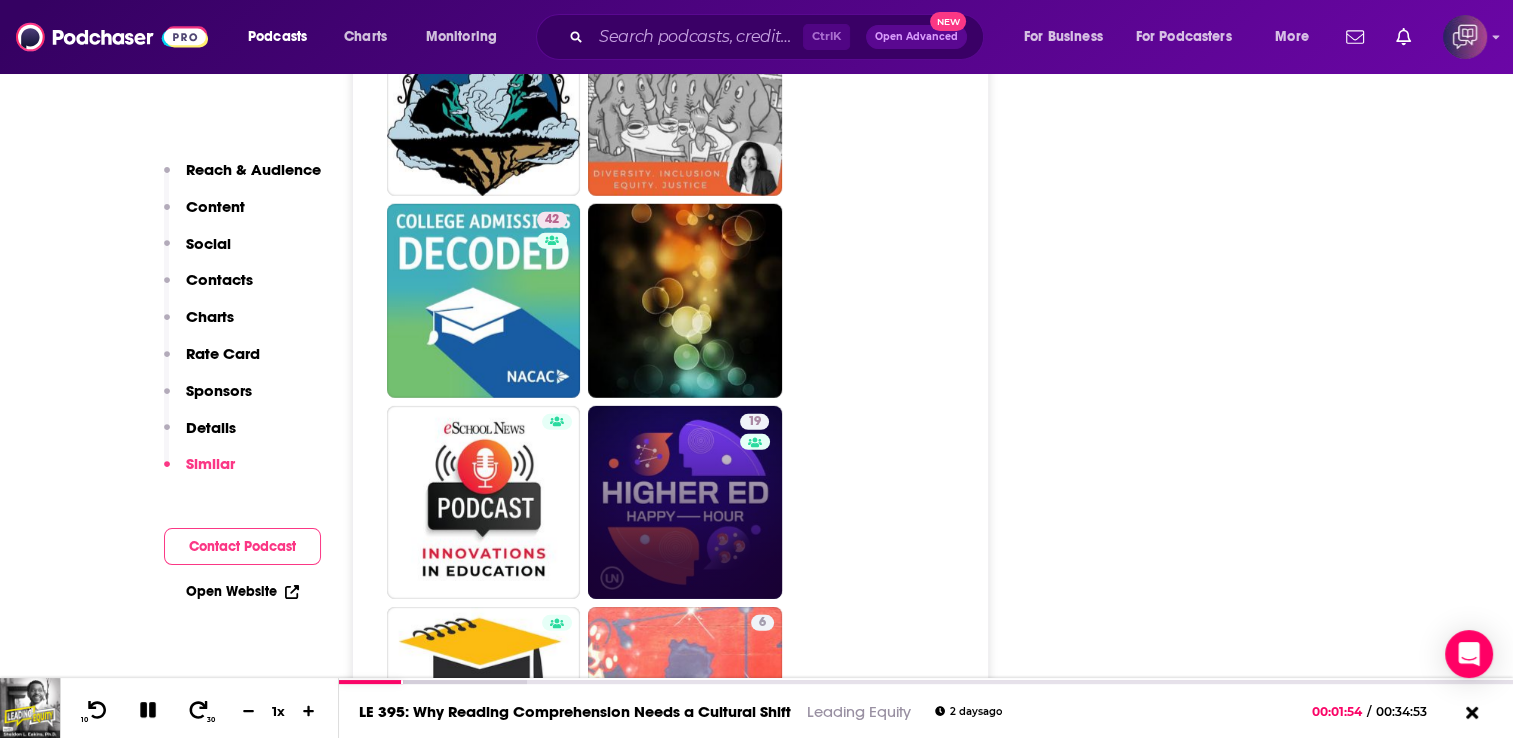 click on "19" at bounding box center (685, 503) 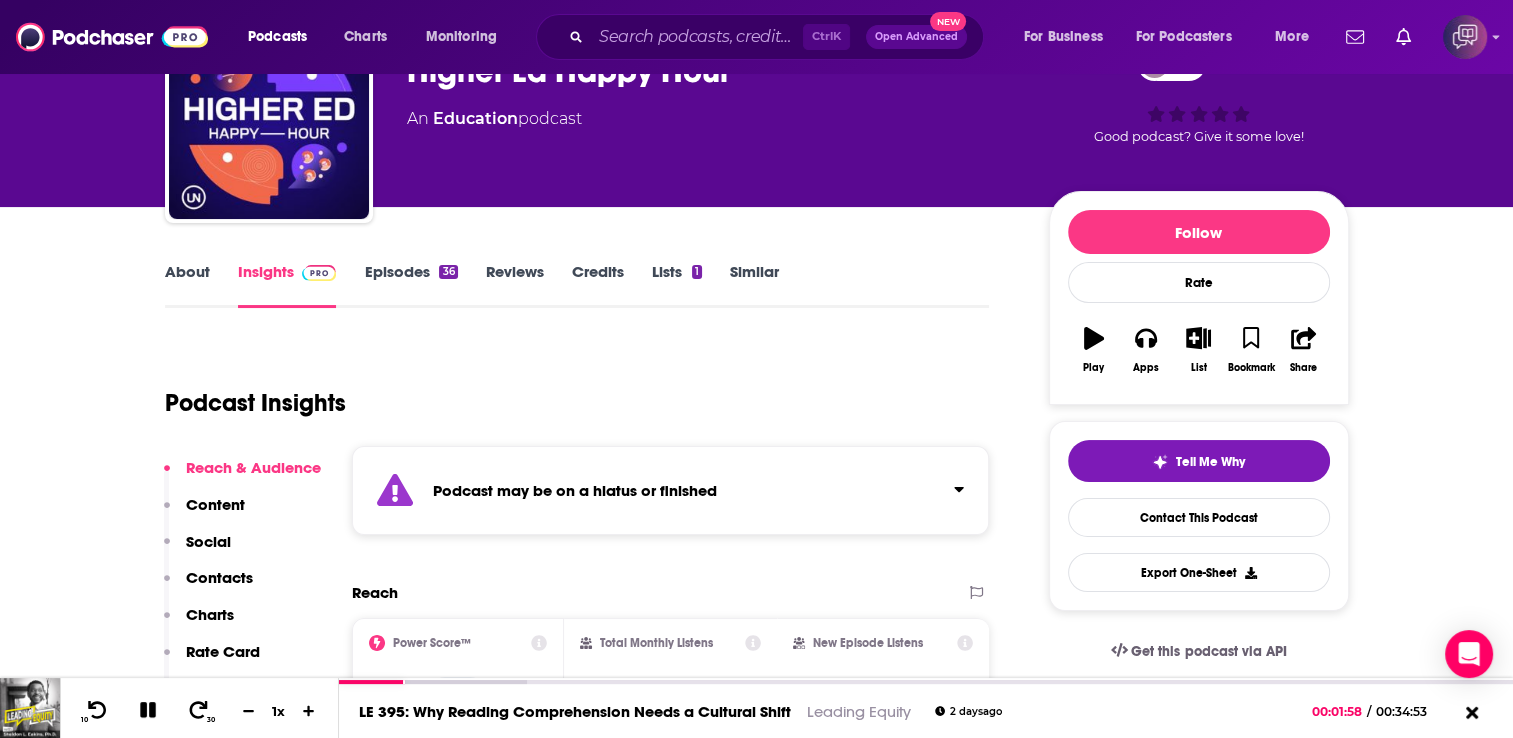 scroll, scrollTop: 179, scrollLeft: 0, axis: vertical 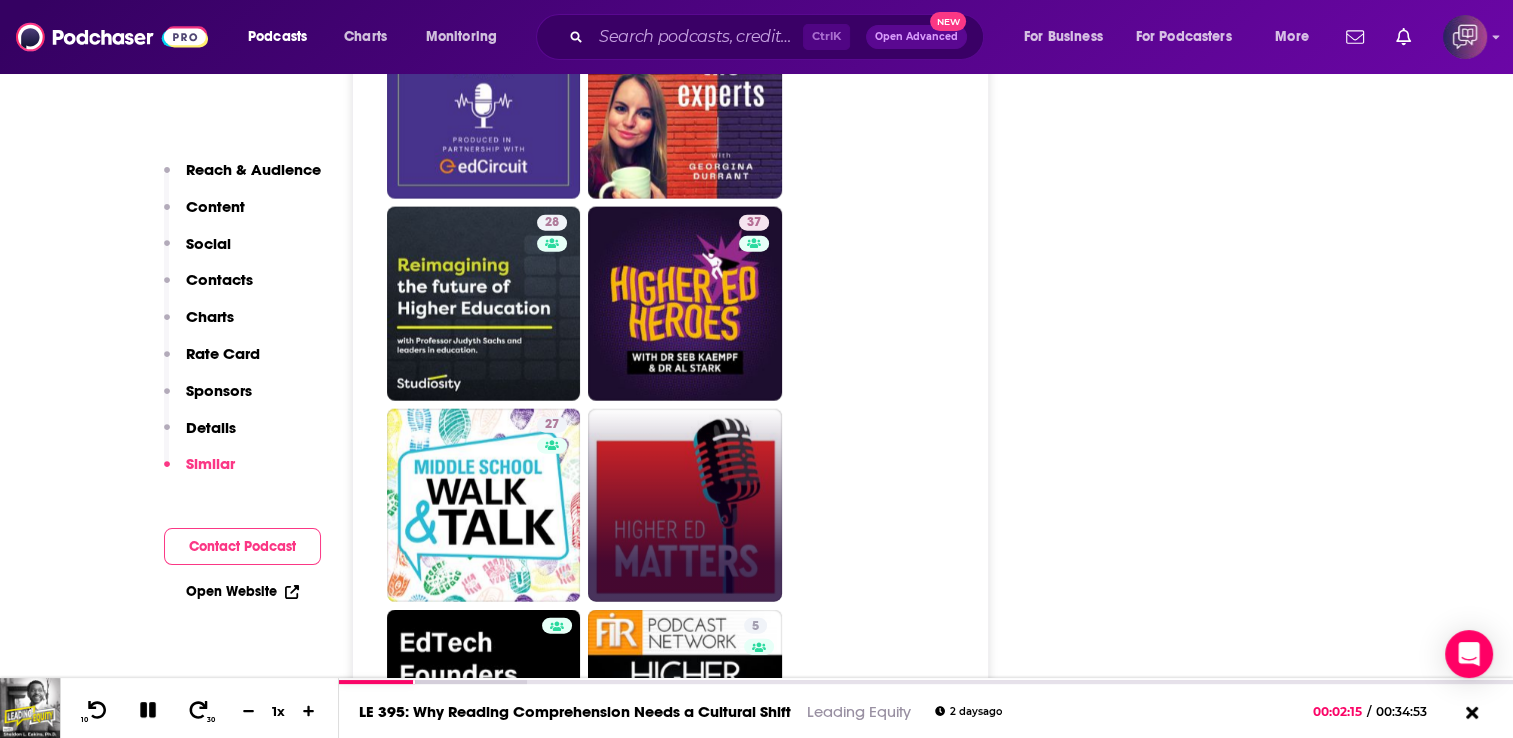 click at bounding box center [685, 506] 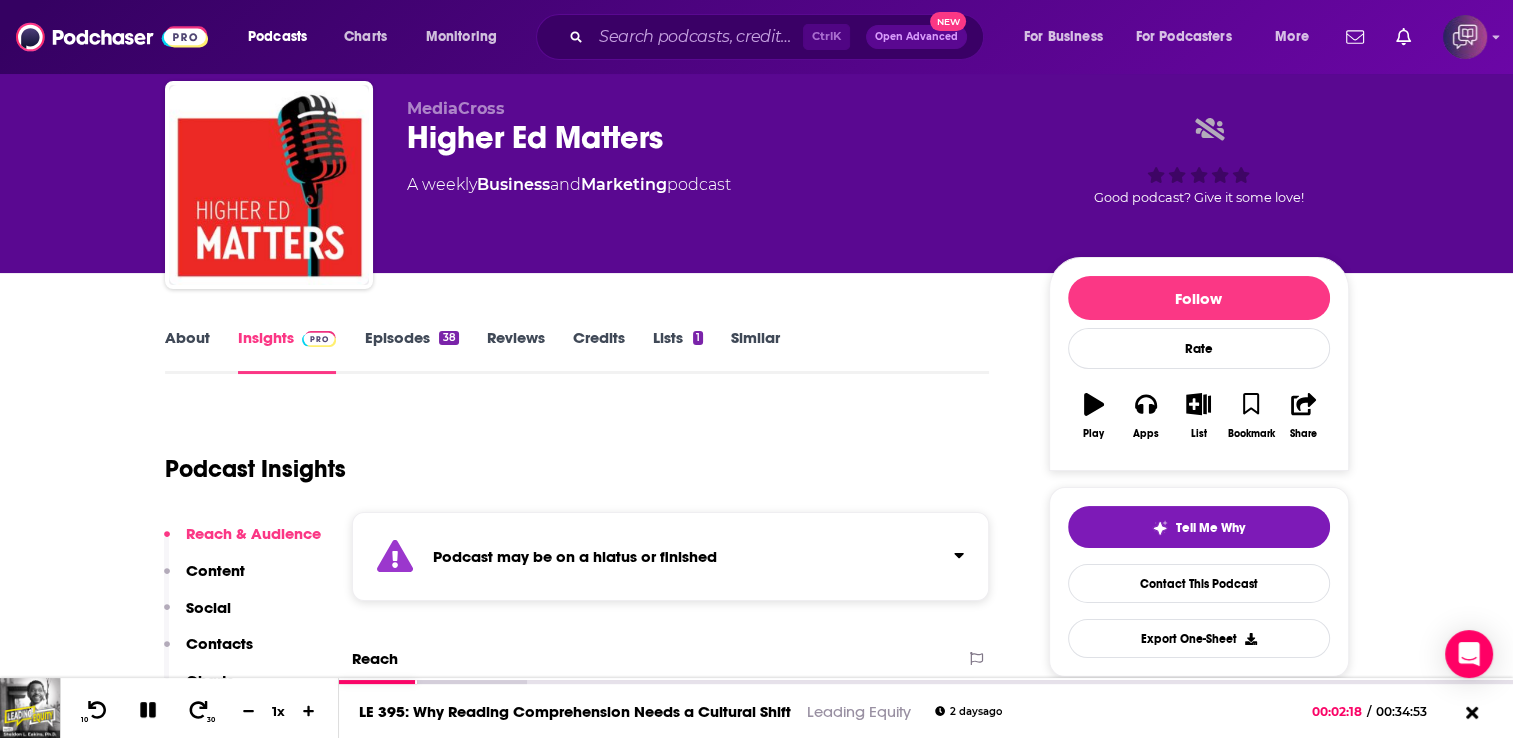 scroll, scrollTop: 75, scrollLeft: 0, axis: vertical 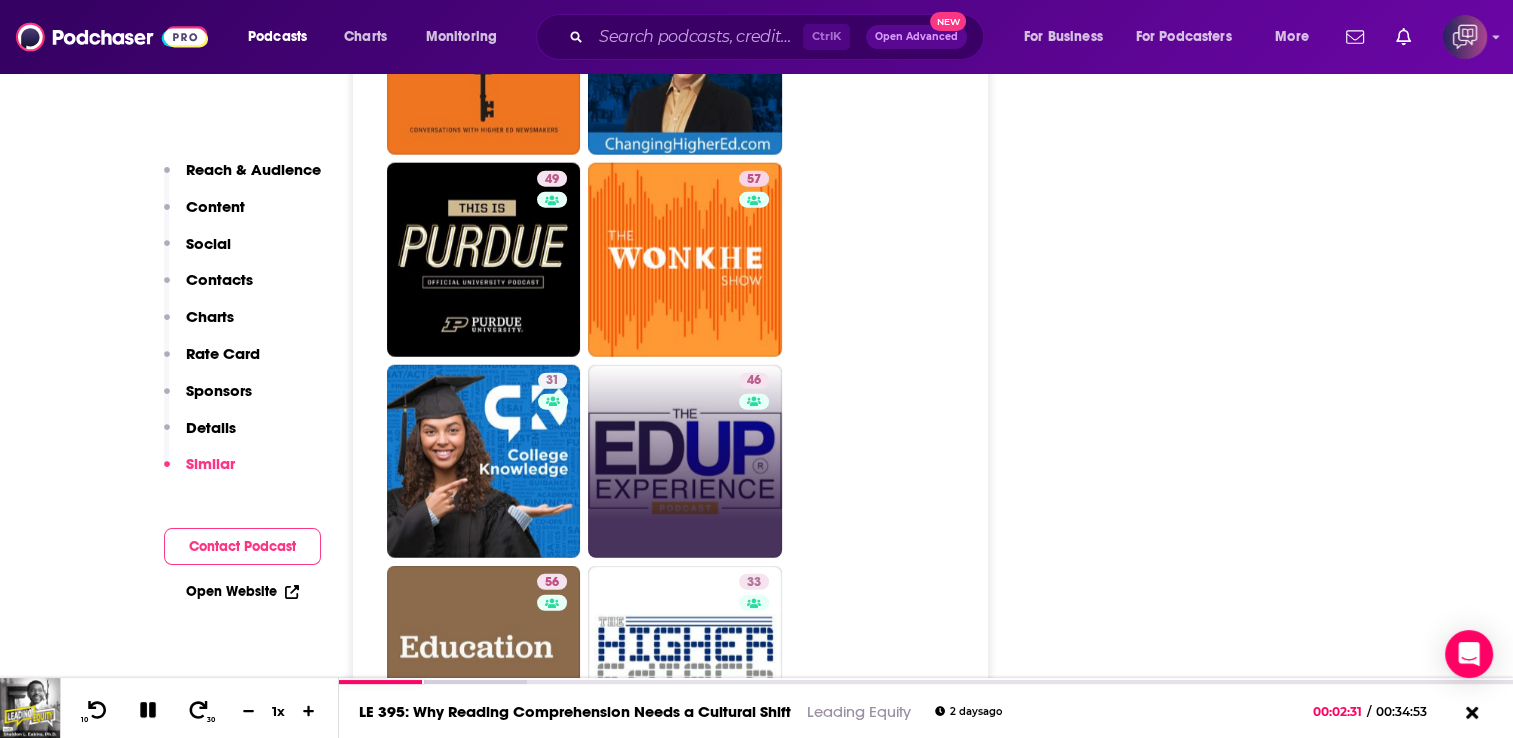 click on "46" at bounding box center [685, 462] 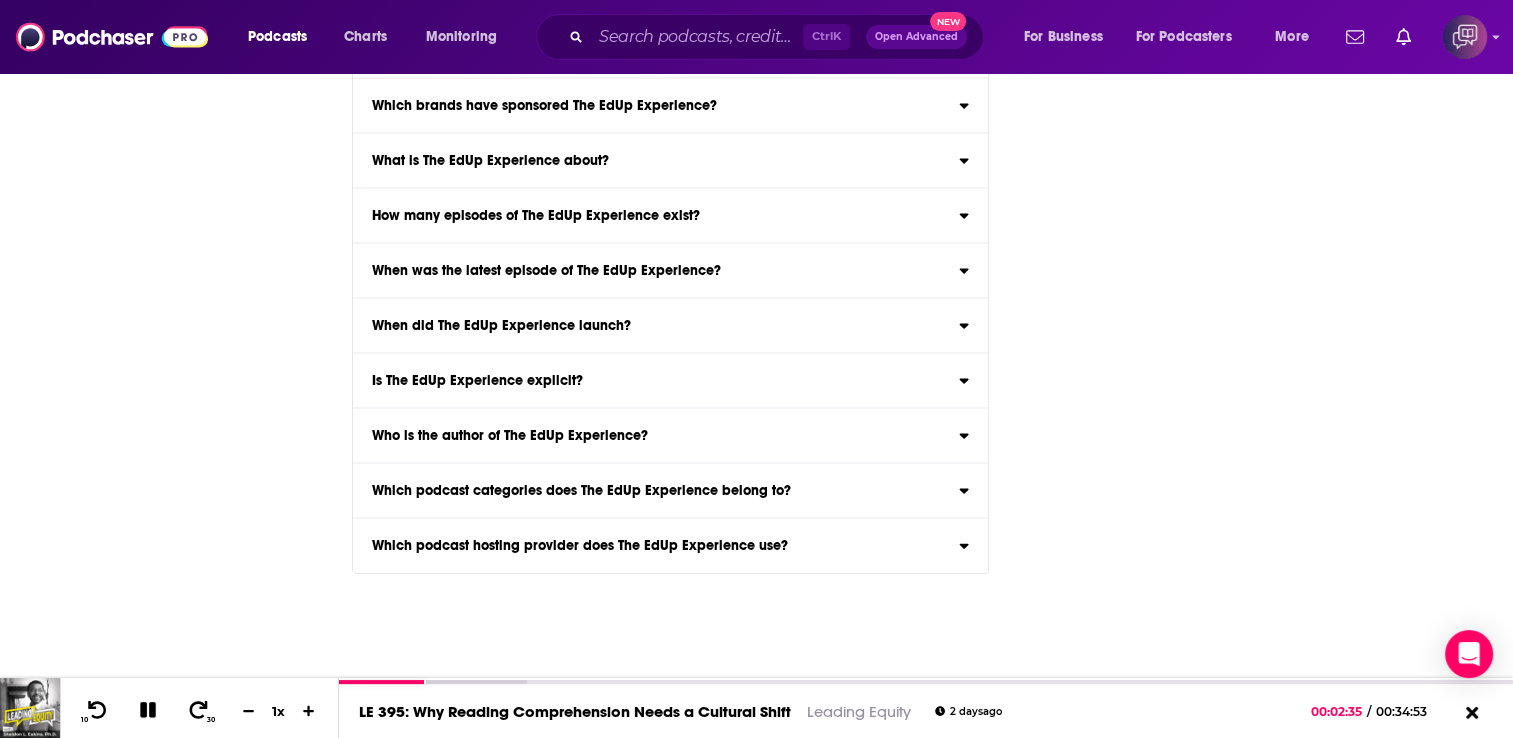 scroll, scrollTop: 0, scrollLeft: 0, axis: both 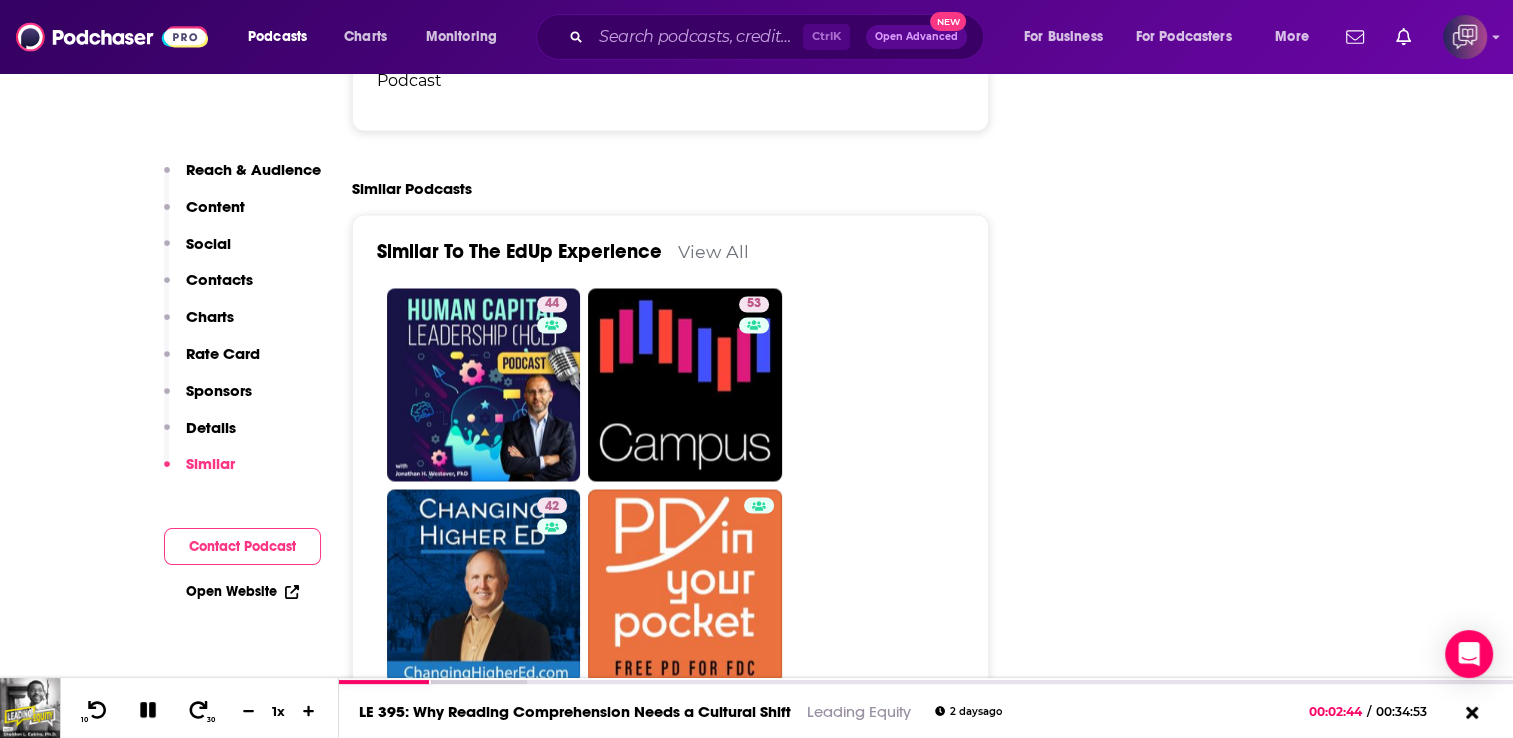 click on "Contacts" at bounding box center [208, 288] 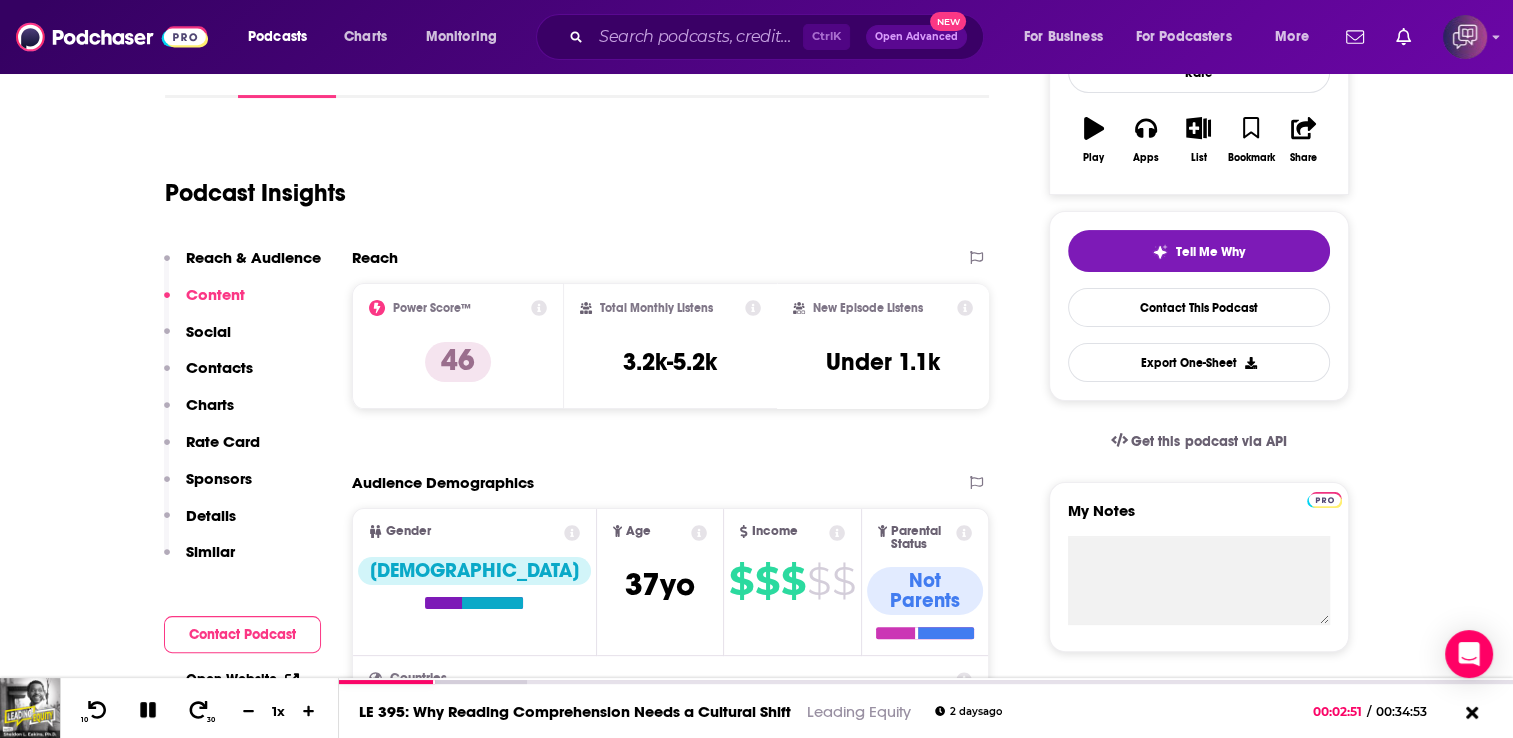 scroll, scrollTop: 319, scrollLeft: 0, axis: vertical 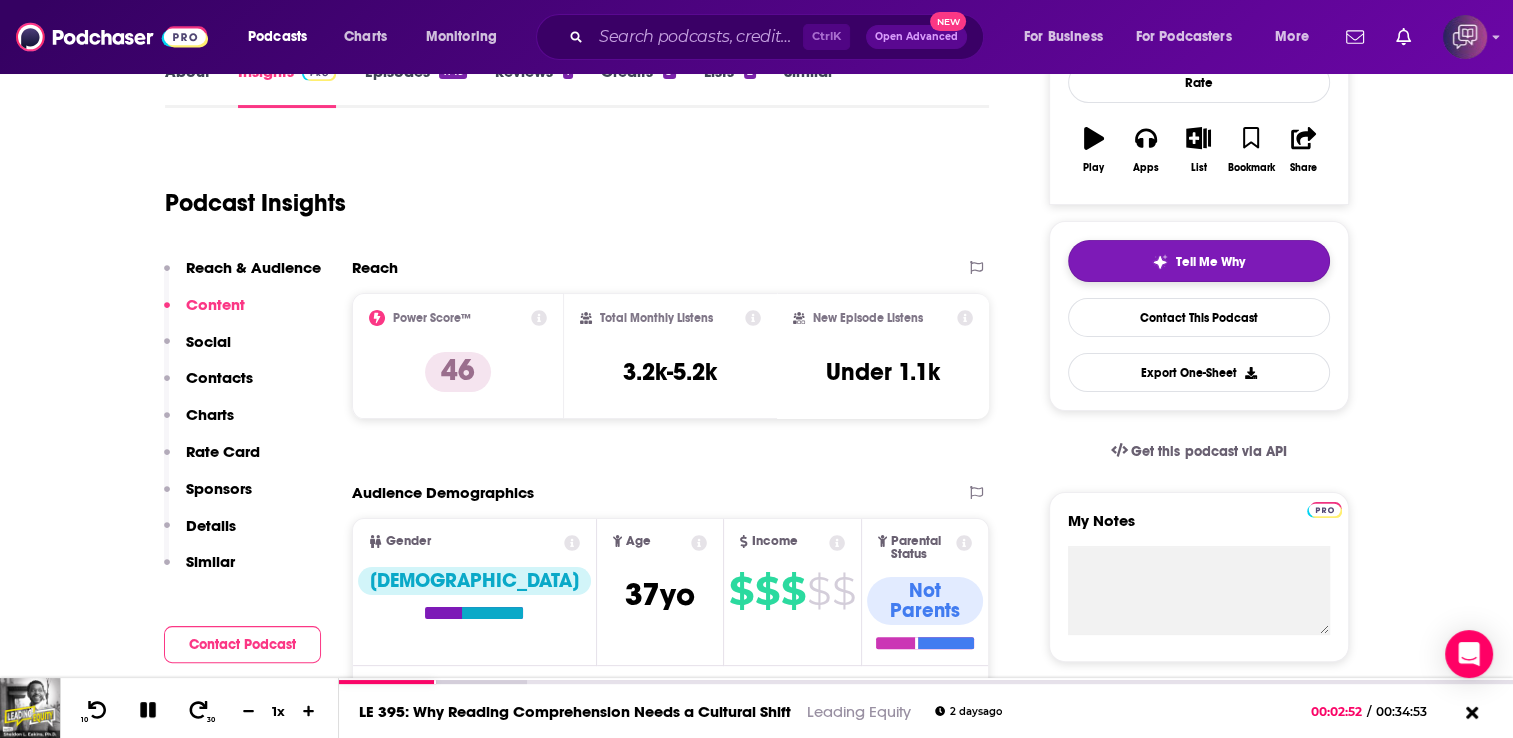 click on "Tell Me Why" at bounding box center (1199, 261) 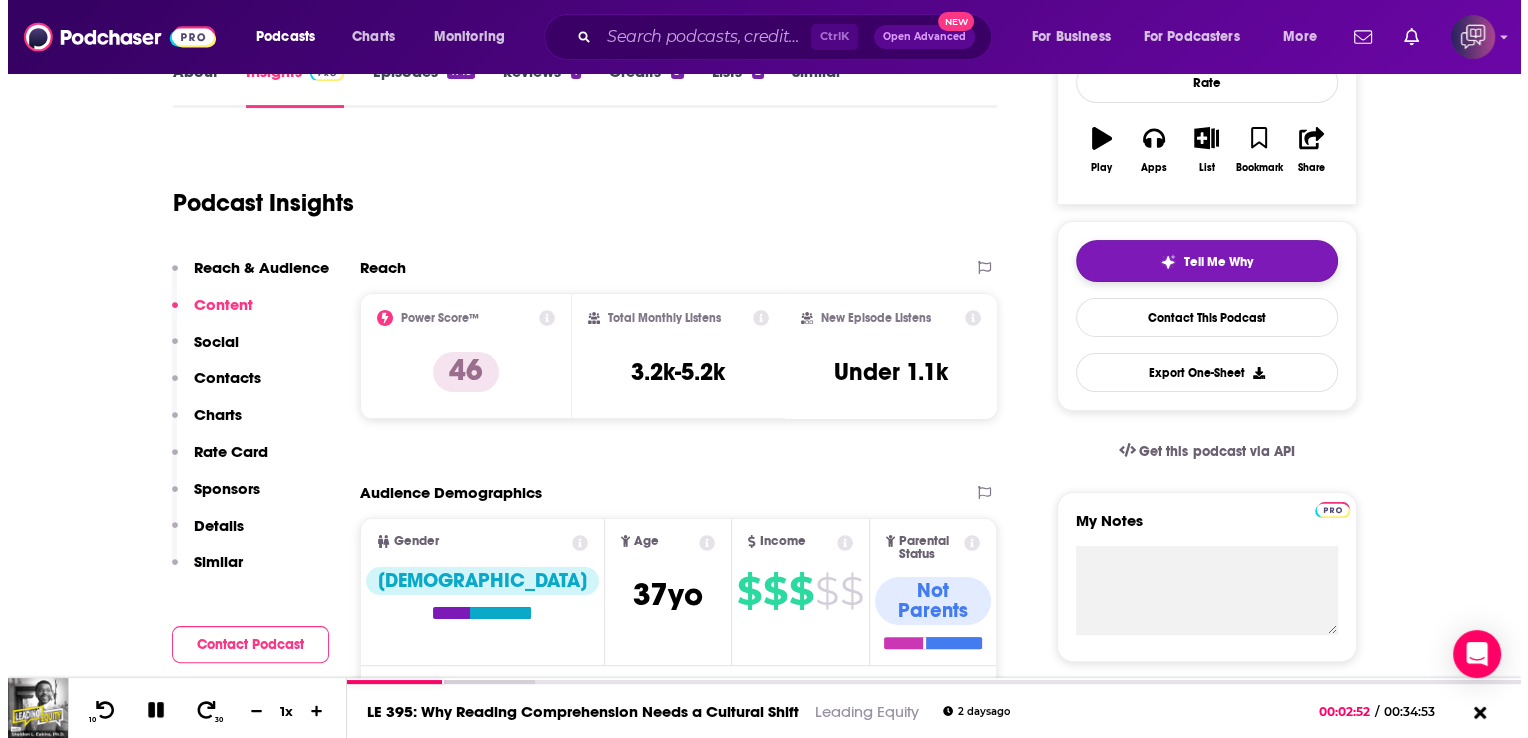 scroll, scrollTop: 0, scrollLeft: 0, axis: both 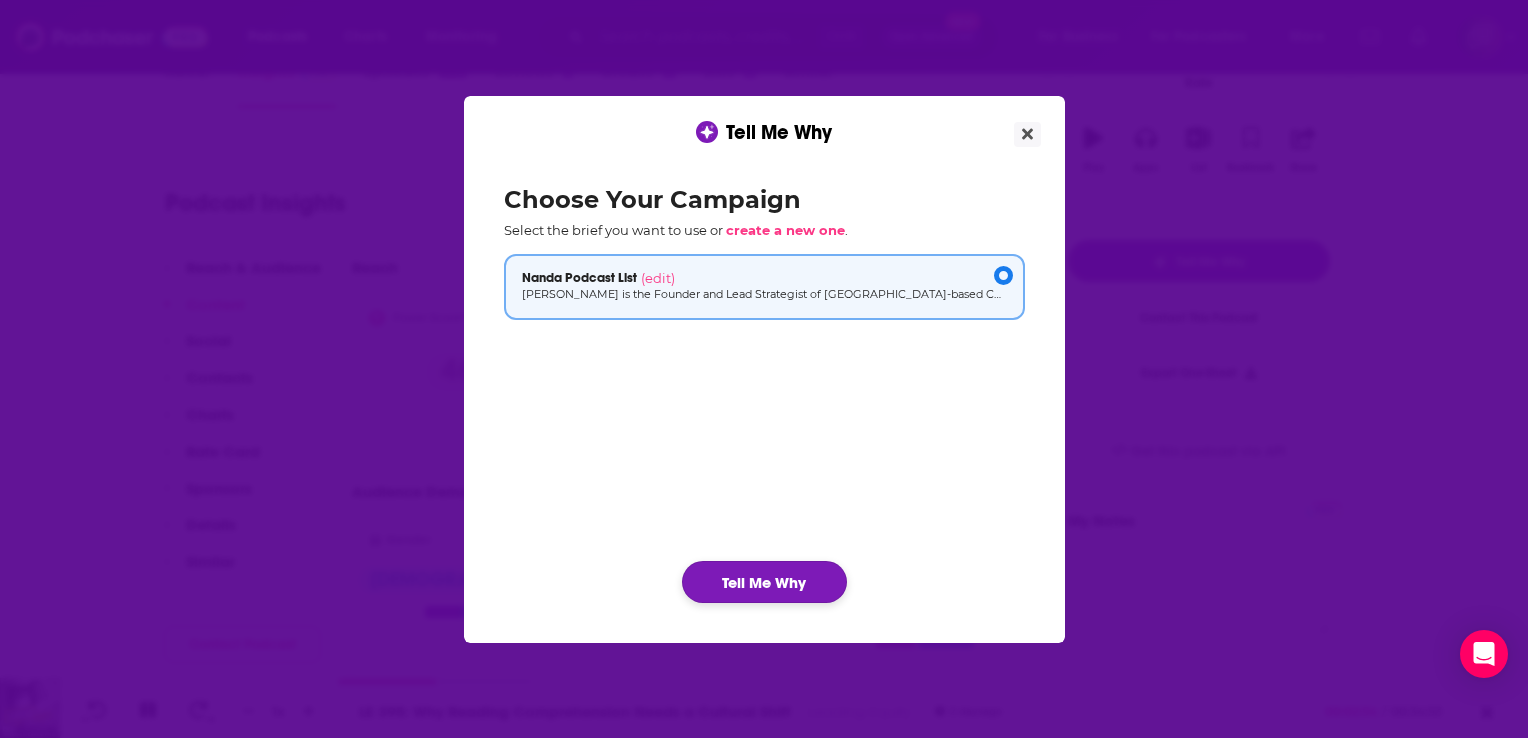 click on "Tell Me Why" 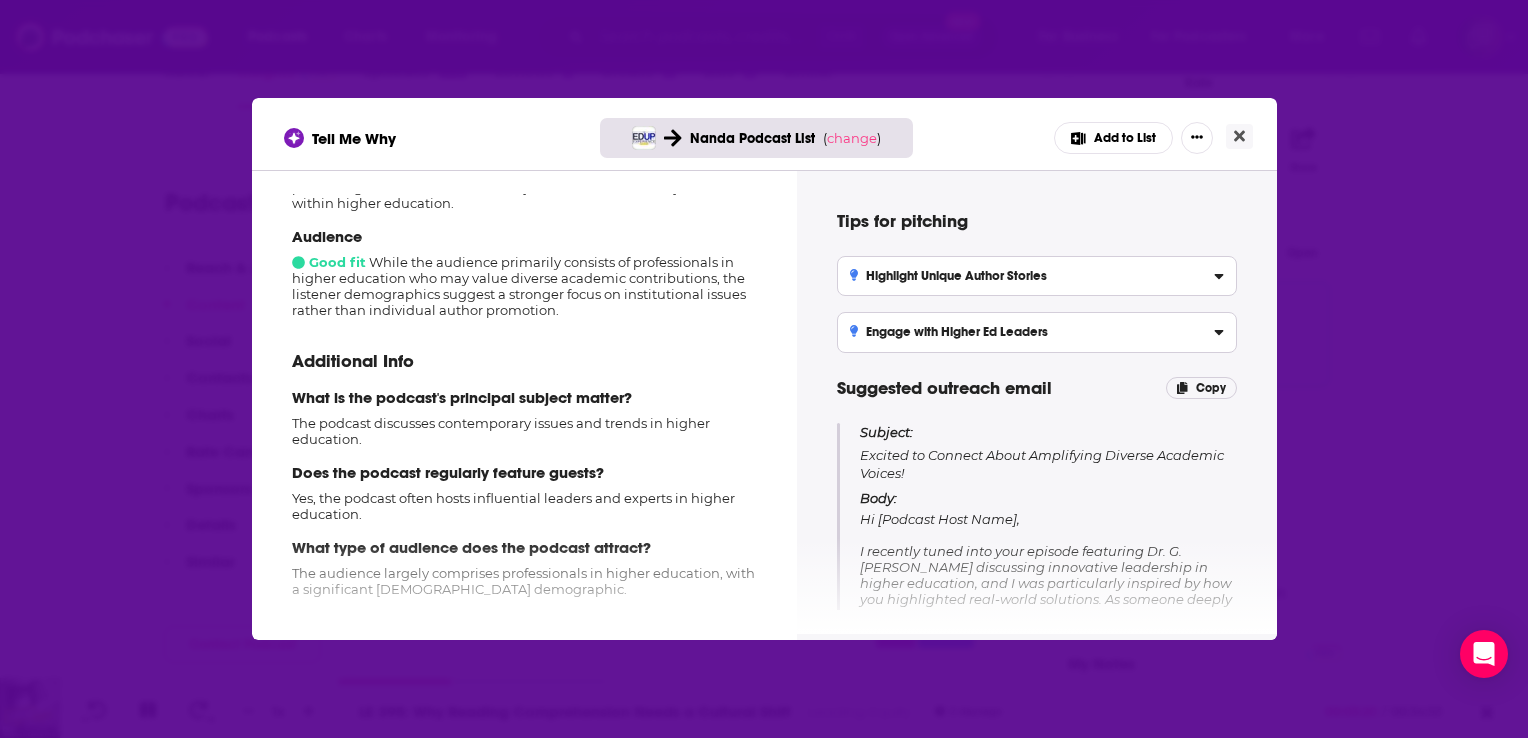 scroll, scrollTop: 407, scrollLeft: 0, axis: vertical 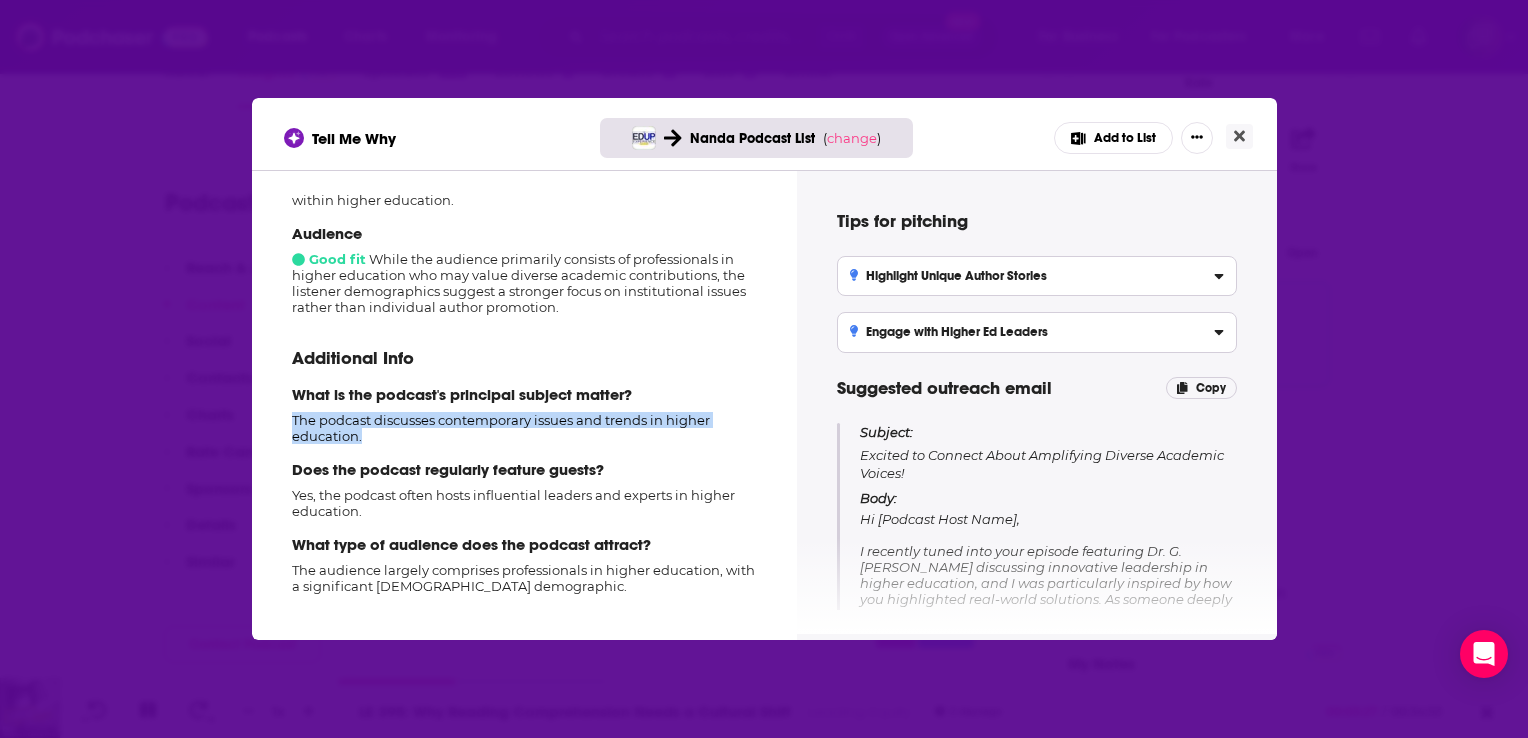 drag, startPoint x: 409, startPoint y: 434, endPoint x: 279, endPoint y: 411, distance: 132.01894 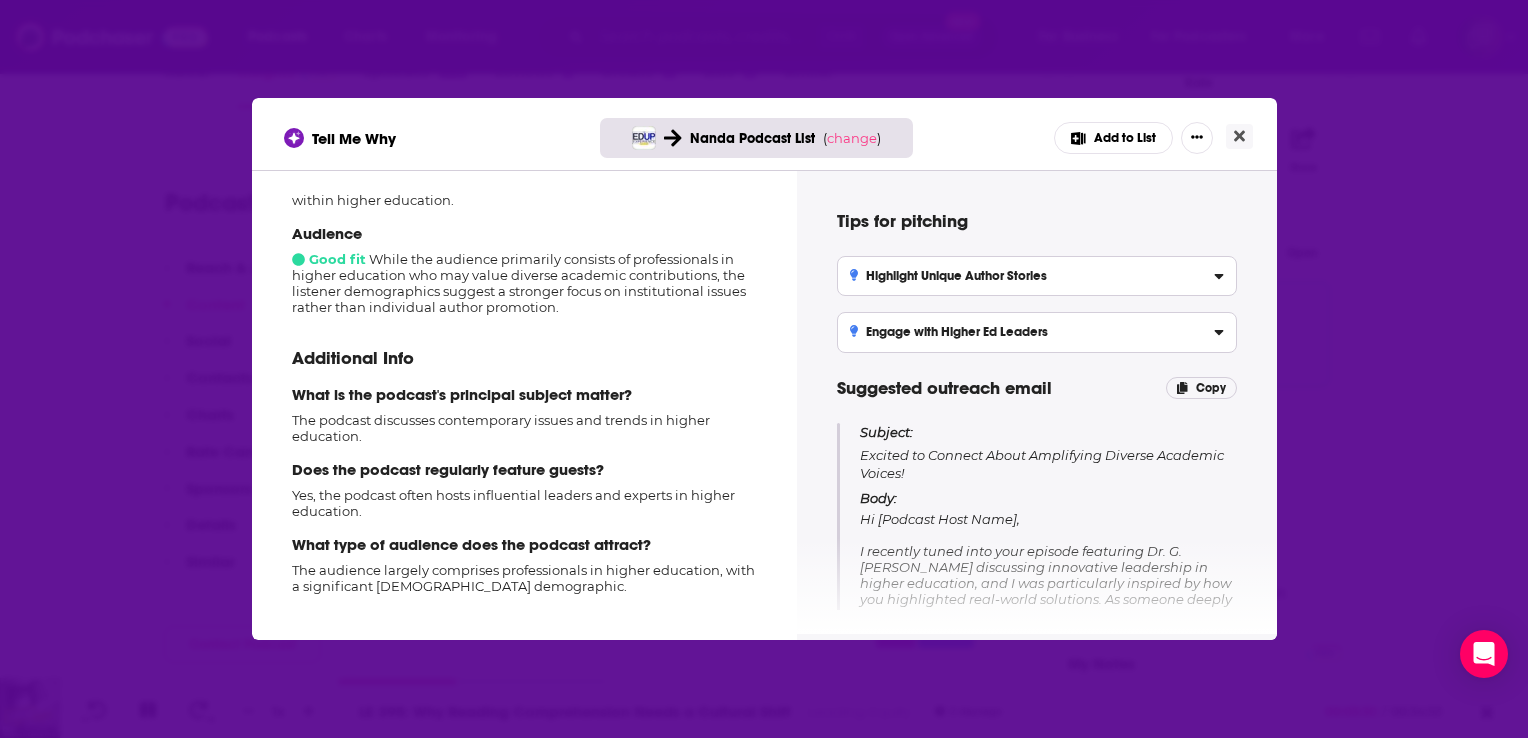 click on "Audience   Good fit   While the audience primarily consists of professionals in higher education who may value diverse academic contributions, the listener demographics suggest a stronger focus on institutional issues rather than individual author promotion." at bounding box center (524, 269) 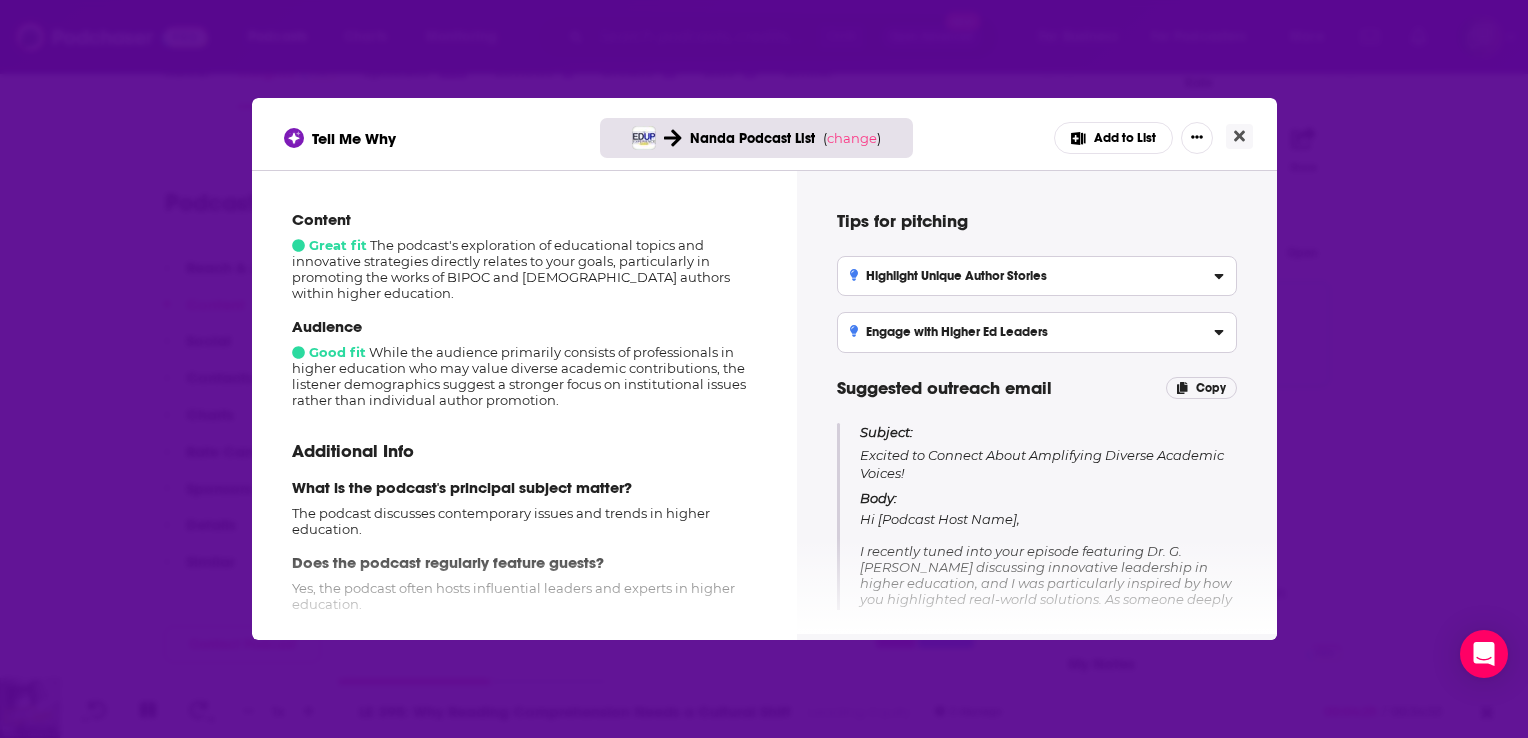 scroll, scrollTop: 0, scrollLeft: 0, axis: both 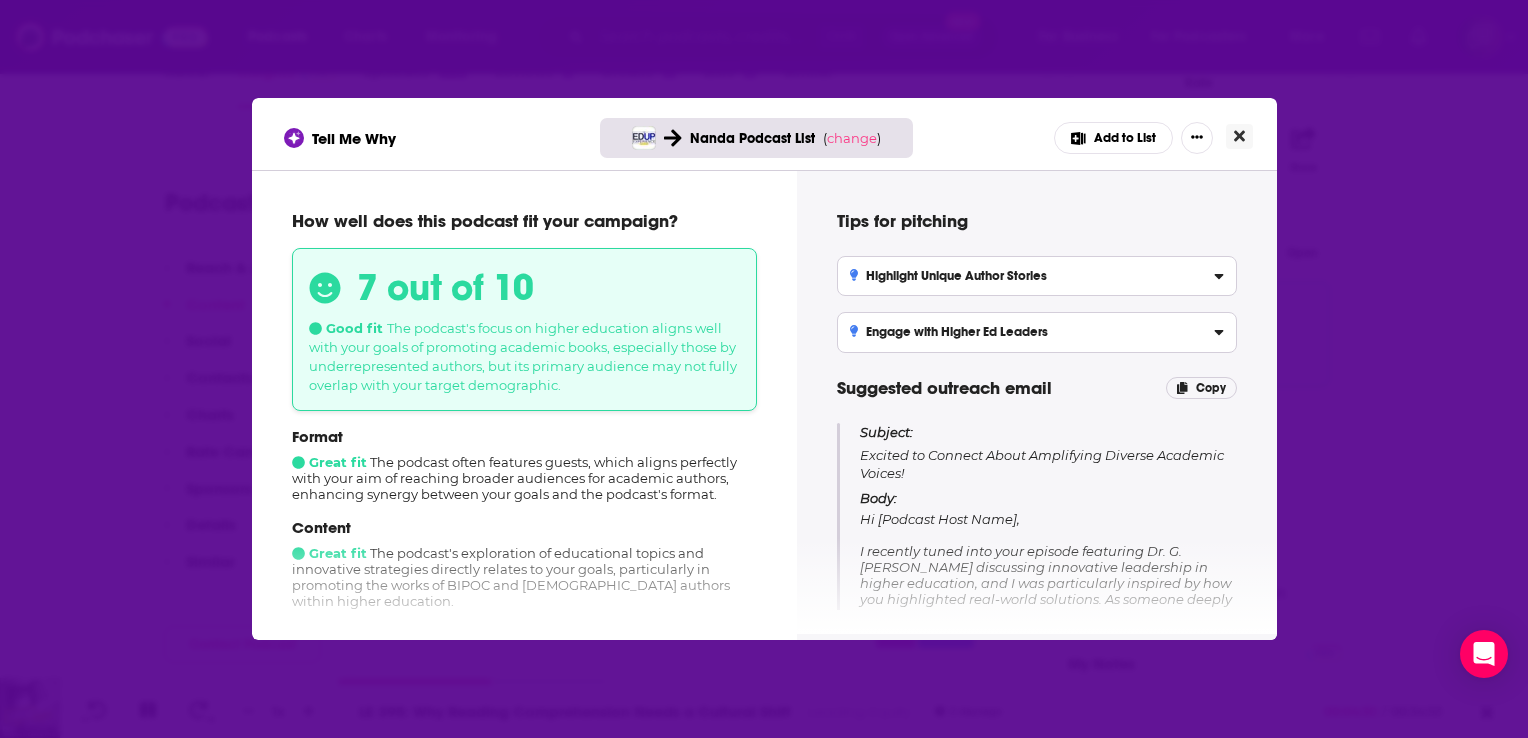 click 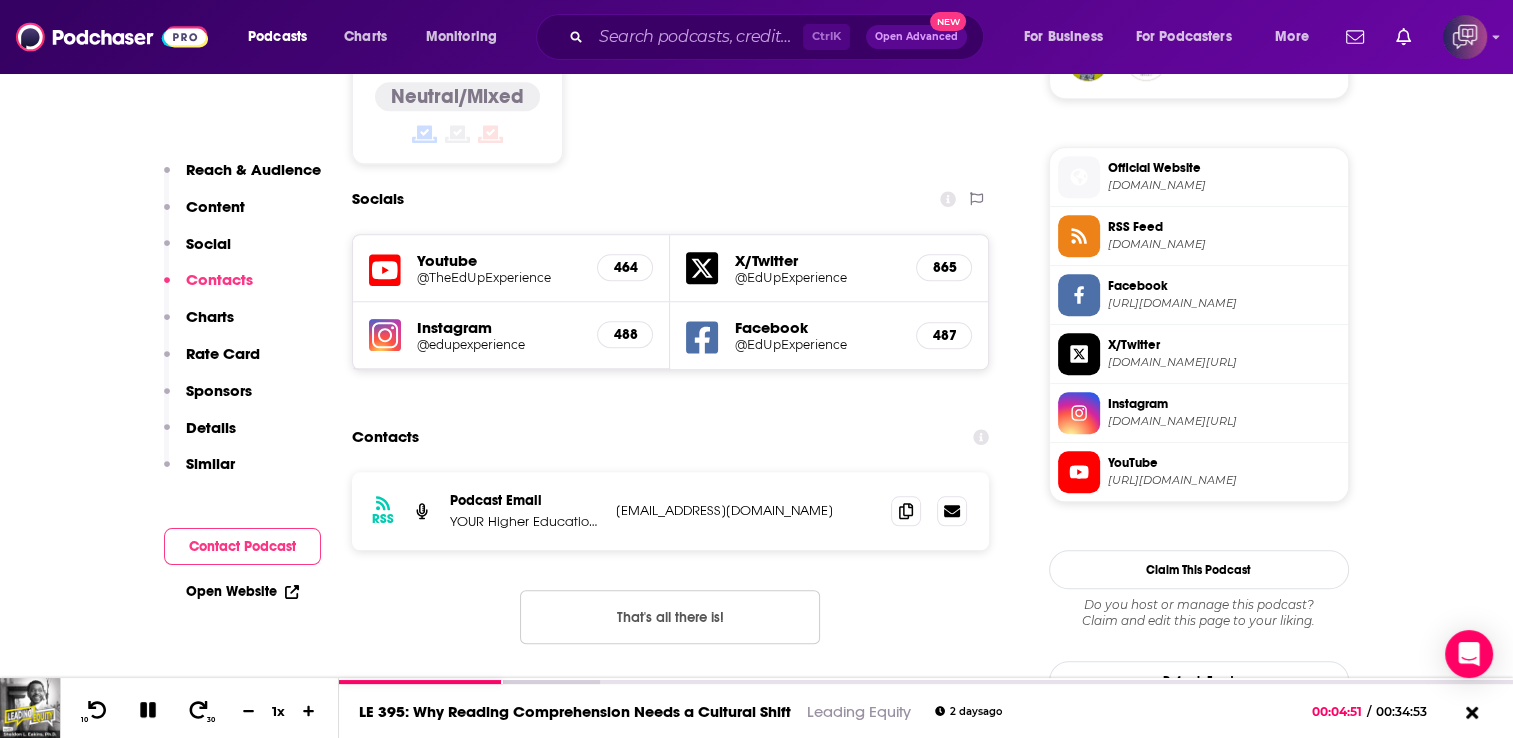 scroll, scrollTop: 1696, scrollLeft: 0, axis: vertical 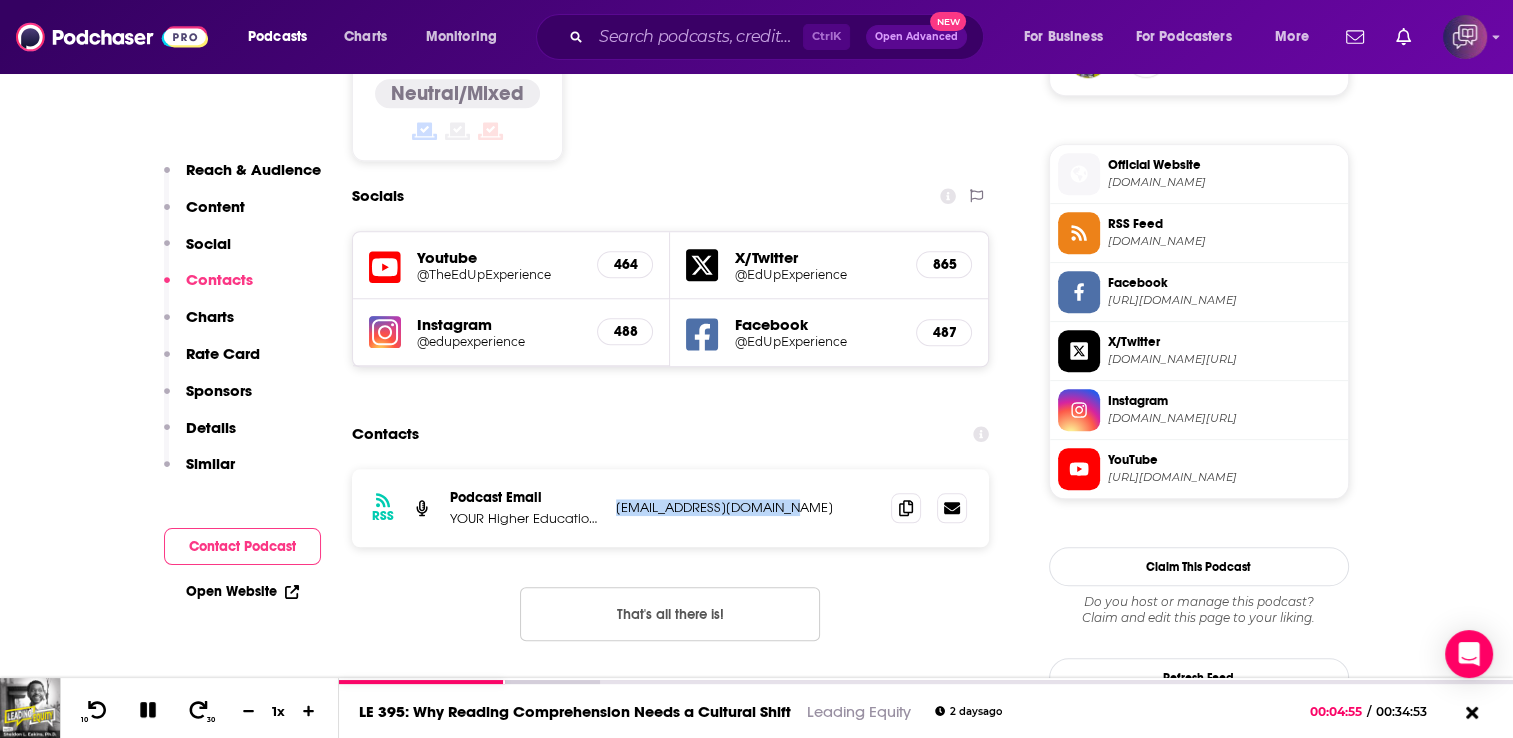 drag, startPoint x: 805, startPoint y: 389, endPoint x: 608, endPoint y: 387, distance: 197.01015 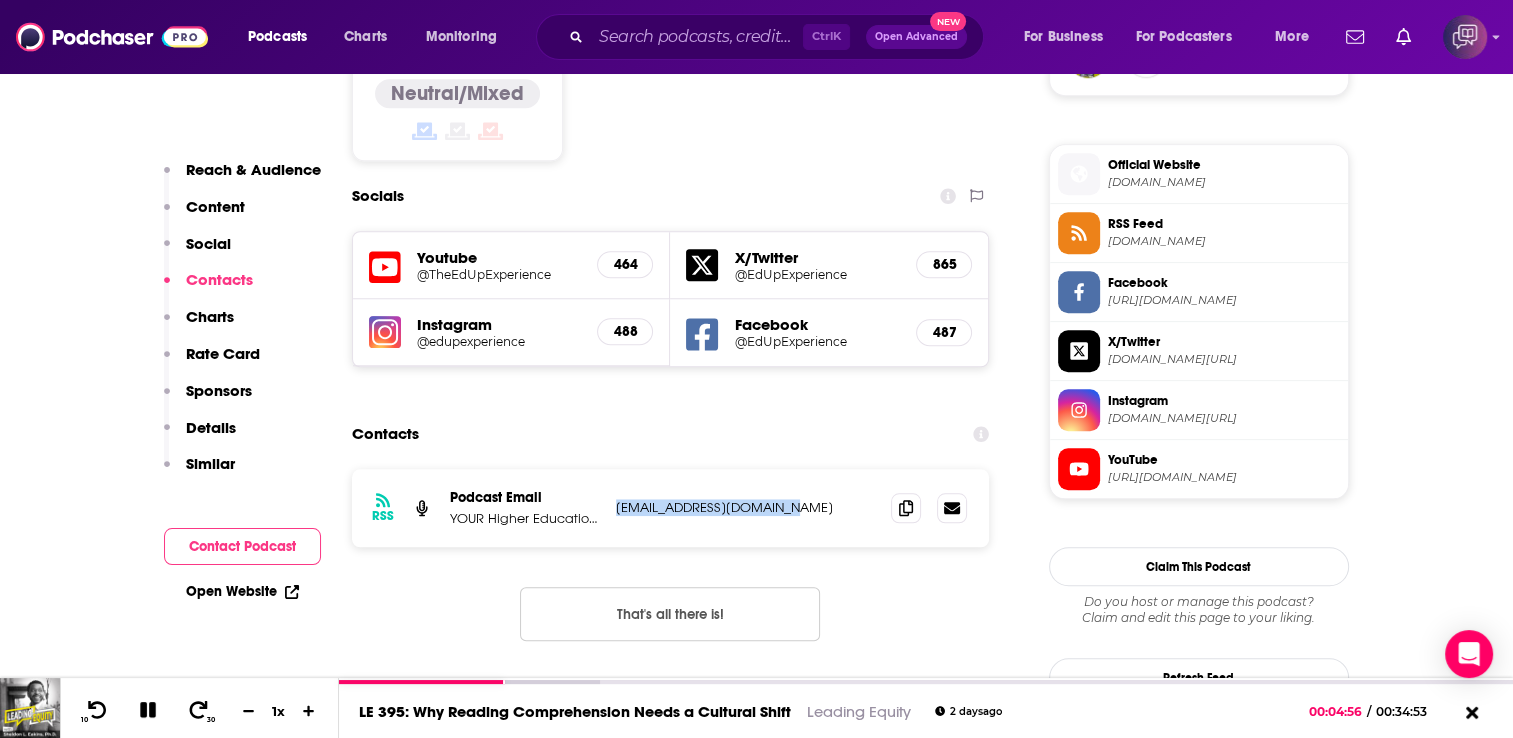 copy on "edupexperience@gmail.com" 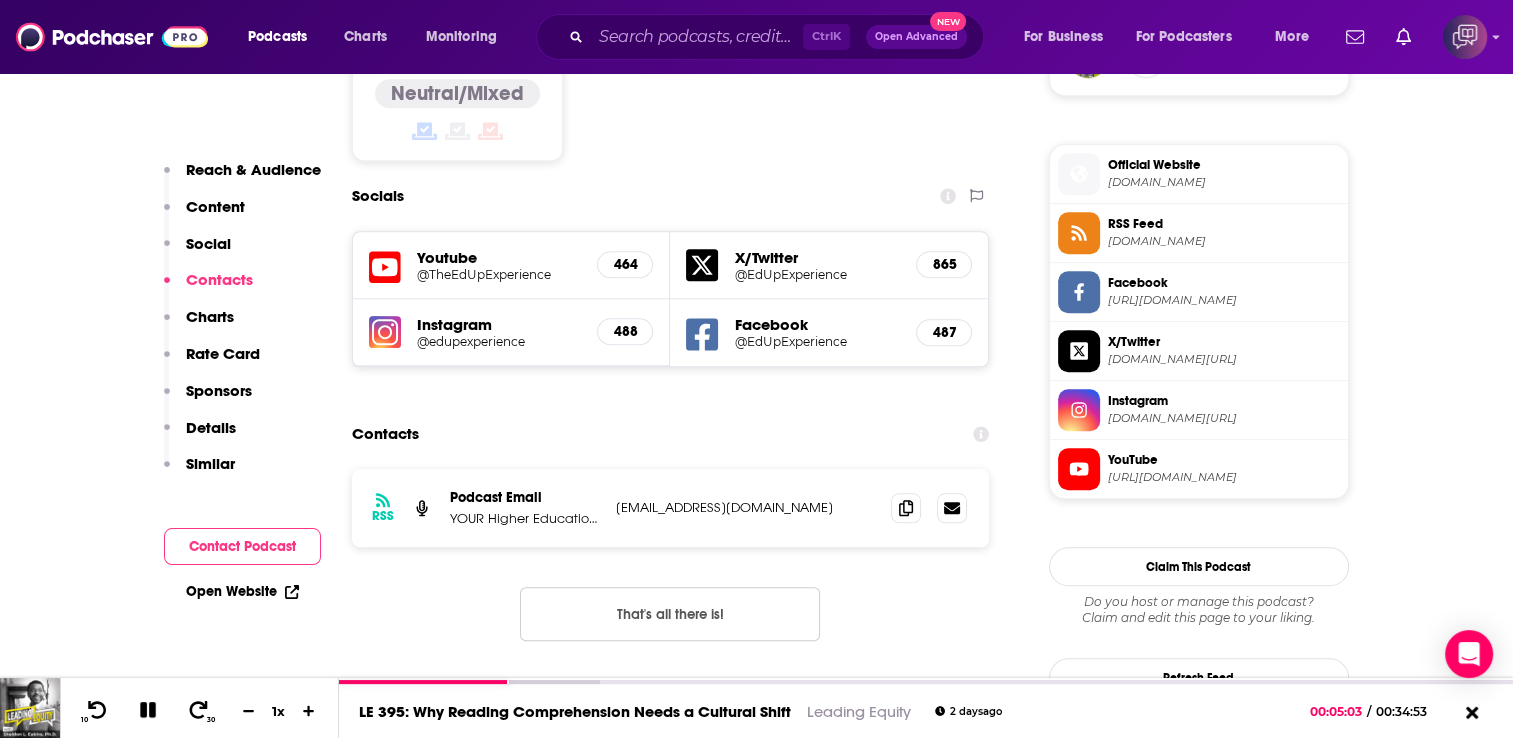 click on "Podcast Email" at bounding box center (525, 497) 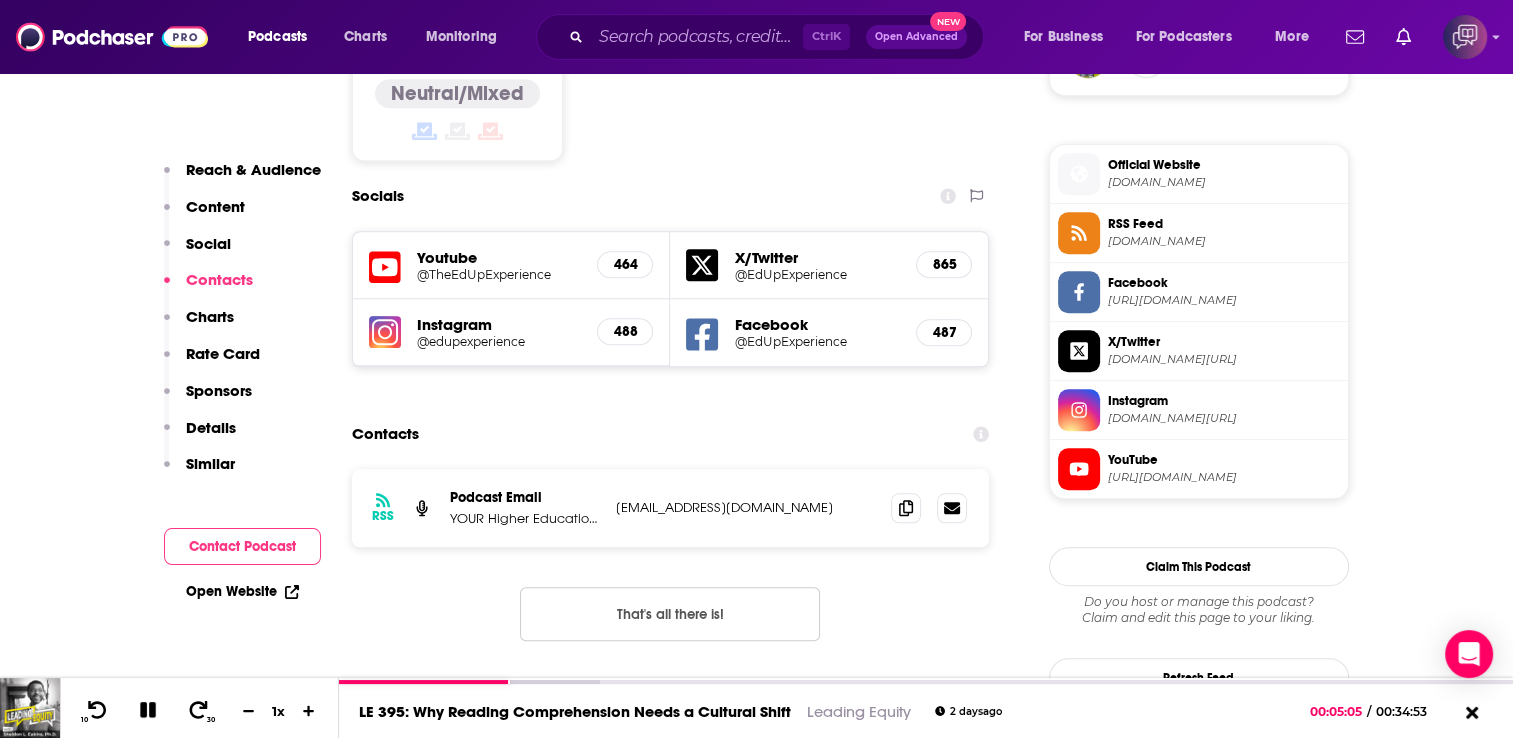 click on "@TheEdUpExperience" at bounding box center (499, 274) 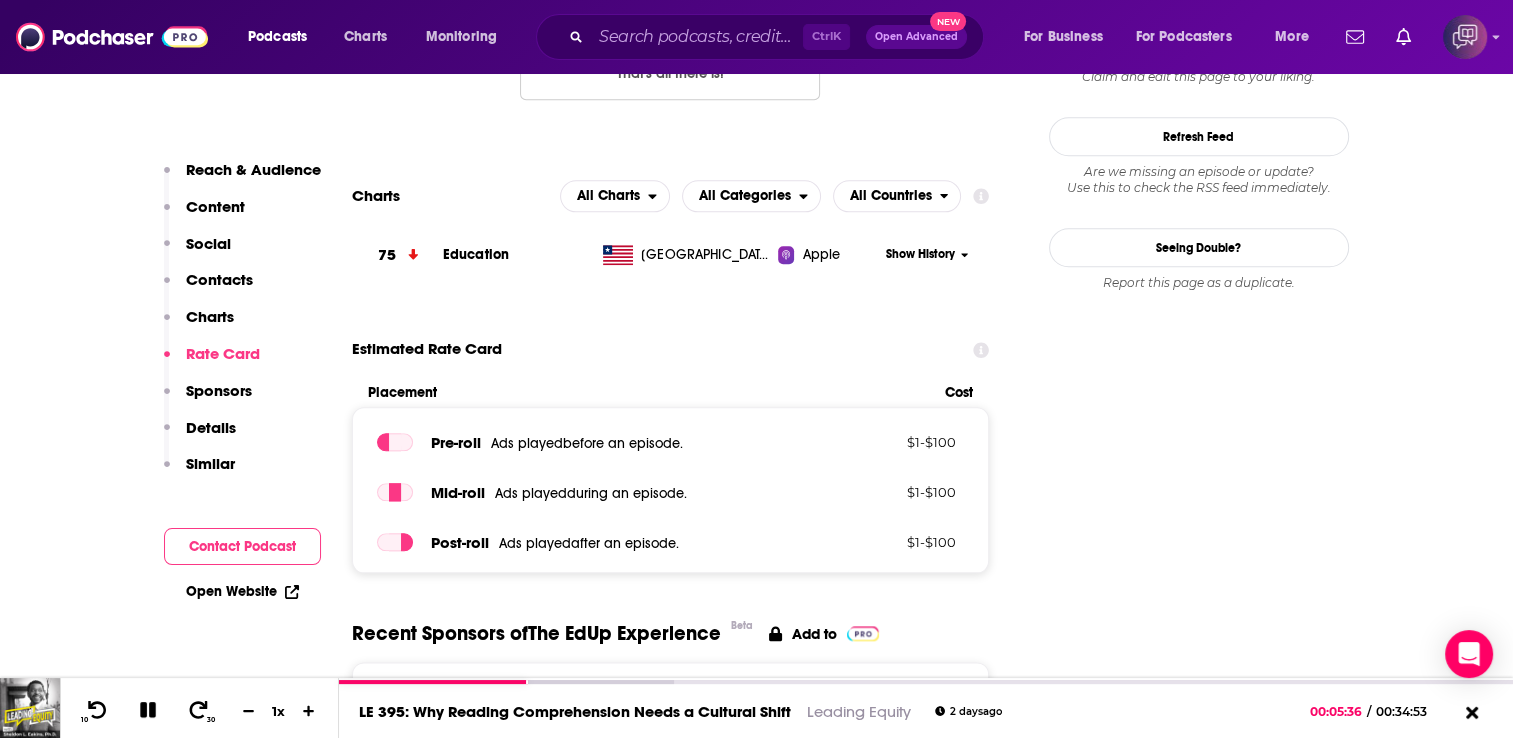 click on "Similar" at bounding box center [210, 463] 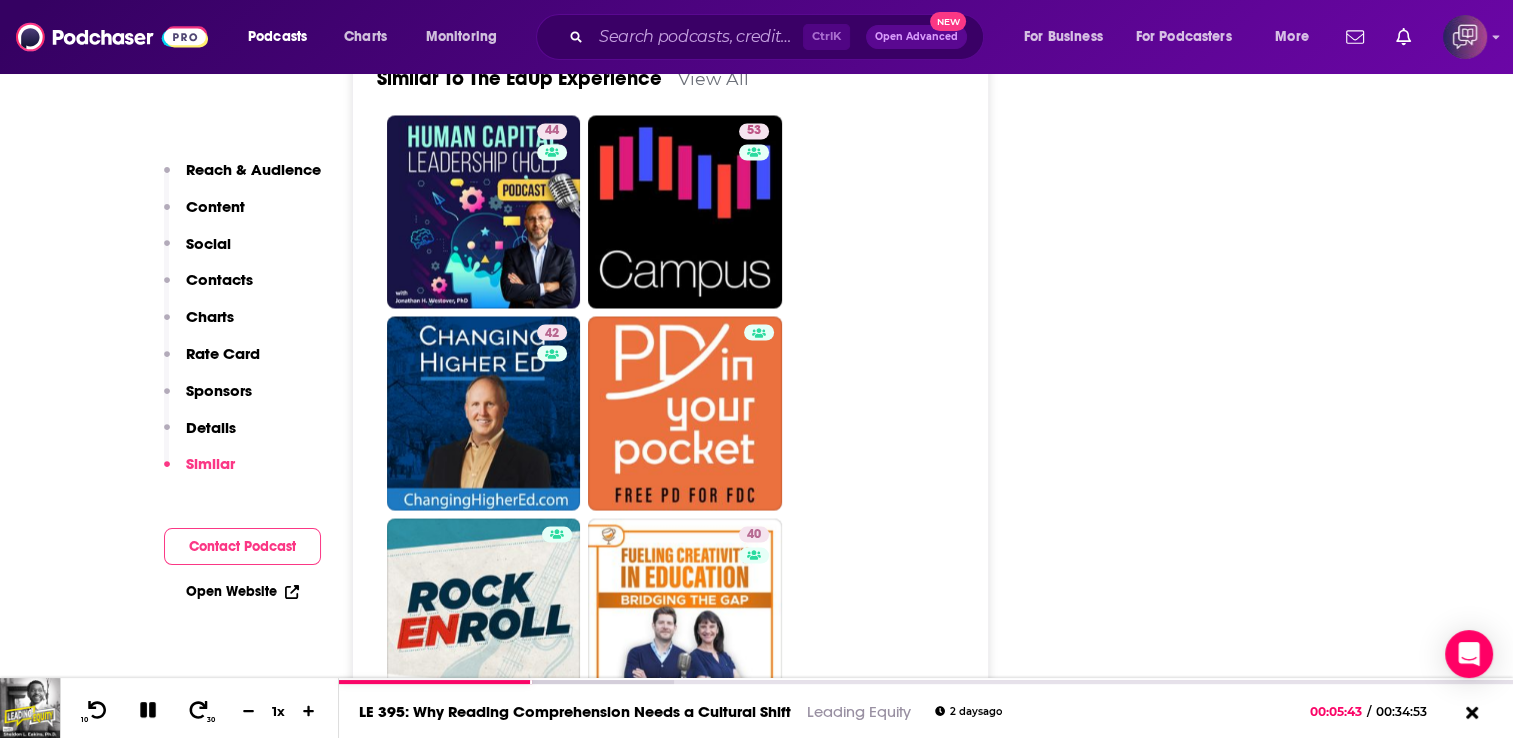 scroll, scrollTop: 3580, scrollLeft: 0, axis: vertical 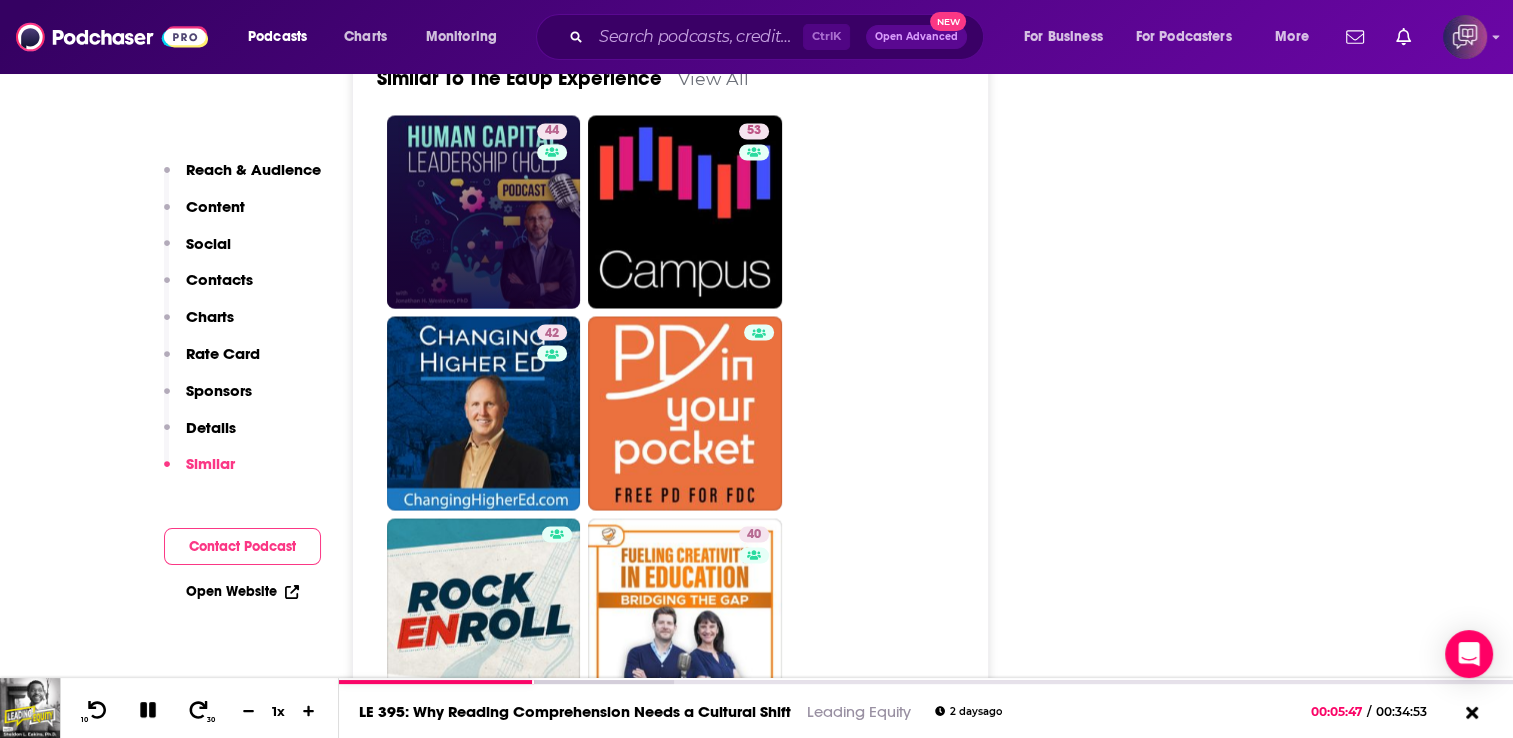 click on "44" at bounding box center (484, 212) 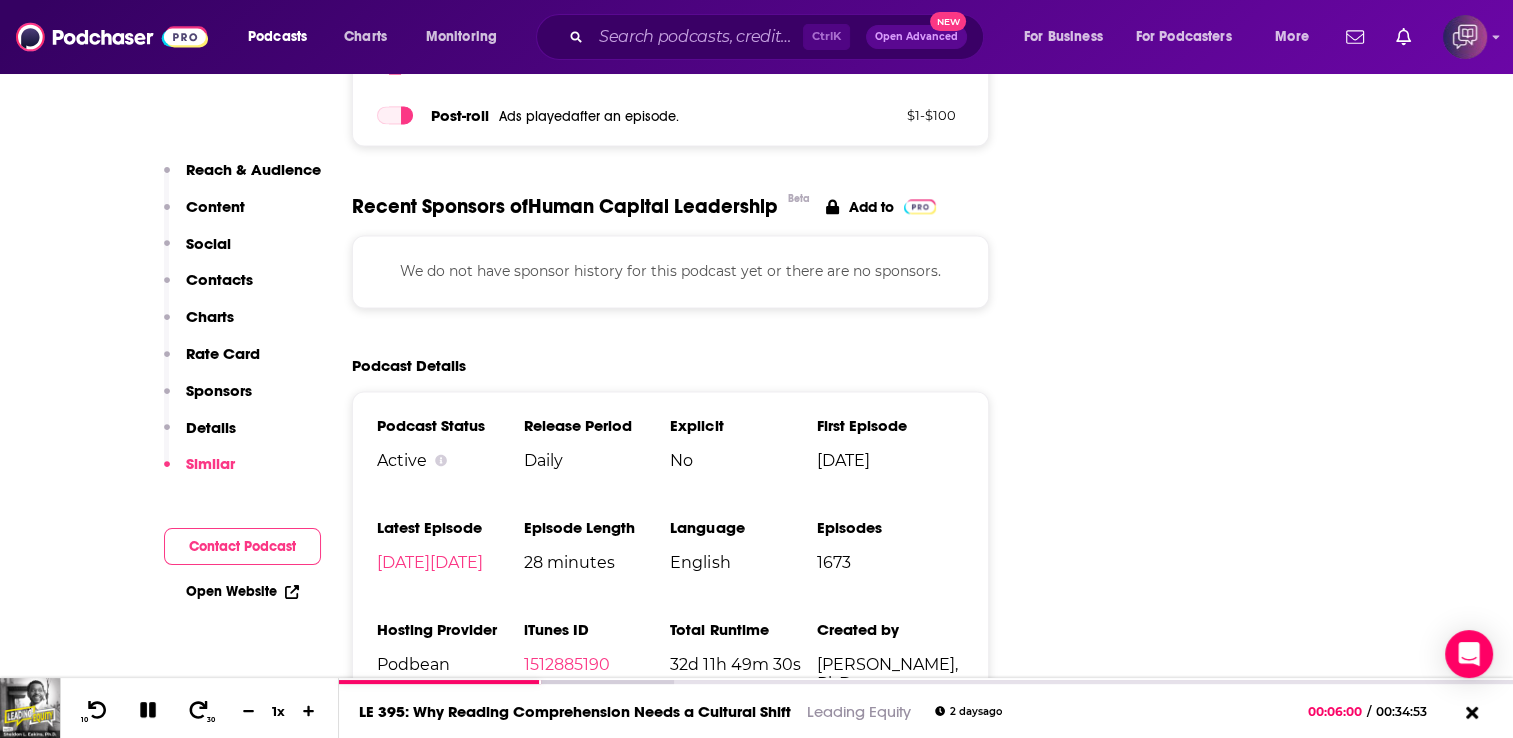 scroll, scrollTop: 2950, scrollLeft: 0, axis: vertical 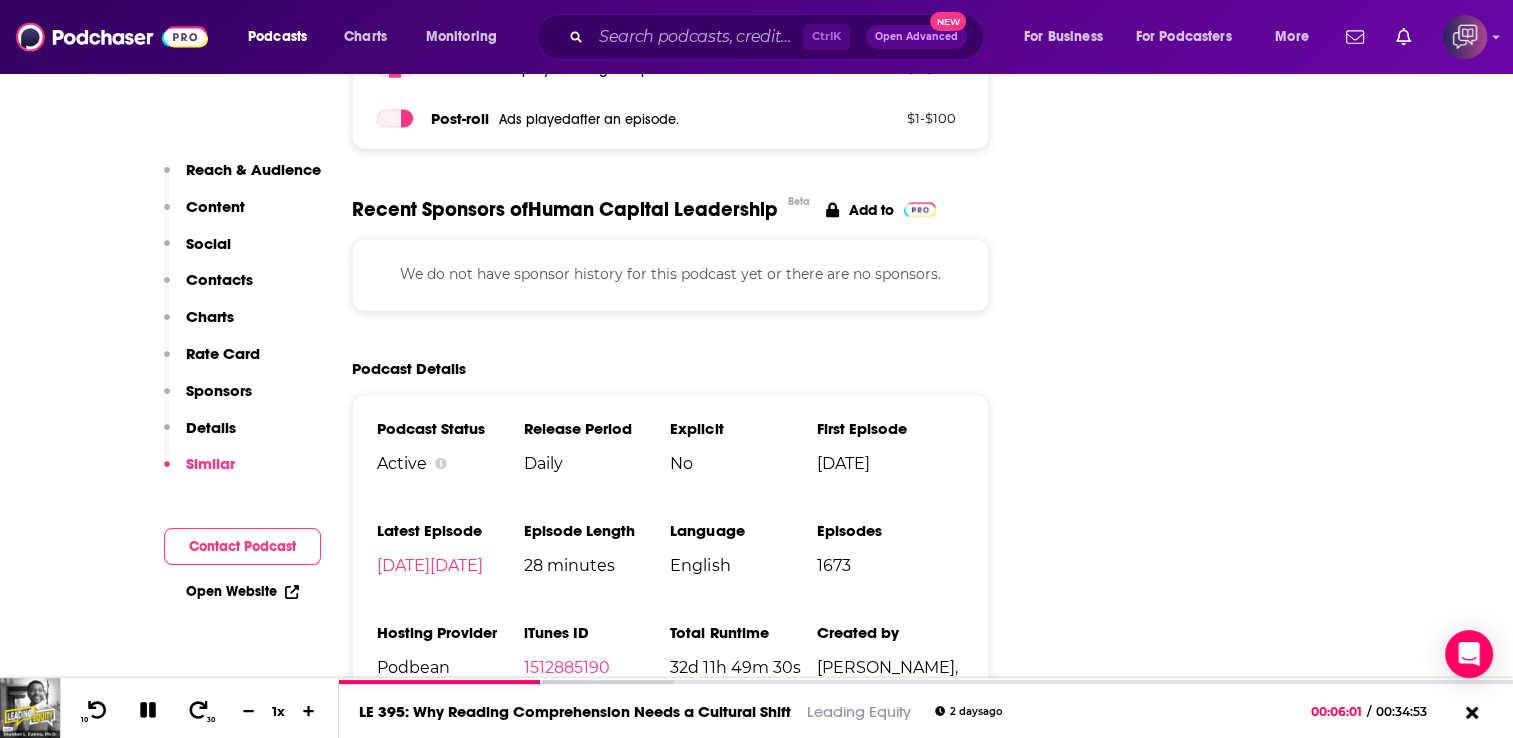 click on "Content" at bounding box center [215, 206] 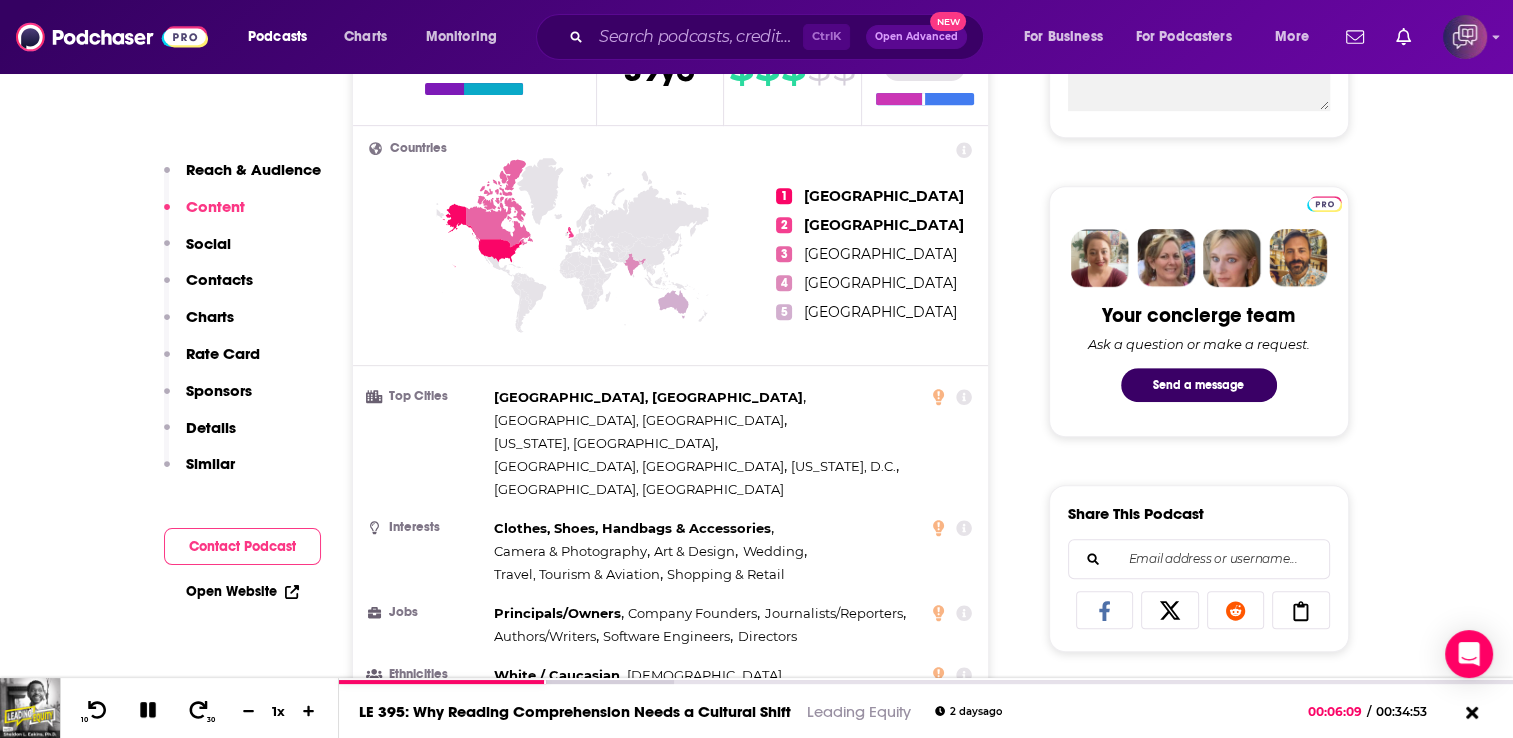 scroll, scrollTop: 323, scrollLeft: 0, axis: vertical 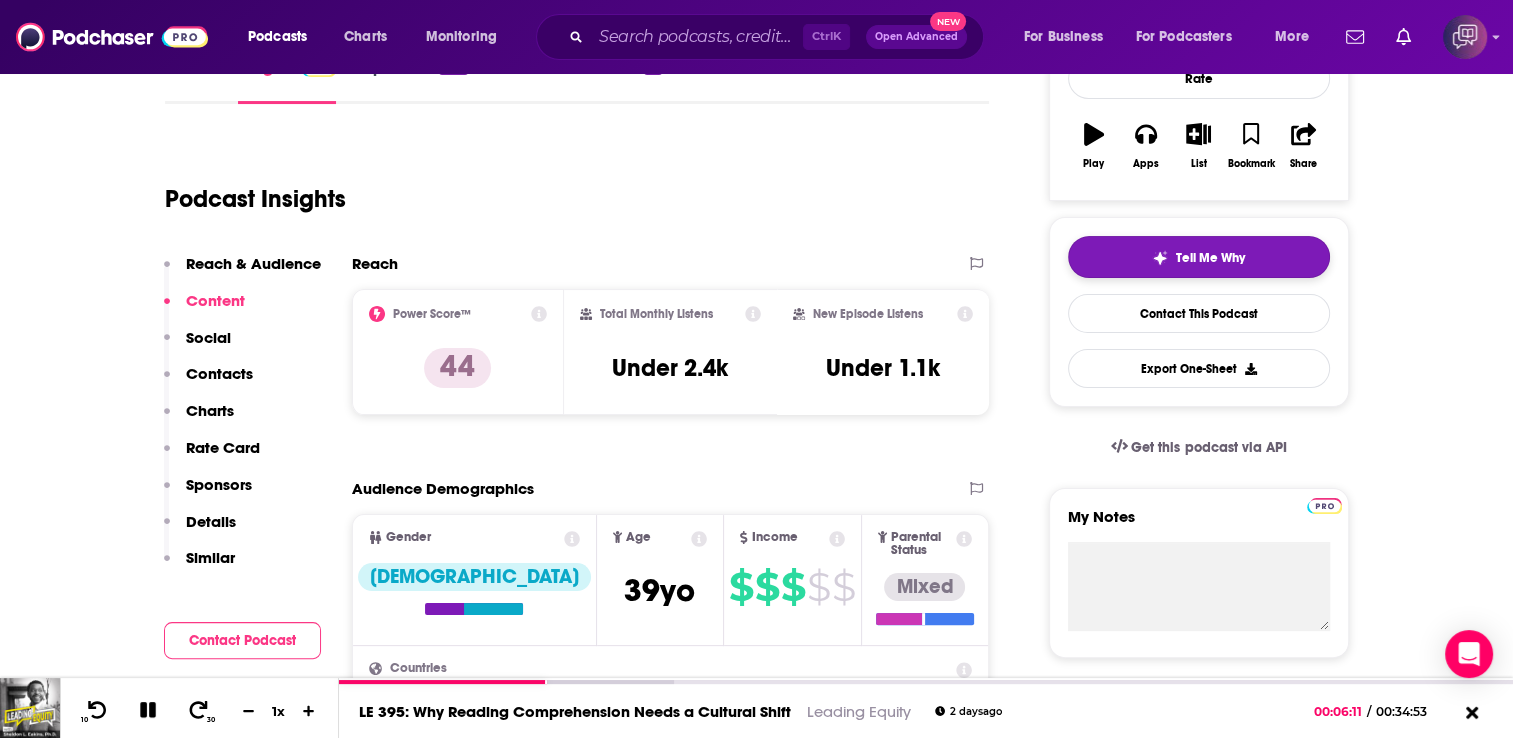 click on "Tell Me Why" at bounding box center (1199, 257) 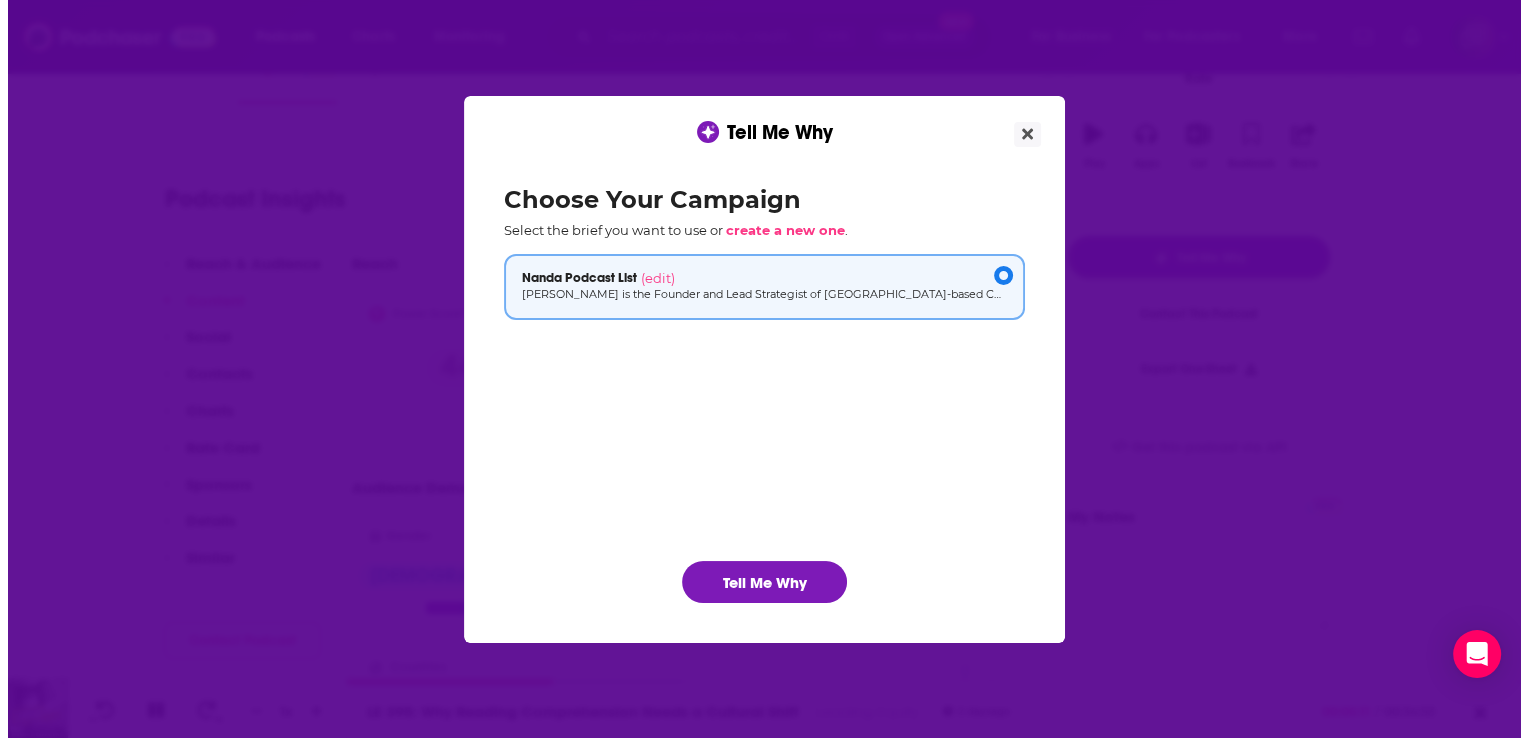 scroll, scrollTop: 0, scrollLeft: 0, axis: both 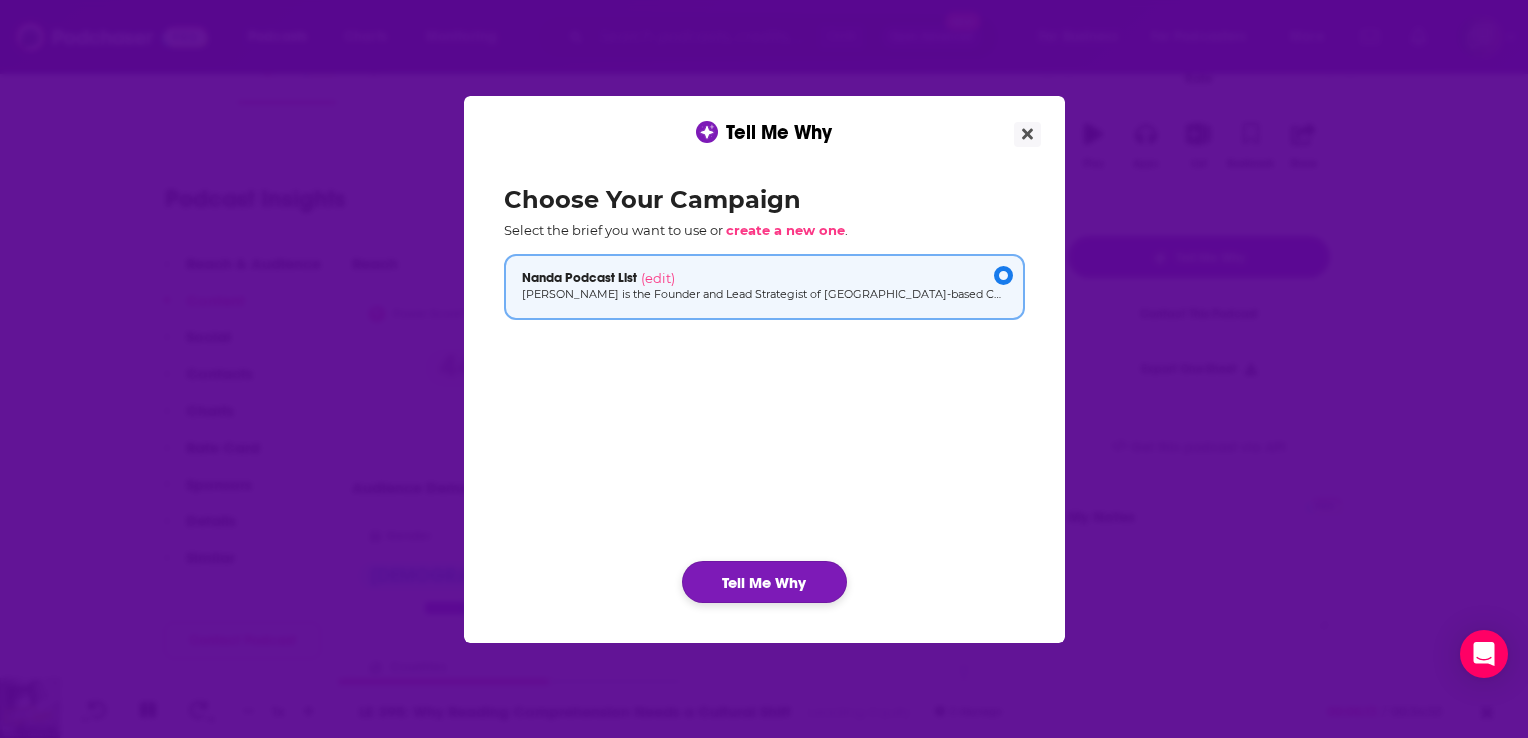 click on "Tell Me Why" 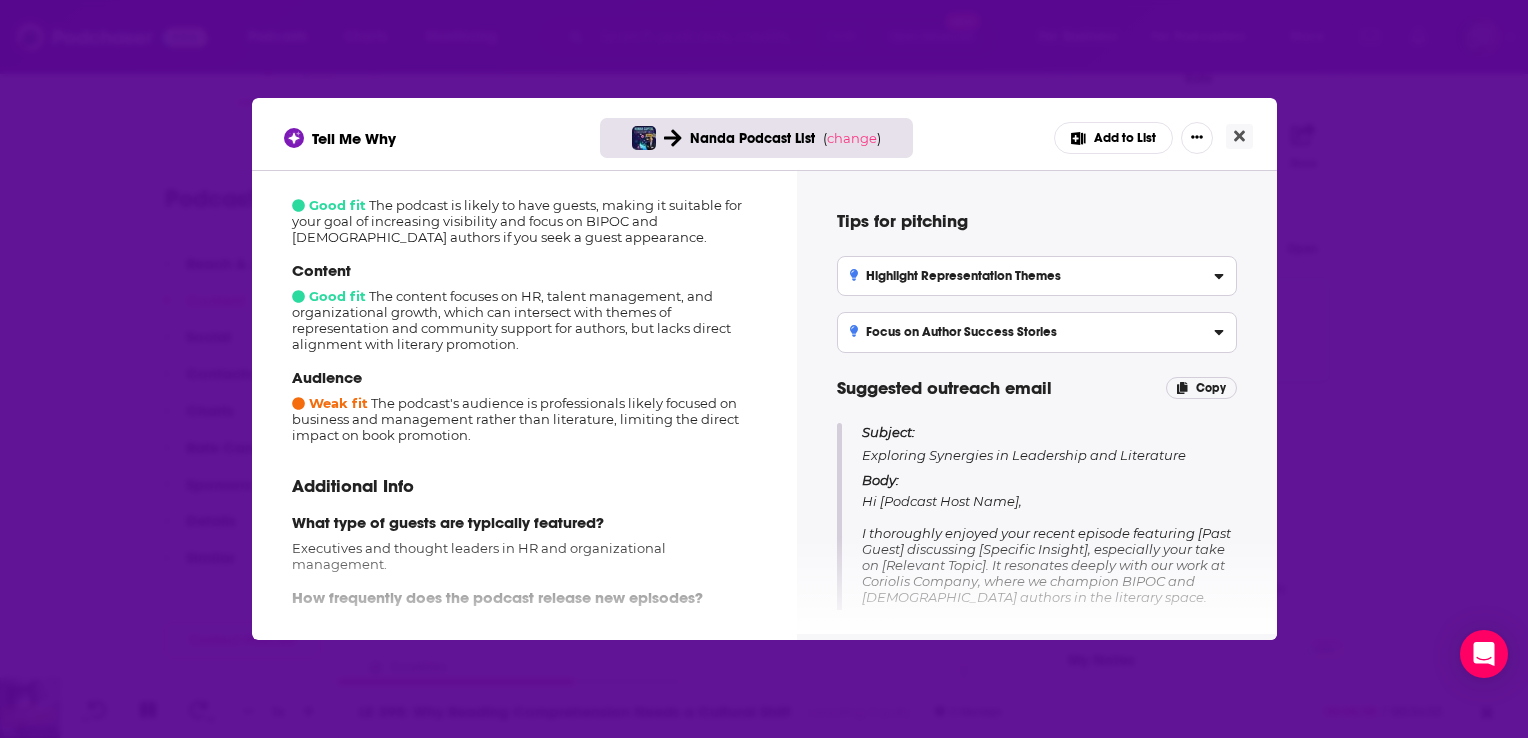 scroll, scrollTop: 280, scrollLeft: 0, axis: vertical 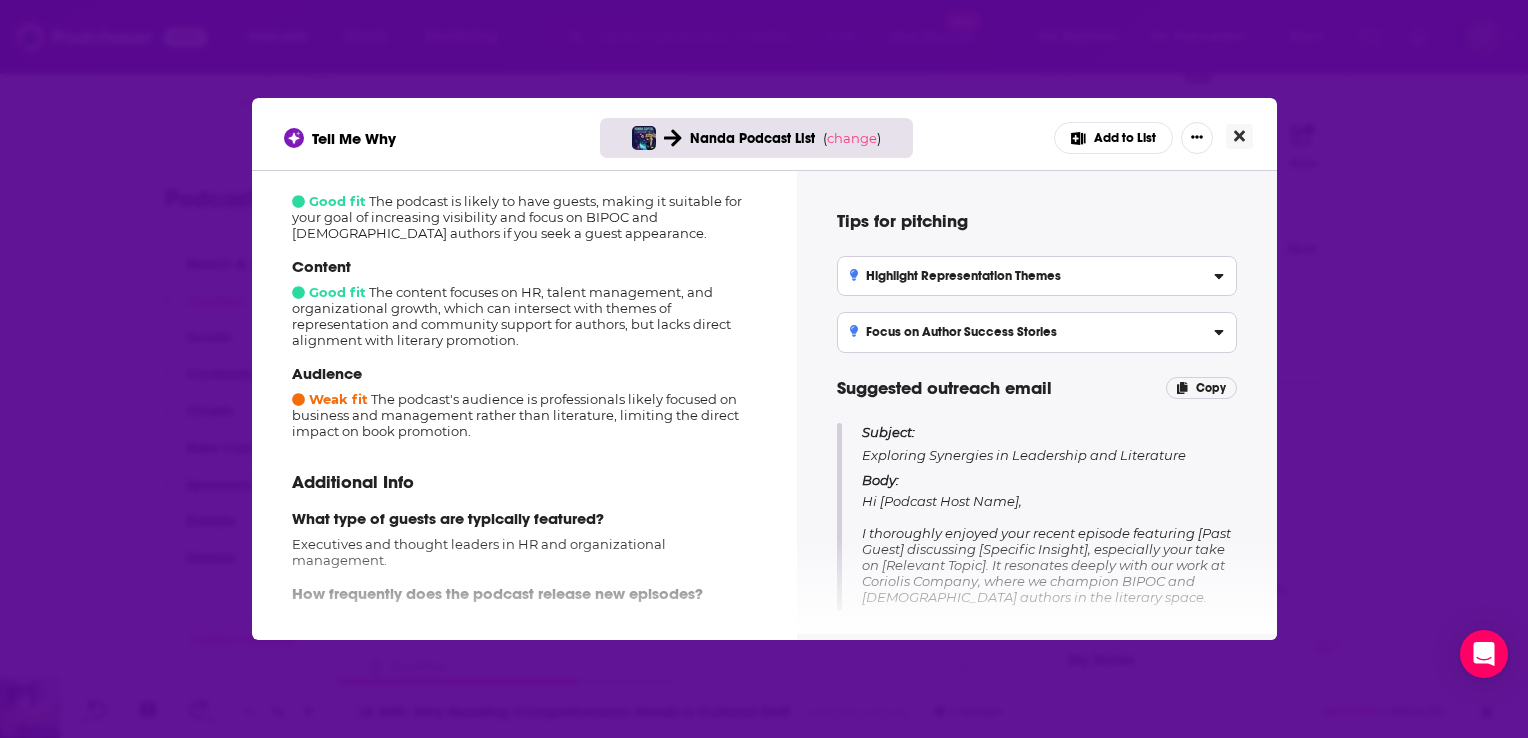click at bounding box center [1239, 136] 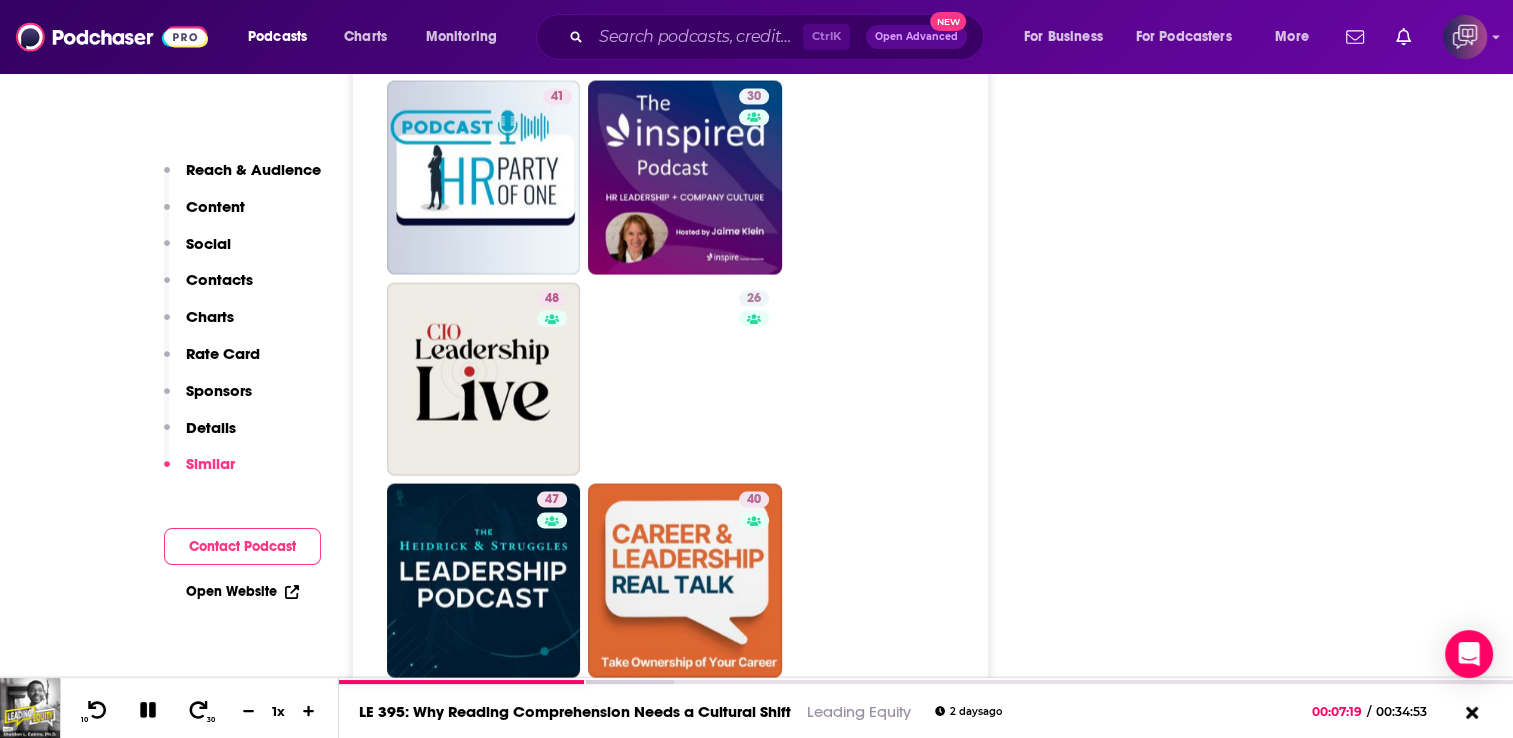 scroll, scrollTop: 4063, scrollLeft: 0, axis: vertical 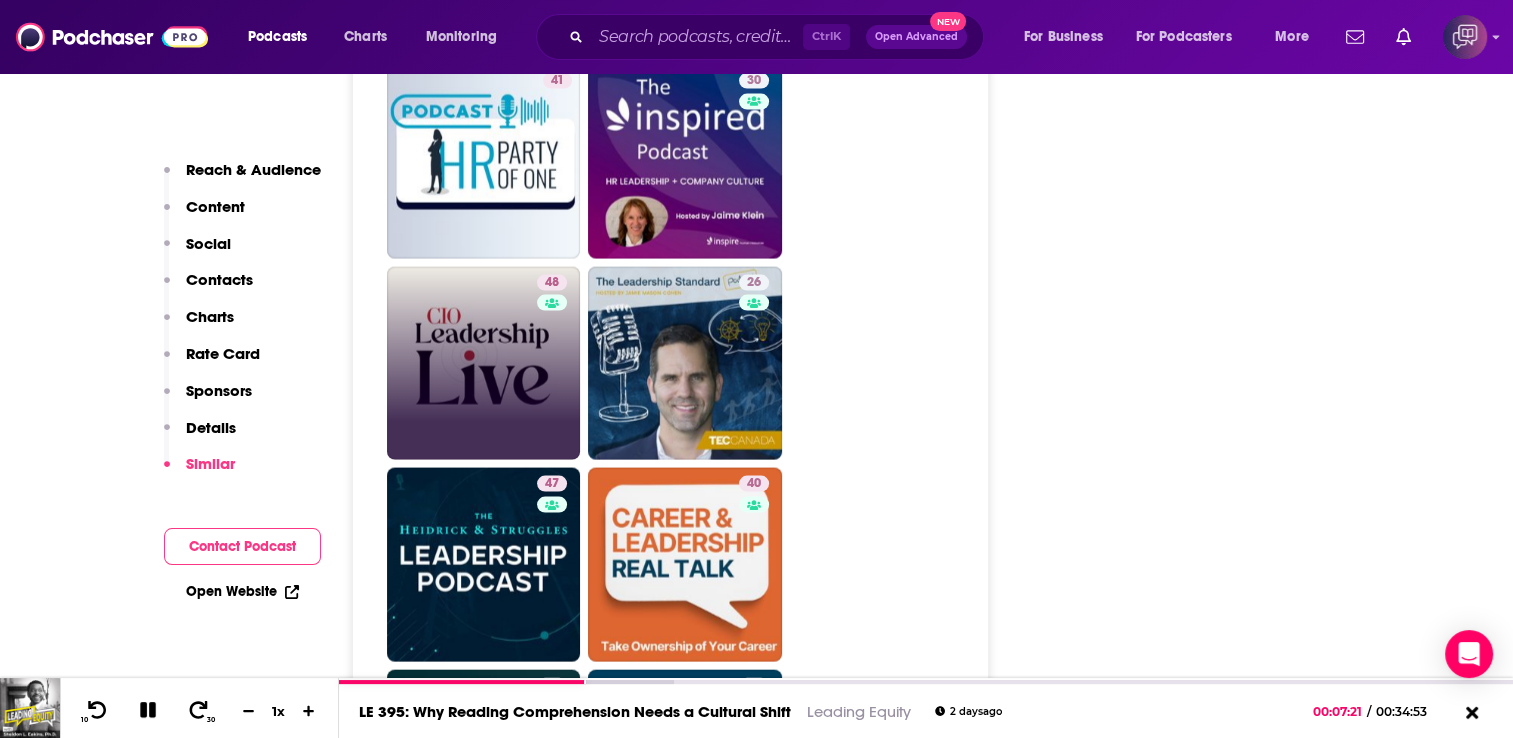 click on "48" at bounding box center [484, 364] 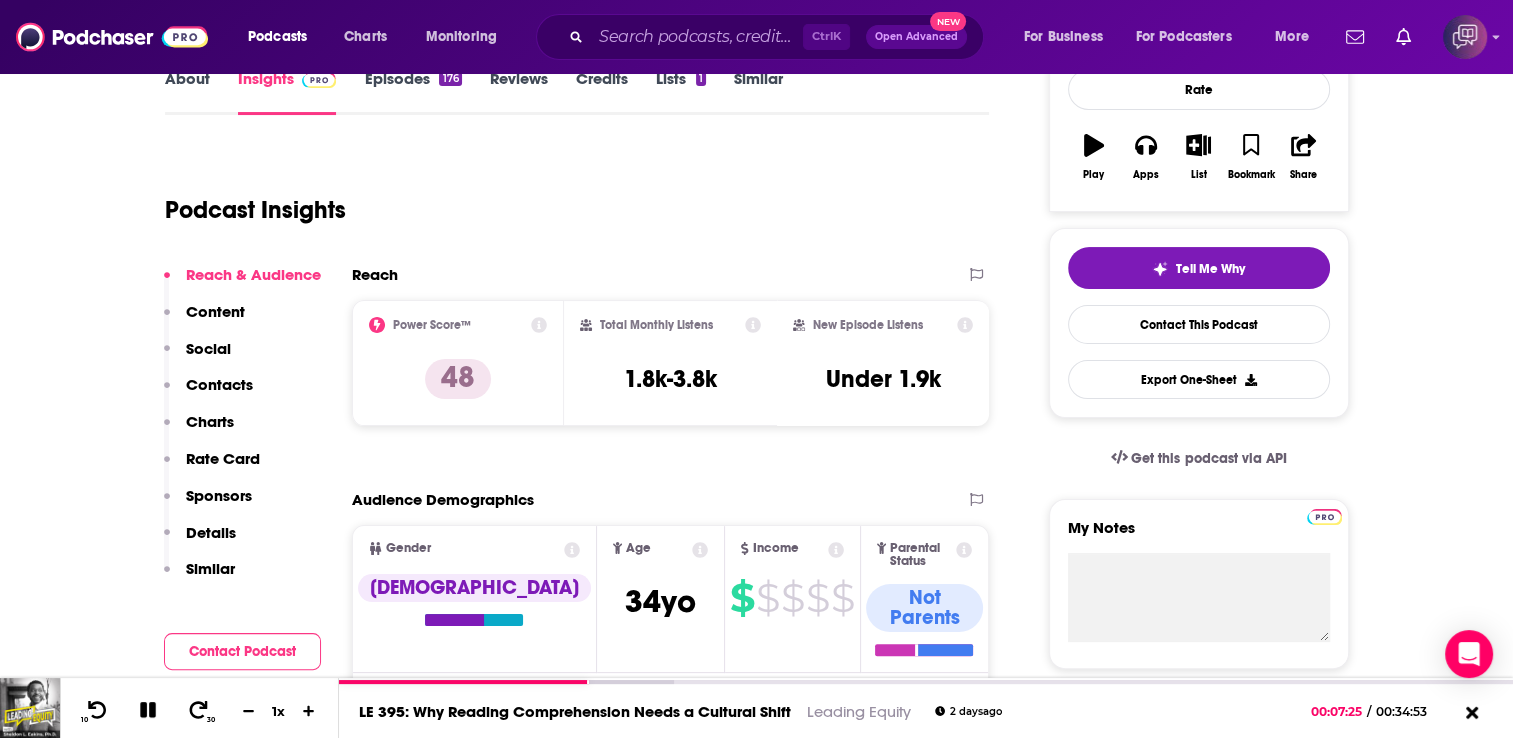 scroll, scrollTop: 250, scrollLeft: 0, axis: vertical 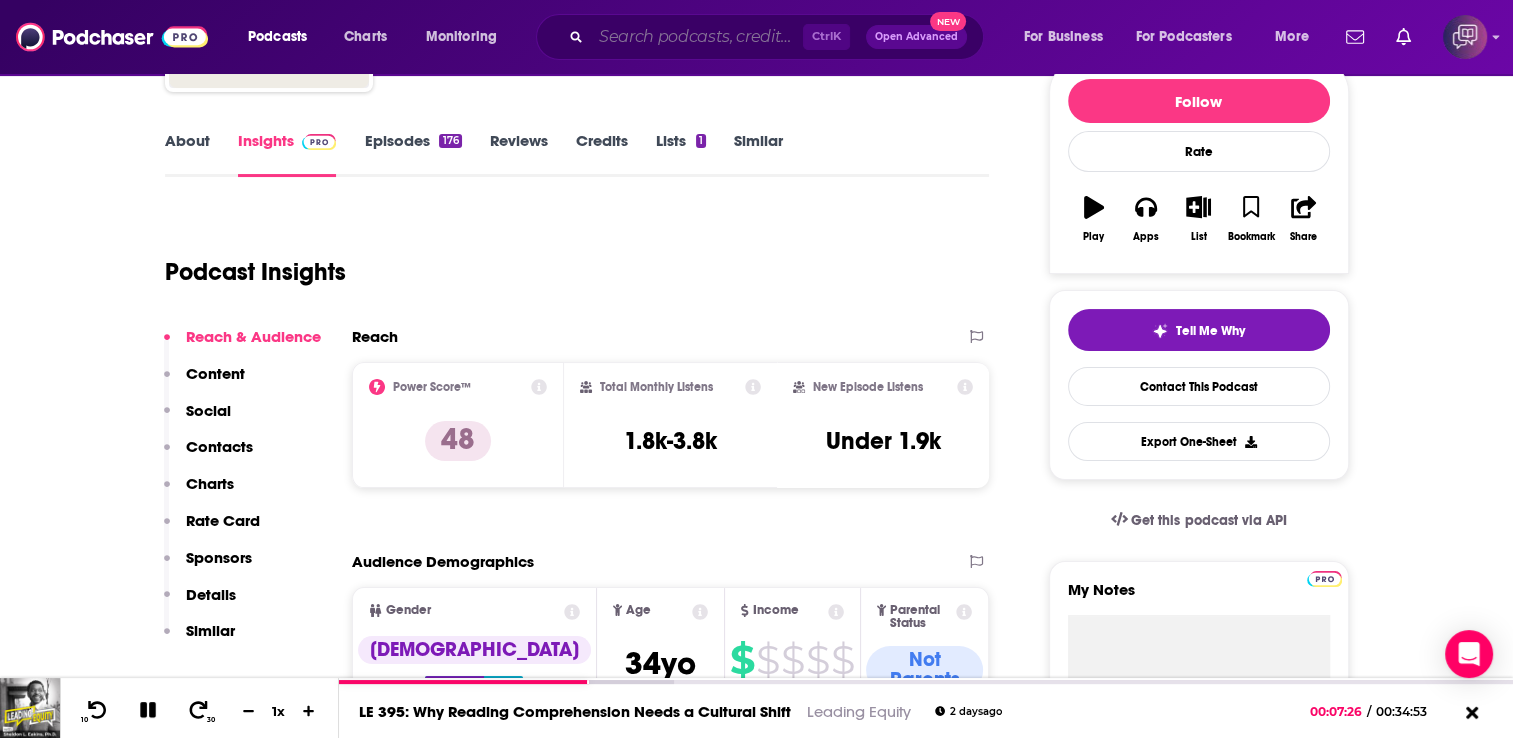 click at bounding box center [697, 37] 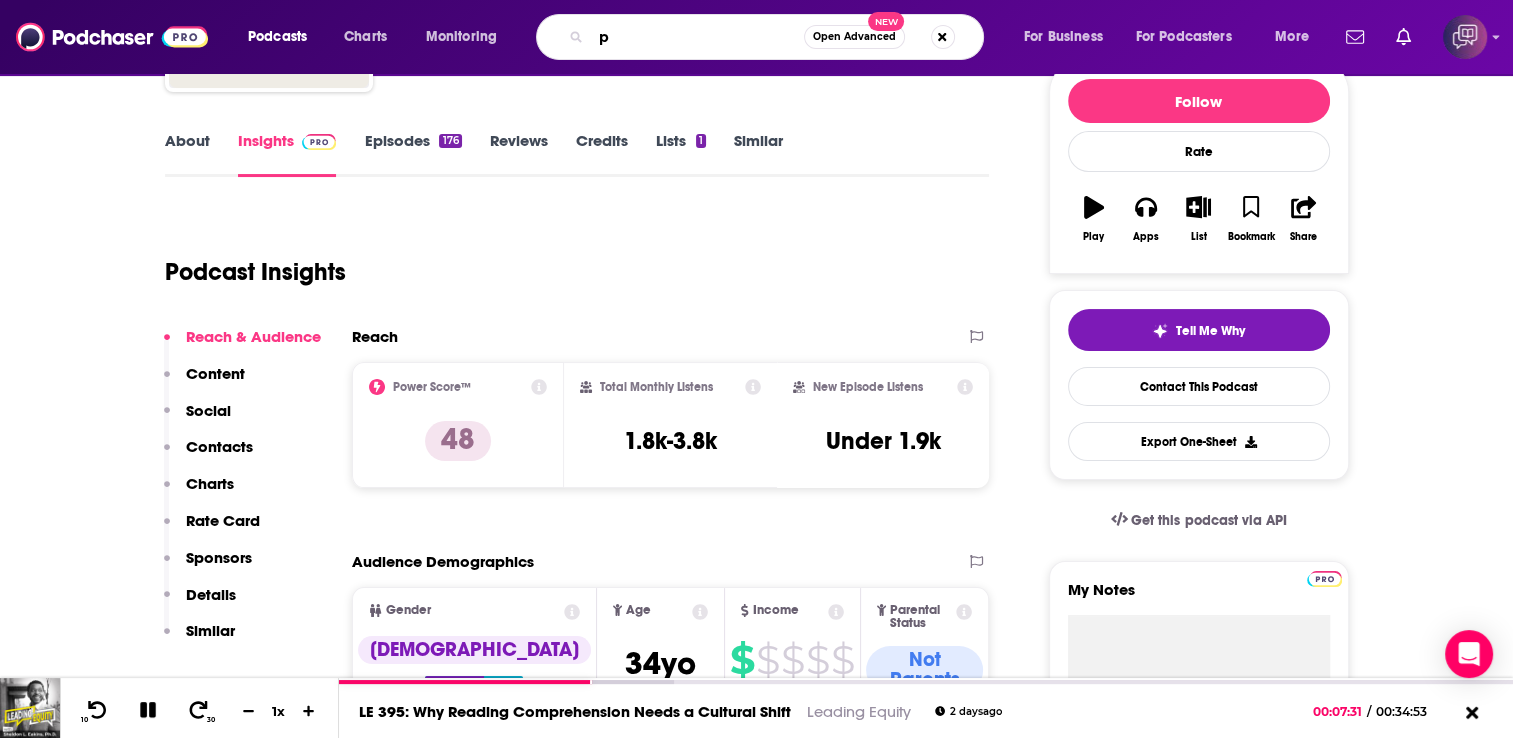 type on "pr" 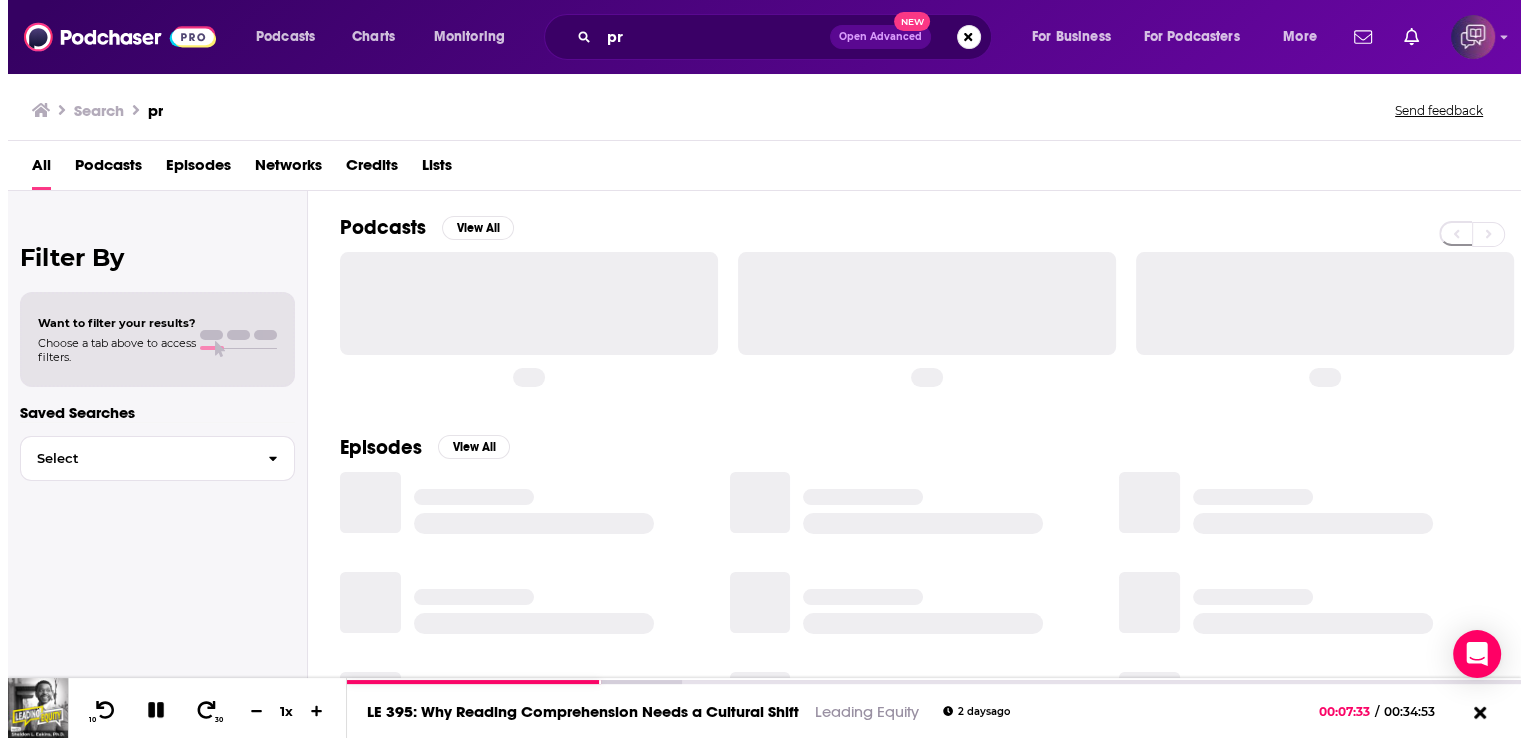 scroll, scrollTop: 0, scrollLeft: 0, axis: both 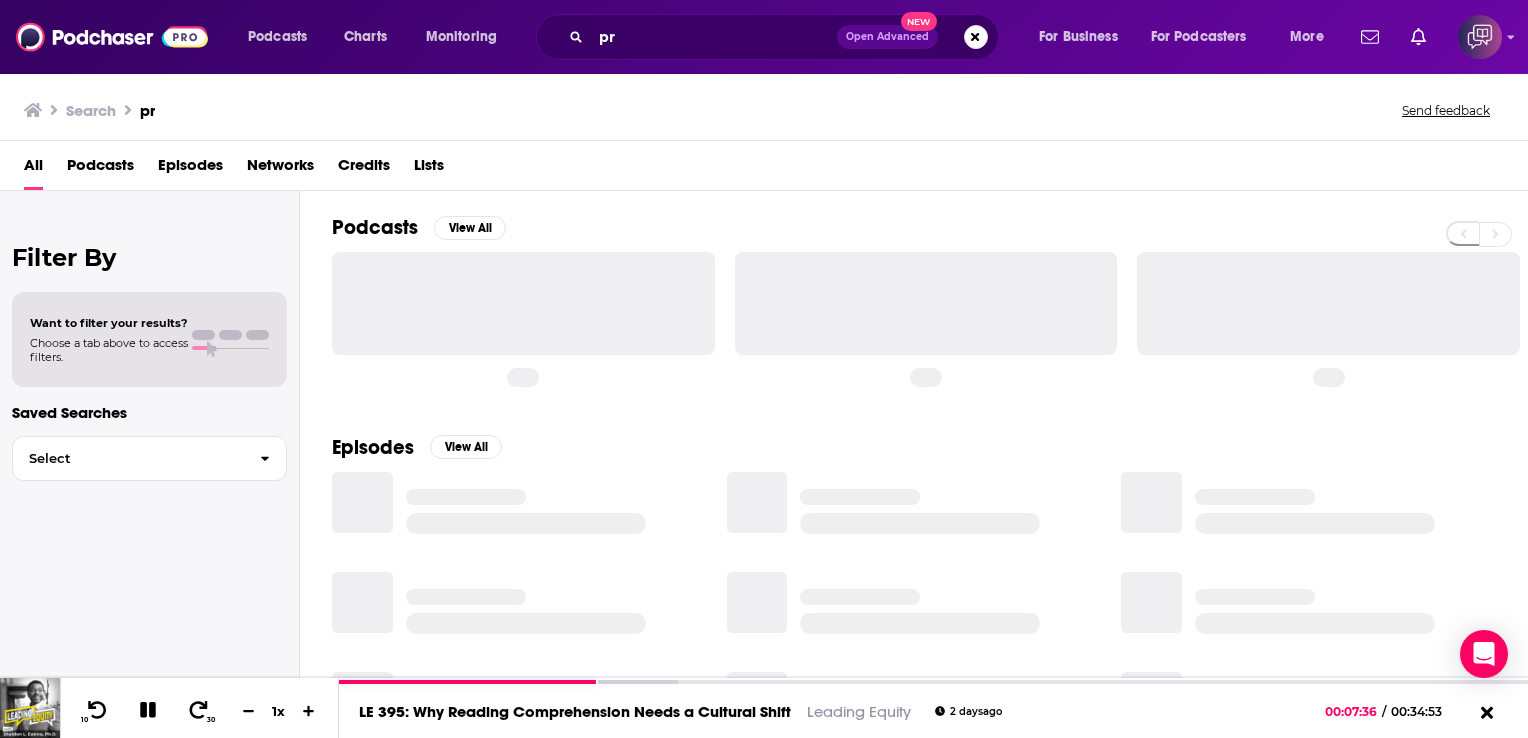 click on "Podcasts" at bounding box center (100, 169) 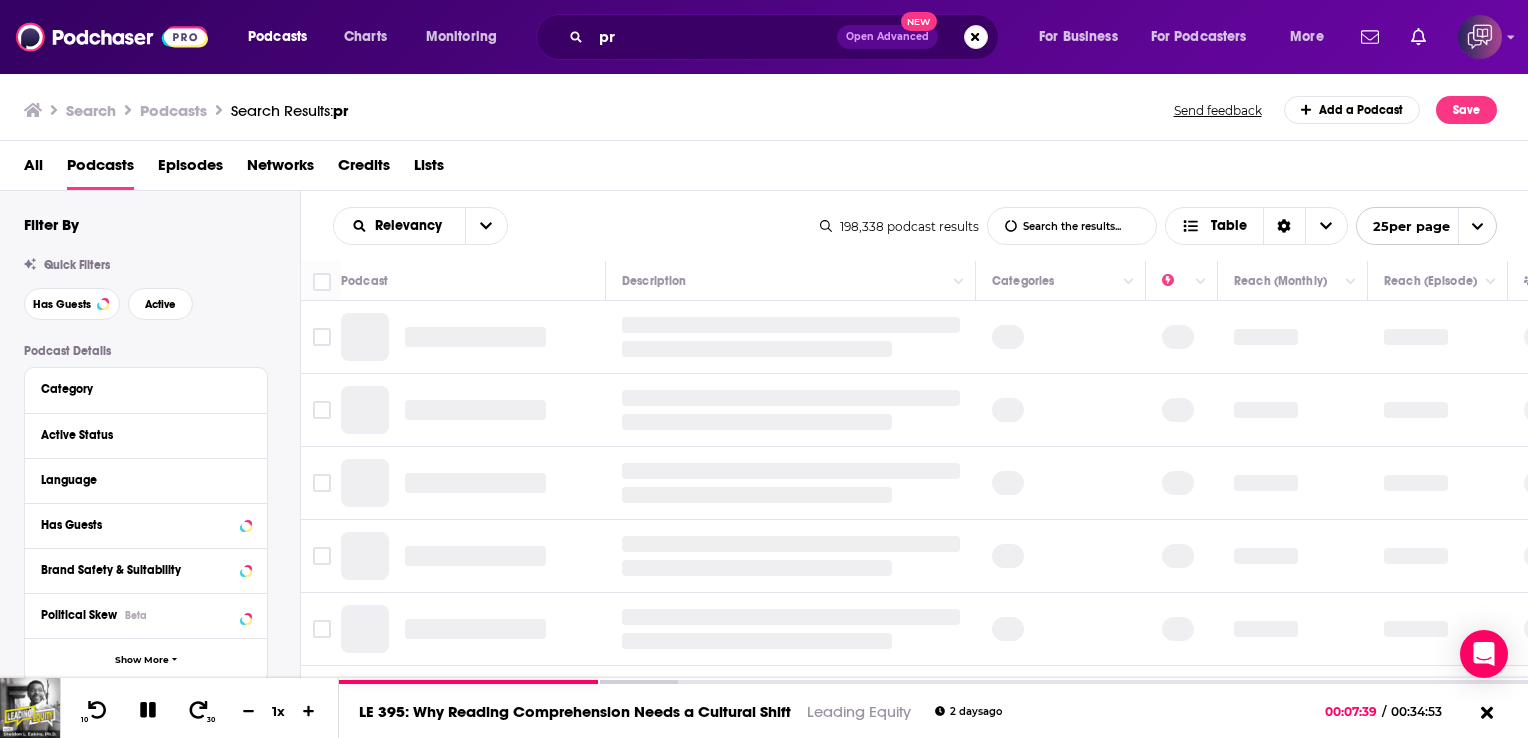 scroll, scrollTop: 64, scrollLeft: 0, axis: vertical 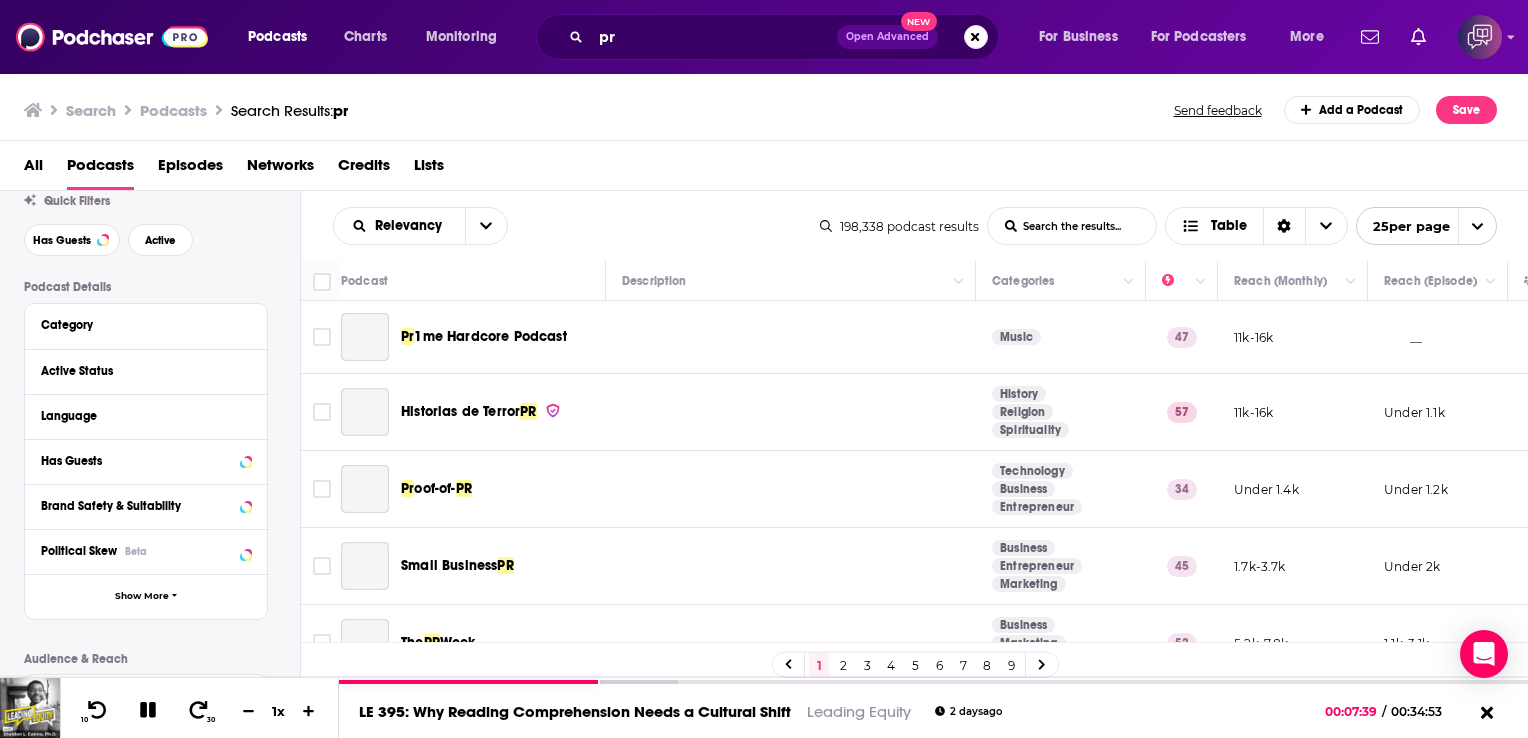 click on "Active Status" at bounding box center (139, 371) 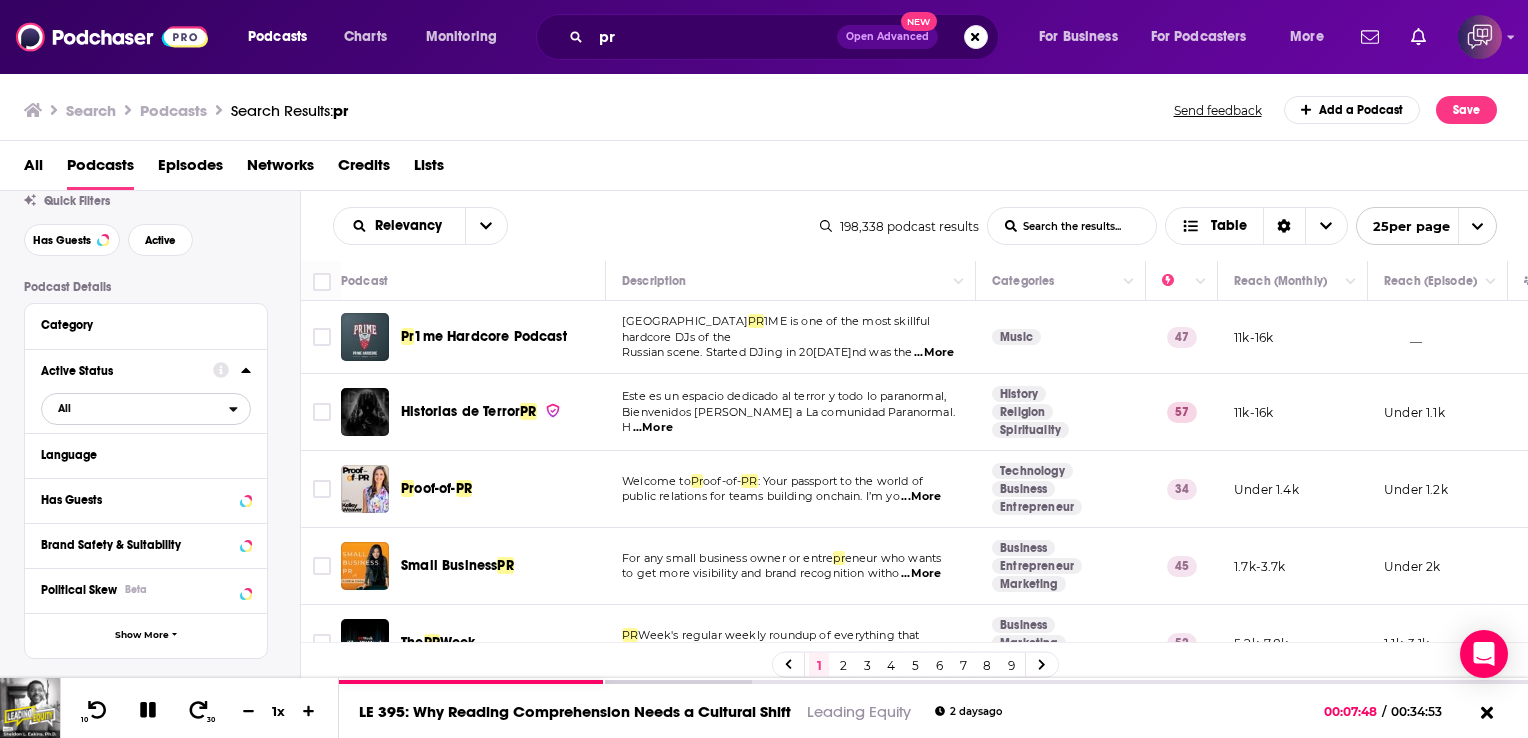 click on "All" at bounding box center [135, 408] 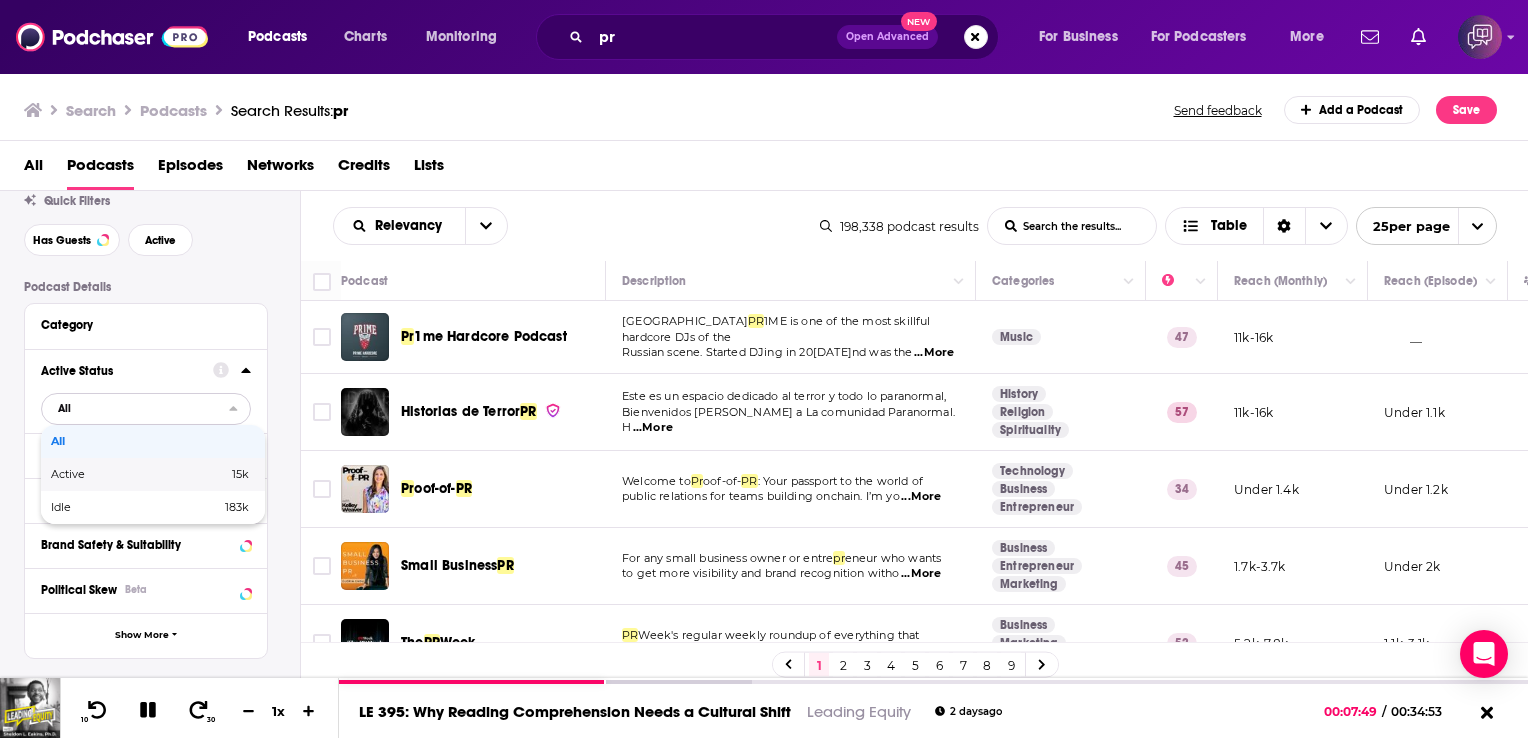 click on "Active 15k" at bounding box center [153, 474] 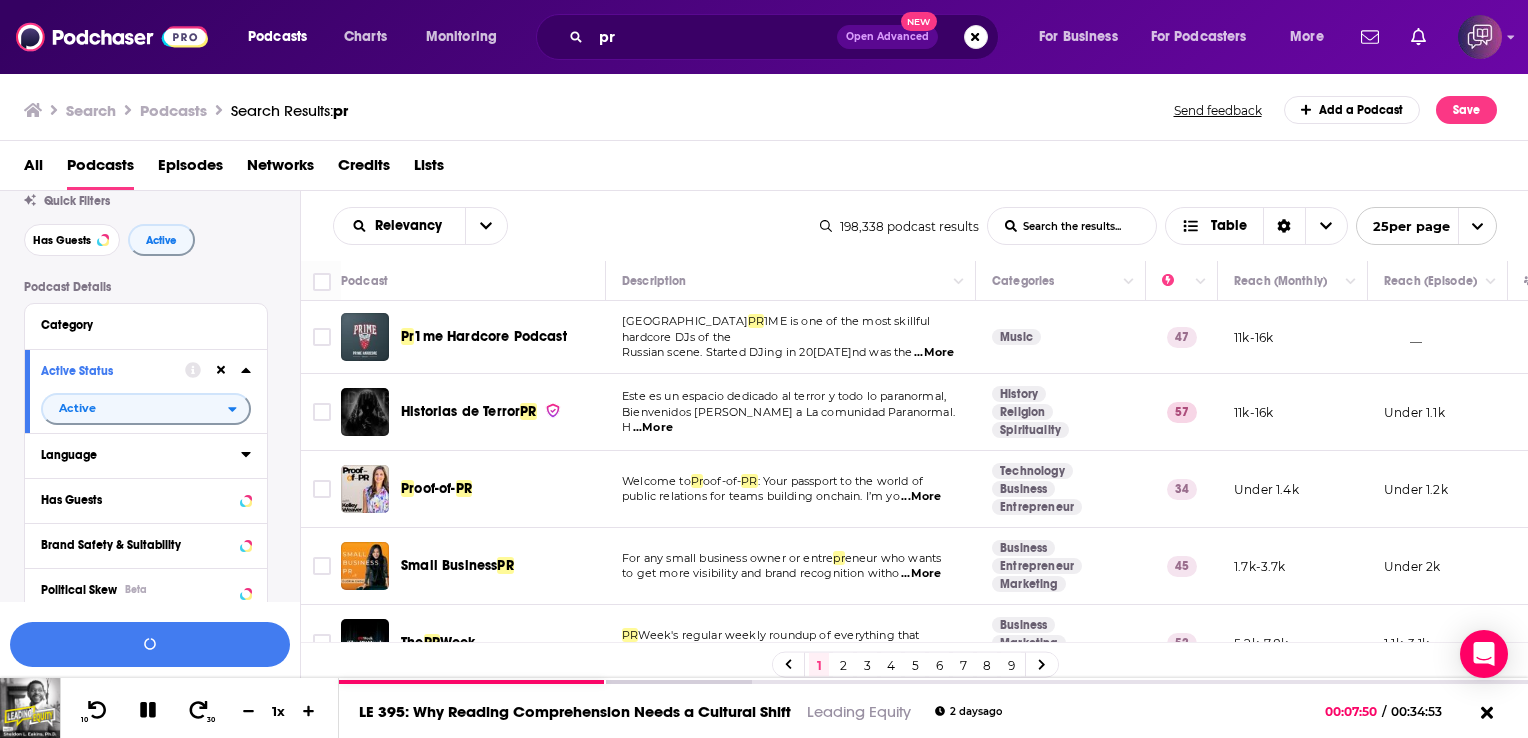 click on "Language" at bounding box center (134, 455) 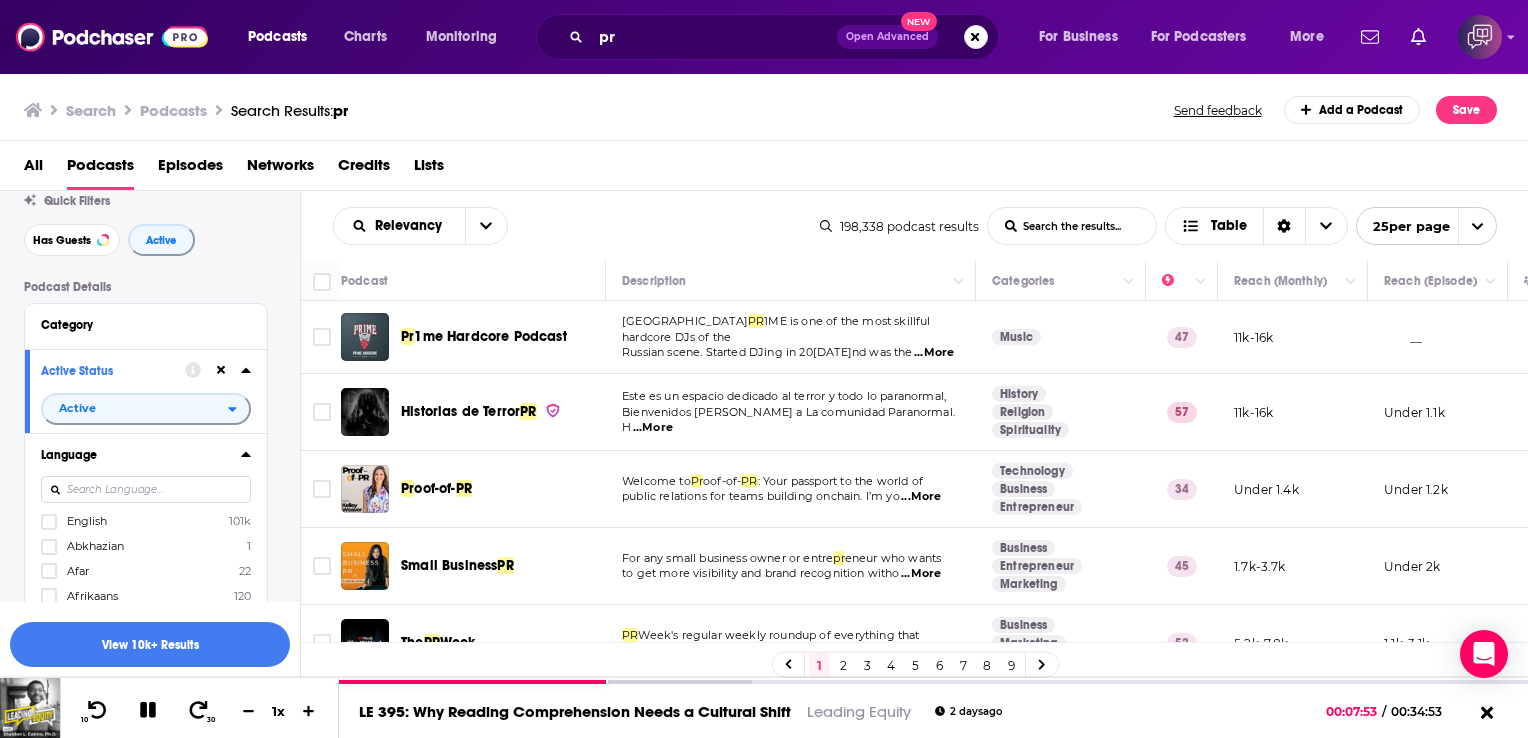 click on "English 101k" at bounding box center [146, 521] 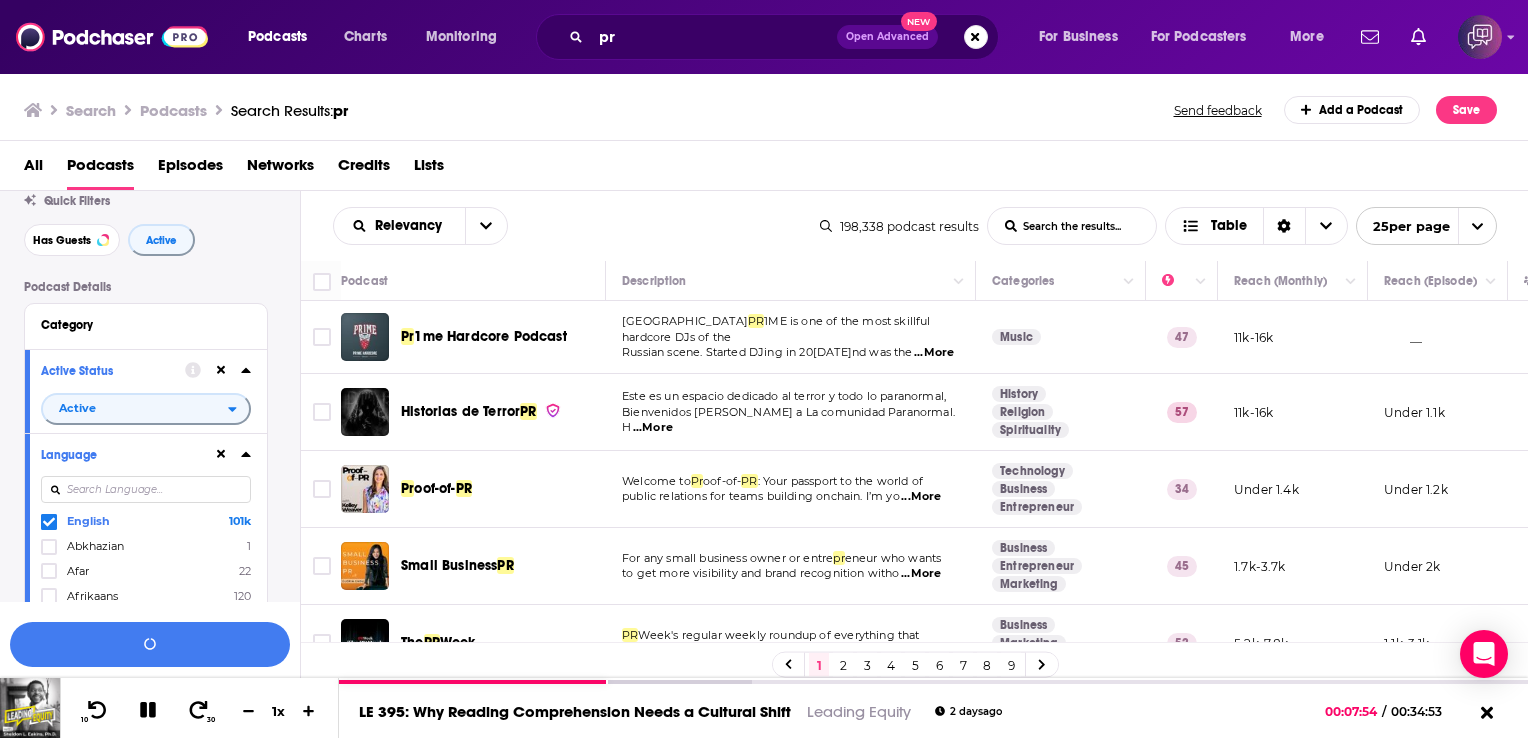 scroll, scrollTop: 292, scrollLeft: 0, axis: vertical 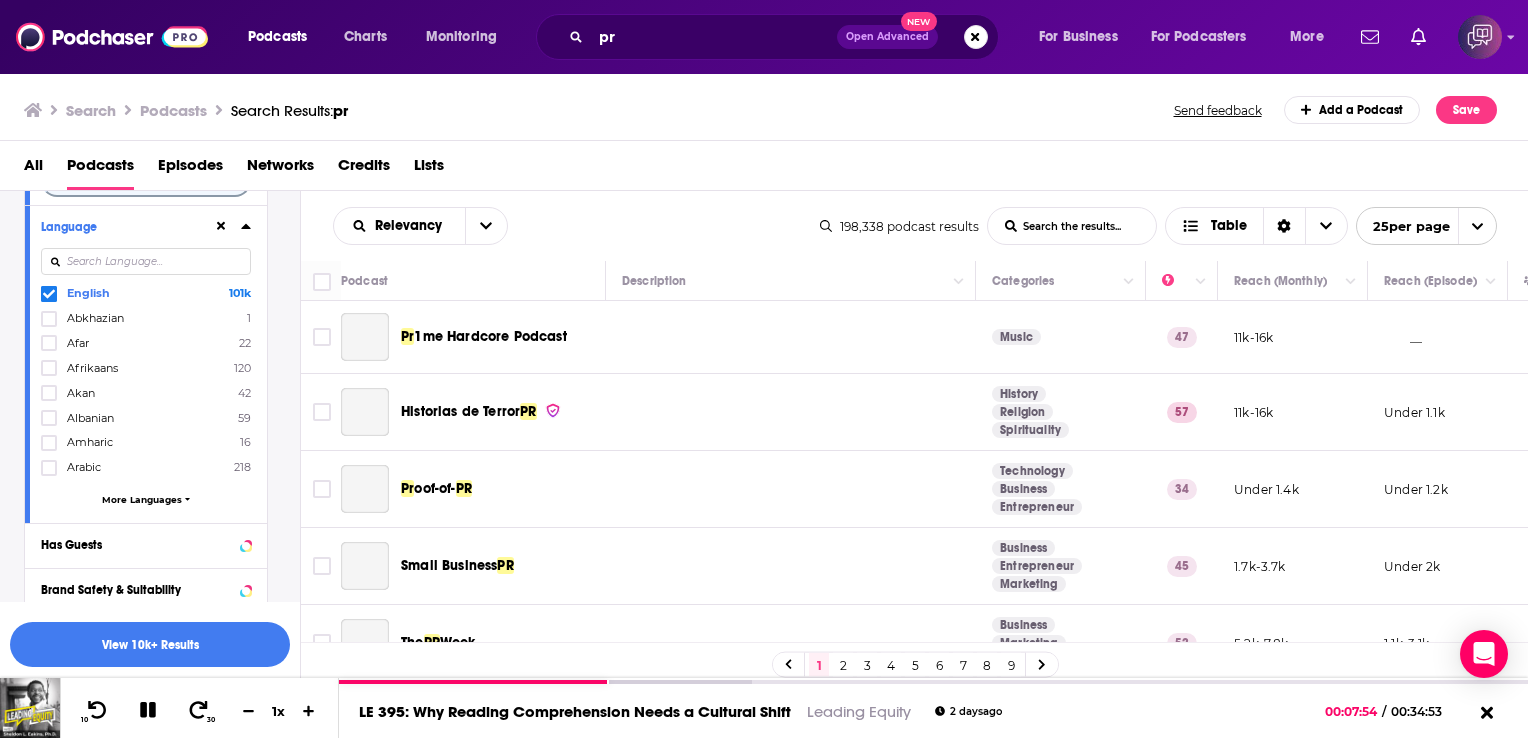click on "16" at bounding box center [245, 442] 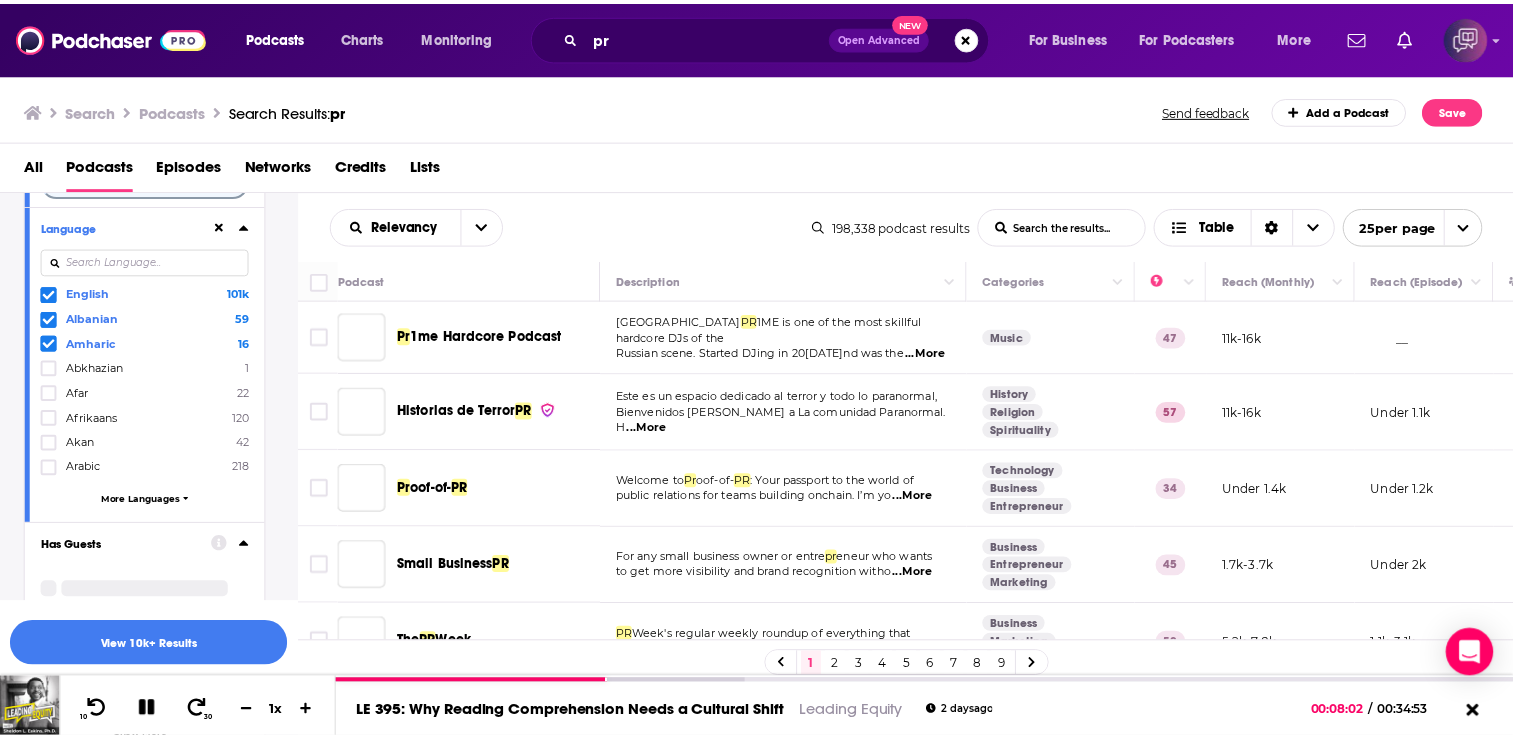 scroll, scrollTop: 400, scrollLeft: 0, axis: vertical 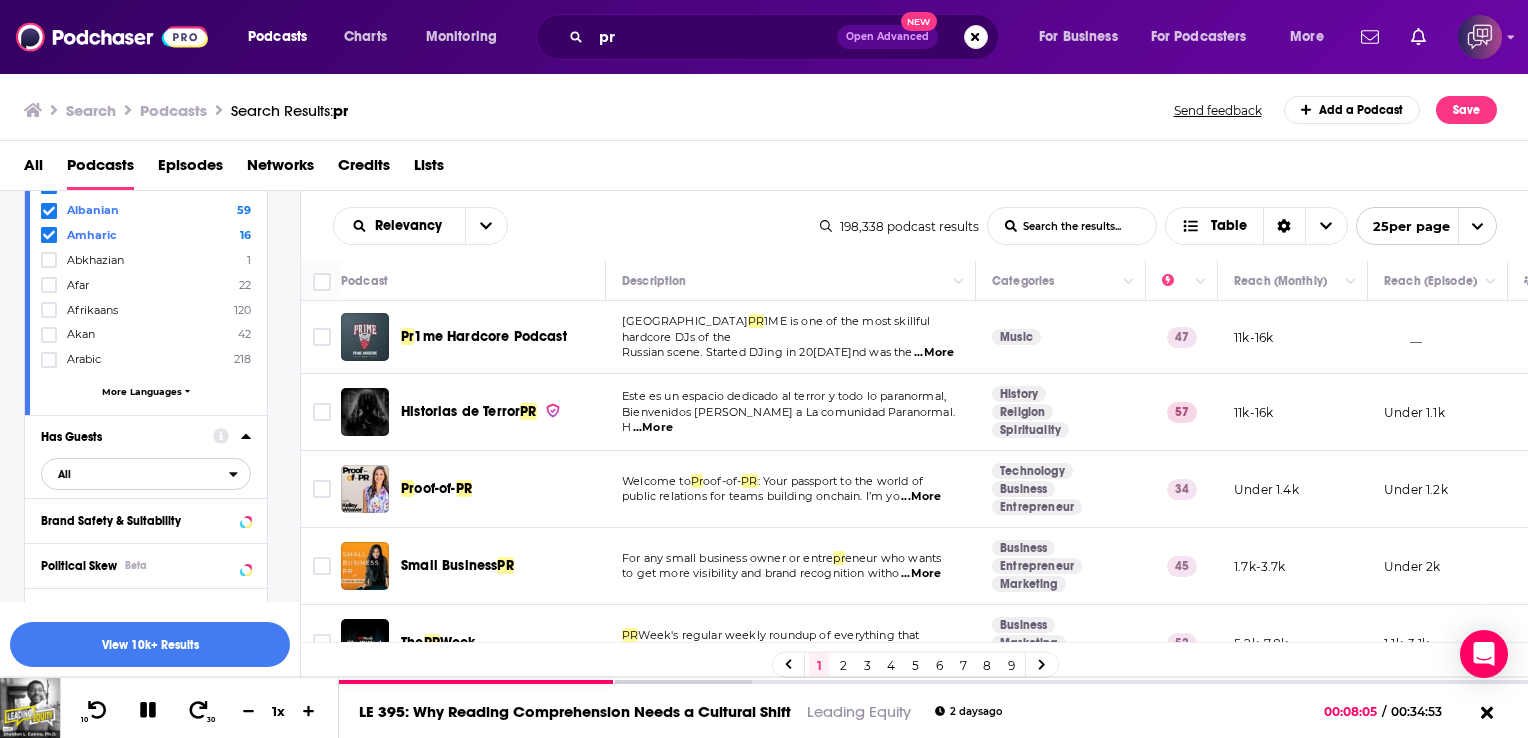click on "All" at bounding box center (135, 474) 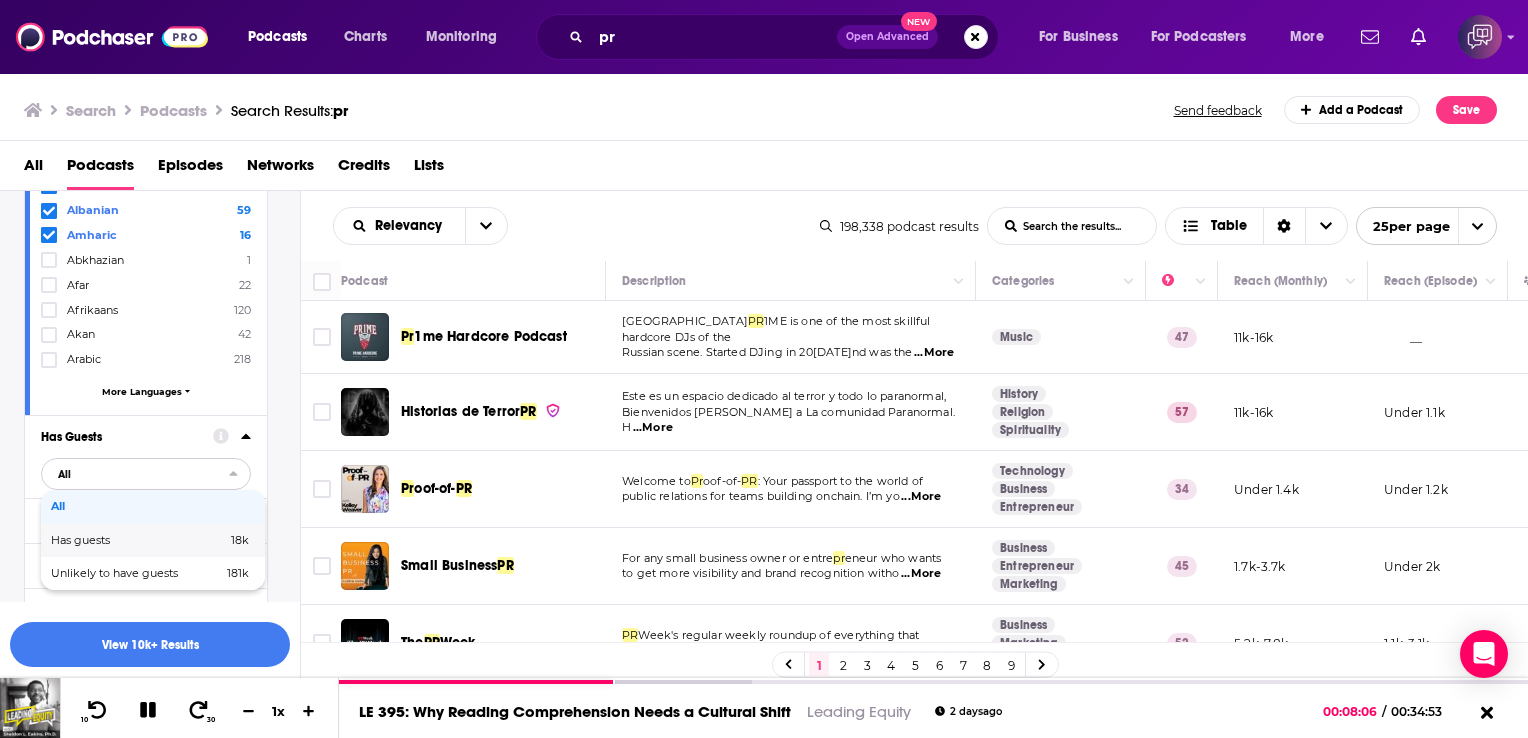 click on "Has guests  18k" at bounding box center (153, 540) 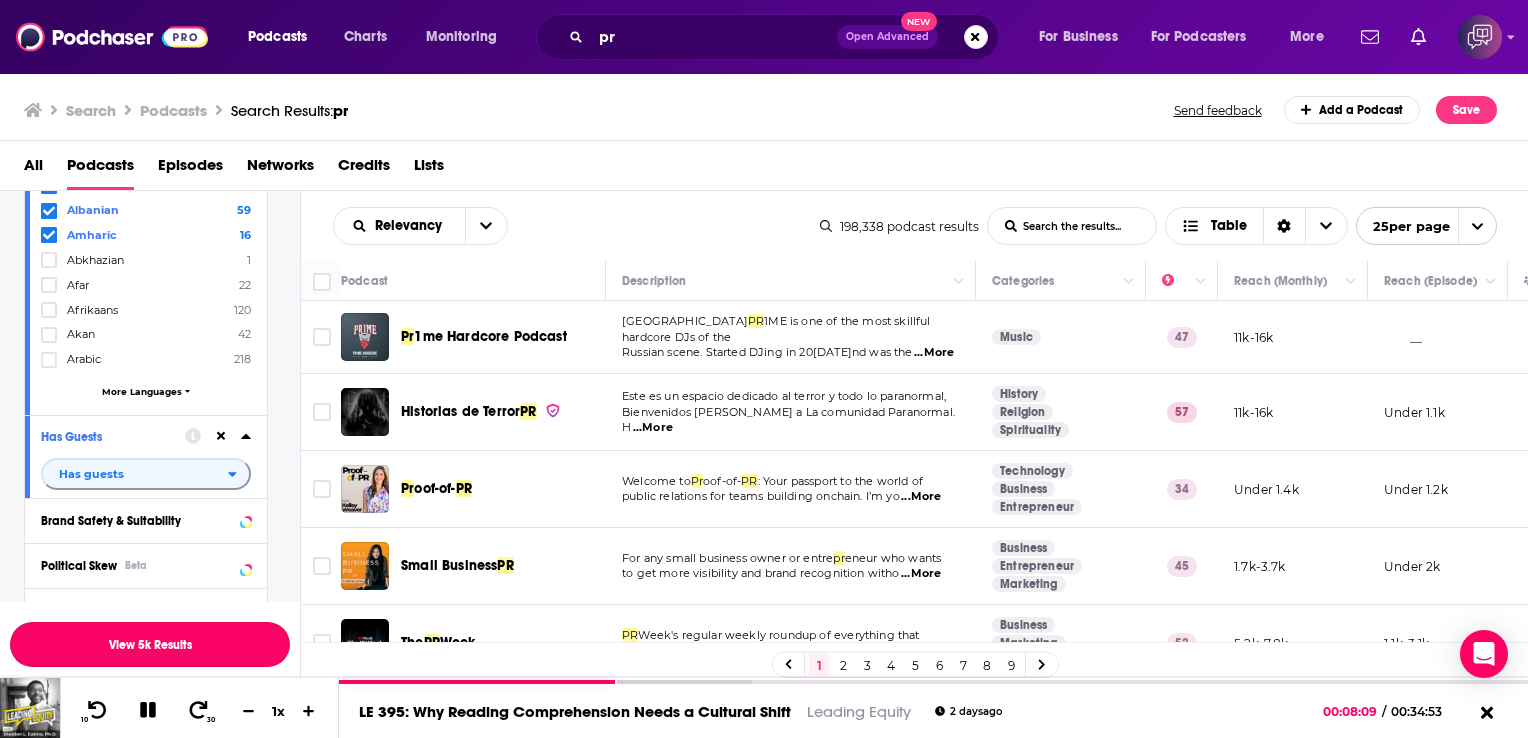 click on "View 5k Results" at bounding box center (150, 644) 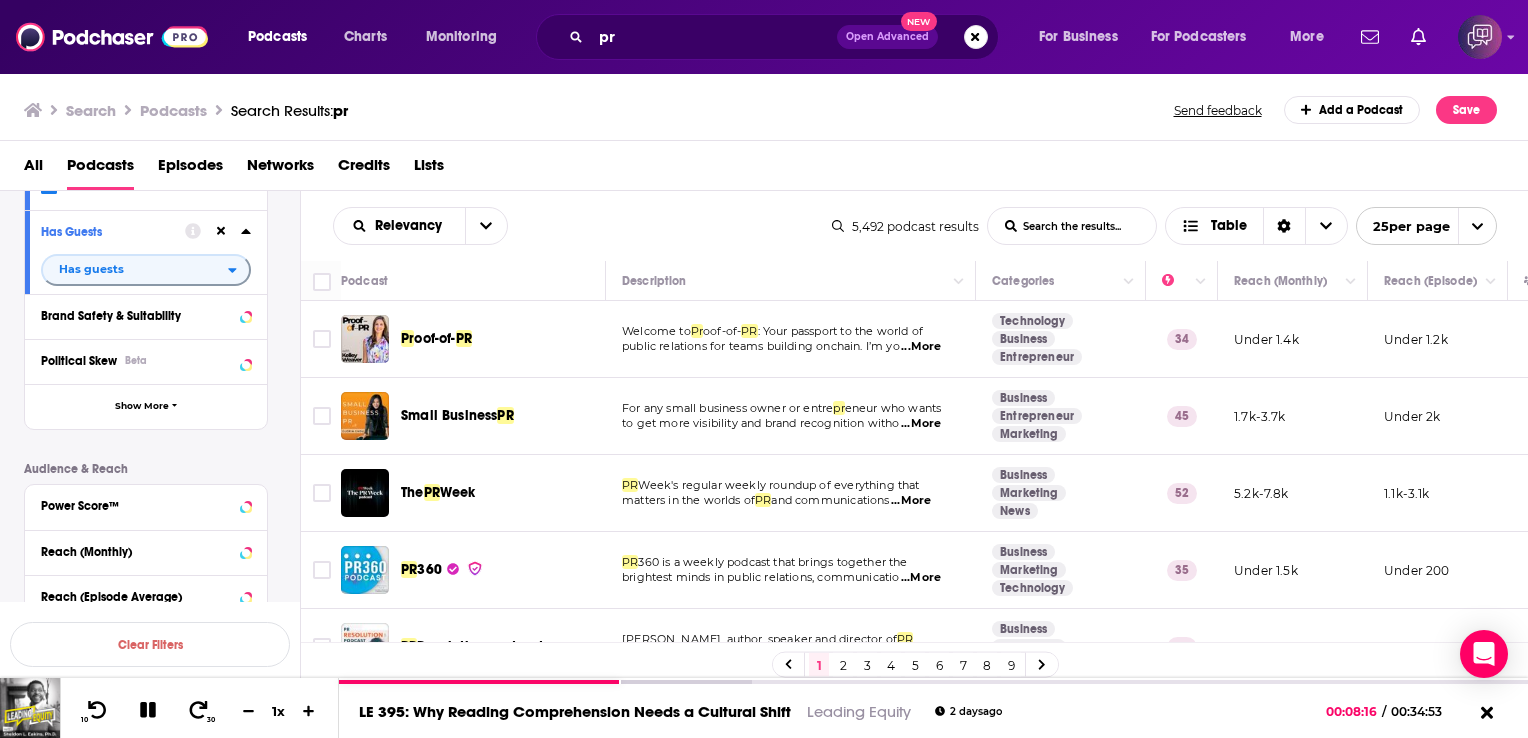click on "...More" at bounding box center [921, 347] 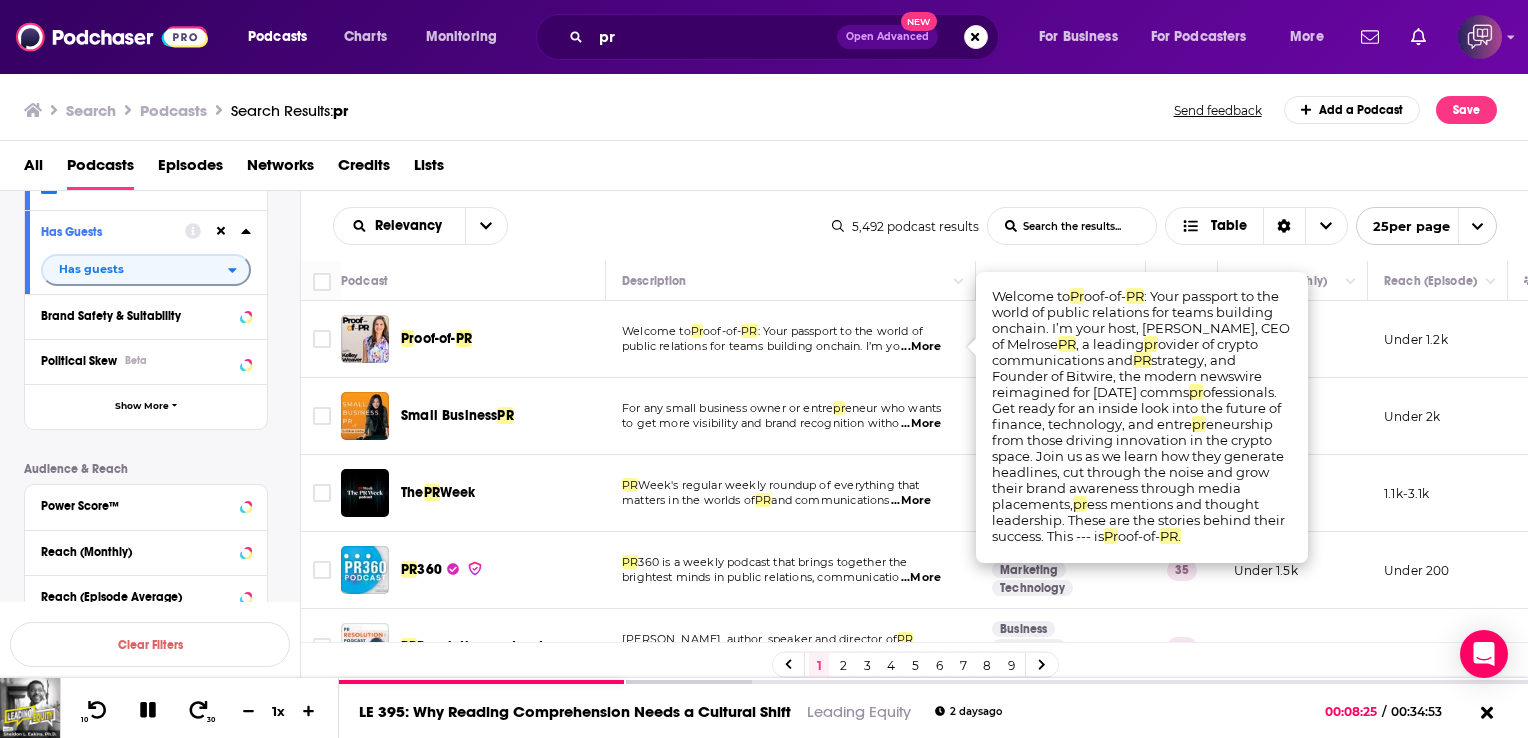 click on "...More" at bounding box center (921, 424) 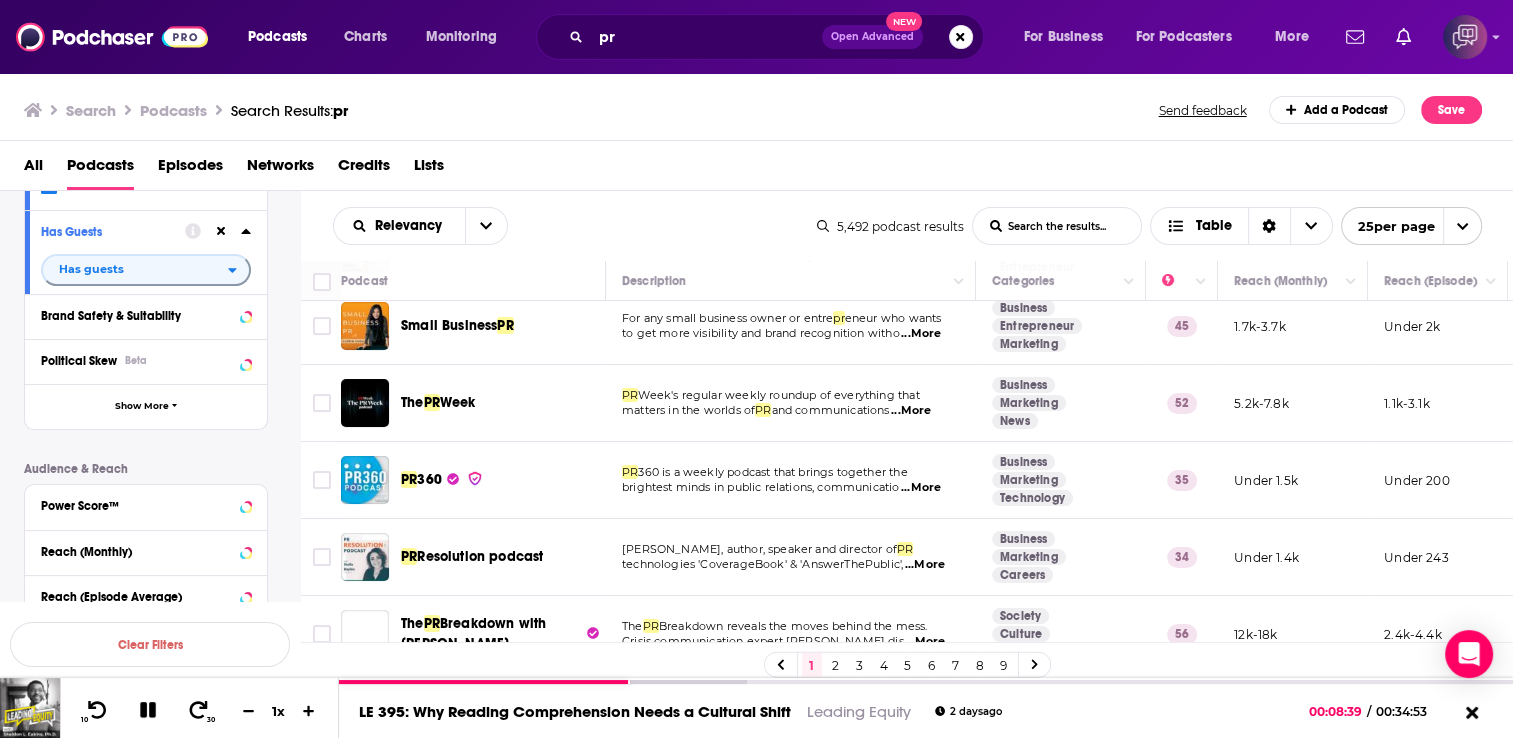 scroll, scrollTop: 83, scrollLeft: 0, axis: vertical 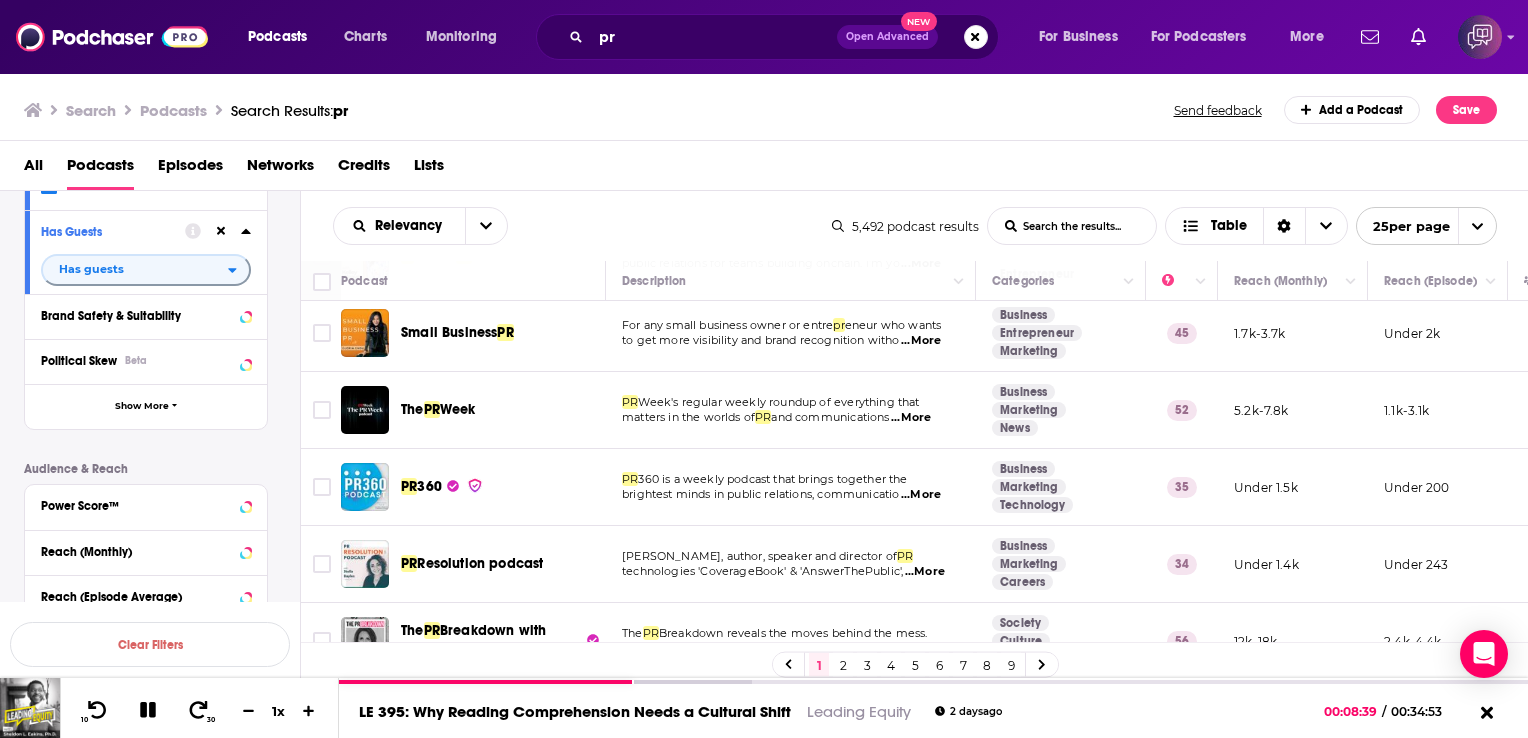 click on "...More" at bounding box center [911, 418] 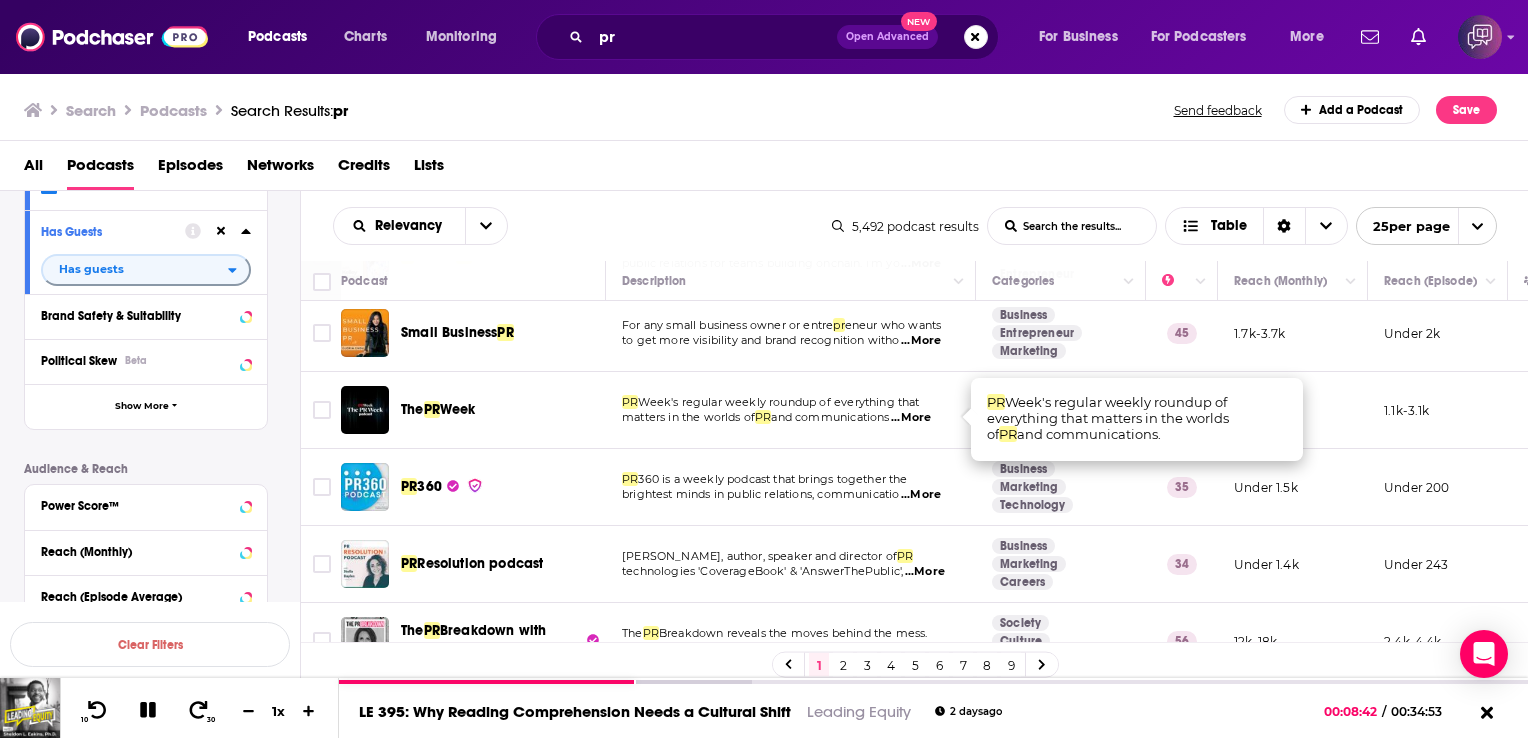 click on "Week" at bounding box center [458, 409] 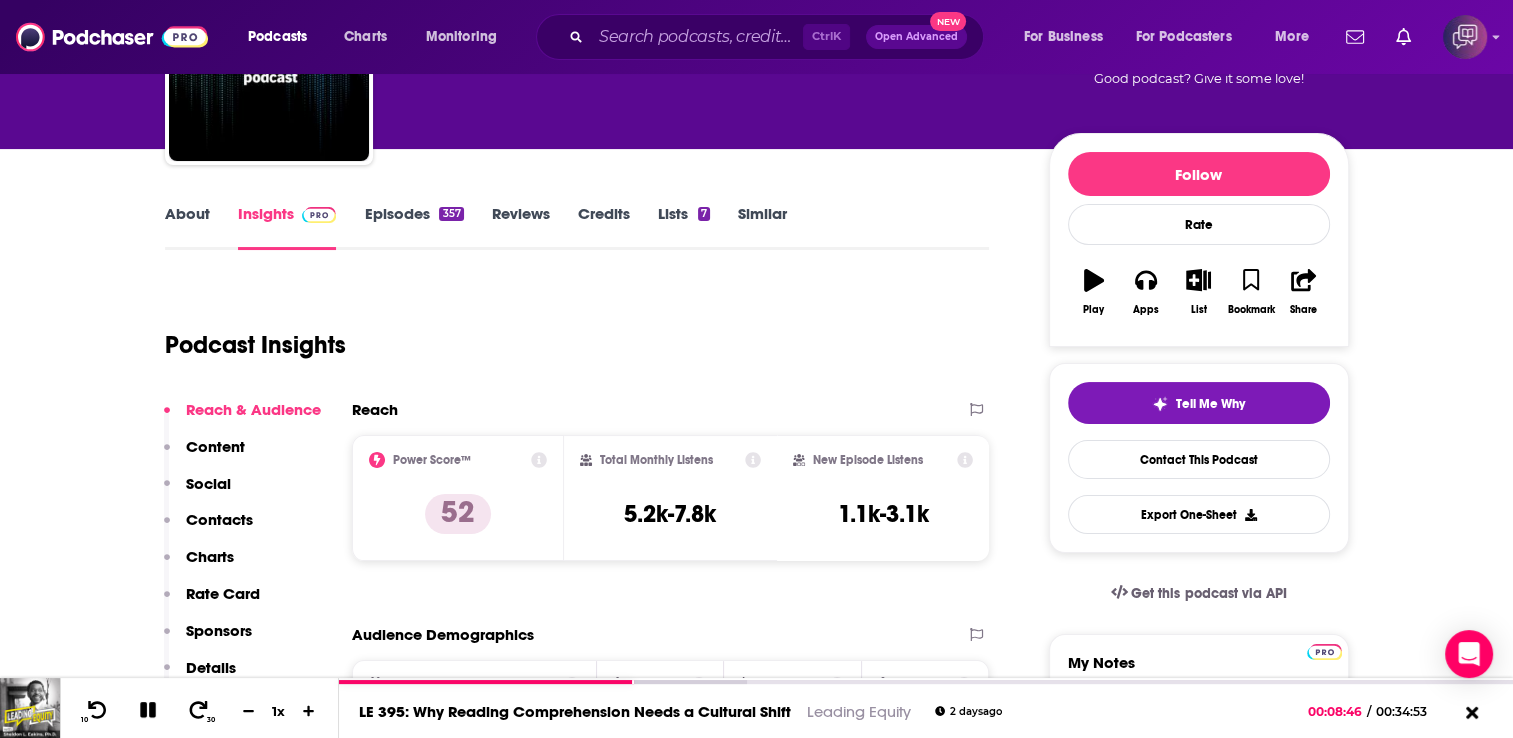 scroll, scrollTop: 208, scrollLeft: 0, axis: vertical 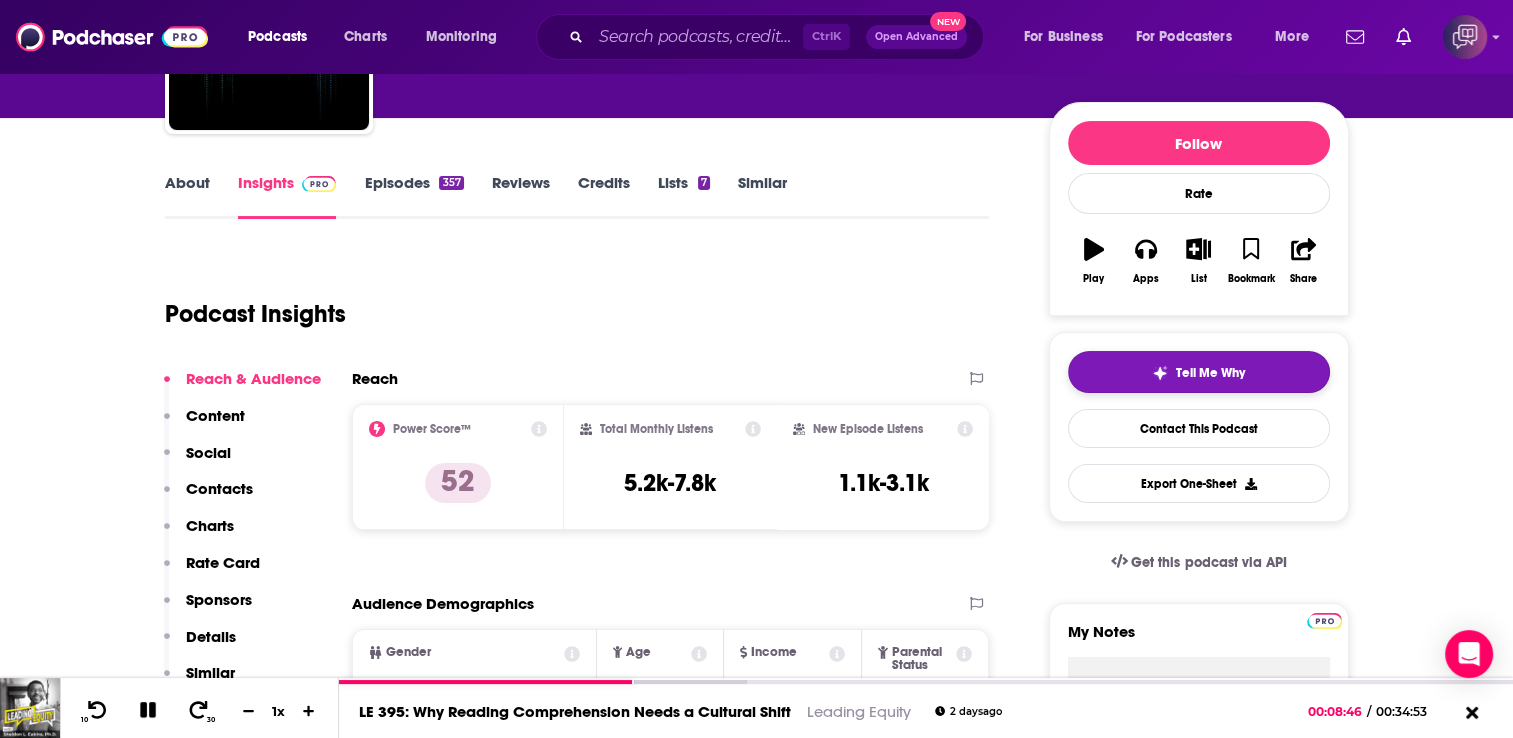 click on "Tell Me Why" at bounding box center (1199, 372) 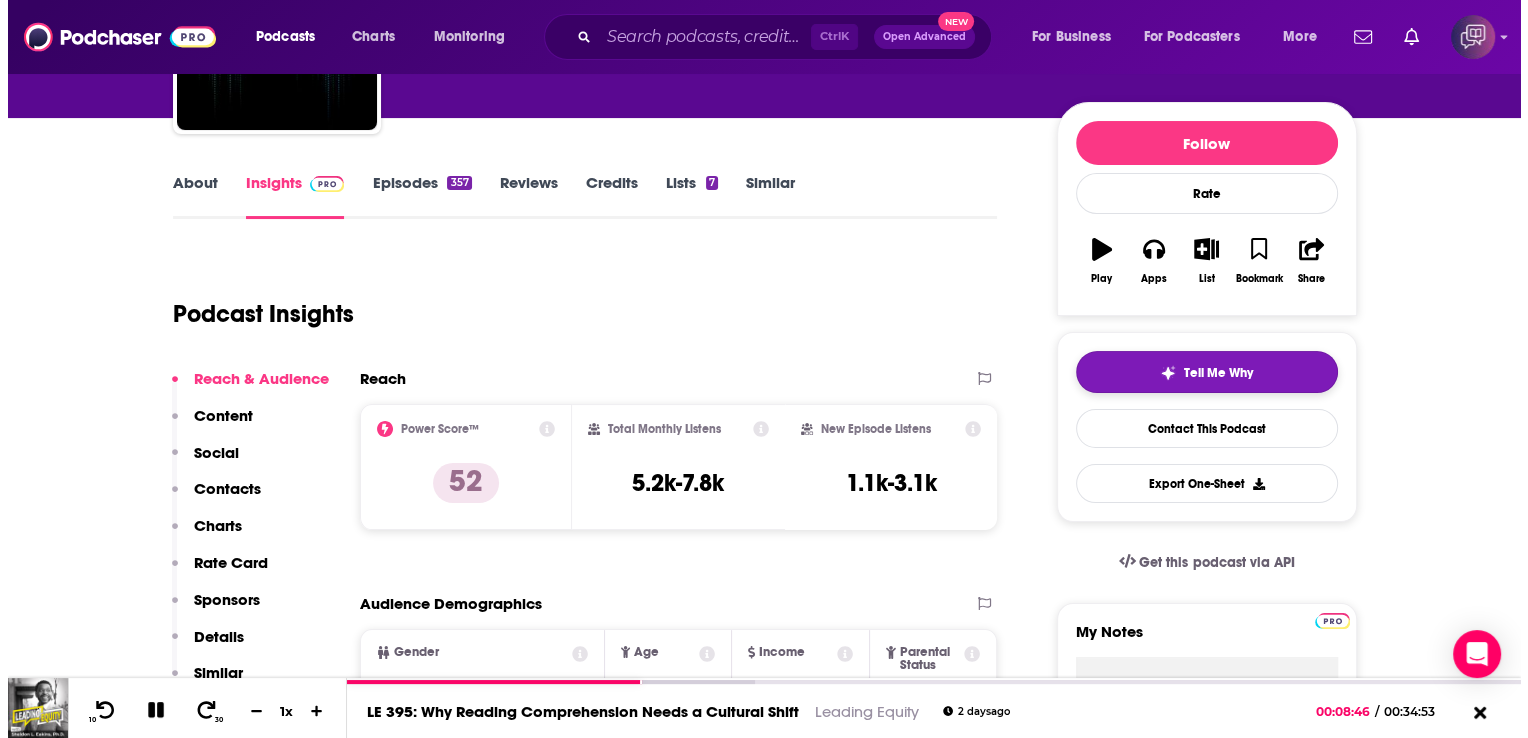 scroll, scrollTop: 0, scrollLeft: 0, axis: both 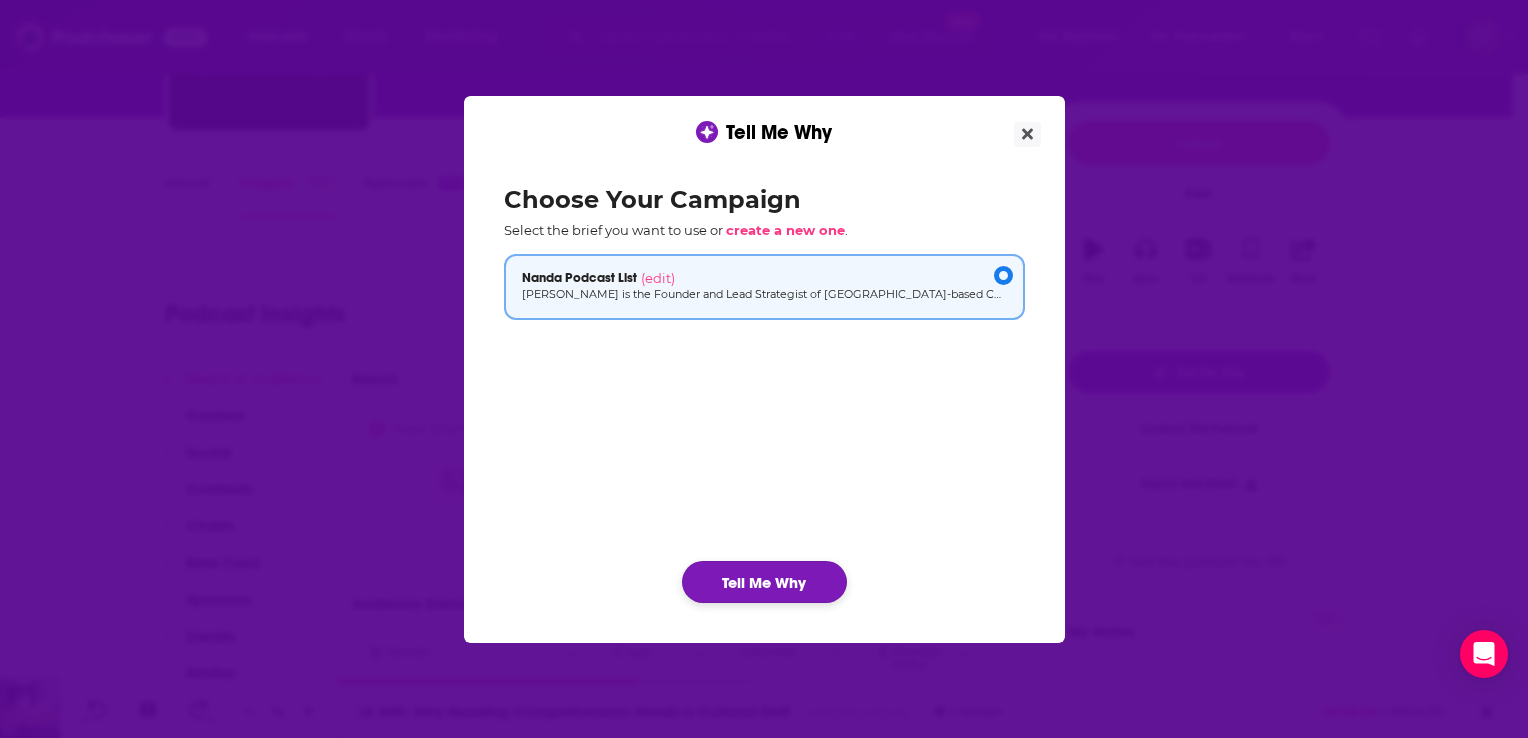 click on "Tell Me Why" 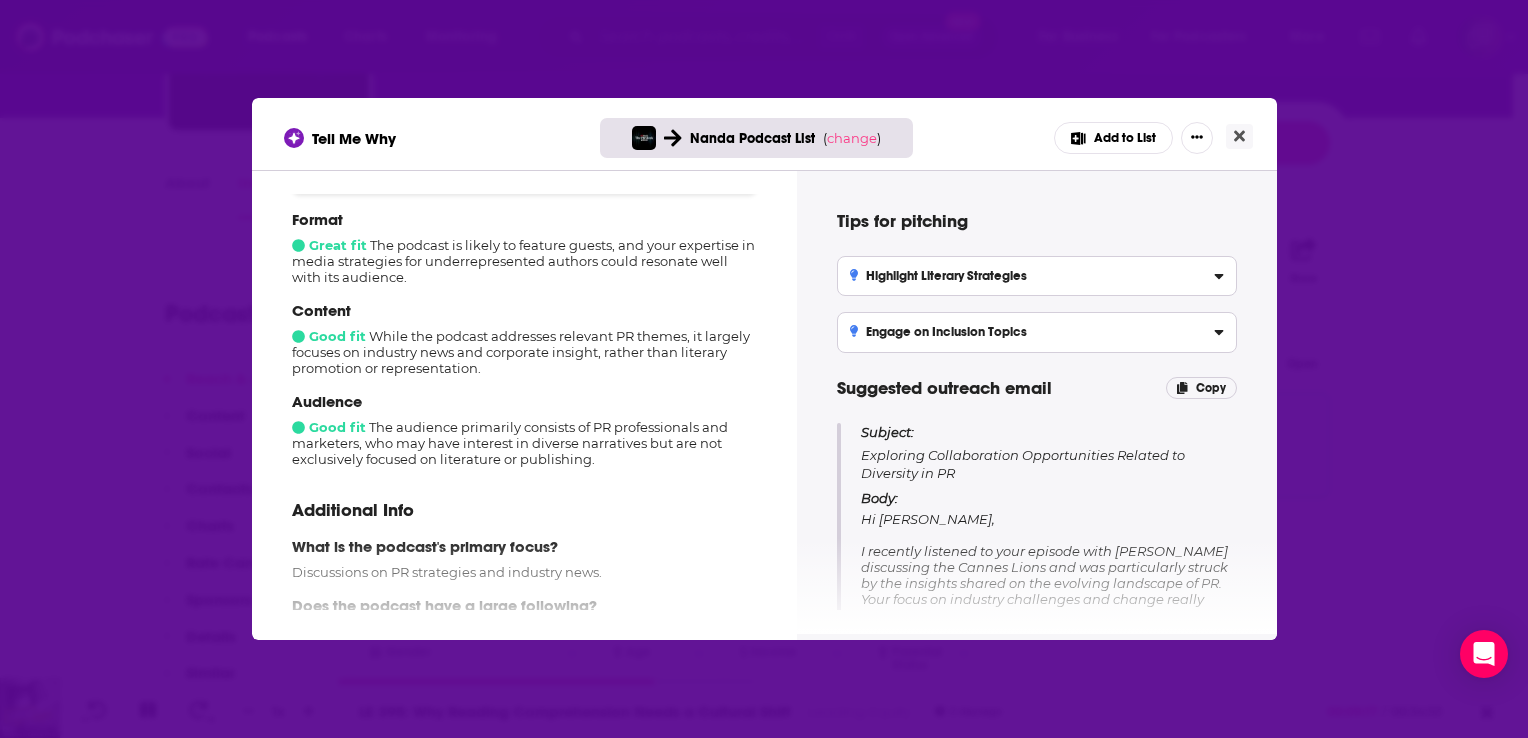 scroll, scrollTop: 0, scrollLeft: 0, axis: both 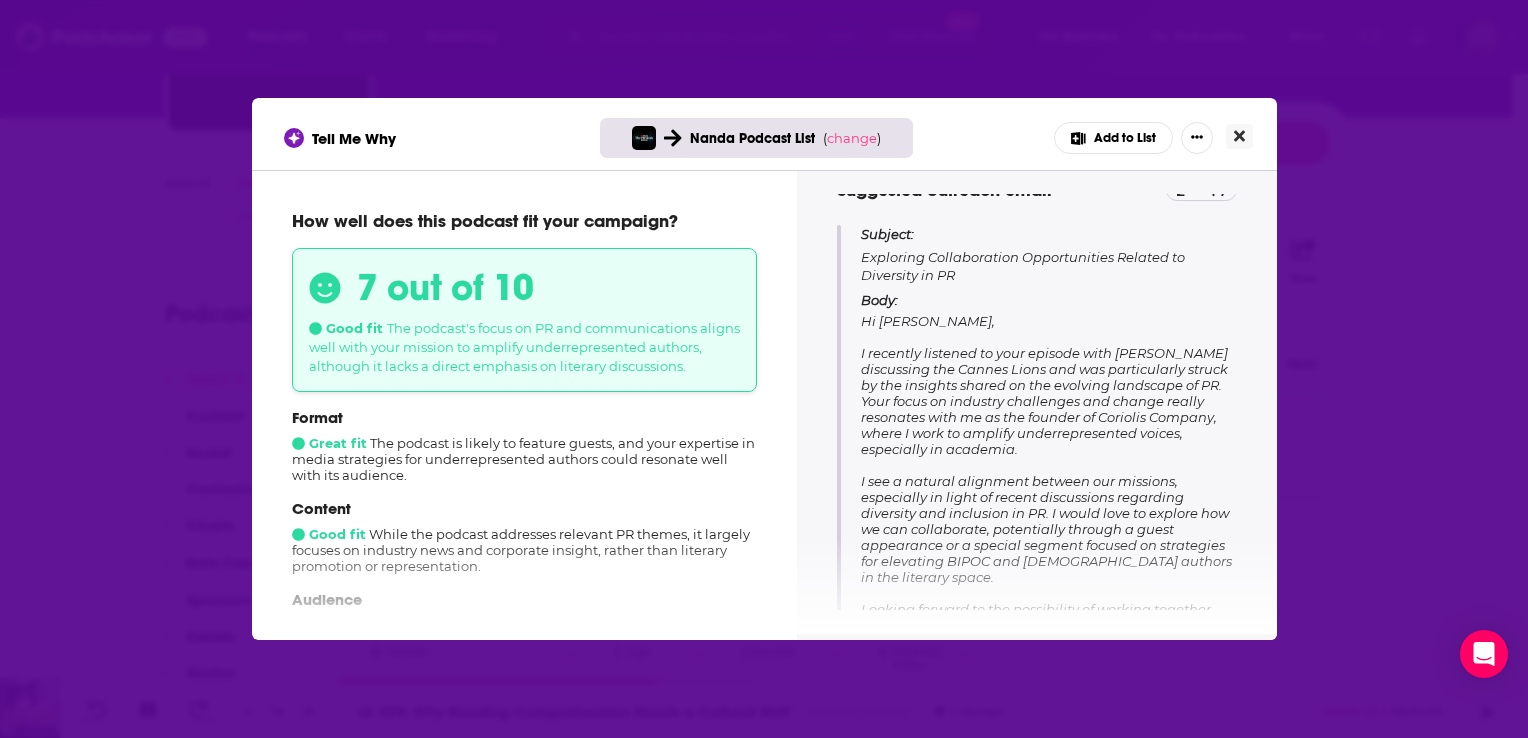 click 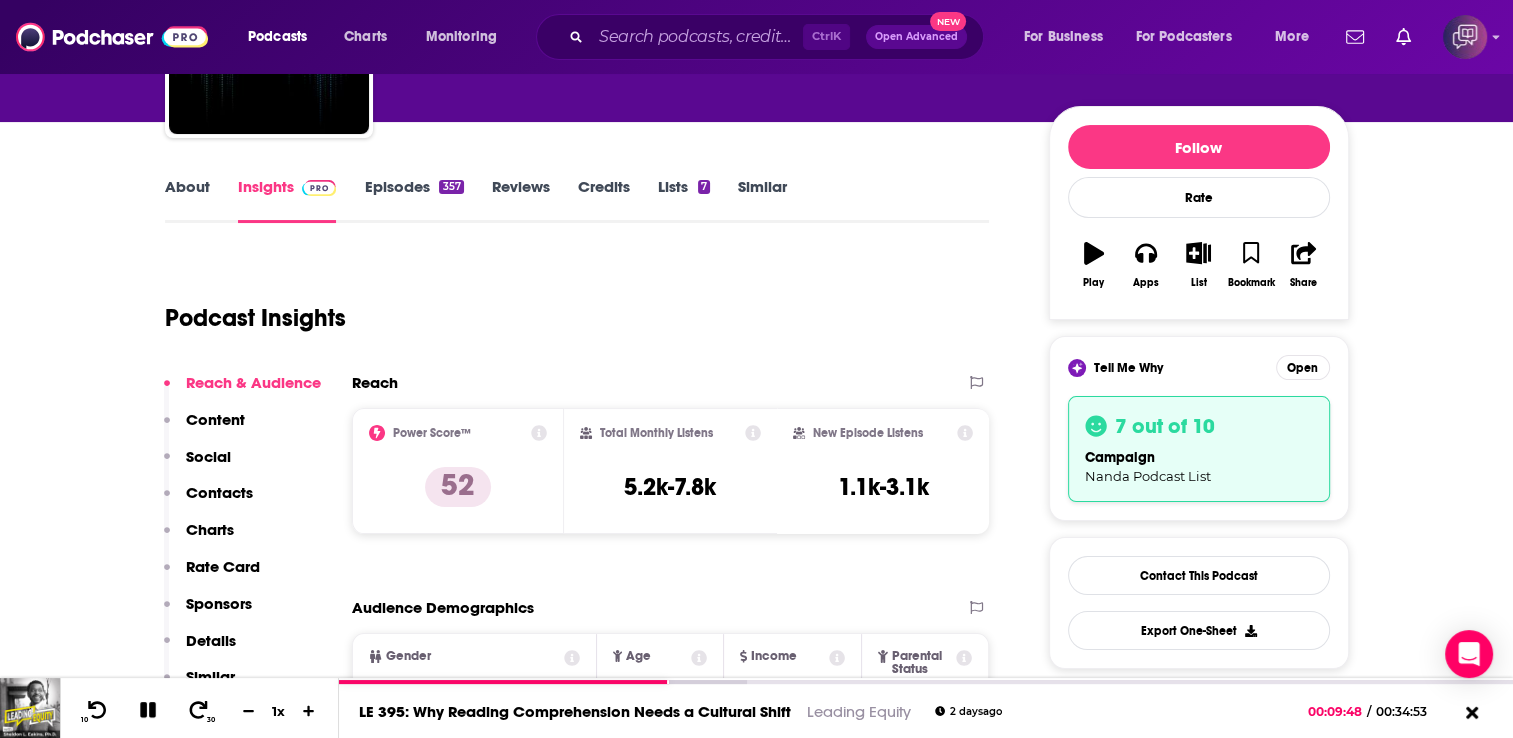 scroll, scrollTop: 218, scrollLeft: 0, axis: vertical 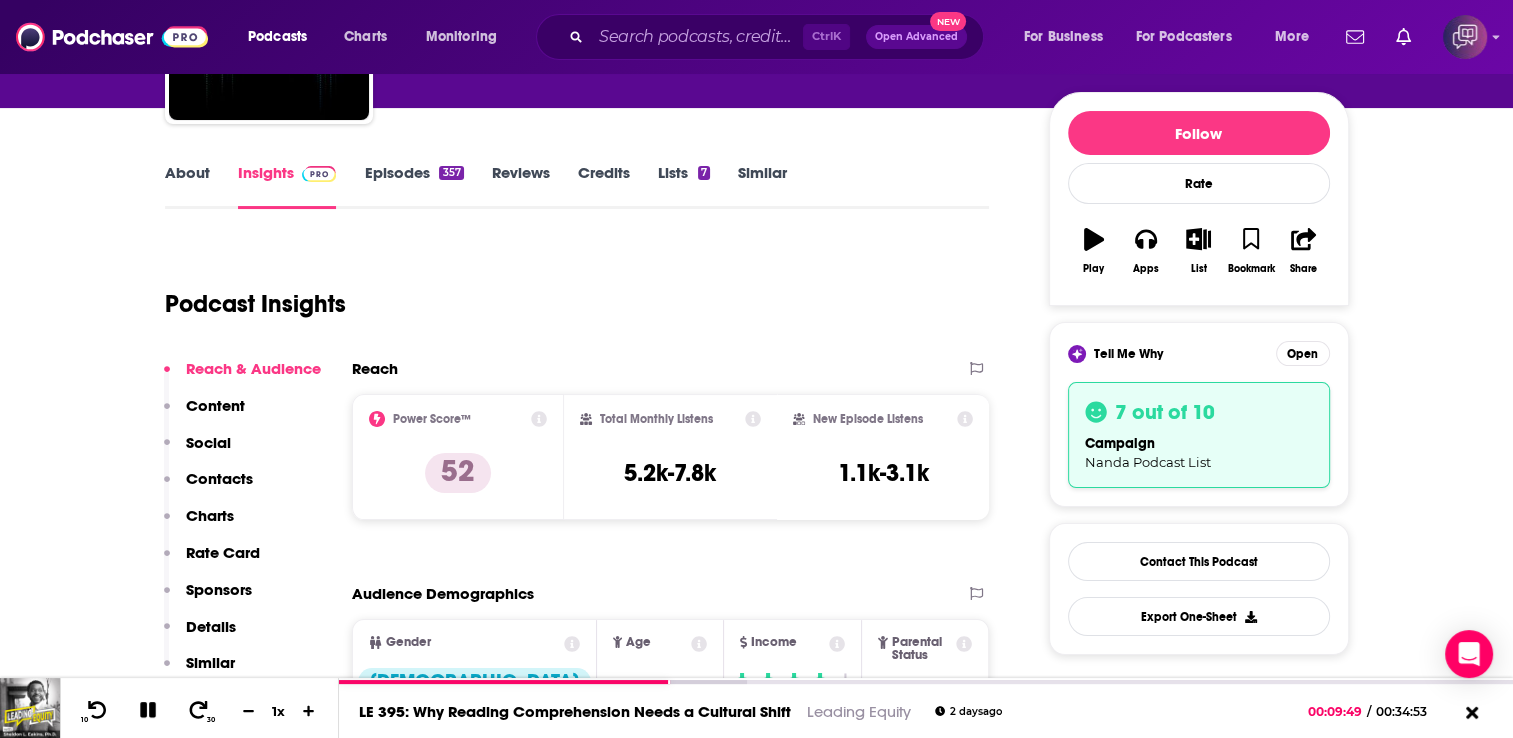 click on "Contacts" at bounding box center [208, 487] 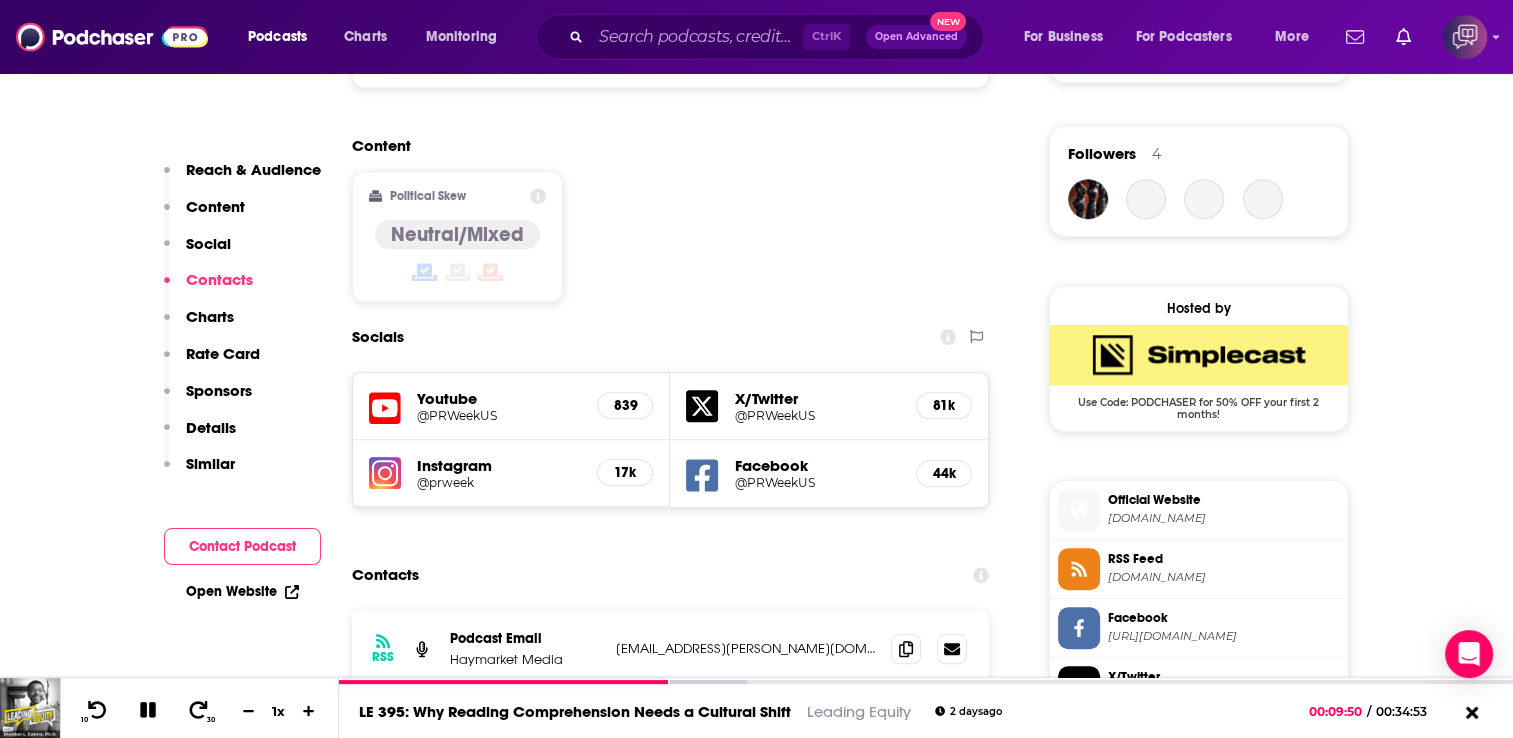 scroll, scrollTop: 1694, scrollLeft: 0, axis: vertical 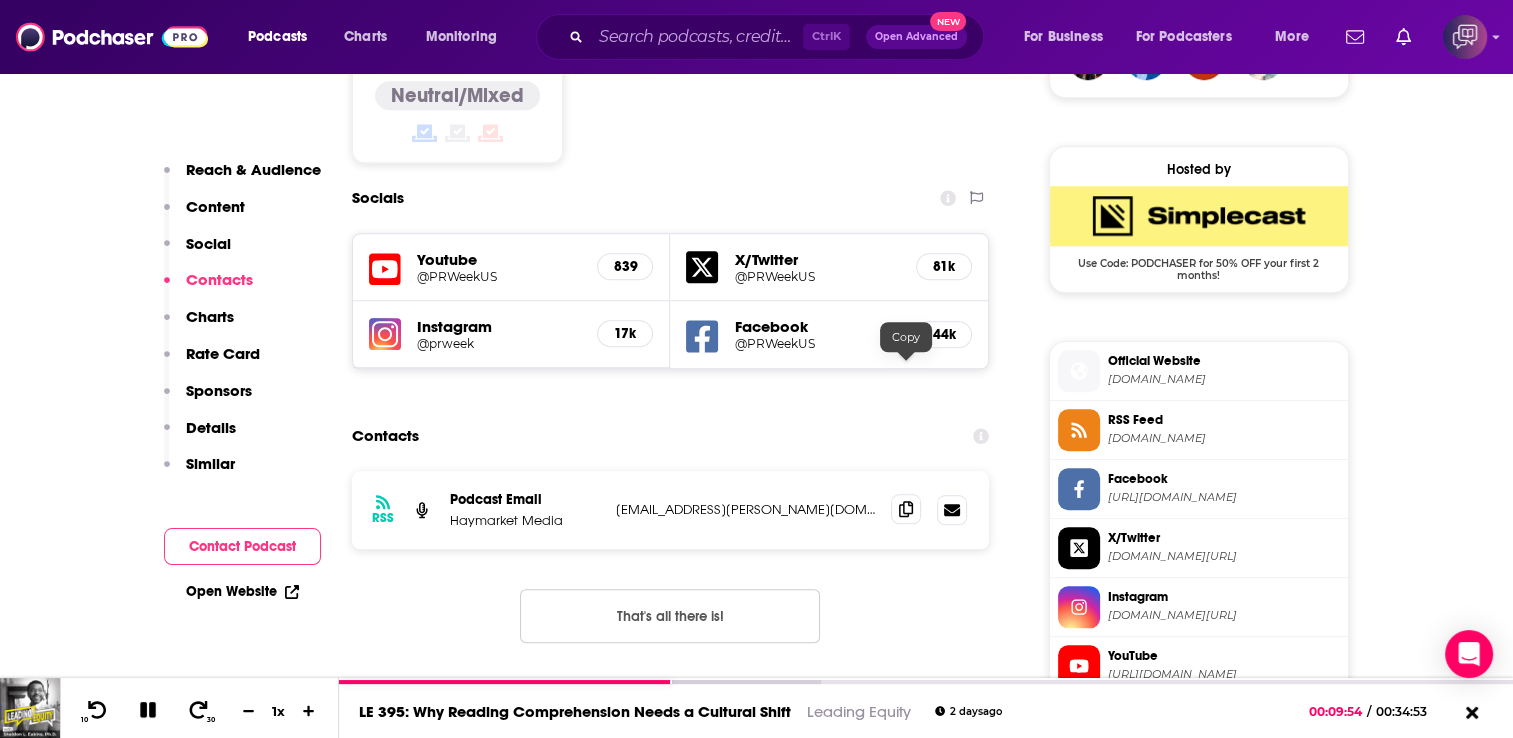 click 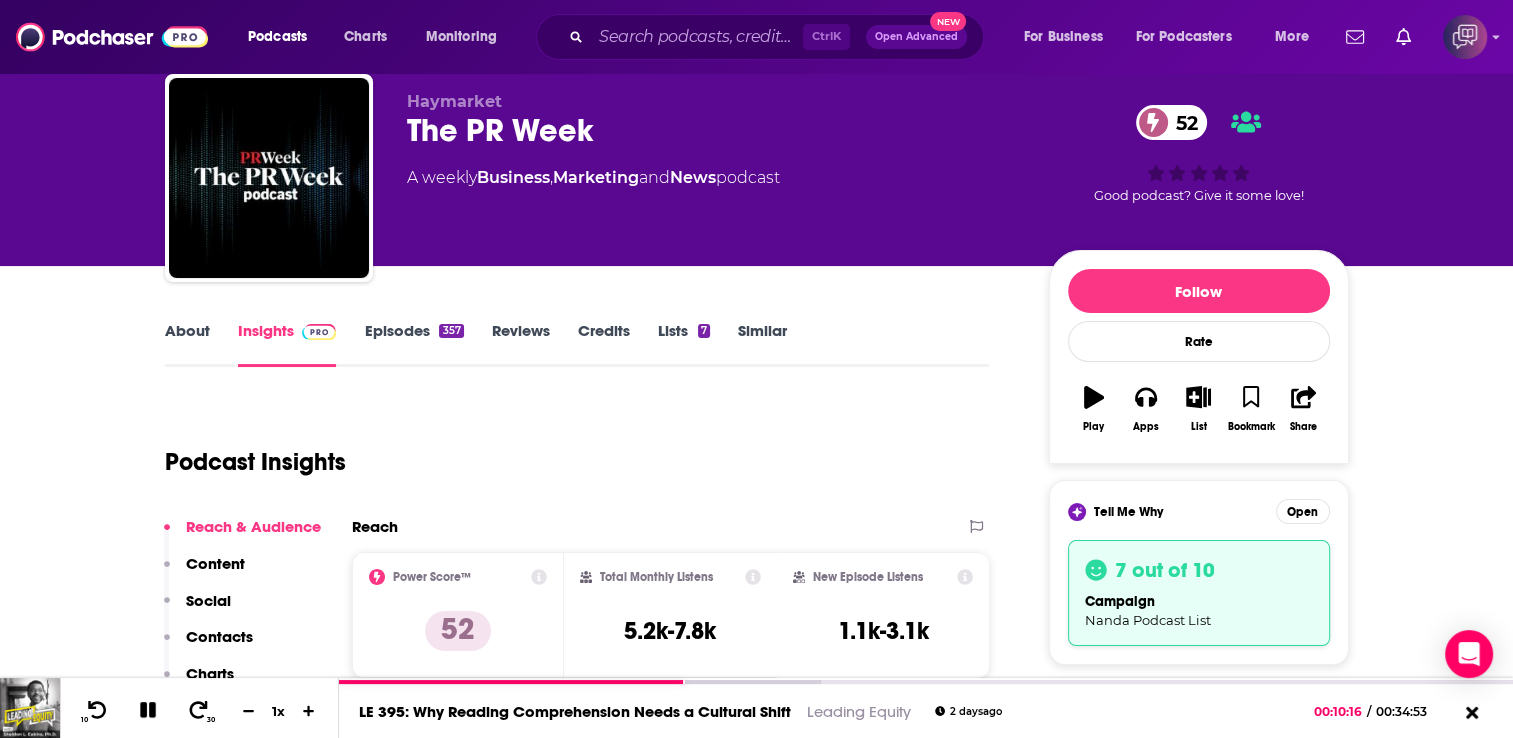 scroll, scrollTop: 70, scrollLeft: 0, axis: vertical 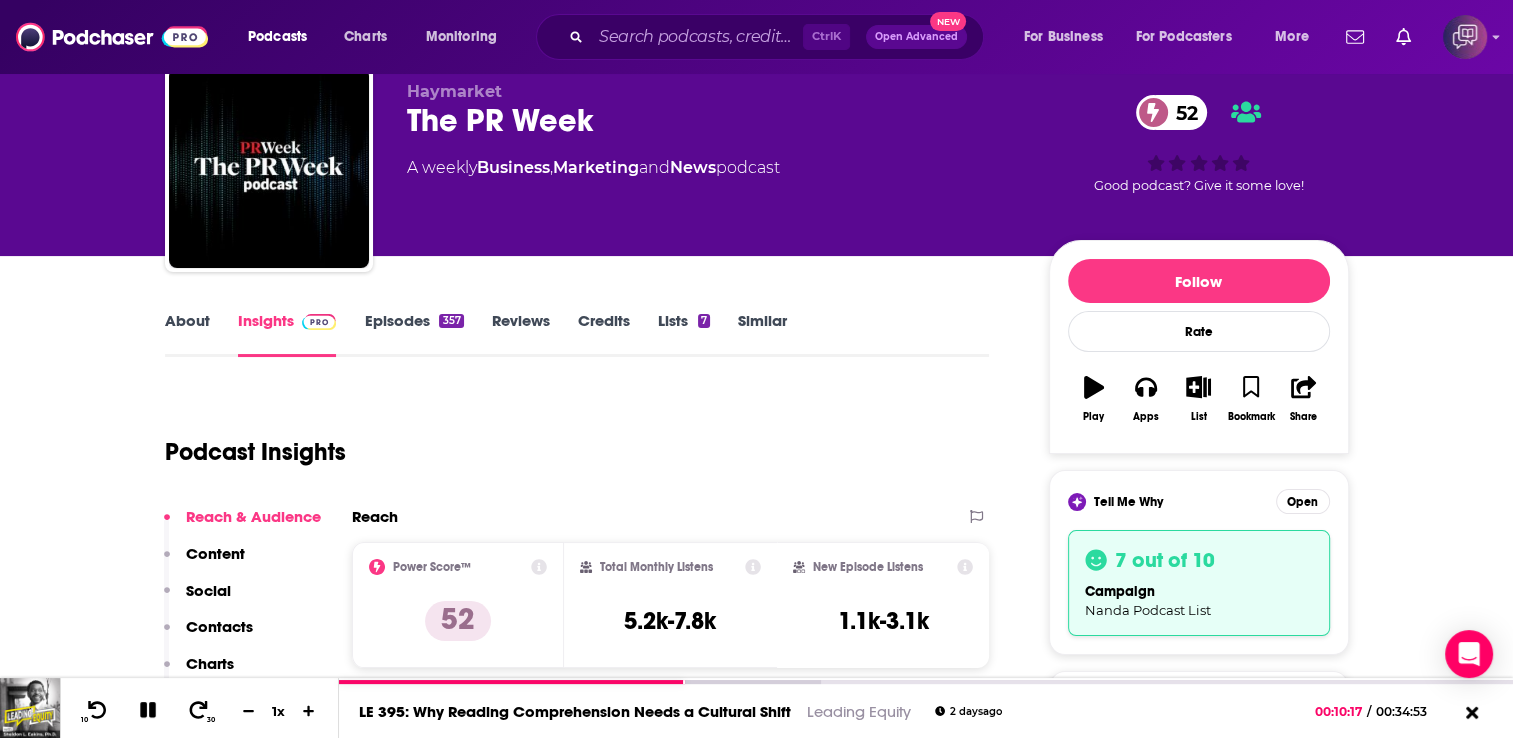 click 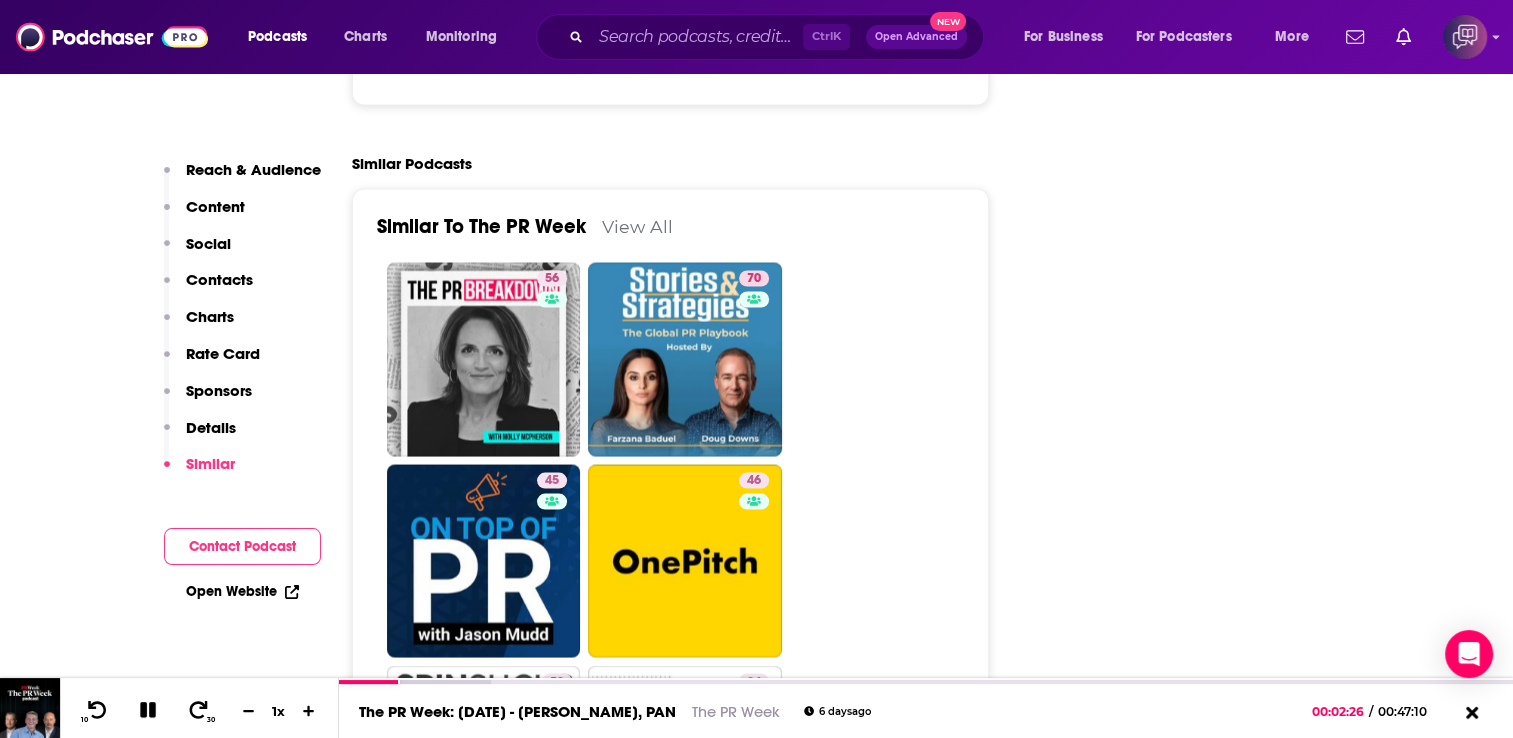 scroll, scrollTop: 3710, scrollLeft: 0, axis: vertical 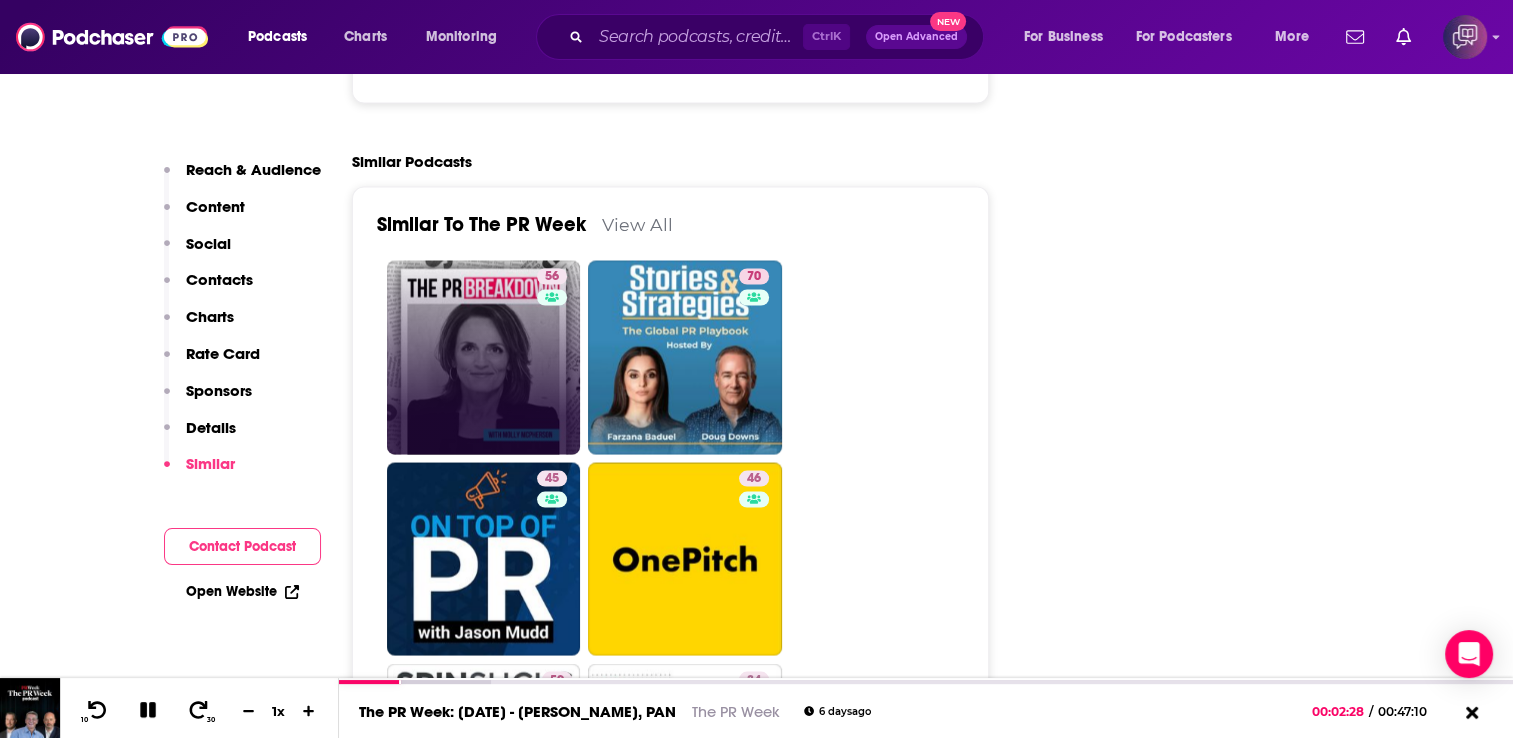 click on "56" at bounding box center (484, 357) 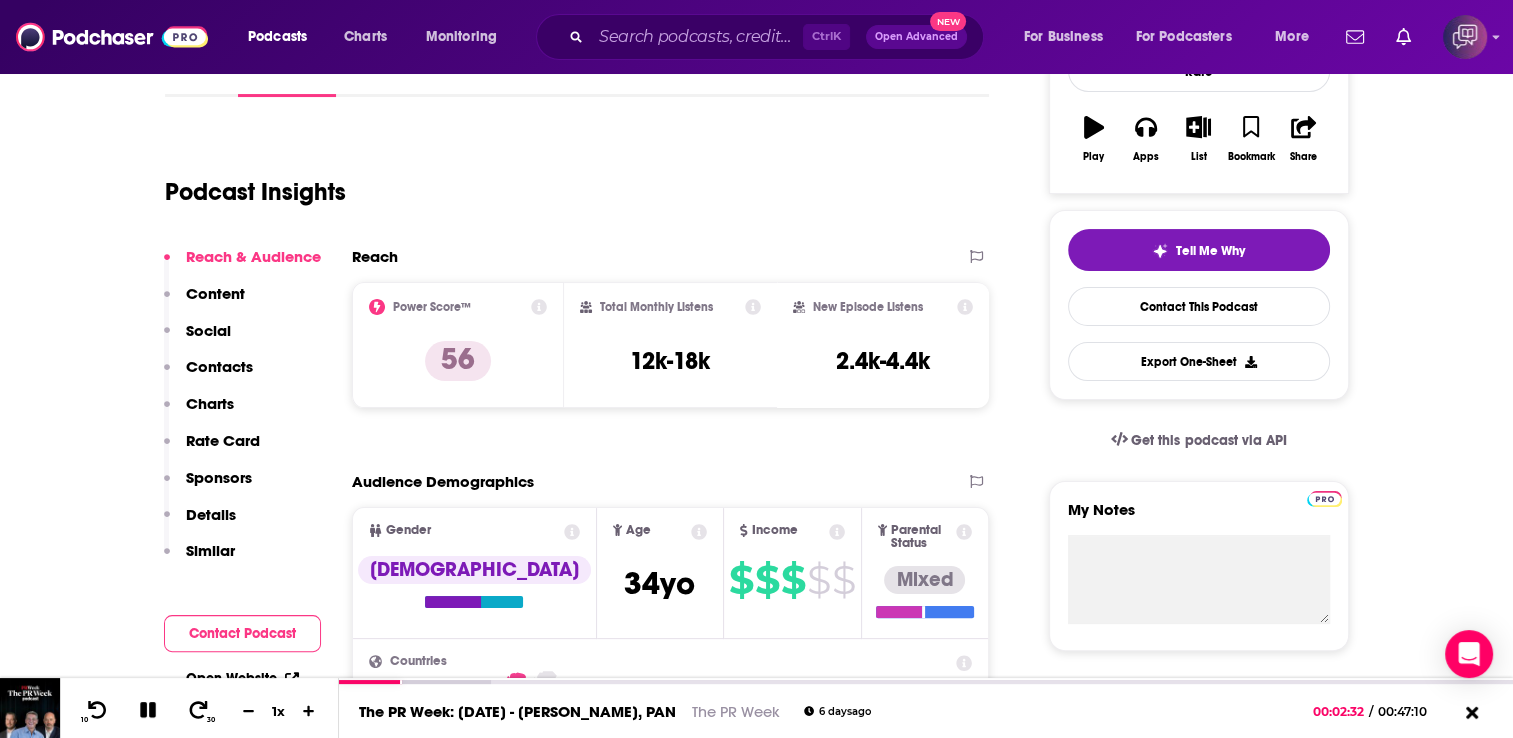 scroll, scrollTop: 348, scrollLeft: 0, axis: vertical 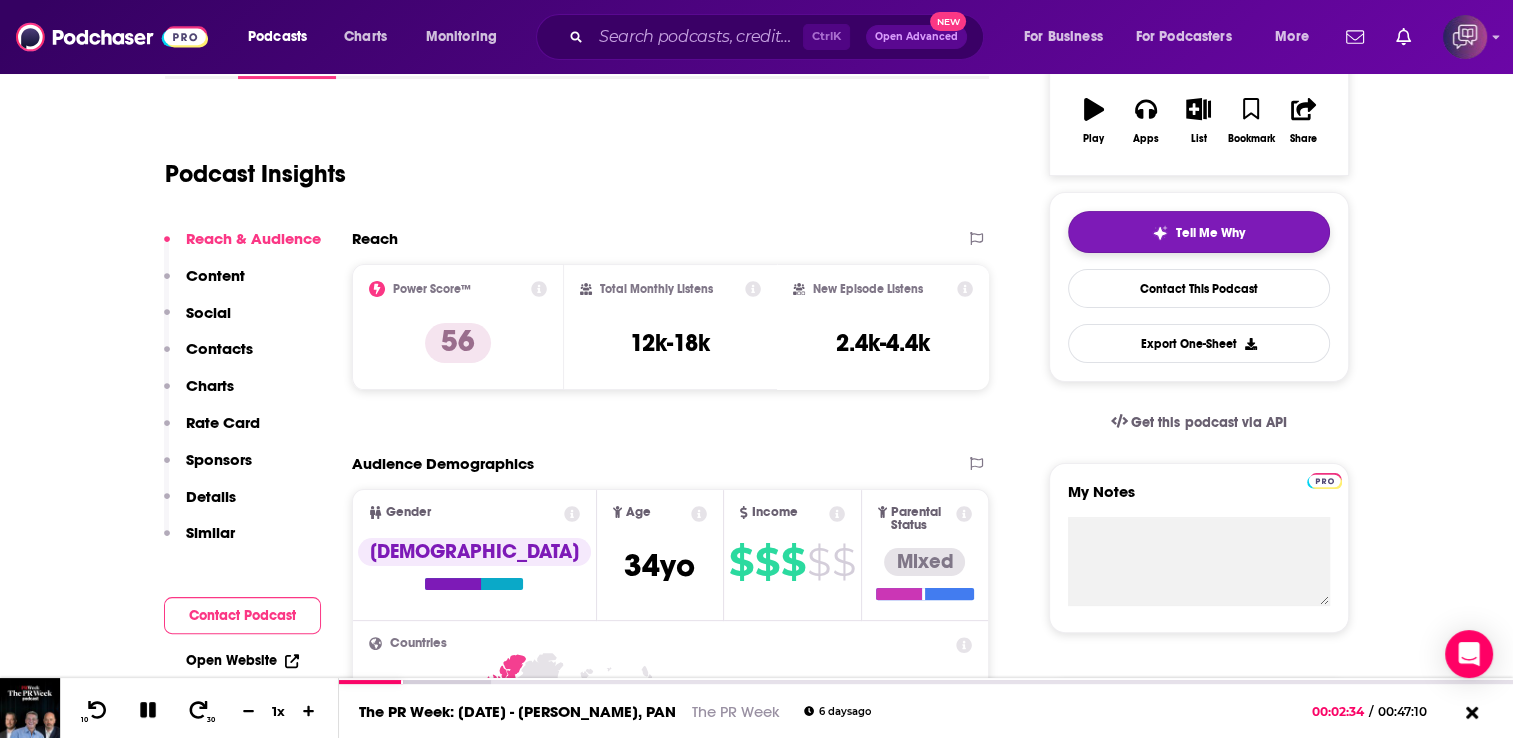click on "Tell Me Why" at bounding box center [1199, 232] 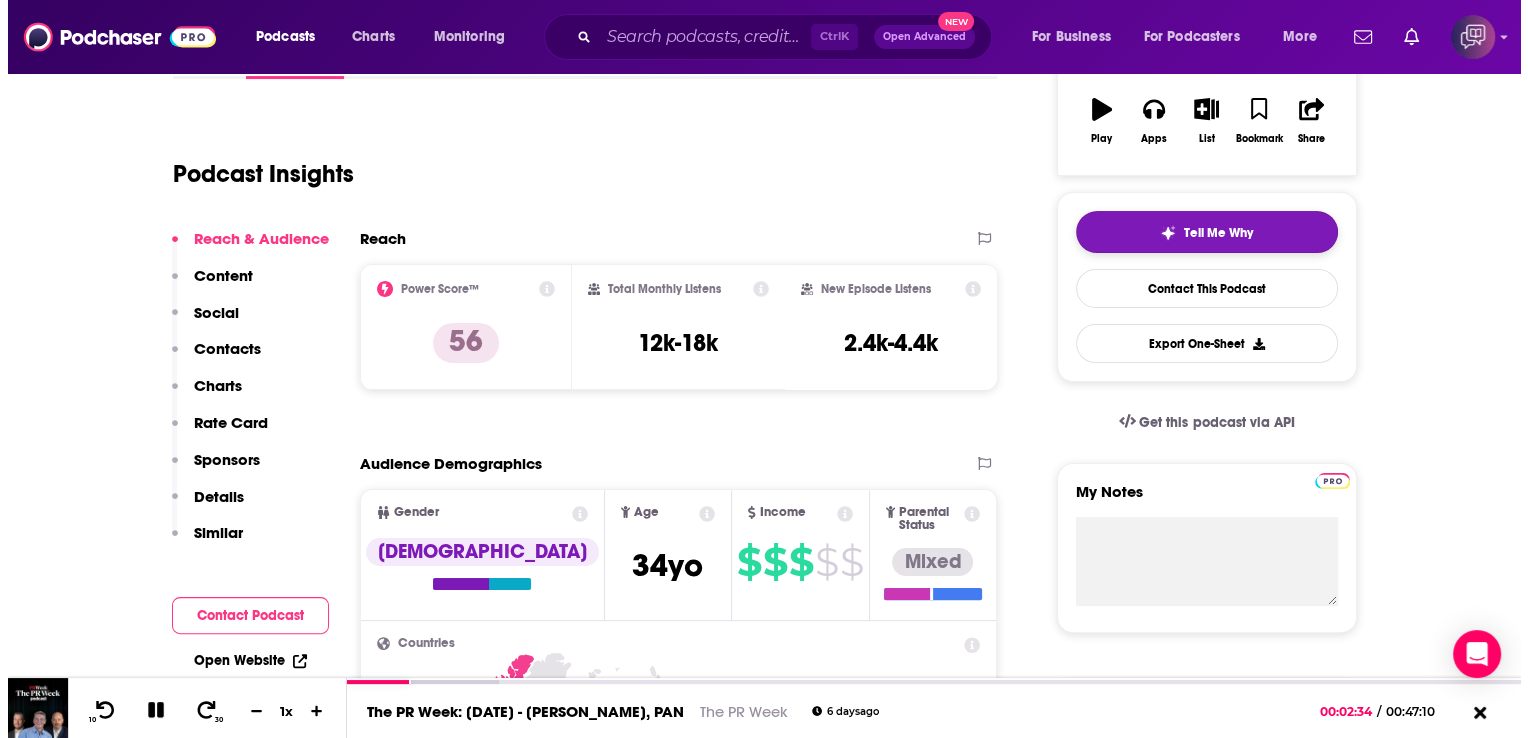 scroll, scrollTop: 0, scrollLeft: 0, axis: both 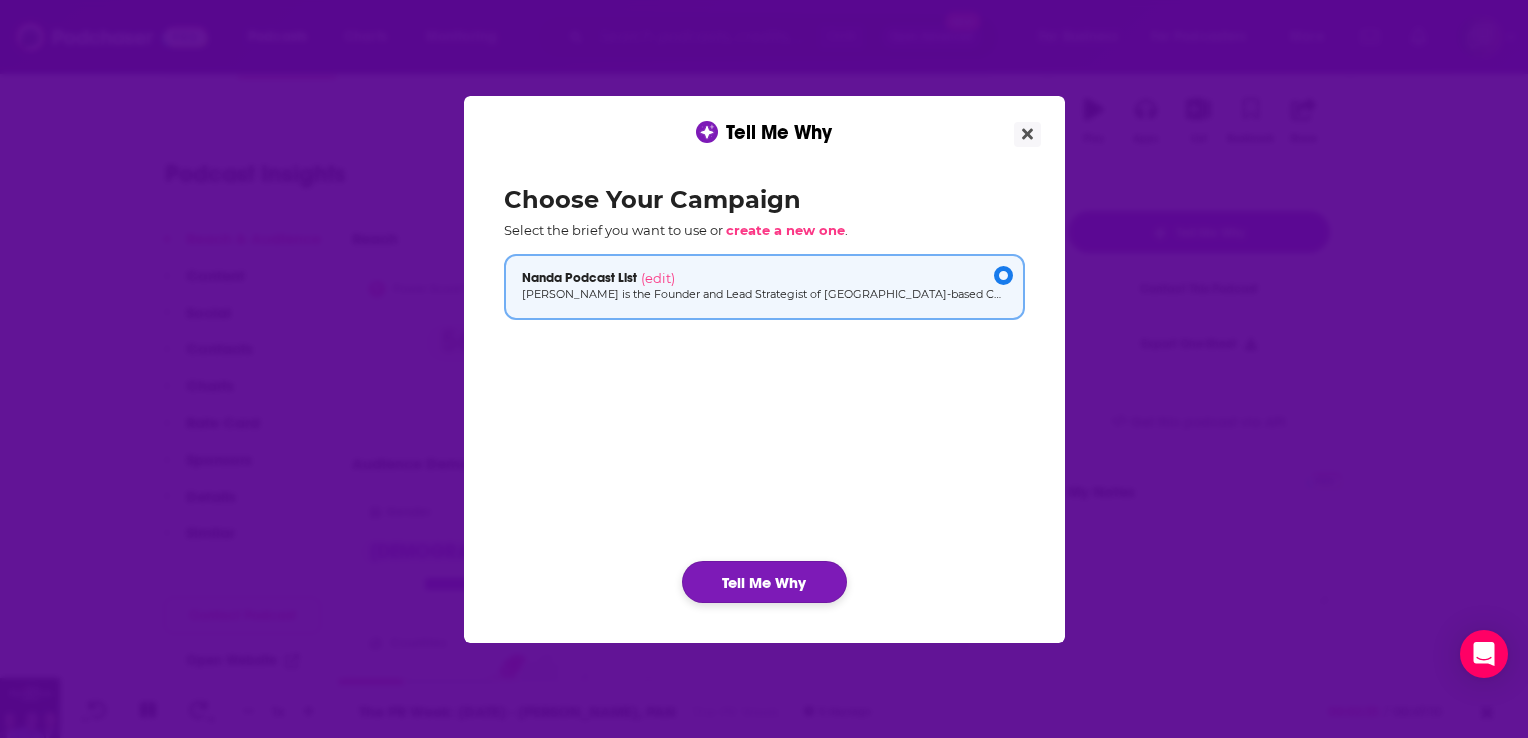 click on "Tell Me Why" 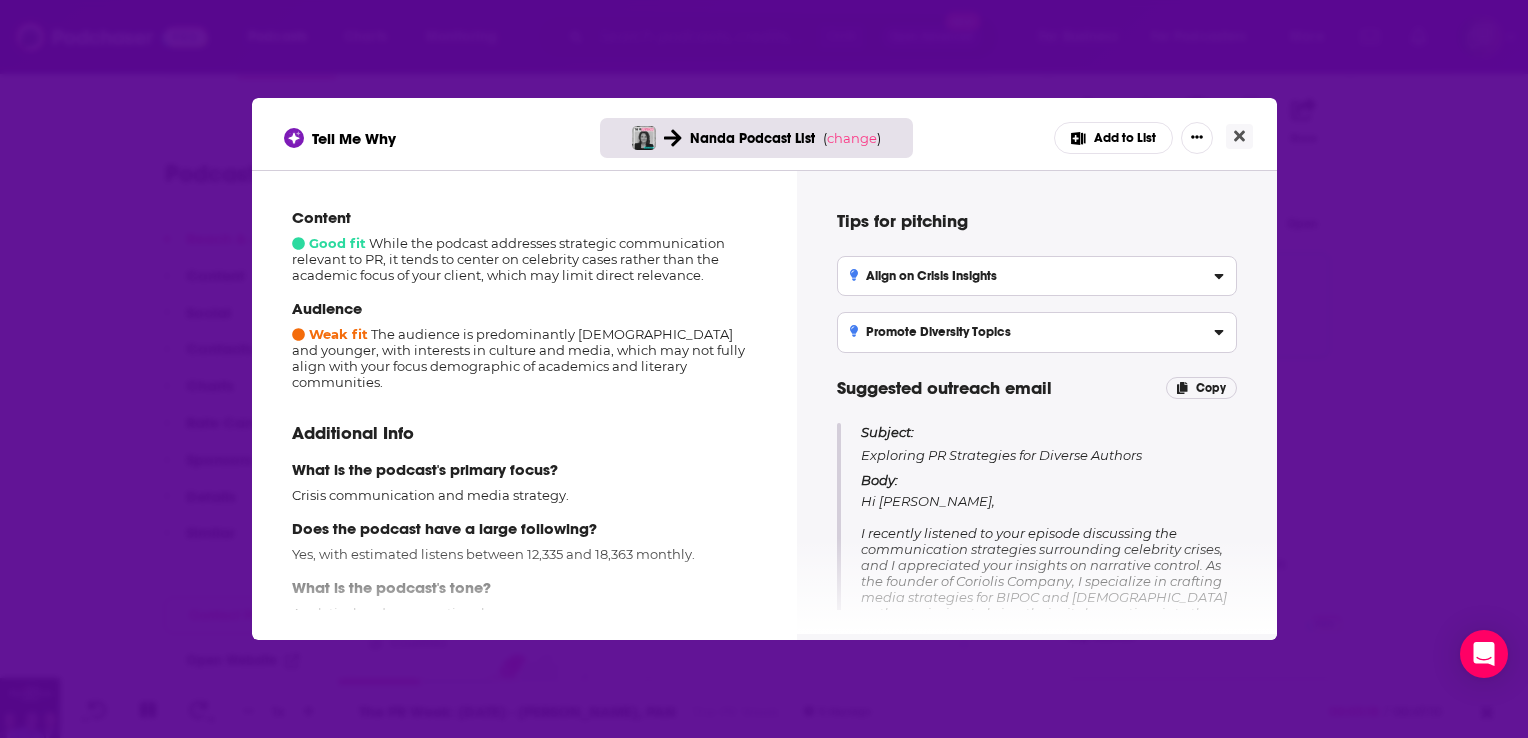 scroll, scrollTop: 327, scrollLeft: 0, axis: vertical 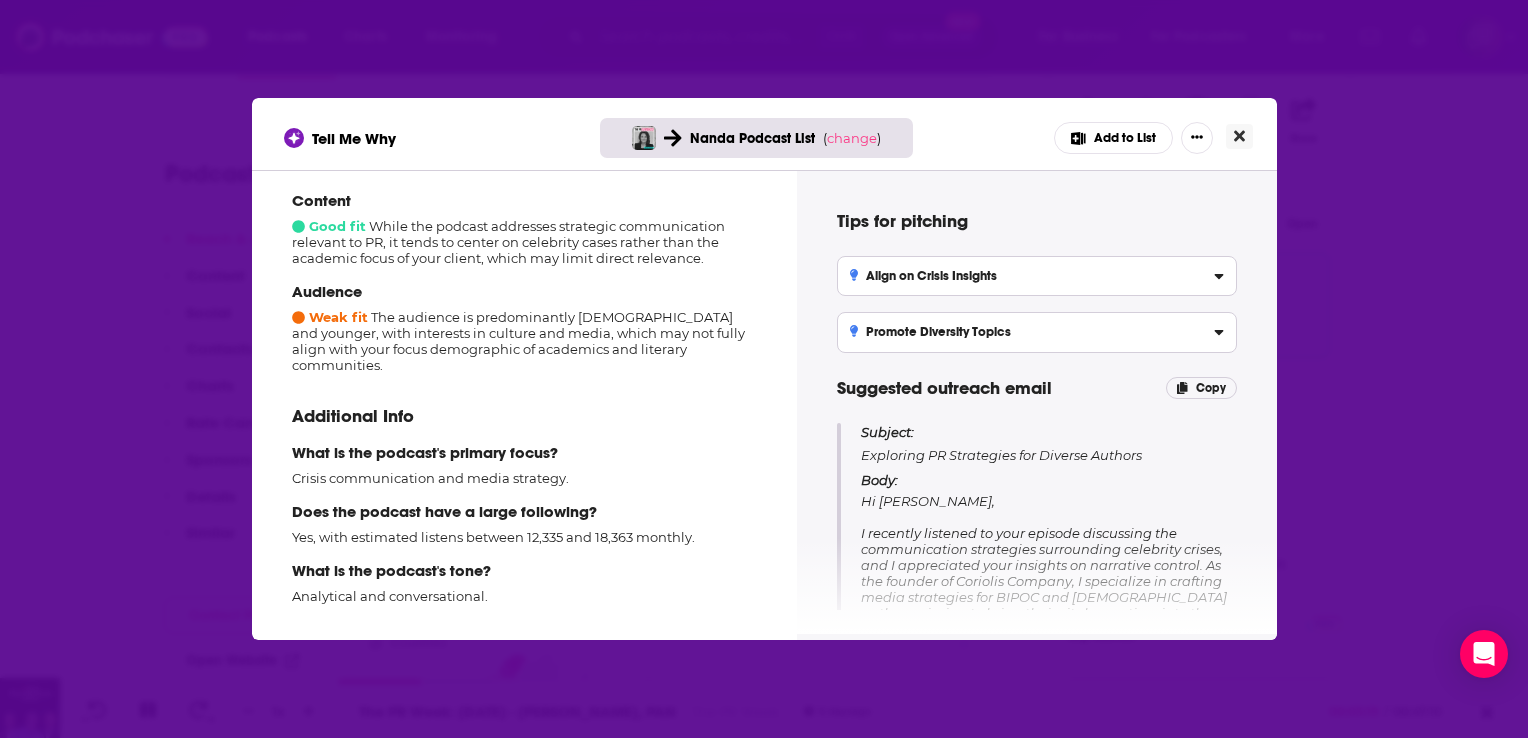 click 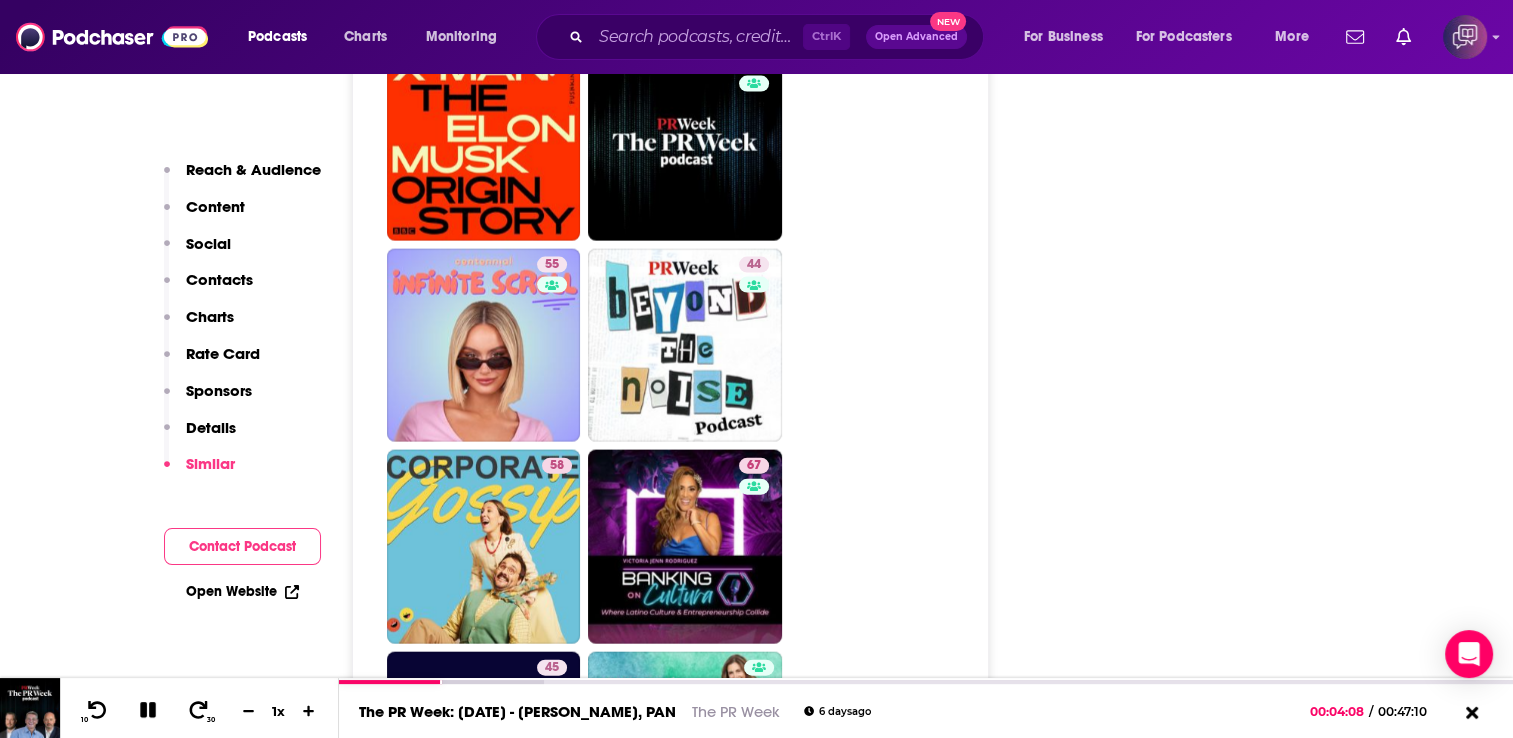 scroll, scrollTop: 4293, scrollLeft: 0, axis: vertical 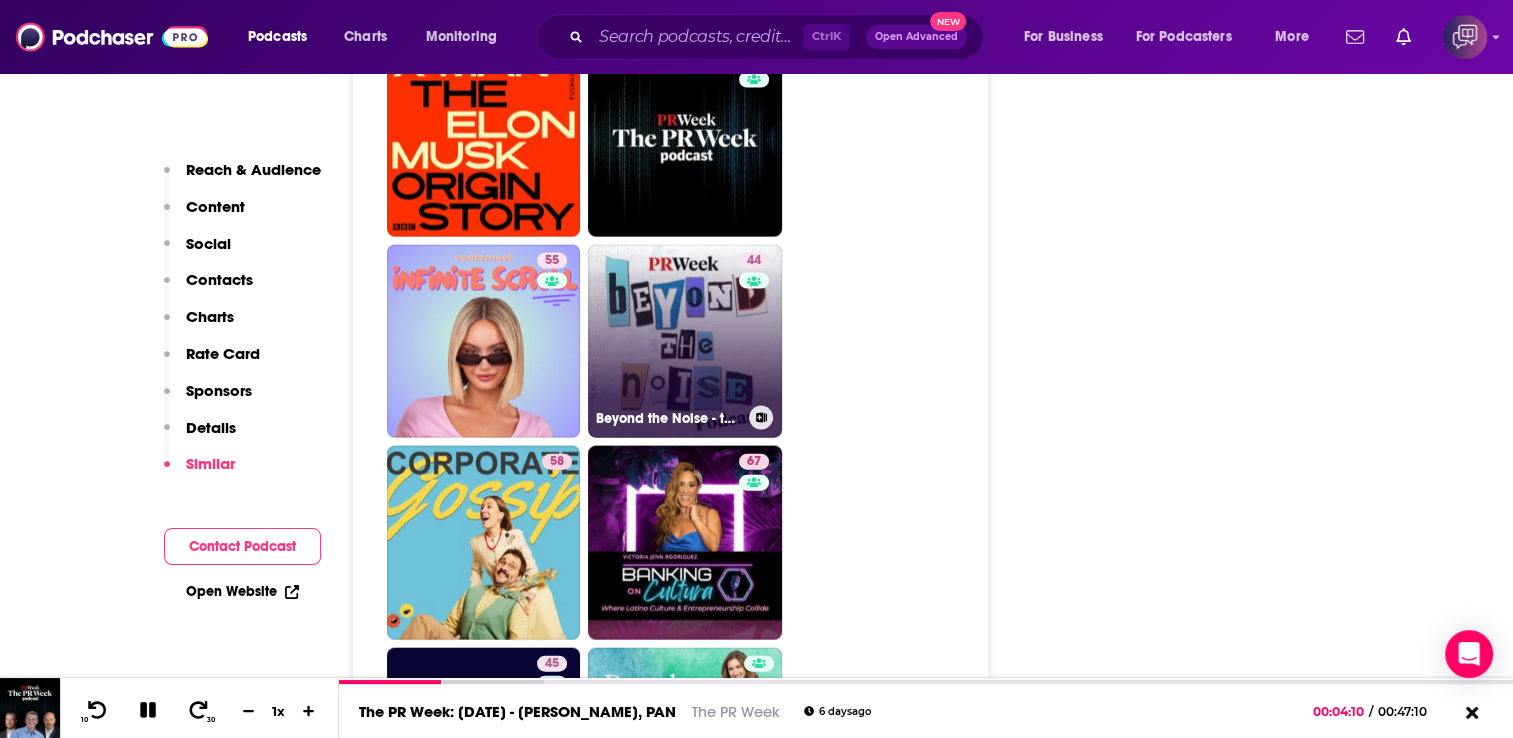click on "44 Beyond the Noise - the PRWeek podcast" at bounding box center [685, 342] 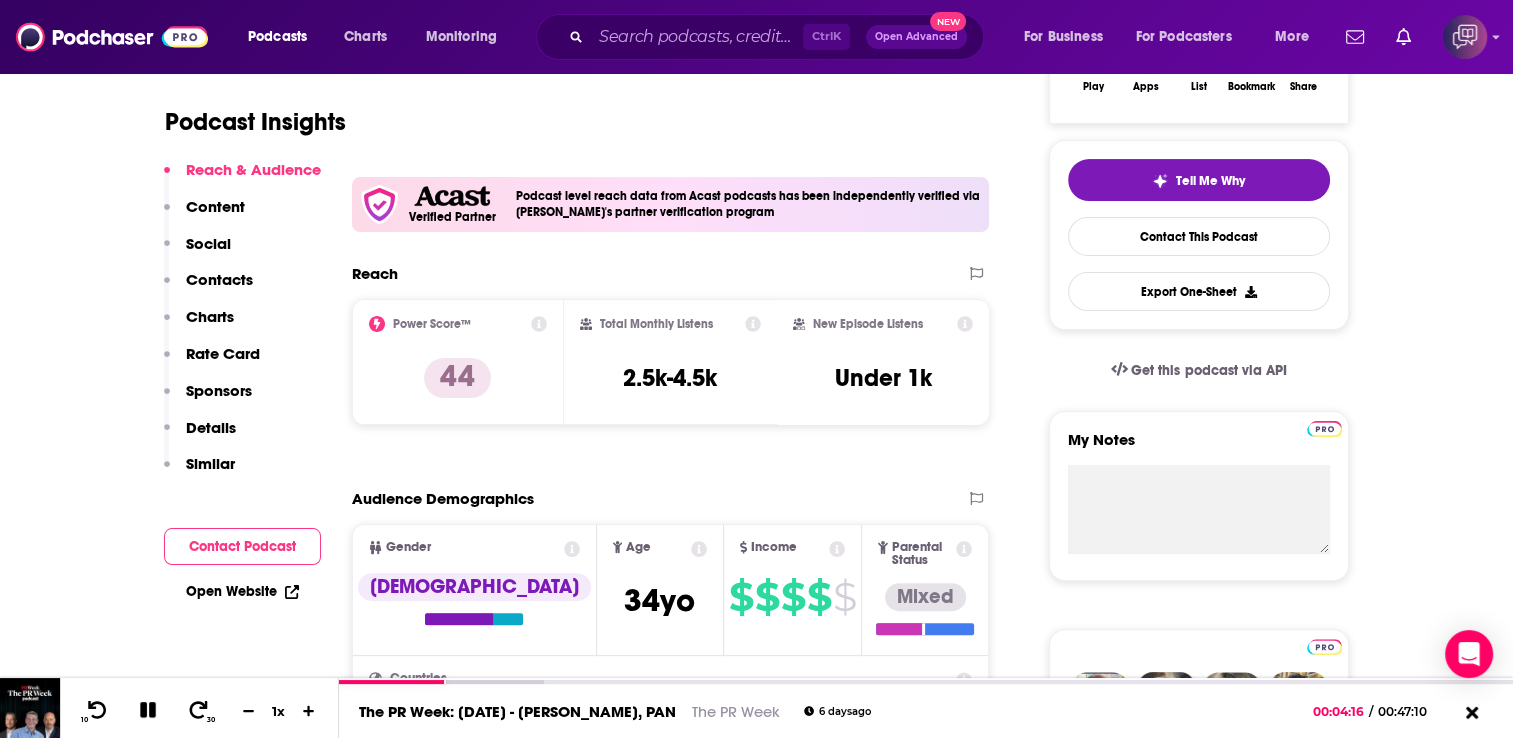 scroll, scrollTop: 401, scrollLeft: 0, axis: vertical 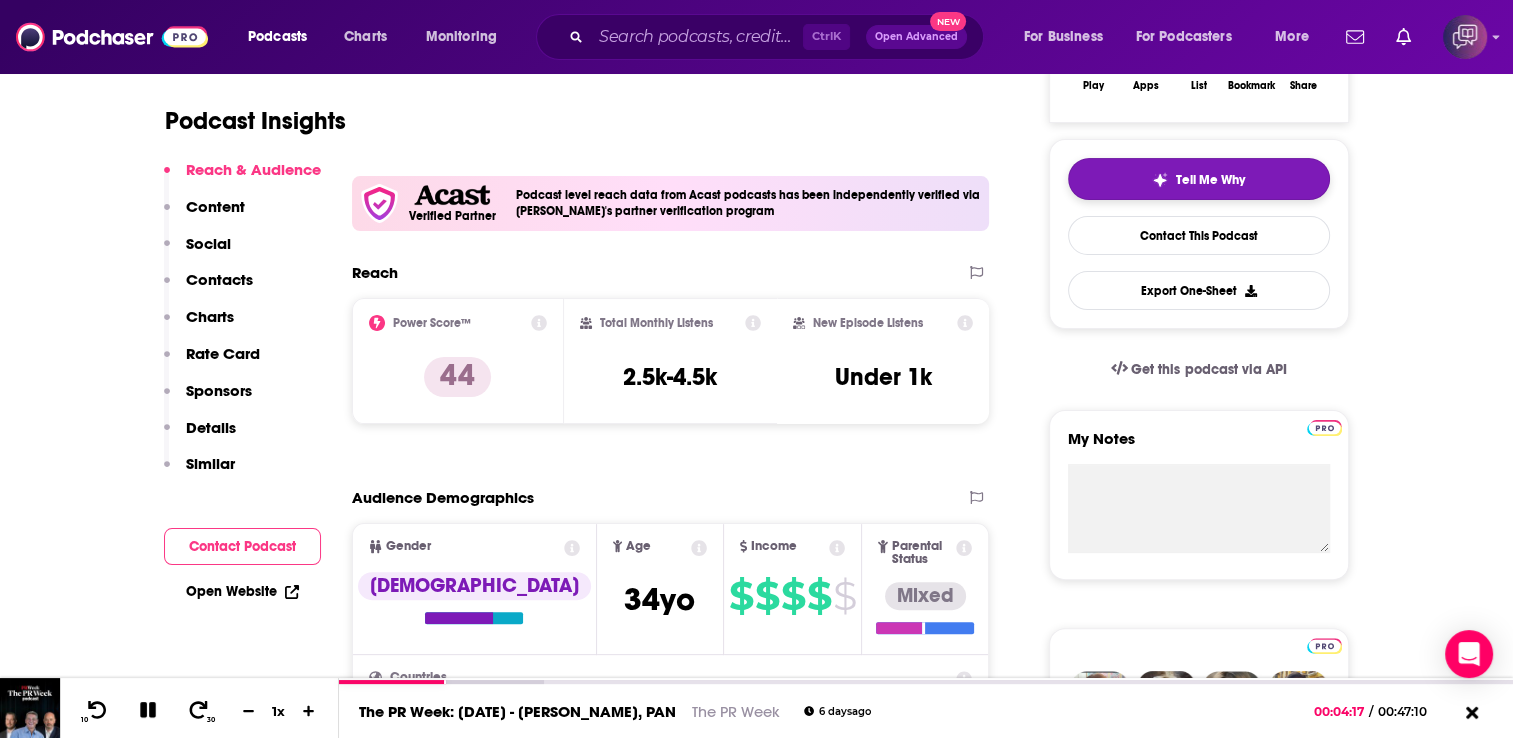 click on "Tell Me Why" at bounding box center (1210, 180) 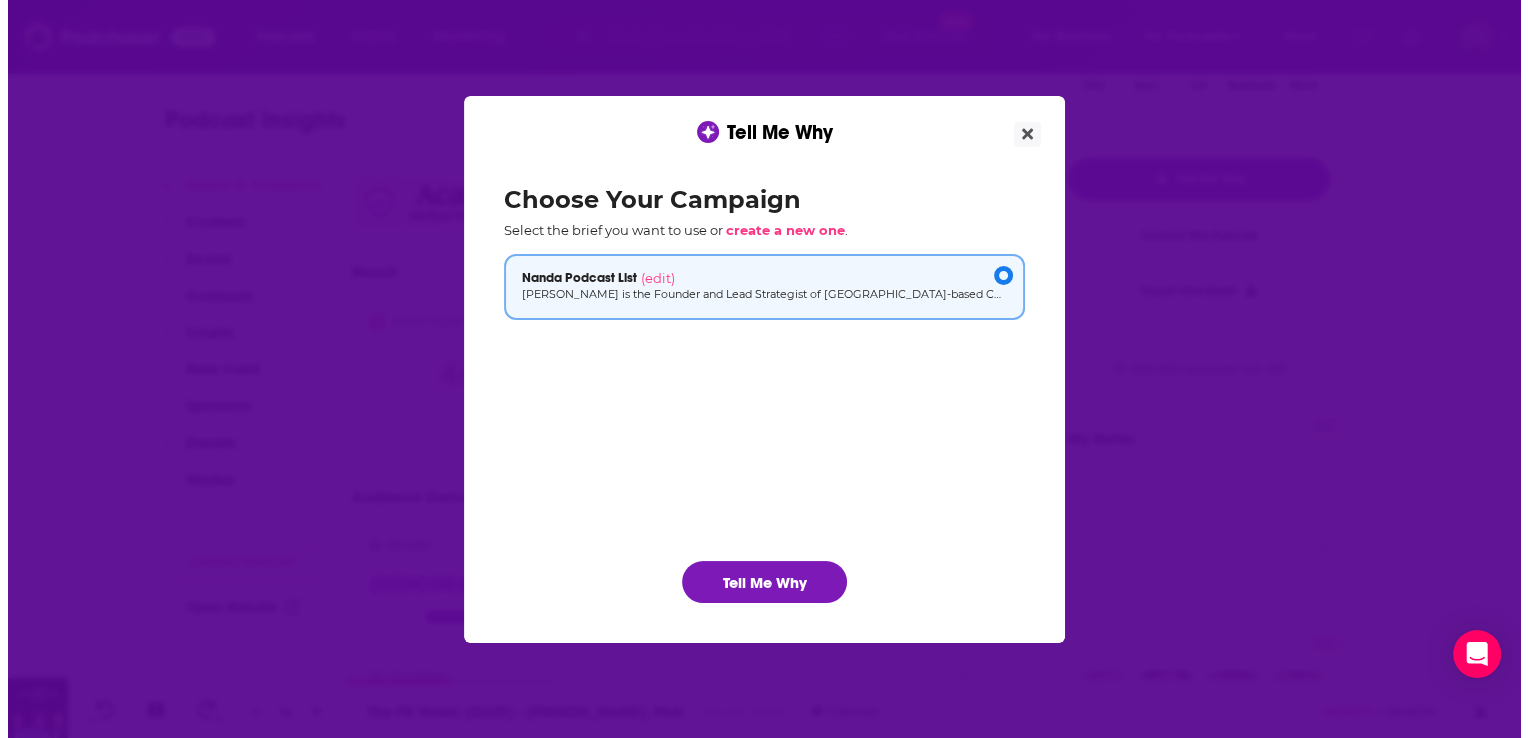 scroll, scrollTop: 0, scrollLeft: 0, axis: both 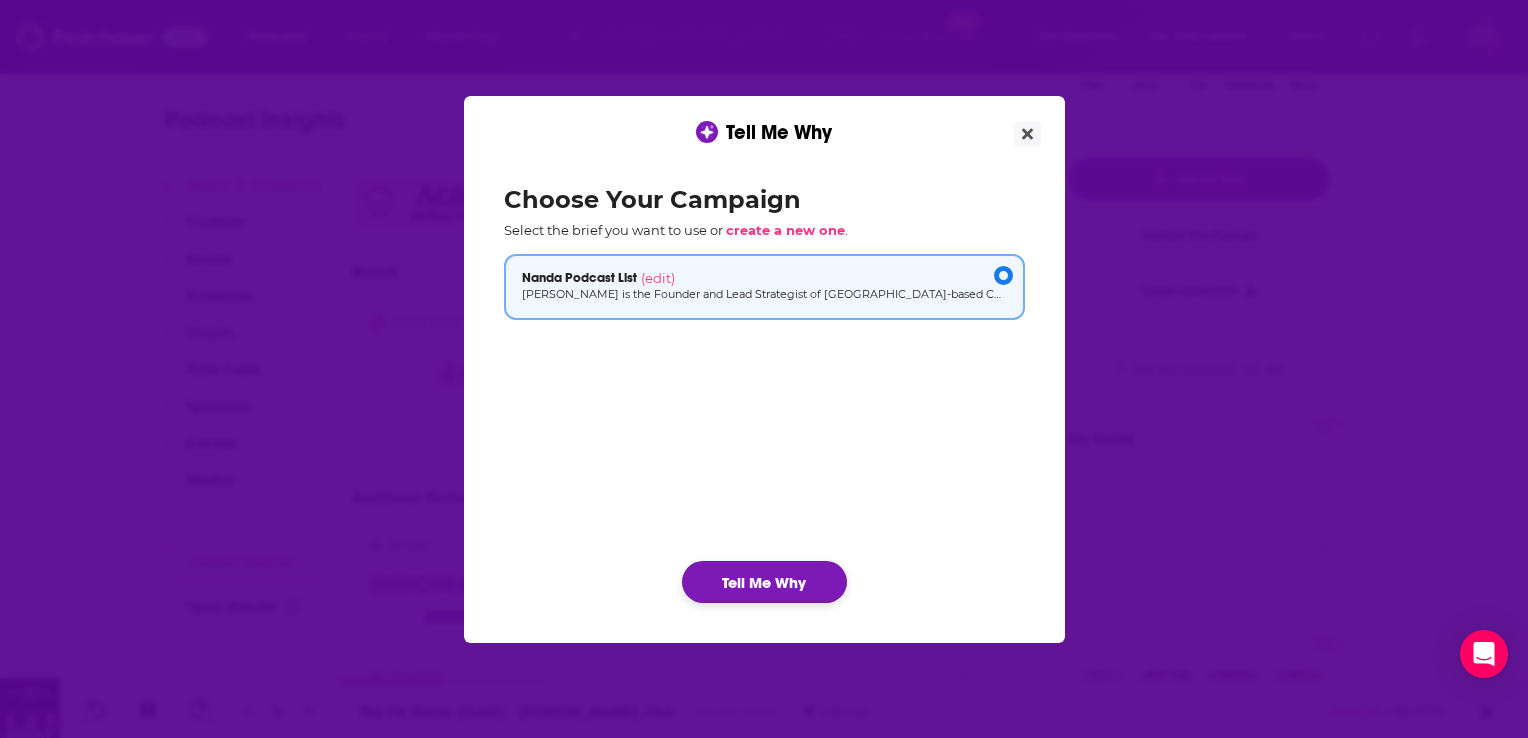 click on "Tell Me Why" 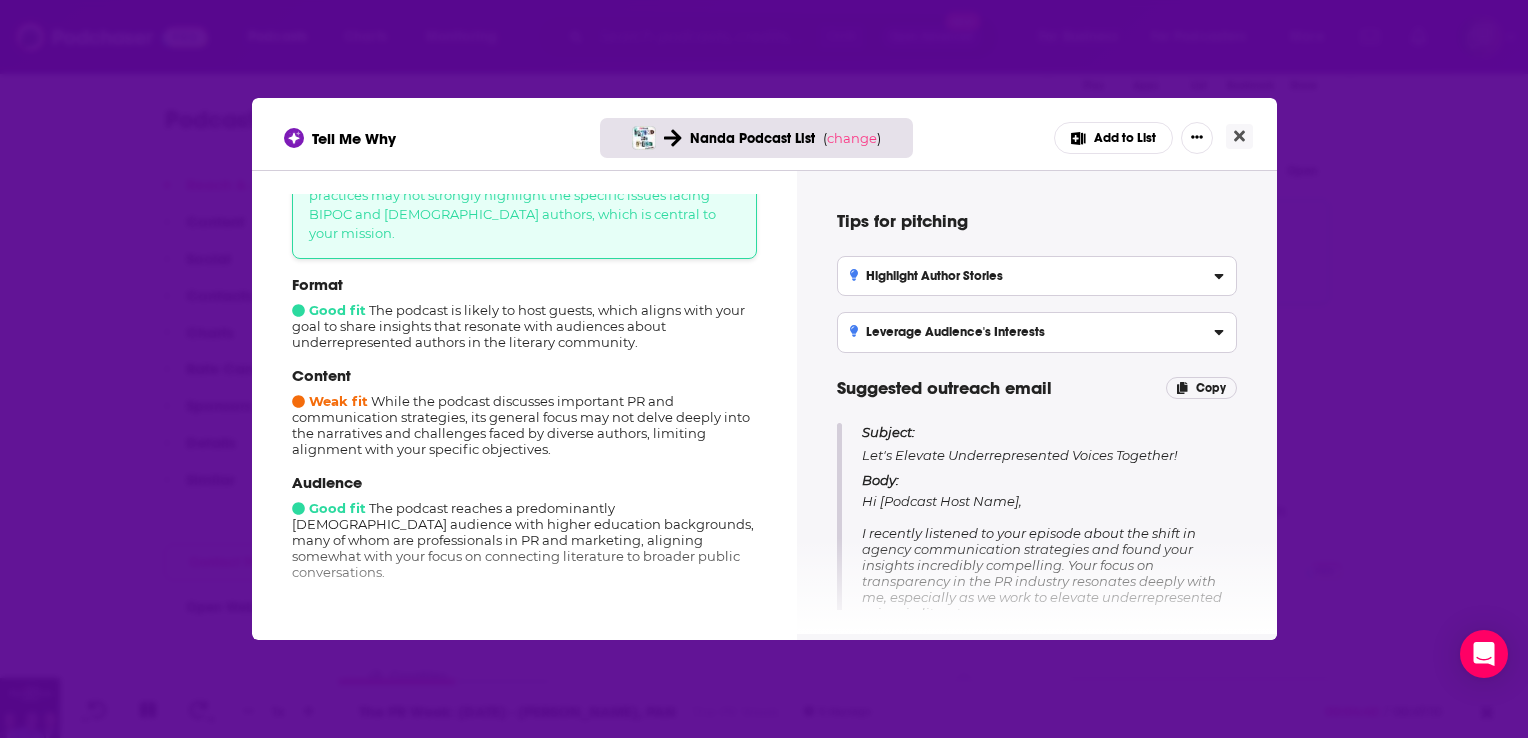 scroll, scrollTop: 180, scrollLeft: 0, axis: vertical 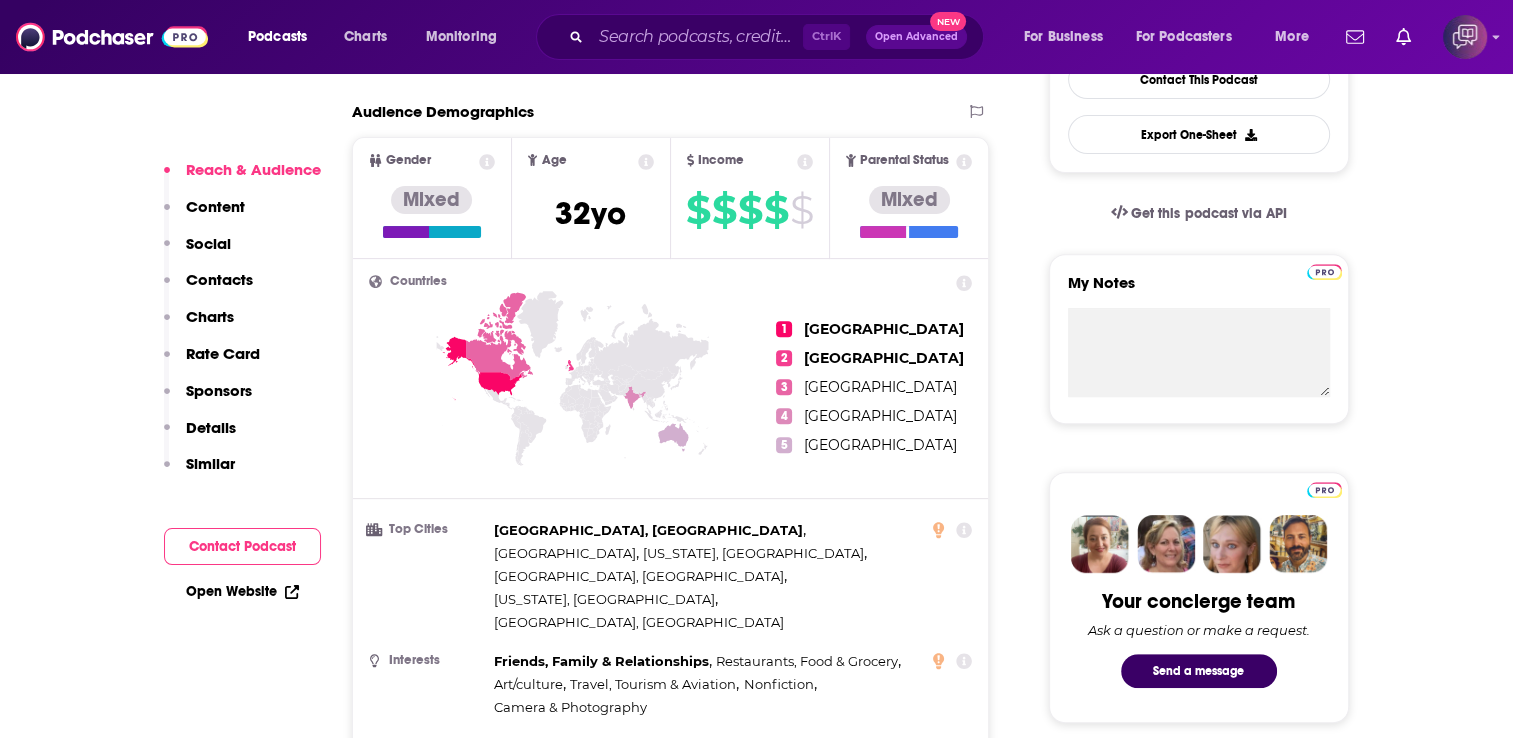 click on "Open Website" at bounding box center (242, 591) 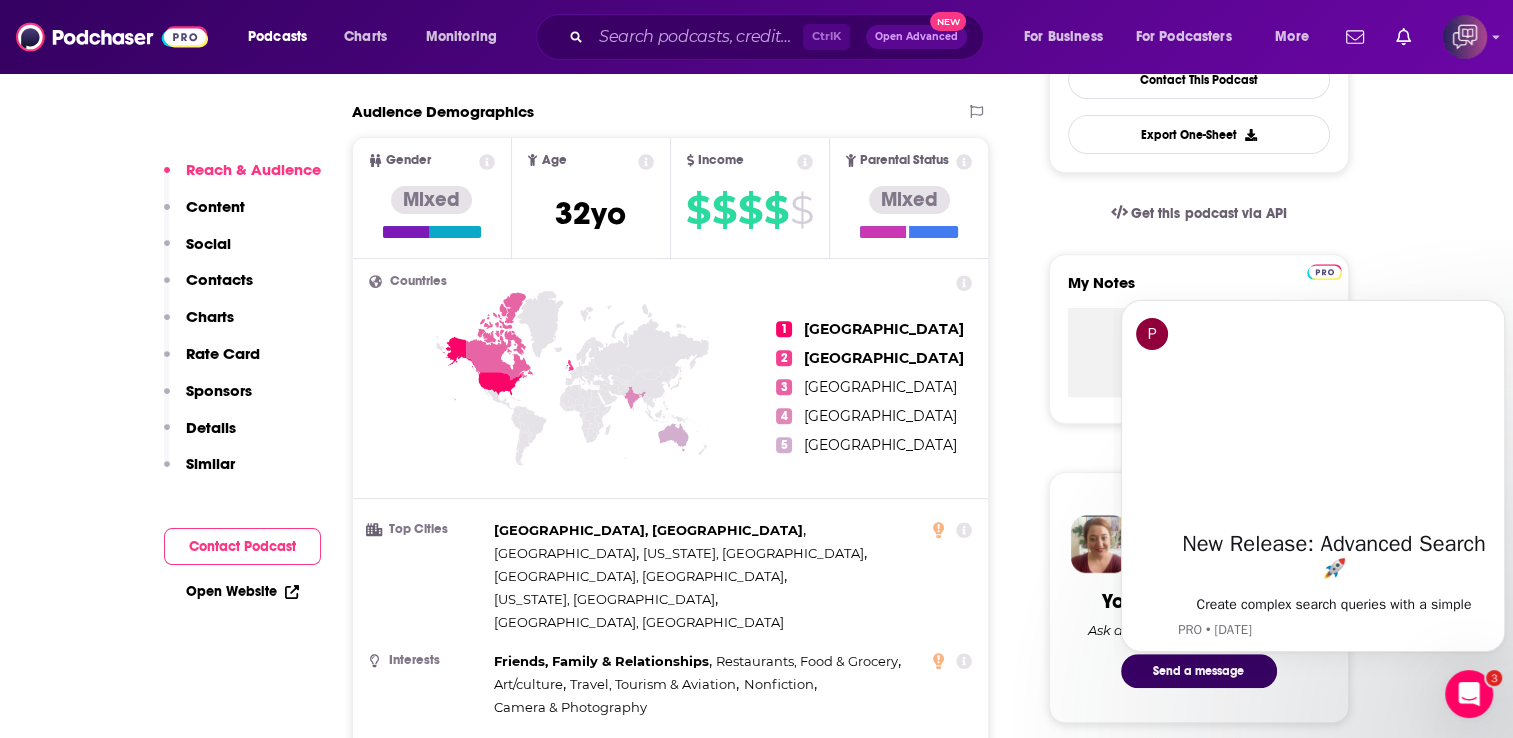 scroll, scrollTop: 0, scrollLeft: 0, axis: both 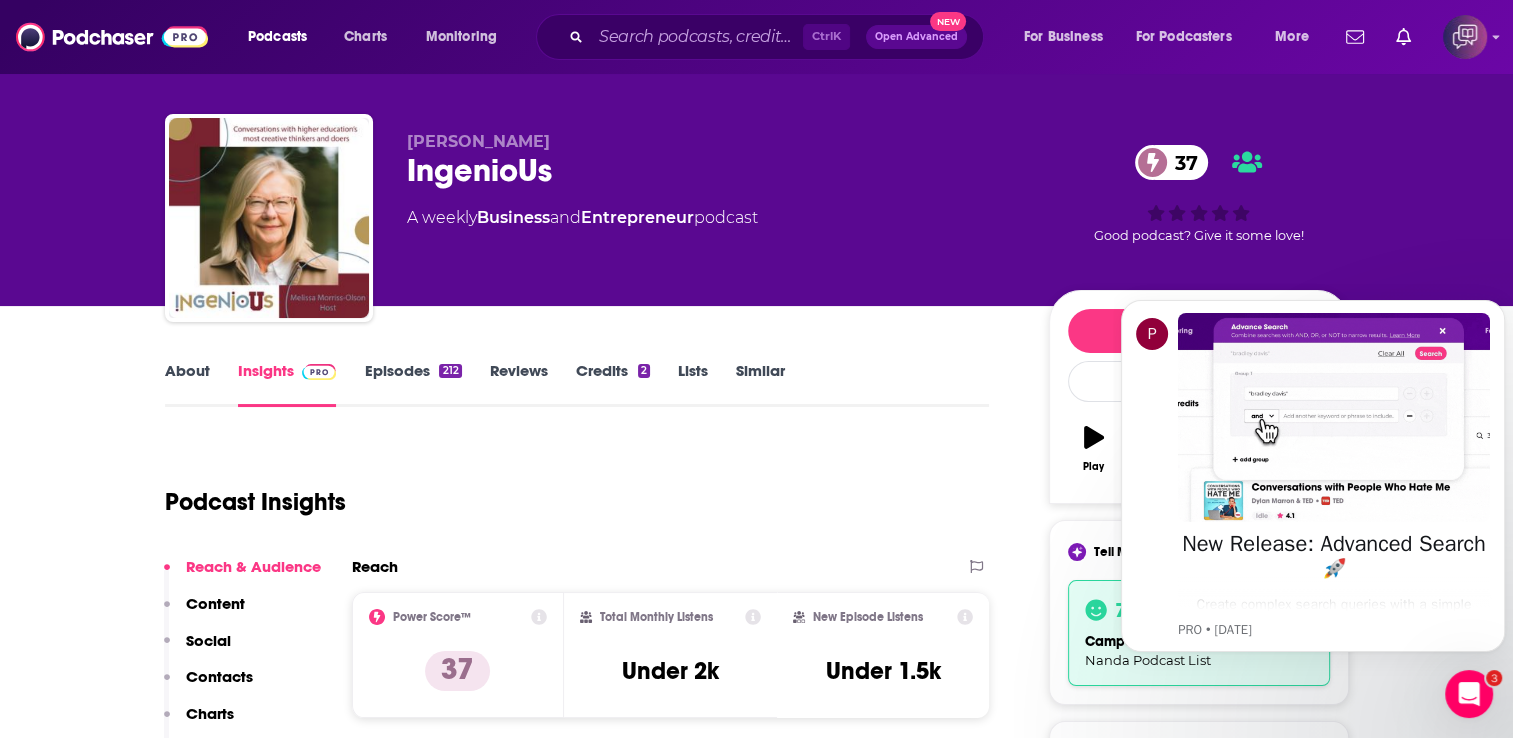 click on "About Insights Episodes 212 Reviews Credits 2 Lists Similar" at bounding box center (577, 382) 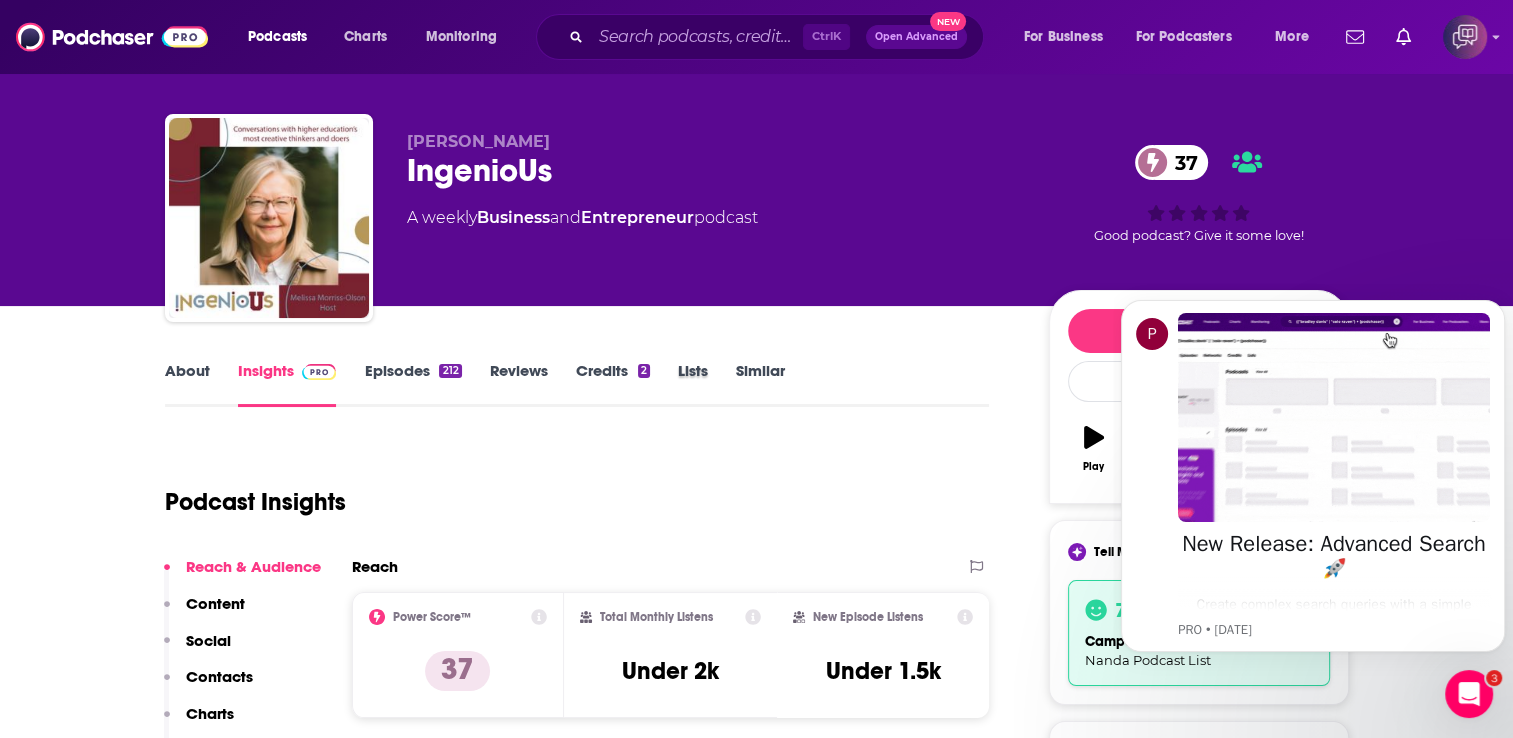 click on "Lists" at bounding box center (707, 384) 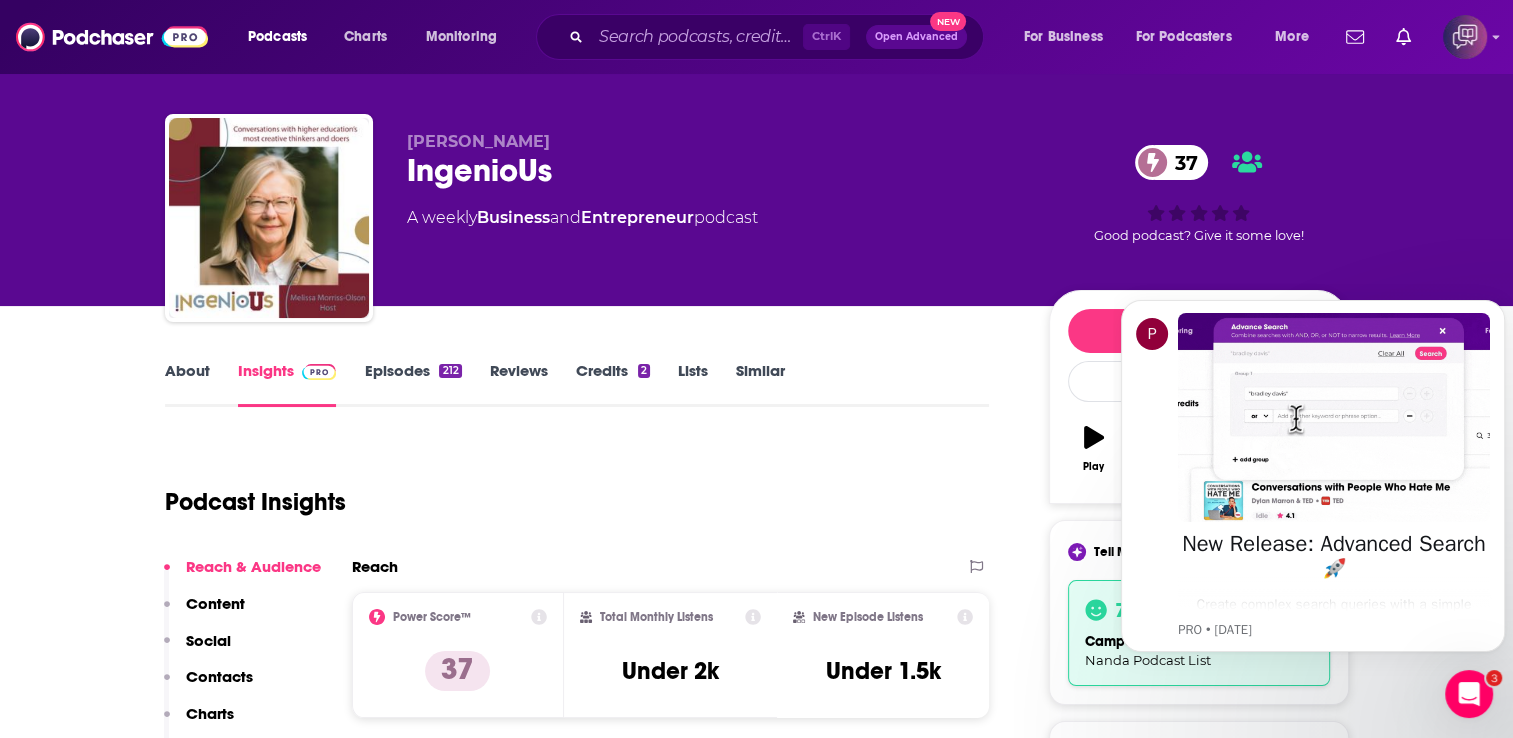 click on "Similar" at bounding box center (760, 384) 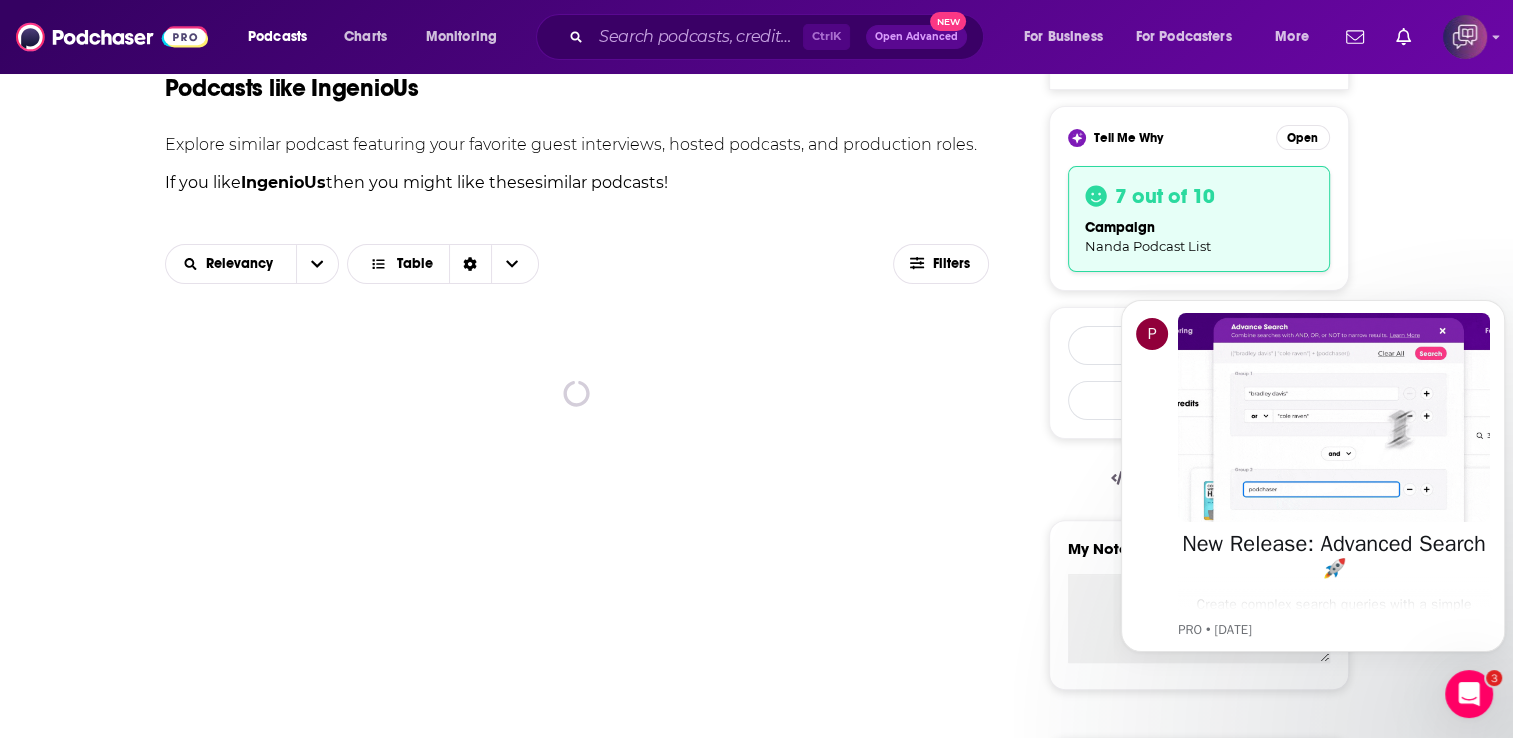 scroll, scrollTop: 436, scrollLeft: 0, axis: vertical 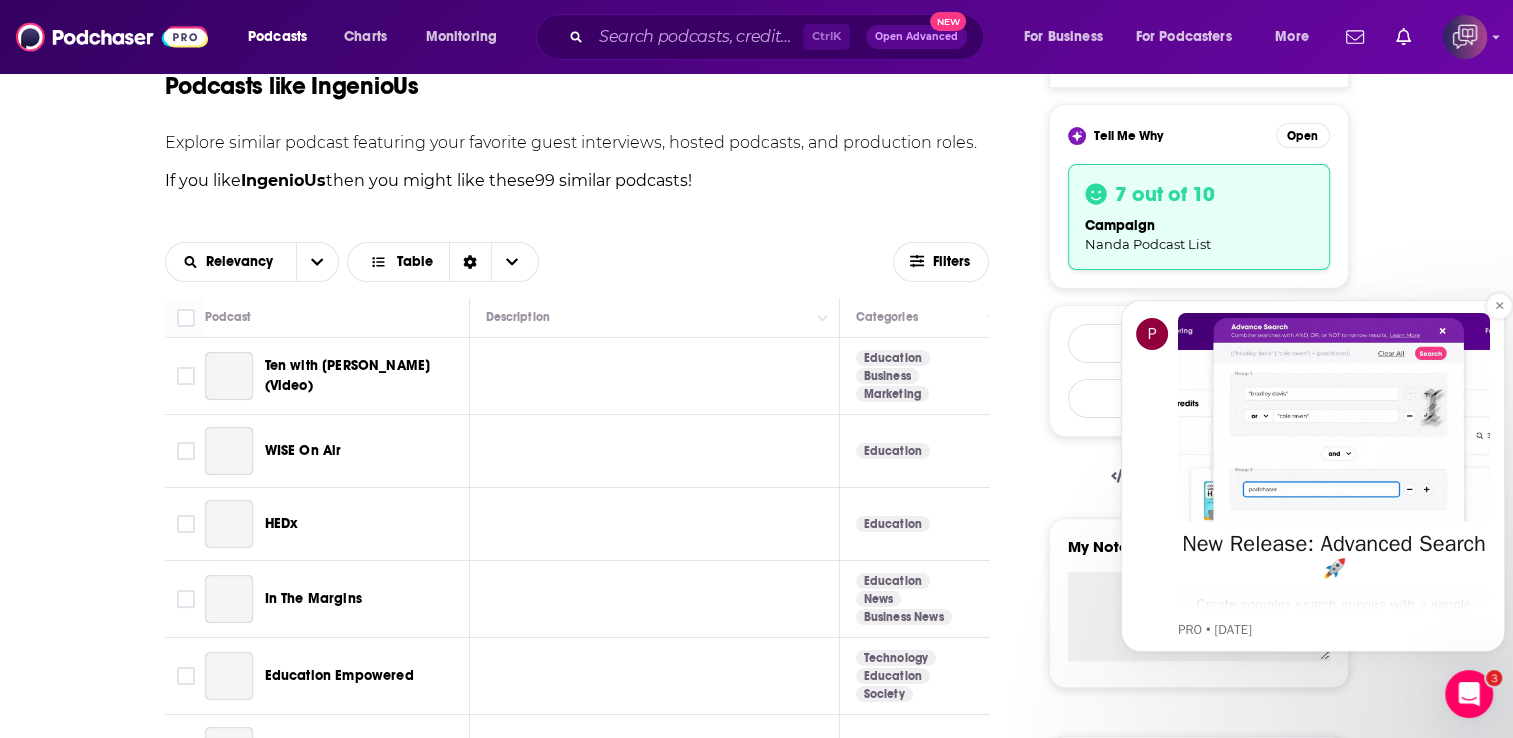 click at bounding box center (1334, 418) 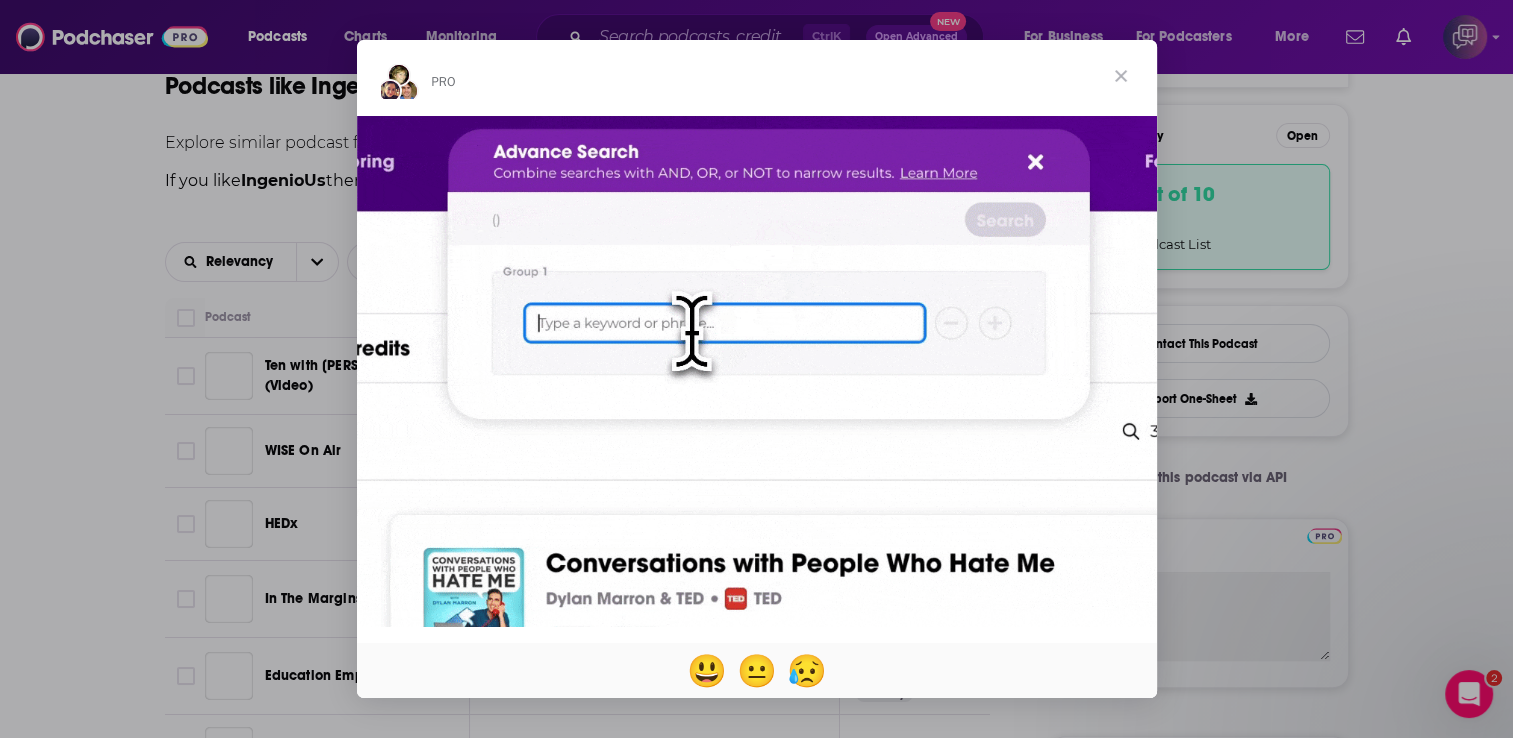 scroll, scrollTop: 0, scrollLeft: 0, axis: both 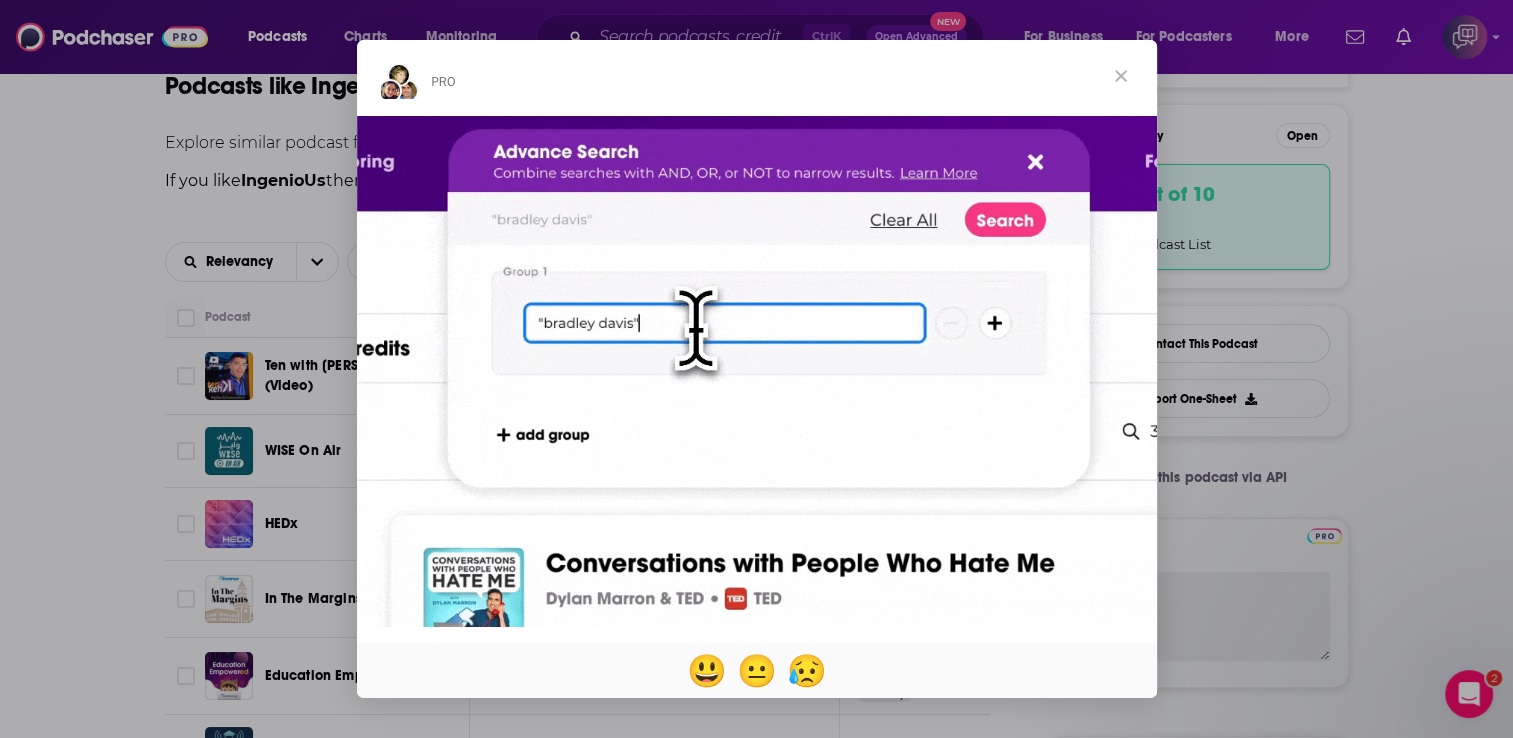 click at bounding box center [1121, 76] 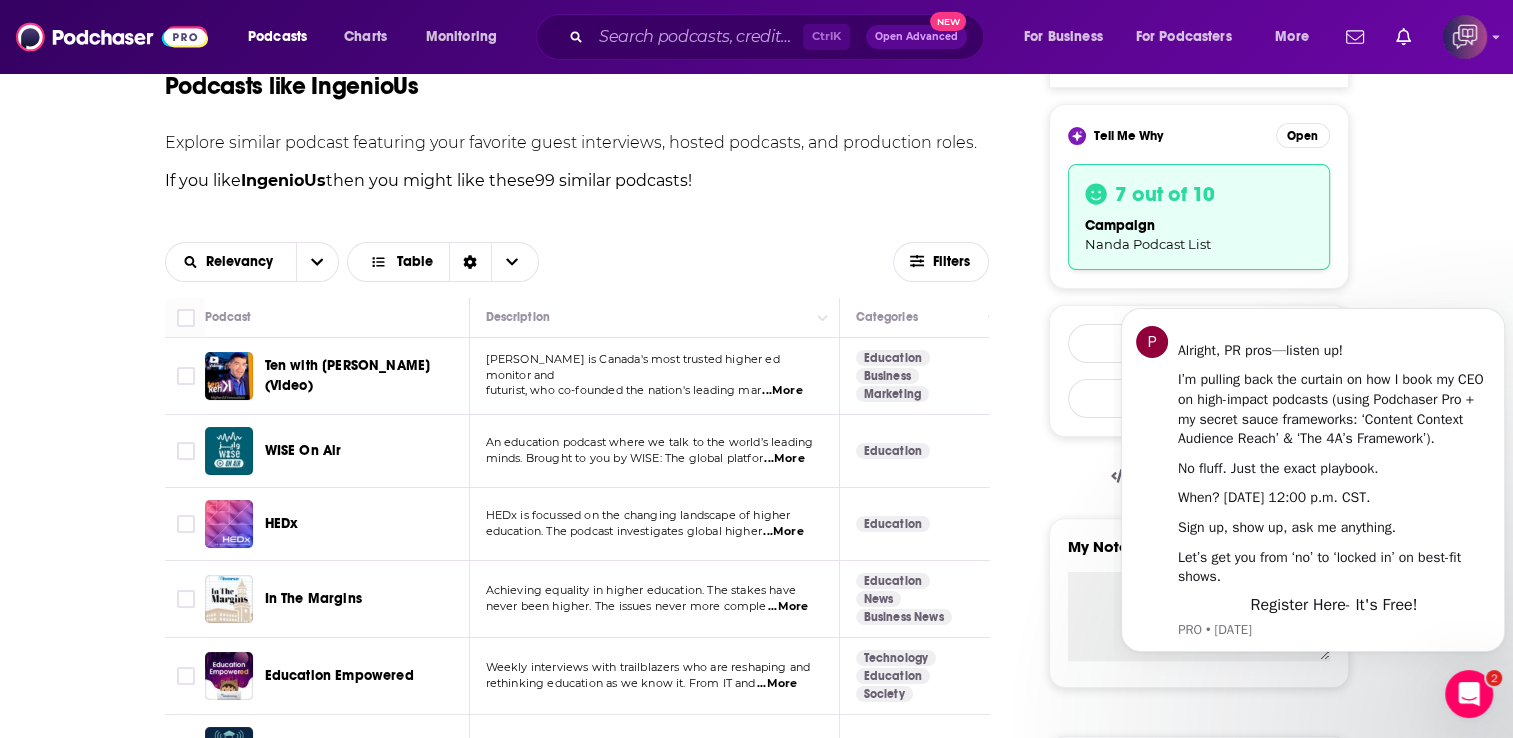 scroll, scrollTop: 0, scrollLeft: 0, axis: both 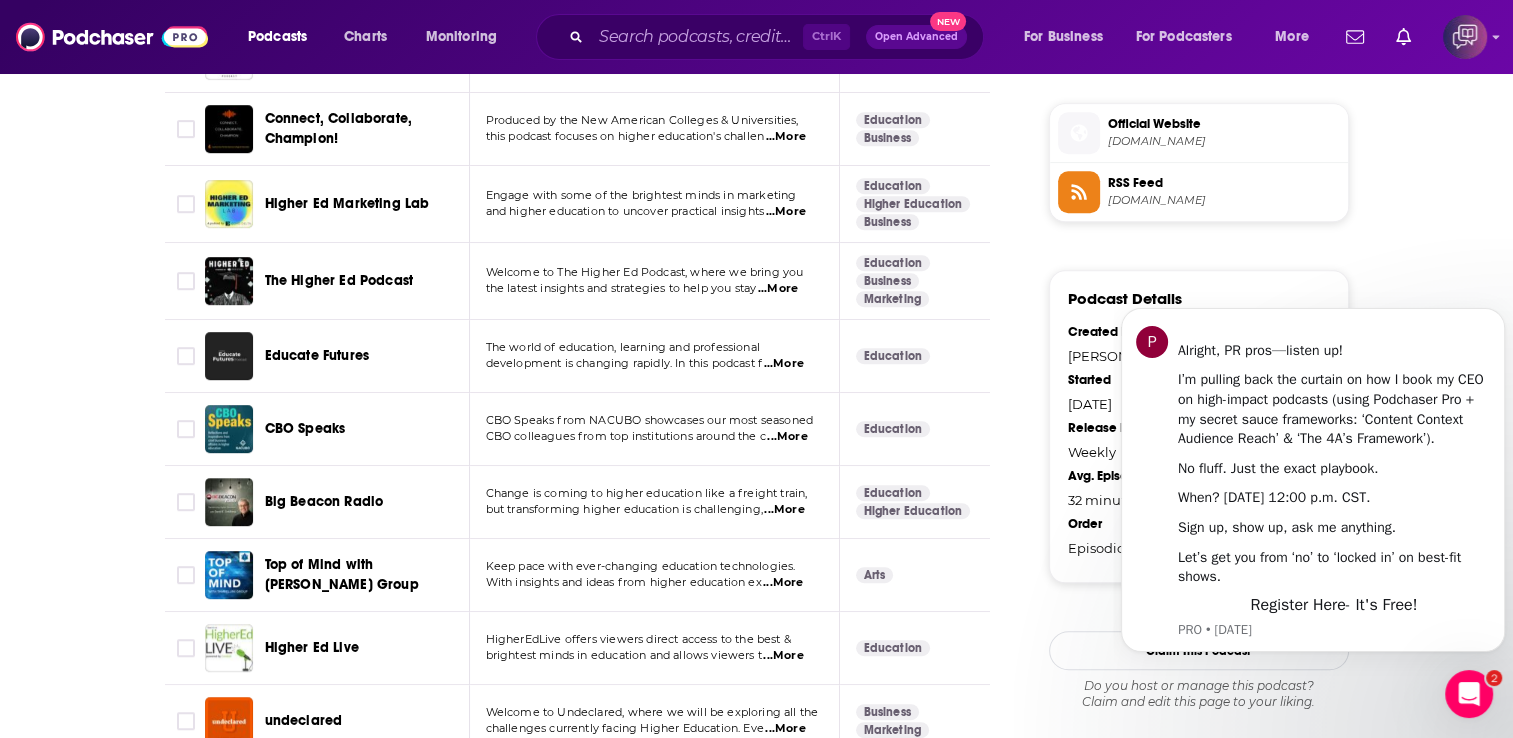 click on "Higher Ed Marketing Lab" at bounding box center [347, 203] 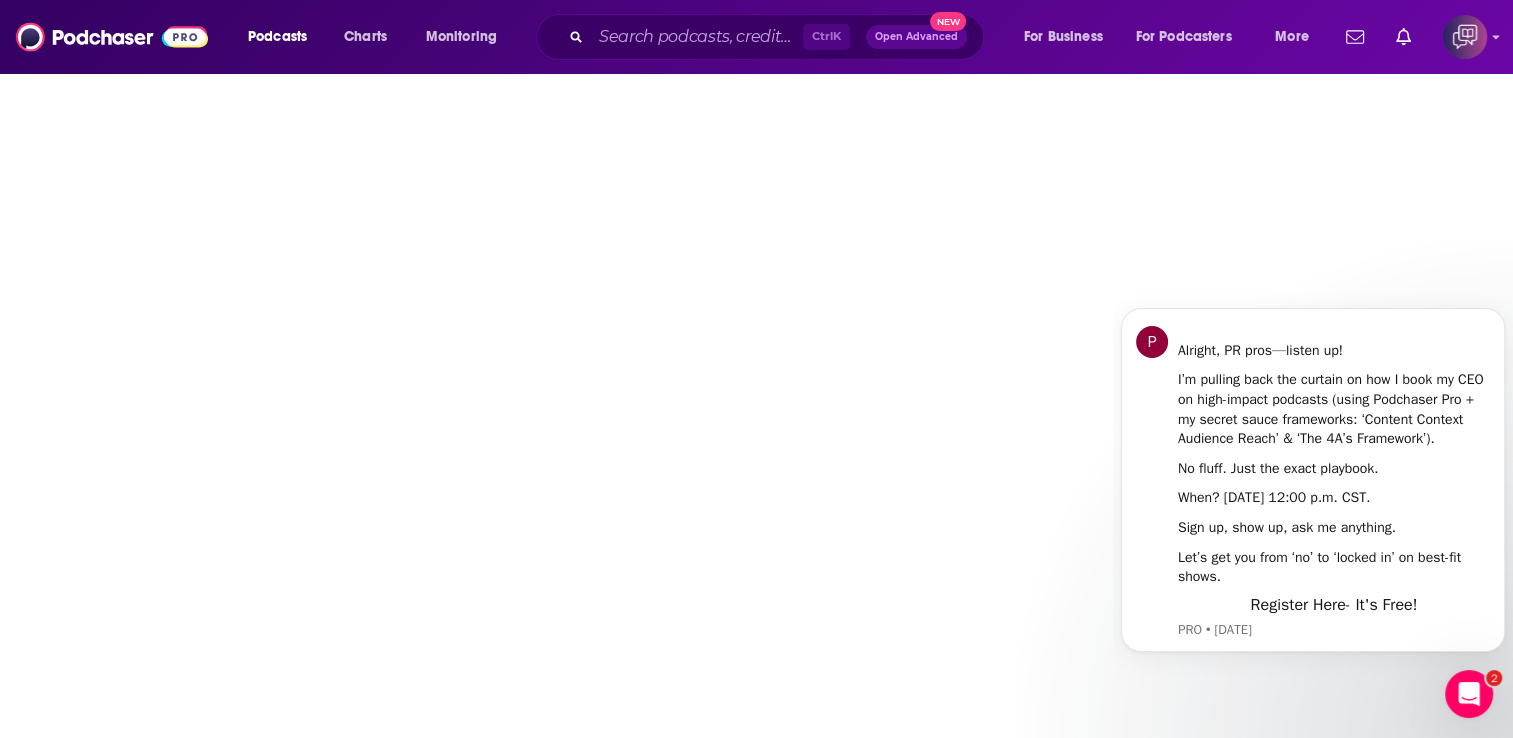 scroll, scrollTop: 0, scrollLeft: 0, axis: both 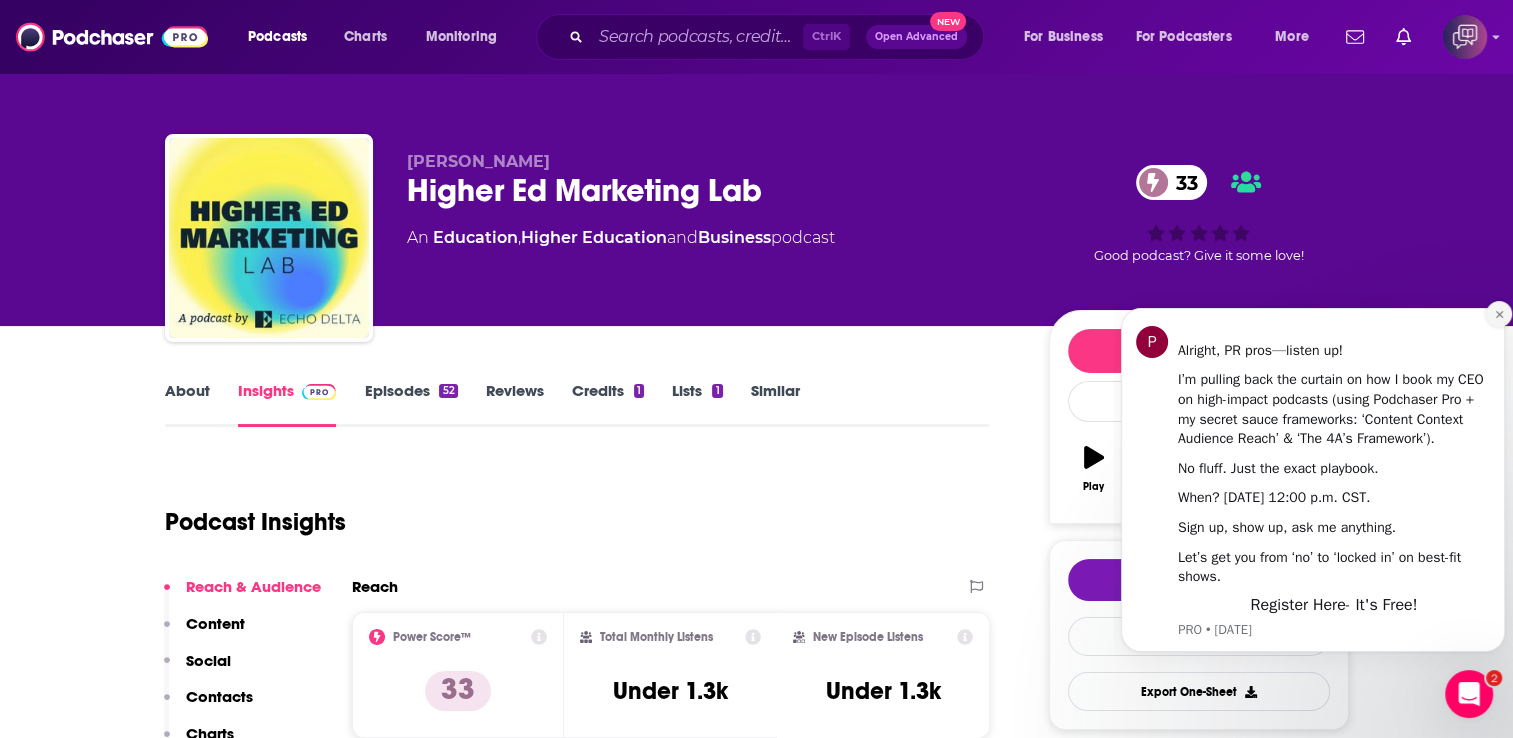 click 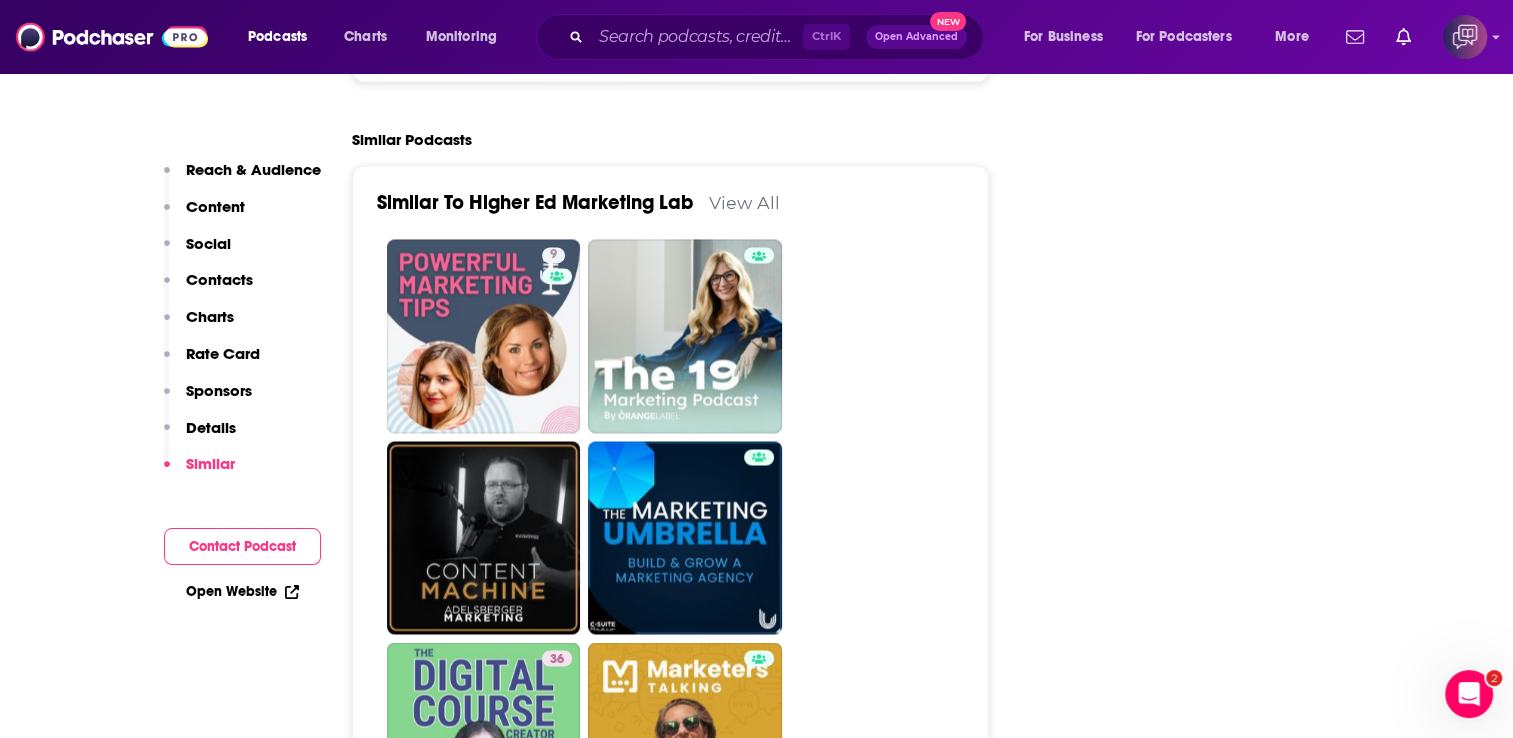 scroll, scrollTop: 3256, scrollLeft: 0, axis: vertical 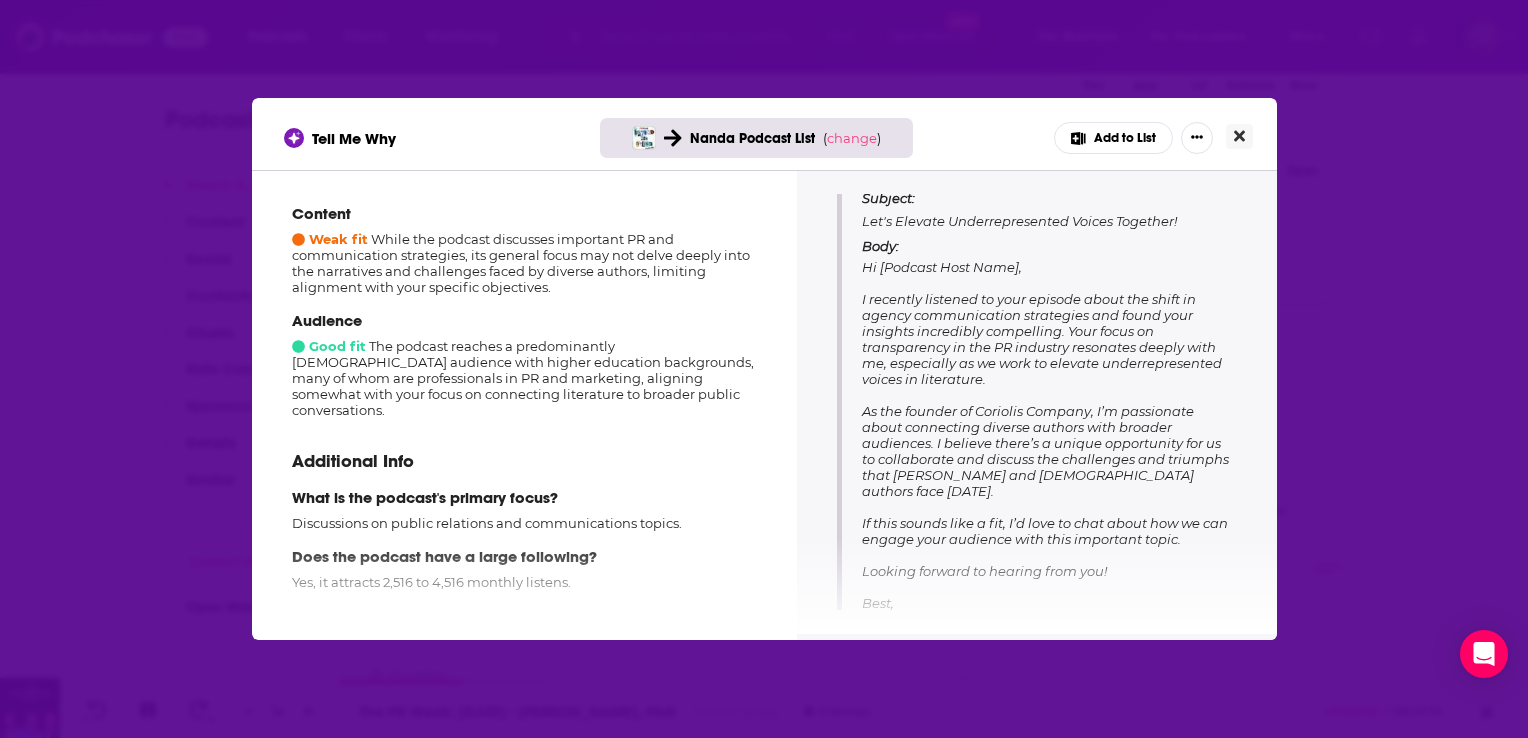 click 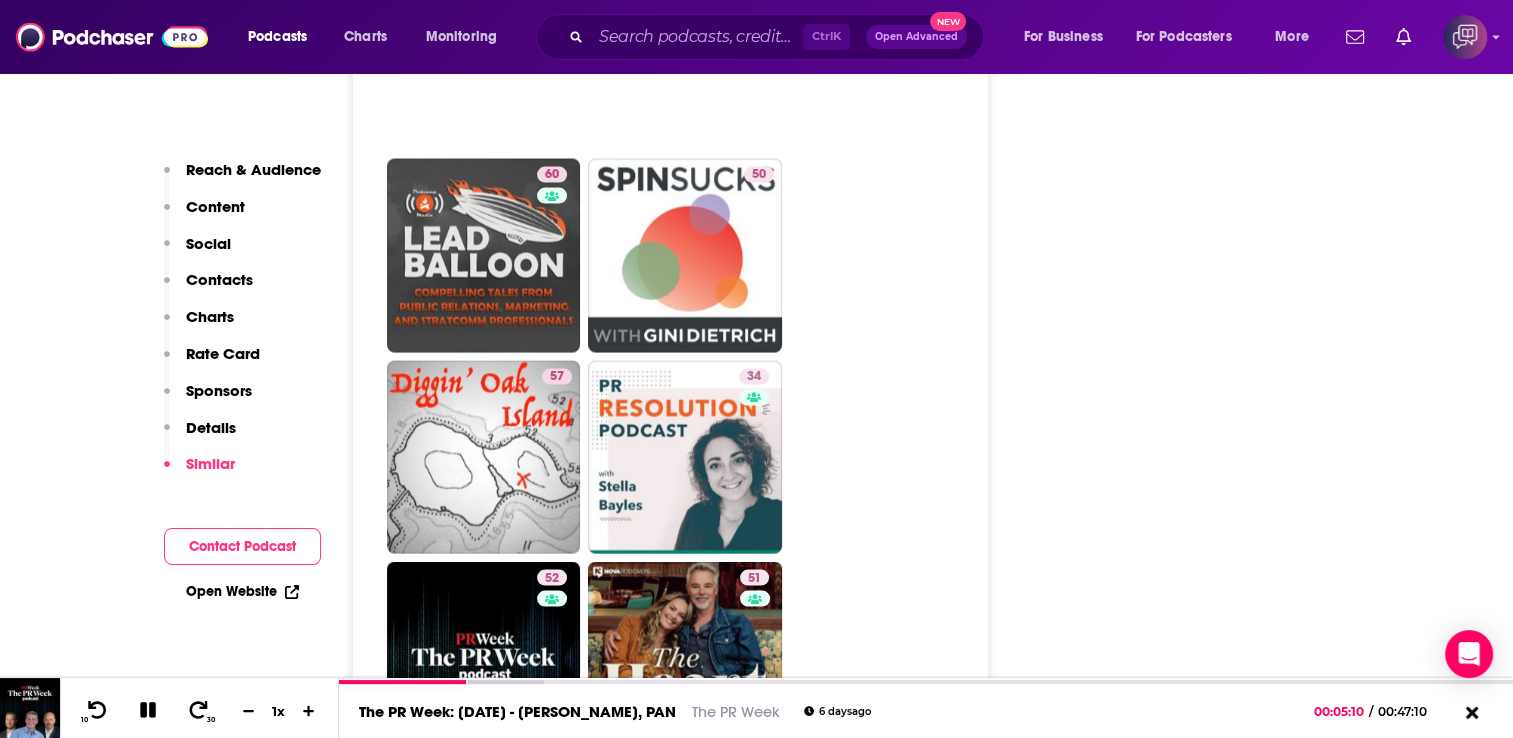 scroll, scrollTop: 4200, scrollLeft: 0, axis: vertical 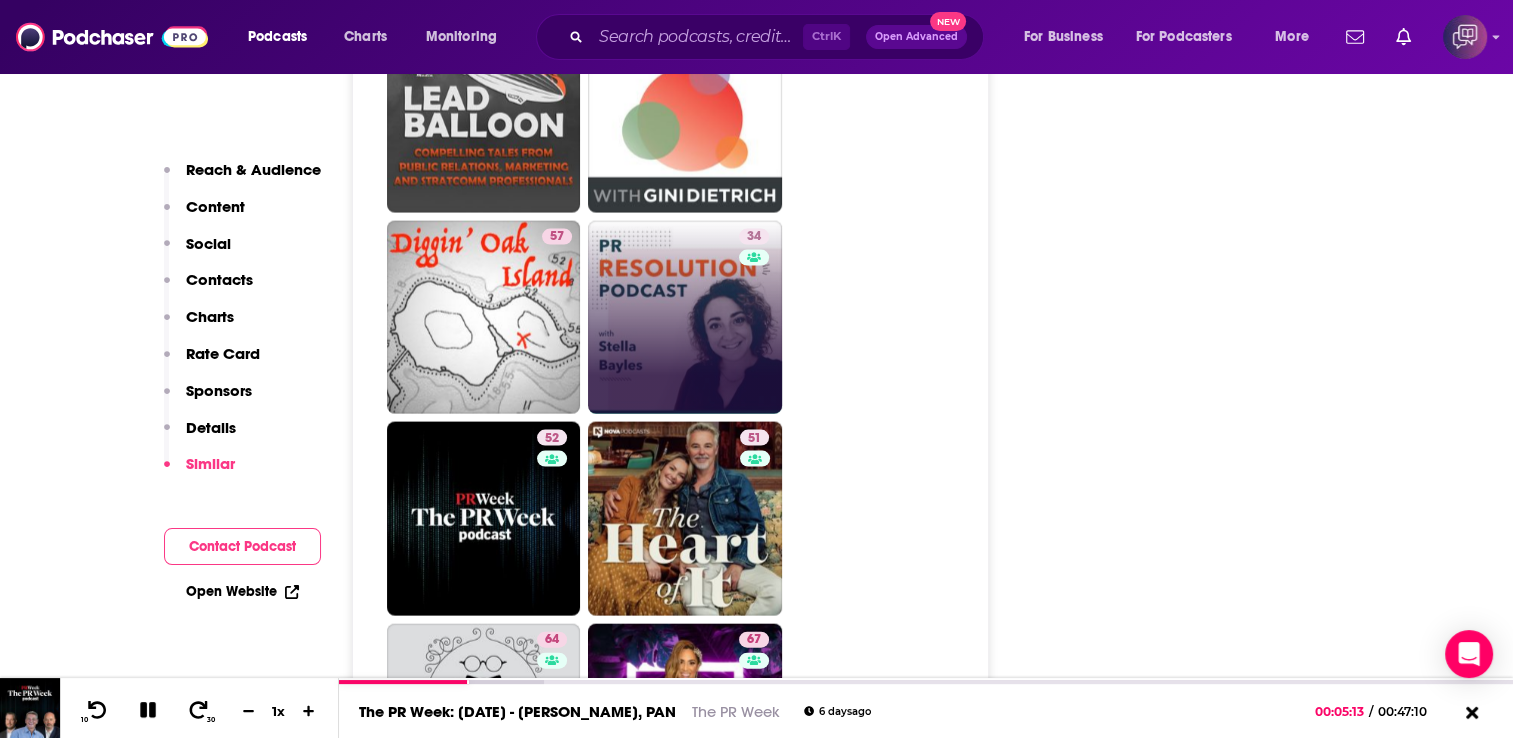 click on "34" at bounding box center (685, 318) 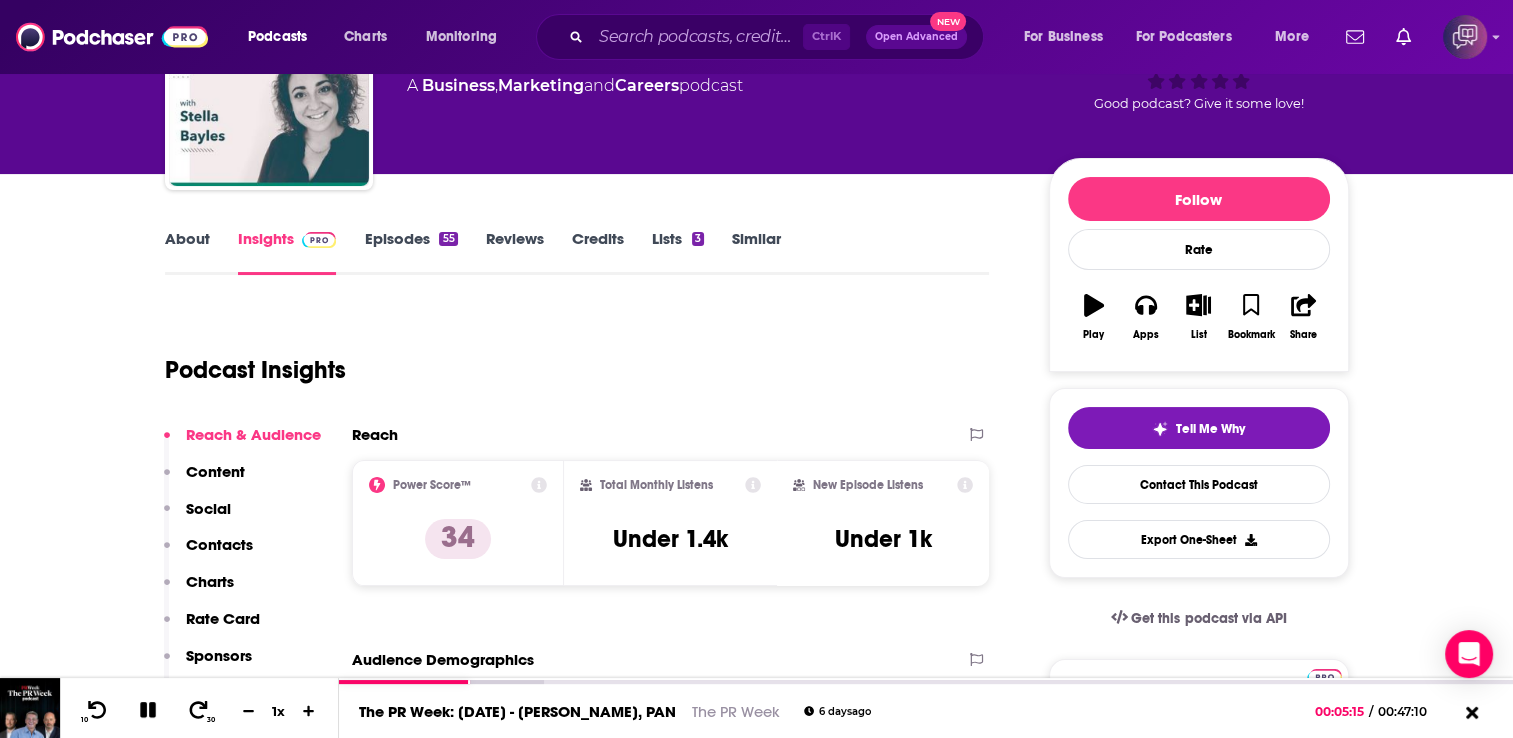 scroll, scrollTop: 165, scrollLeft: 0, axis: vertical 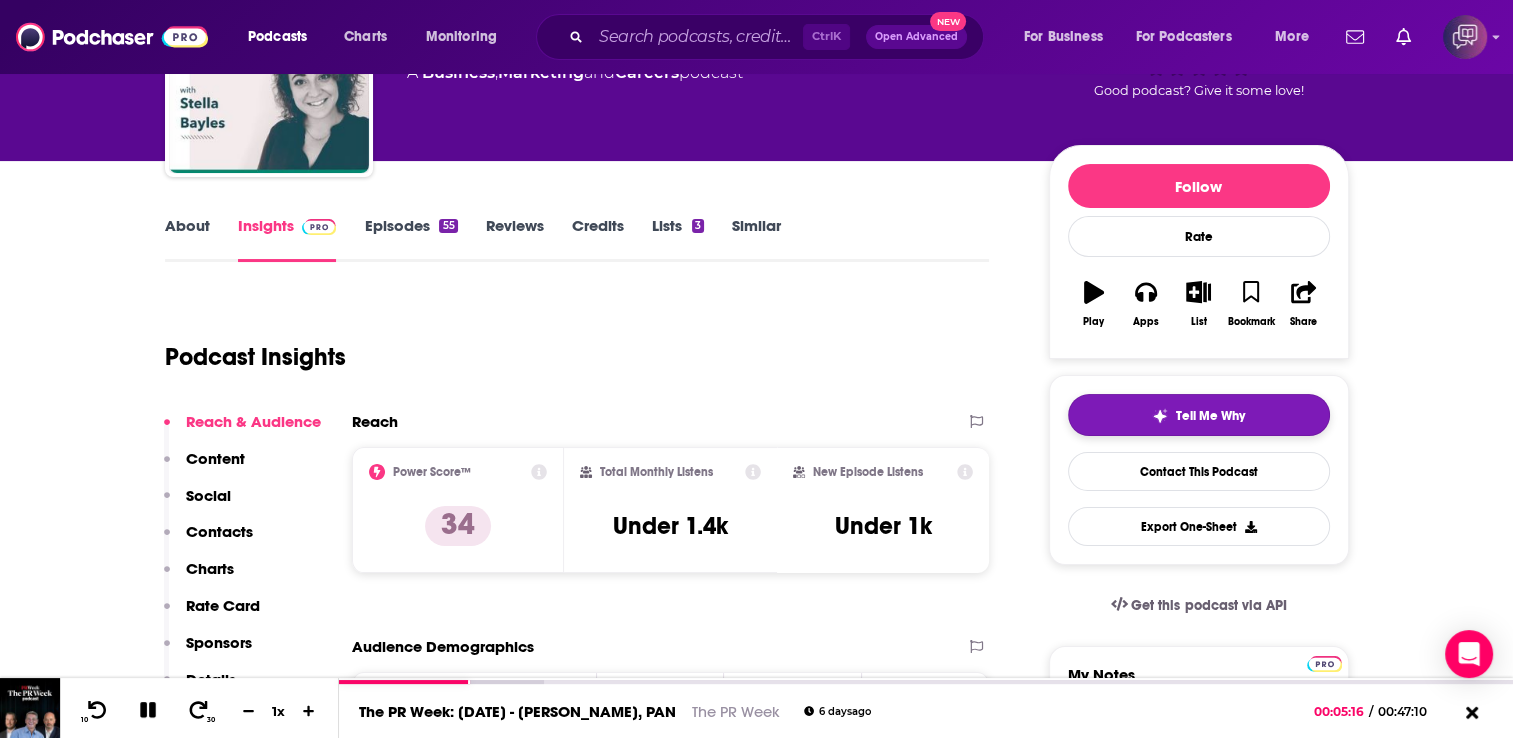 click on "Tell Me Why" at bounding box center [1199, 415] 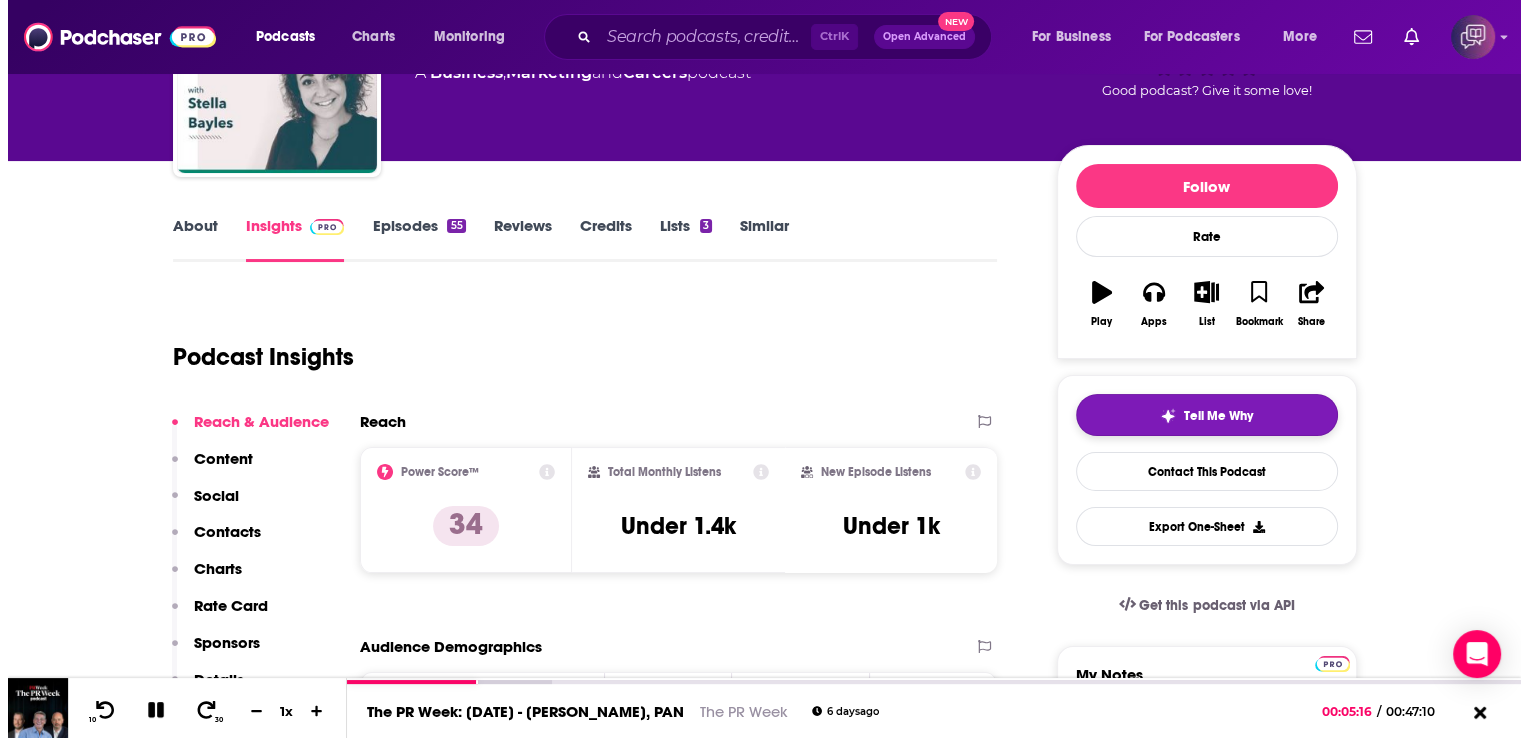 scroll, scrollTop: 0, scrollLeft: 0, axis: both 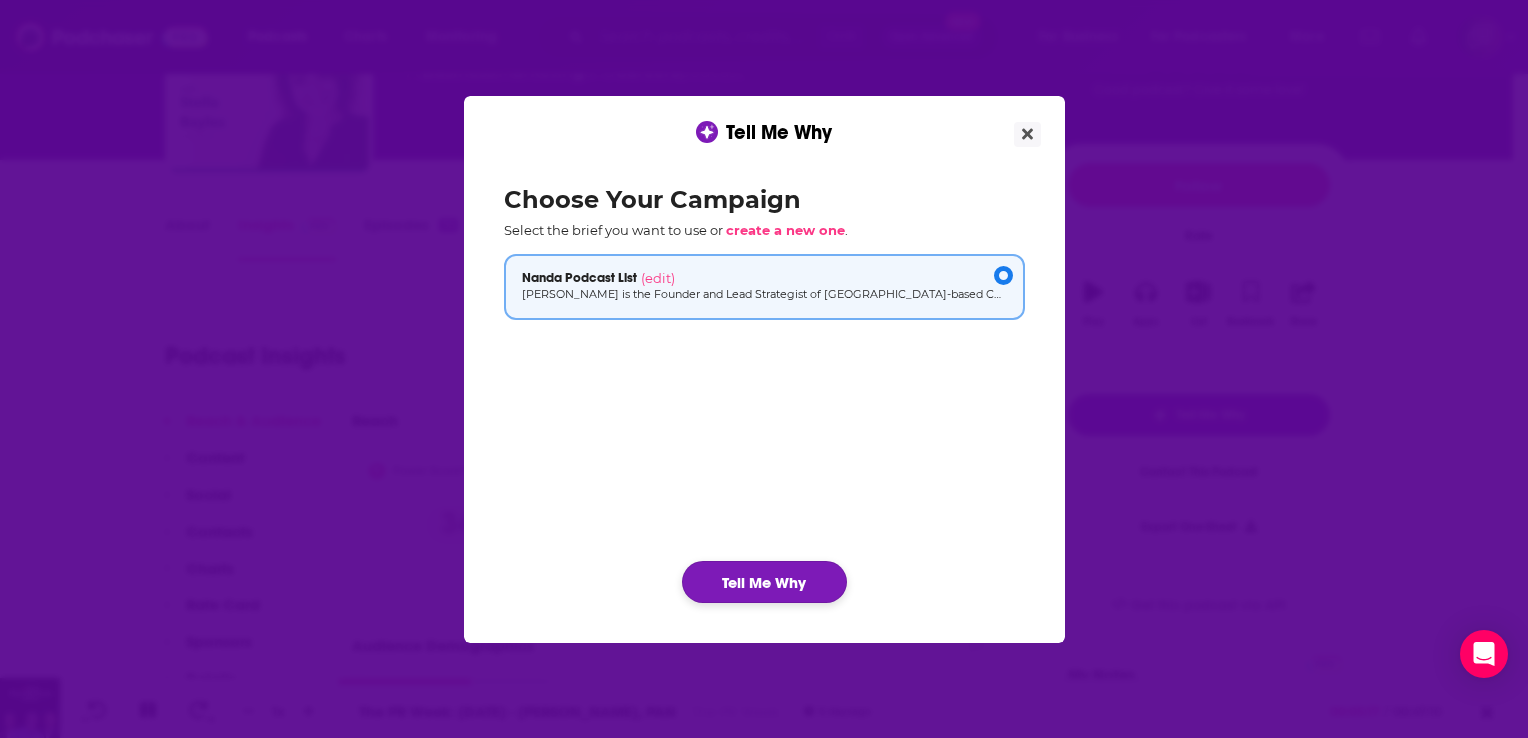 click on "Tell Me Why" 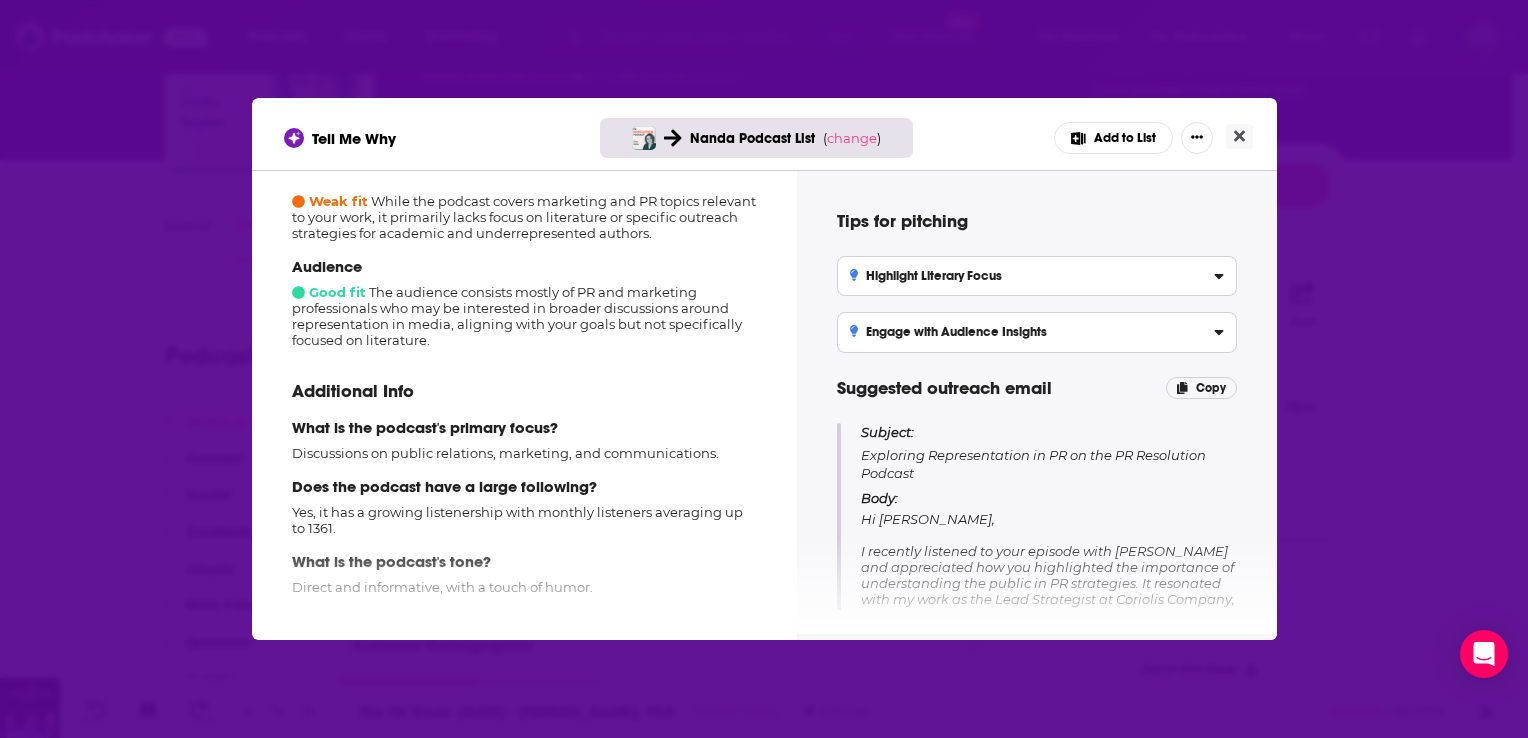 scroll, scrollTop: 359, scrollLeft: 0, axis: vertical 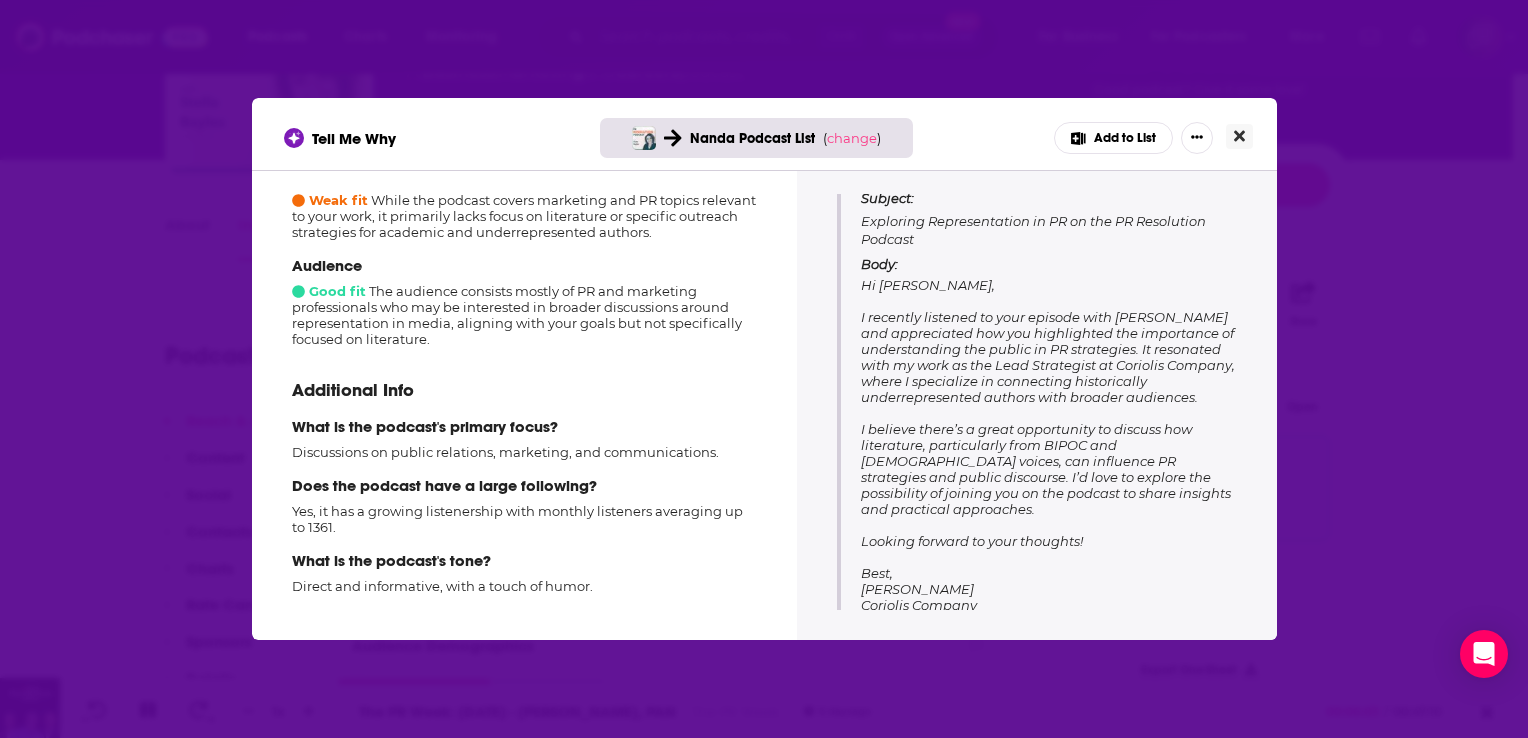 click 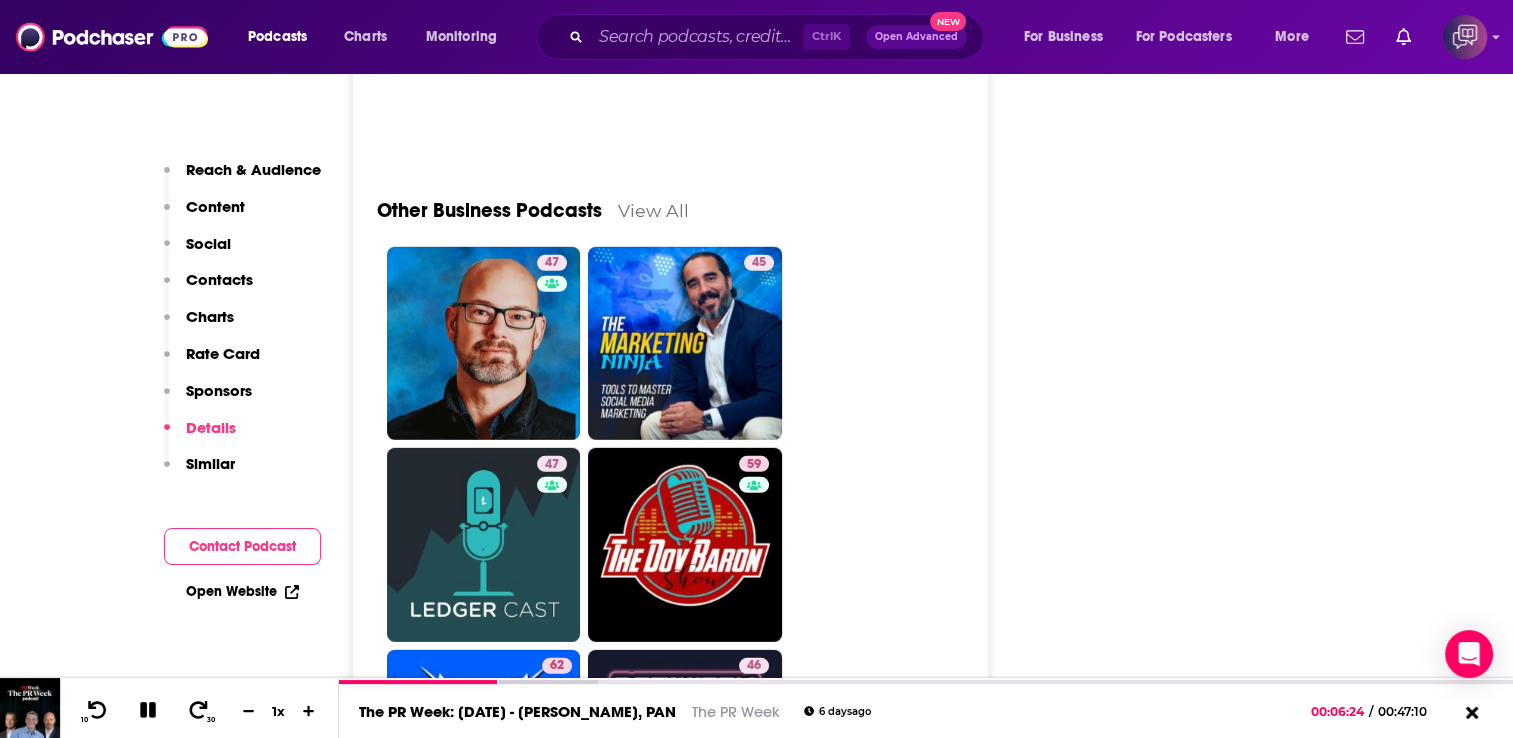 scroll, scrollTop: 5904, scrollLeft: 0, axis: vertical 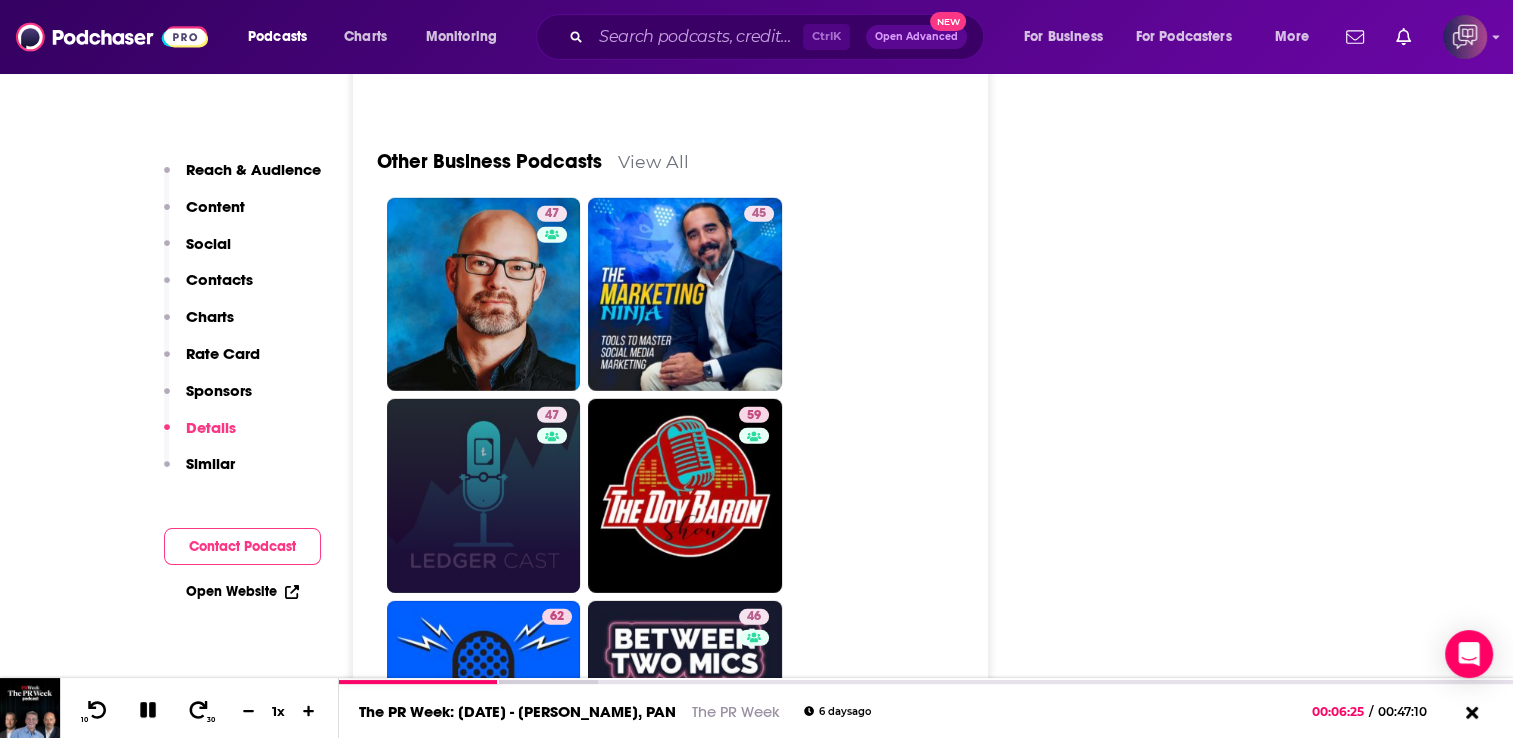 click on "47" at bounding box center (484, 496) 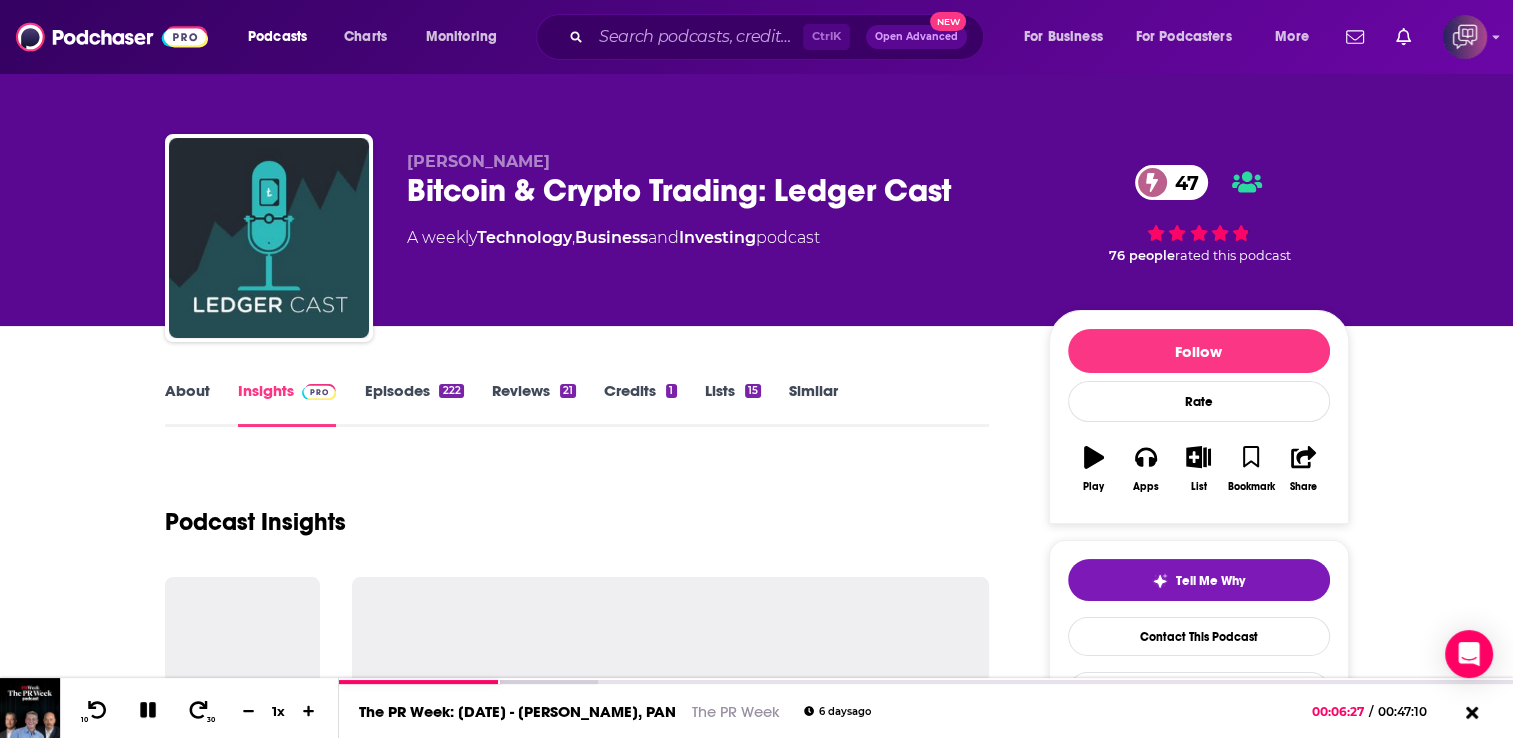 scroll, scrollTop: 121, scrollLeft: 0, axis: vertical 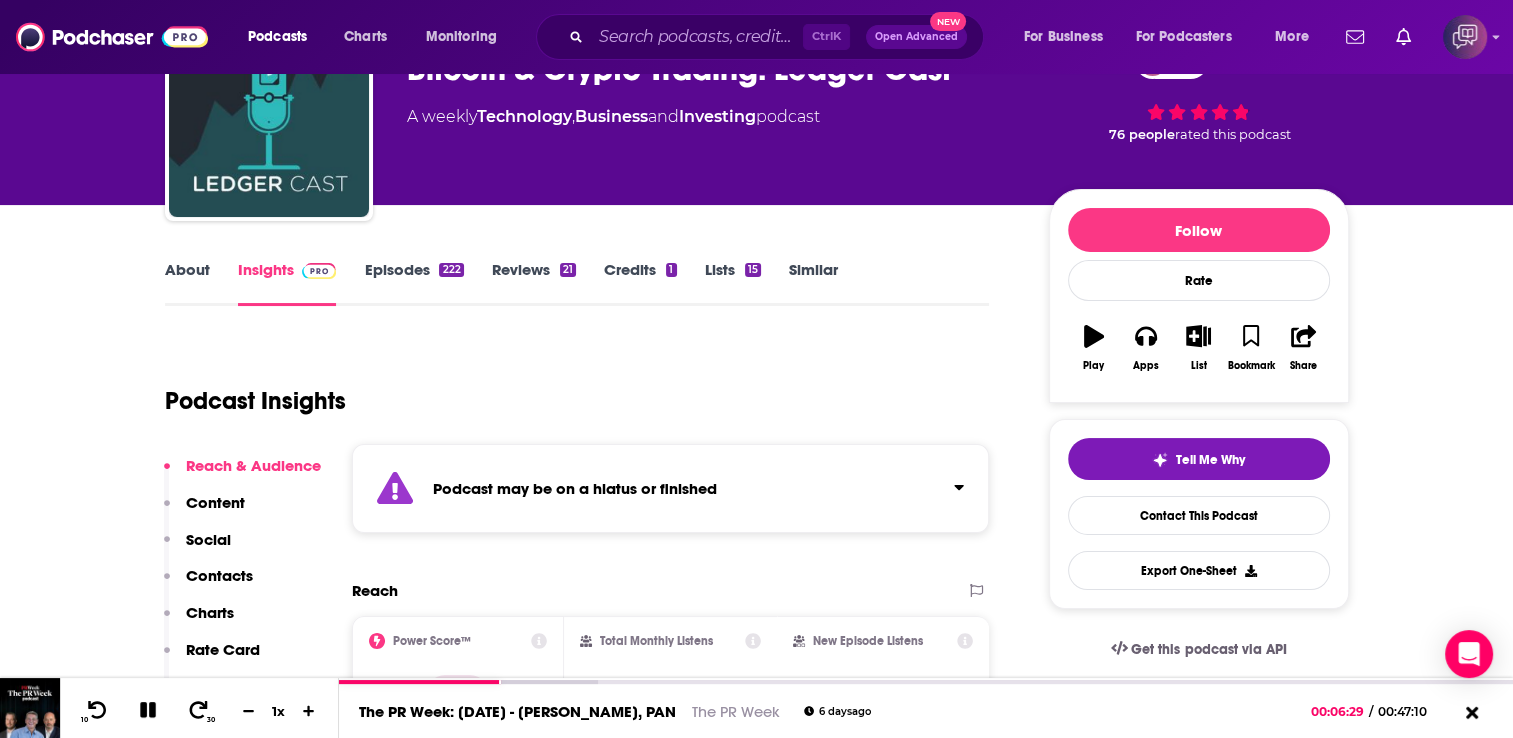 type on "[URL][DOMAIN_NAME]" 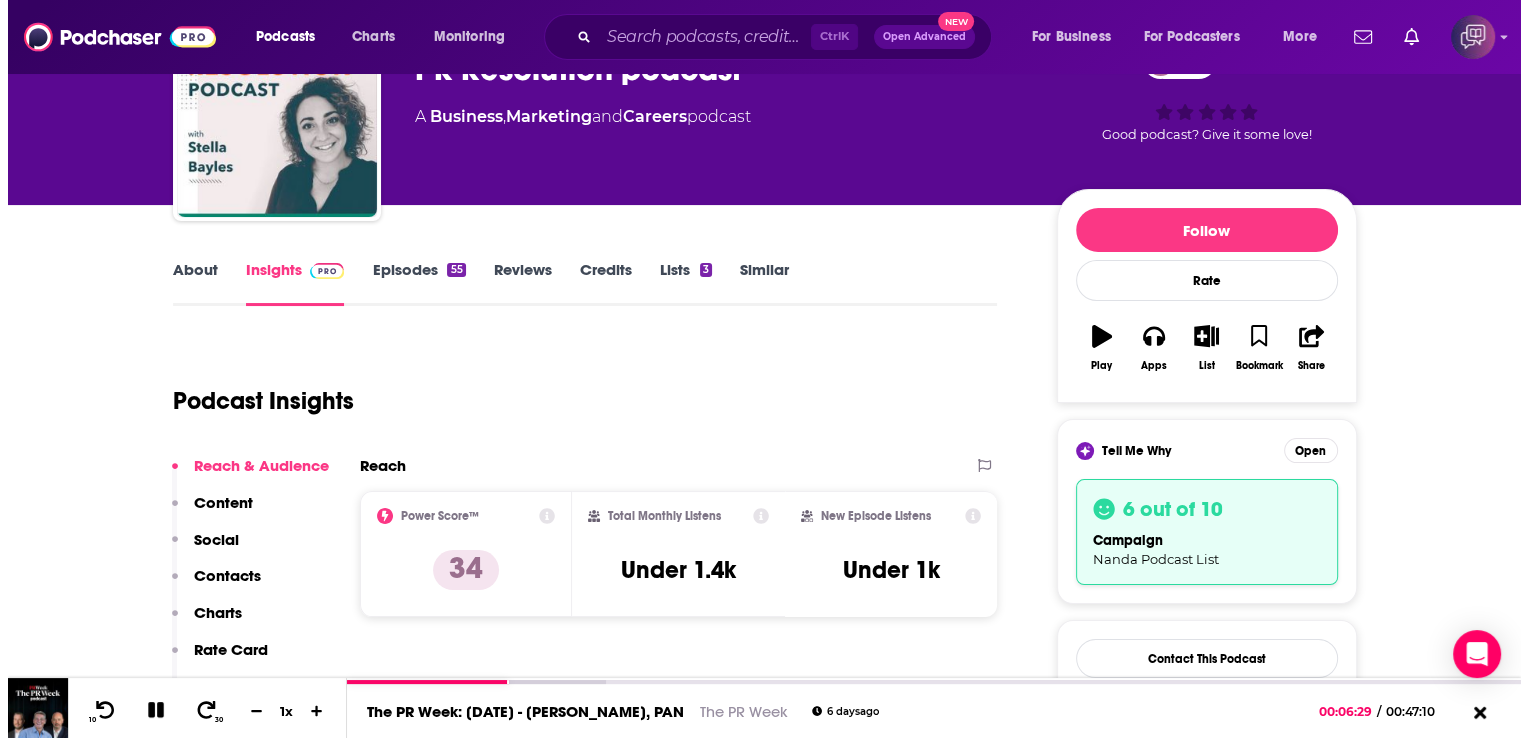 scroll, scrollTop: 0, scrollLeft: 0, axis: both 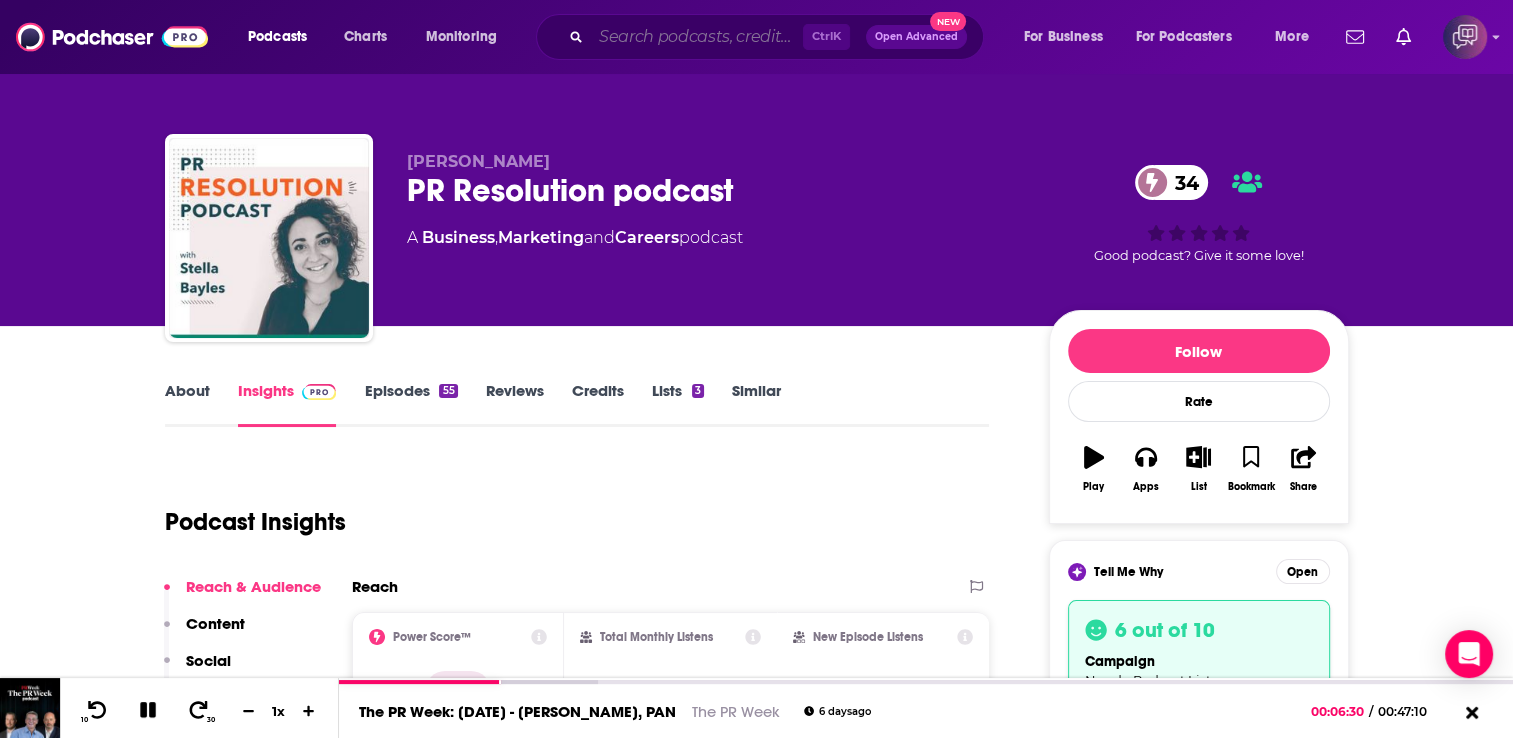 click at bounding box center [697, 37] 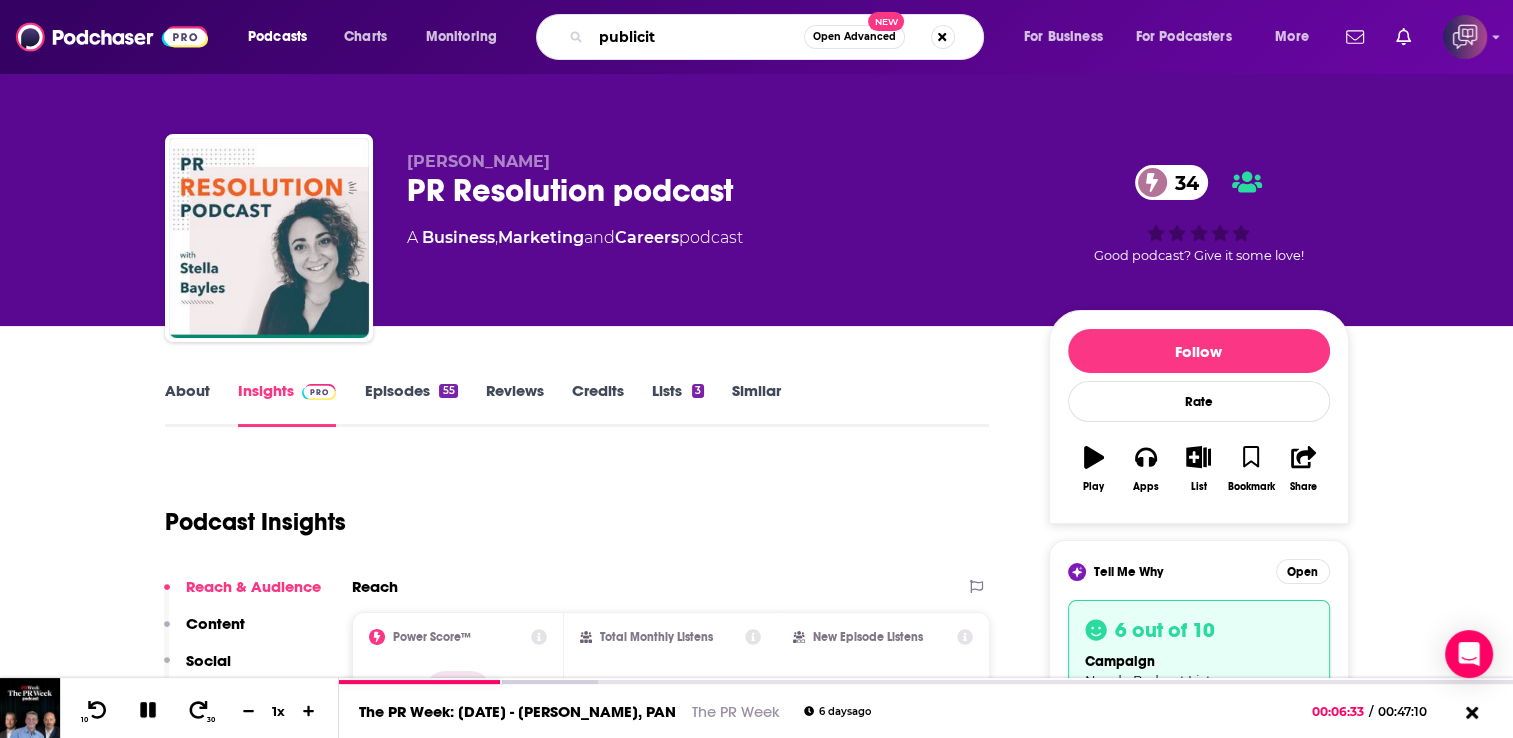 type on "publicity" 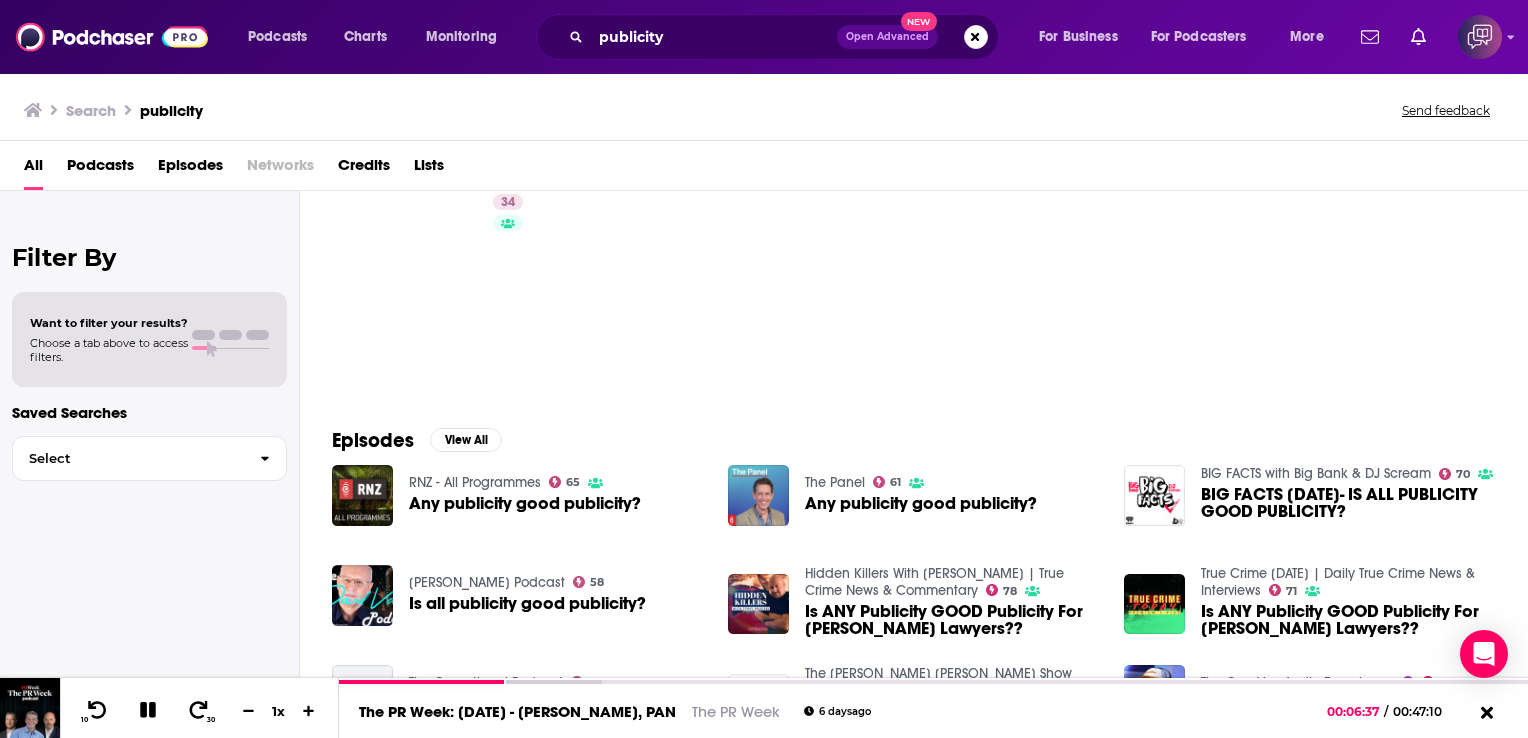 scroll, scrollTop: 67, scrollLeft: 0, axis: vertical 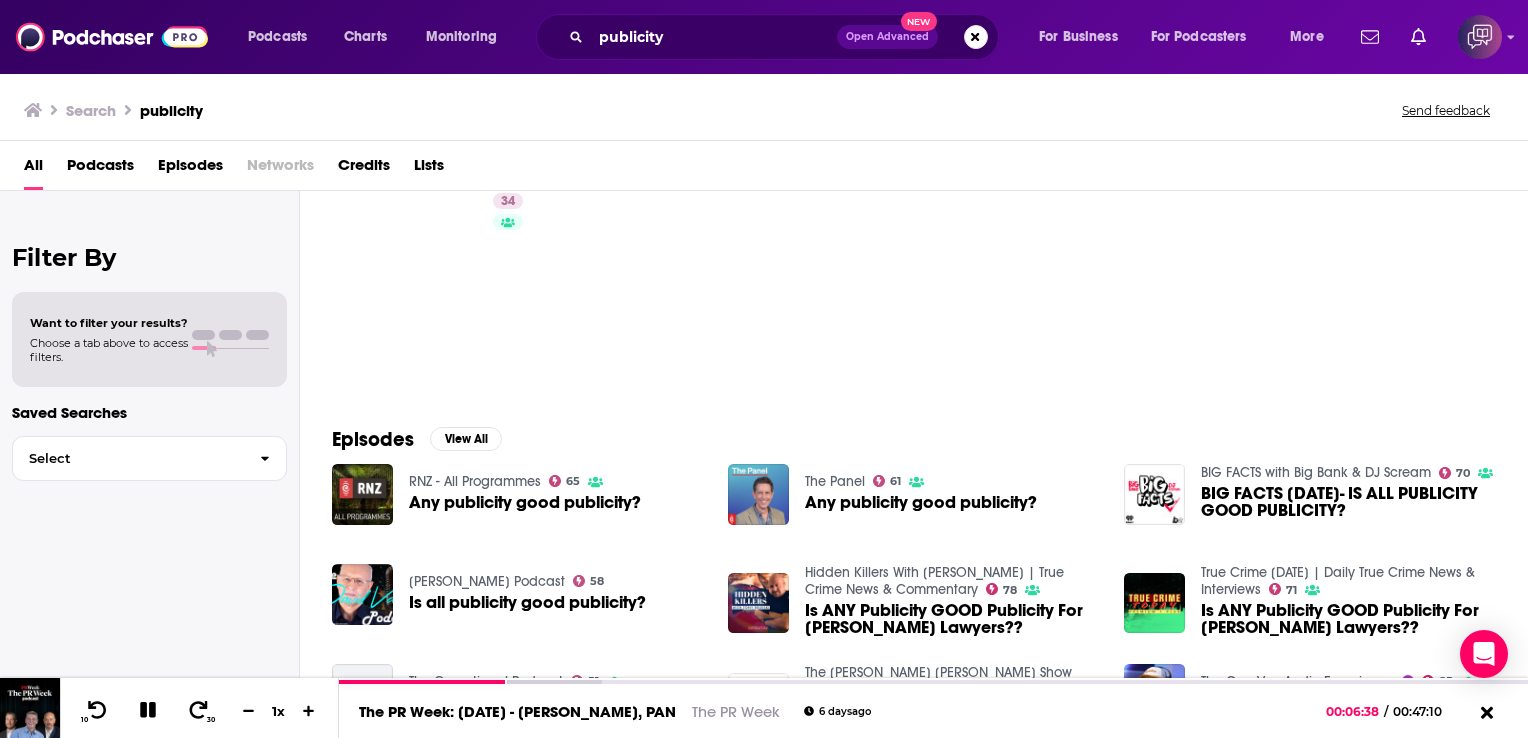 click on "Podcasts" at bounding box center [100, 169] 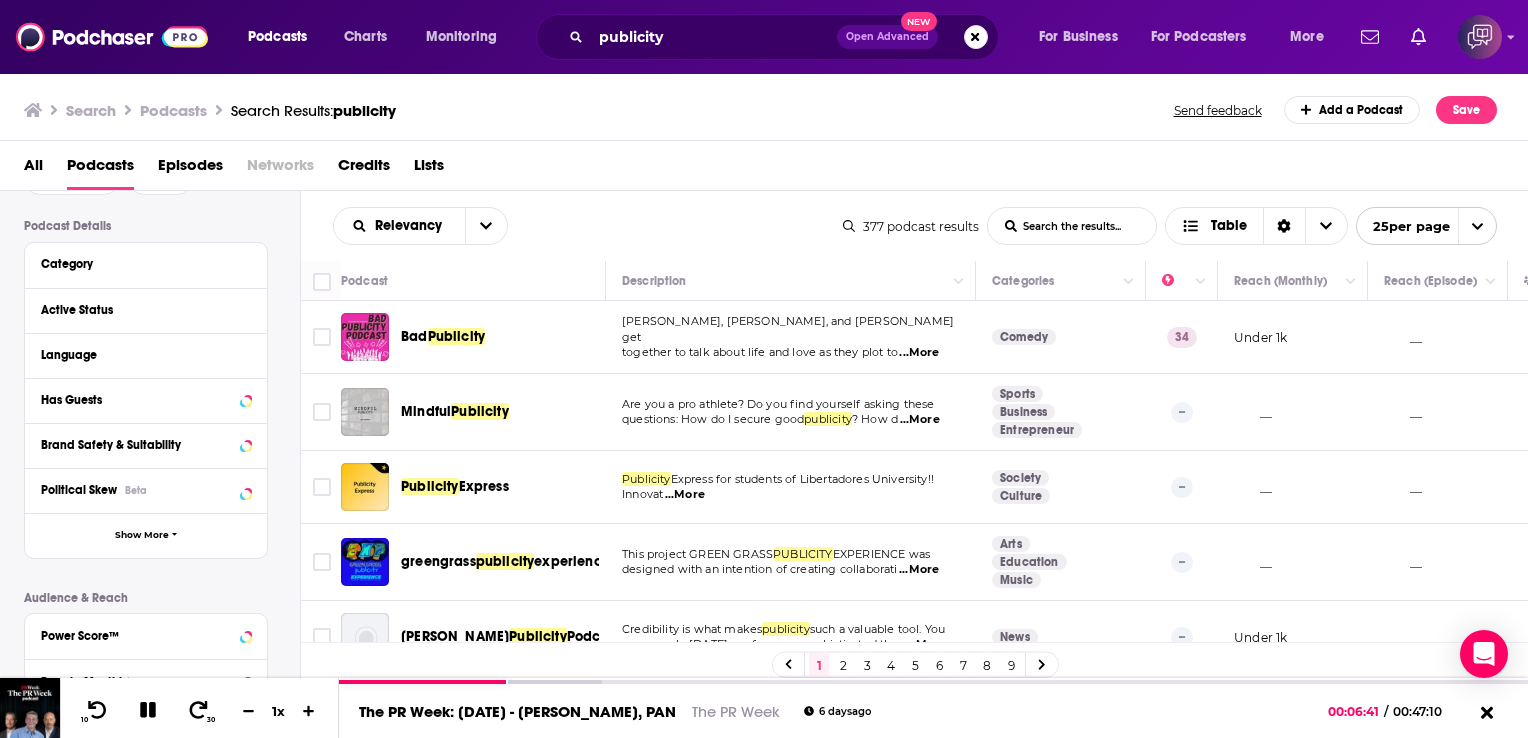 scroll, scrollTop: 126, scrollLeft: 0, axis: vertical 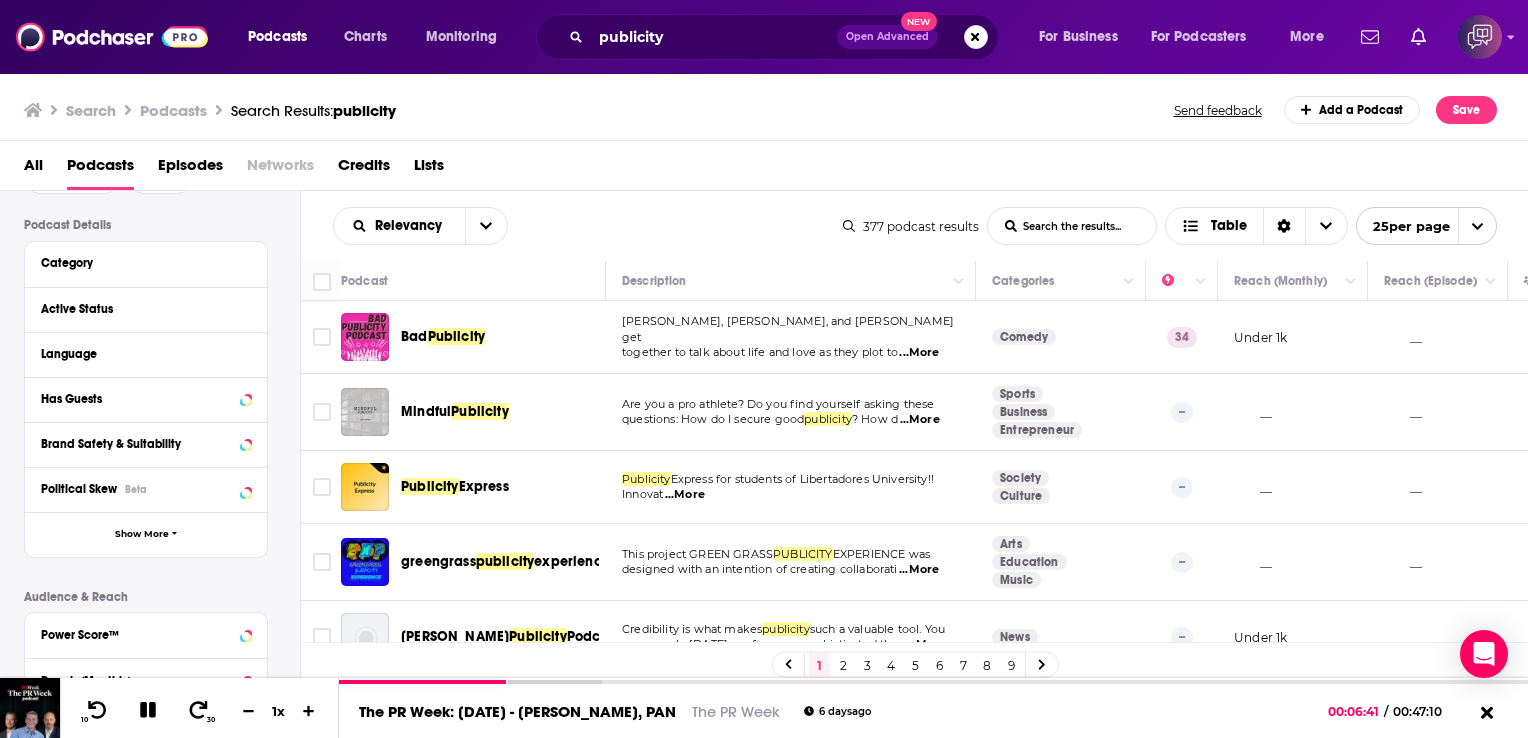 click on "Active Status" at bounding box center (146, 308) 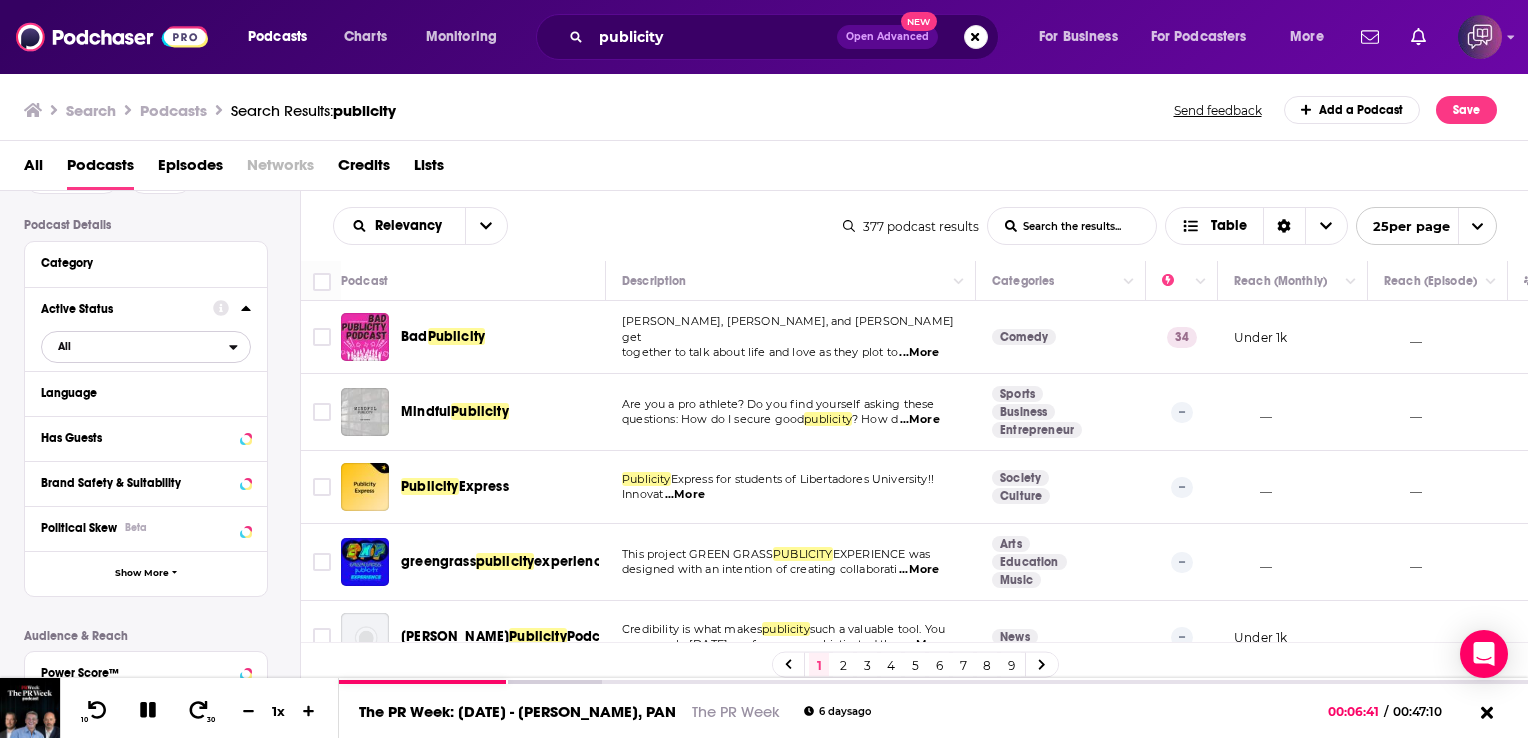 click on "All" at bounding box center [135, 346] 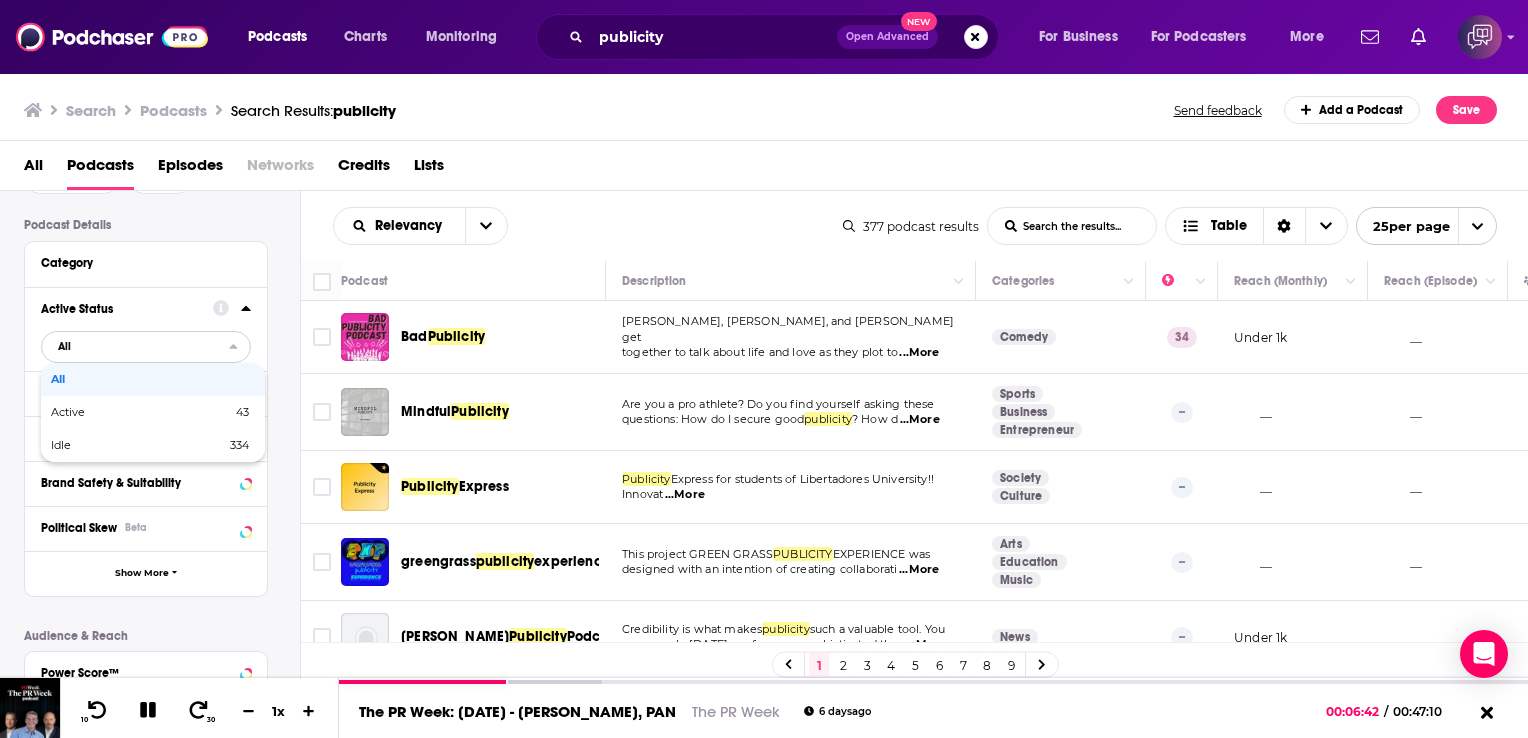 click on "Active" at bounding box center [104, 412] 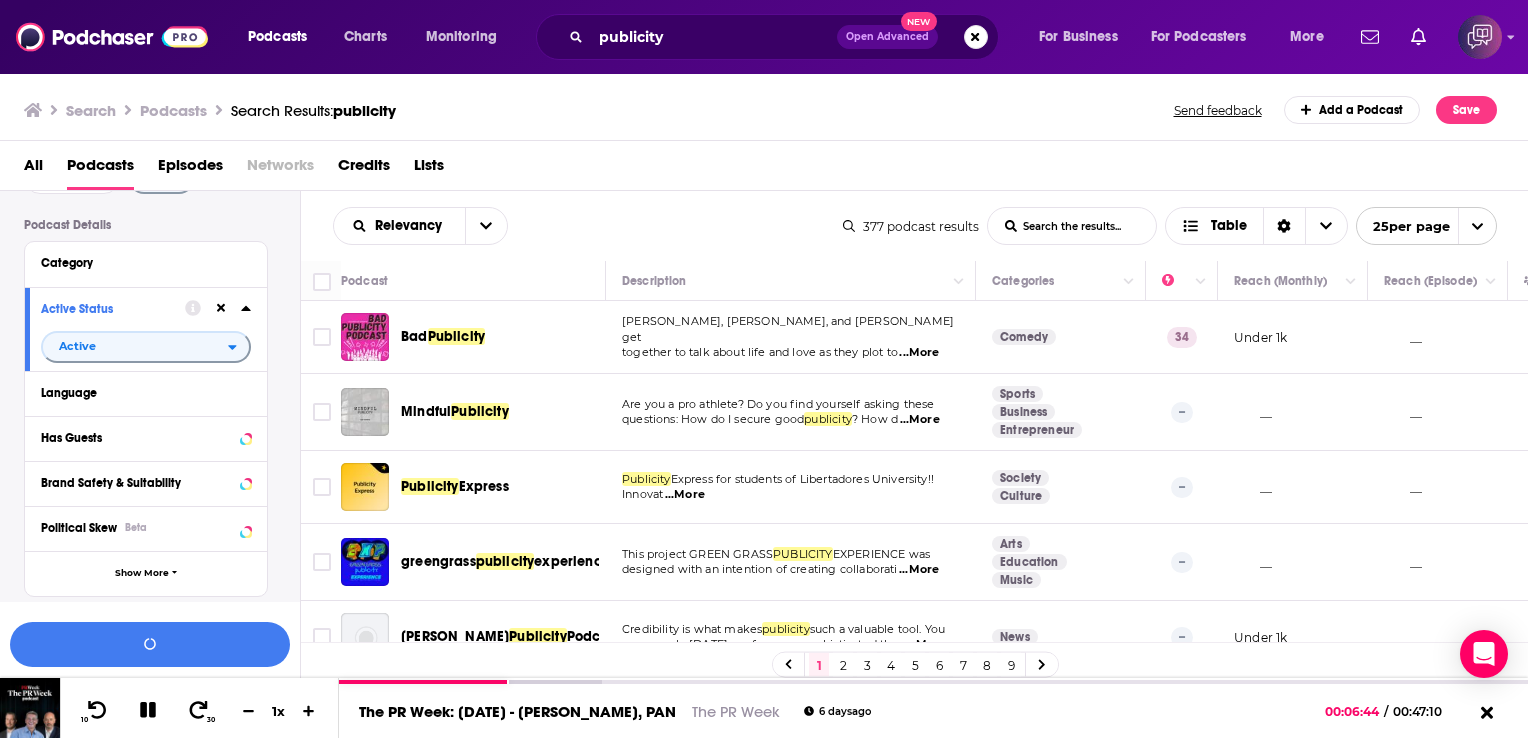 click on "Has Guests" at bounding box center [139, 438] 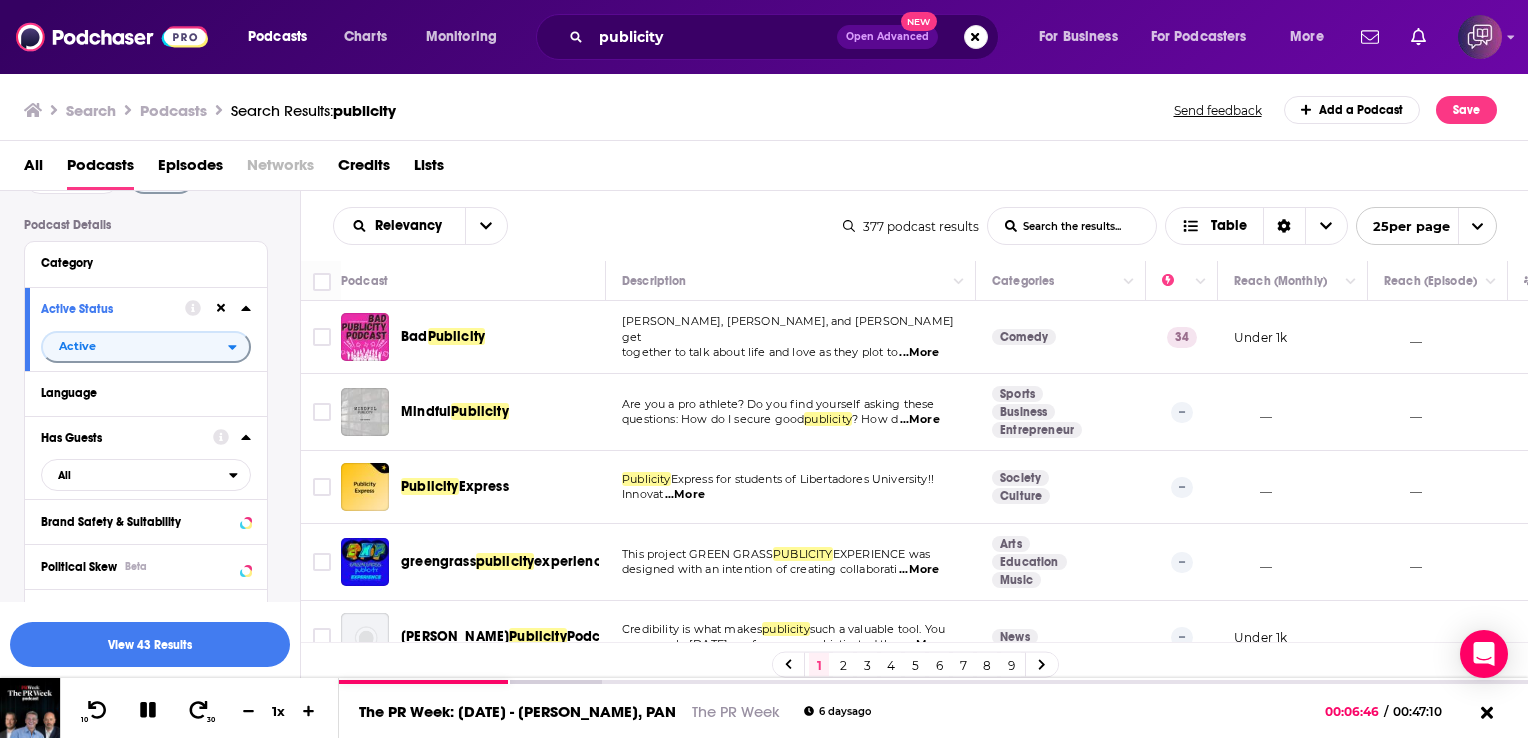 scroll, scrollTop: 184, scrollLeft: 0, axis: vertical 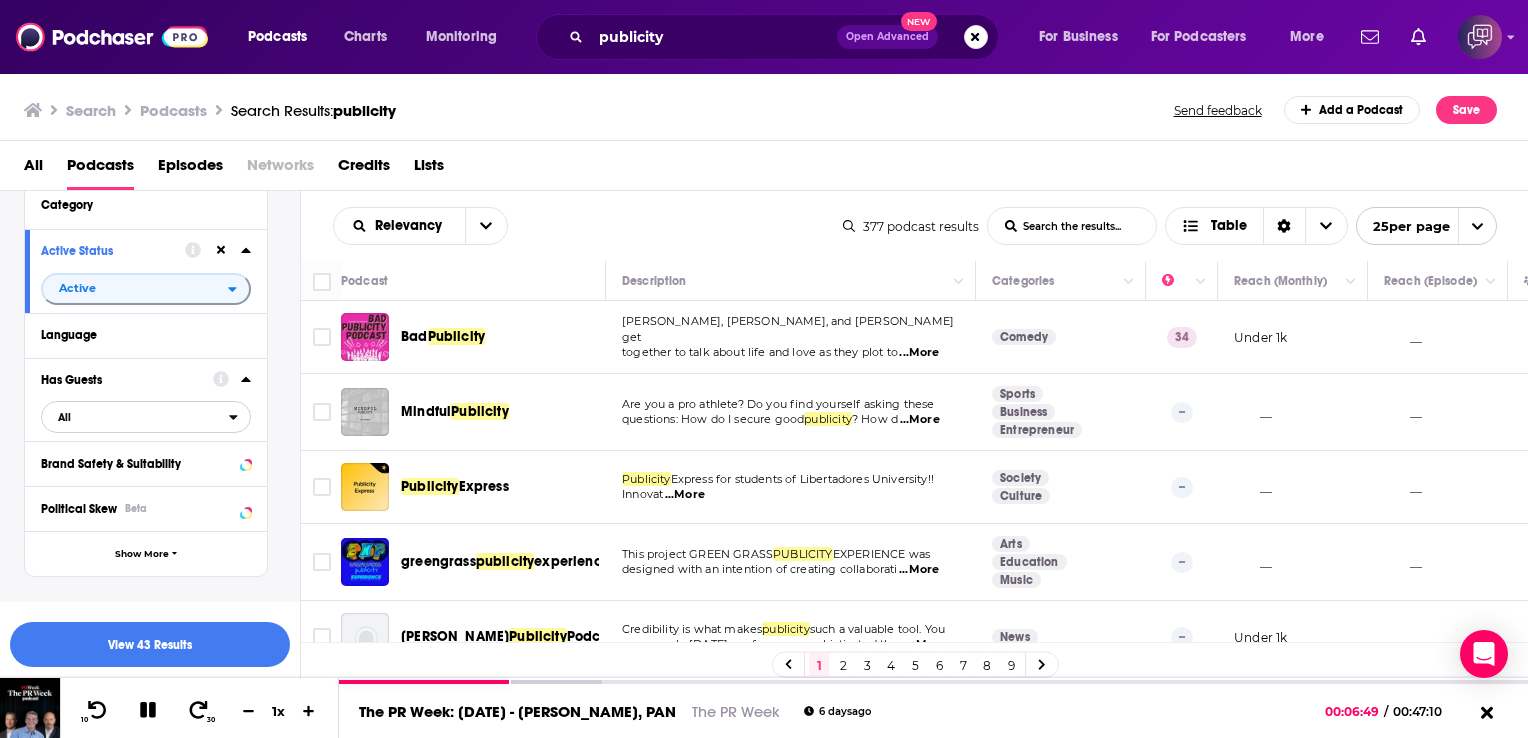 click on "All" at bounding box center (135, 417) 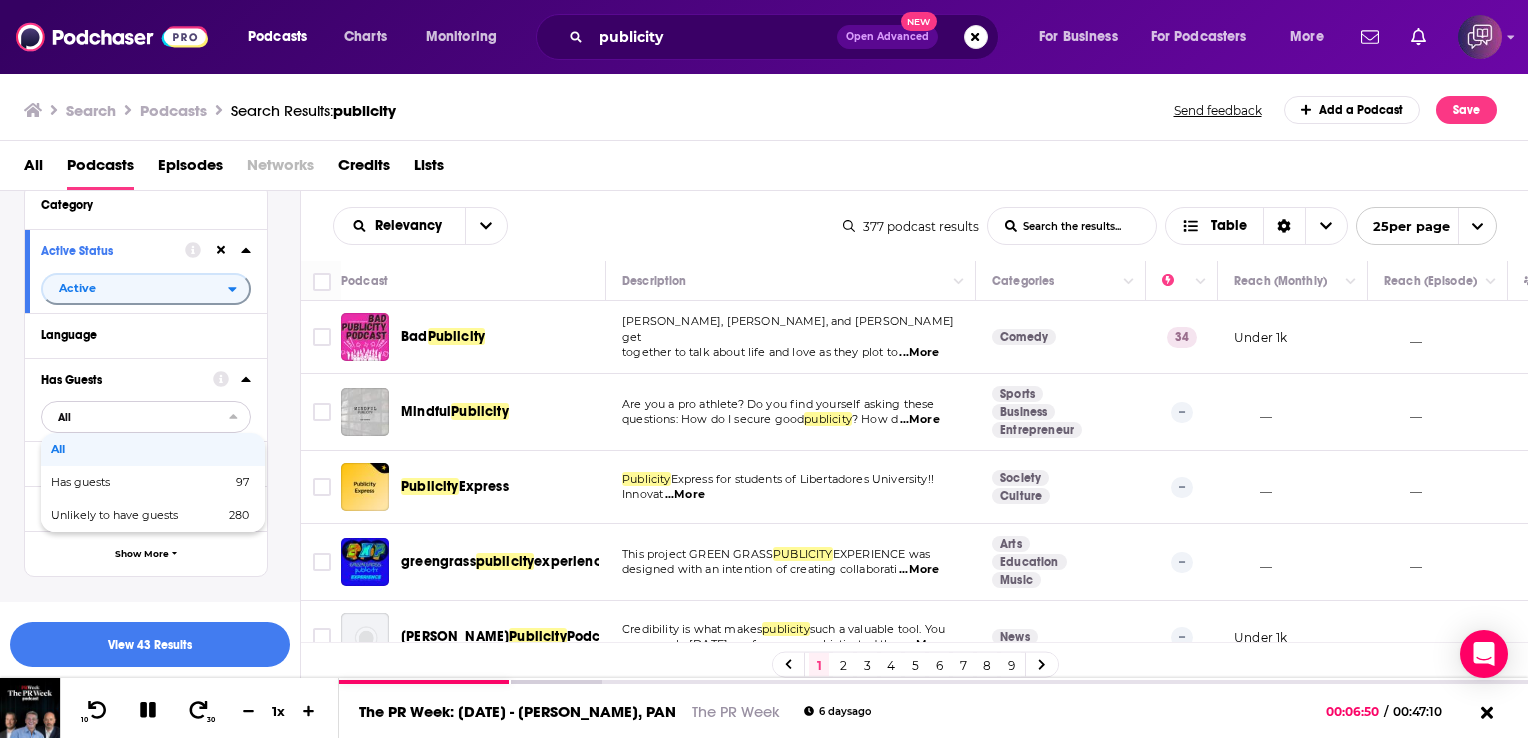 click on "Has guests" at bounding box center [111, 482] 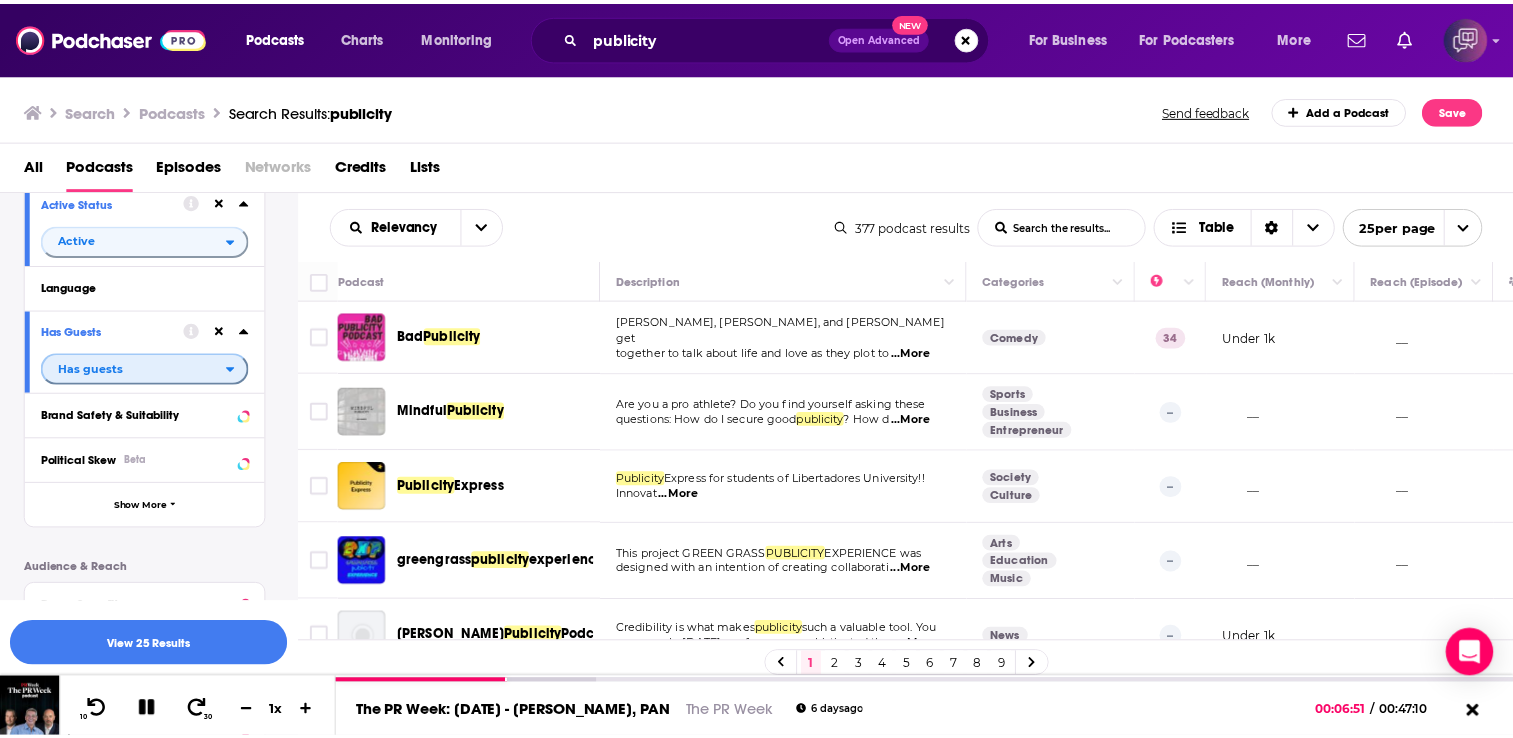 scroll, scrollTop: 264, scrollLeft: 0, axis: vertical 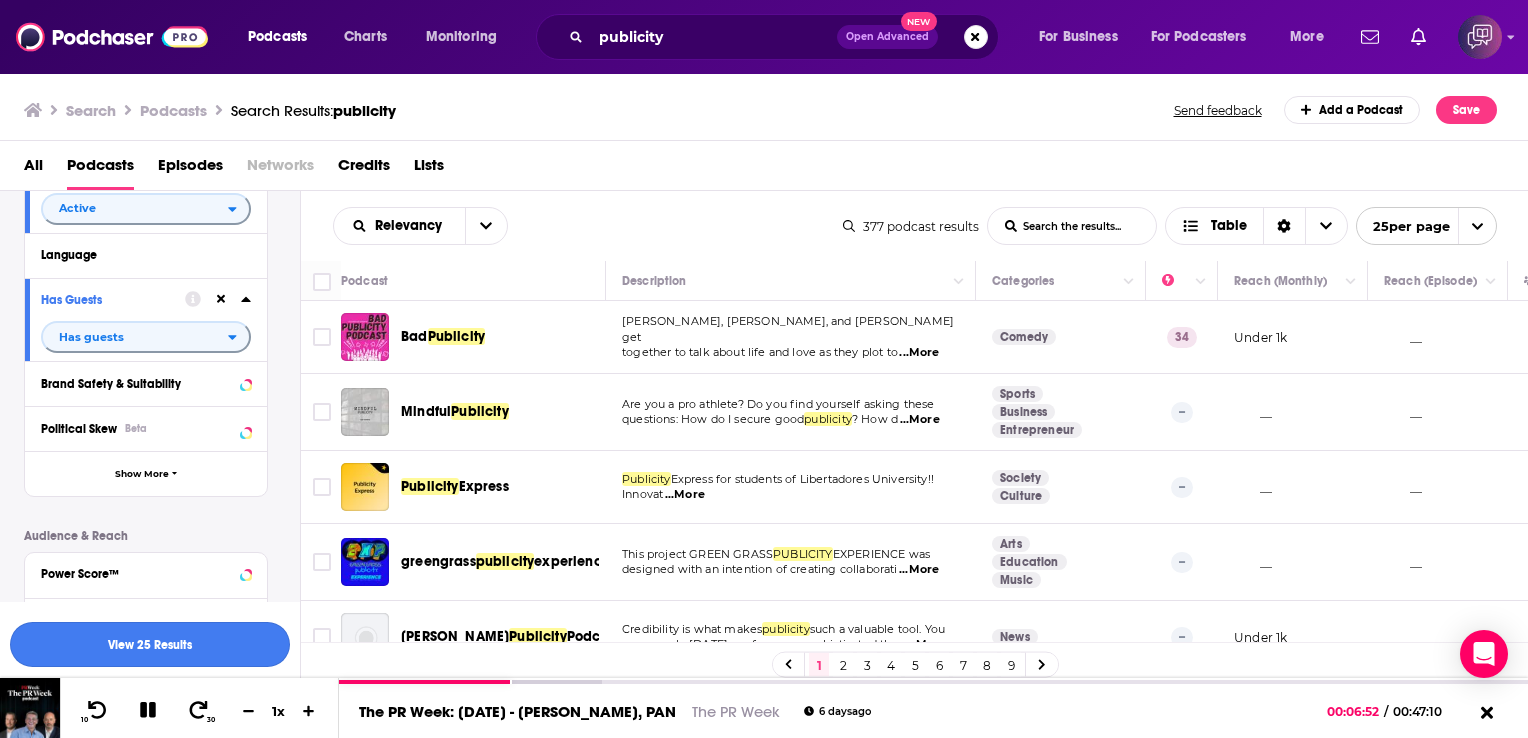 click on "View 25 Results" at bounding box center (150, 644) 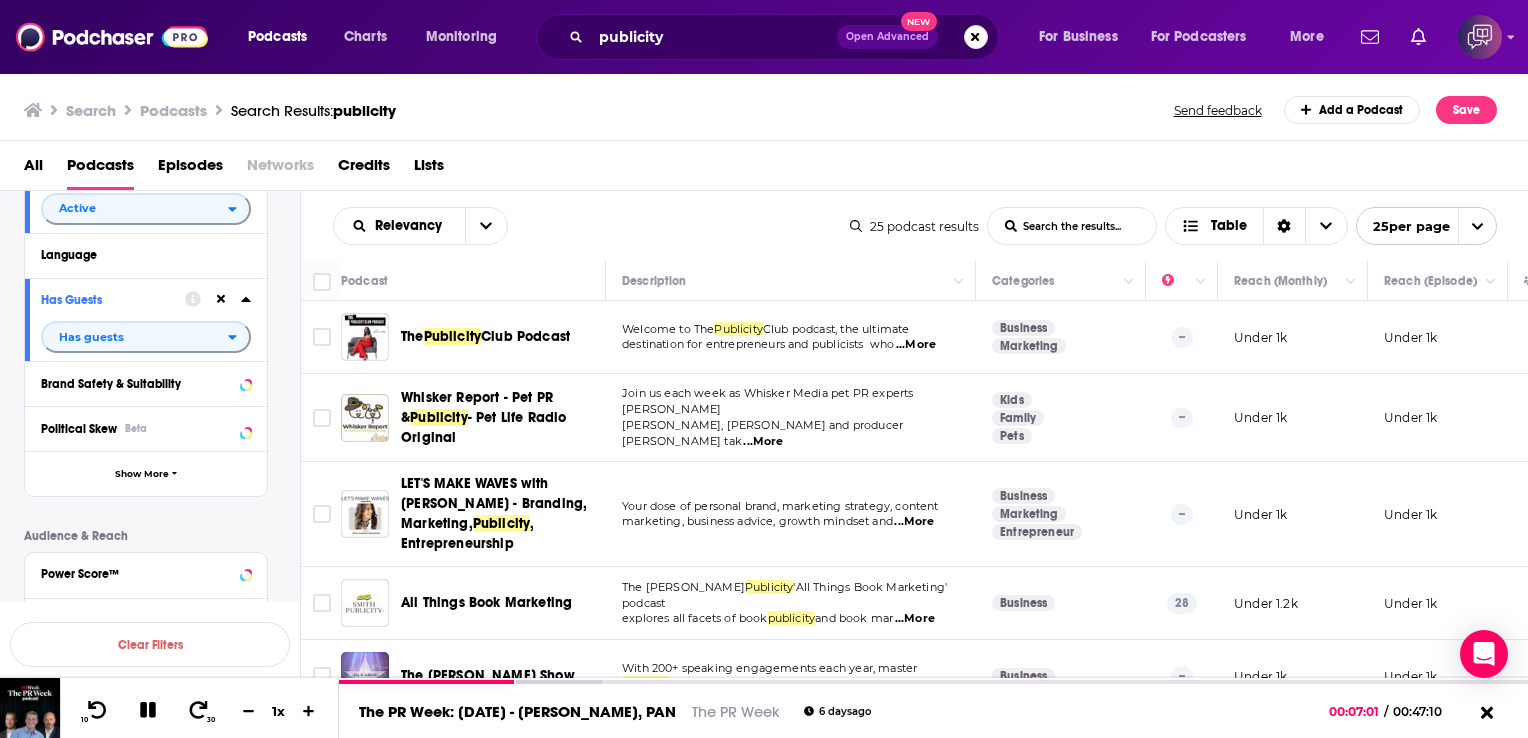 click on "...More" at bounding box center [916, 345] 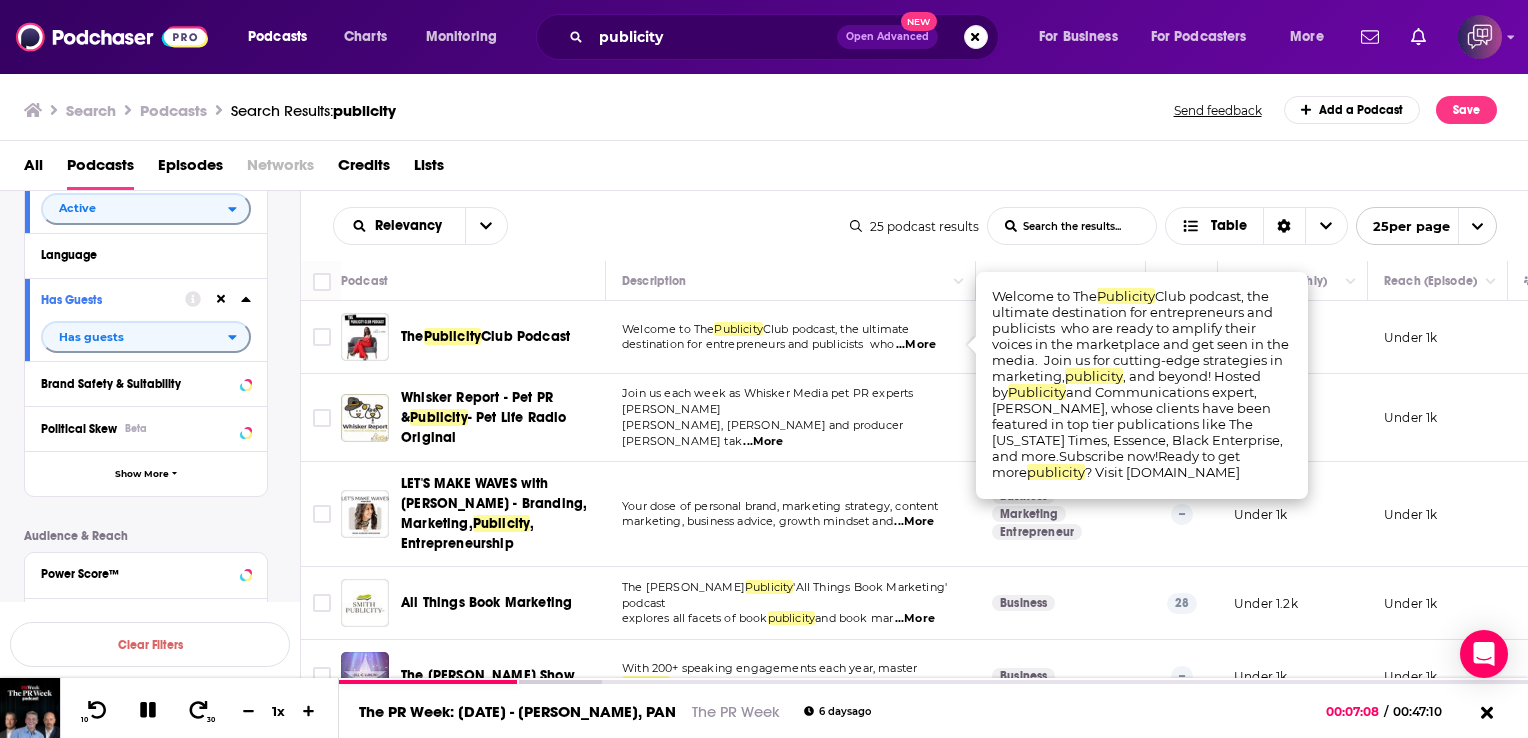 click on "explores all facets of book  publicity  and book mar  ...More" at bounding box center (790, 619) 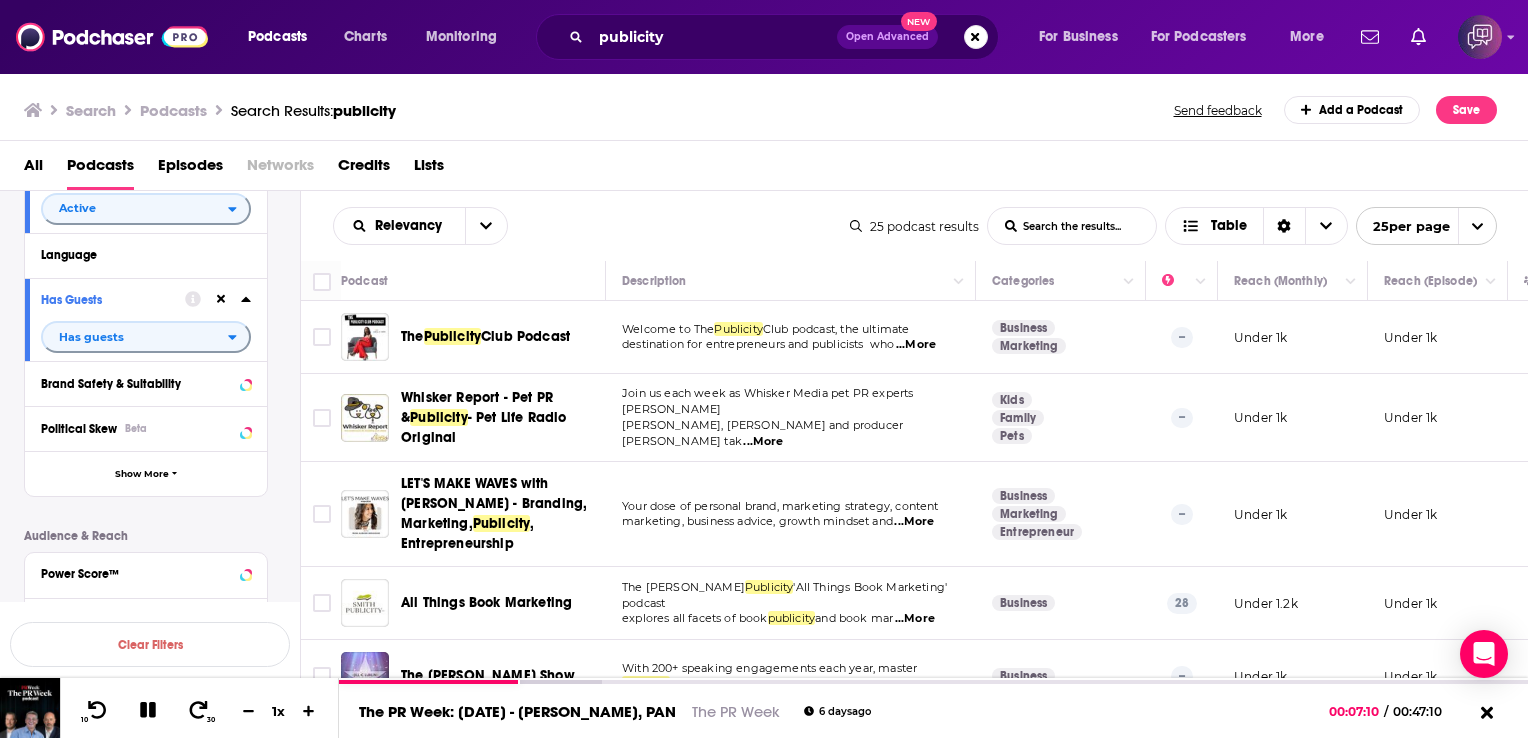 click on "All Things Book Marketing" at bounding box center [486, 603] 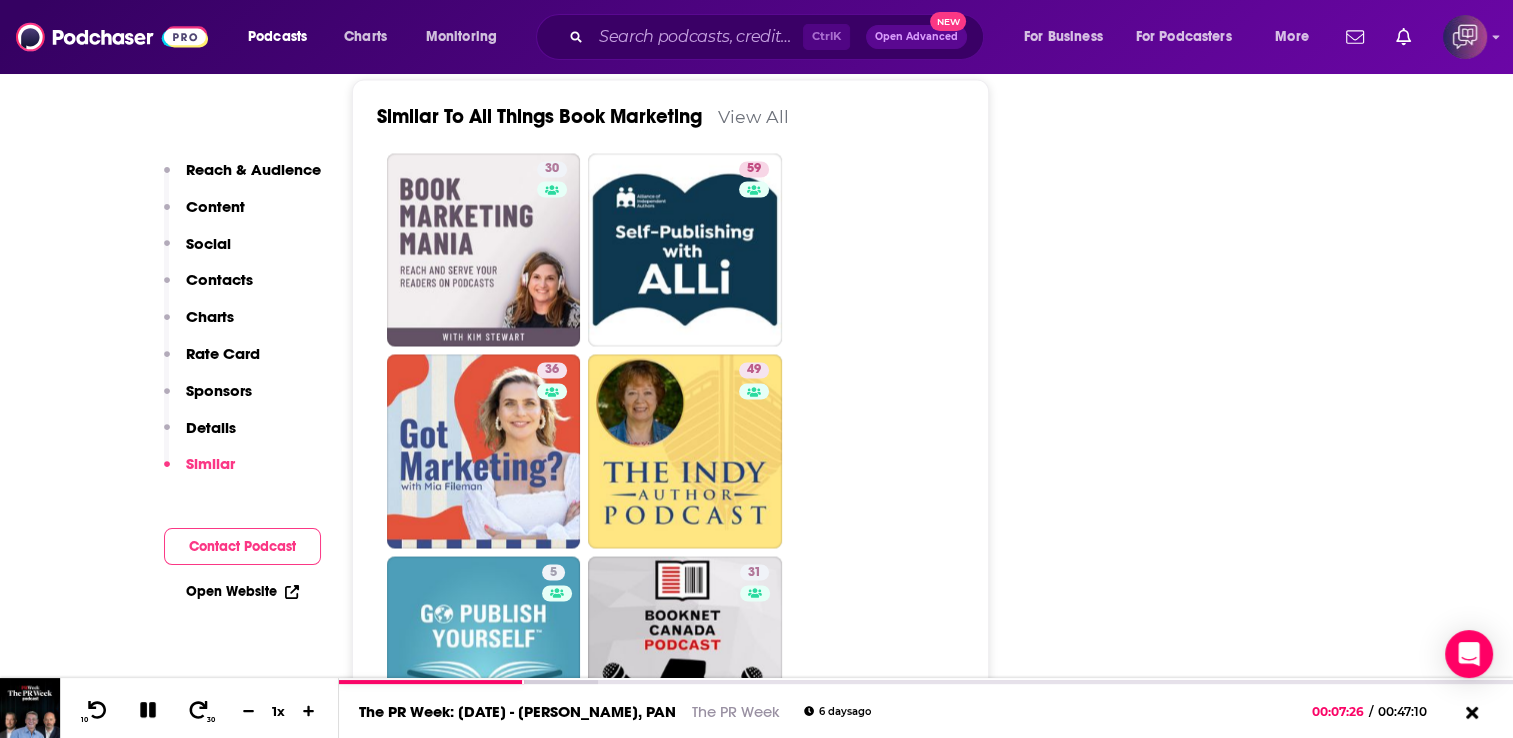 scroll, scrollTop: 3400, scrollLeft: 0, axis: vertical 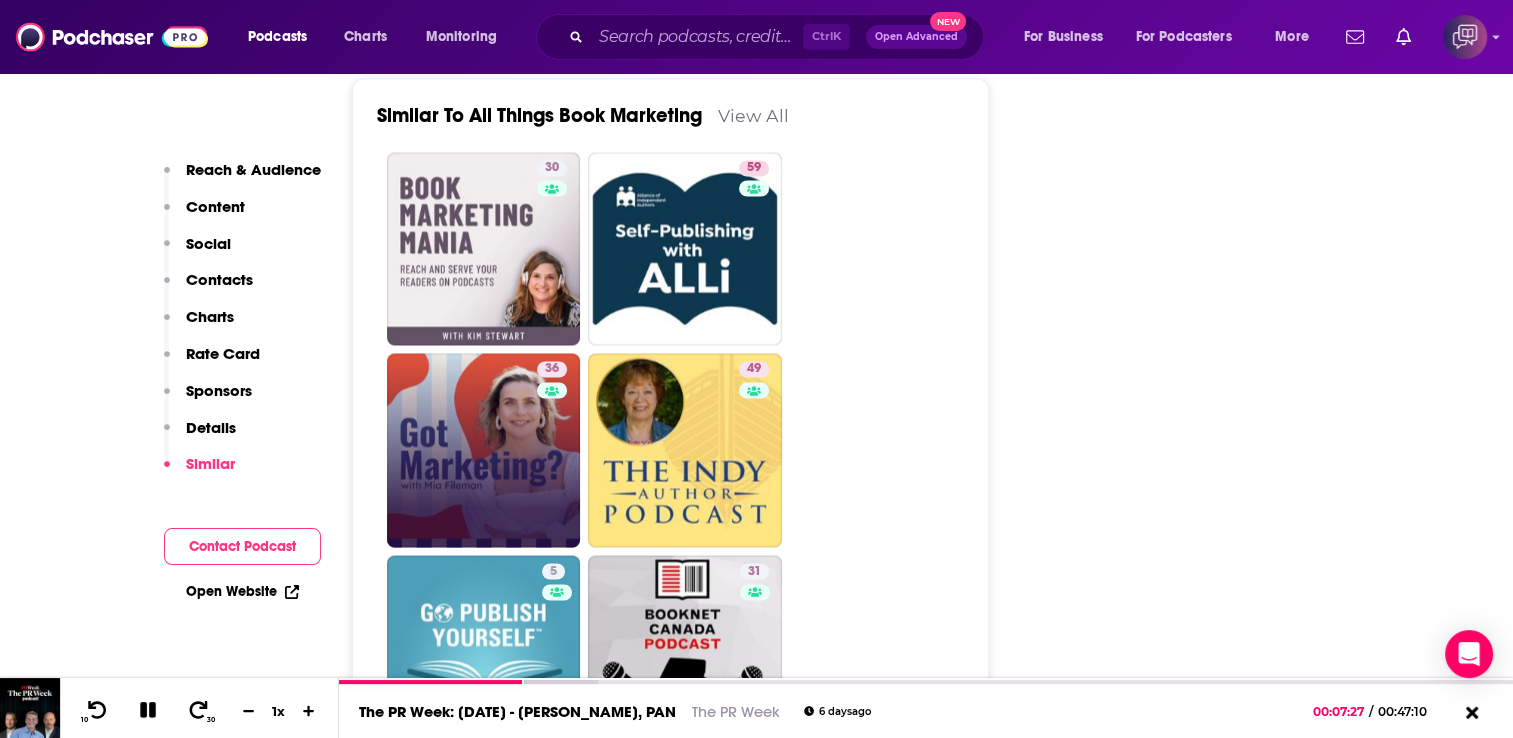 click on "36" at bounding box center [484, 450] 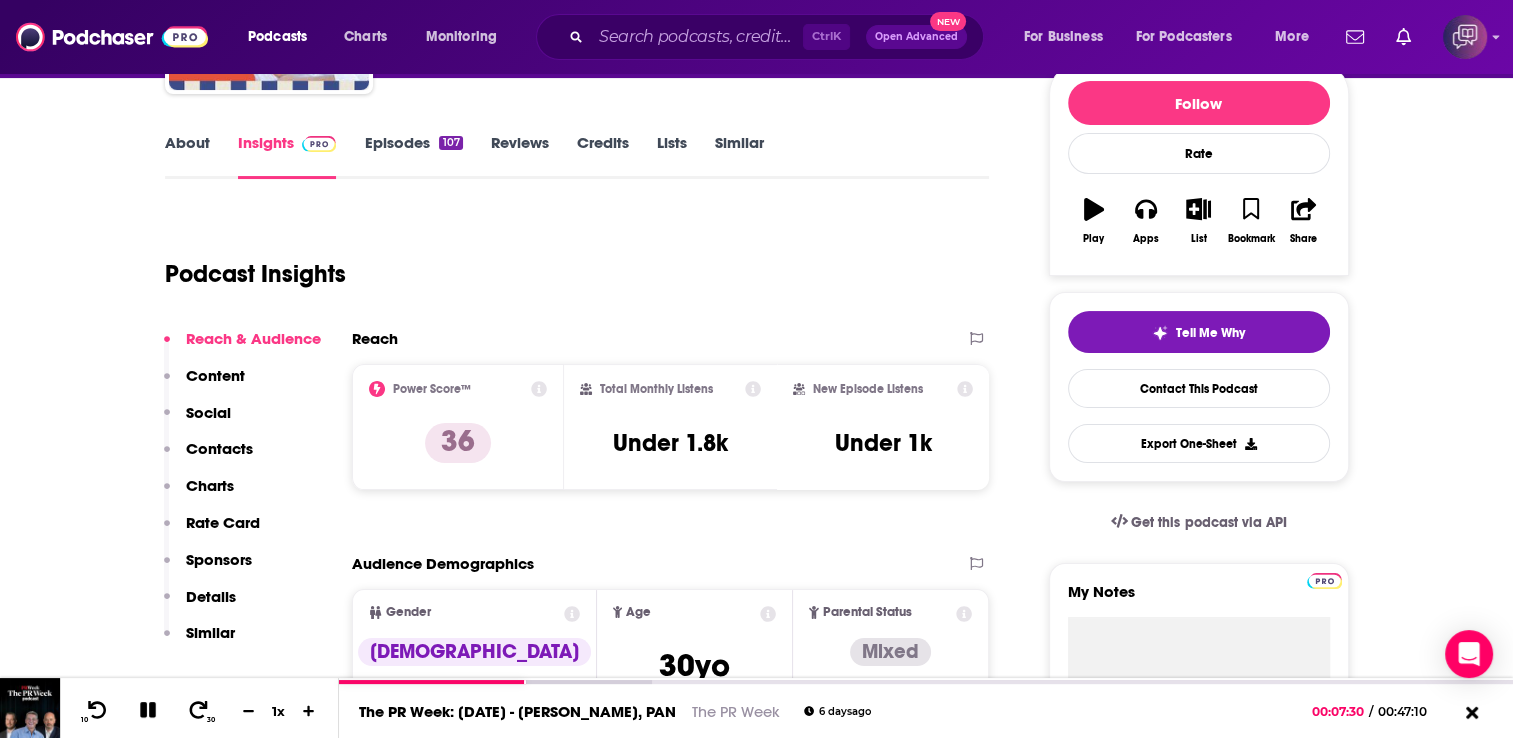 scroll, scrollTop: 252, scrollLeft: 0, axis: vertical 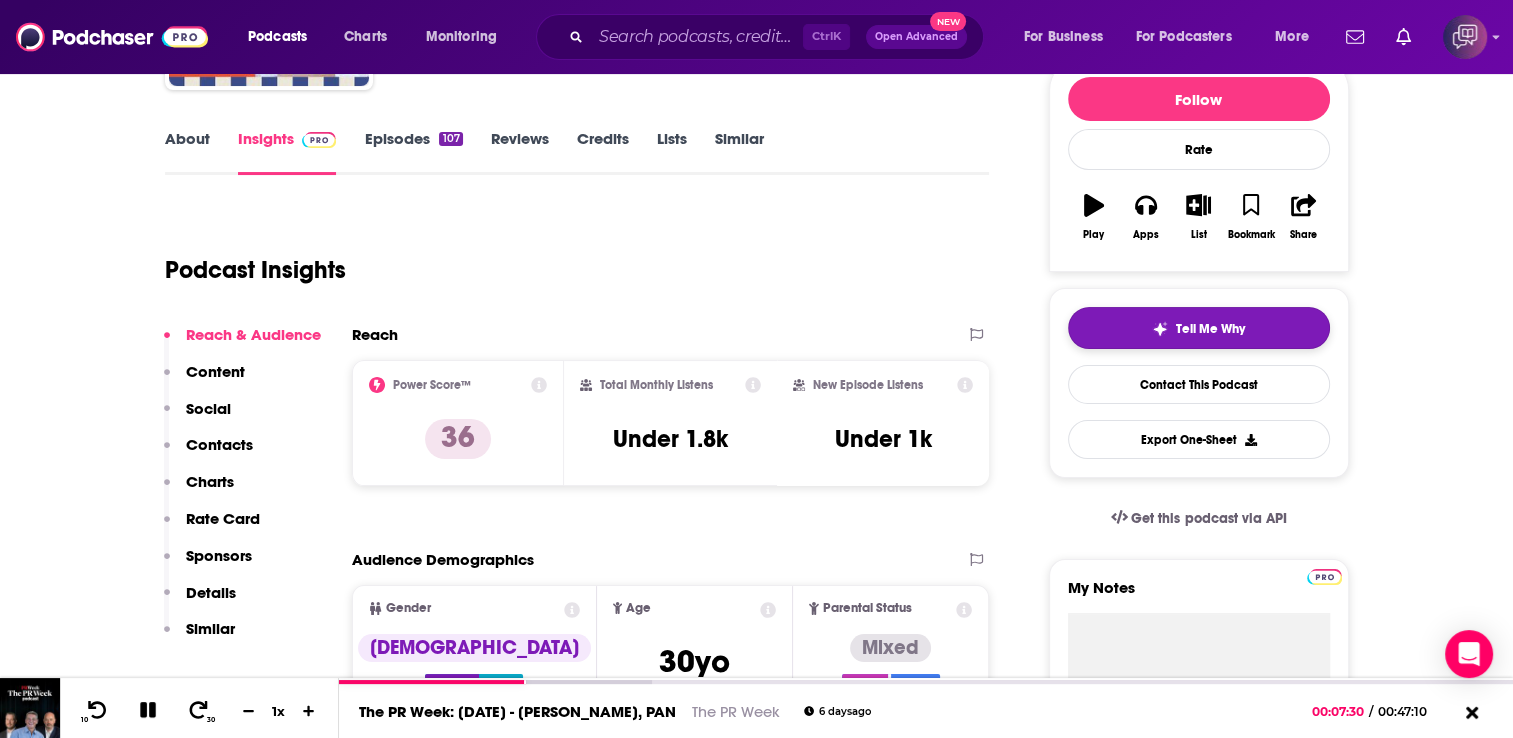 click on "Tell Me Why" at bounding box center (1199, 328) 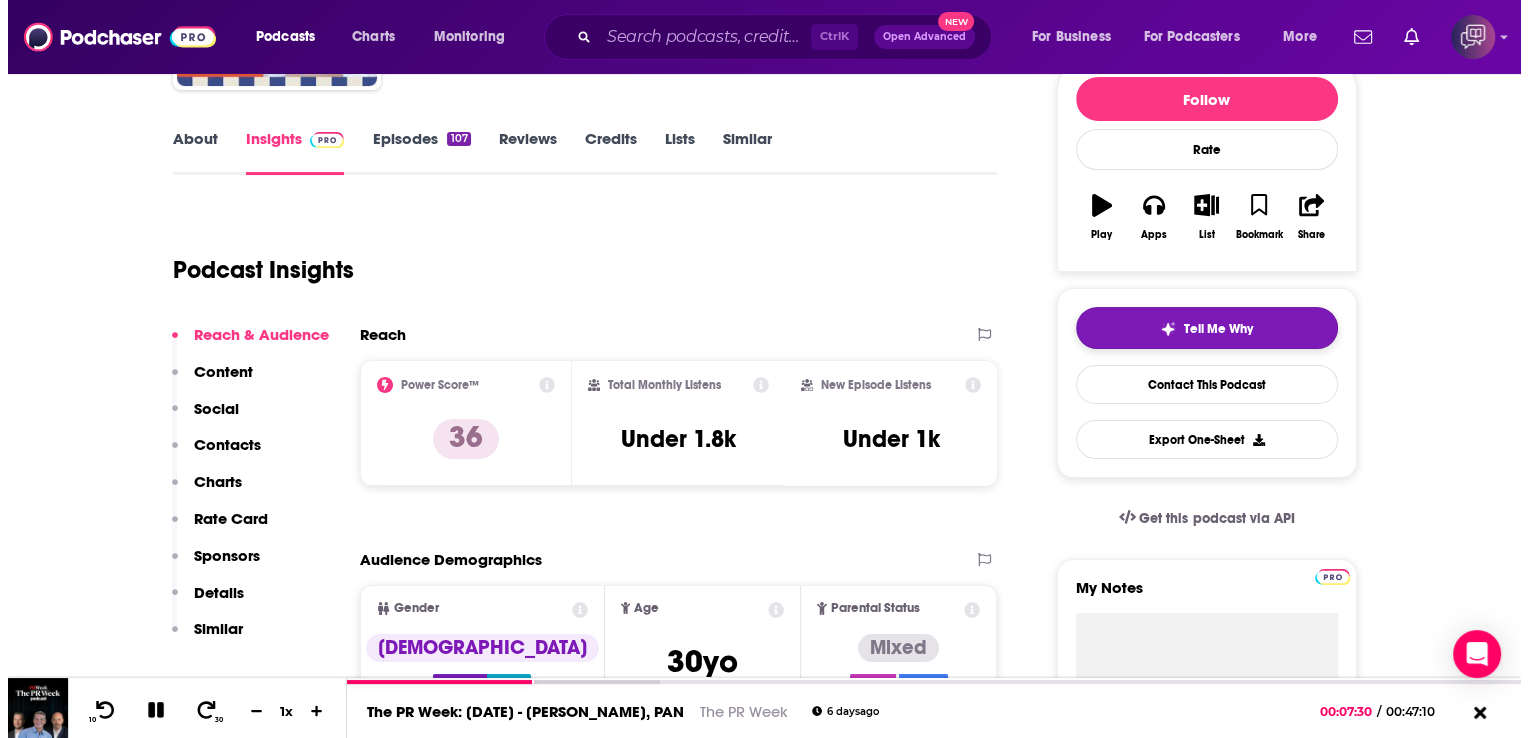 scroll, scrollTop: 0, scrollLeft: 0, axis: both 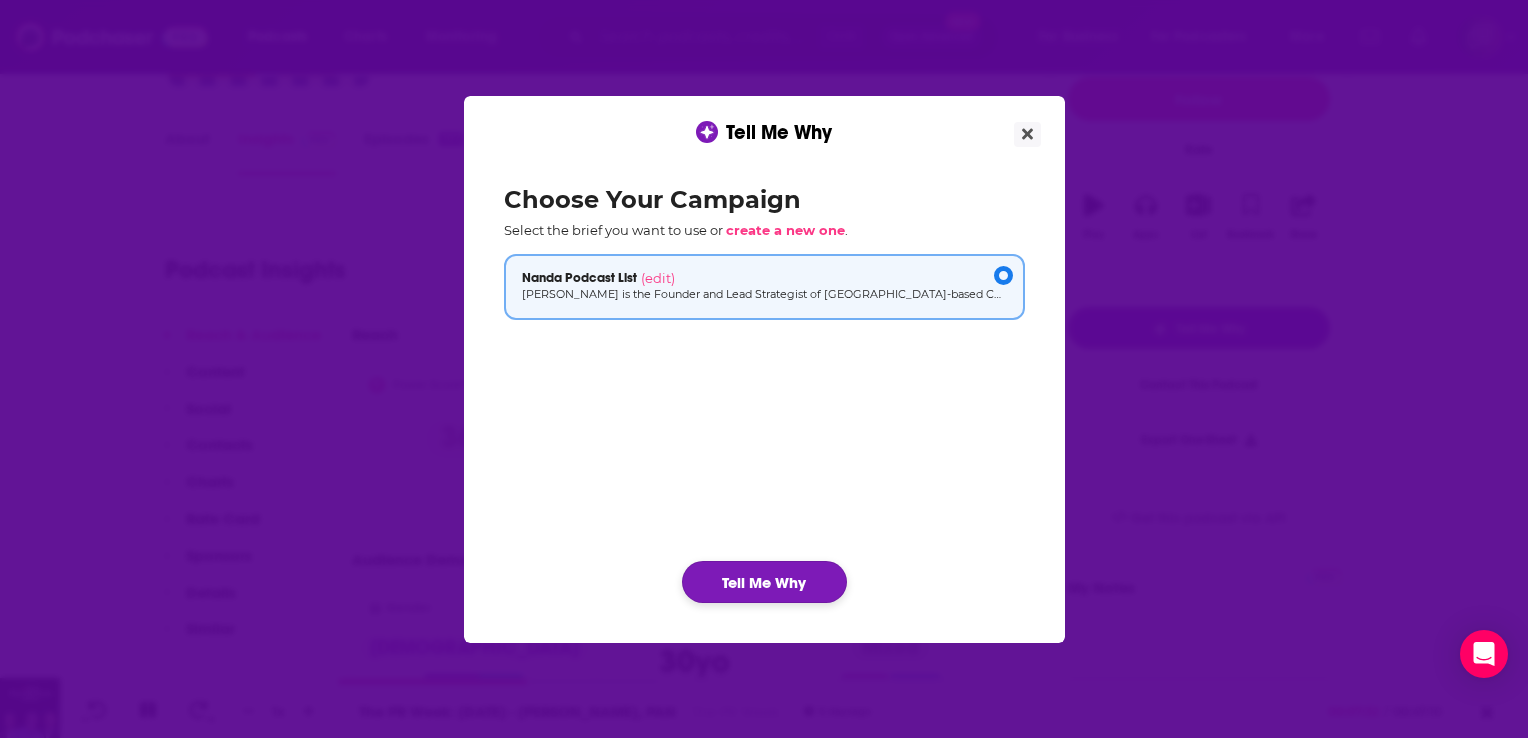 click on "Tell Me Why" 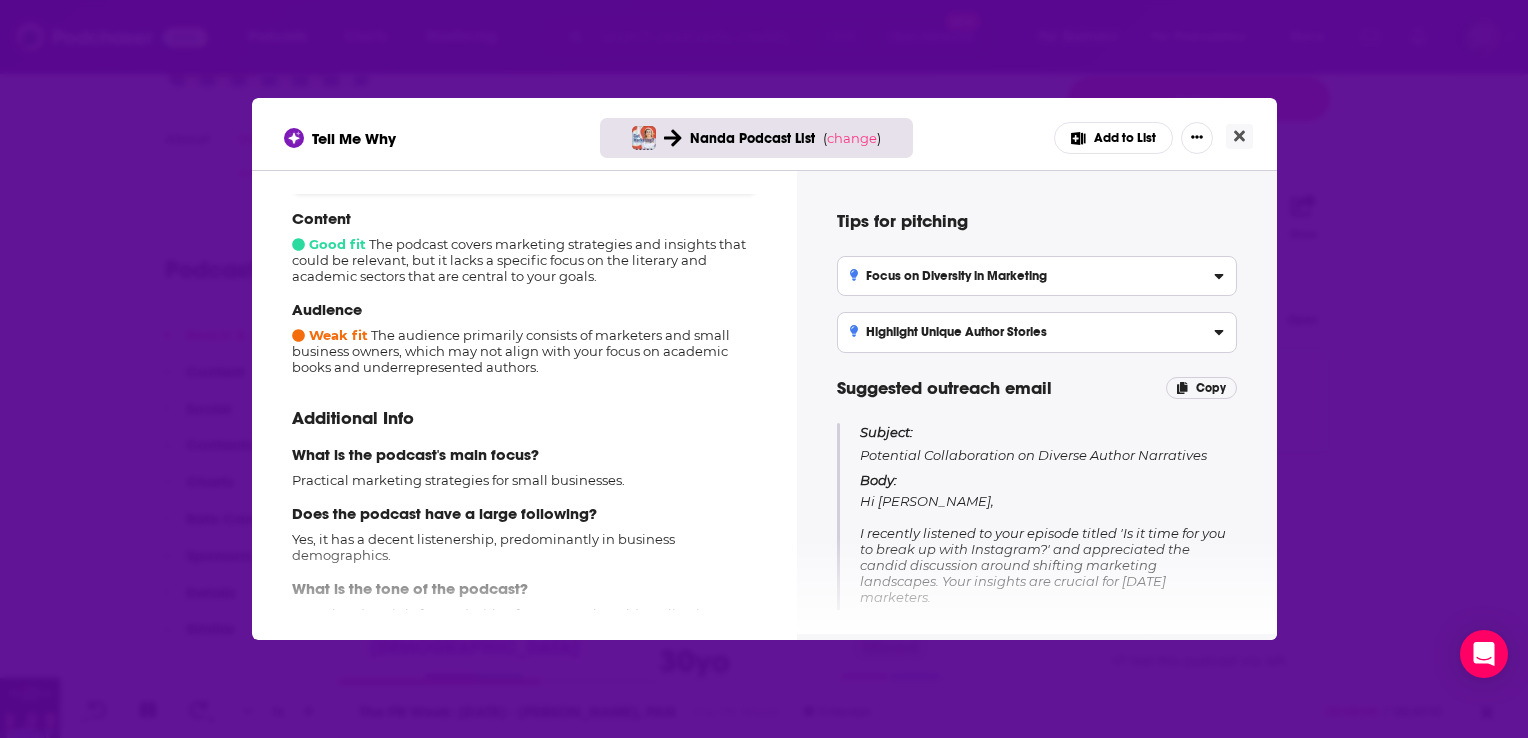 scroll, scrollTop: 242, scrollLeft: 0, axis: vertical 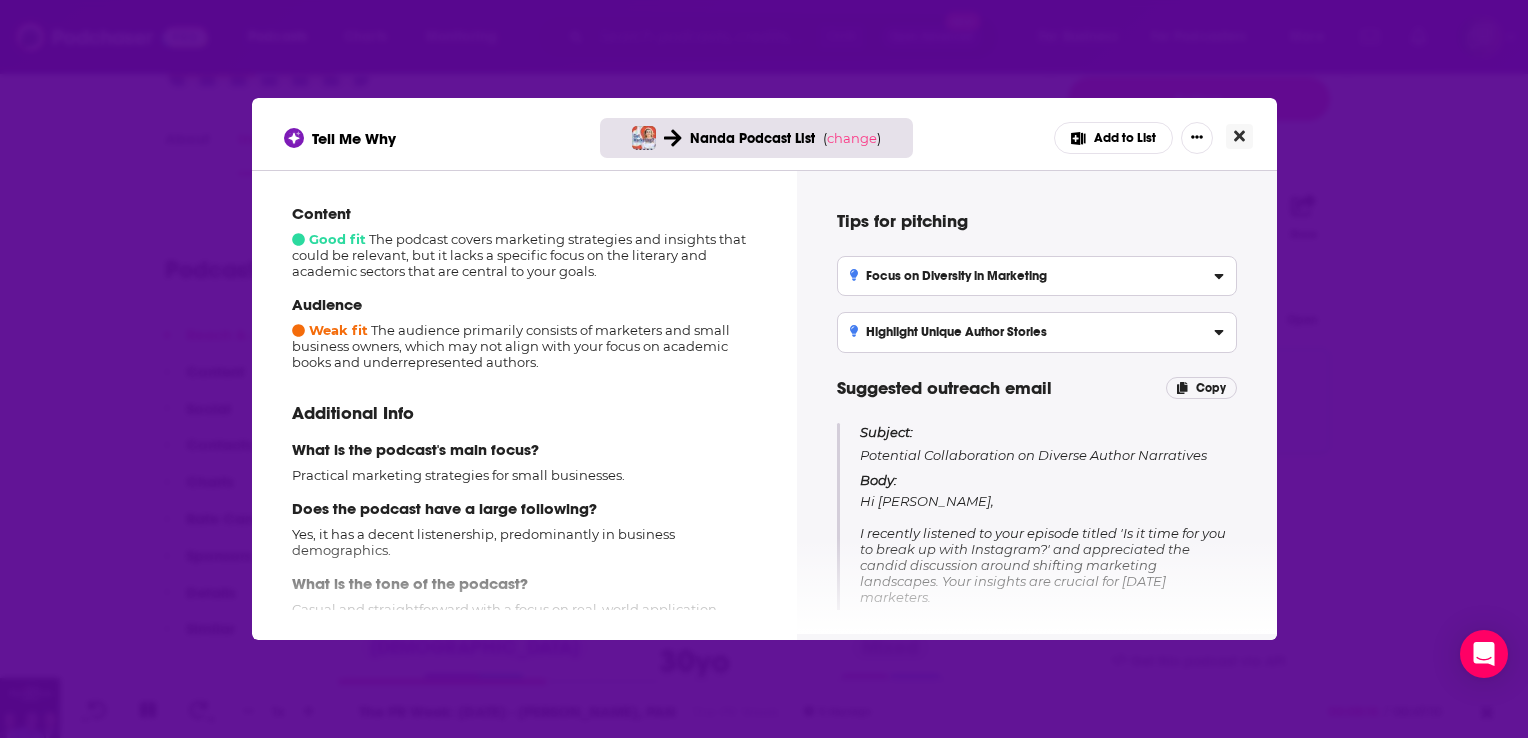 click at bounding box center (1239, 136) 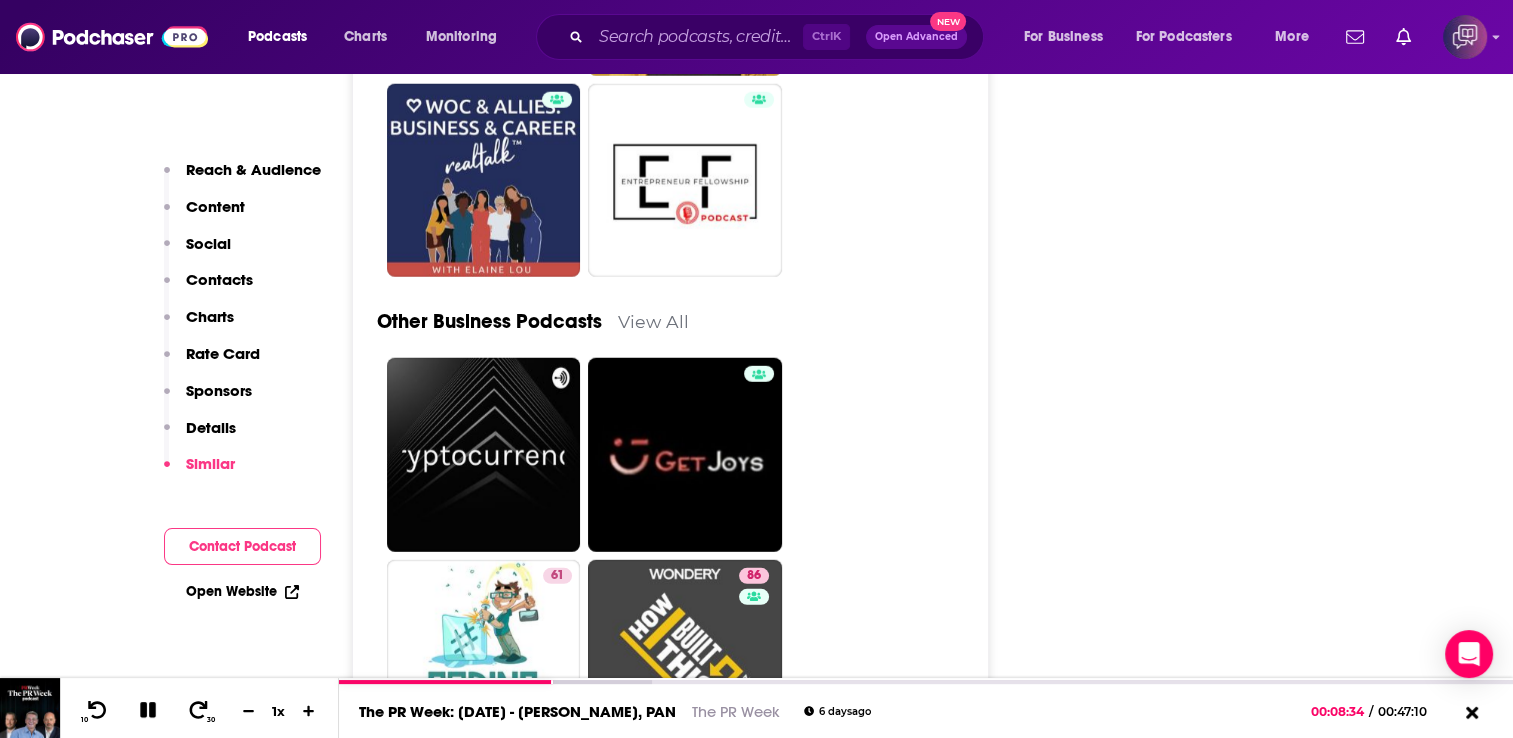 scroll, scrollTop: 5374, scrollLeft: 0, axis: vertical 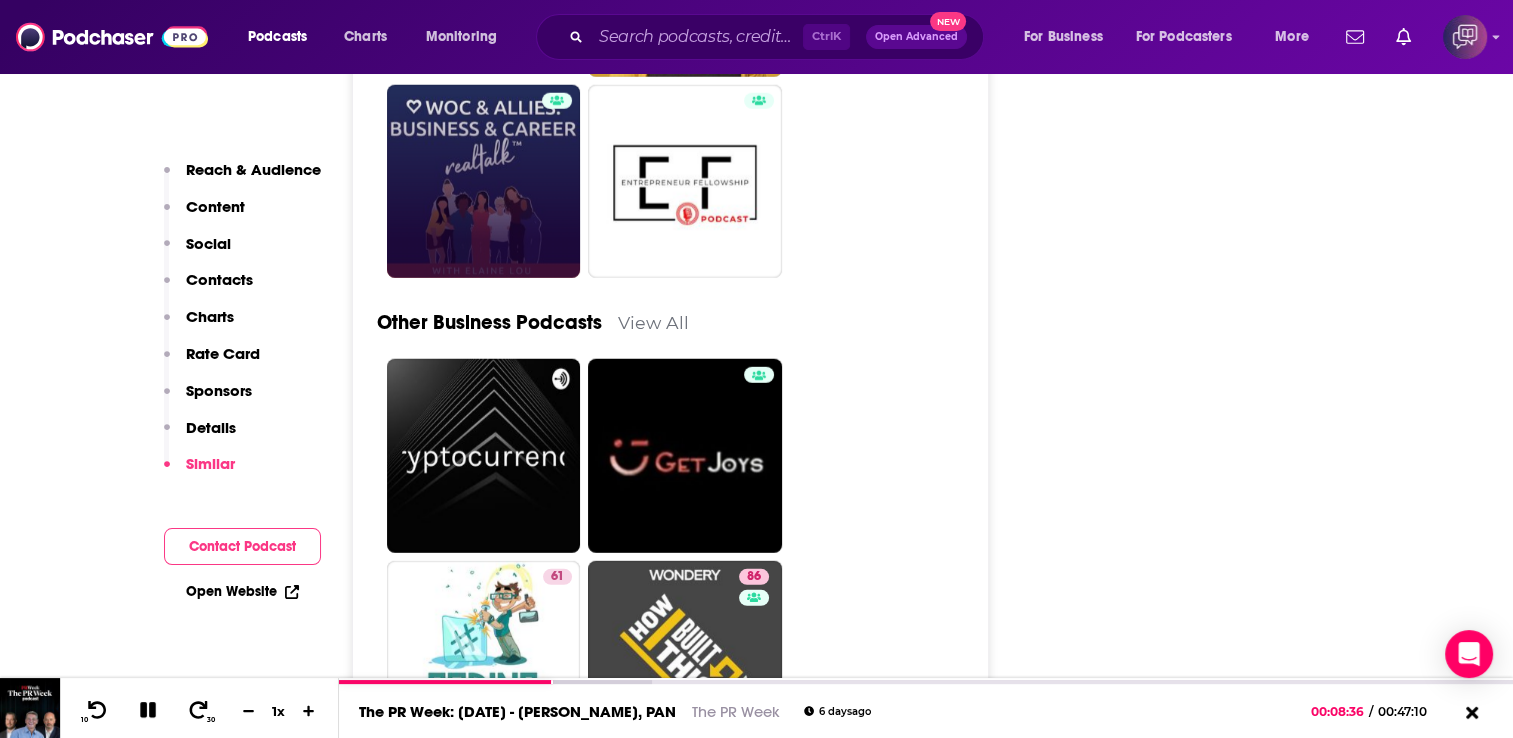 click at bounding box center (484, 182) 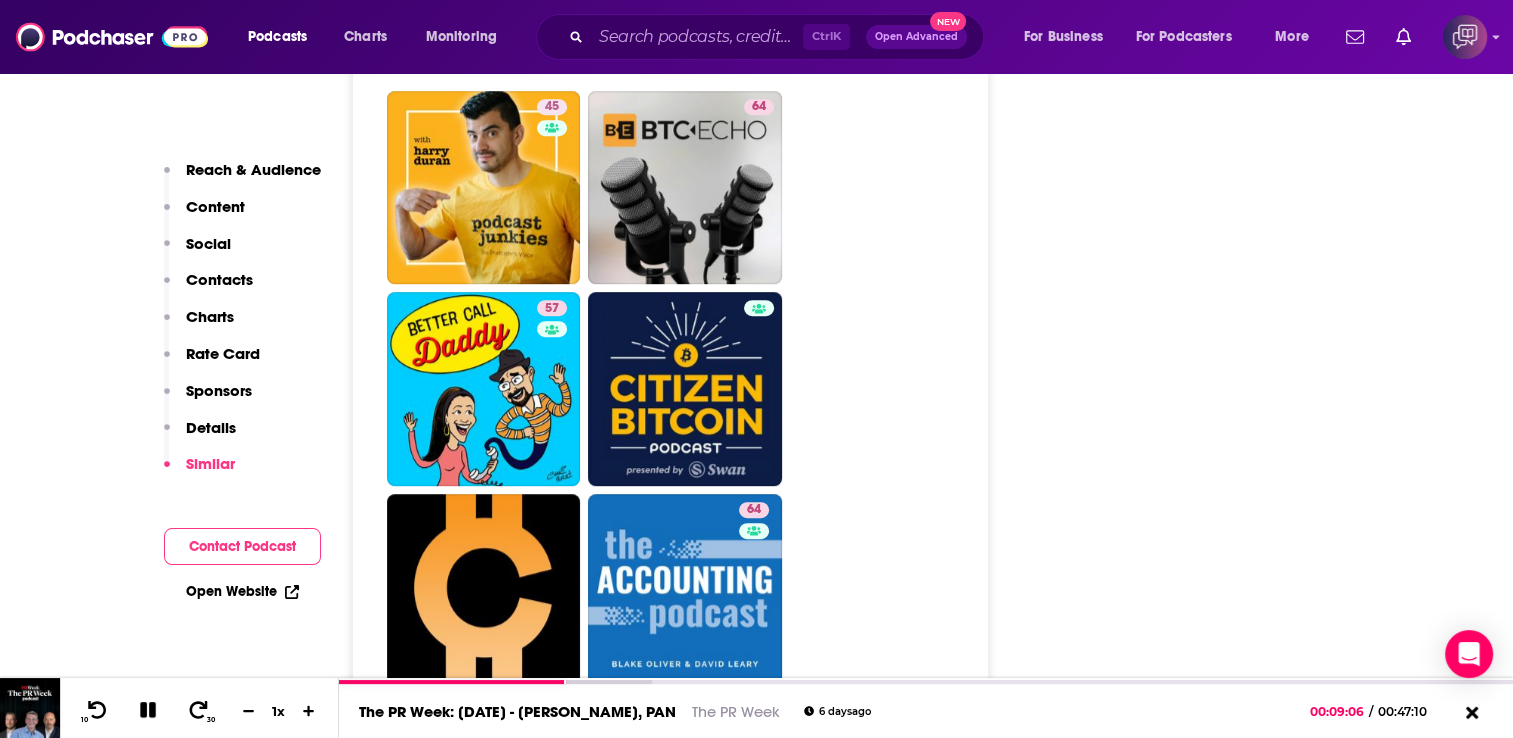 scroll, scrollTop: 8548, scrollLeft: 0, axis: vertical 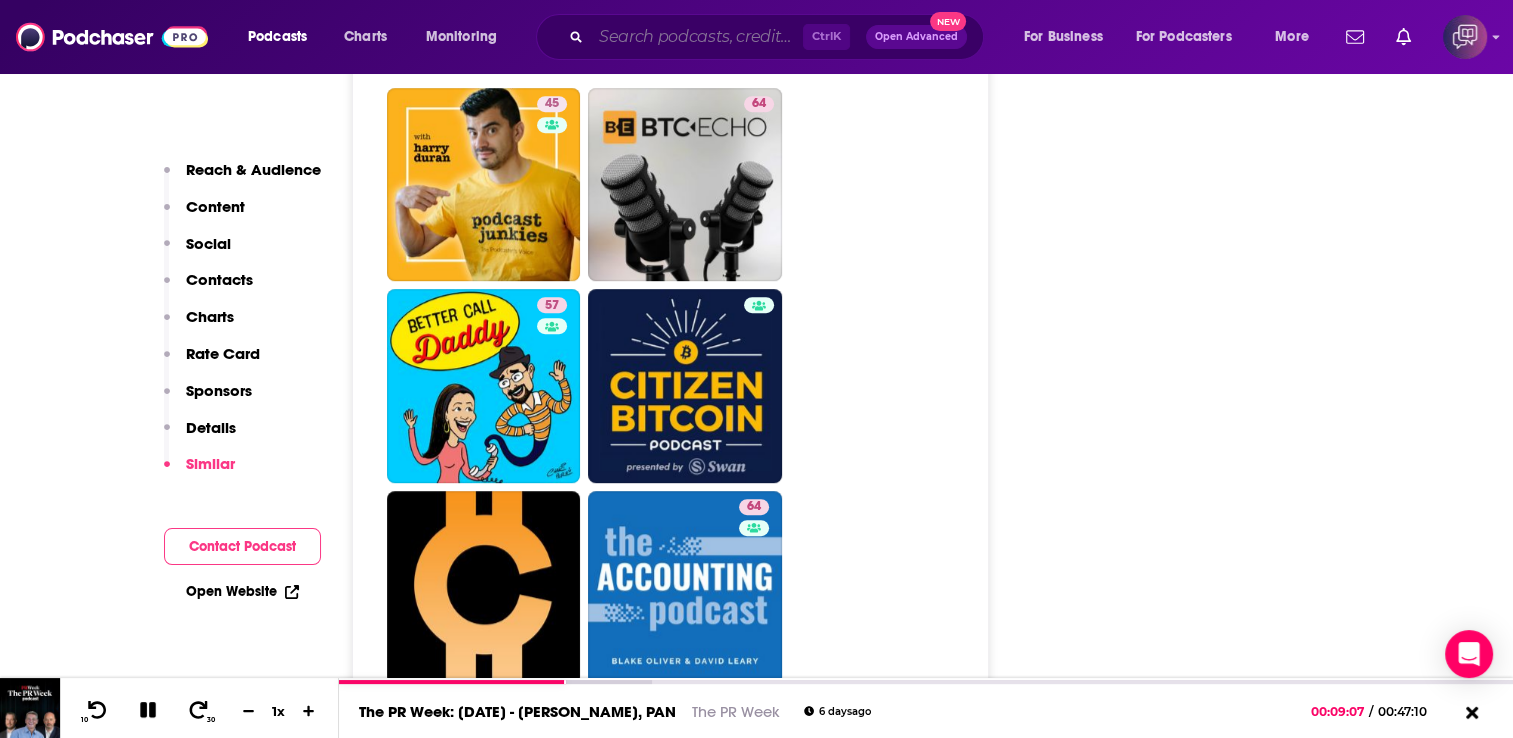 click at bounding box center [697, 37] 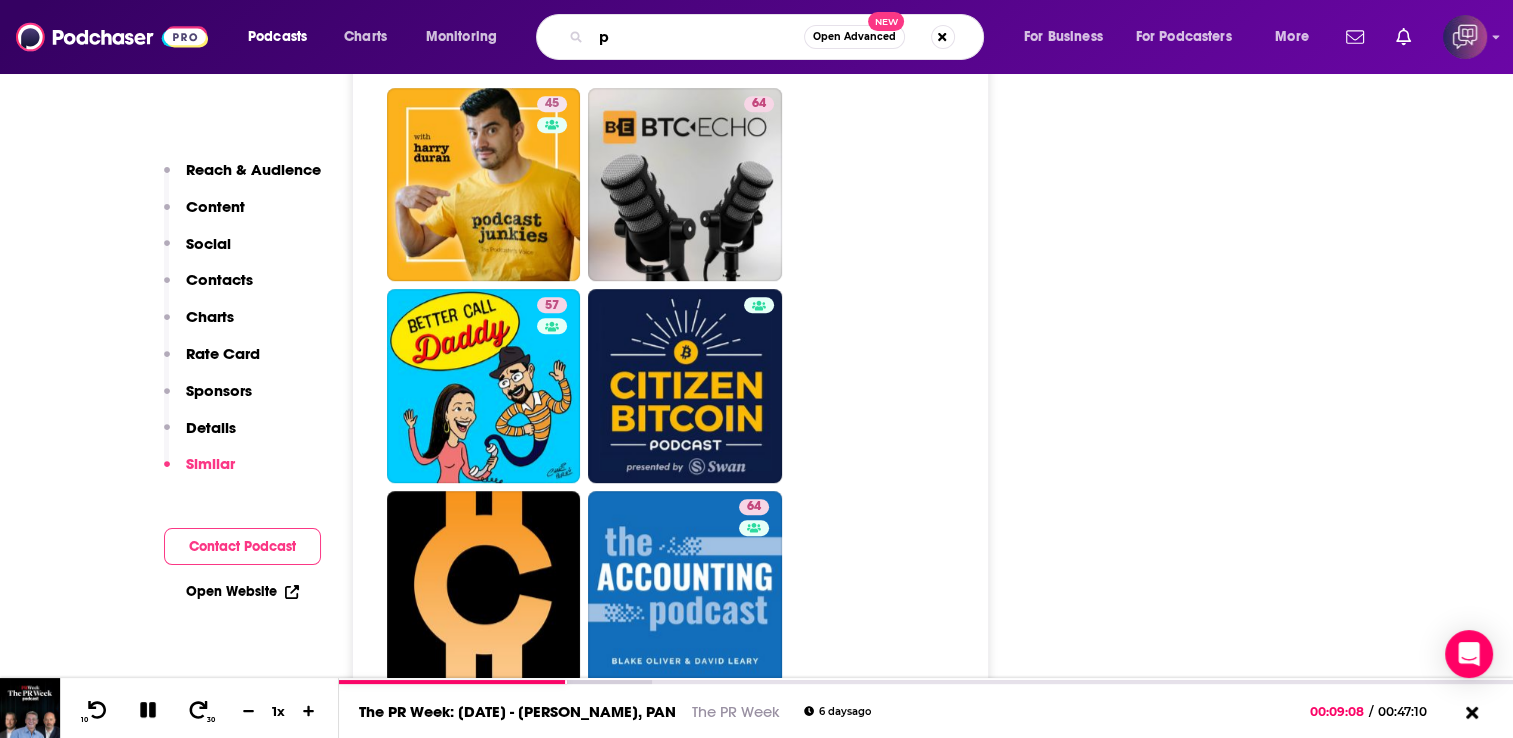 type on "pr" 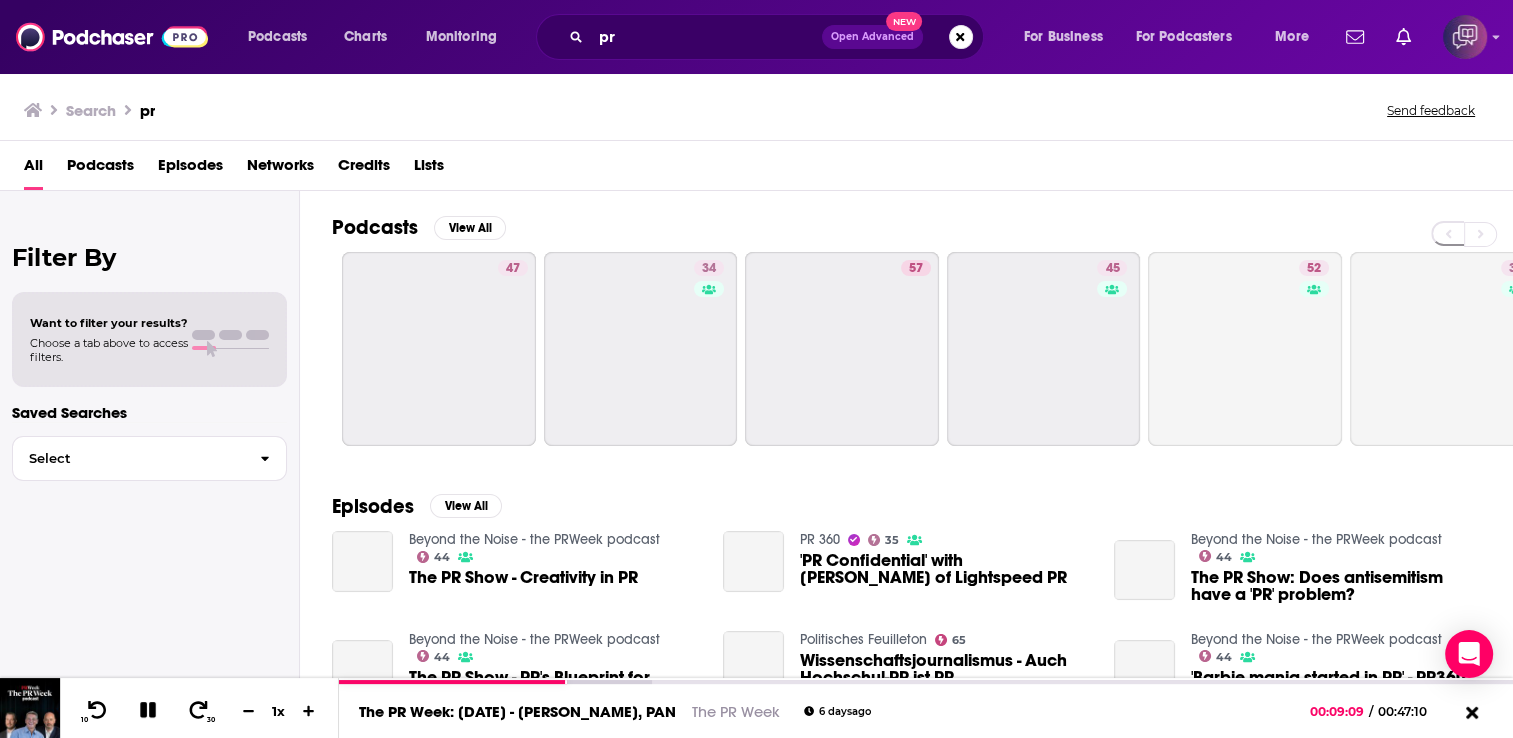 scroll, scrollTop: 0, scrollLeft: 0, axis: both 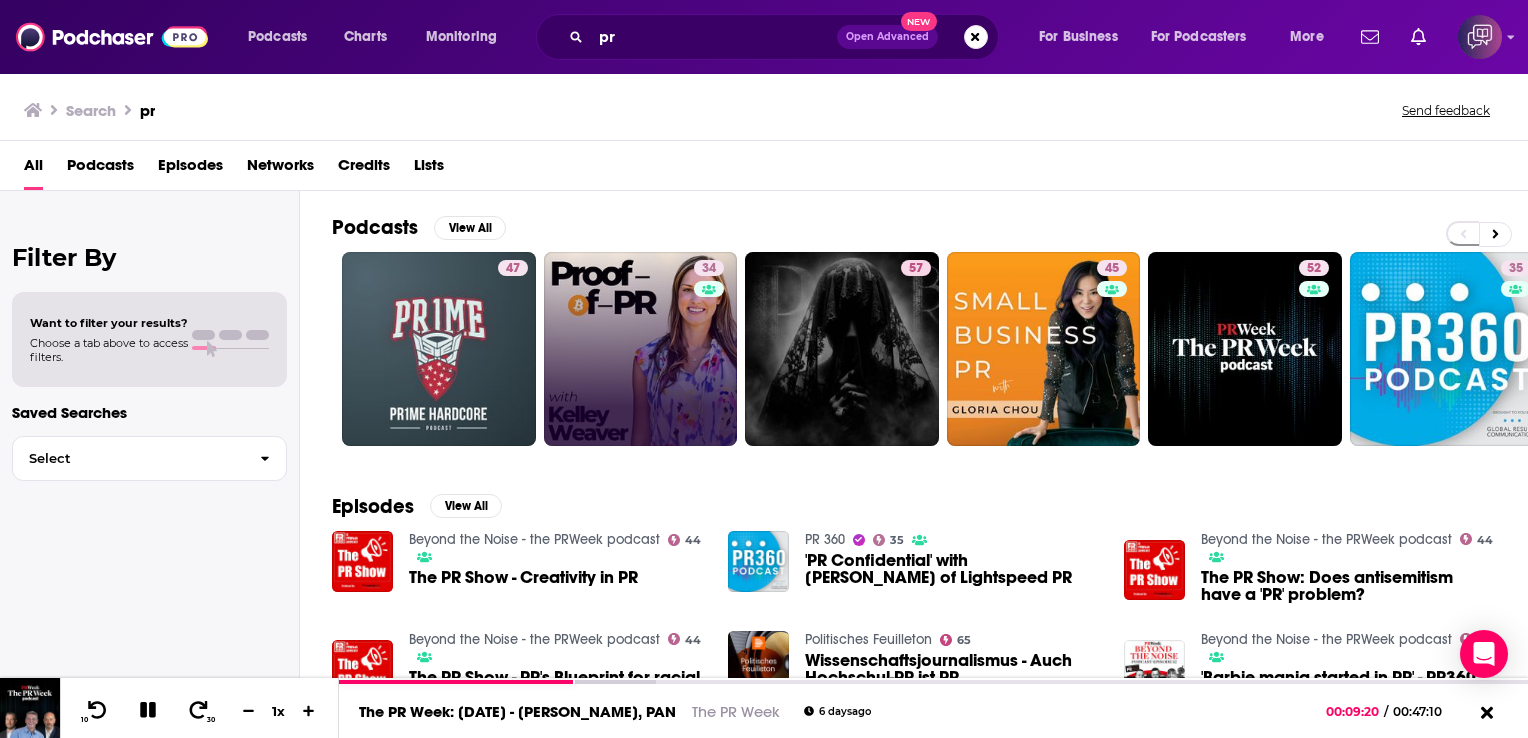 click on "34" at bounding box center (641, 349) 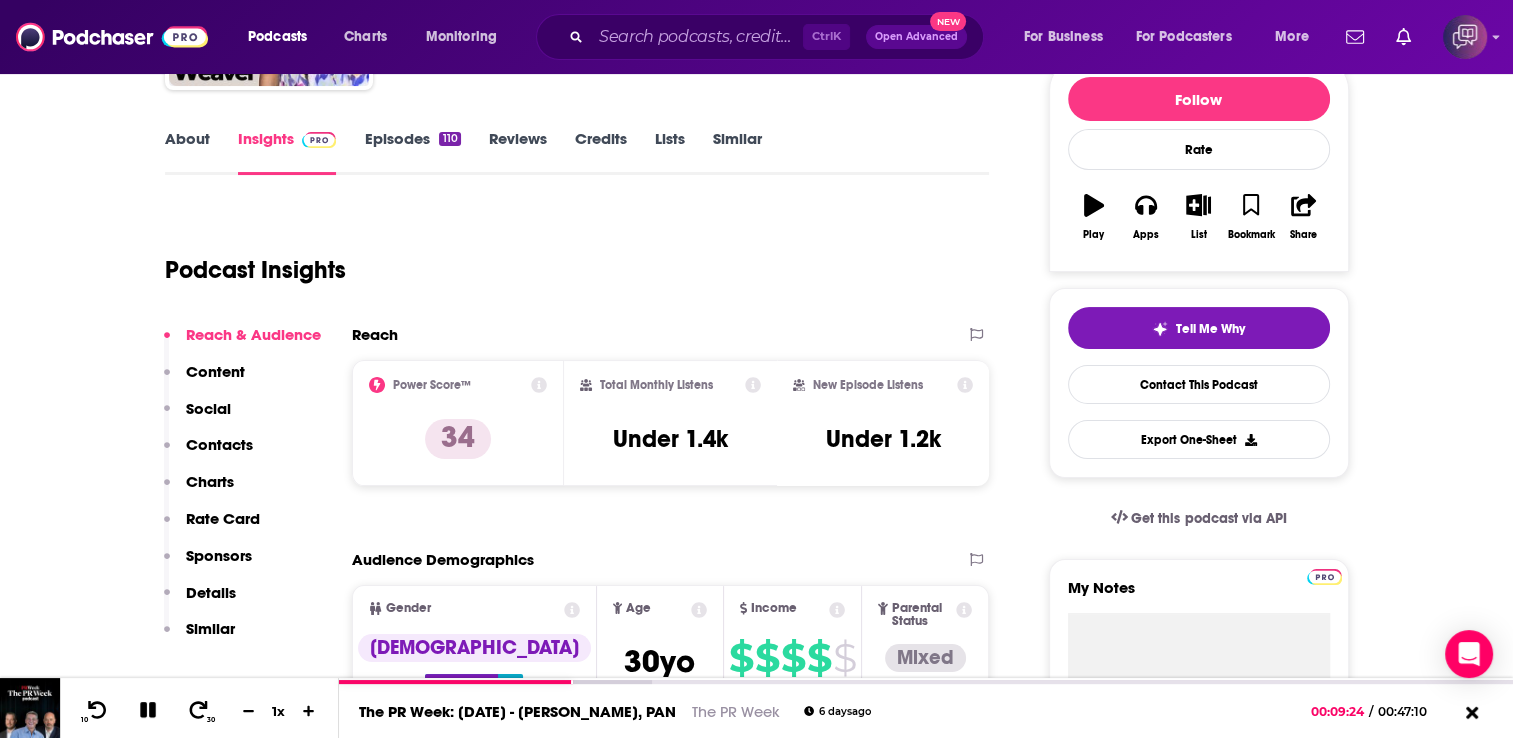 scroll, scrollTop: 255, scrollLeft: 0, axis: vertical 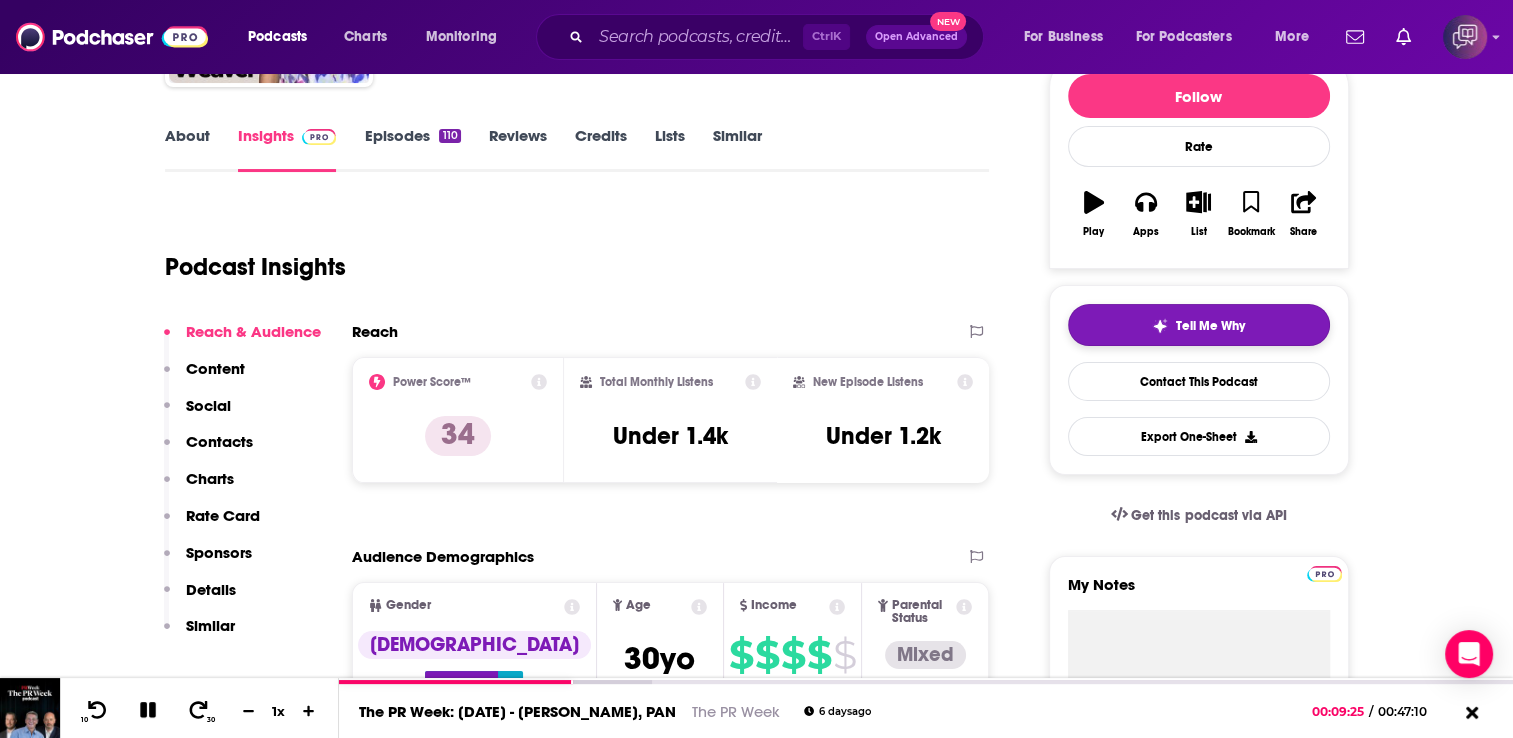 click on "Tell Me Why" at bounding box center (1199, 325) 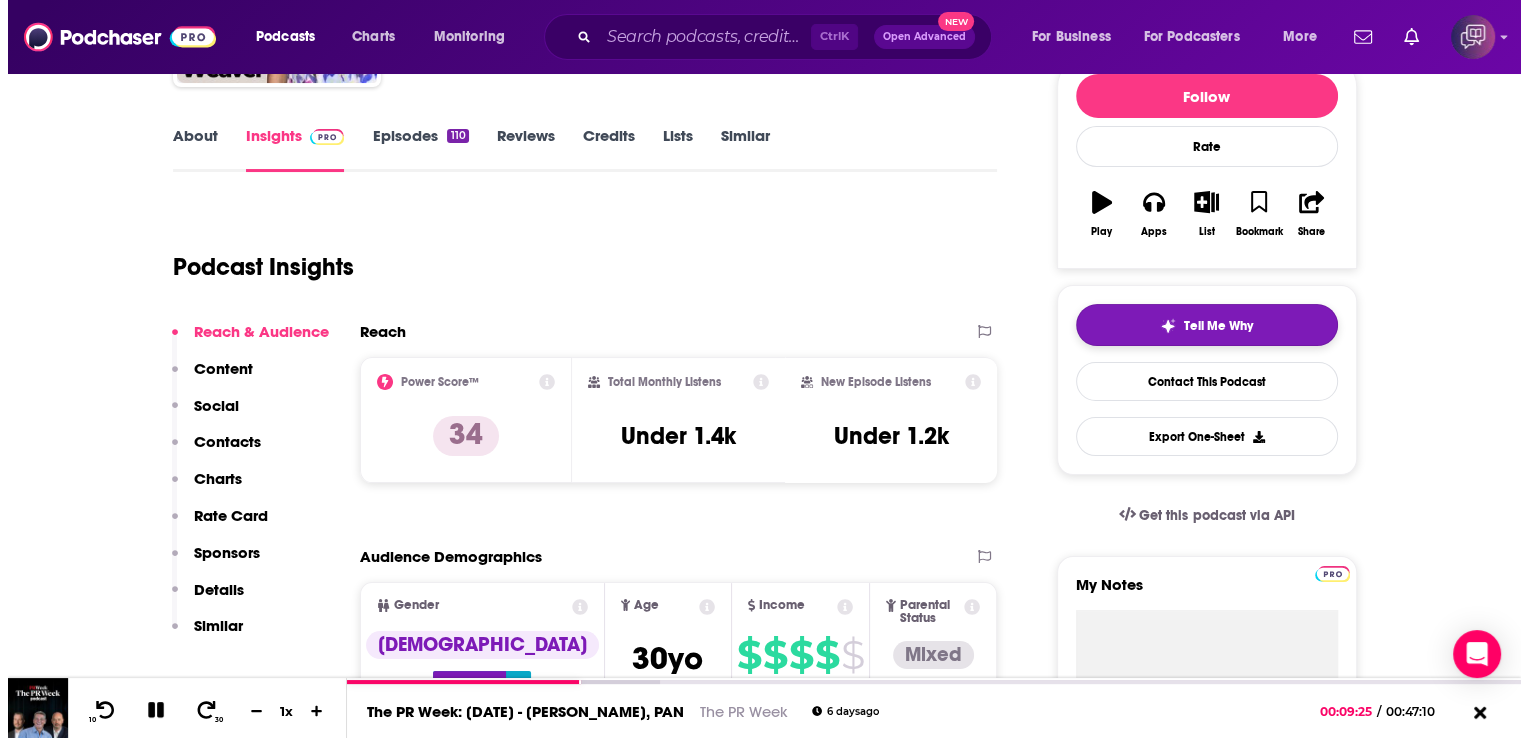 scroll, scrollTop: 0, scrollLeft: 0, axis: both 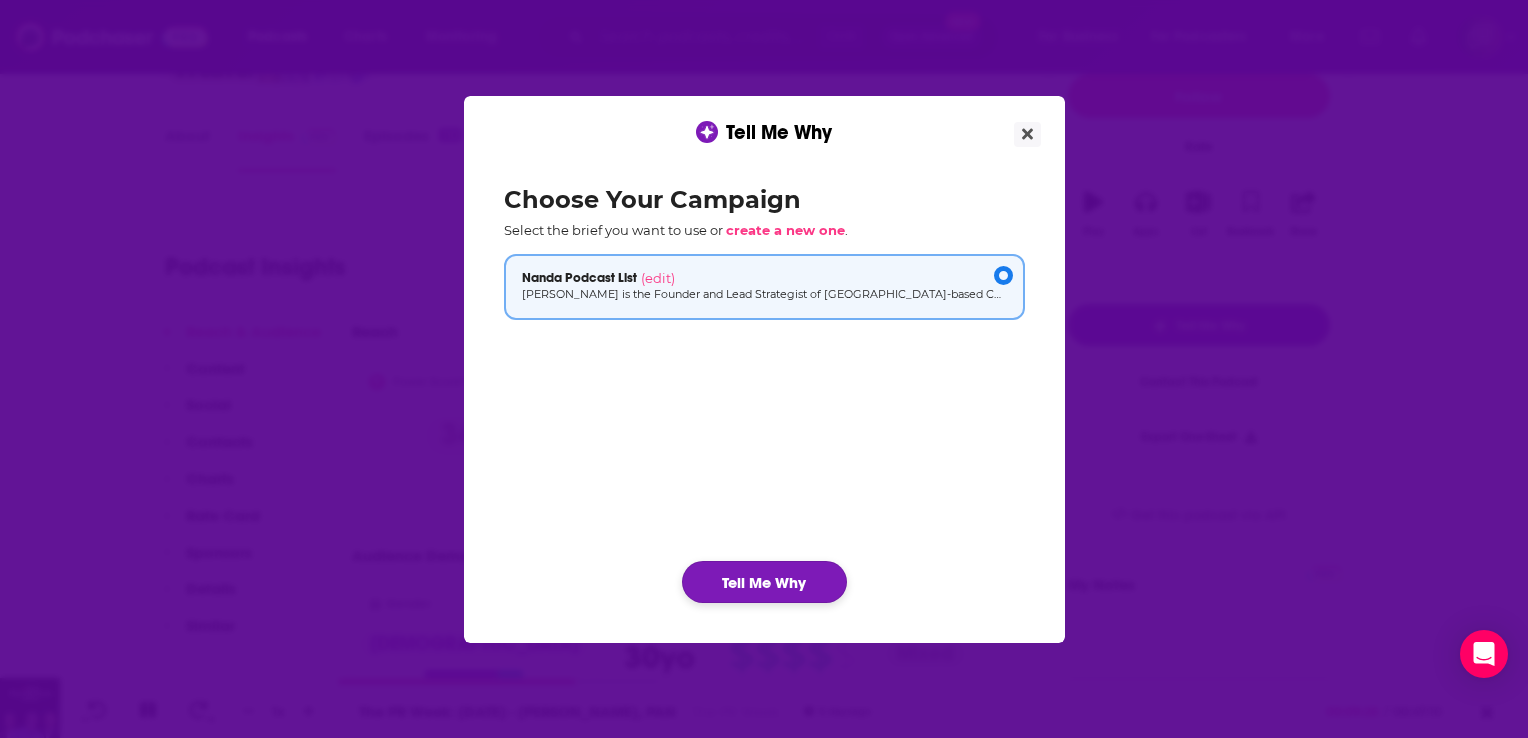 click on "Tell Me Why" 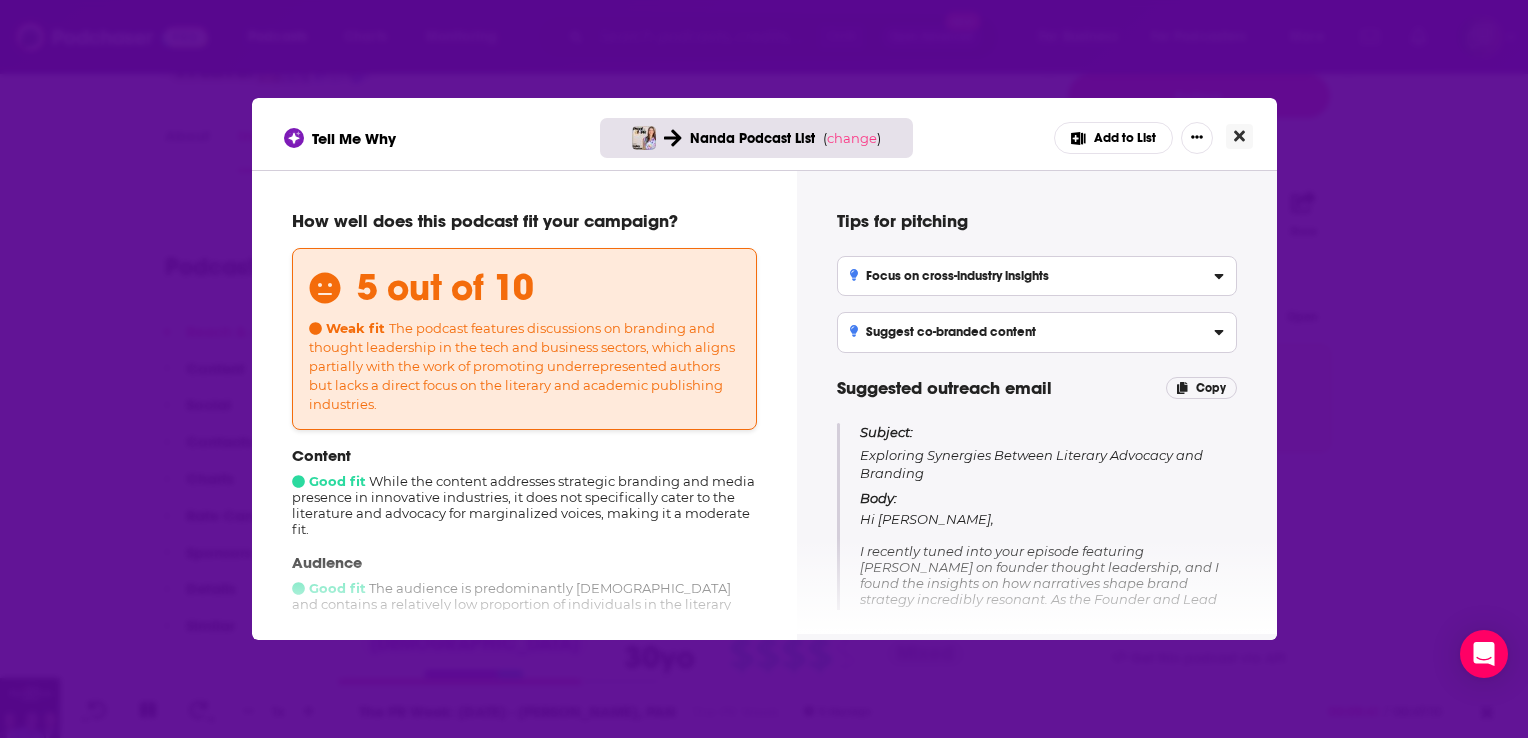 click 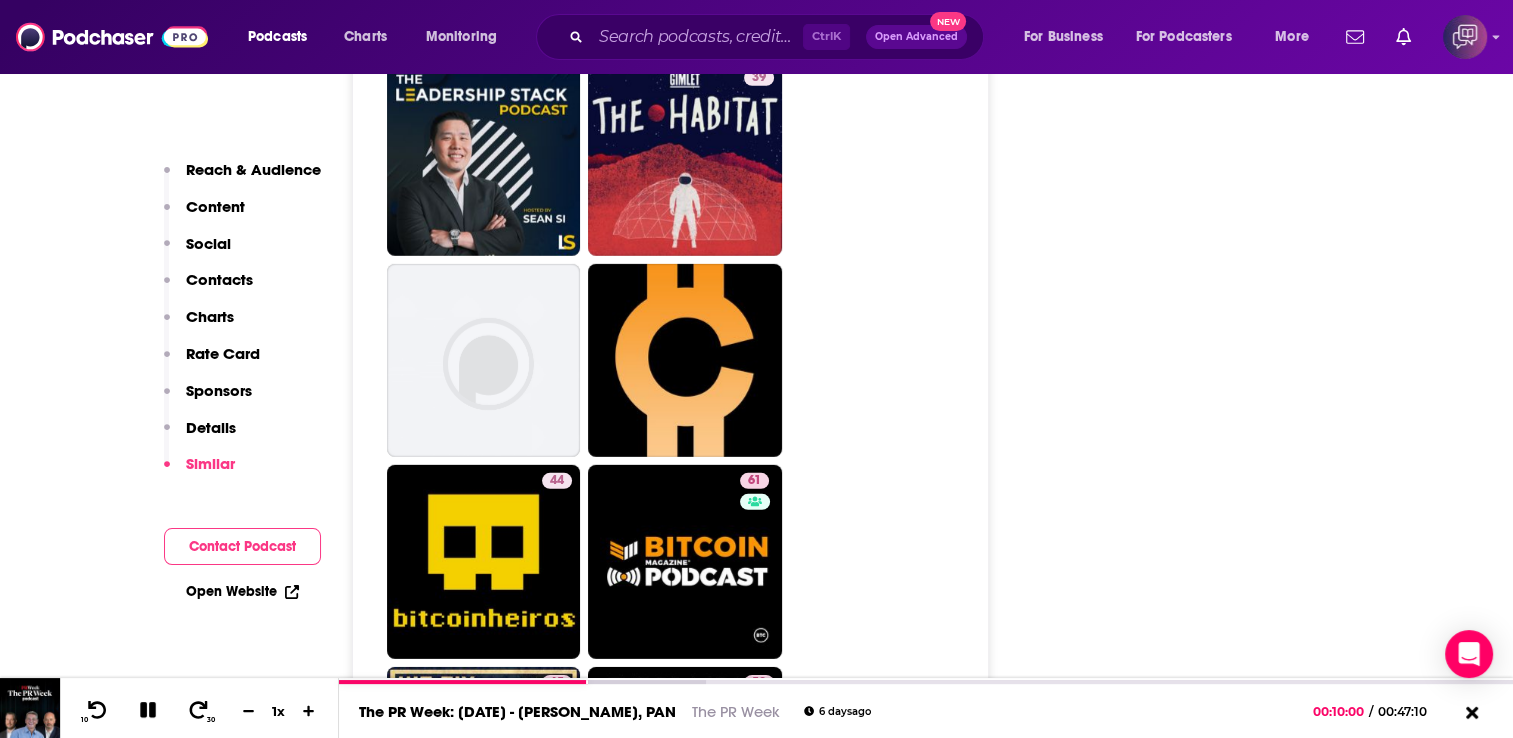 scroll, scrollTop: 6009, scrollLeft: 0, axis: vertical 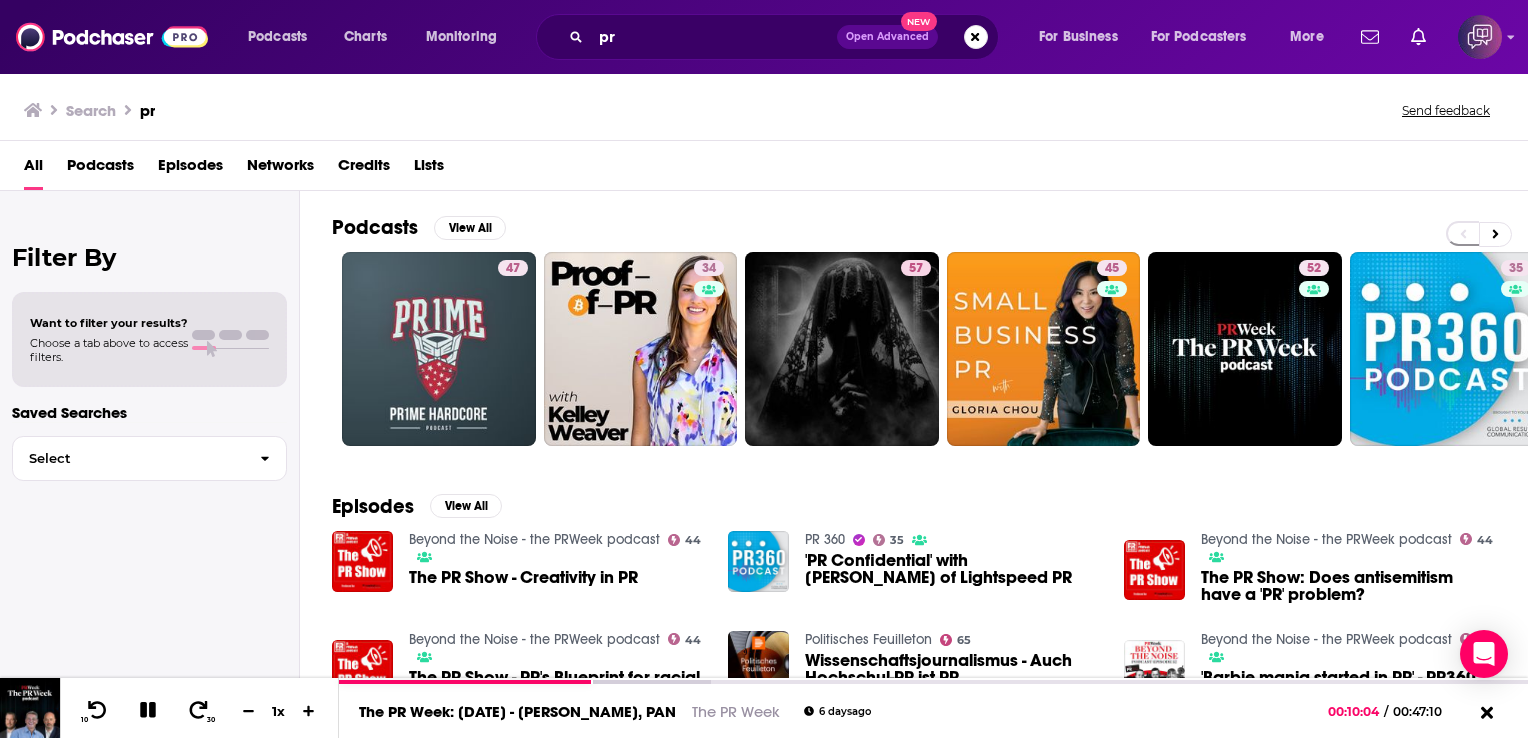 click on "Podcasts" at bounding box center (100, 169) 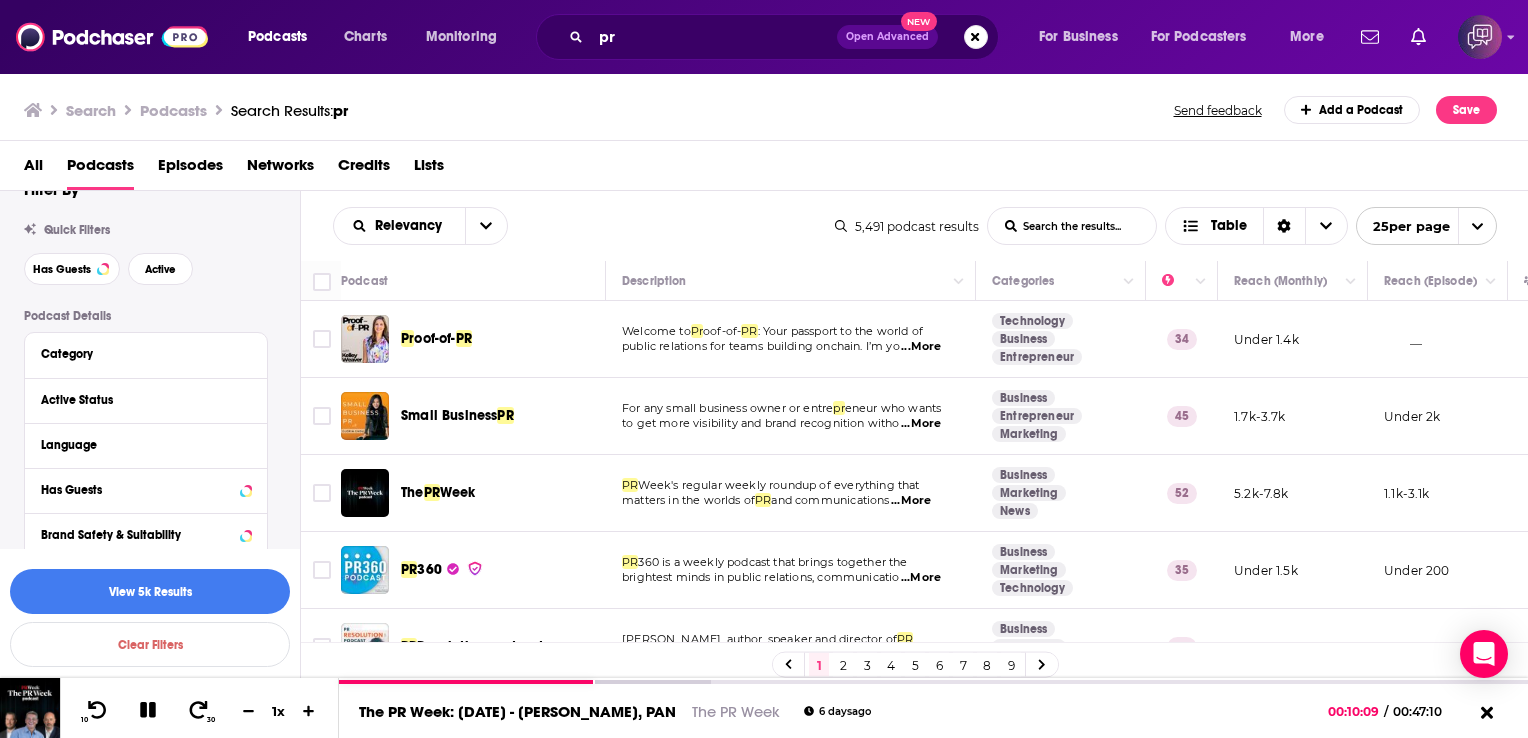 scroll, scrollTop: 45, scrollLeft: 0, axis: vertical 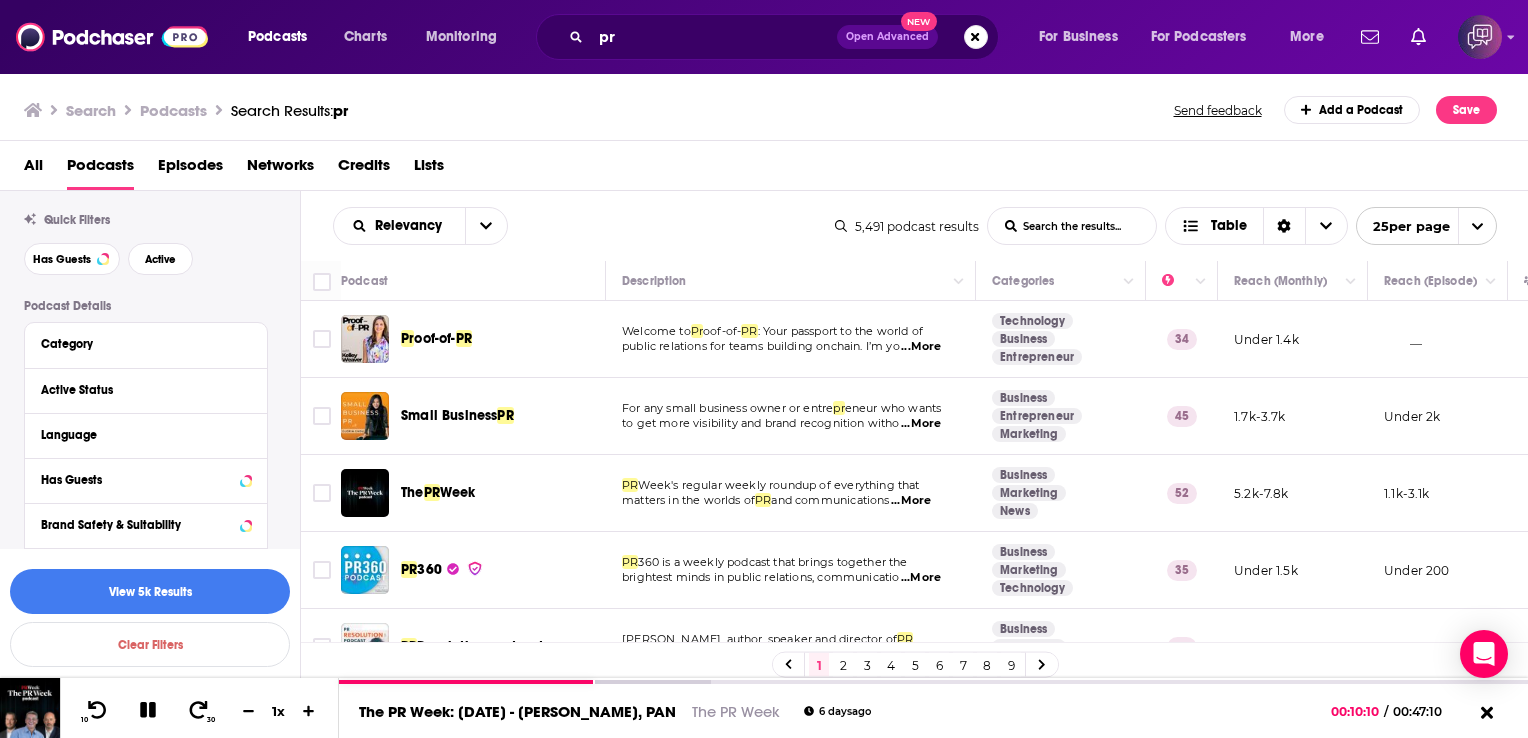 click on "Active Status" at bounding box center [139, 390] 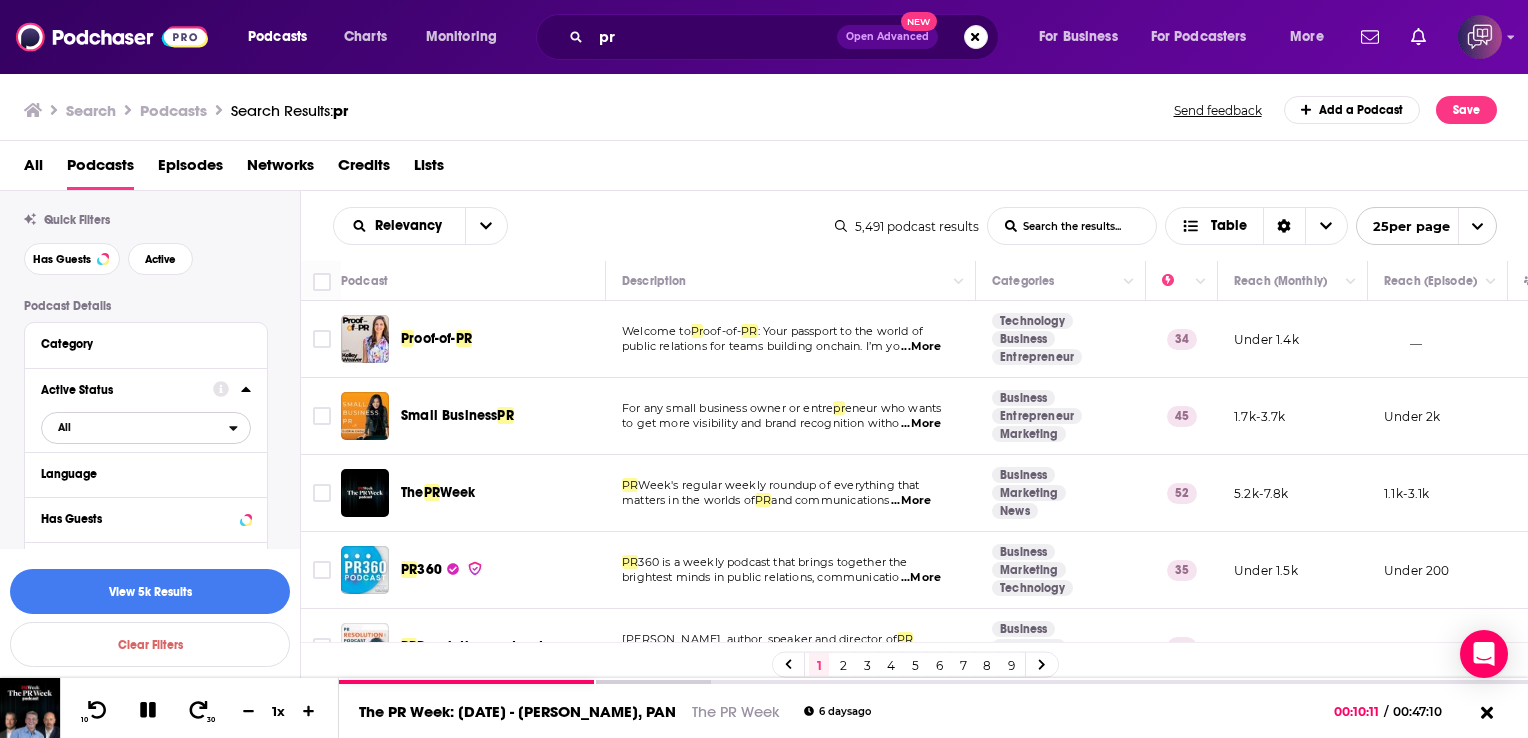 click on "All" at bounding box center (135, 427) 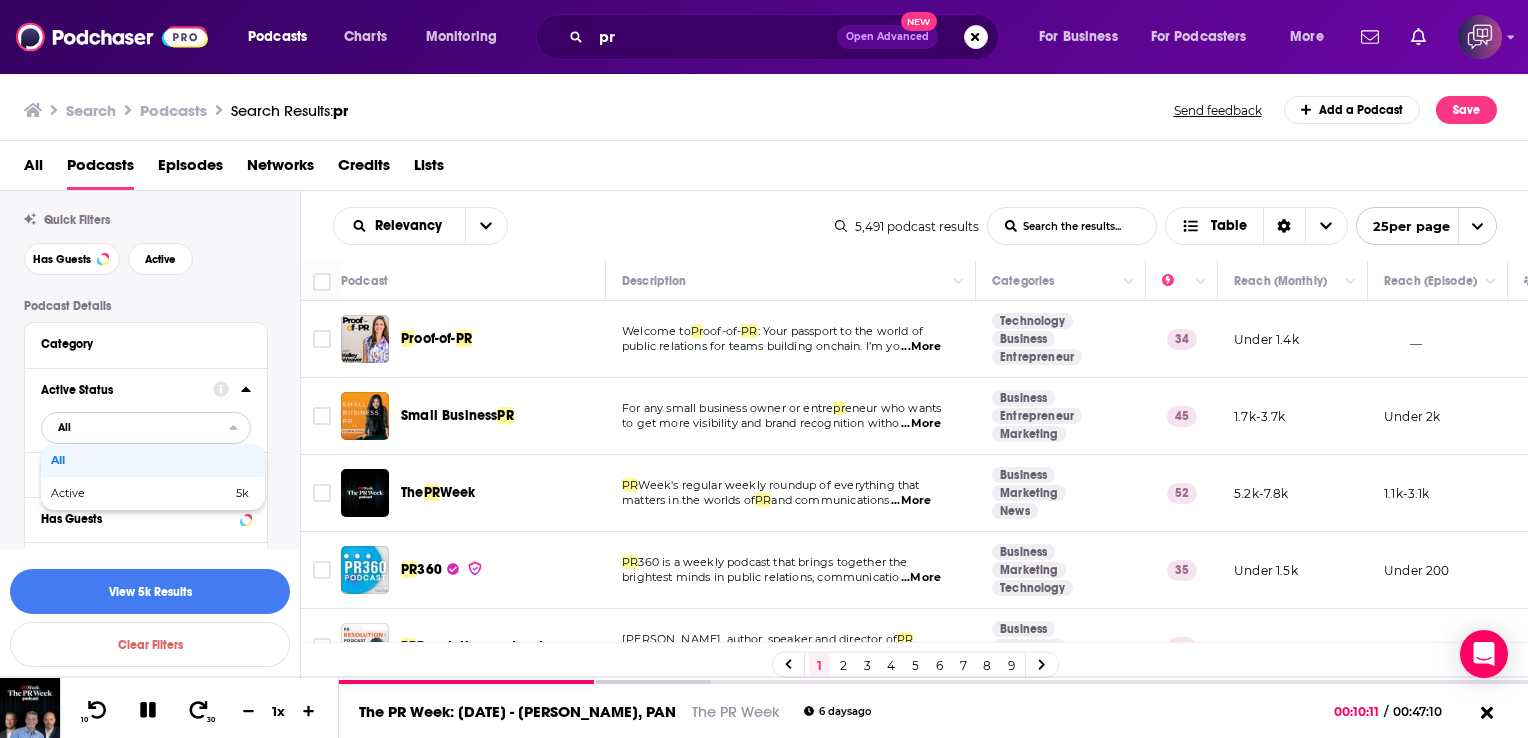 click on "Active" at bounding box center (104, 493) 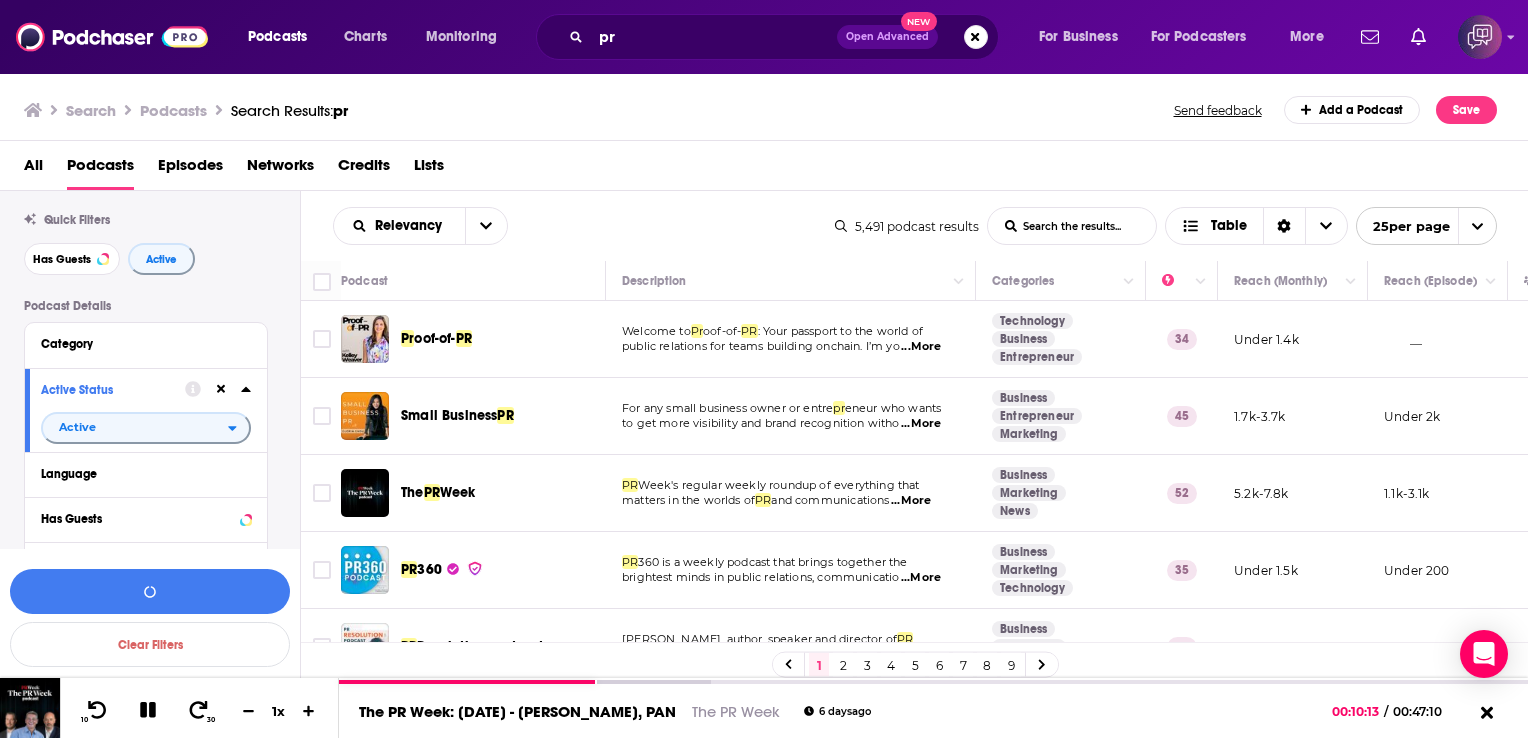 click on "Has Guests" at bounding box center [139, 519] 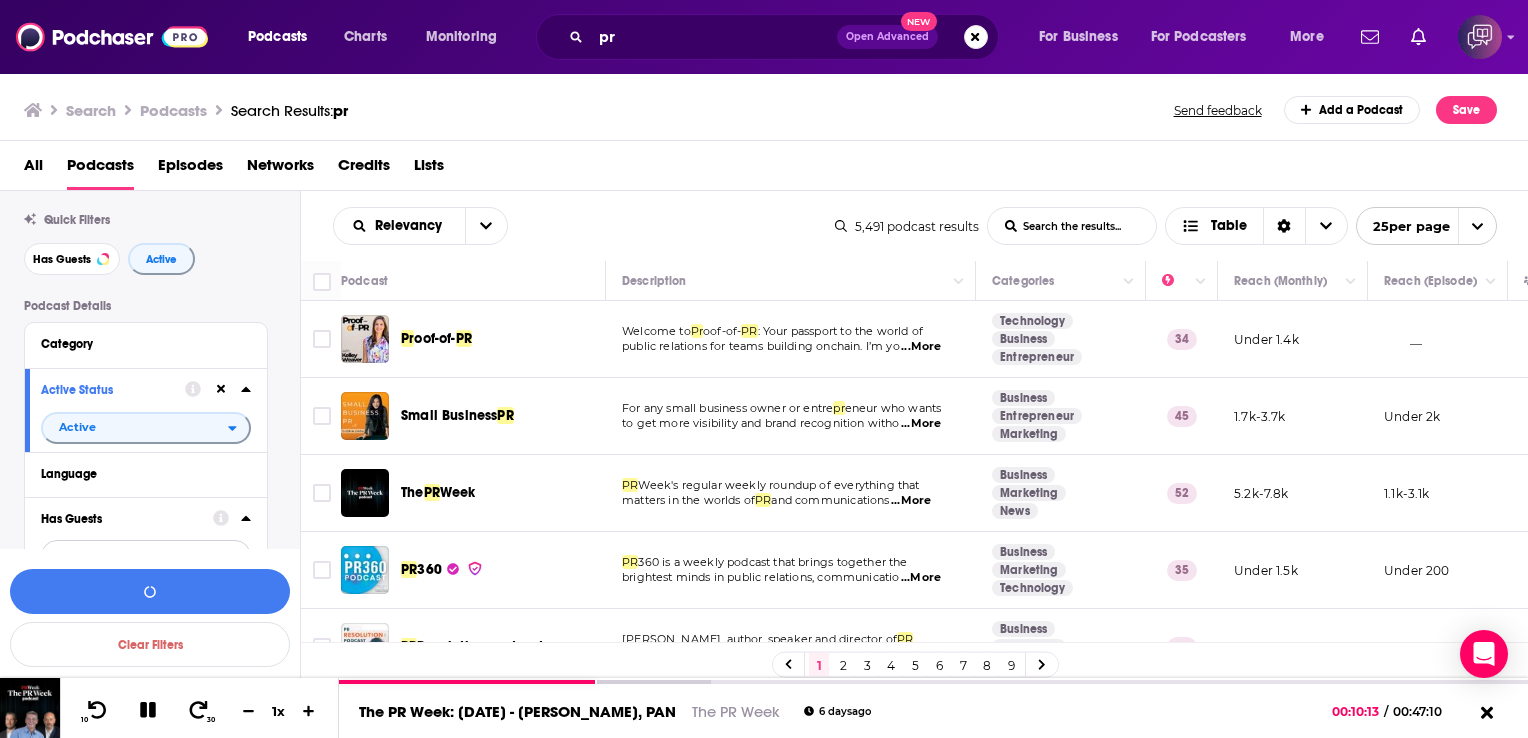 click on "All" at bounding box center [135, 556] 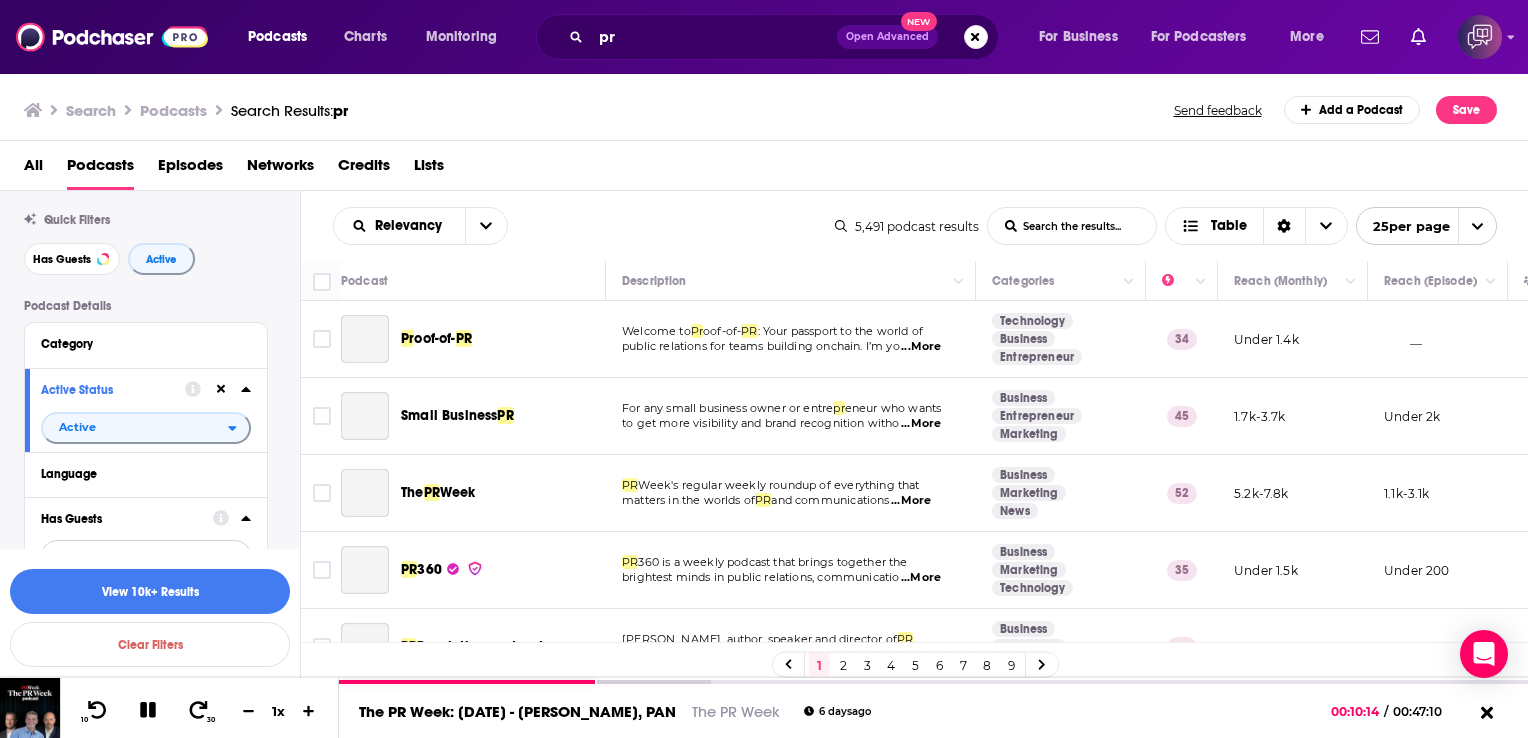 scroll, scrollTop: 193, scrollLeft: 0, axis: vertical 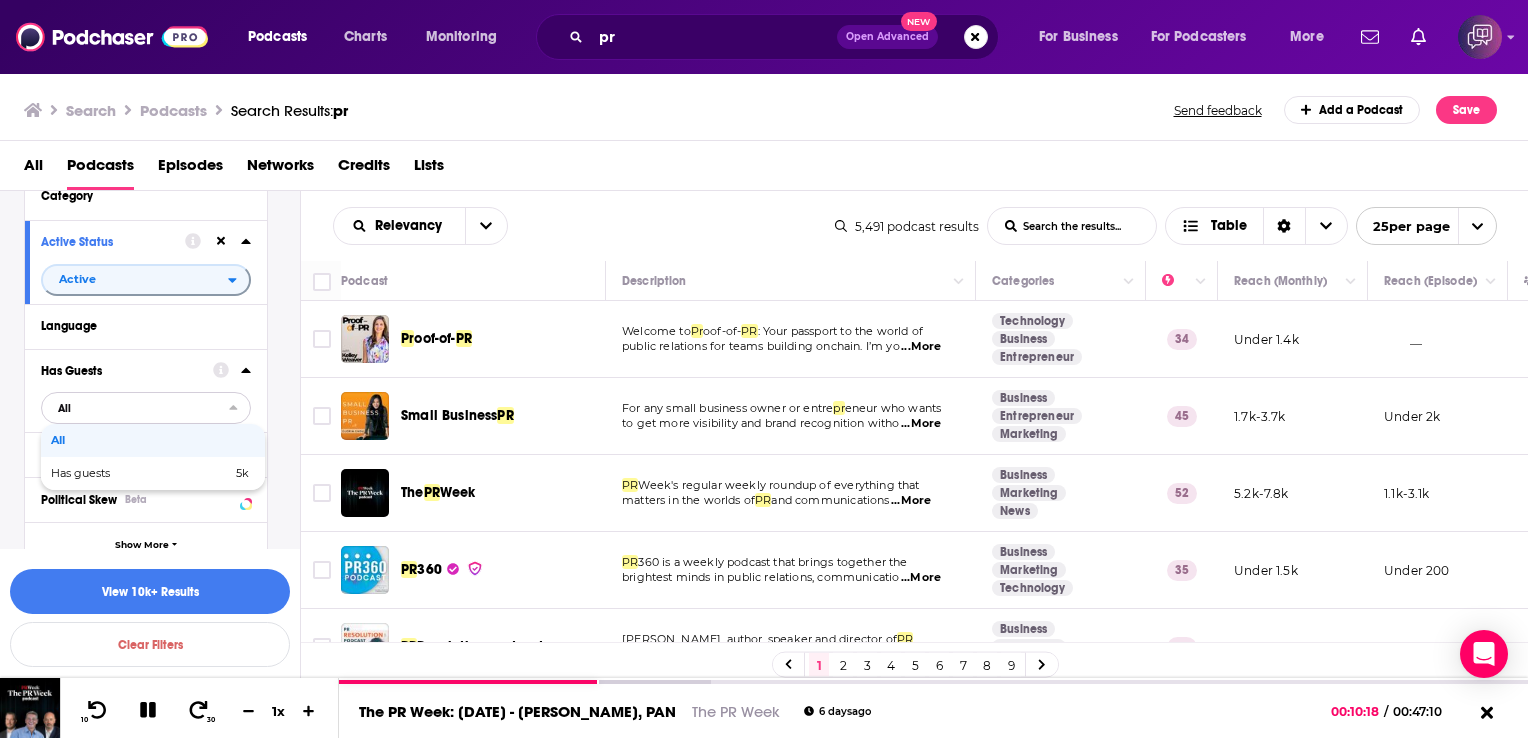 click on "5k" at bounding box center (210, 473) 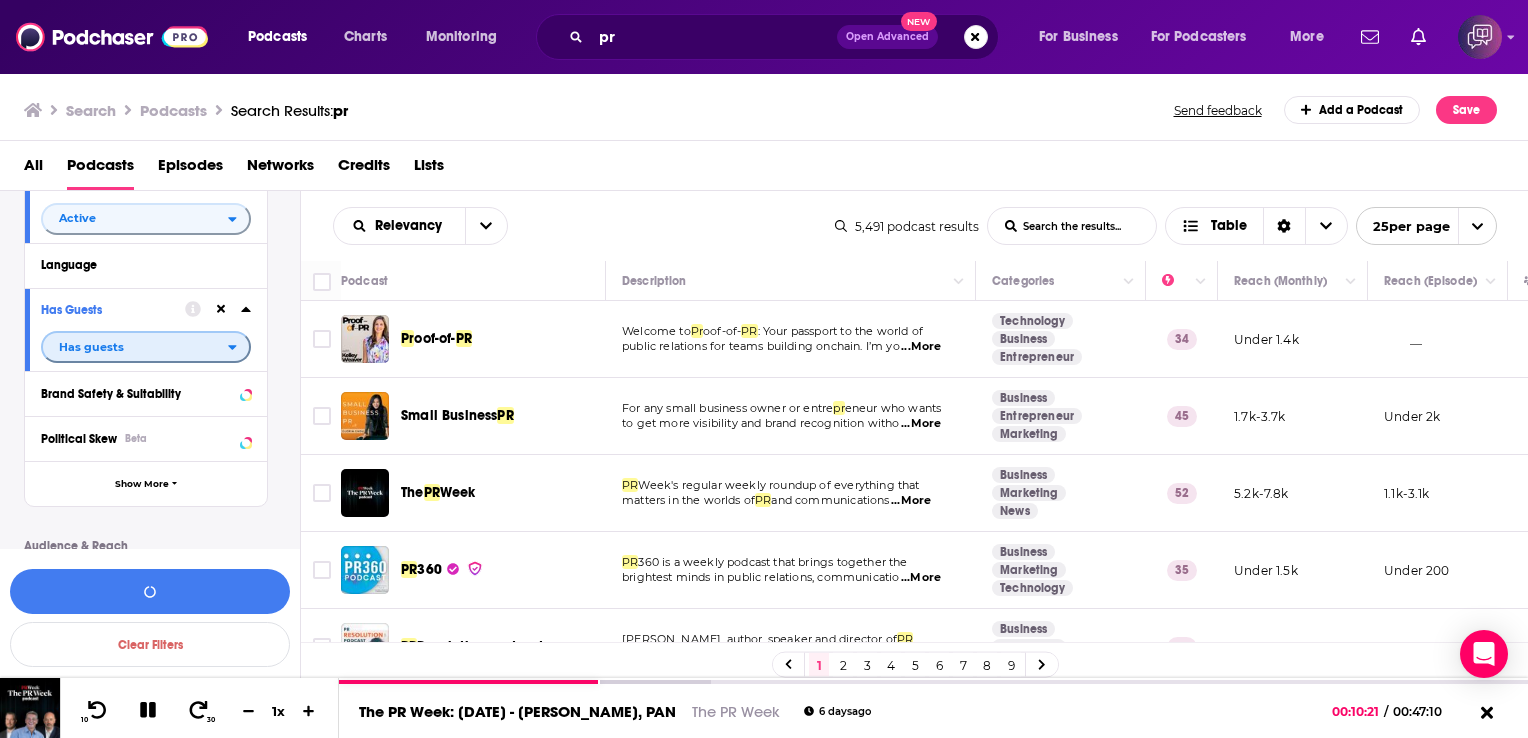 scroll, scrollTop: 272, scrollLeft: 0, axis: vertical 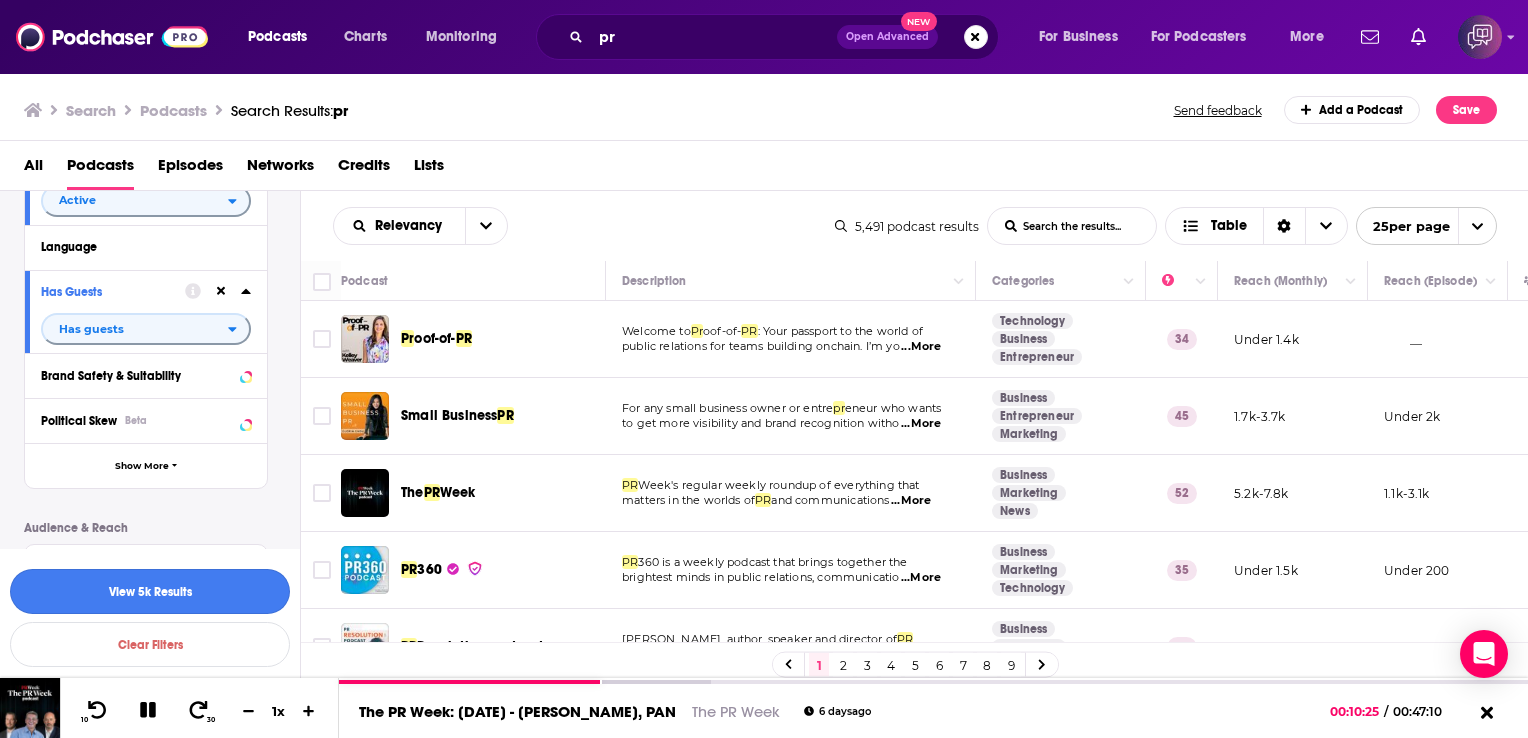 click on "View 5k Results" at bounding box center (150, 591) 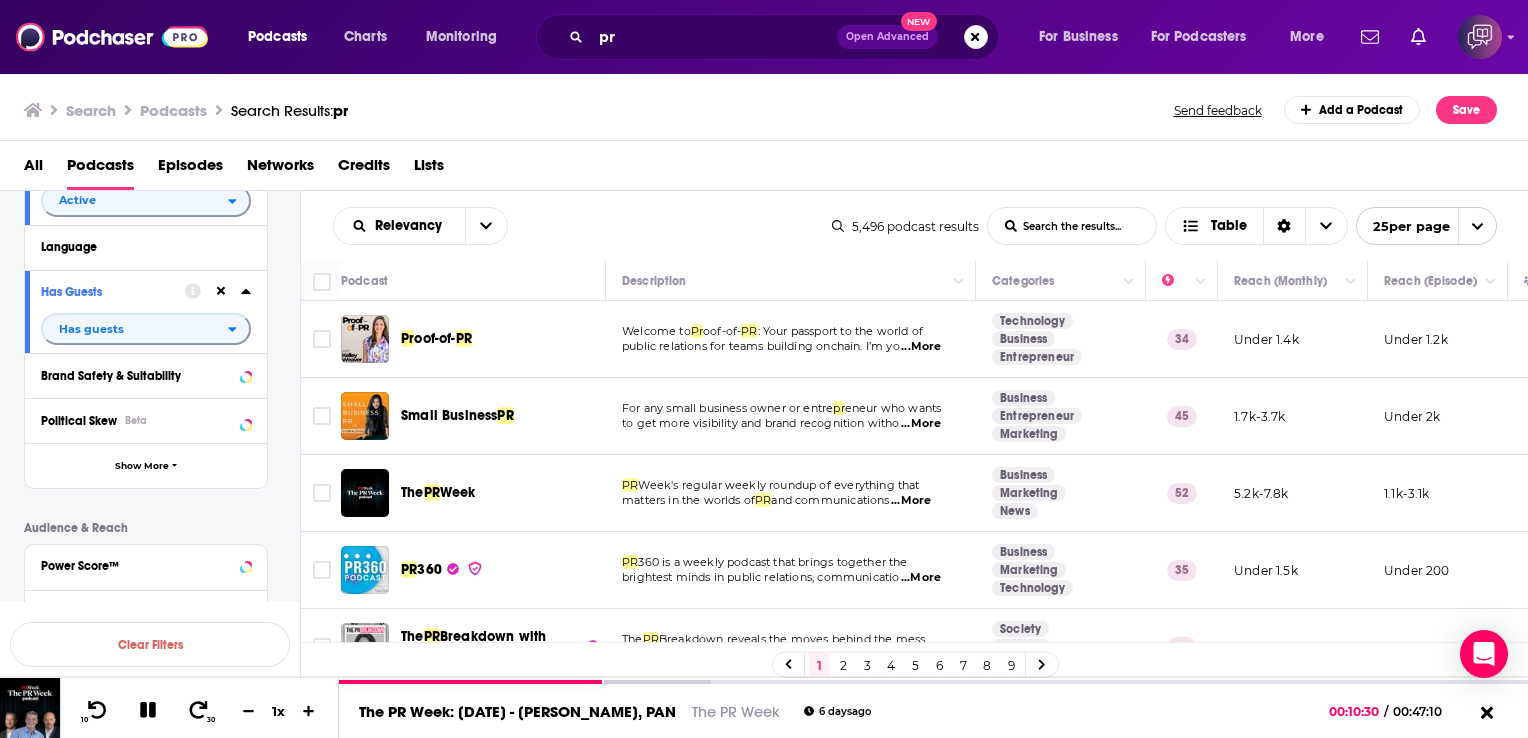 click on "...More" at bounding box center [921, 578] 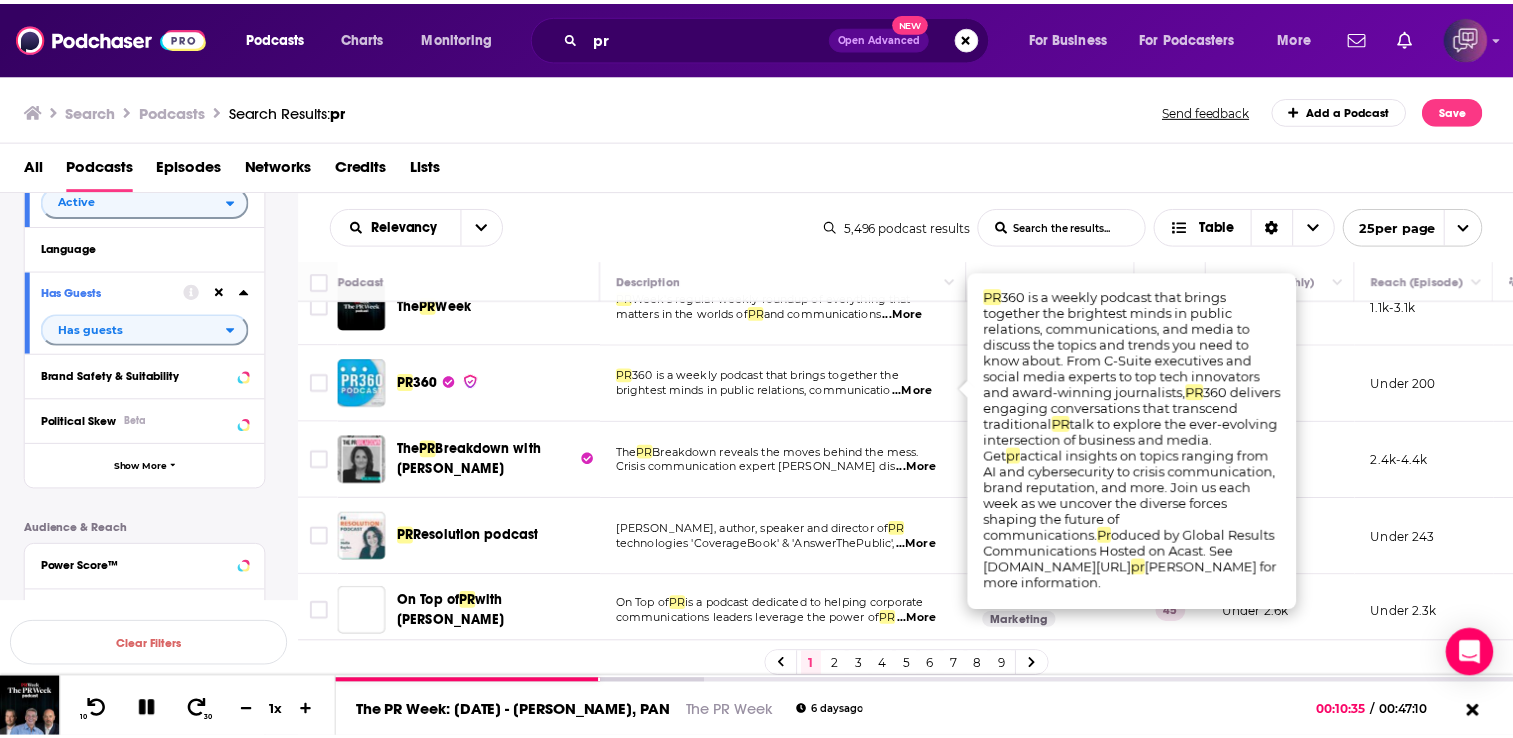 scroll, scrollTop: 192, scrollLeft: 0, axis: vertical 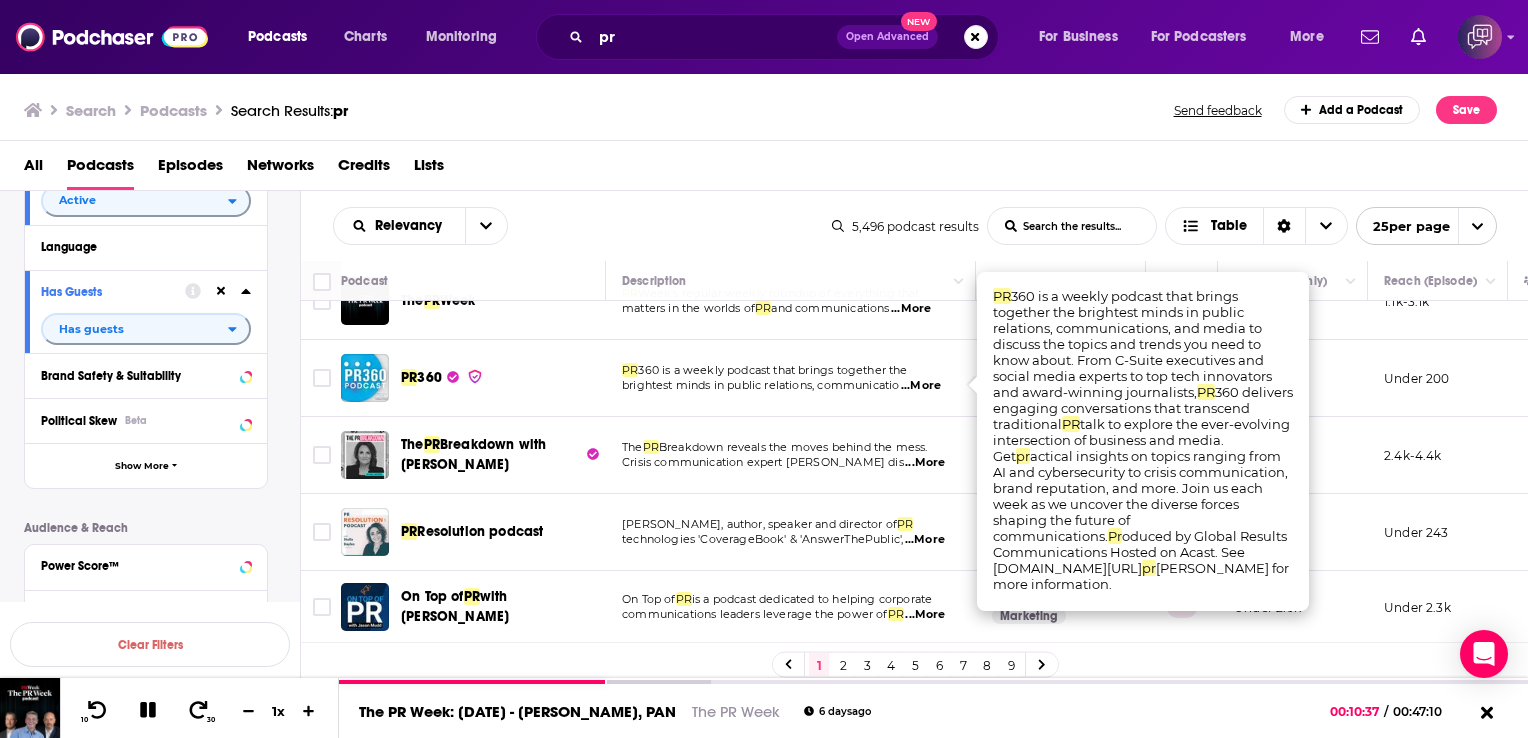 click on "360" at bounding box center [429, 377] 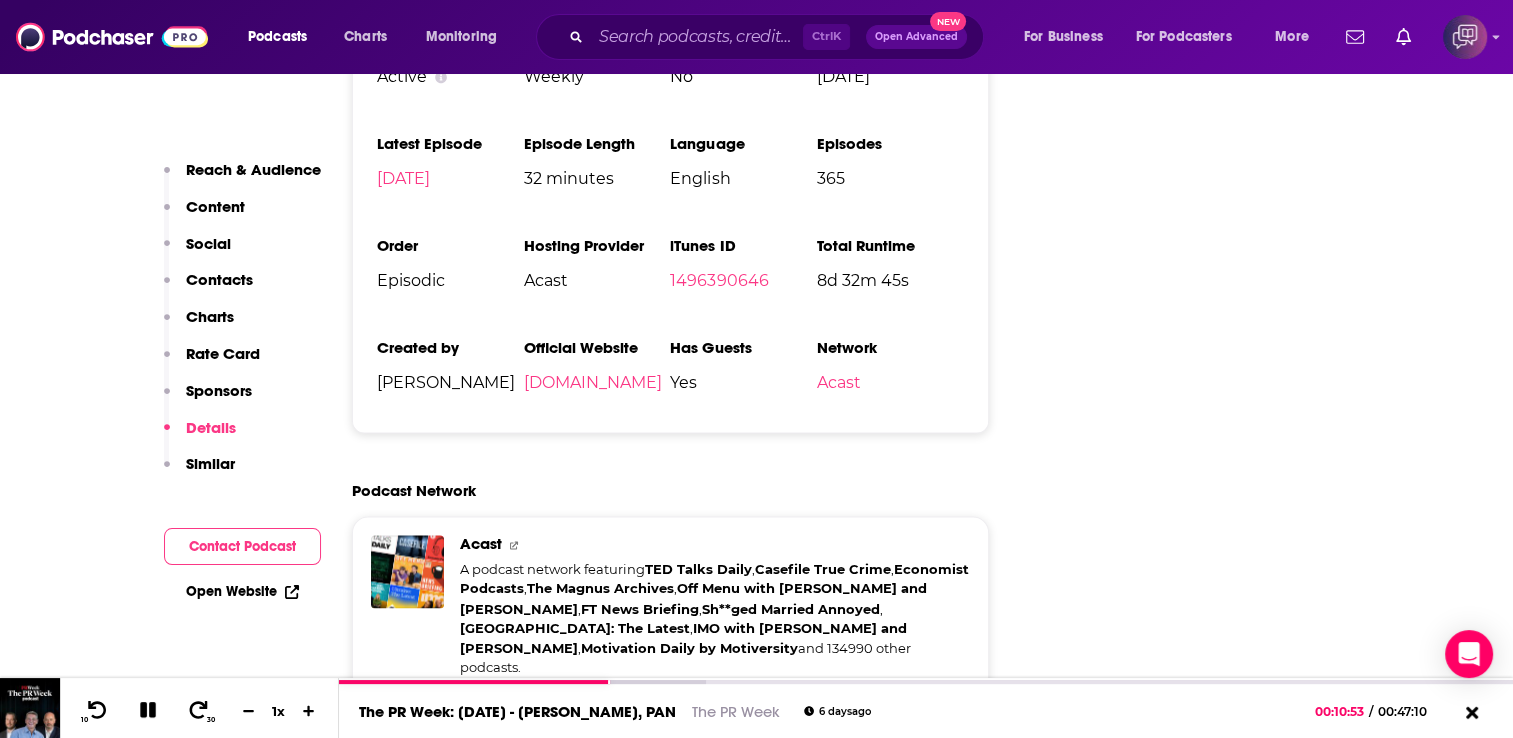 scroll, scrollTop: 3193, scrollLeft: 0, axis: vertical 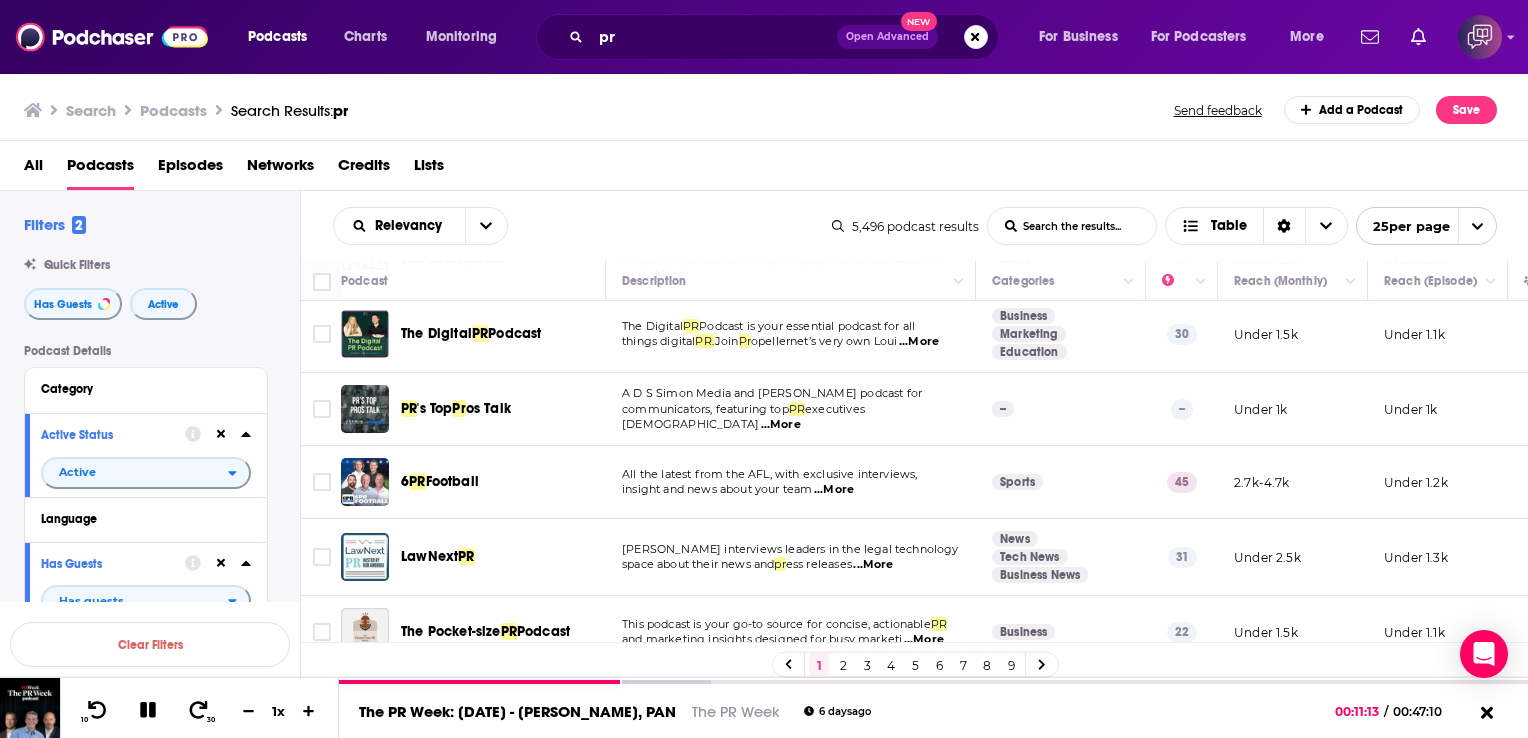 click on "...More" at bounding box center [781, 425] 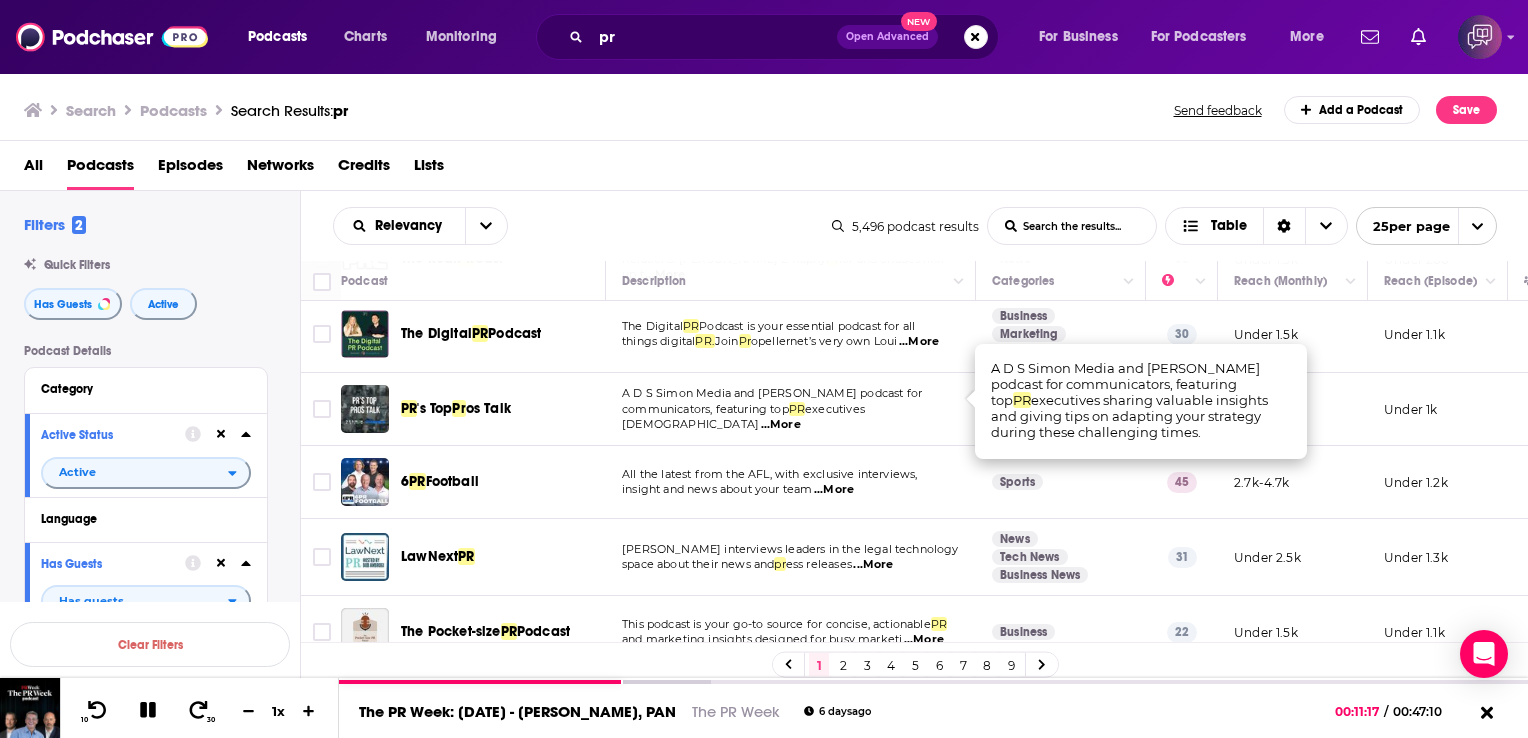click on "os Talk" at bounding box center [488, 408] 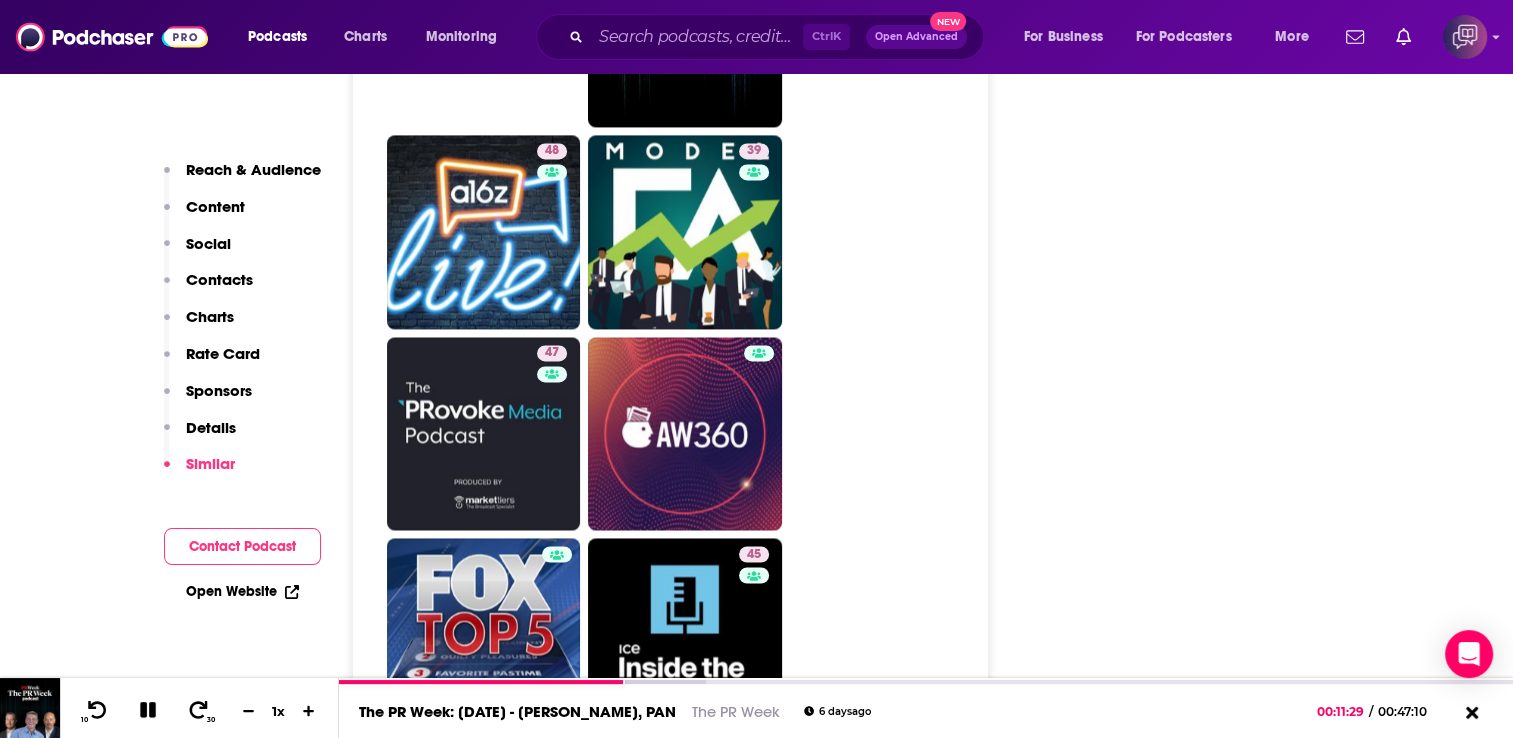 scroll, scrollTop: 3019, scrollLeft: 0, axis: vertical 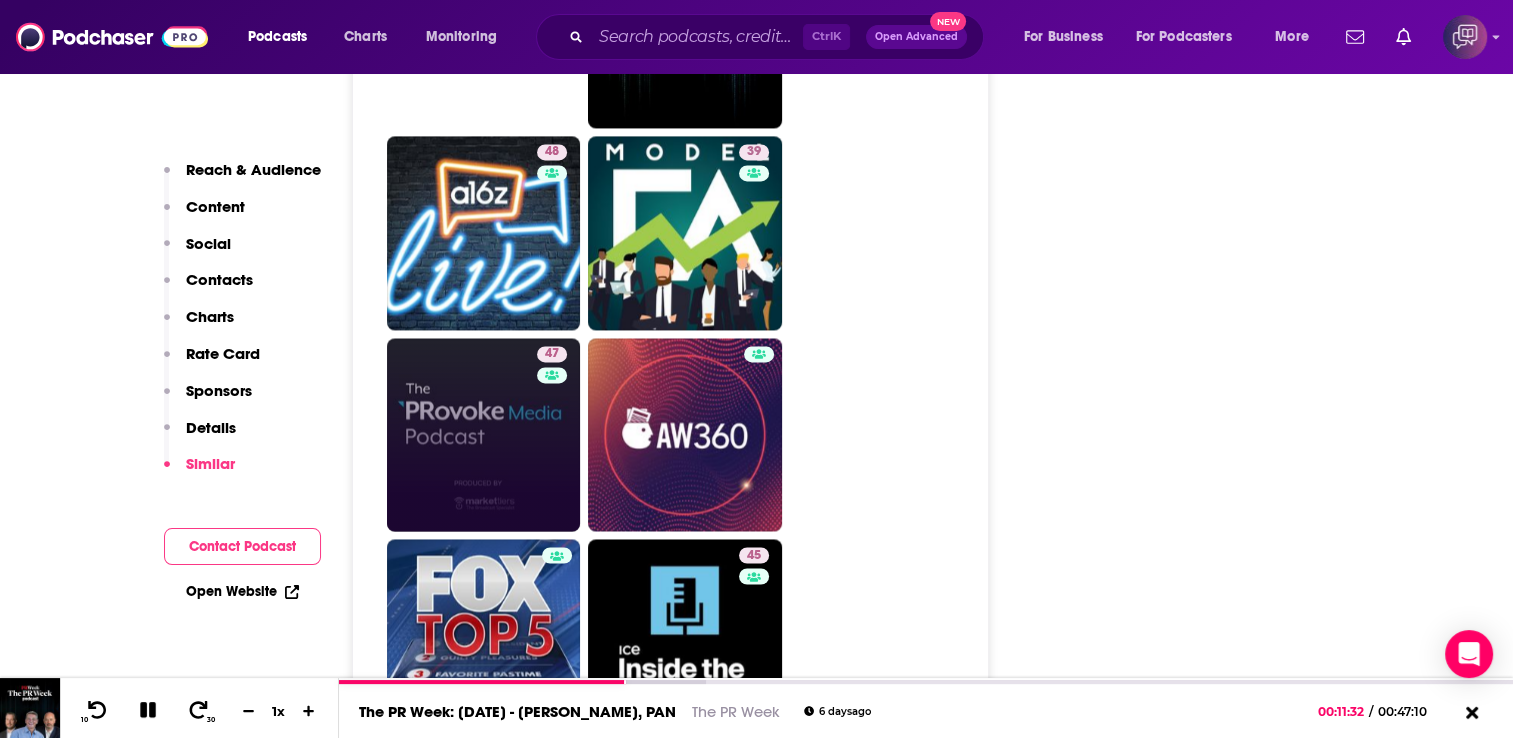 click on "47" at bounding box center (484, 435) 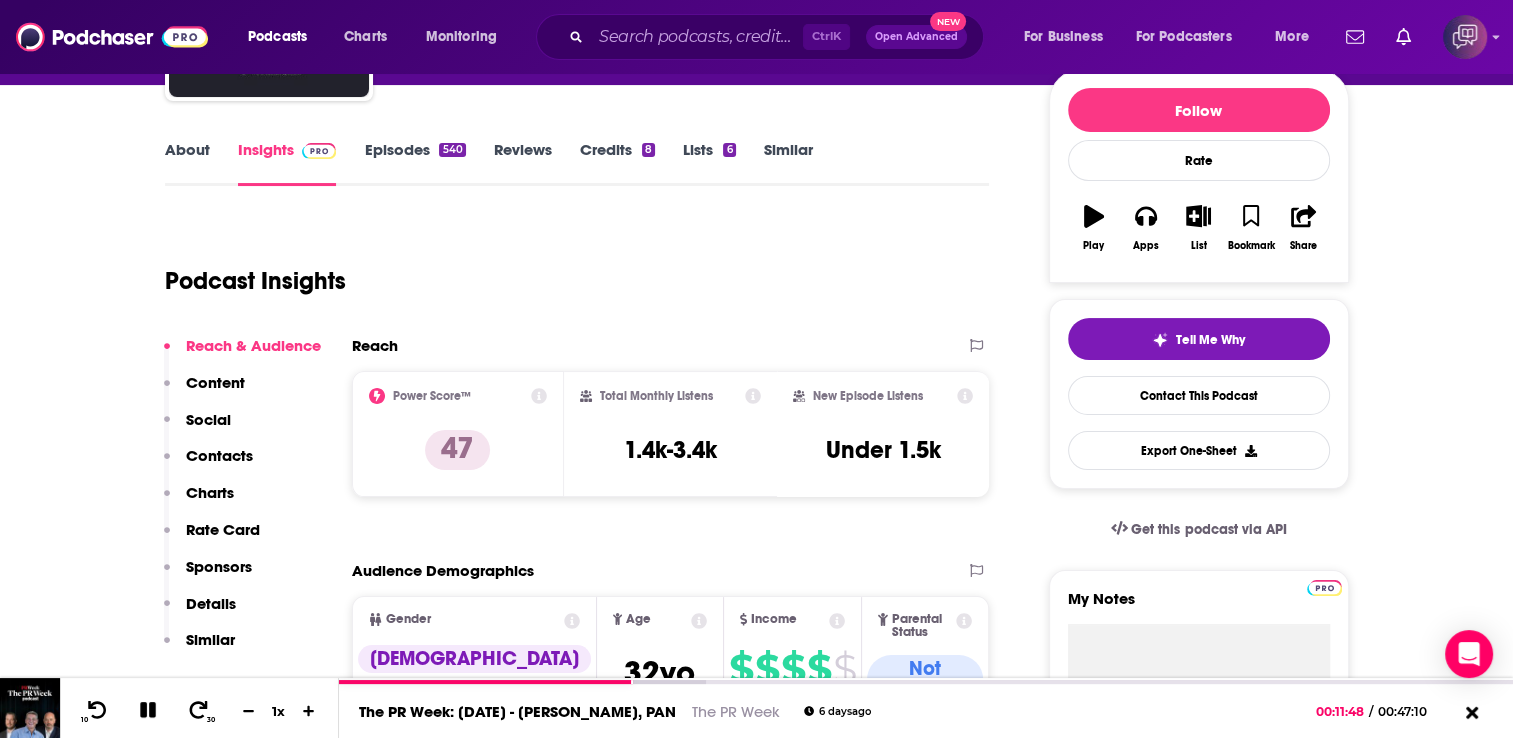 scroll, scrollTop: 236, scrollLeft: 0, axis: vertical 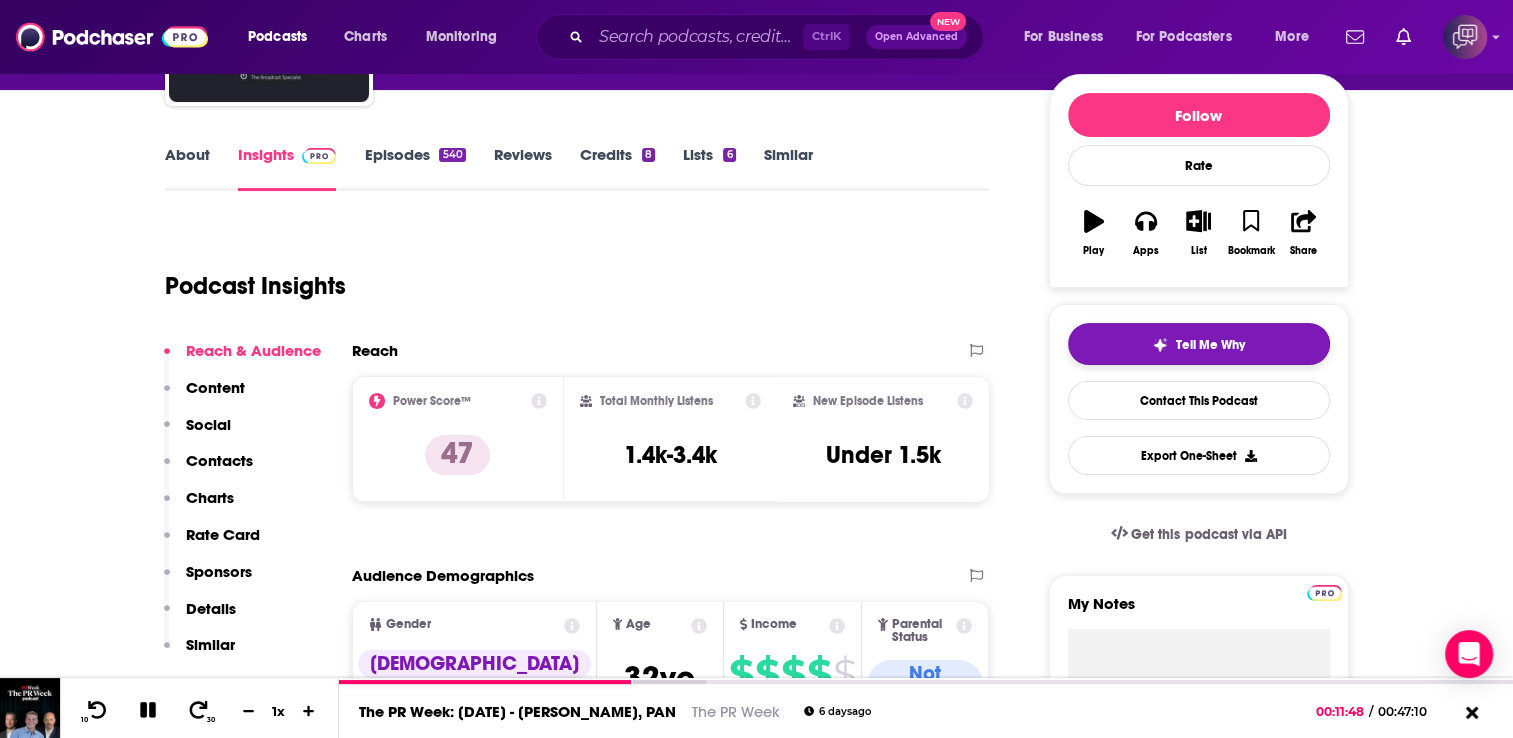 click on "Tell Me Why" at bounding box center (1199, 344) 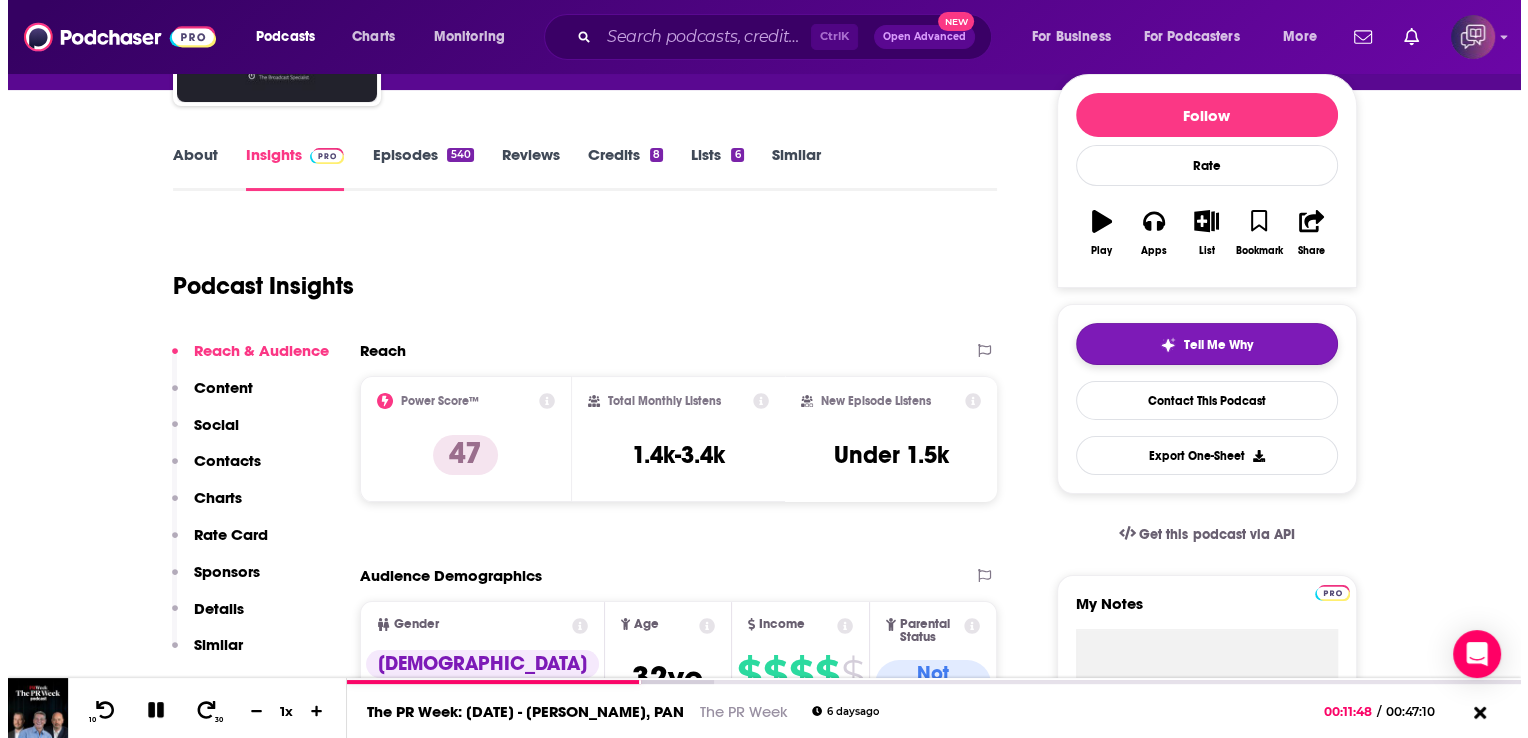 scroll, scrollTop: 0, scrollLeft: 0, axis: both 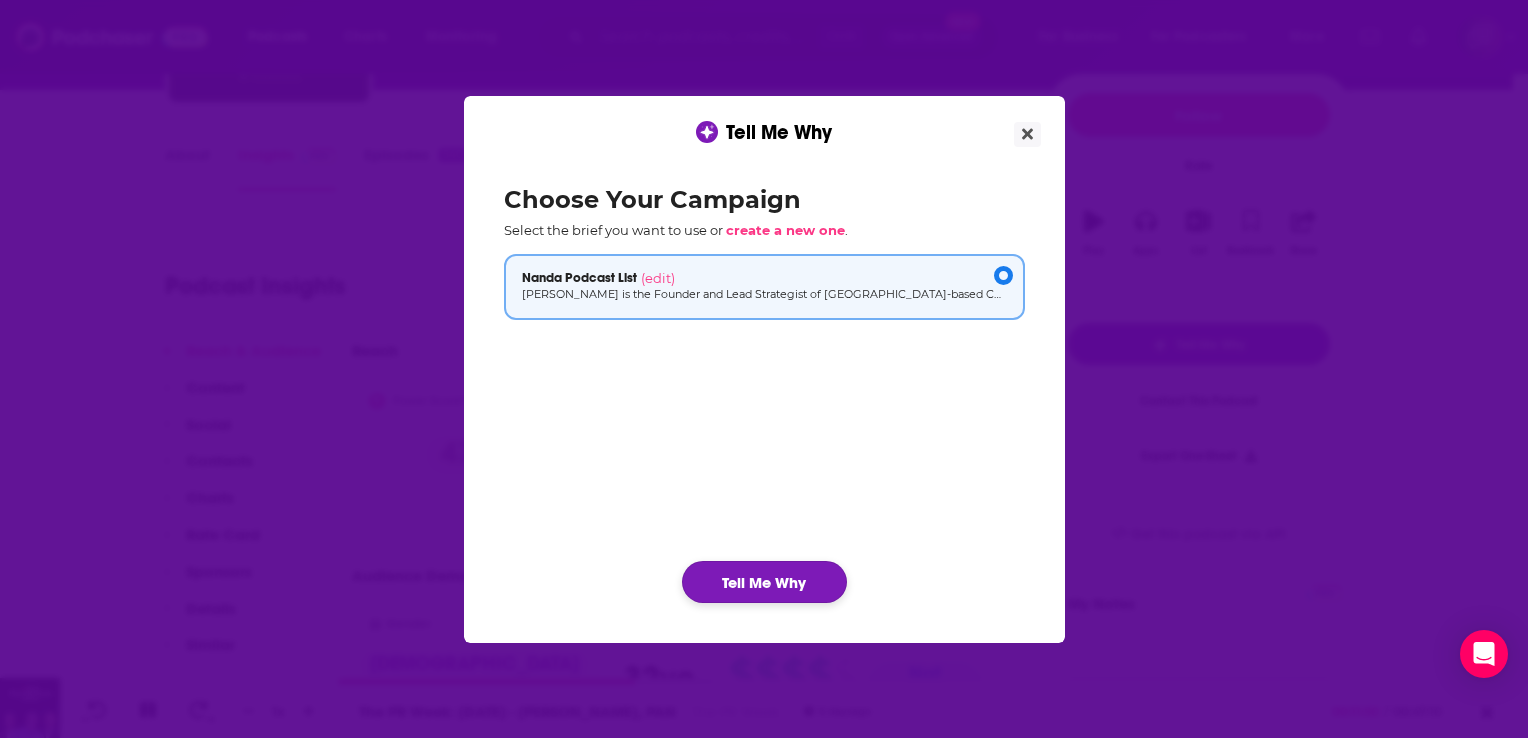 click on "Tell Me Why" 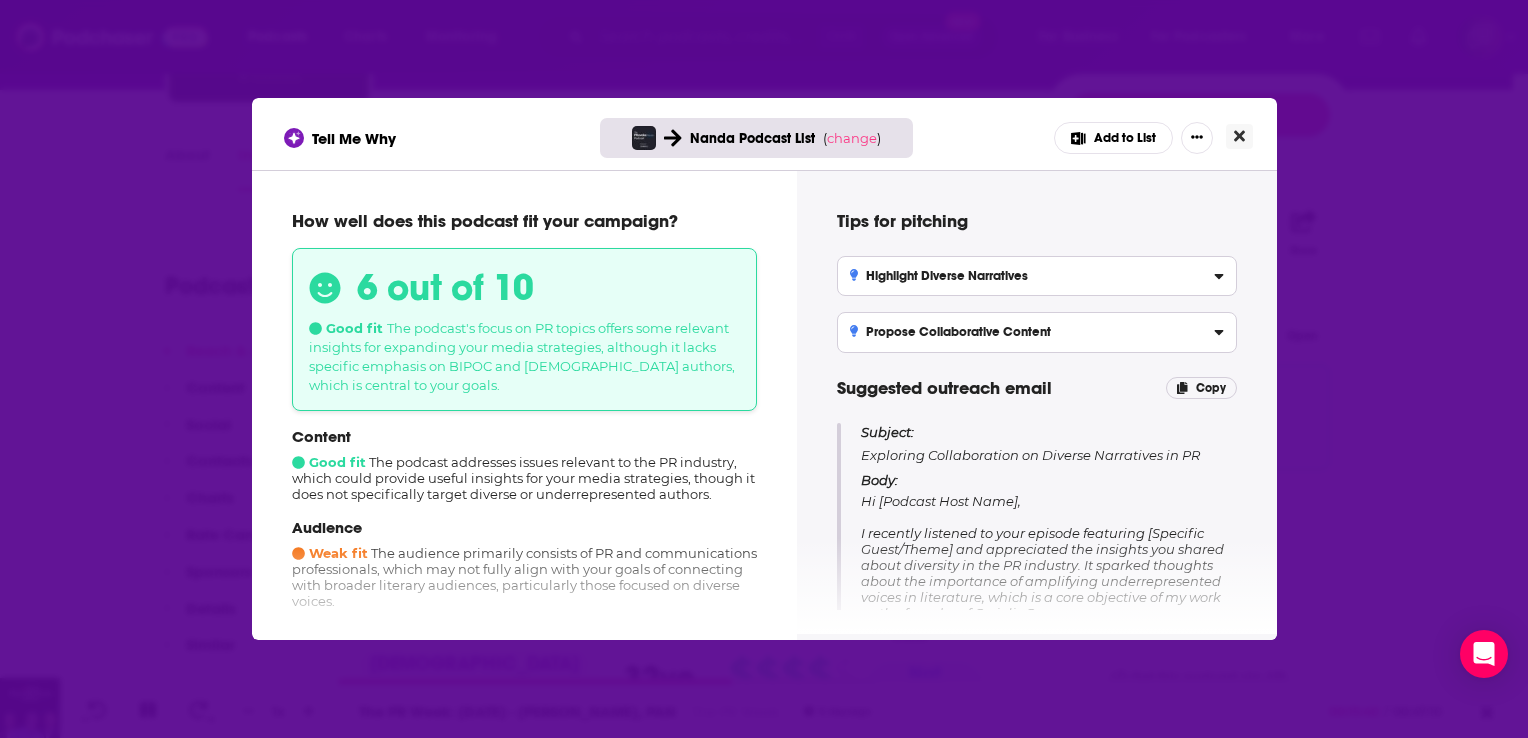 click 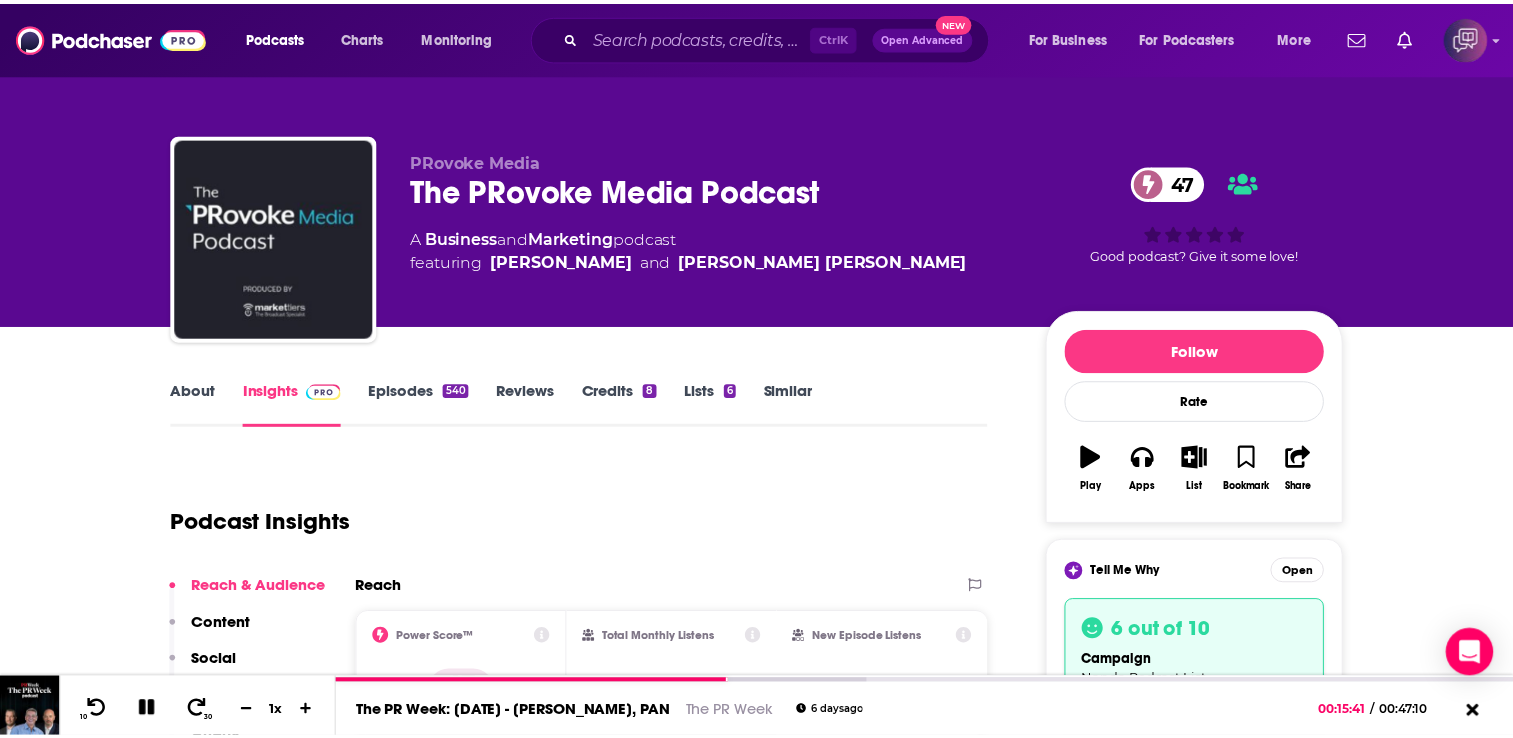 scroll, scrollTop: 236, scrollLeft: 0, axis: vertical 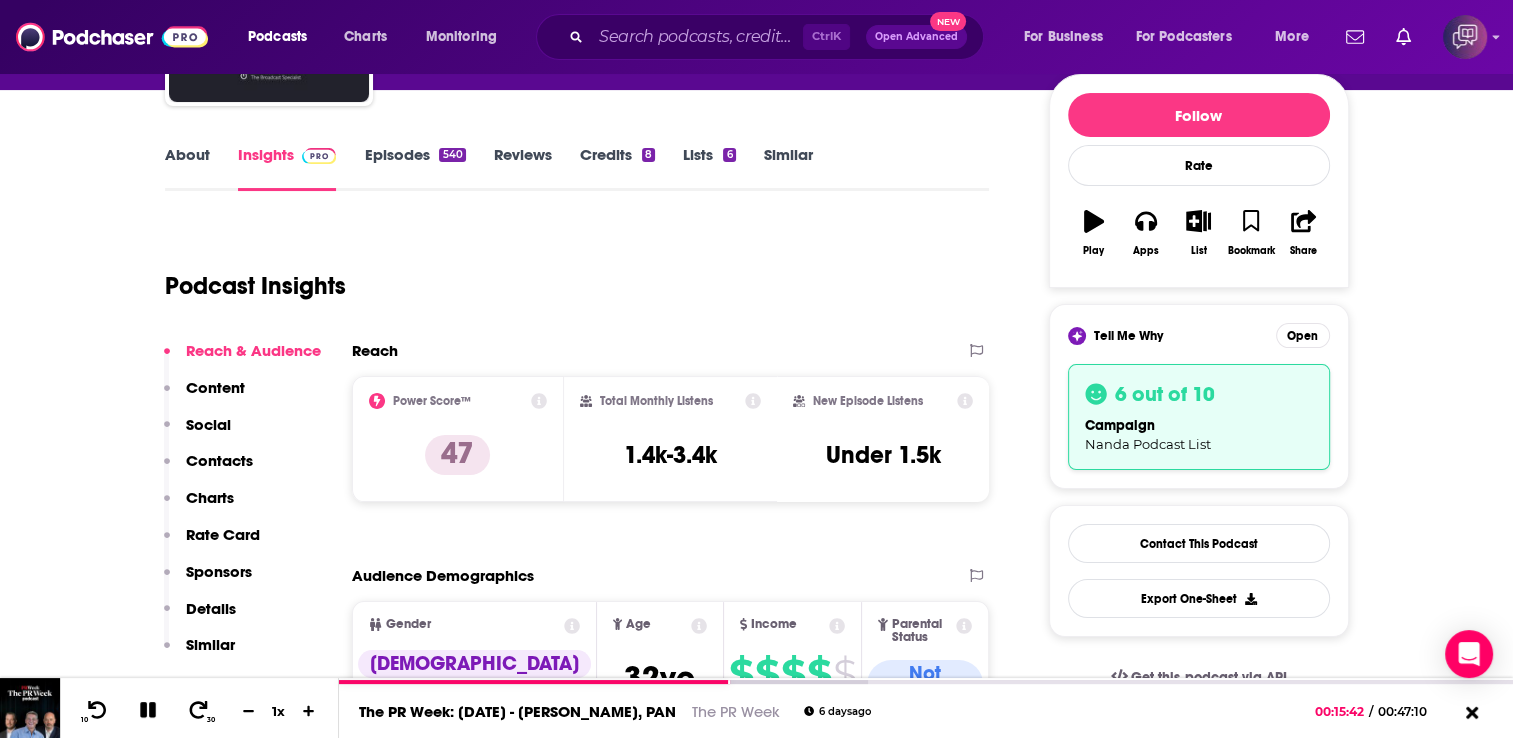 click on "About Insights Episodes 540 Reviews Credits 8 Lists 6 Similar Podcast Insights Reach & Audience Content Social Contacts Charts Rate Card Sponsors Details Similar Contact Podcast Open Website  Reach Power Score™ 47 Total Monthly Listens 1.4k-3.4k New Episode Listens Under 1.5k Export One-Sheet Audience Demographics Gender Male Age 32 yo Income $ $ $ $ $ Parental Status Not Parents Countries 1 United States 2 United Kingdom 3 Canada 4 India 5 Australia Top Cities New York, NY , Washington, DC , Chicago, IL , London , San Francisco, CA , Los Angeles, CA Interests News , Technology , Nonfiction , Politics , Graduate school , Business Jobs PR Specialists , Communications Specialists , Marketing Coordinators , Marketing Managers , Directors , Social Media Specialists Ethnicities White / Caucasian , Hispanic , African American , Asian Show More Content Political Skew Neutral/Mixed Socials This podcast does not have social handles yet. Contacts   RSS   Podcast Email PRovoke Media arun@provokemedia.com Charts 1   21" at bounding box center (756, 5414) 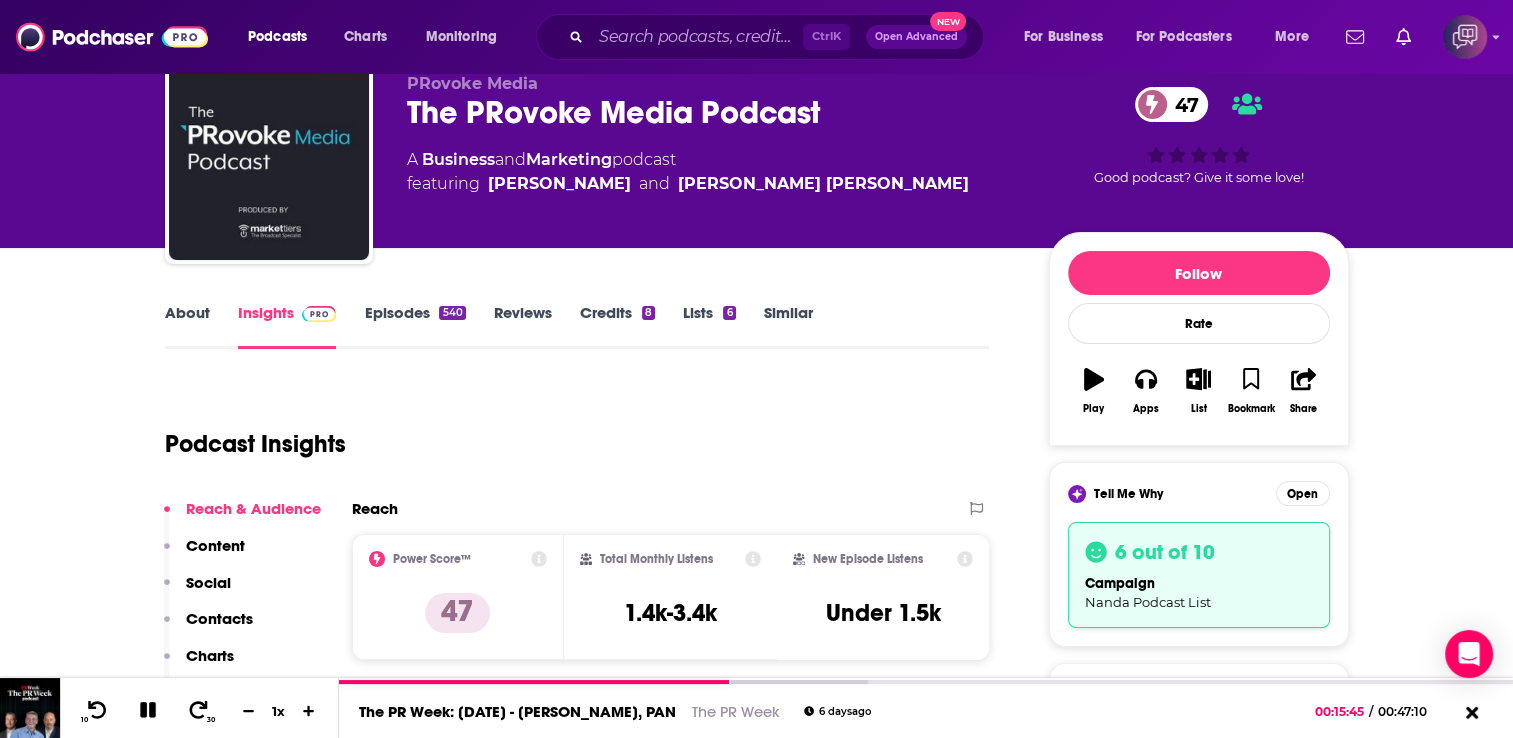 scroll, scrollTop: 80, scrollLeft: 0, axis: vertical 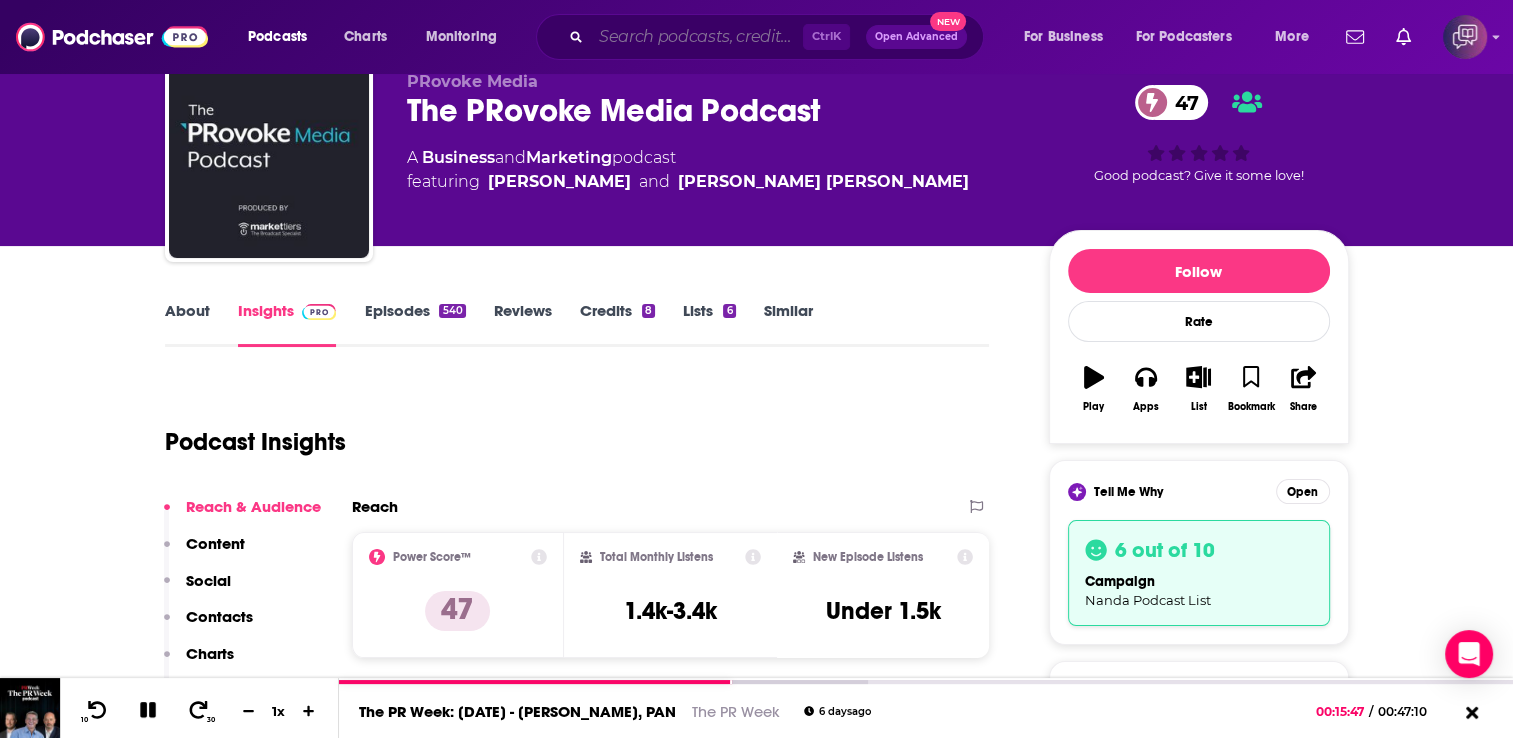 click at bounding box center [697, 37] 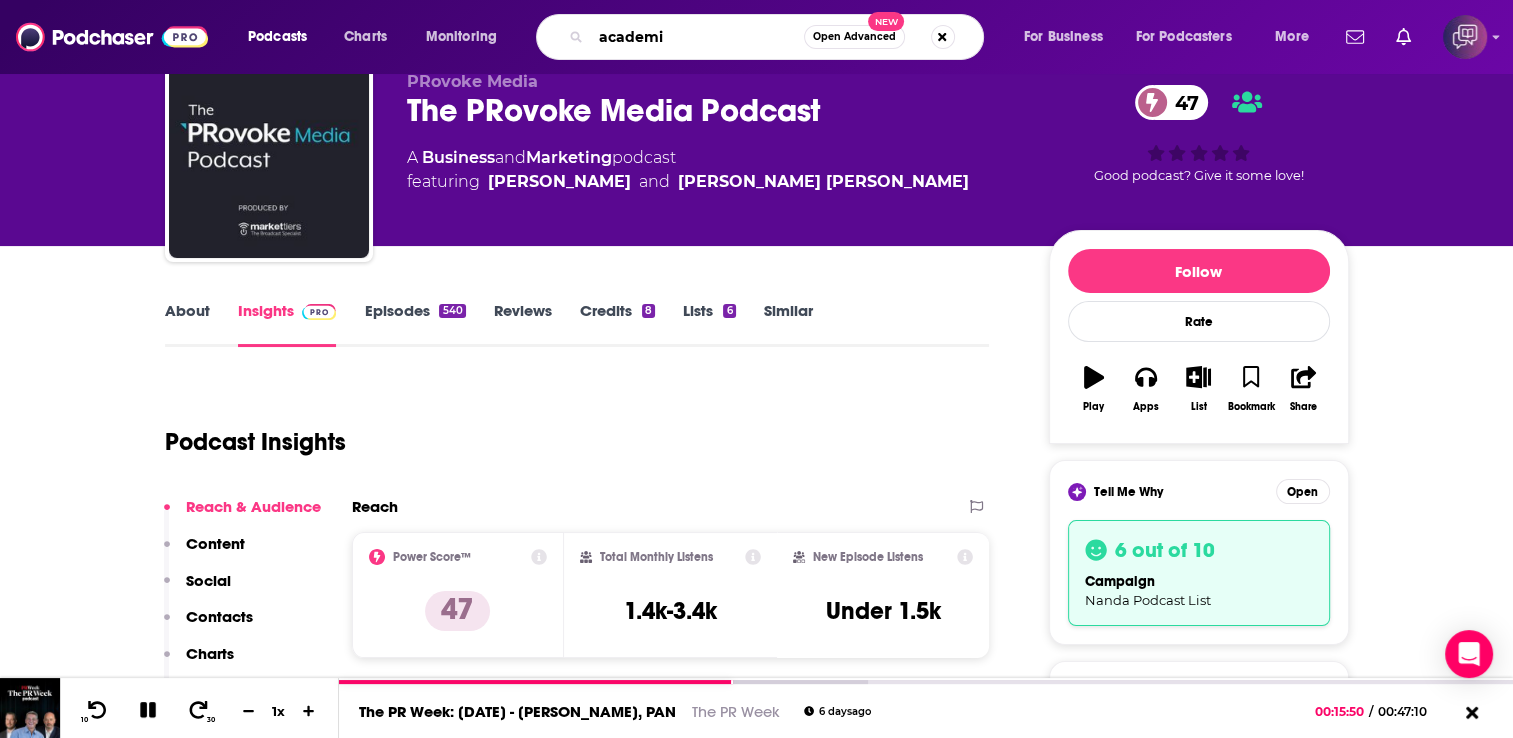 type on "academic" 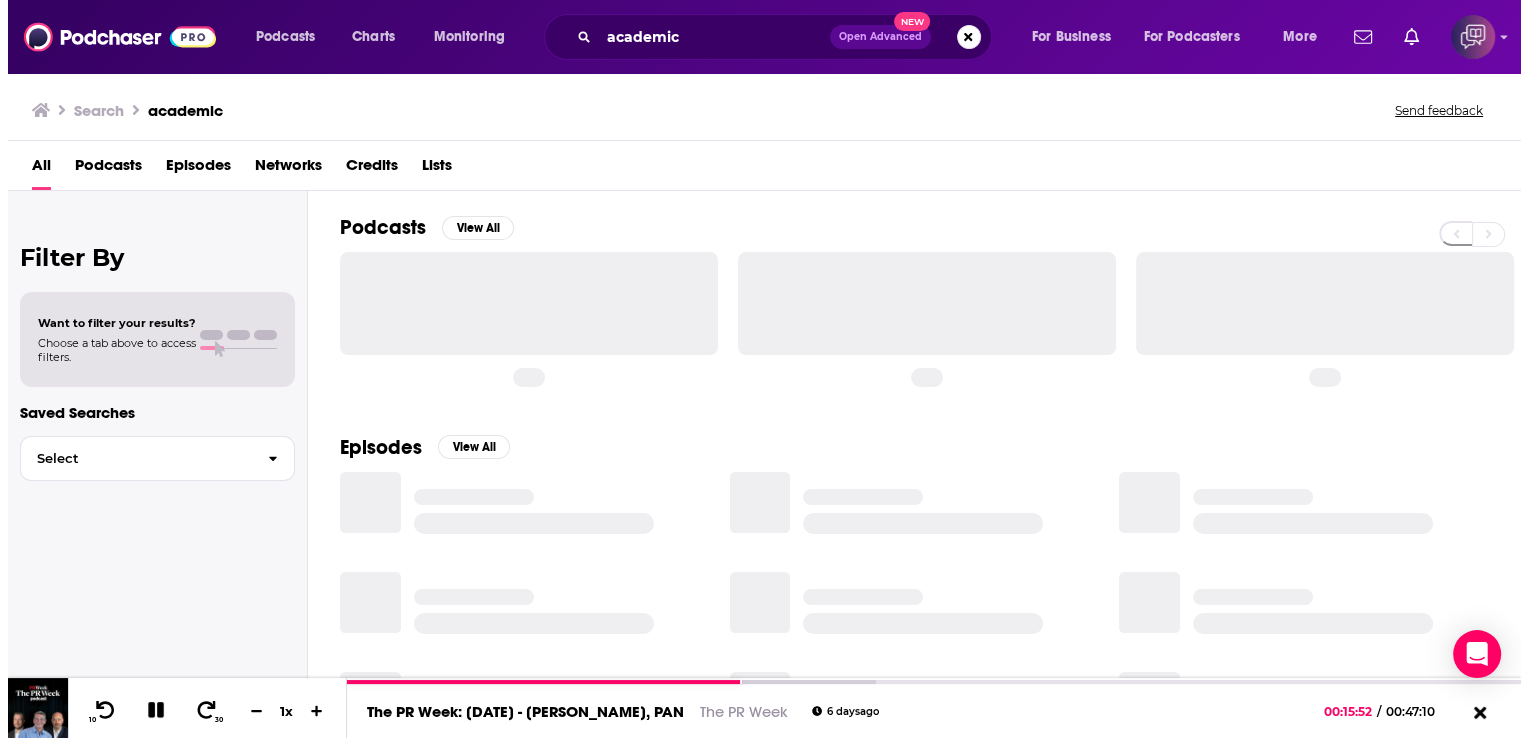 scroll, scrollTop: 0, scrollLeft: 0, axis: both 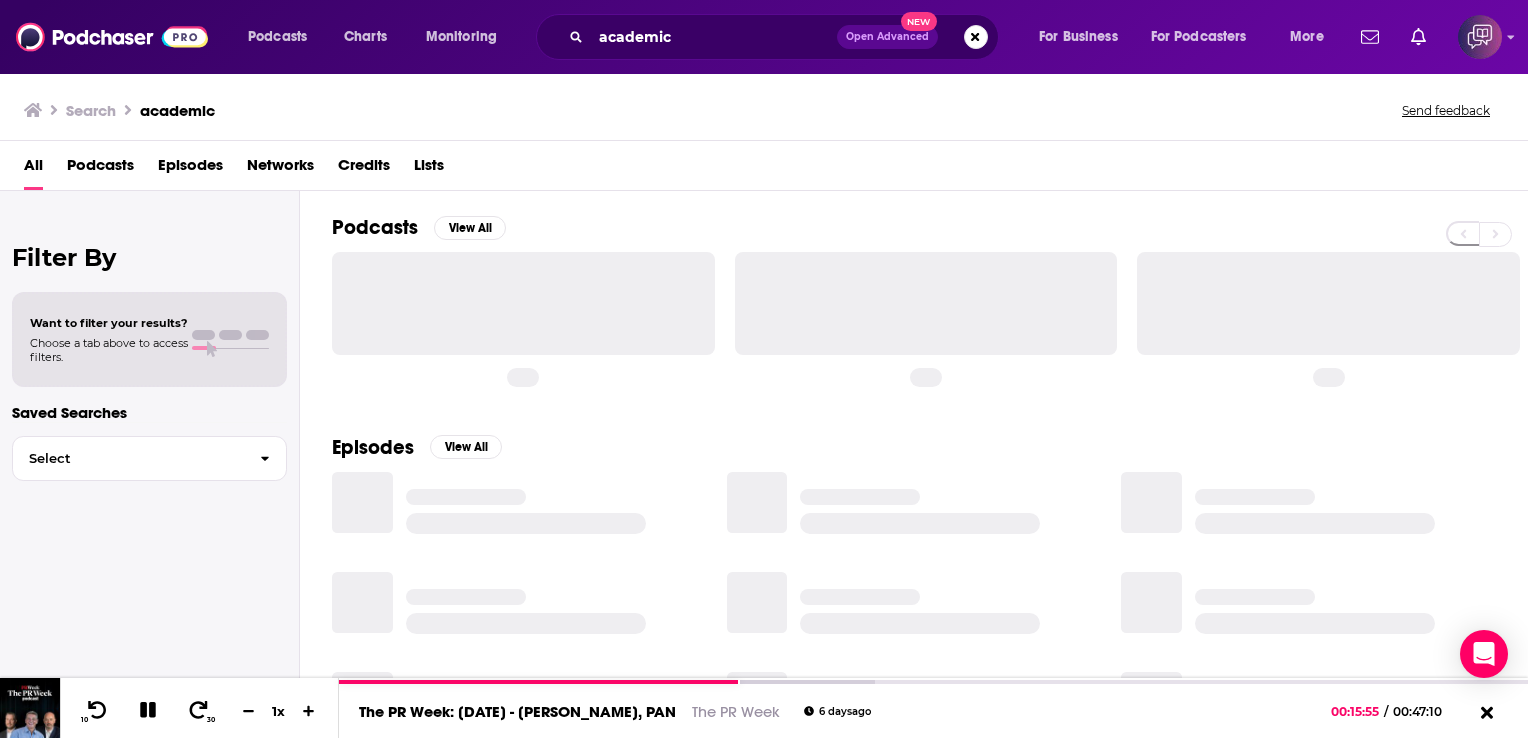 click on "Podcasts" at bounding box center [100, 169] 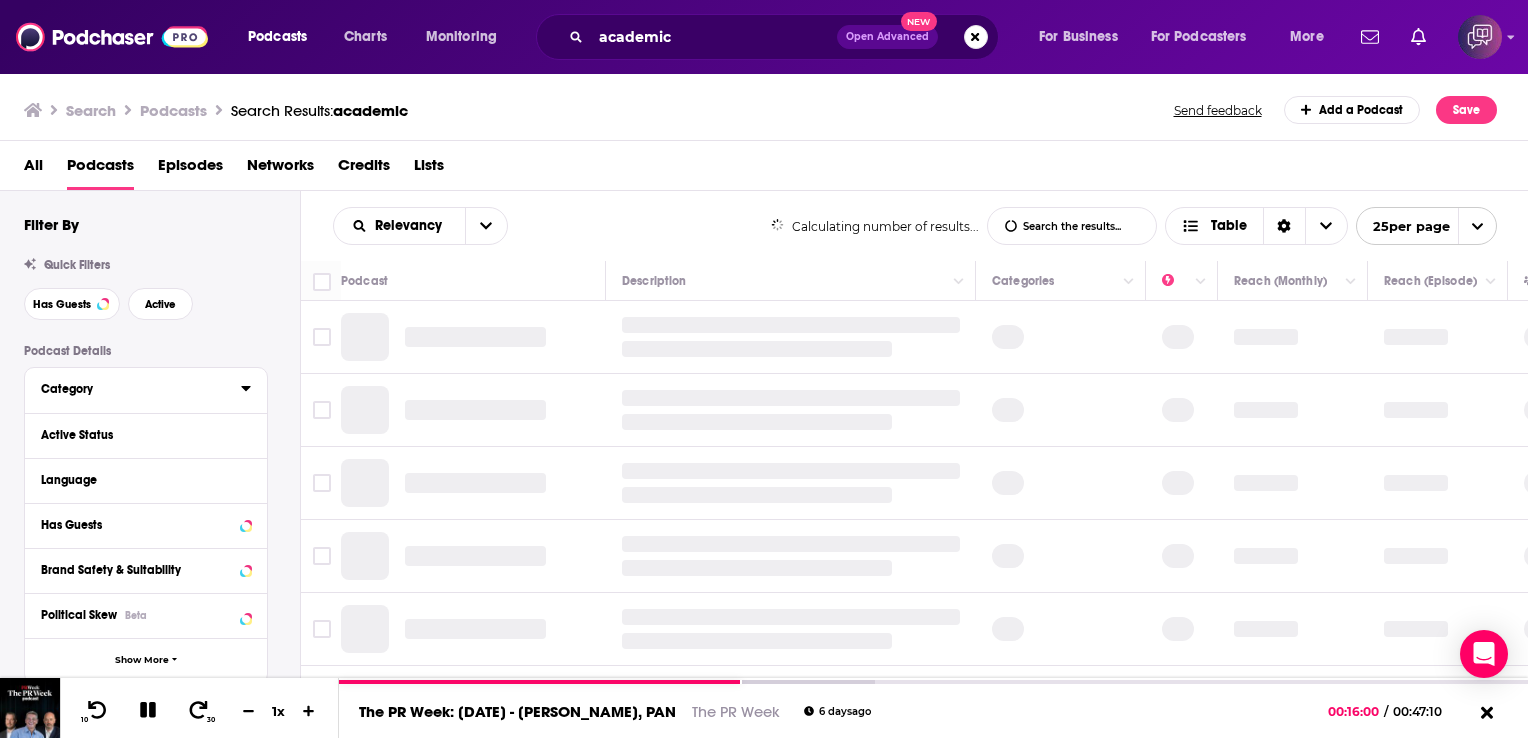 click 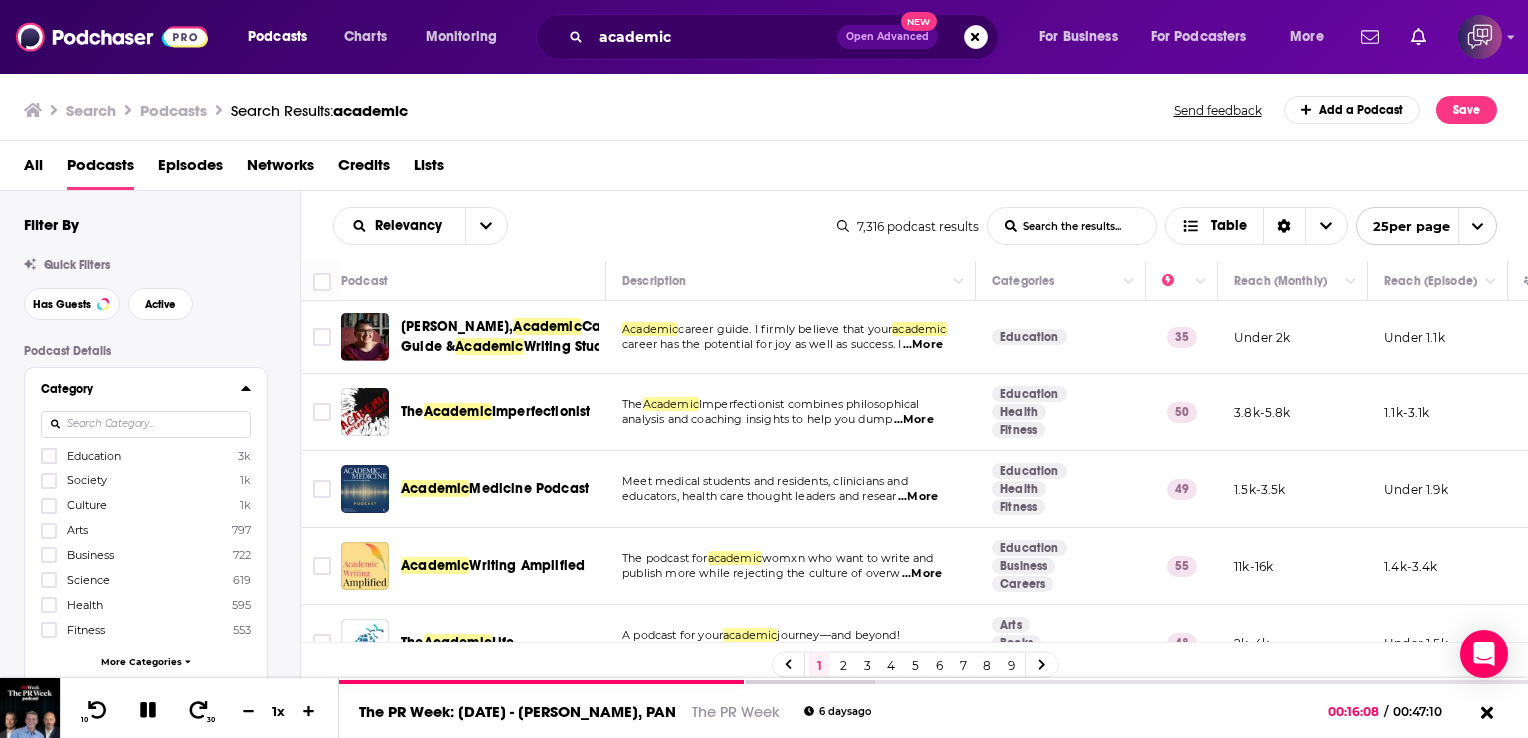 click on "Education" at bounding box center (94, 456) 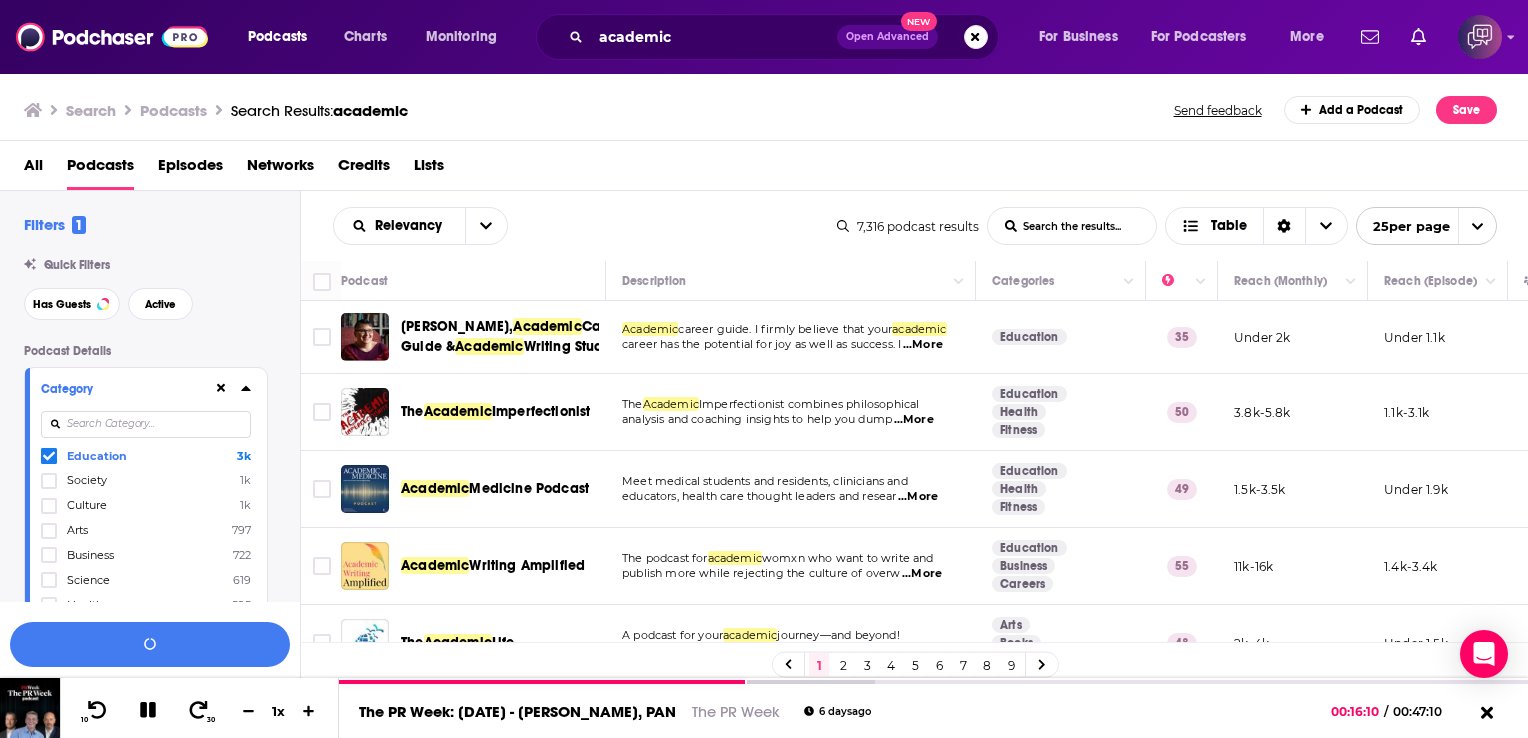 click on "Has Guests Active" at bounding box center [162, 304] 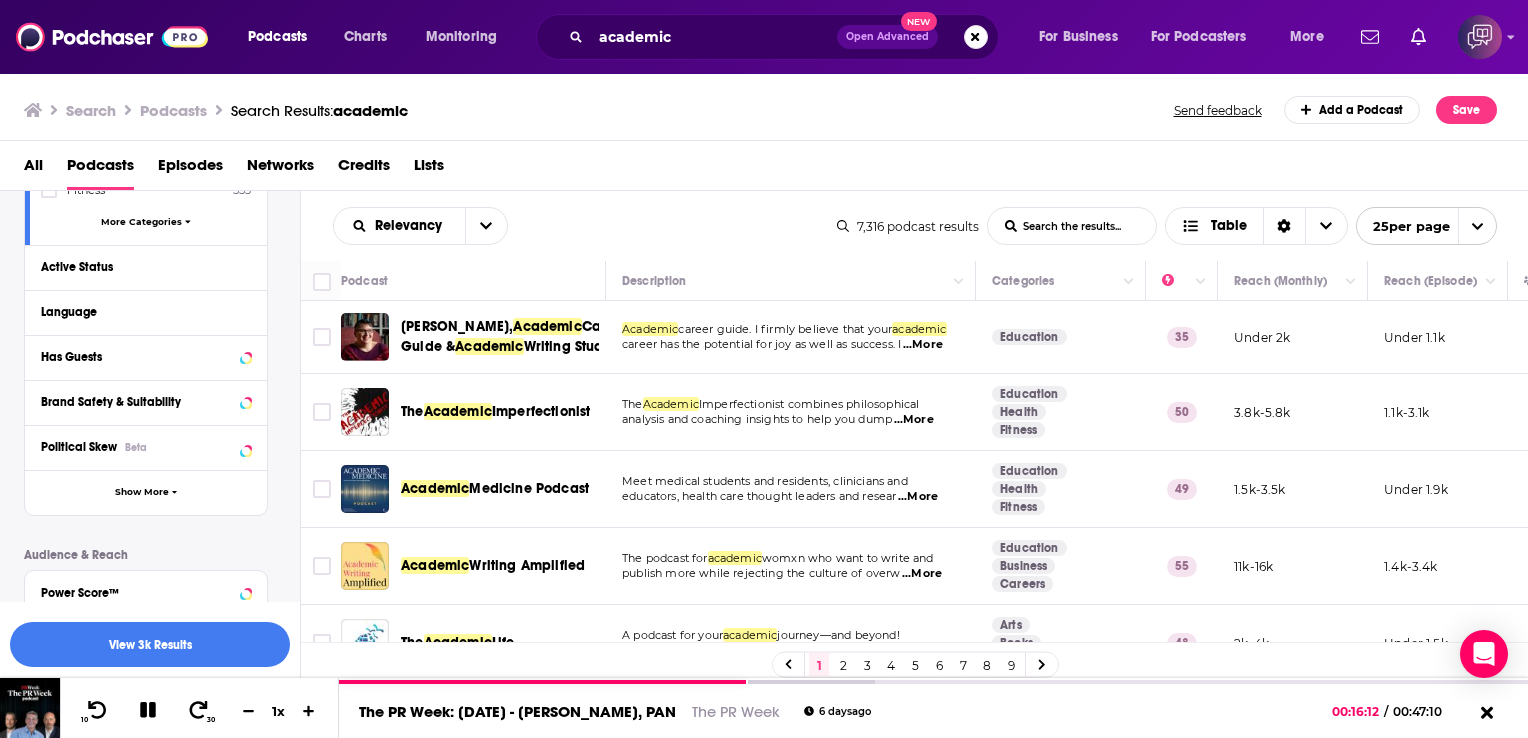 scroll, scrollTop: 440, scrollLeft: 0, axis: vertical 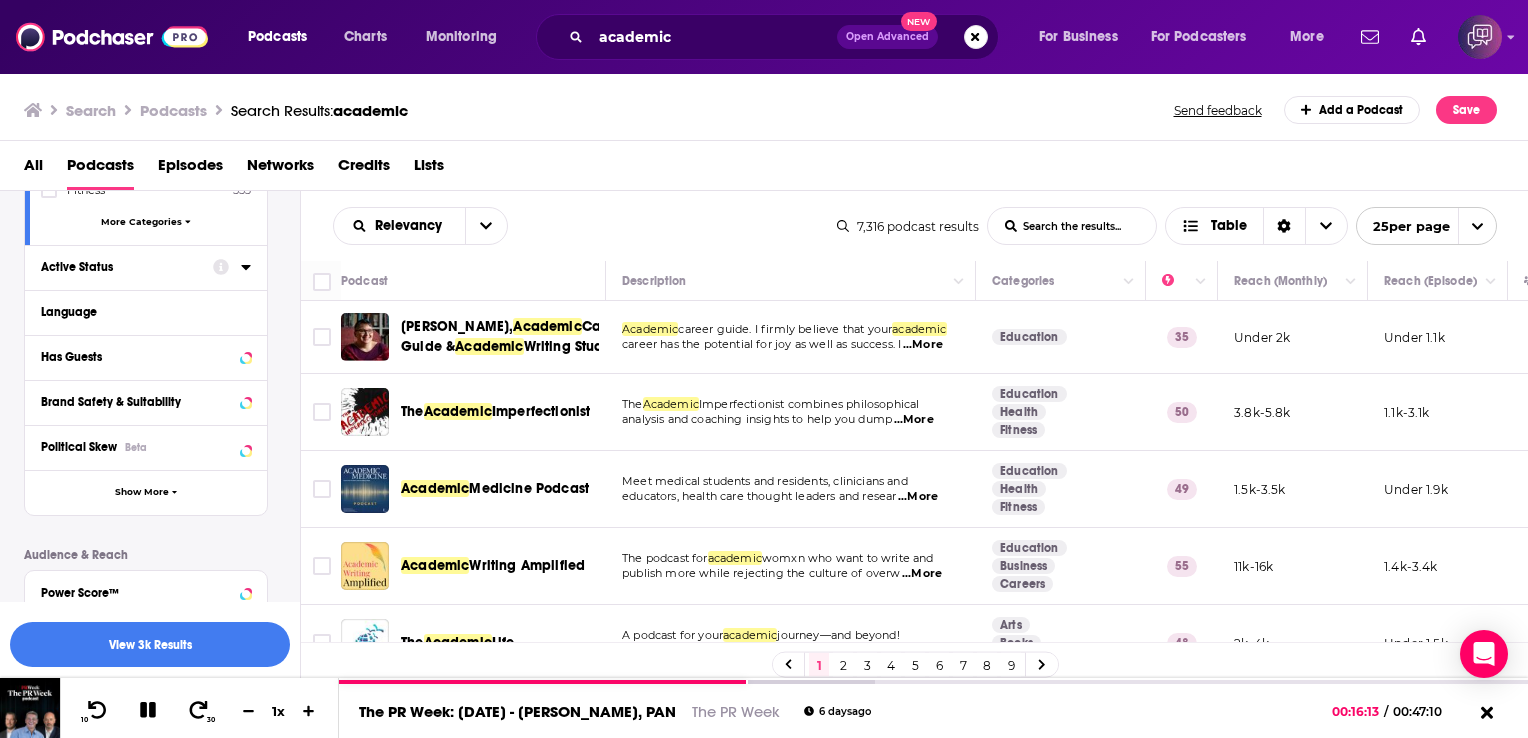 click on "Active Status" at bounding box center (120, 267) 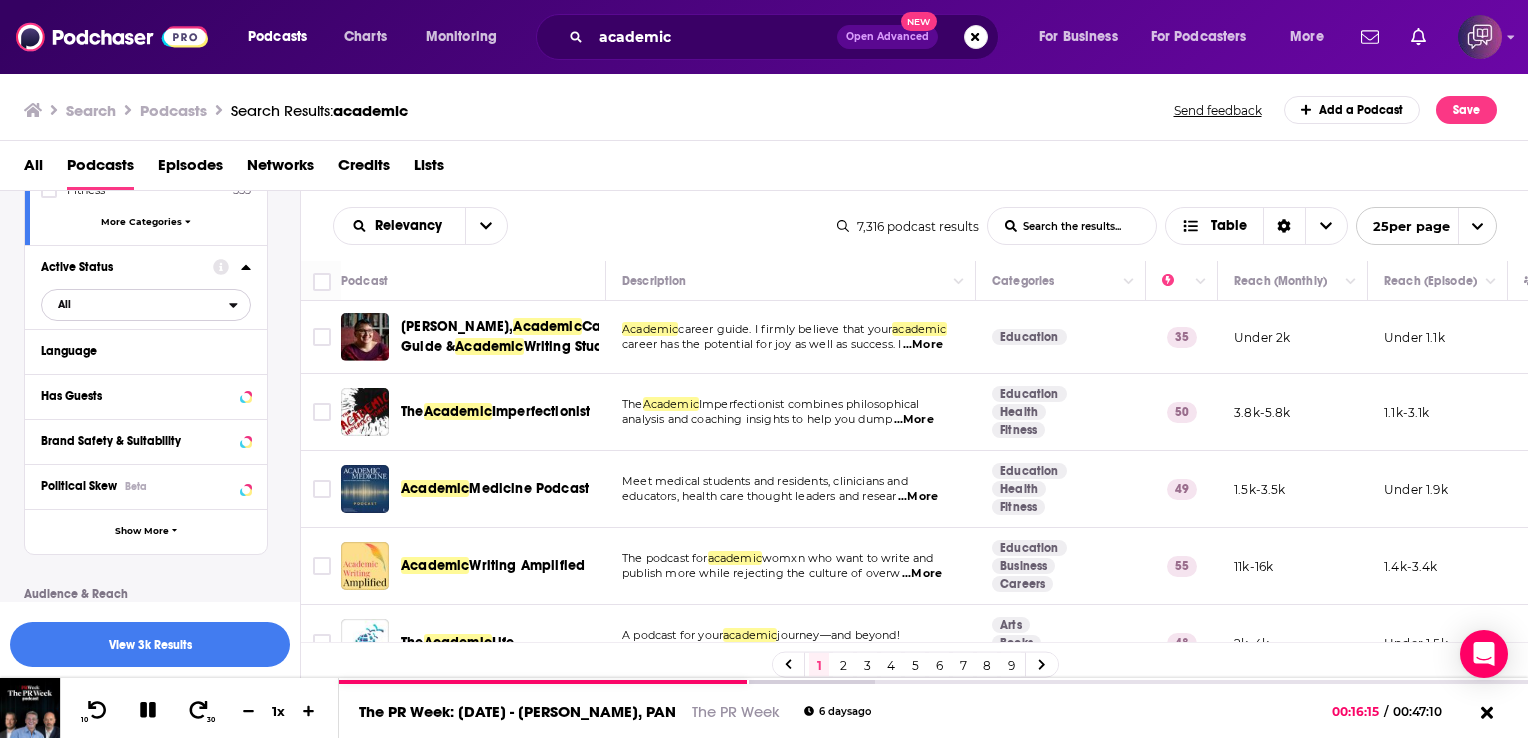 click on "All" at bounding box center (135, 304) 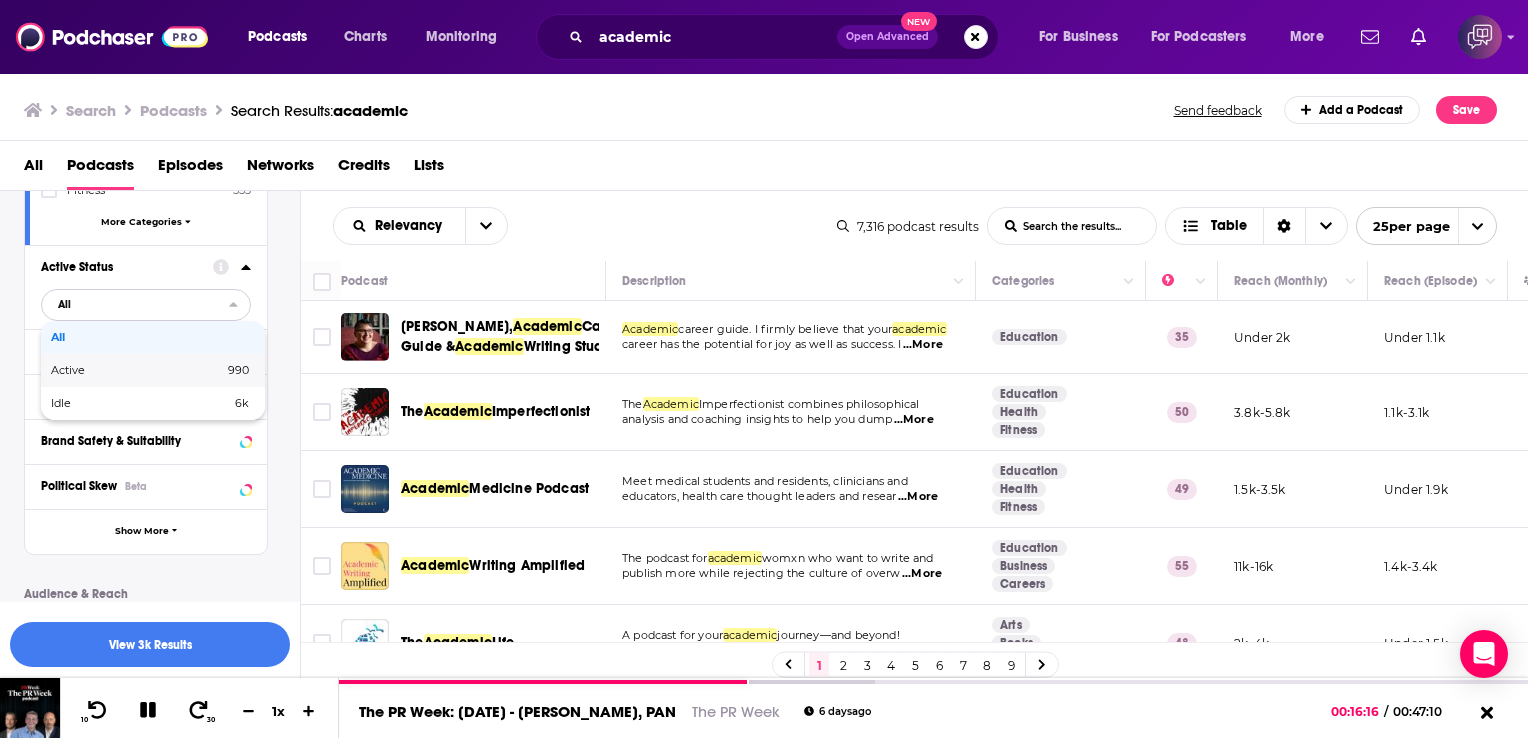 click on "Active 990" at bounding box center (153, 370) 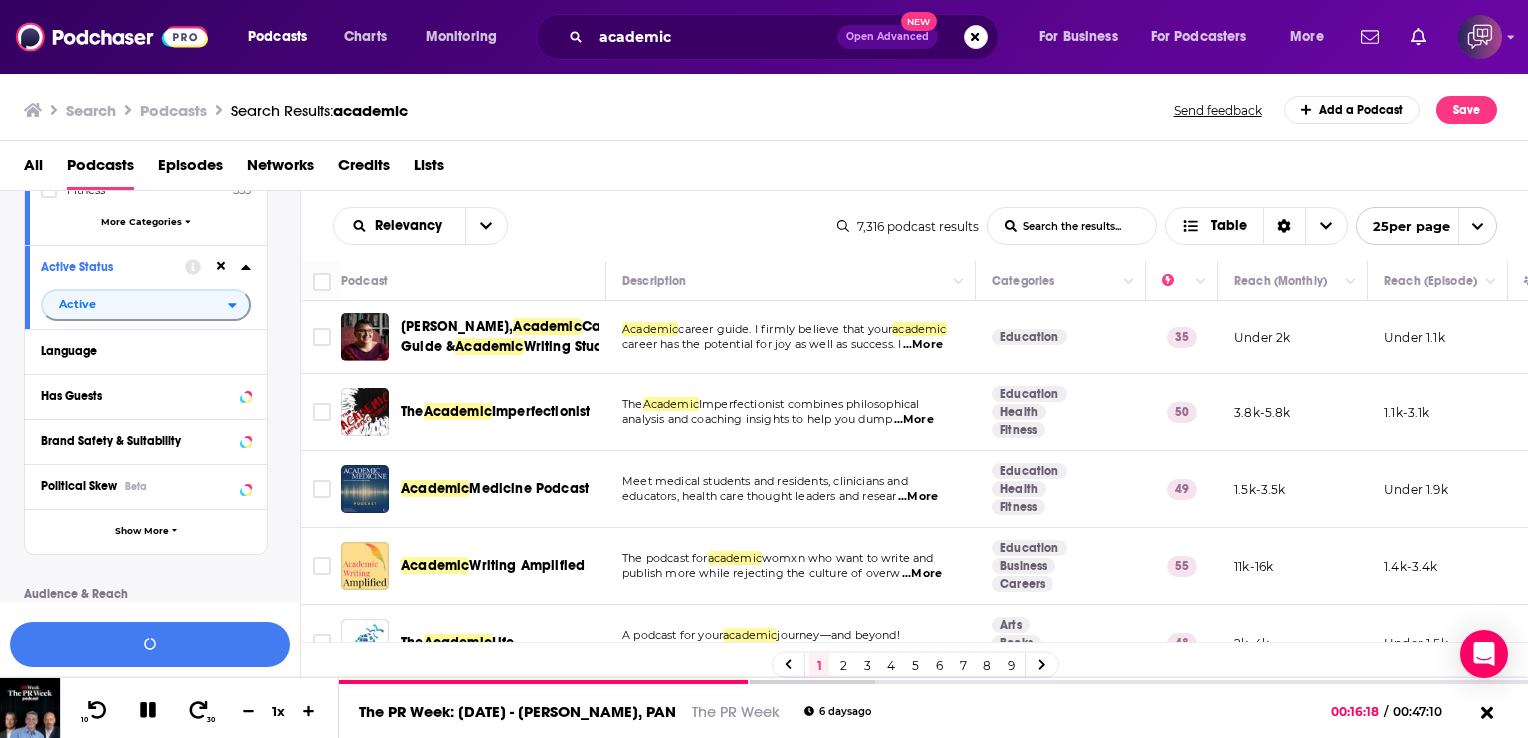 click on "Has Guests" at bounding box center (146, 396) 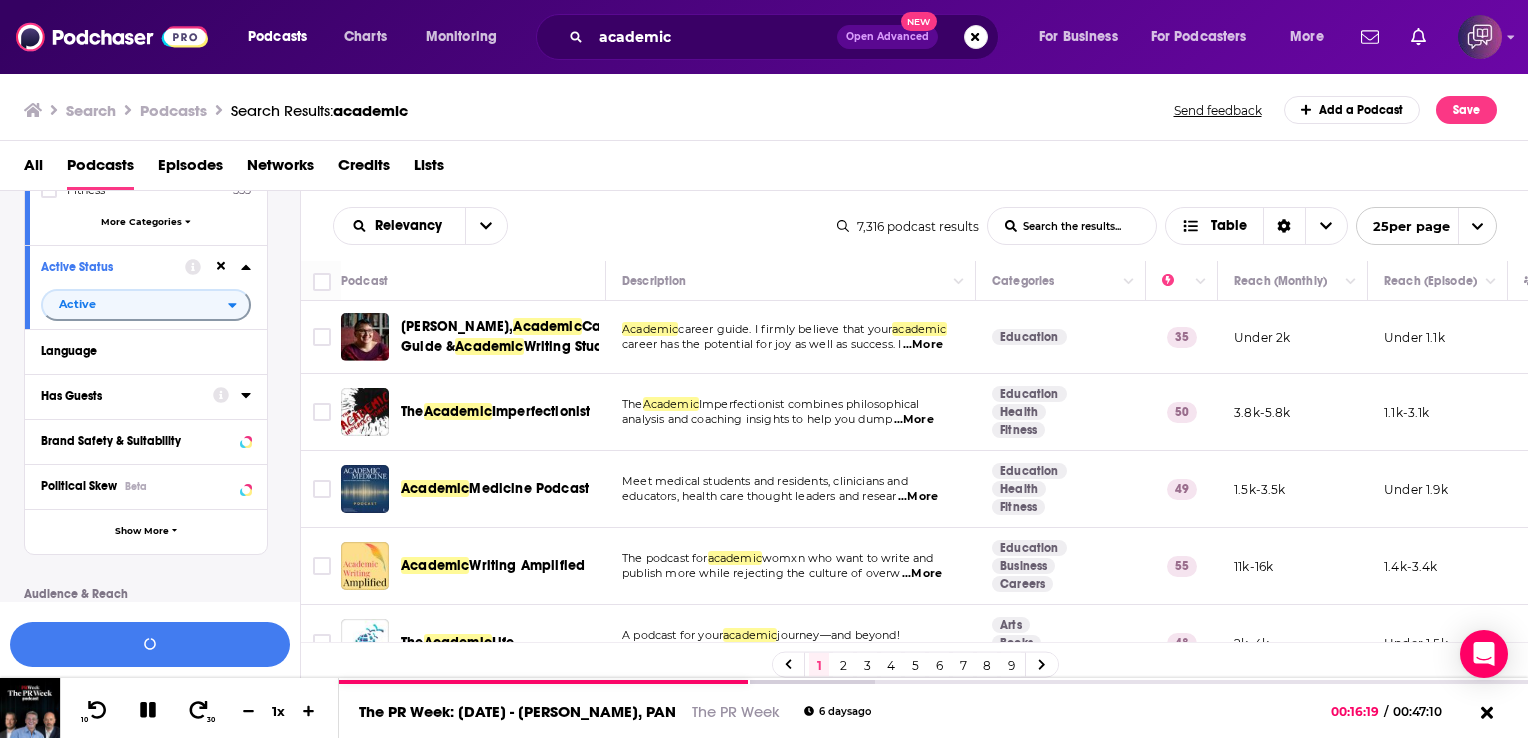 click on "Has Guests" at bounding box center [120, 396] 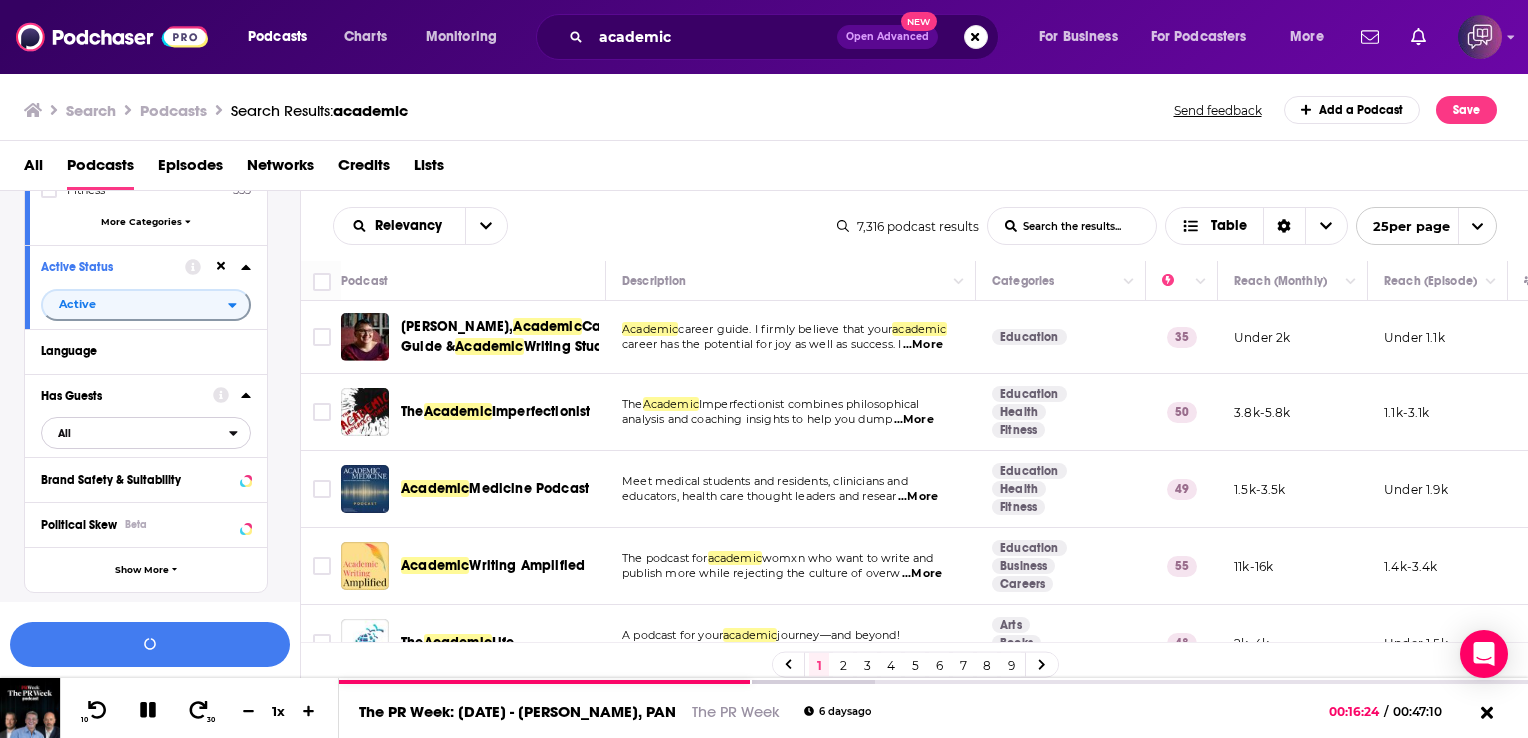 click on "All" at bounding box center (135, 433) 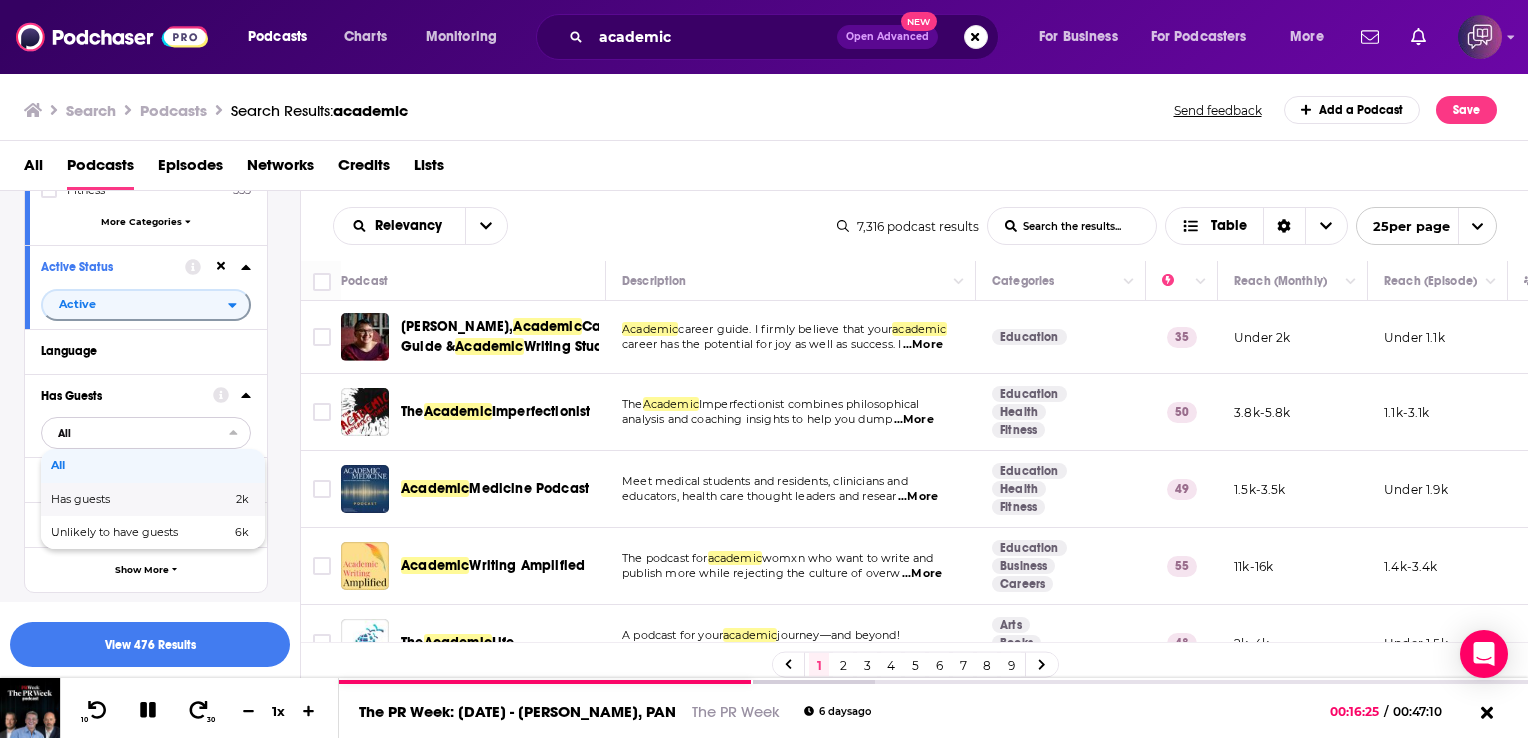 click on "Has guests" at bounding box center (111, 499) 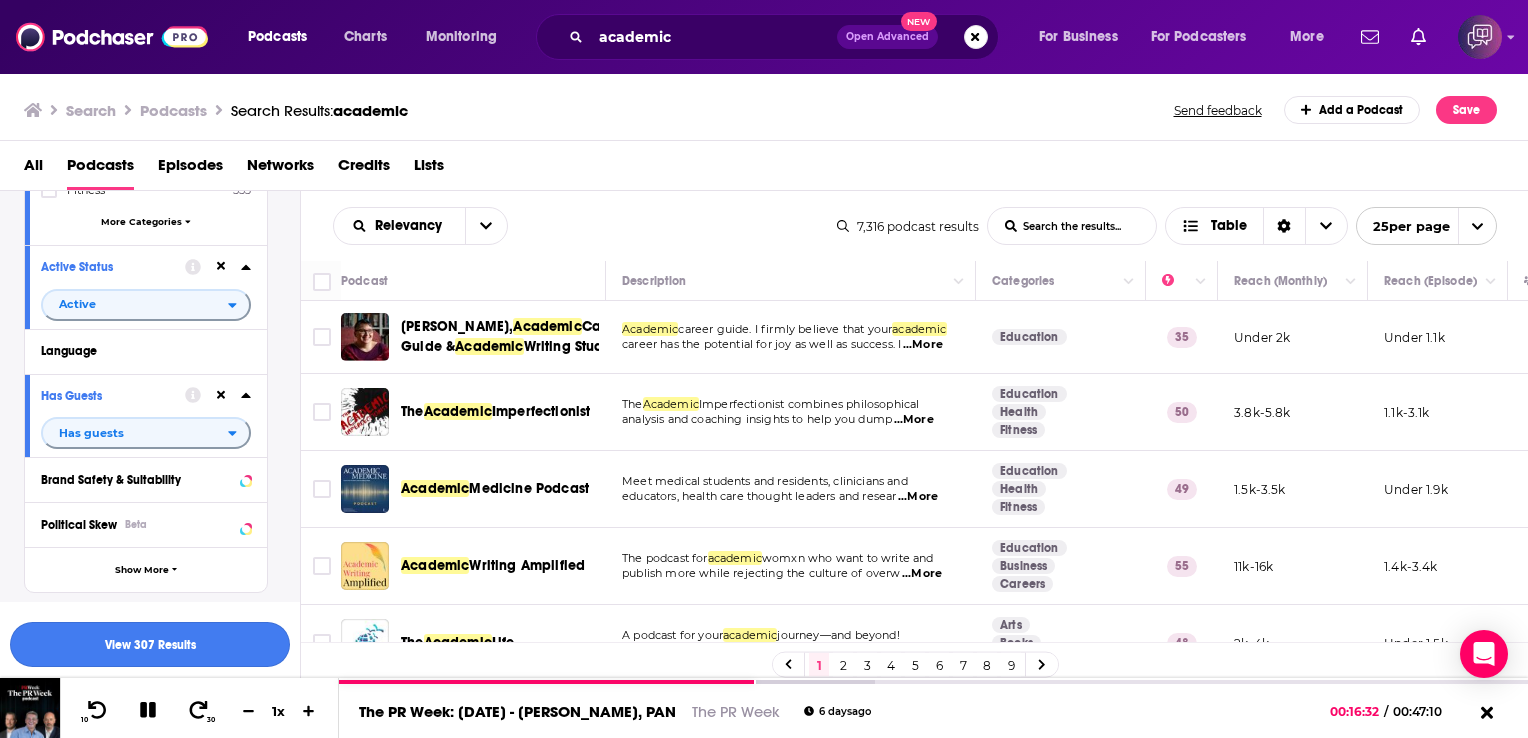 click on "View 307 Results" at bounding box center [150, 644] 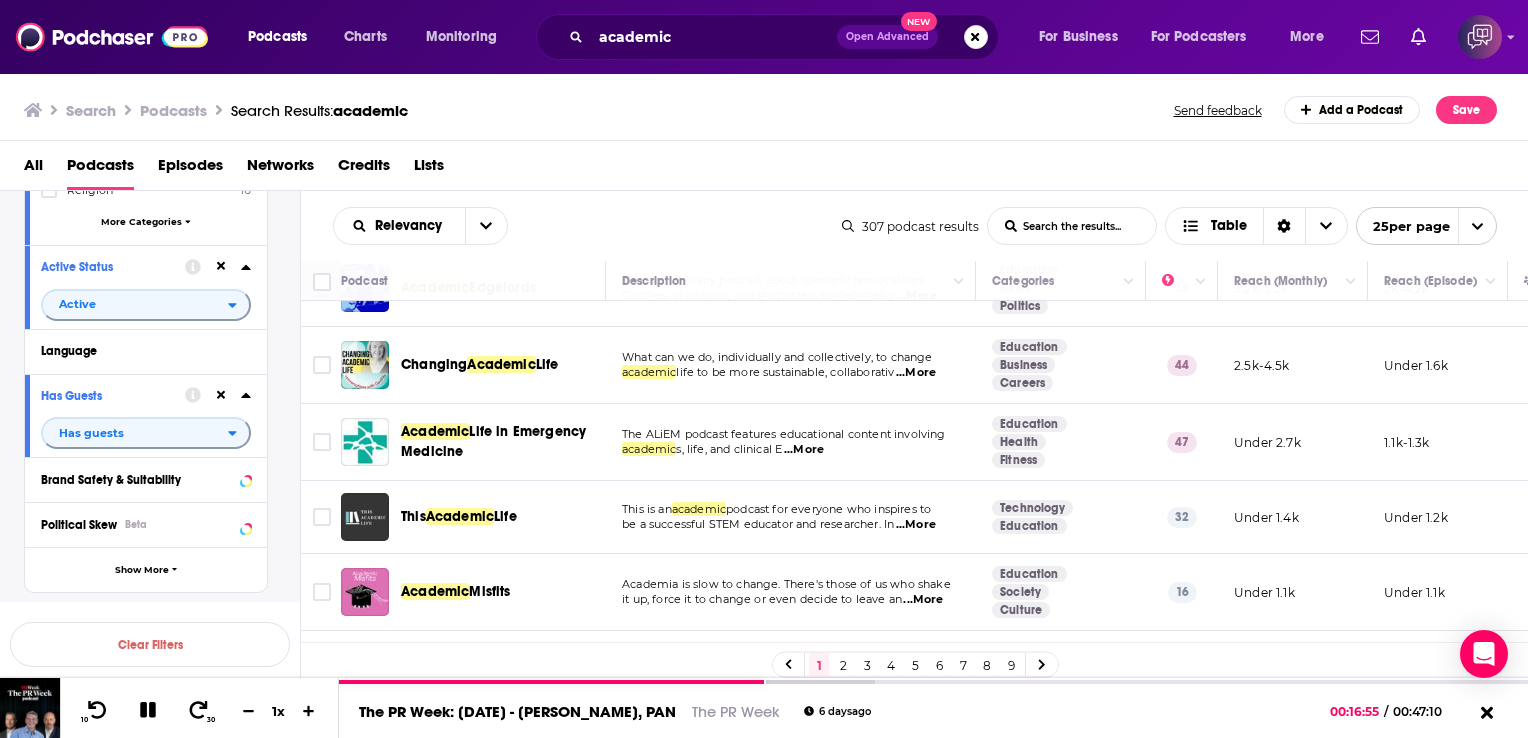 scroll, scrollTop: 359, scrollLeft: 0, axis: vertical 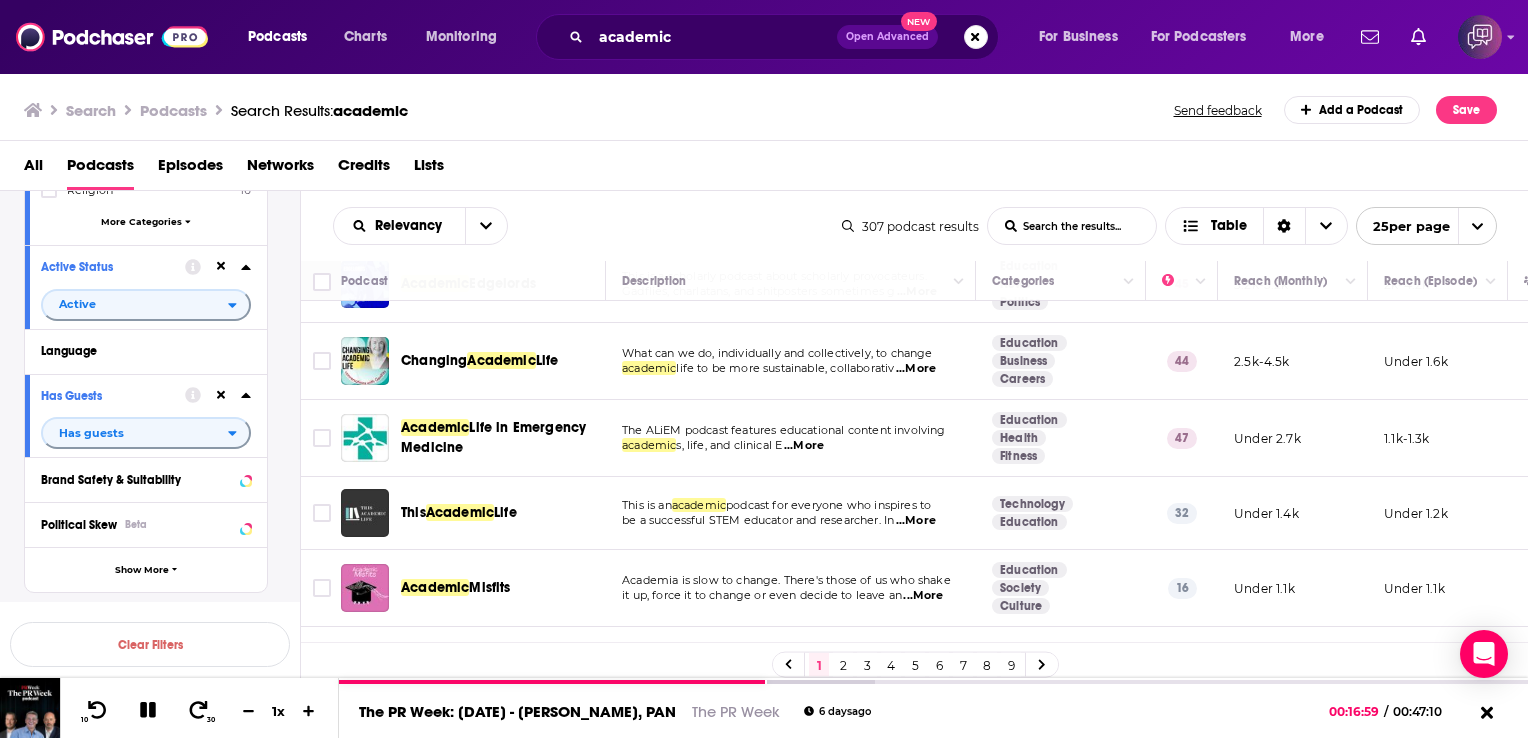 click on "...More" at bounding box center (916, 369) 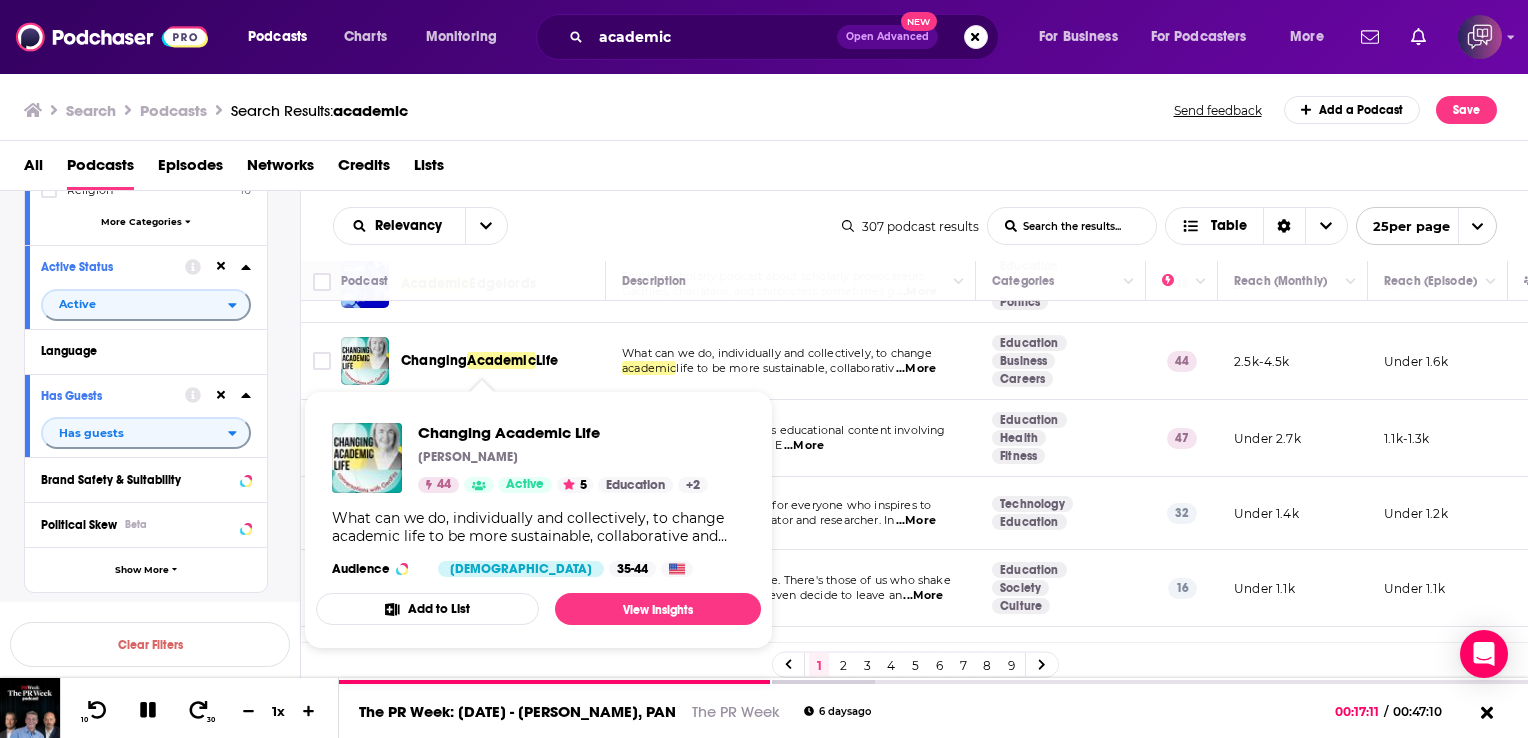 click on "Academic" at bounding box center (501, 360) 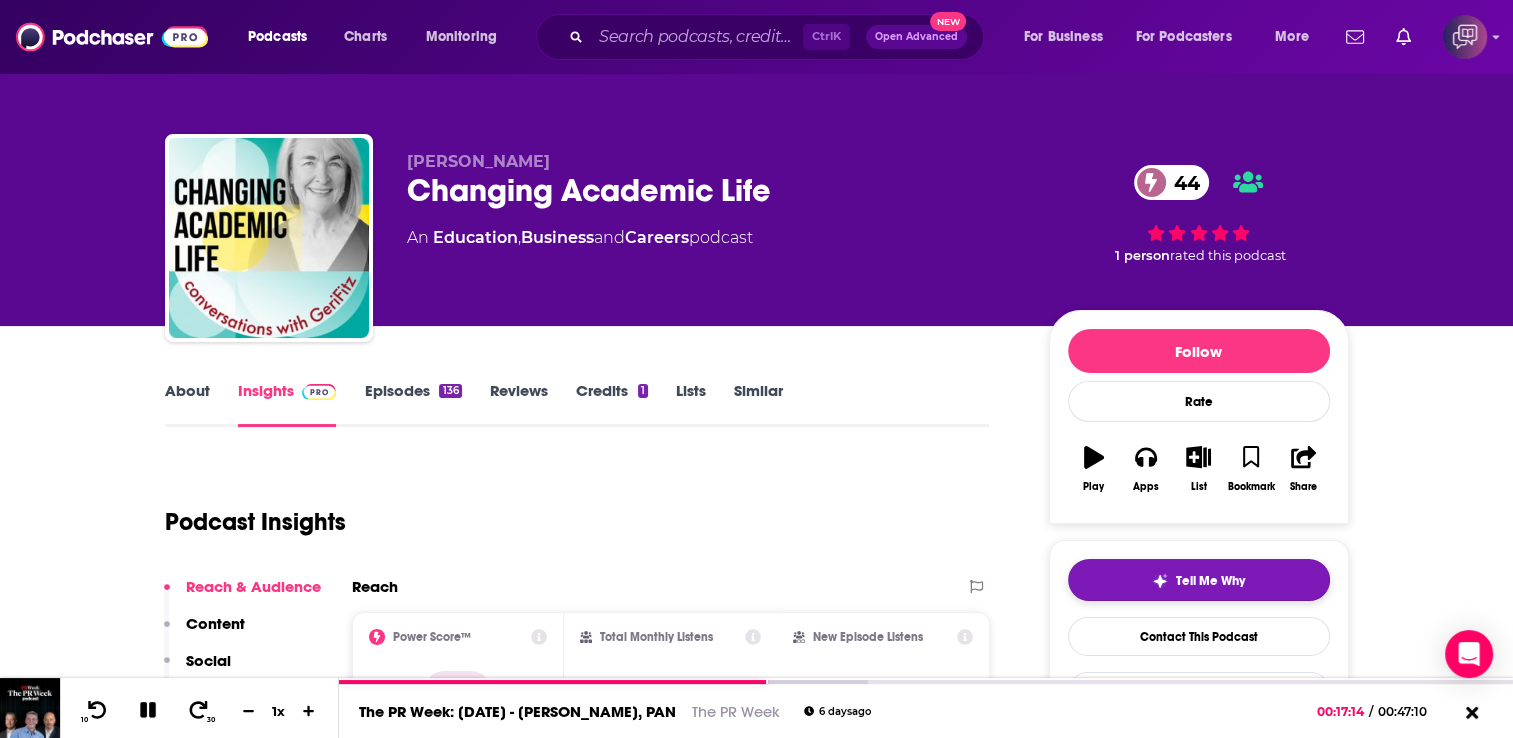 click on "Tell Me Why" at bounding box center [1210, 581] 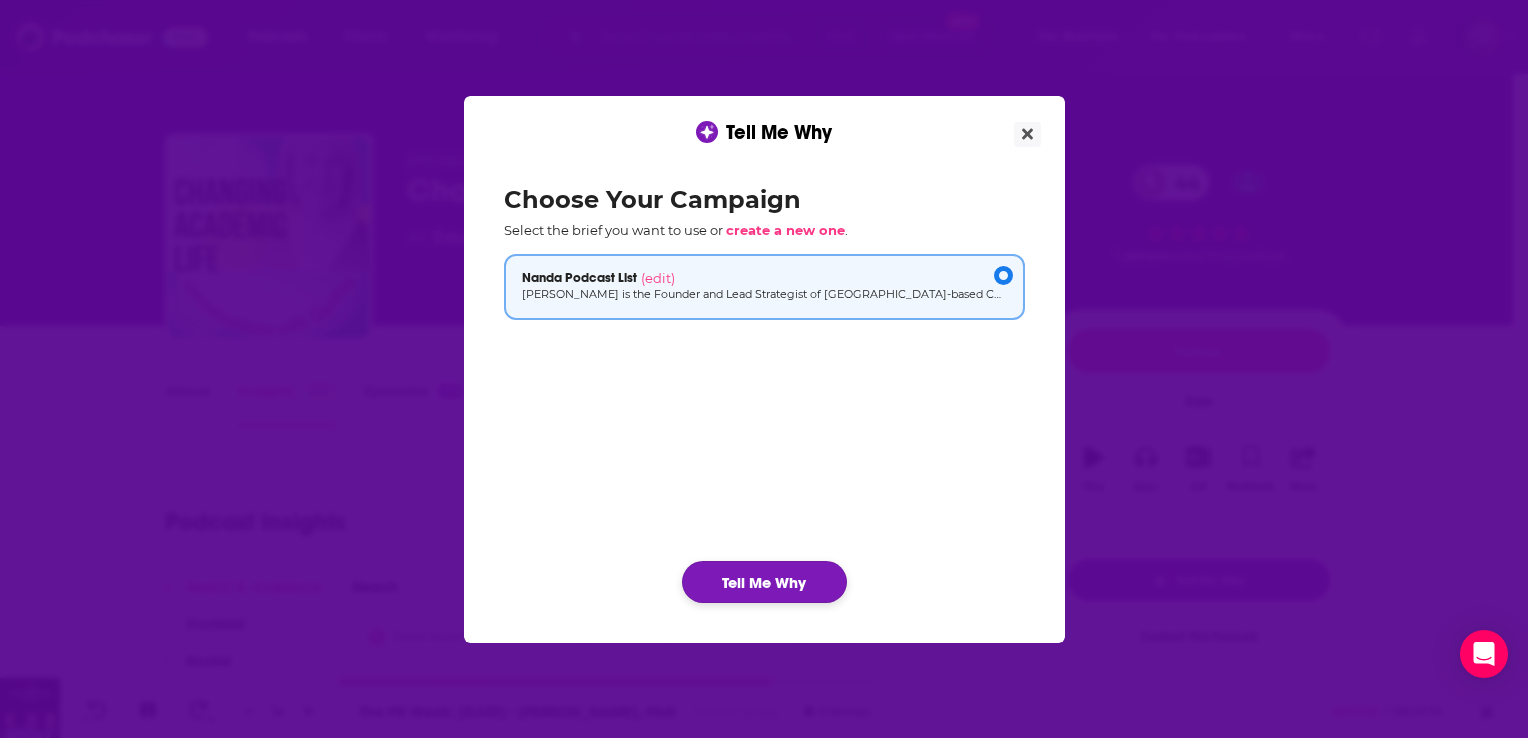 click on "Tell Me Why" 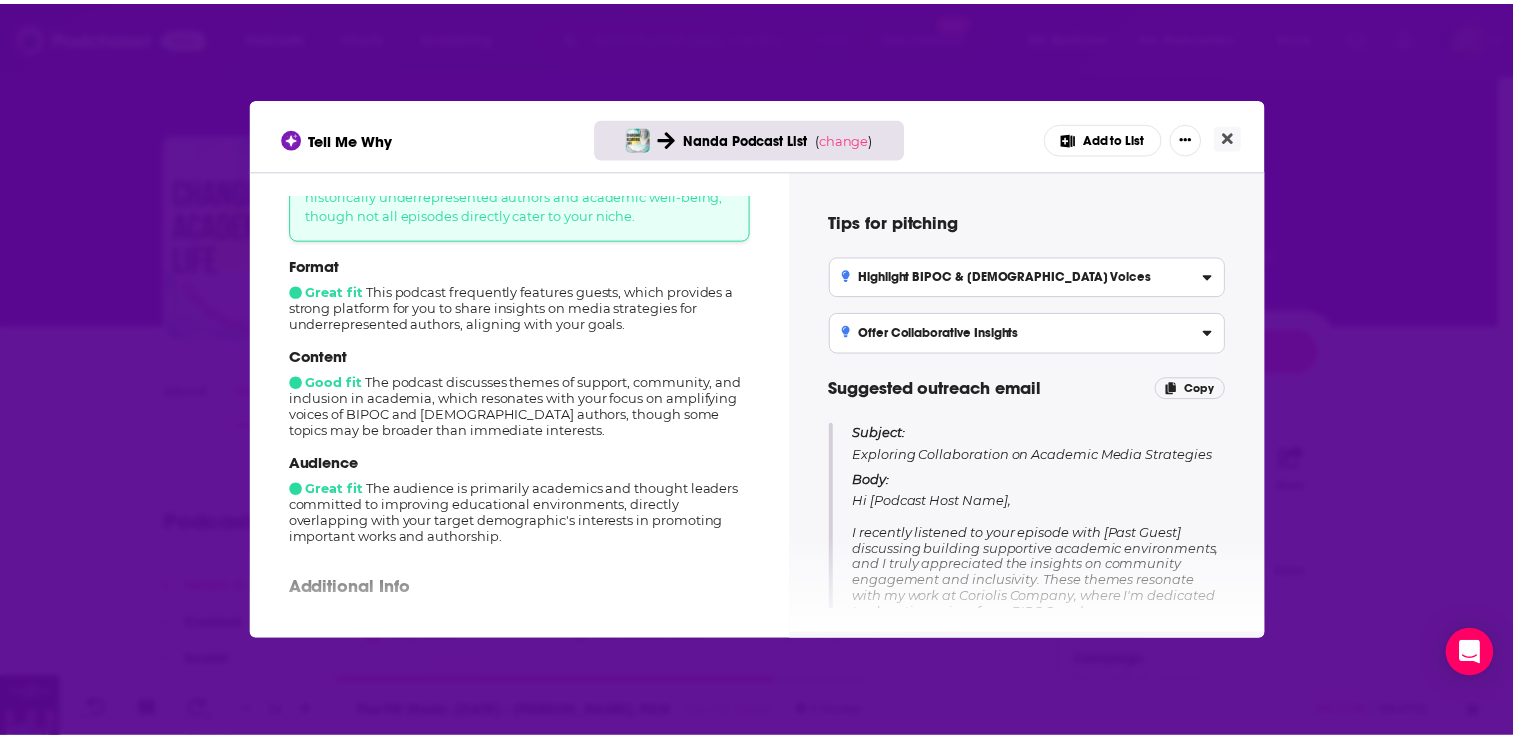 scroll, scrollTop: 195, scrollLeft: 0, axis: vertical 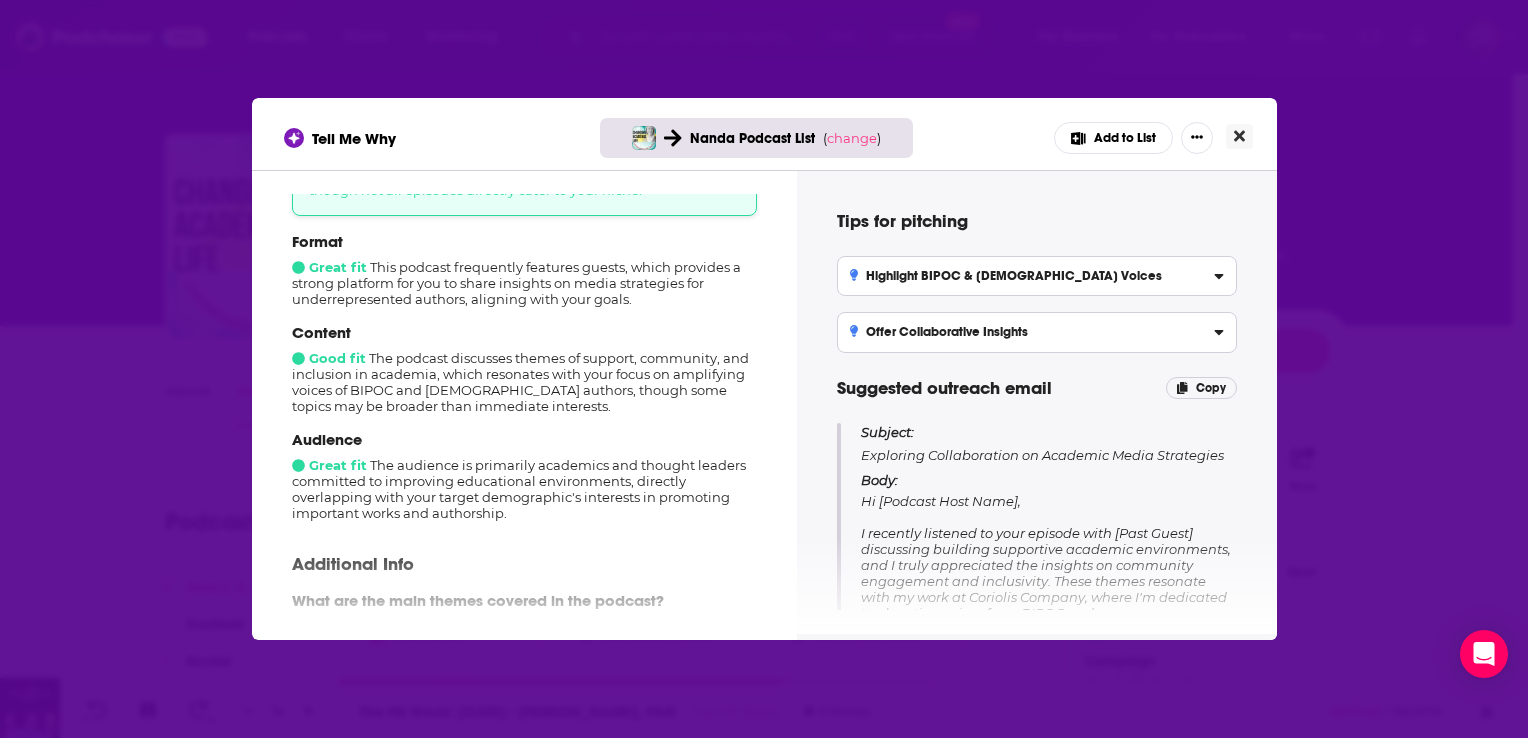 click 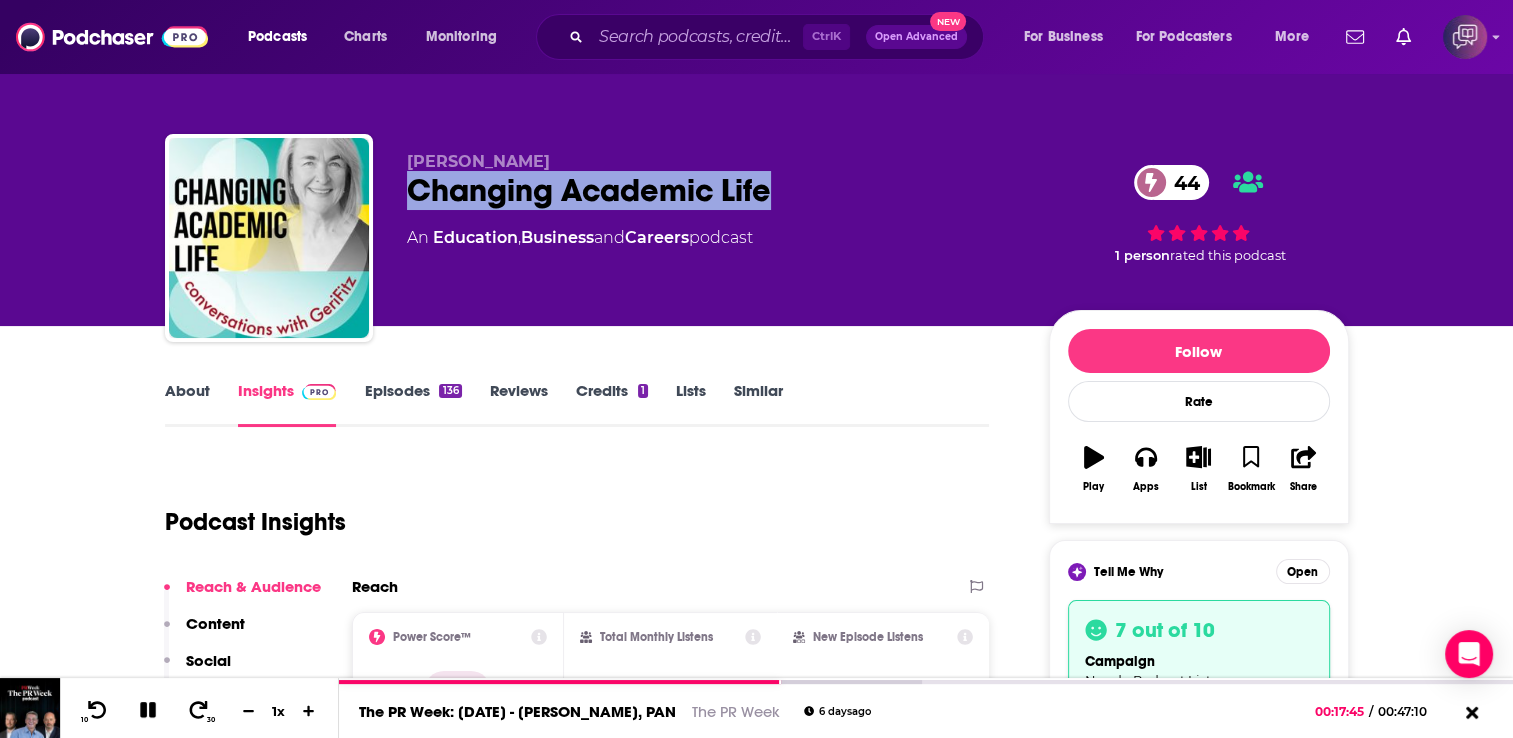 drag, startPoint x: 788, startPoint y: 187, endPoint x: 416, endPoint y: 209, distance: 372.64996 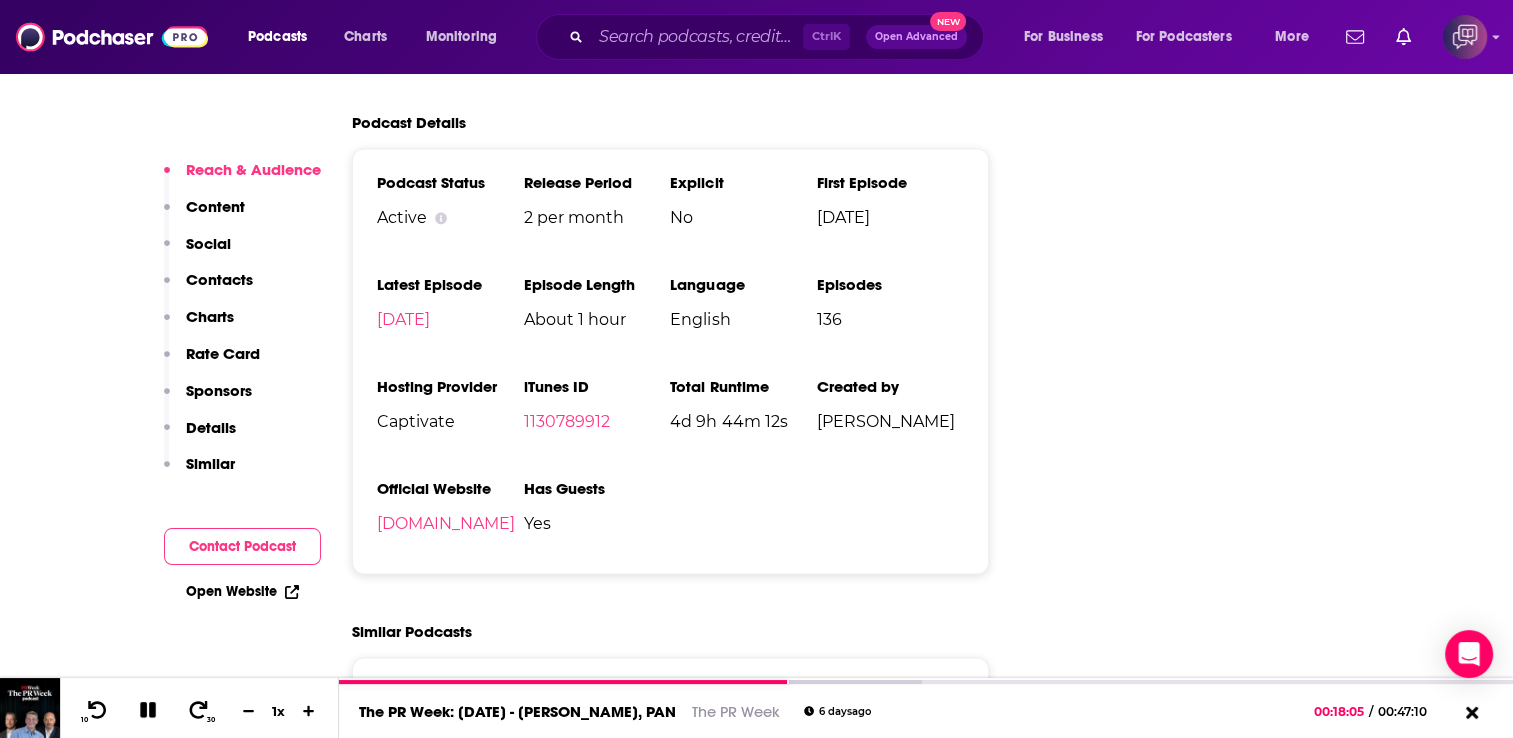 click on "Contacts" at bounding box center (219, 279) 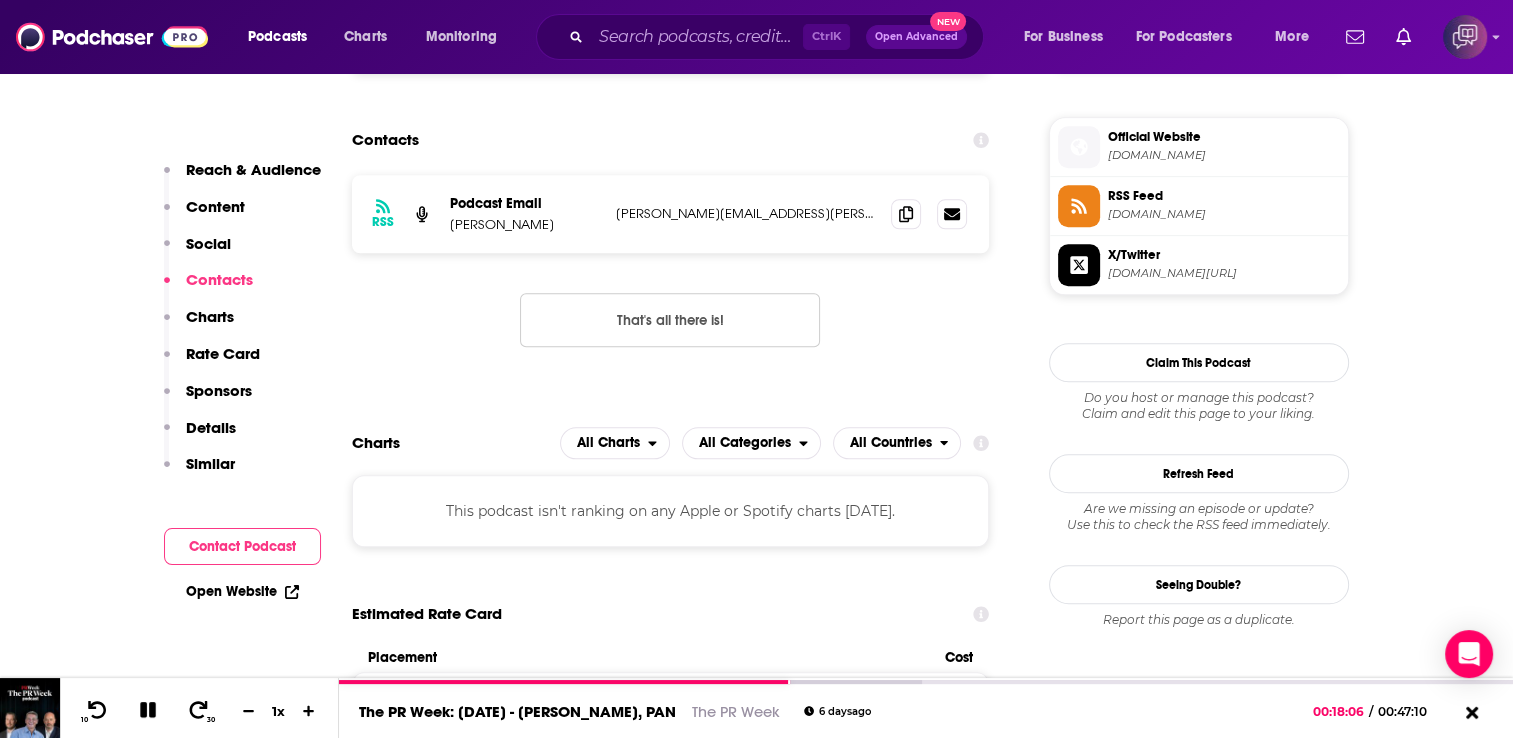 scroll, scrollTop: 1624, scrollLeft: 0, axis: vertical 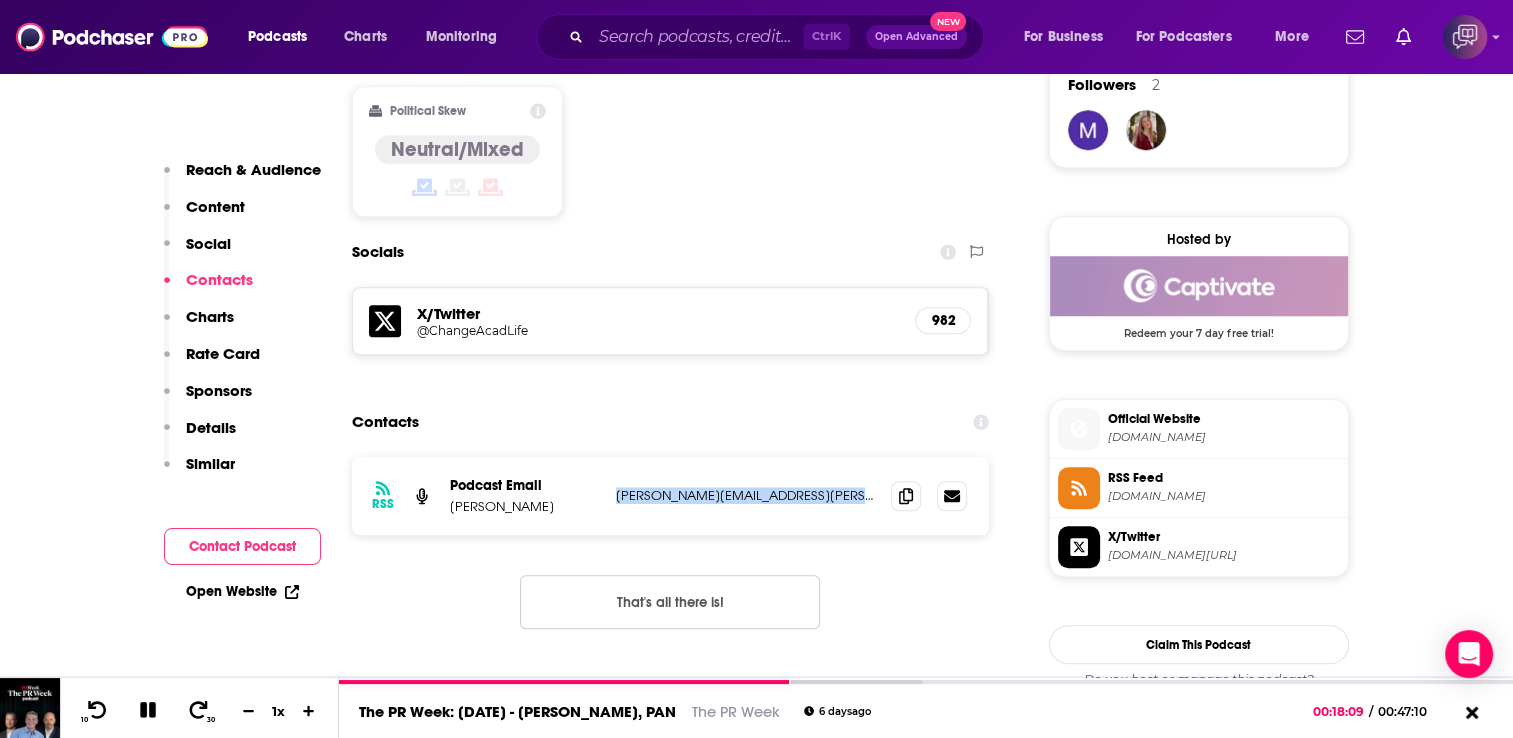 drag, startPoint x: 840, startPoint y: 381, endPoint x: 616, endPoint y: 379, distance: 224.00893 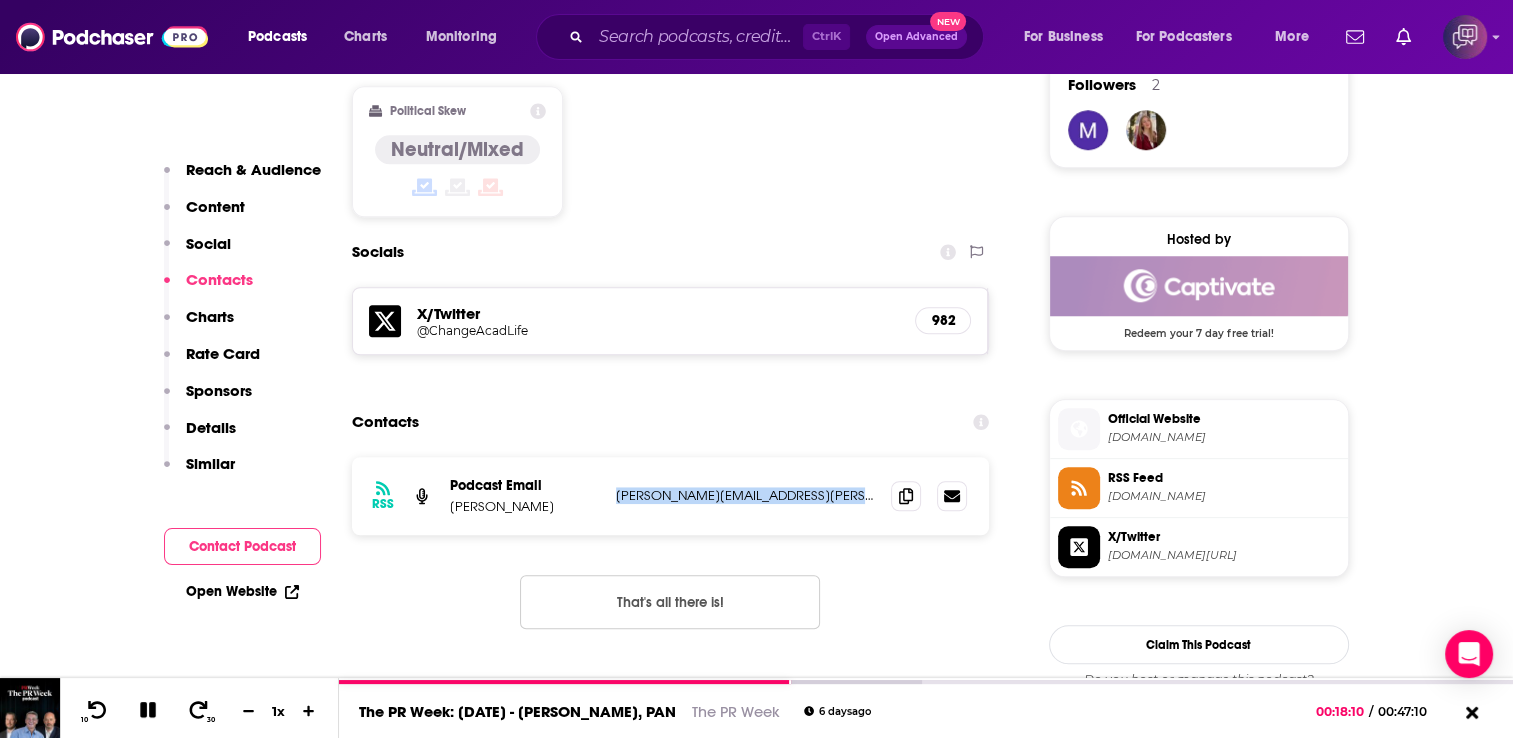copy on "geraldine.fitzpatrick@tuwien.ac.at" 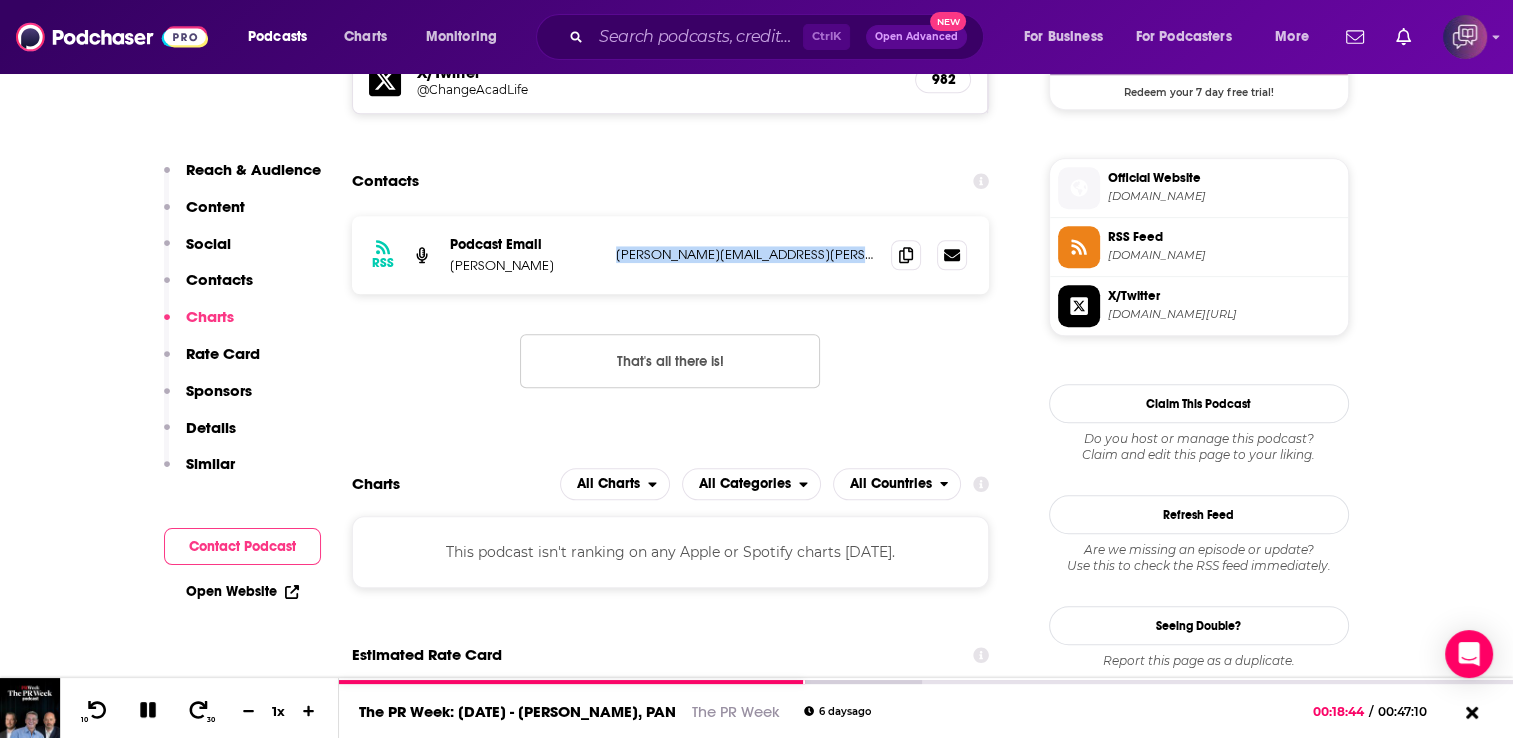 click on "Similar" at bounding box center [210, 463] 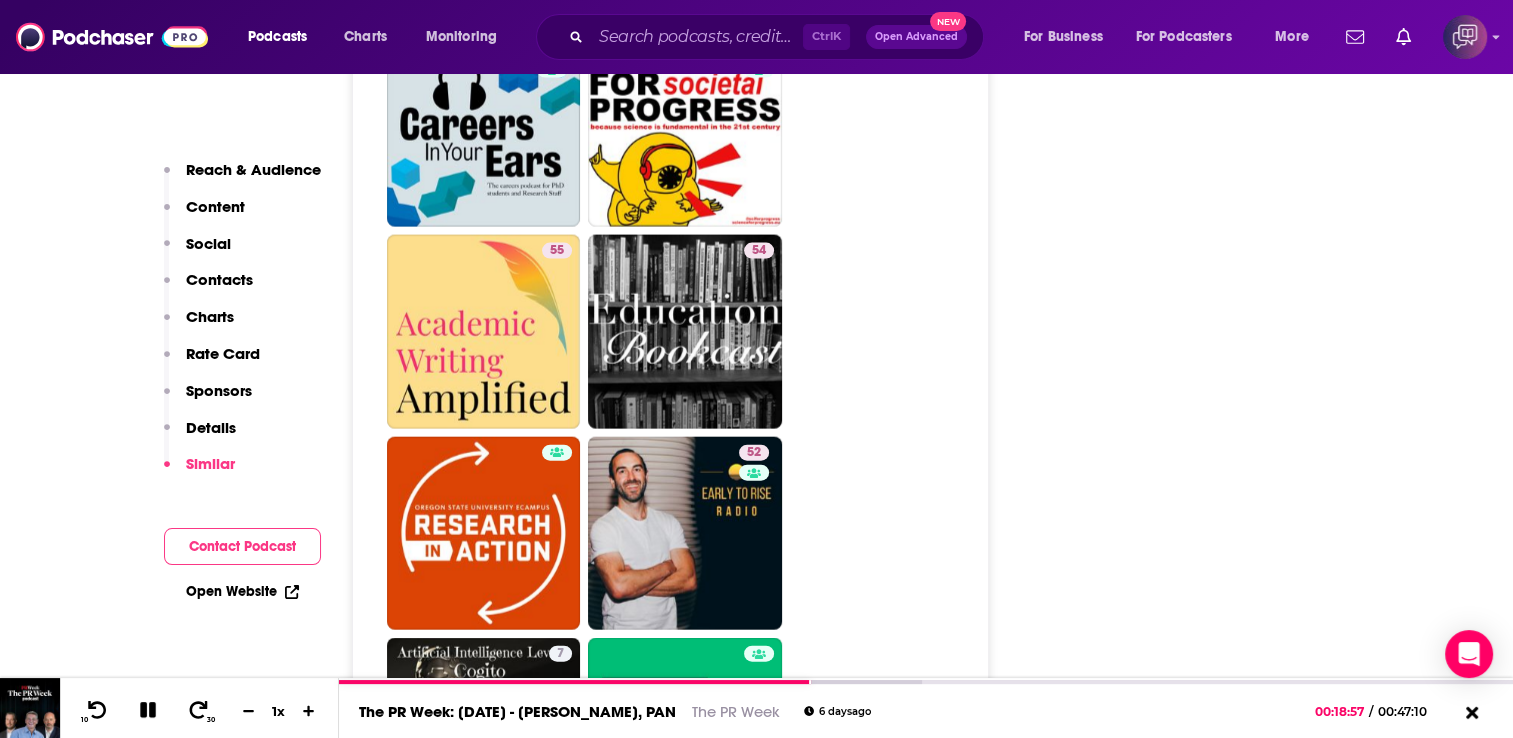 scroll, scrollTop: 4352, scrollLeft: 0, axis: vertical 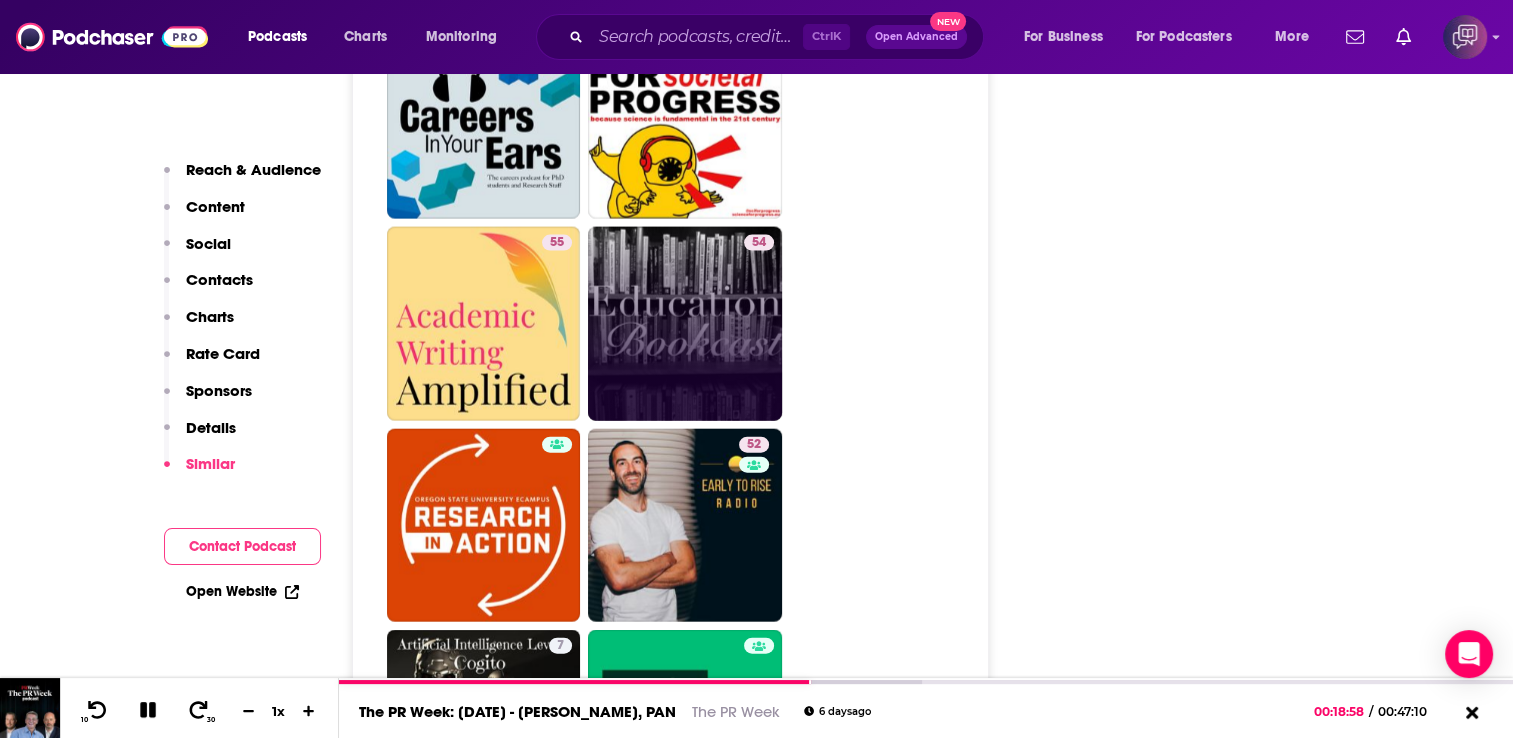 click on "54" at bounding box center [685, 324] 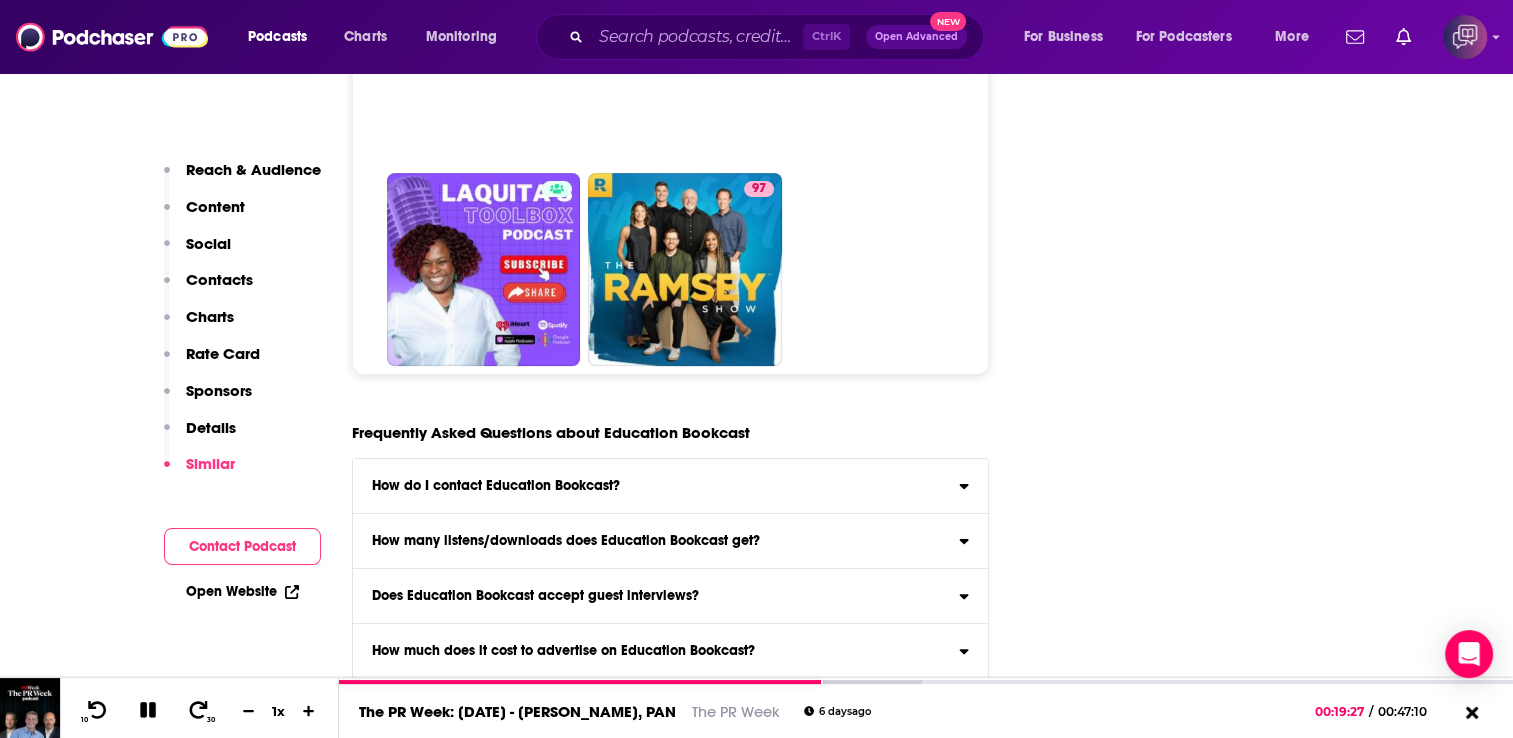 scroll, scrollTop: 7920, scrollLeft: 0, axis: vertical 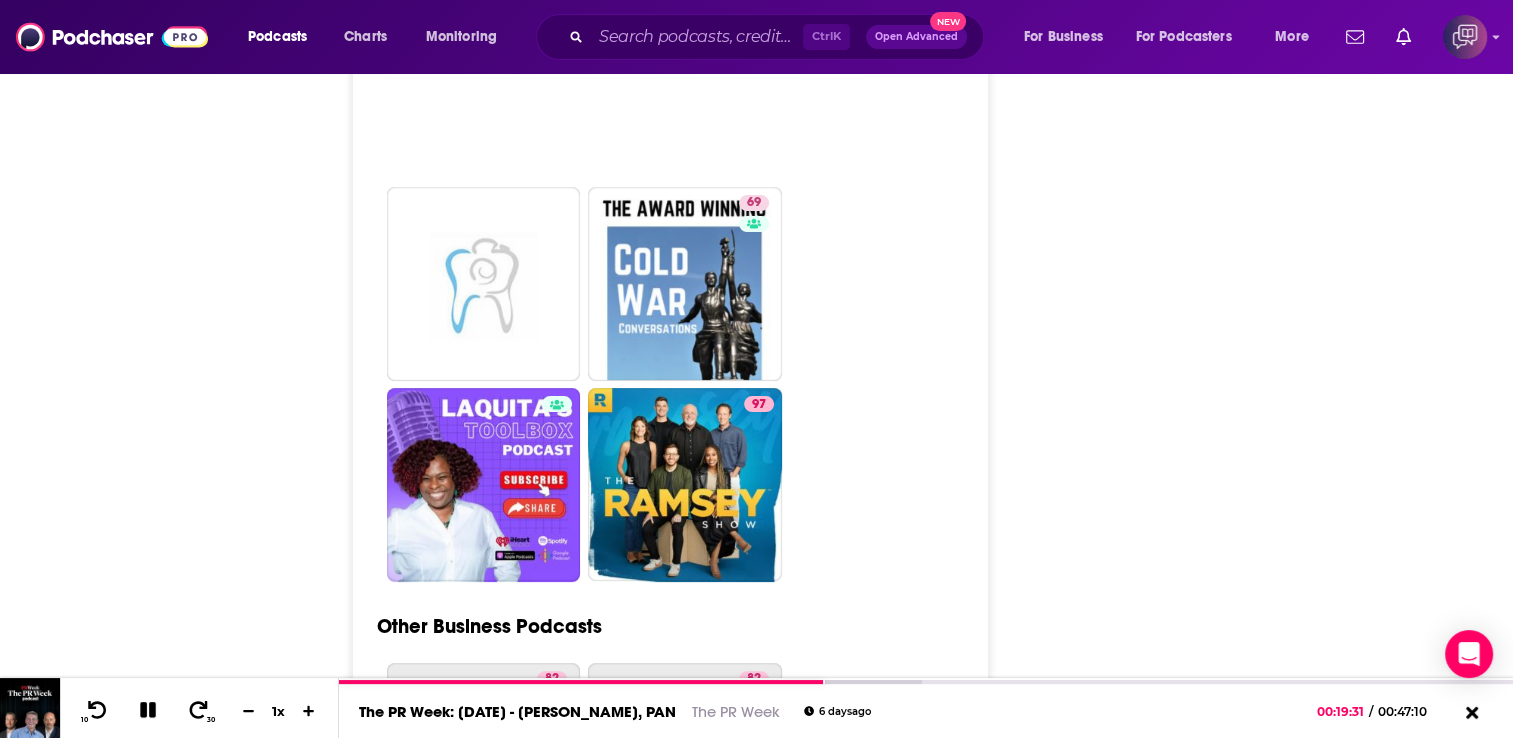 type on "https://www.podchaser.com/podcasts/changing-academic-life-133617" 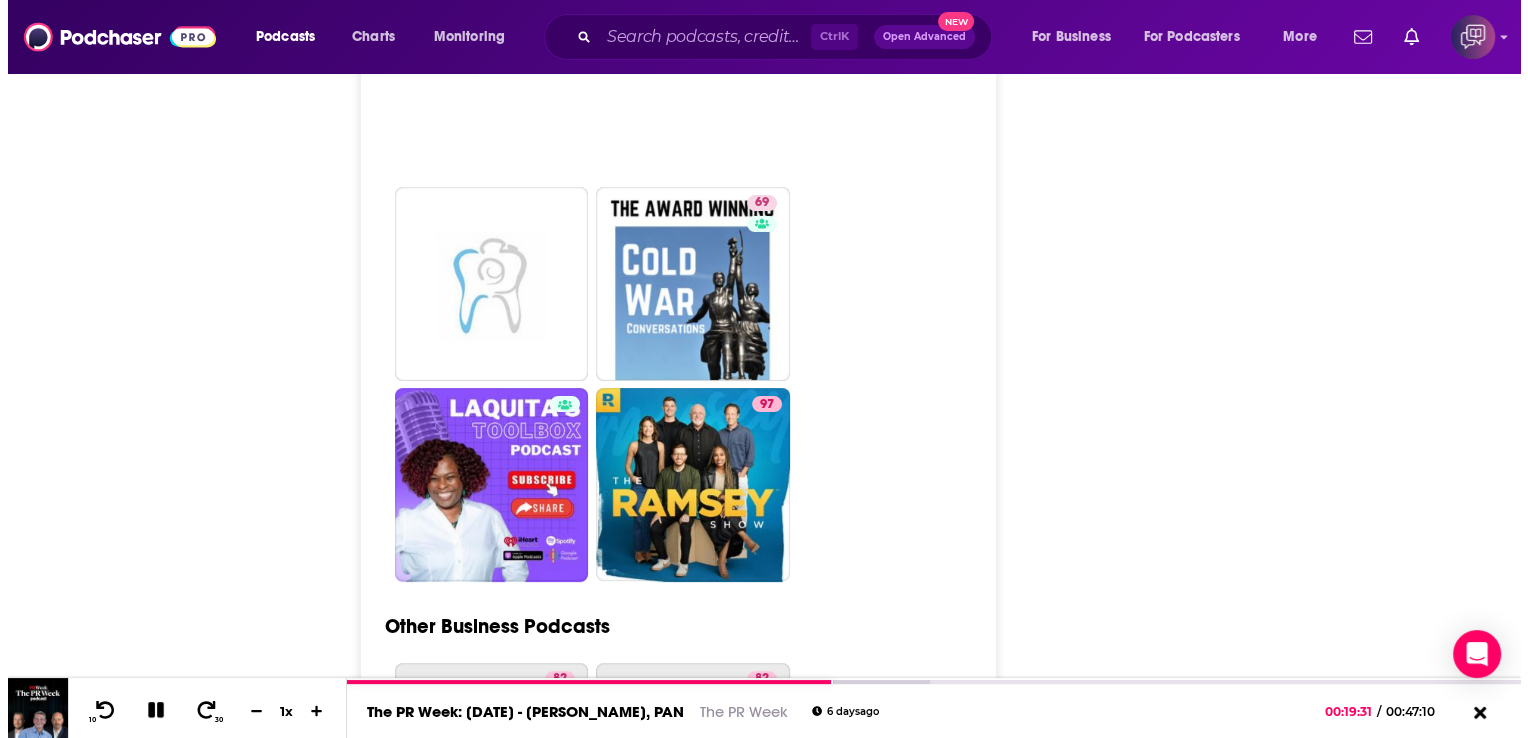 scroll, scrollTop: 0, scrollLeft: 0, axis: both 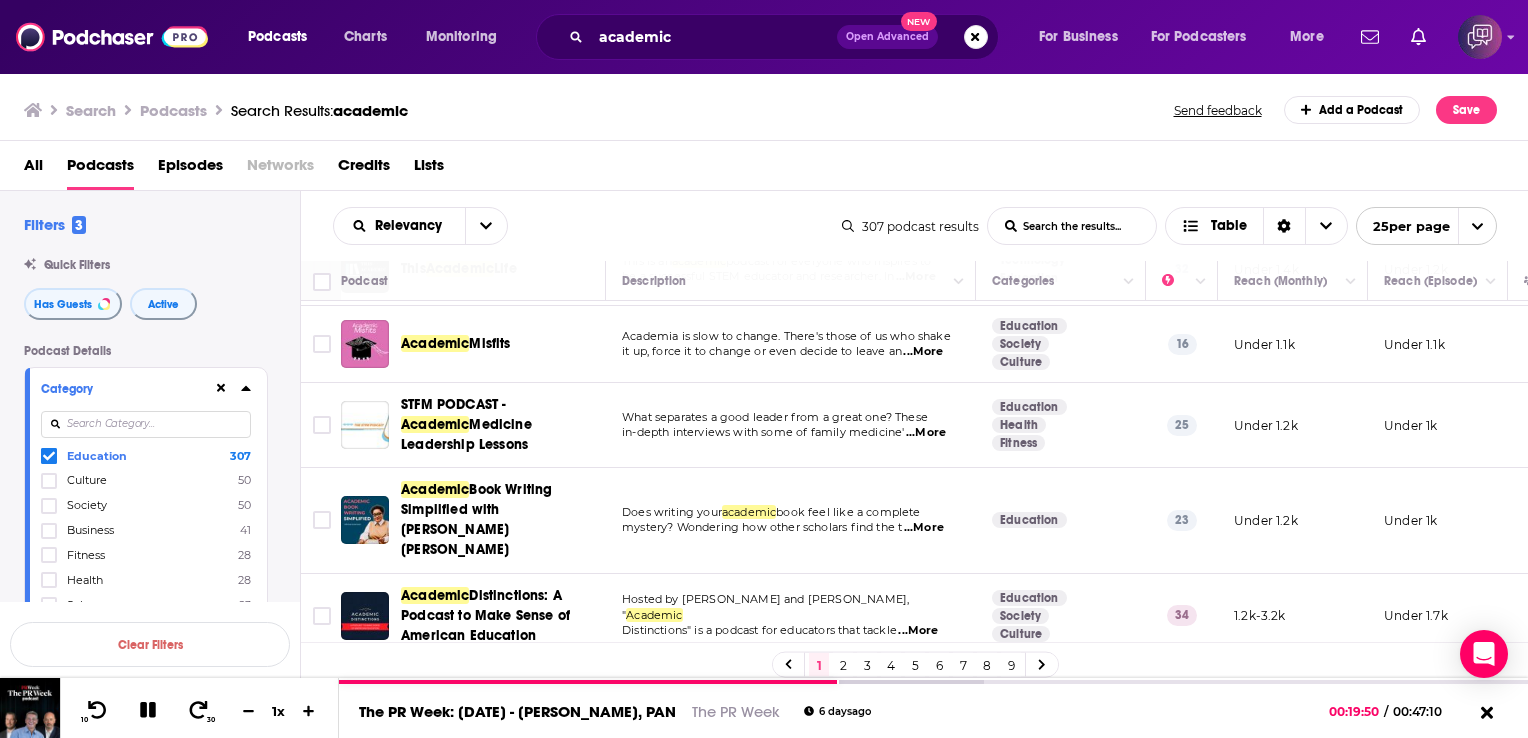 click on "...More" at bounding box center [923, 352] 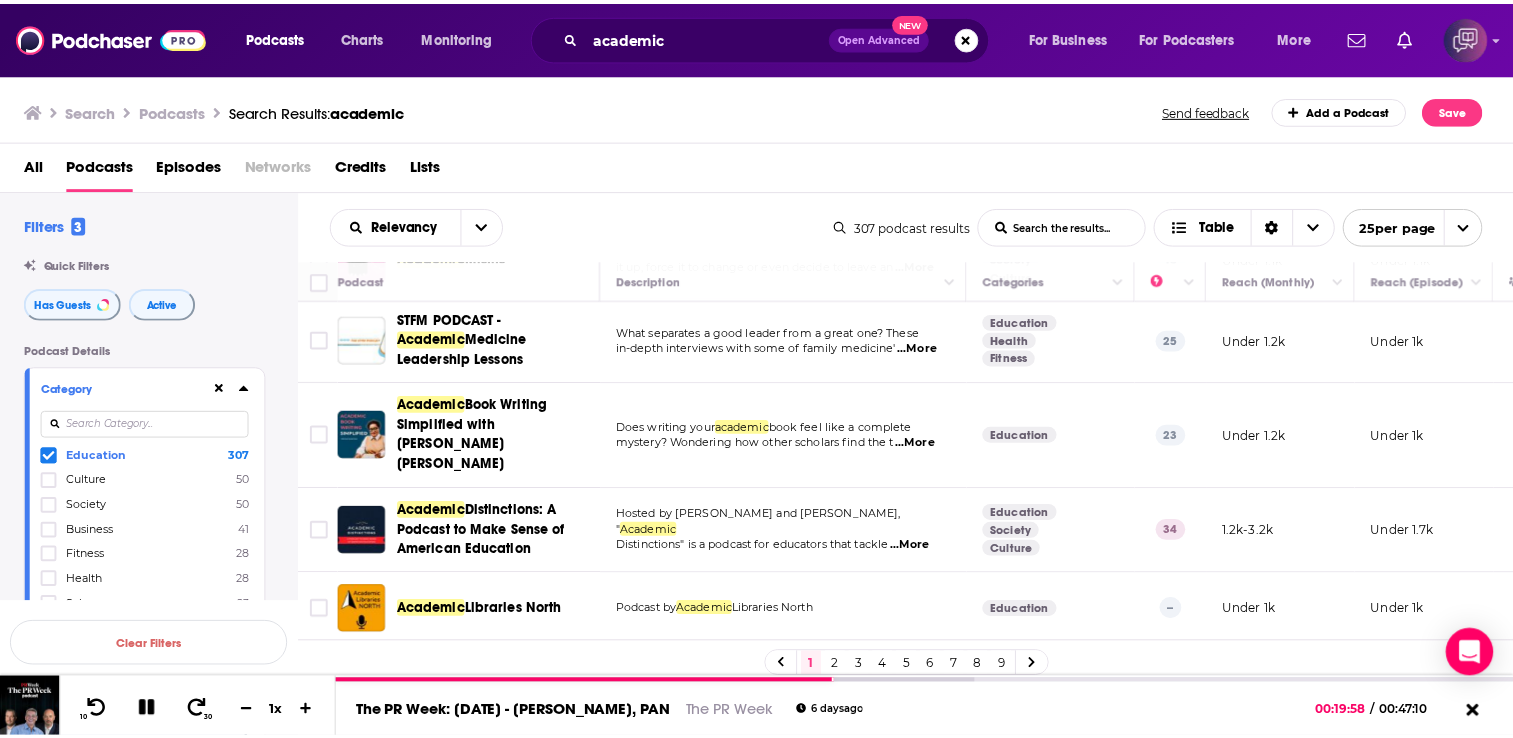 scroll, scrollTop: 710, scrollLeft: 0, axis: vertical 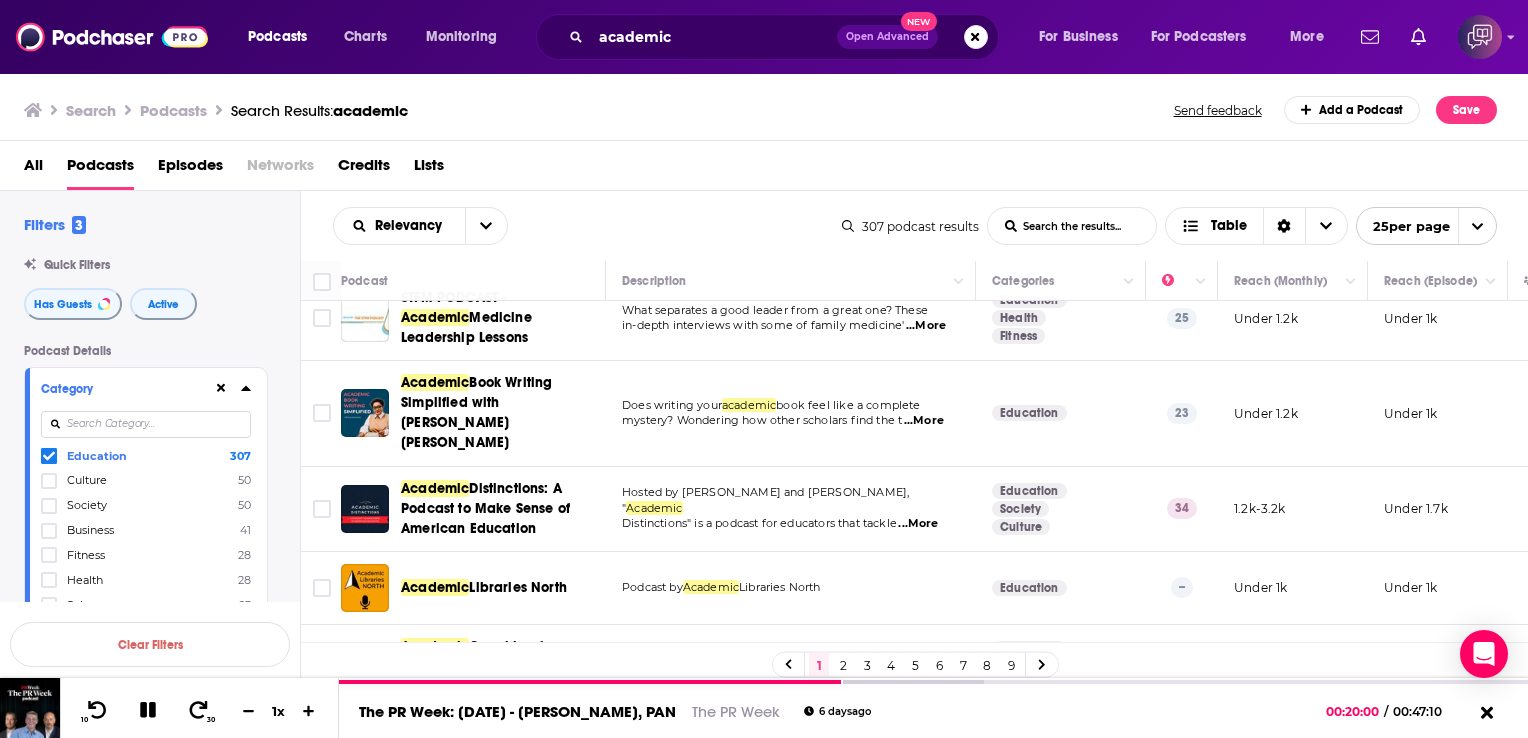 click on "...More" at bounding box center [924, 421] 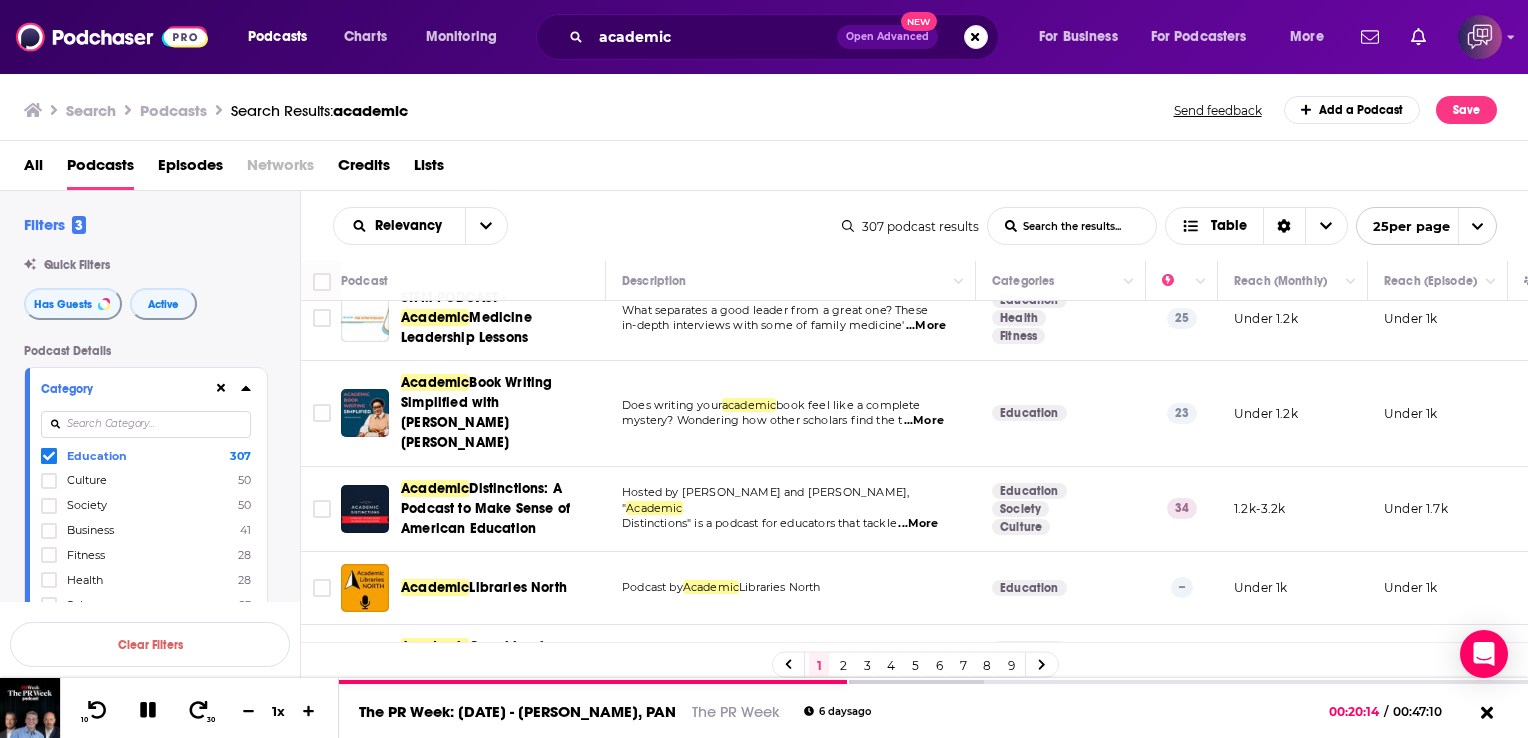 click on "Does writing your  academic  book feel like a complete mystery? Wondering how other scholars find the t  ...More" at bounding box center (791, 413) 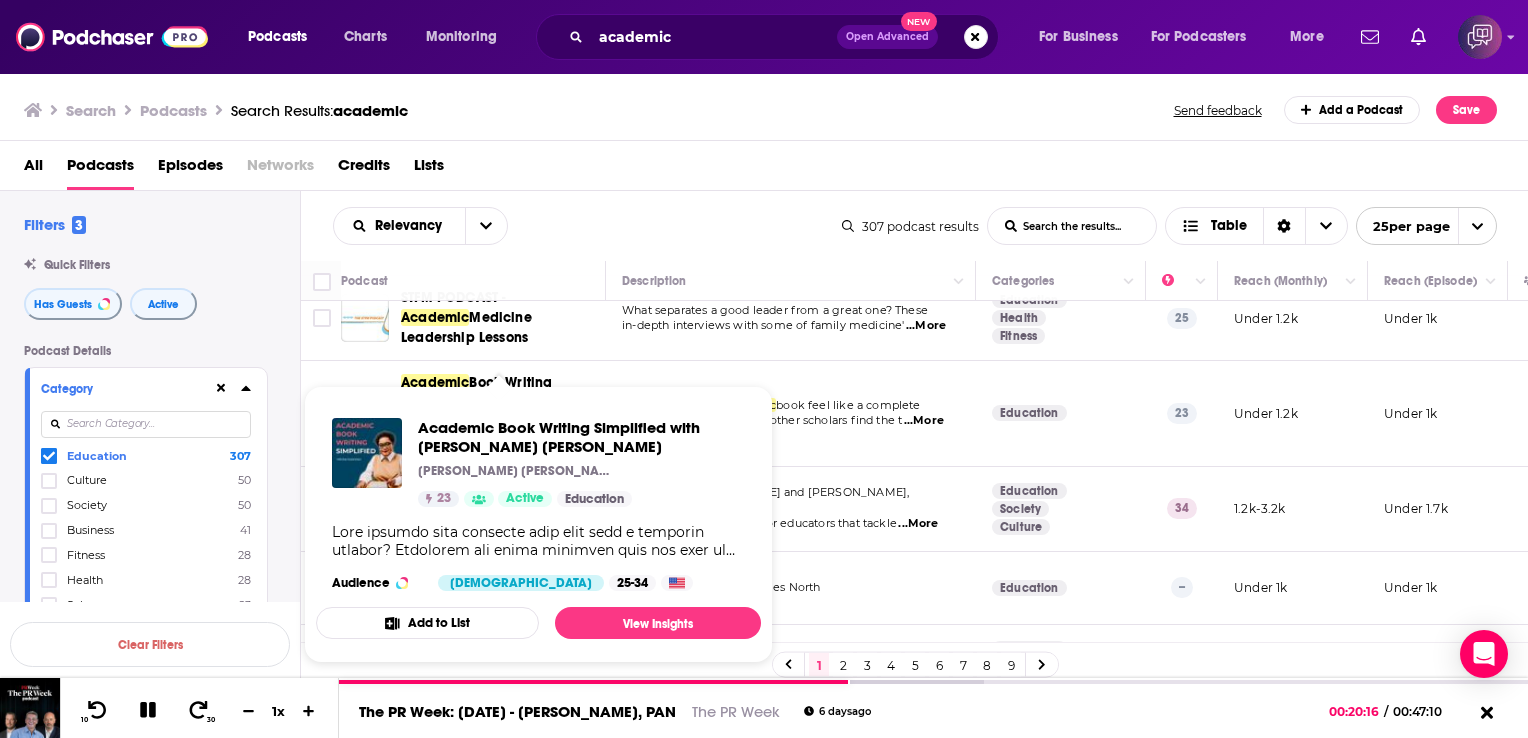 click on "Academic Book Writing Simplified with Jane Joann Jones Jane Joann Jones 23 Active Education Audience Female 25-34 Add to List View Insights" at bounding box center [538, 524] 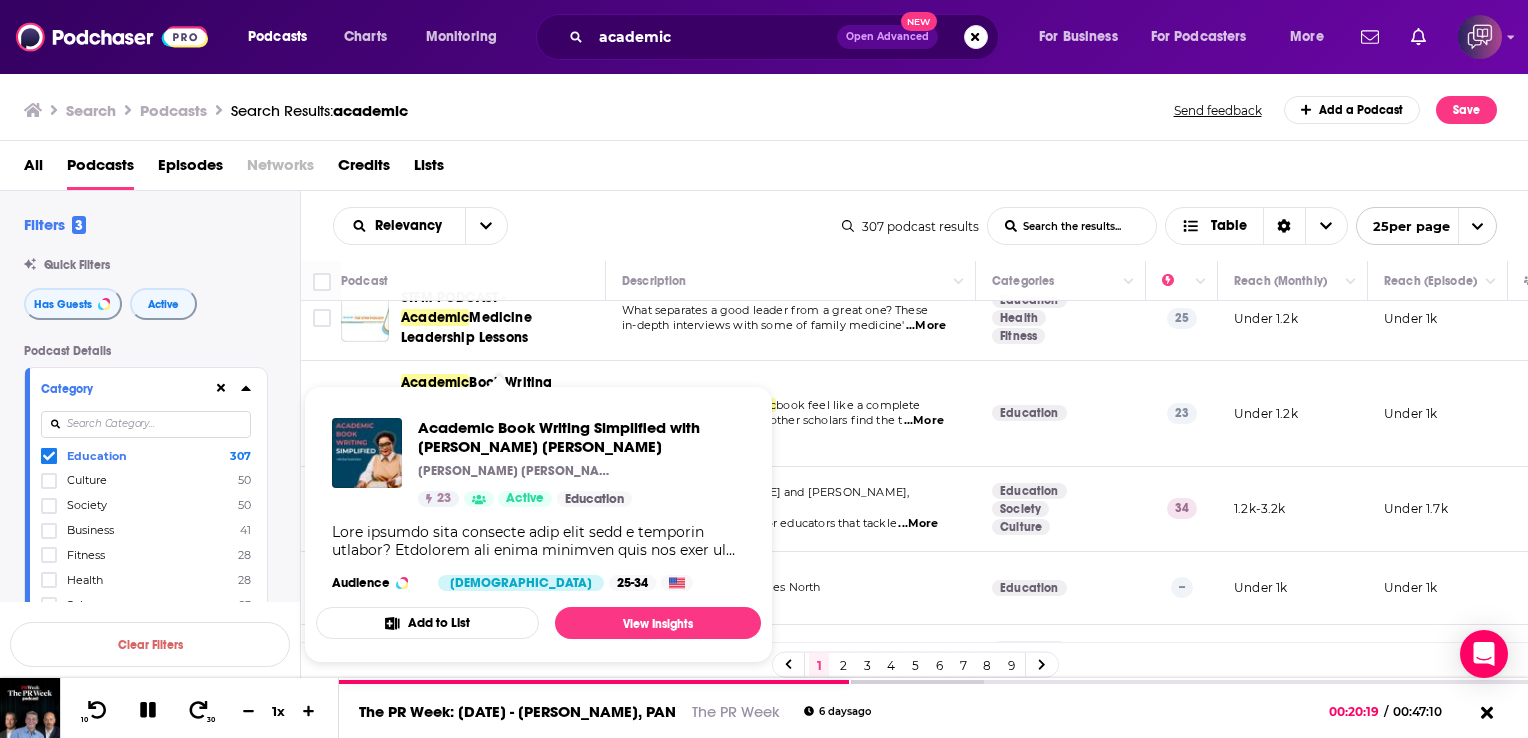 click on "Book Writing Simplified with Jane Joann Jones" at bounding box center [476, 412] 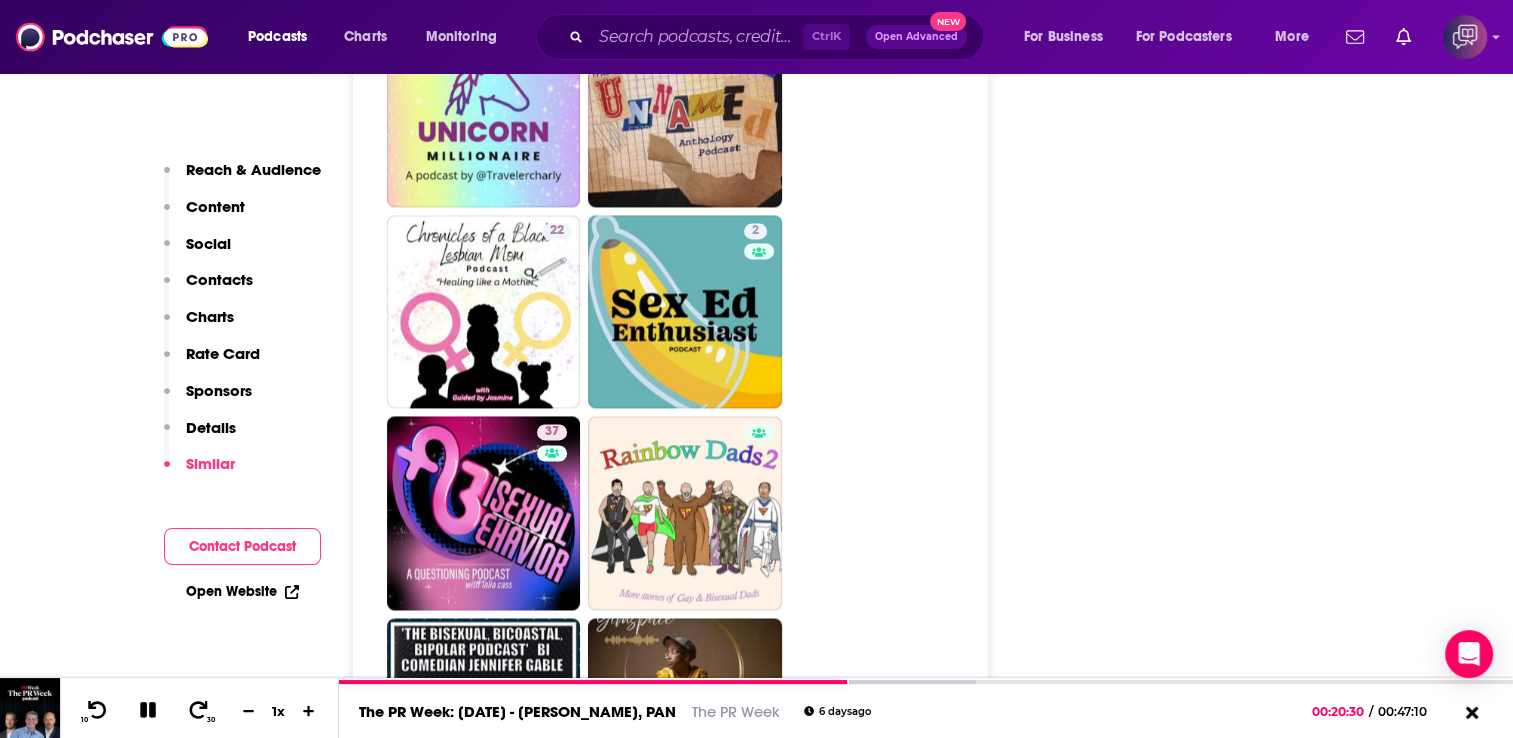scroll, scrollTop: 3856, scrollLeft: 0, axis: vertical 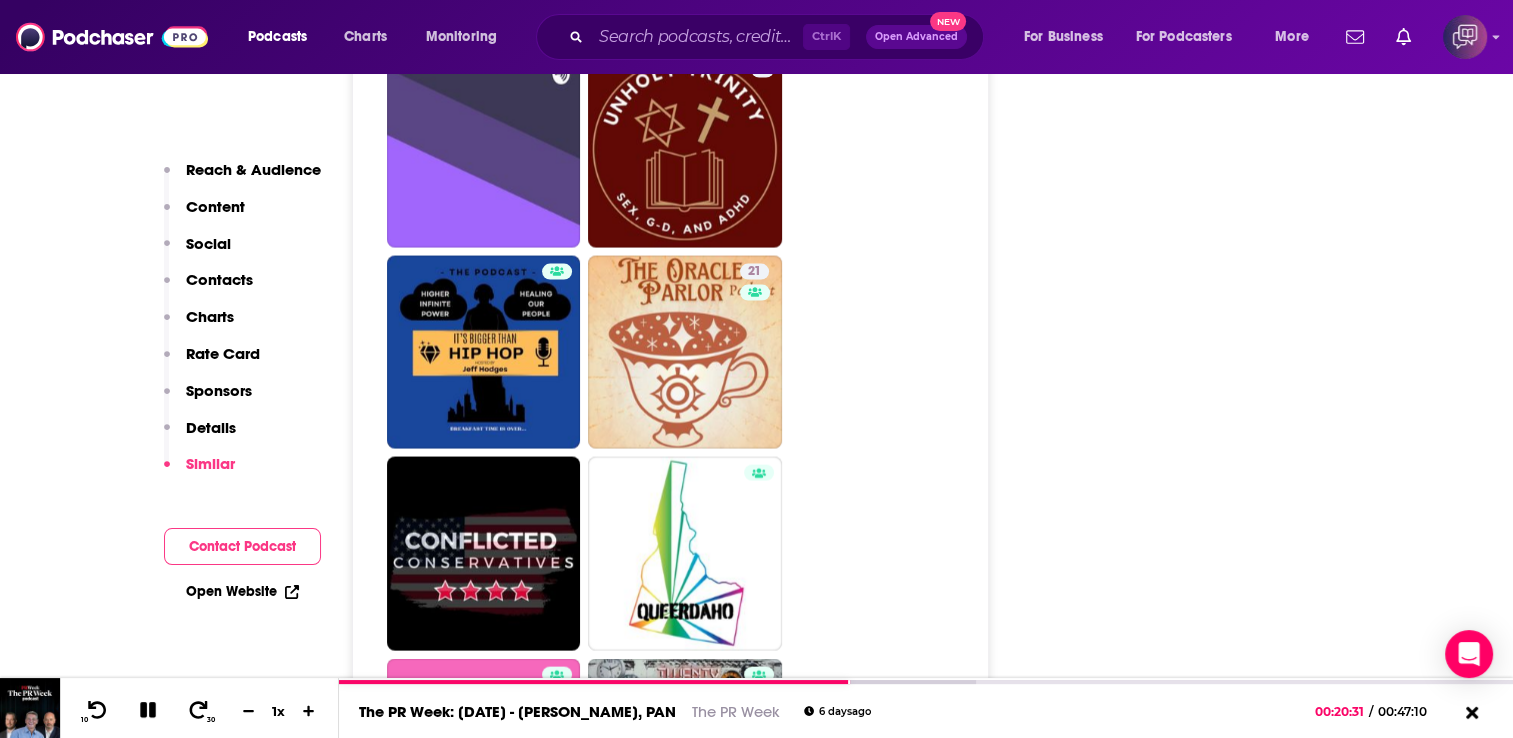 click on "Contacts" at bounding box center [219, 279] 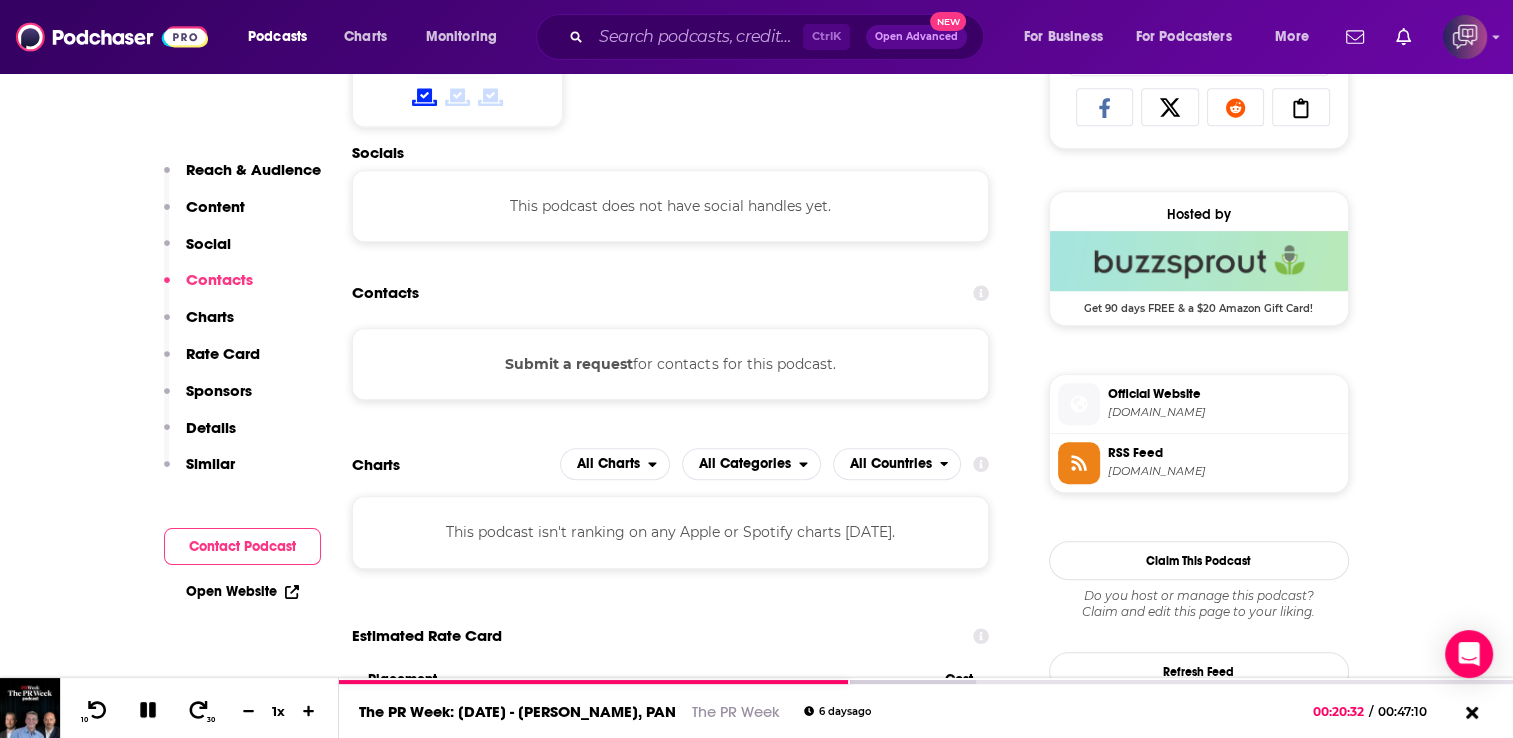 scroll, scrollTop: 1343, scrollLeft: 0, axis: vertical 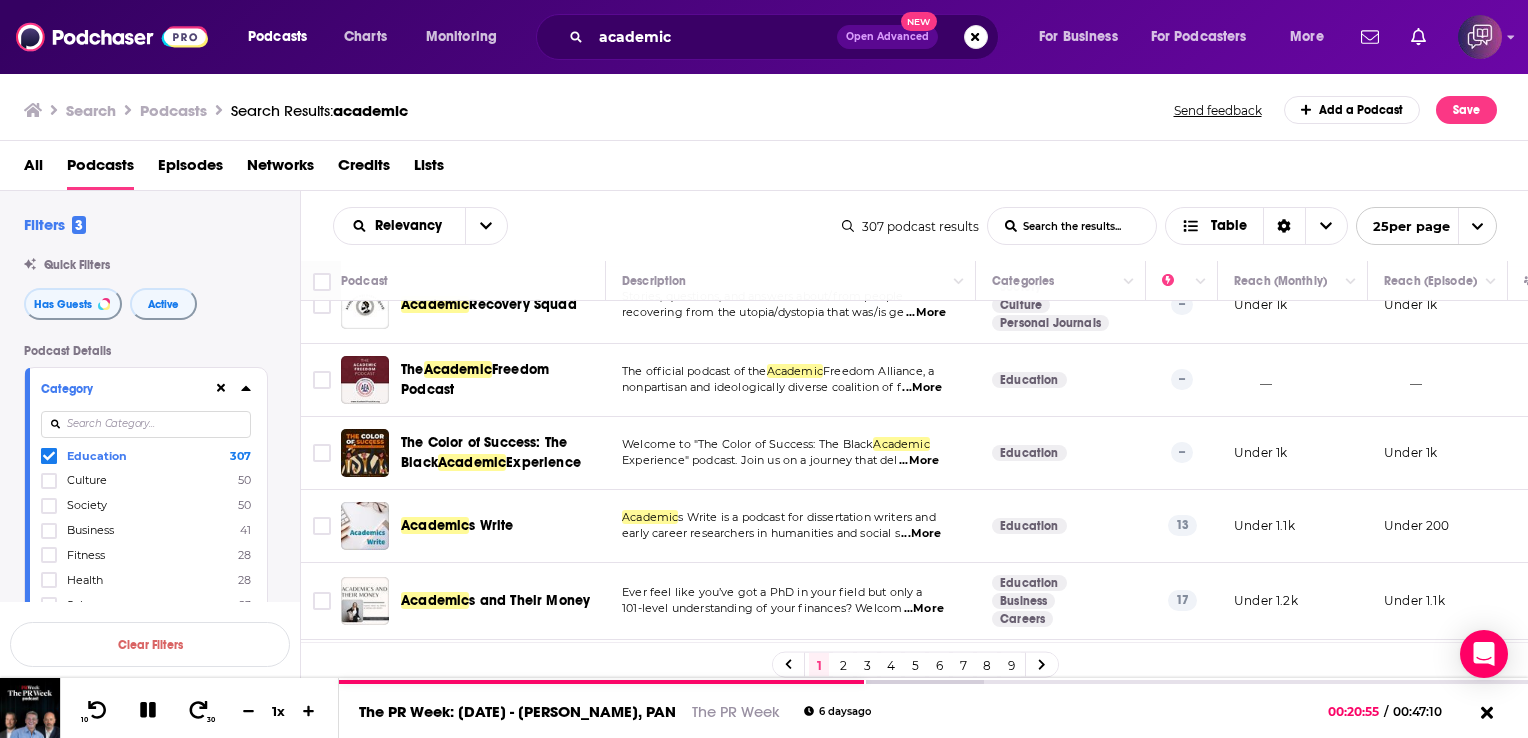 click on "...More" at bounding box center [919, 461] 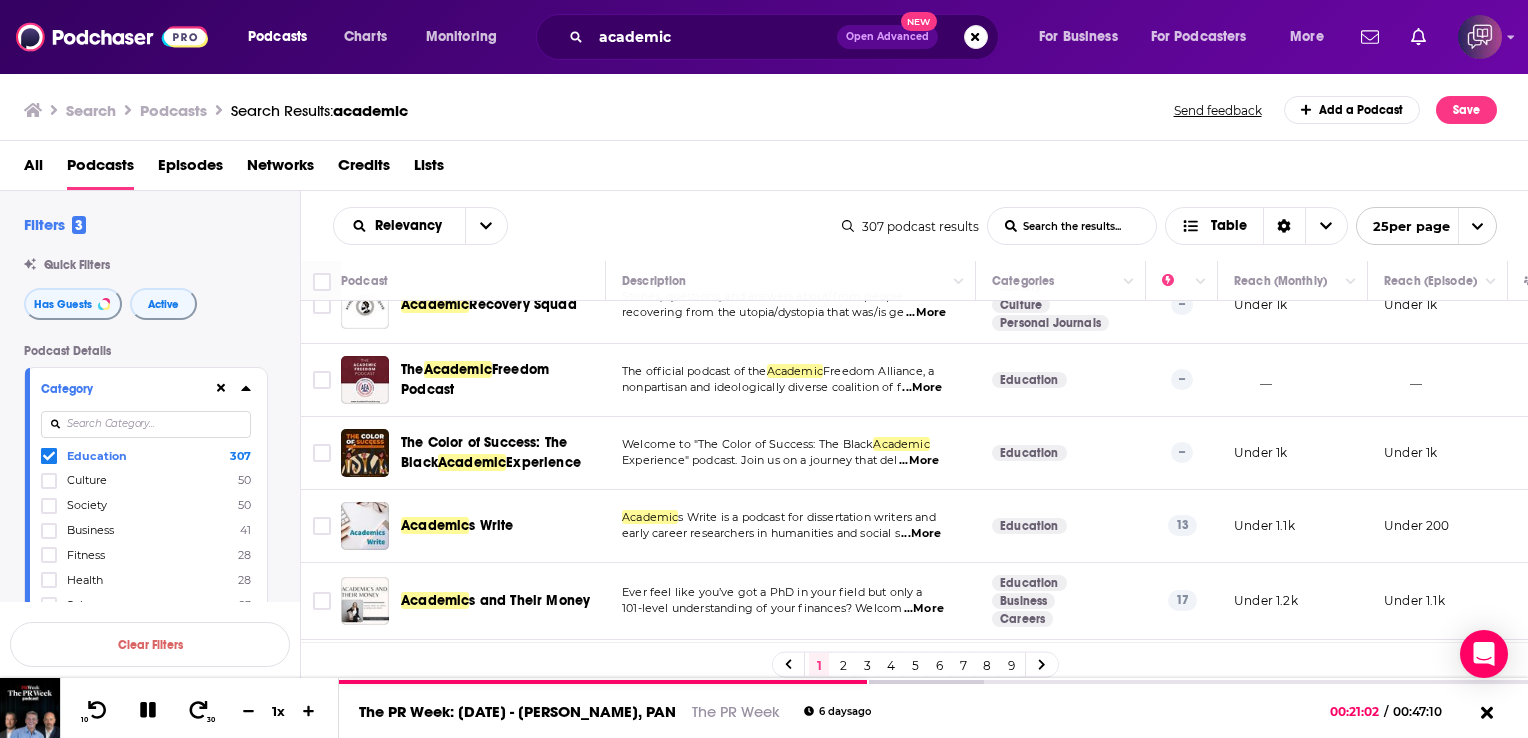 click on "...More" at bounding box center (922, 388) 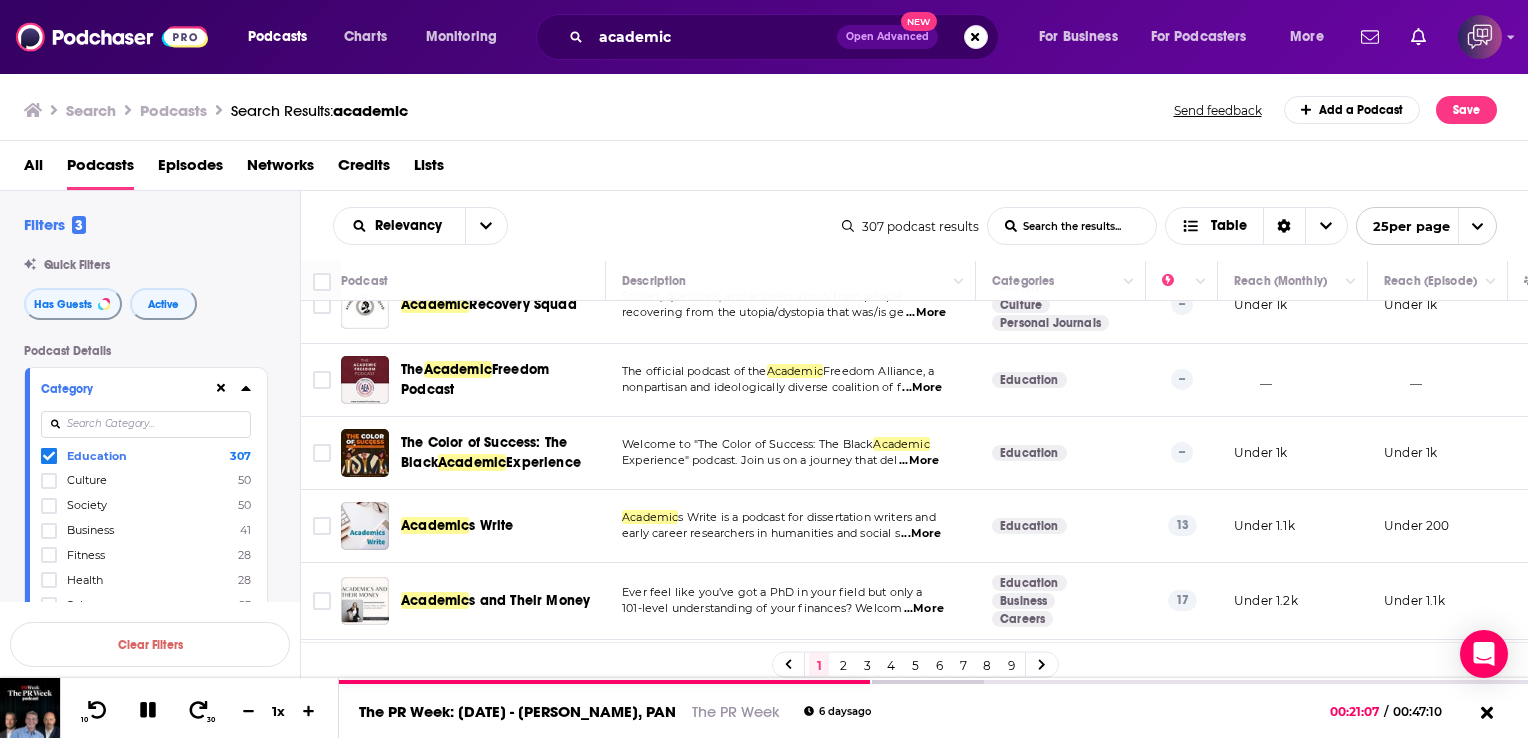 click on "...More" at bounding box center [921, 534] 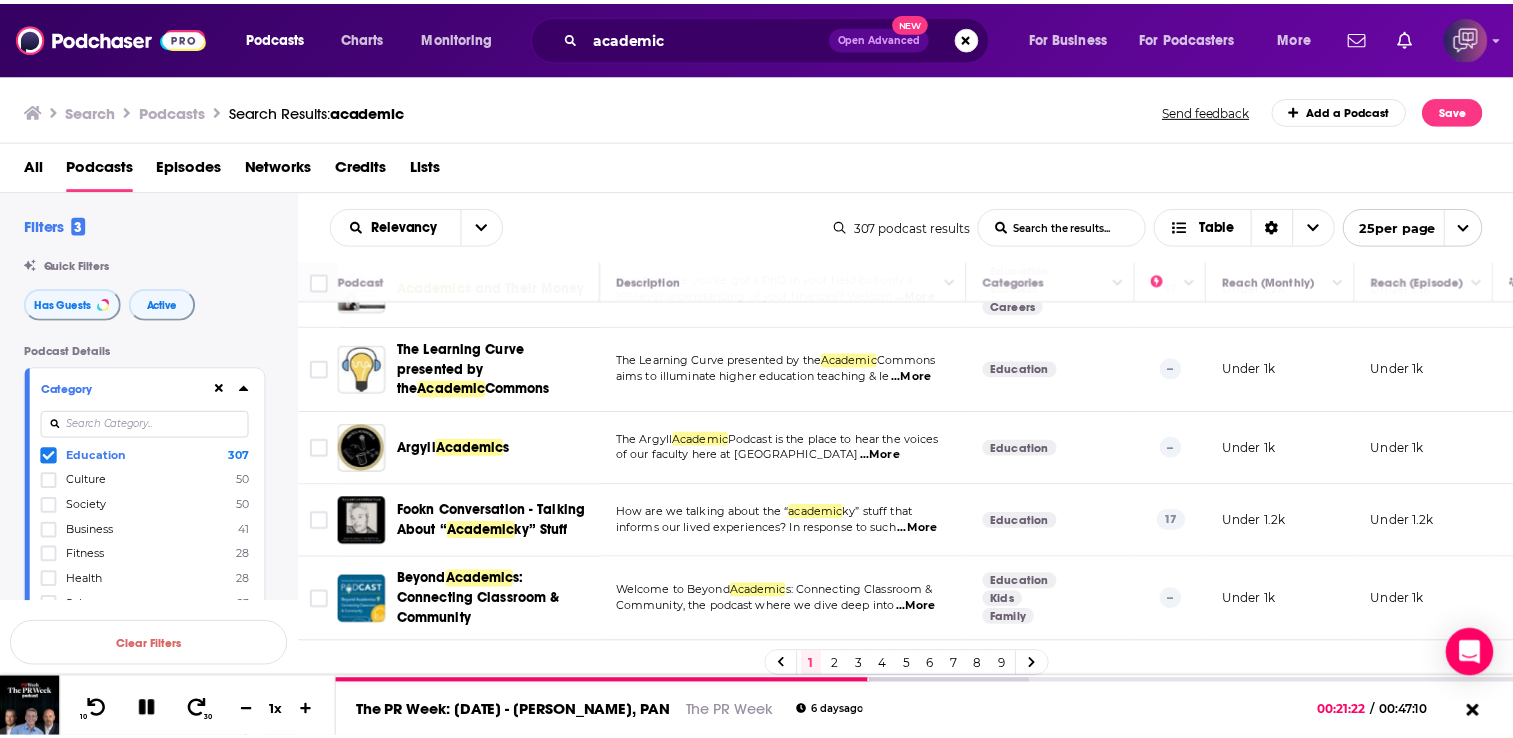 scroll, scrollTop: 1533, scrollLeft: 0, axis: vertical 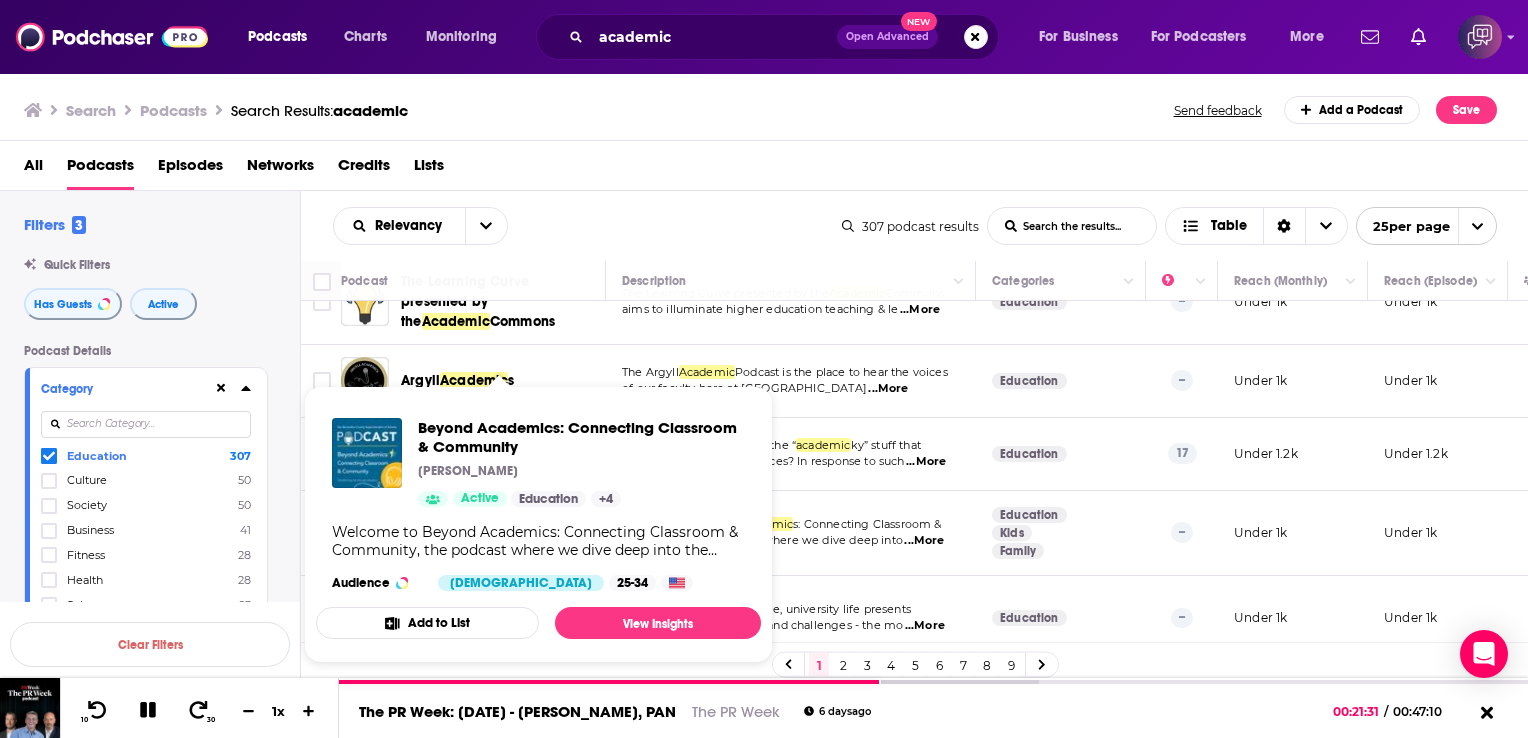 click on "Beyond Academics: Connecting Classroom & Community Joanna Marrufo Active Education + 4" at bounding box center [581, 462] 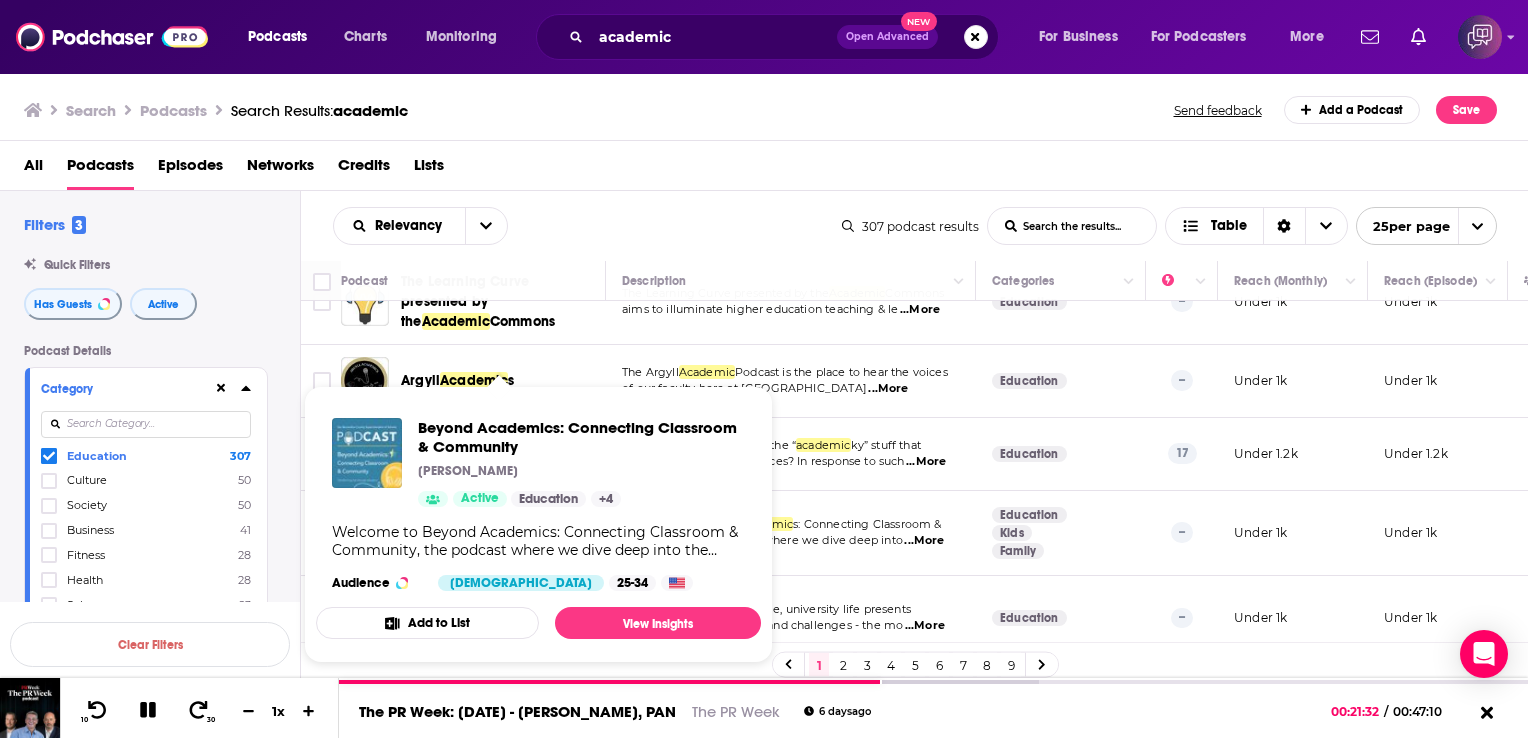 click at bounding box center (367, 453) 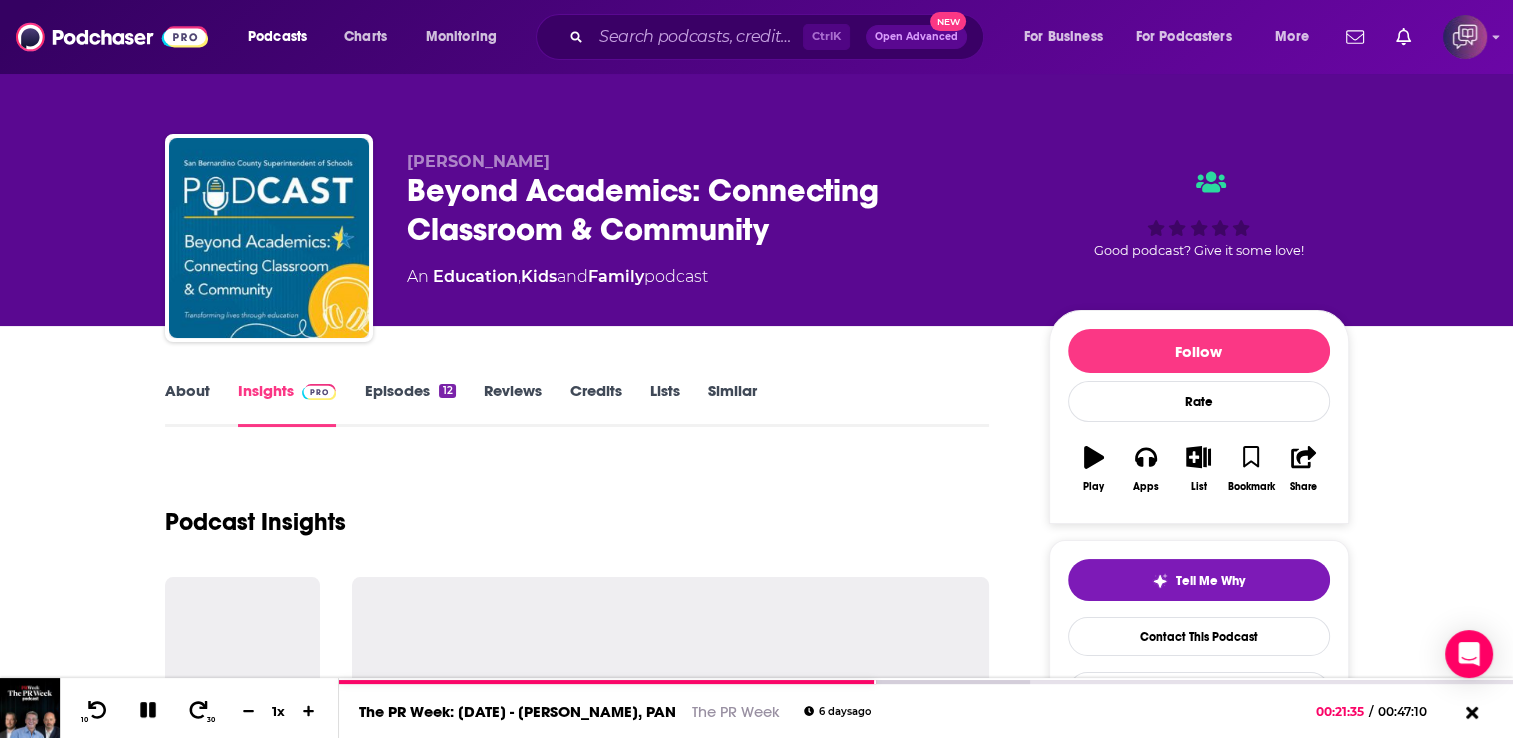 click on "About Insights Episodes 12 Reviews Credits Lists Similar Podcast Insights Follow Rate Play Apps List Bookmark Share Tell Me Why Contact This Podcast Export One-Sheet Get this podcast via API My Notes Your concierge team Ask a question or make a request. Send a message" at bounding box center [756, 2632] 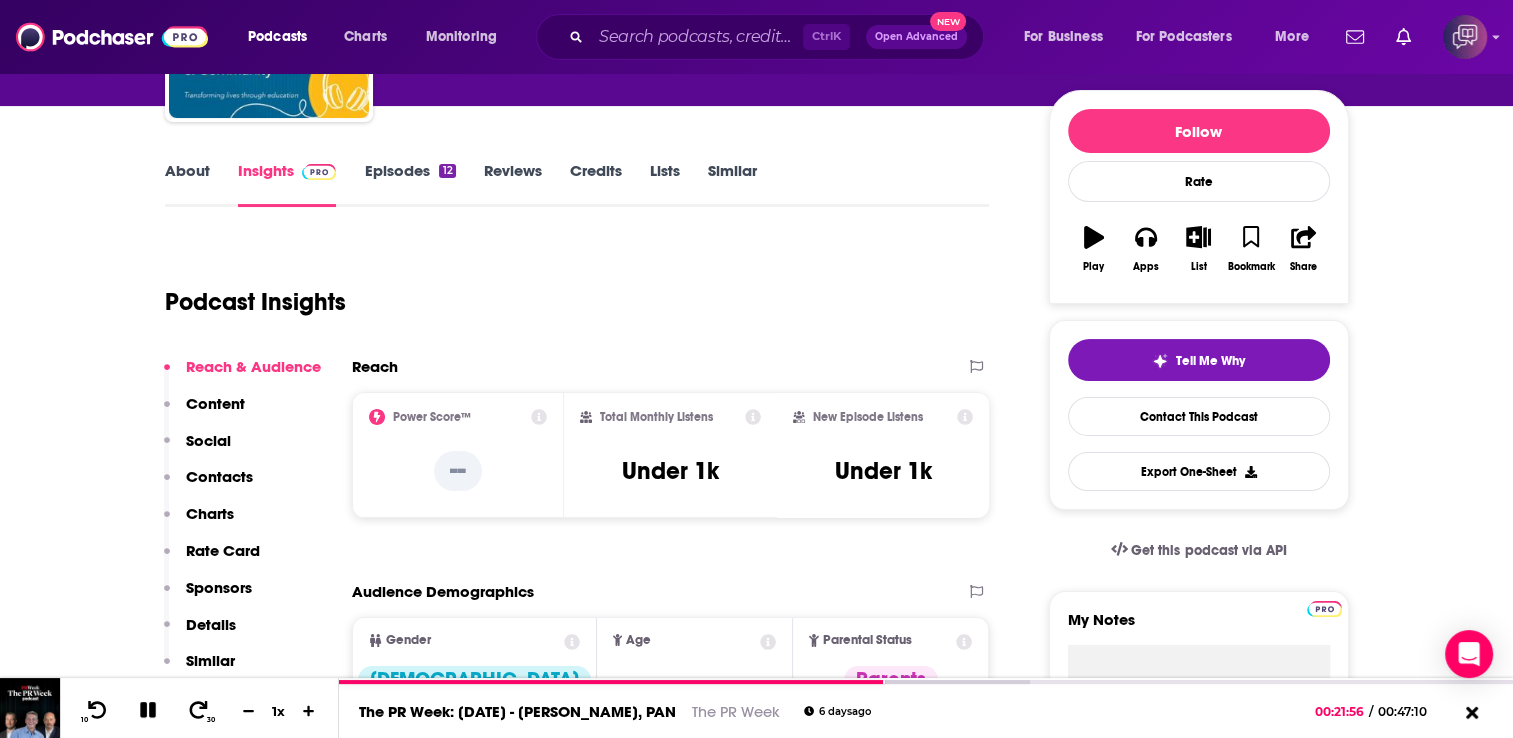 scroll, scrollTop: 180, scrollLeft: 0, axis: vertical 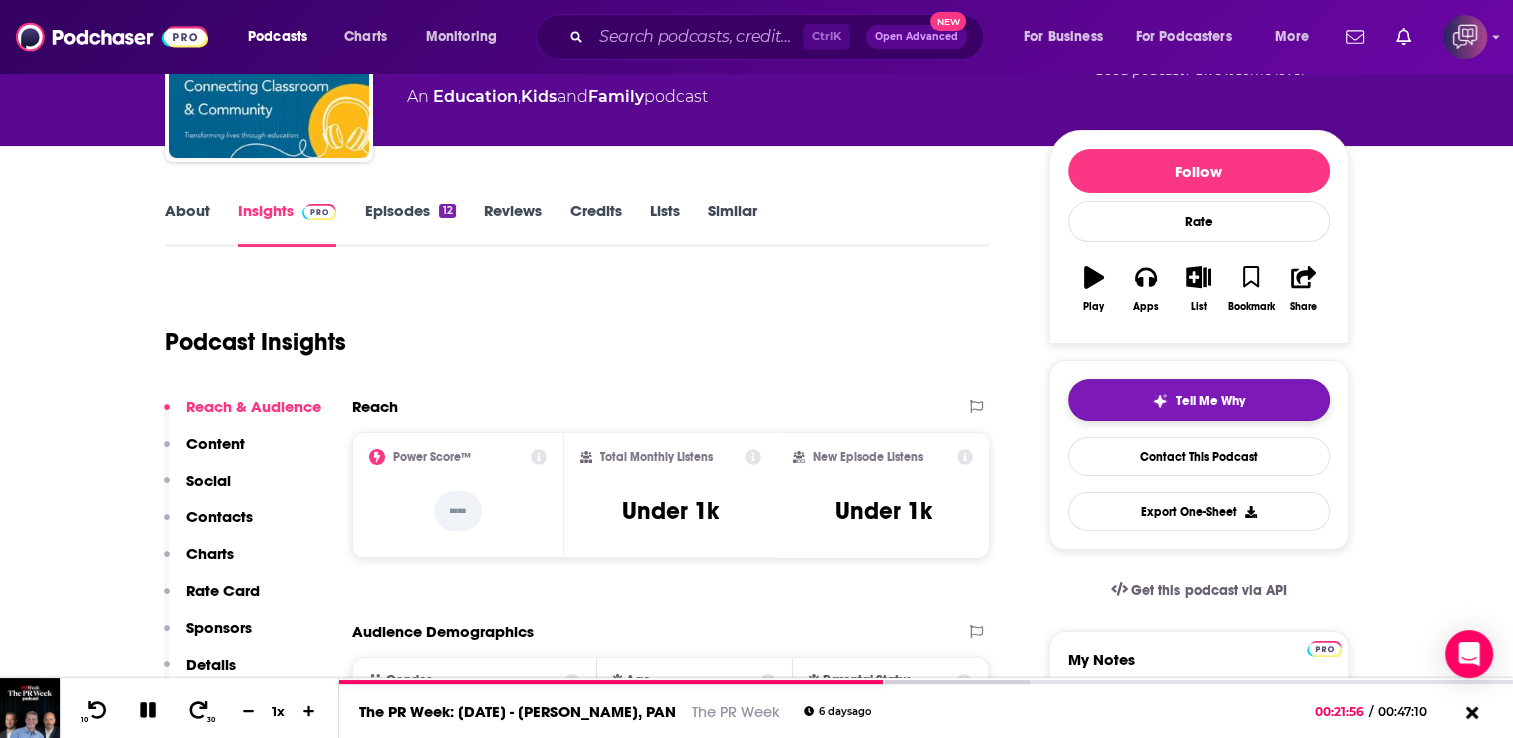 click on "Tell Me Why" at bounding box center [1199, 400] 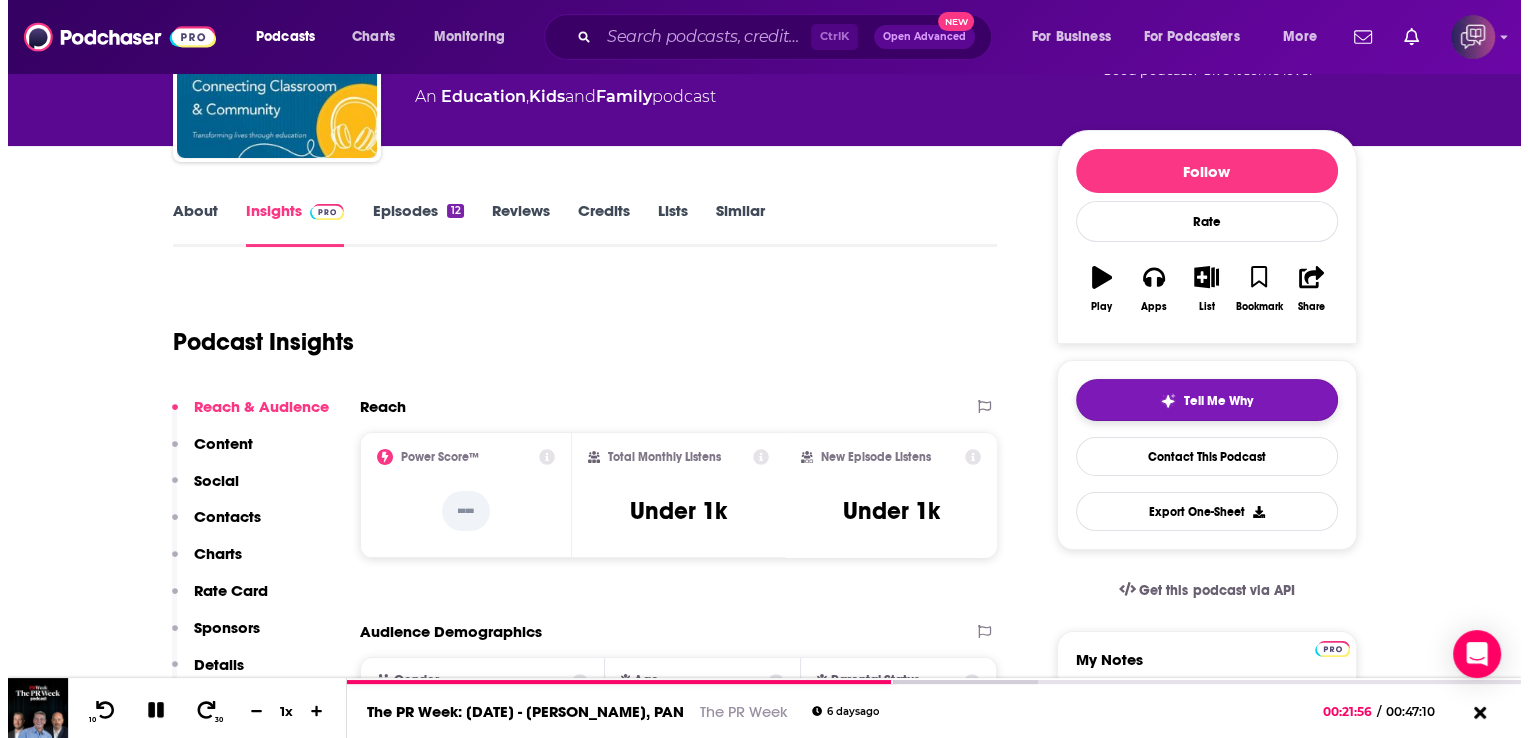 scroll, scrollTop: 0, scrollLeft: 0, axis: both 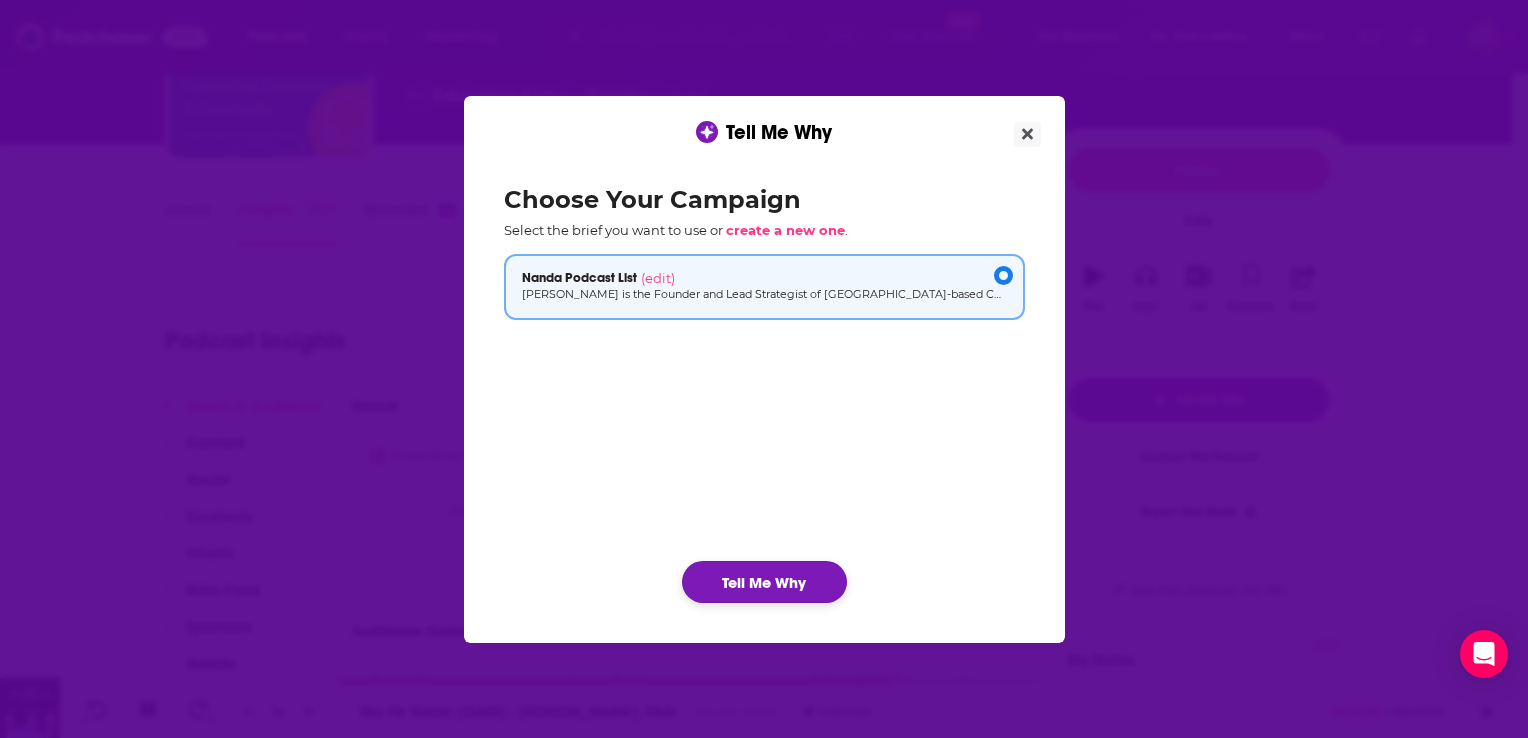 click on "Tell Me Why" 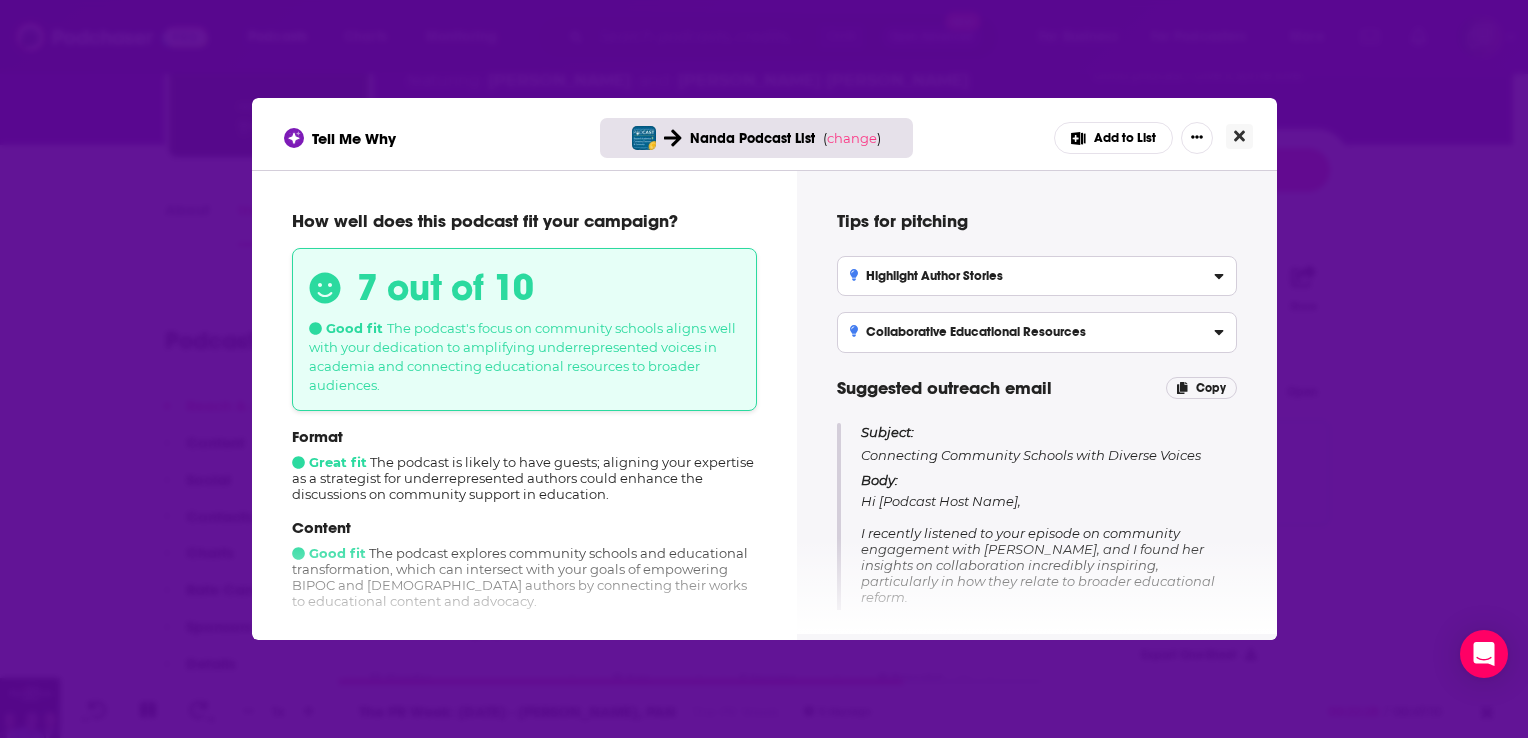 click 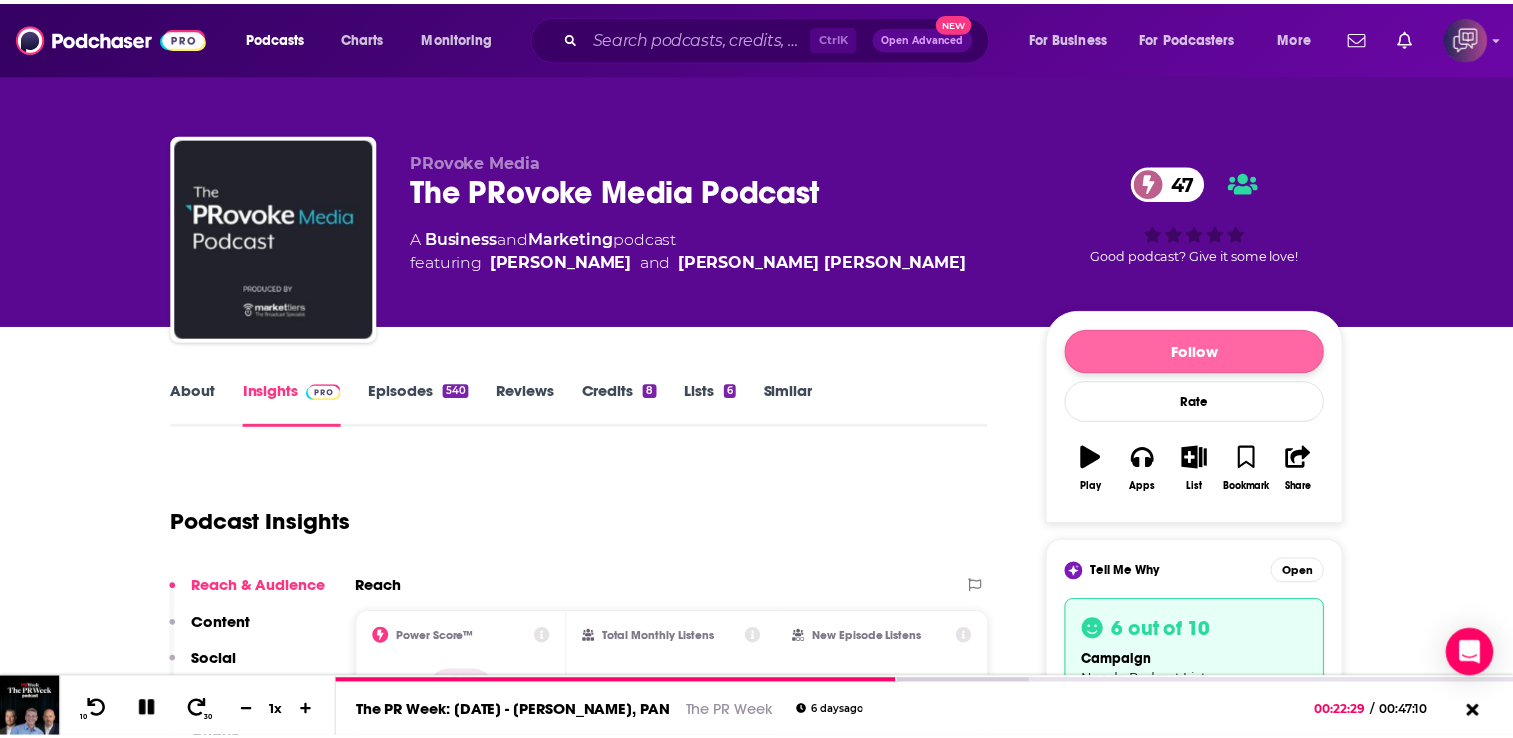 scroll, scrollTop: 180, scrollLeft: 0, axis: vertical 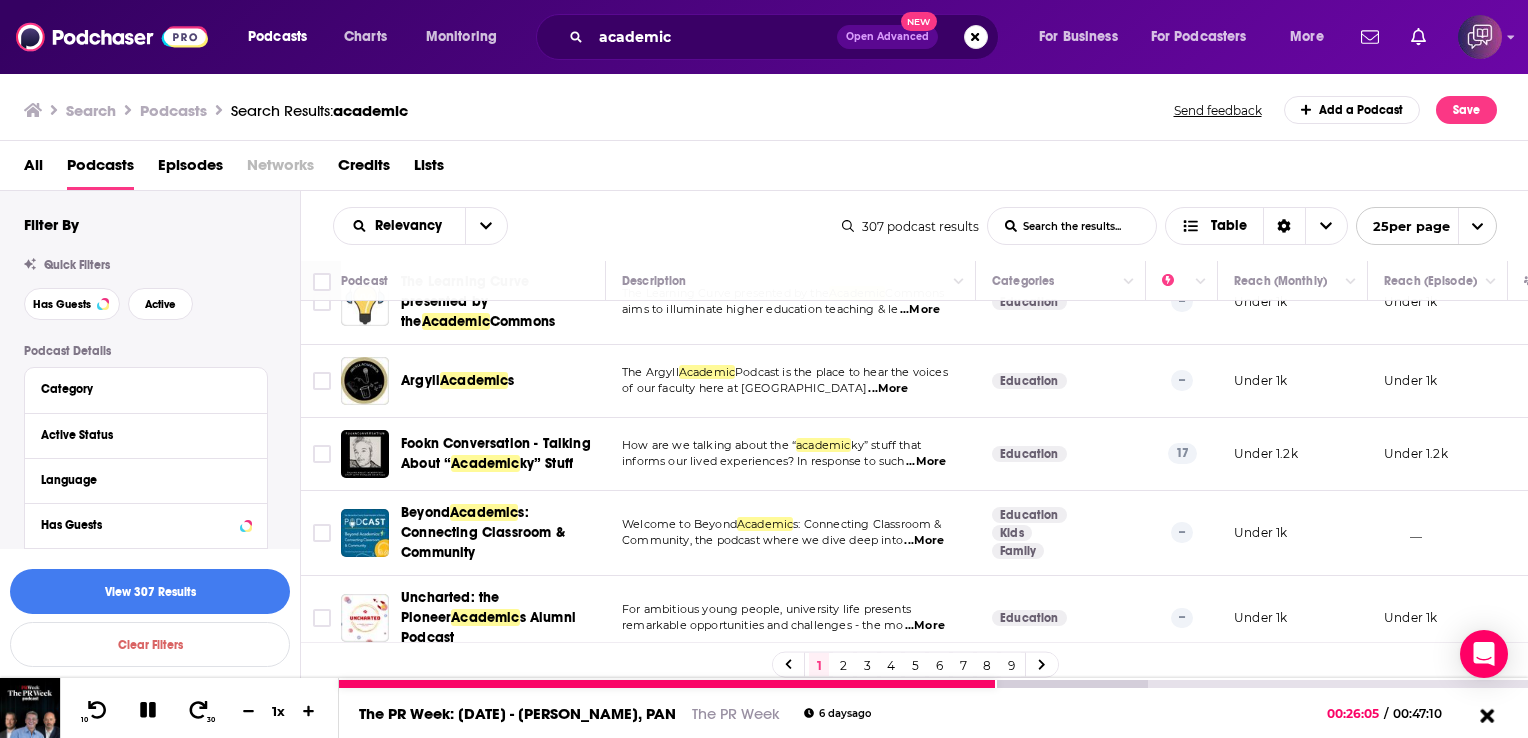 click 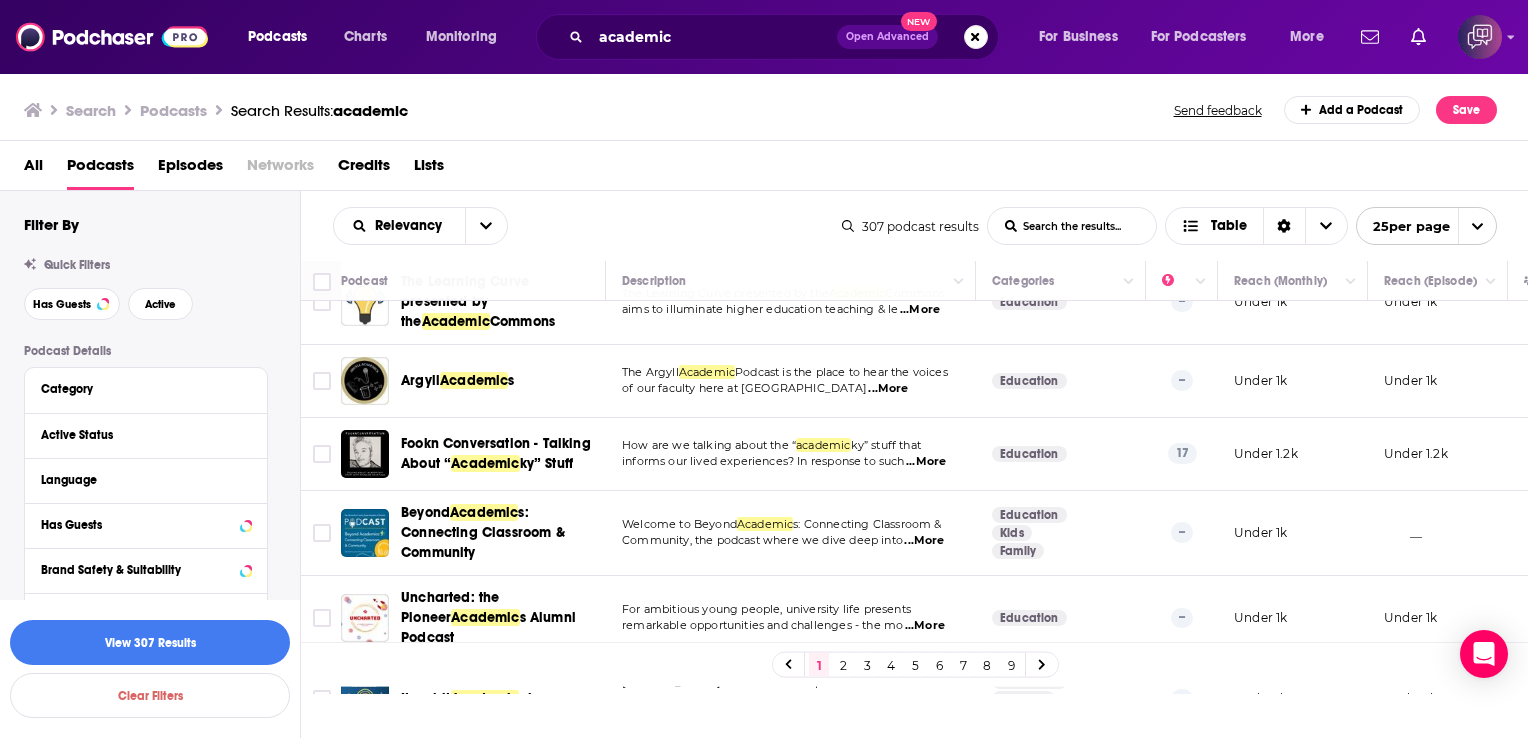 click on "2" at bounding box center [843, 716] 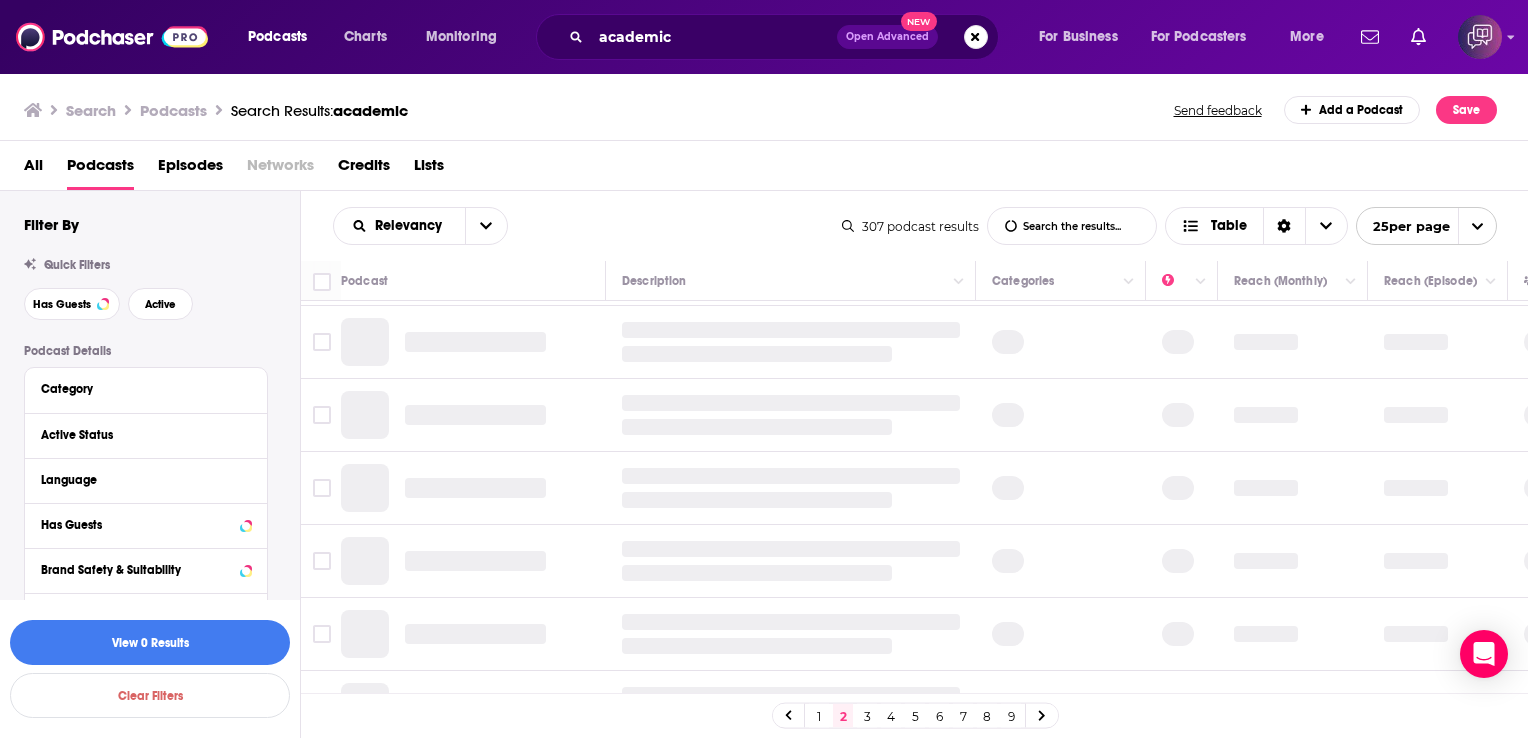 scroll, scrollTop: 0, scrollLeft: 0, axis: both 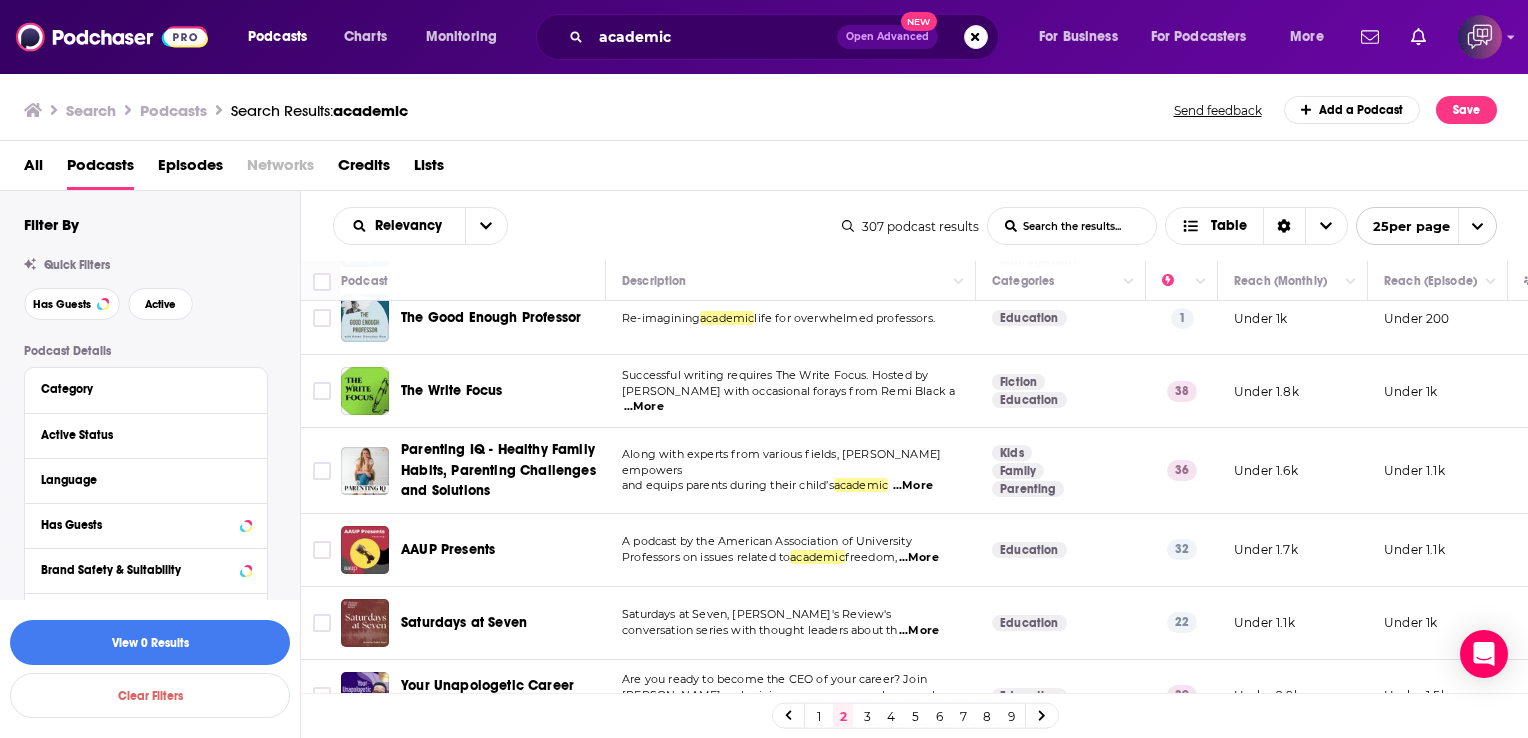 click on "...More" at bounding box center [644, 407] 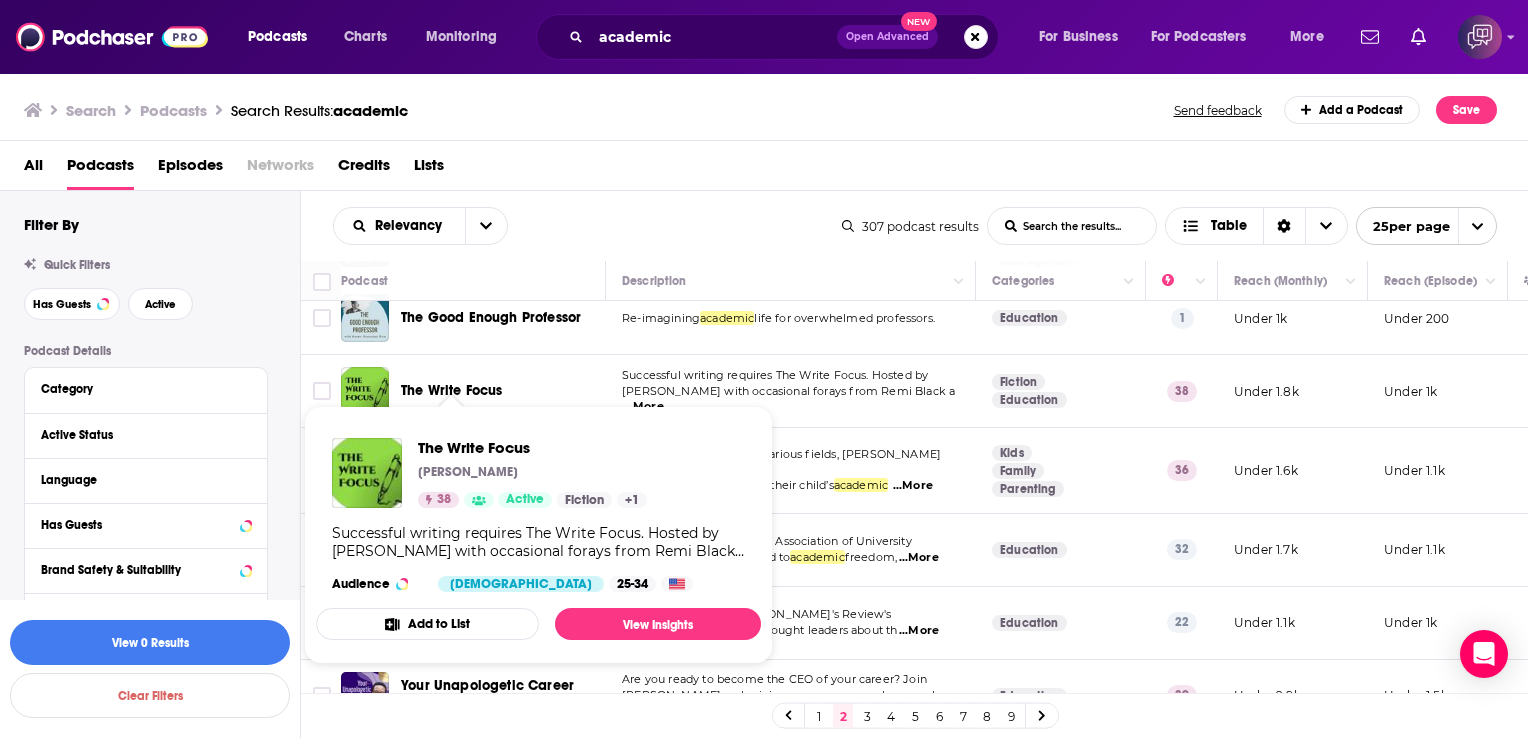 click on "The Write Focus" at bounding box center [452, 390] 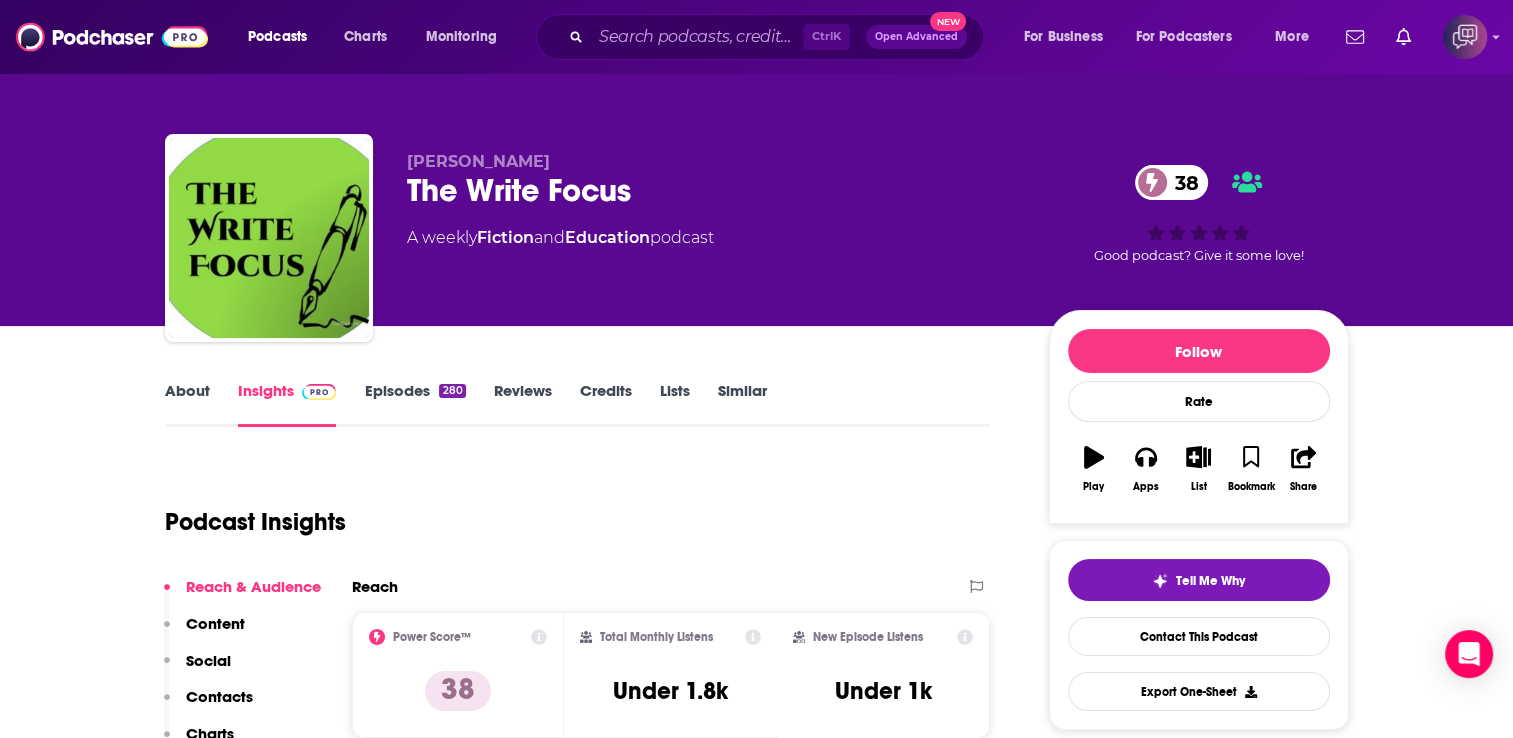 click on "About Insights Episodes 280 Reviews Credits Lists Similar Podcast Insights Reach & Audience Content Social Contacts Charts Rate Card Sponsors Details Similar Contact Podcast Open Website  Reach Power Score™ 38 Total Monthly Listens Under 1.8k New Episode Listens Under 1k Export One-Sheet Audience Demographics Gender Female Age 30 yo Parental Status Mixed Countries 1 United States 2 United Kingdom 3 Canada 4 Australia Education Level Mostly  Higher Education Content Political Skew Neutral/Mixed Socials This podcast does not have social handles yet. Contacts   RSS   Podcast Email M.A. Lee eden5695@aol.com eden5695@aol.com That's all there is! Charts All Charts All Categories All Countries 97 Fiction   Libya Apple Show History Estimated Rate Card Placement Cost Pre -roll Ads played  before an episode . $ 1  -  $ 100 Mid -roll Ads played  during an episode . $ 1  -  $ 100 Post -roll Ads played  after an episode . $ 1  -  $ 100 Recent Sponsors of  The Write Focus Beta Add to Podcast Details Podcast Status Active" at bounding box center (757, 2632) 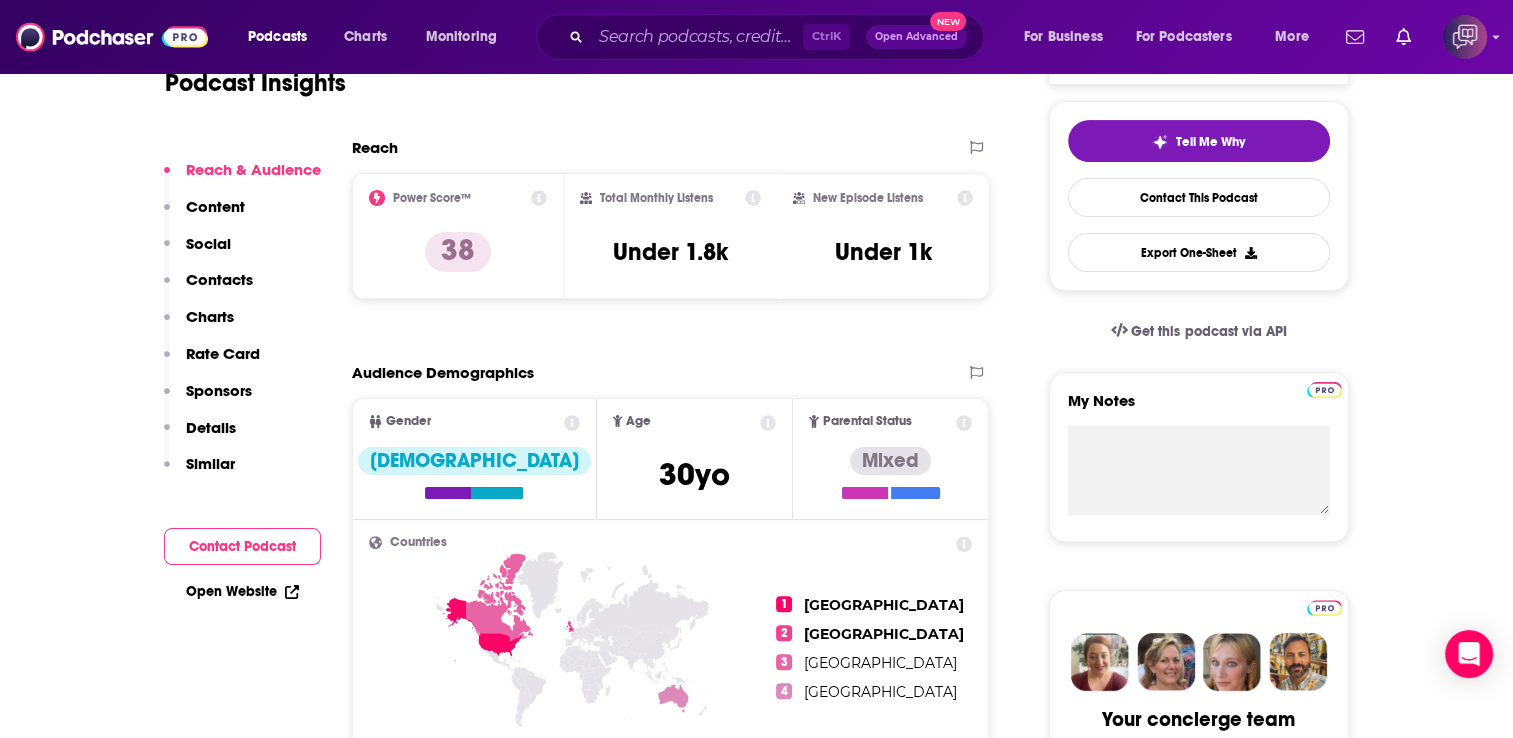 scroll, scrollTop: 440, scrollLeft: 0, axis: vertical 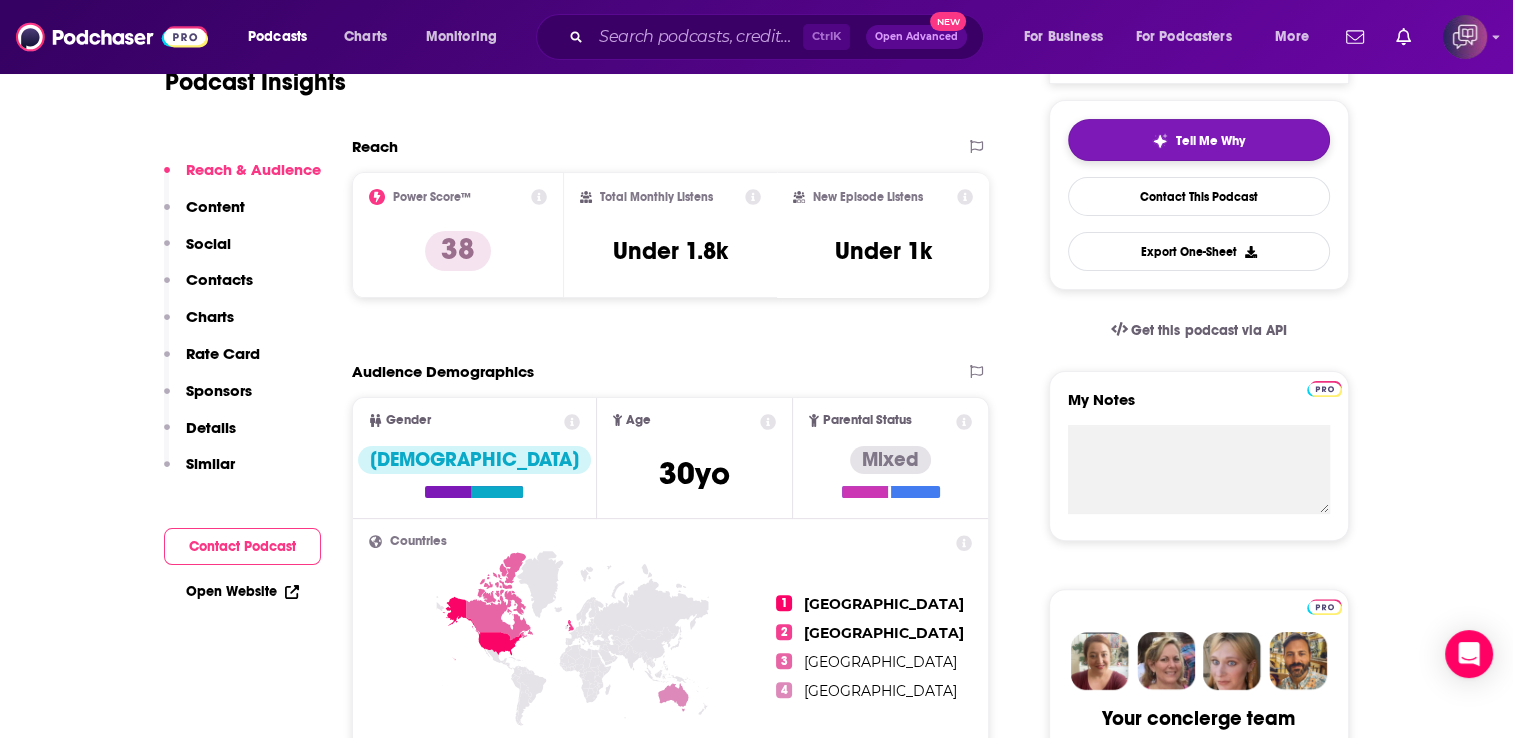 click on "Tell Me Why" at bounding box center [1199, 140] 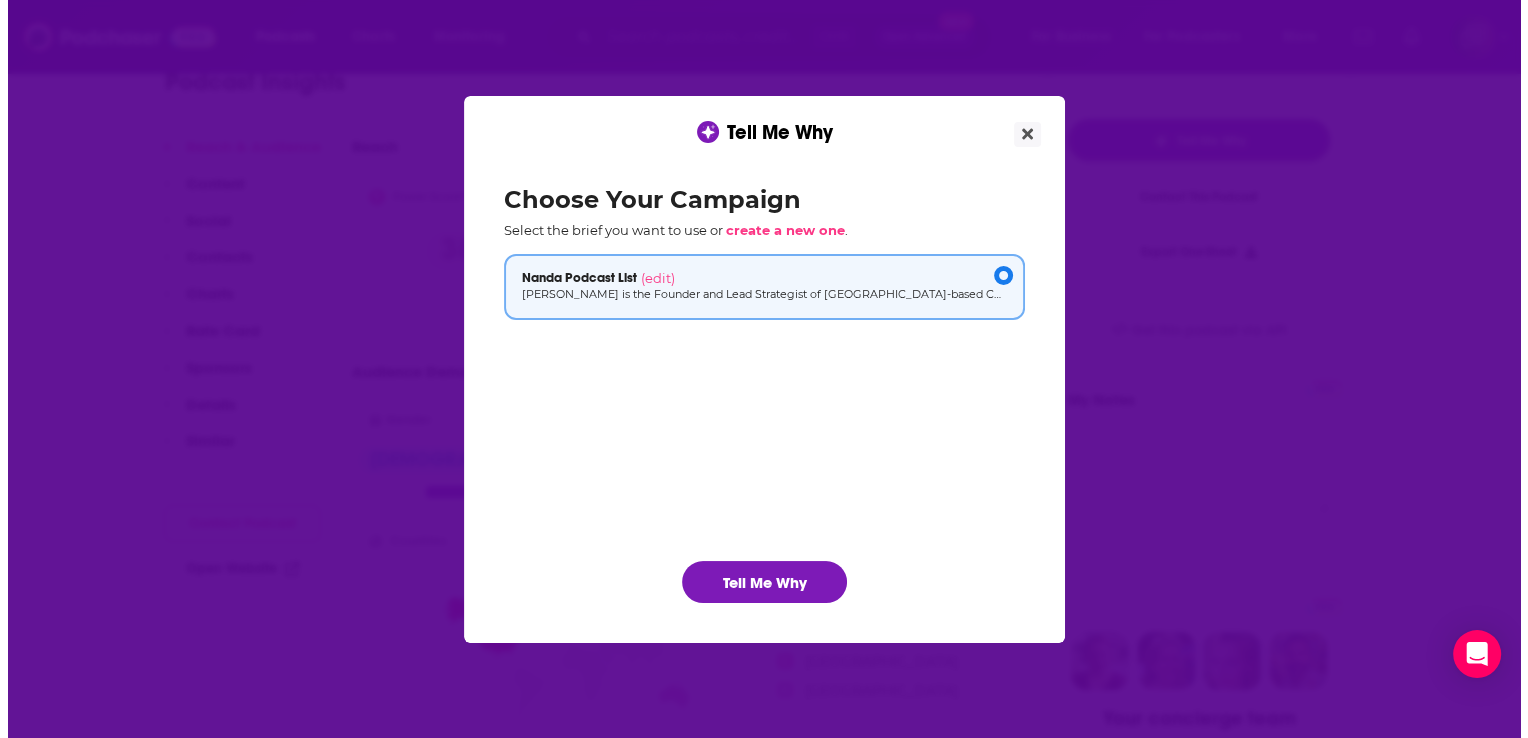 scroll, scrollTop: 0, scrollLeft: 0, axis: both 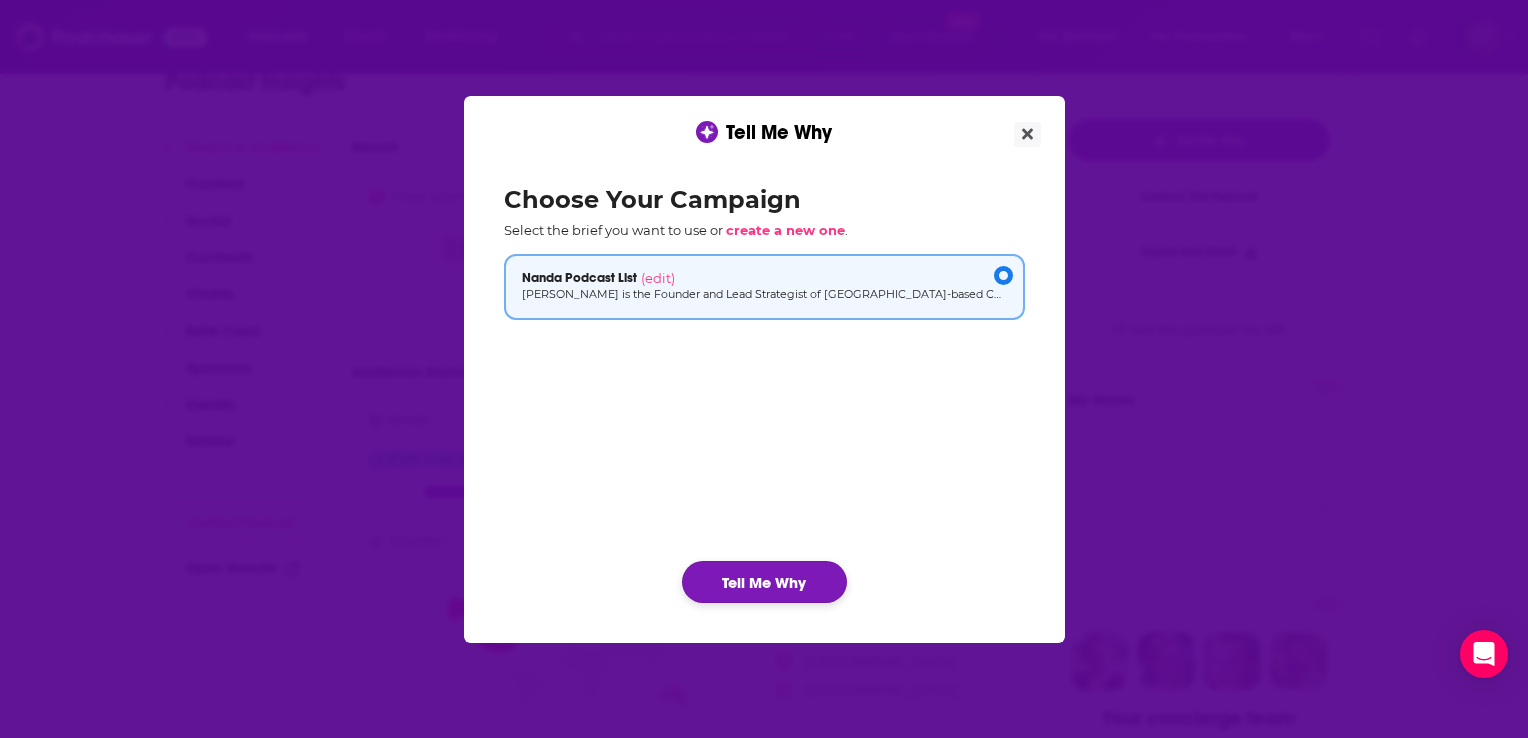 click on "Tell Me Why" 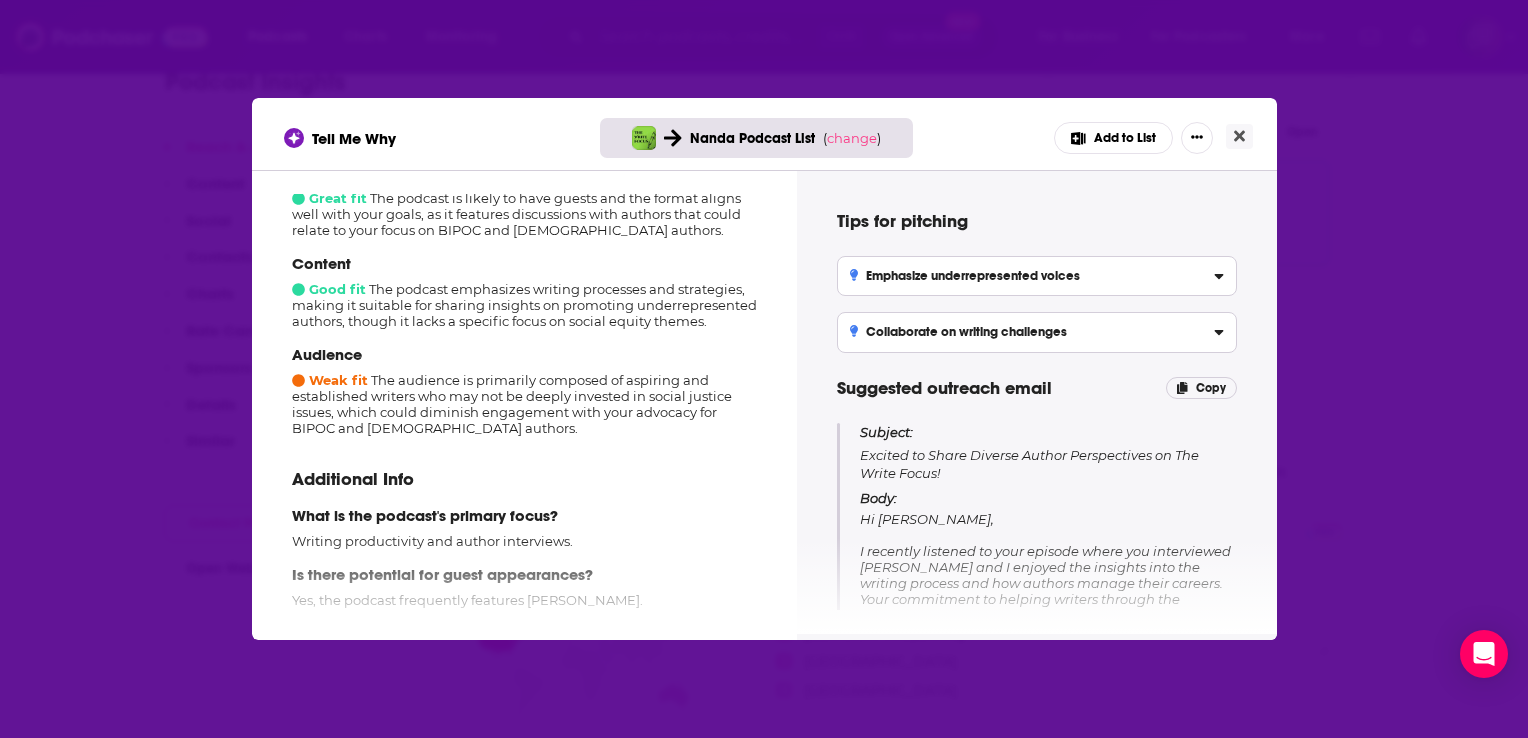scroll, scrollTop: 272, scrollLeft: 0, axis: vertical 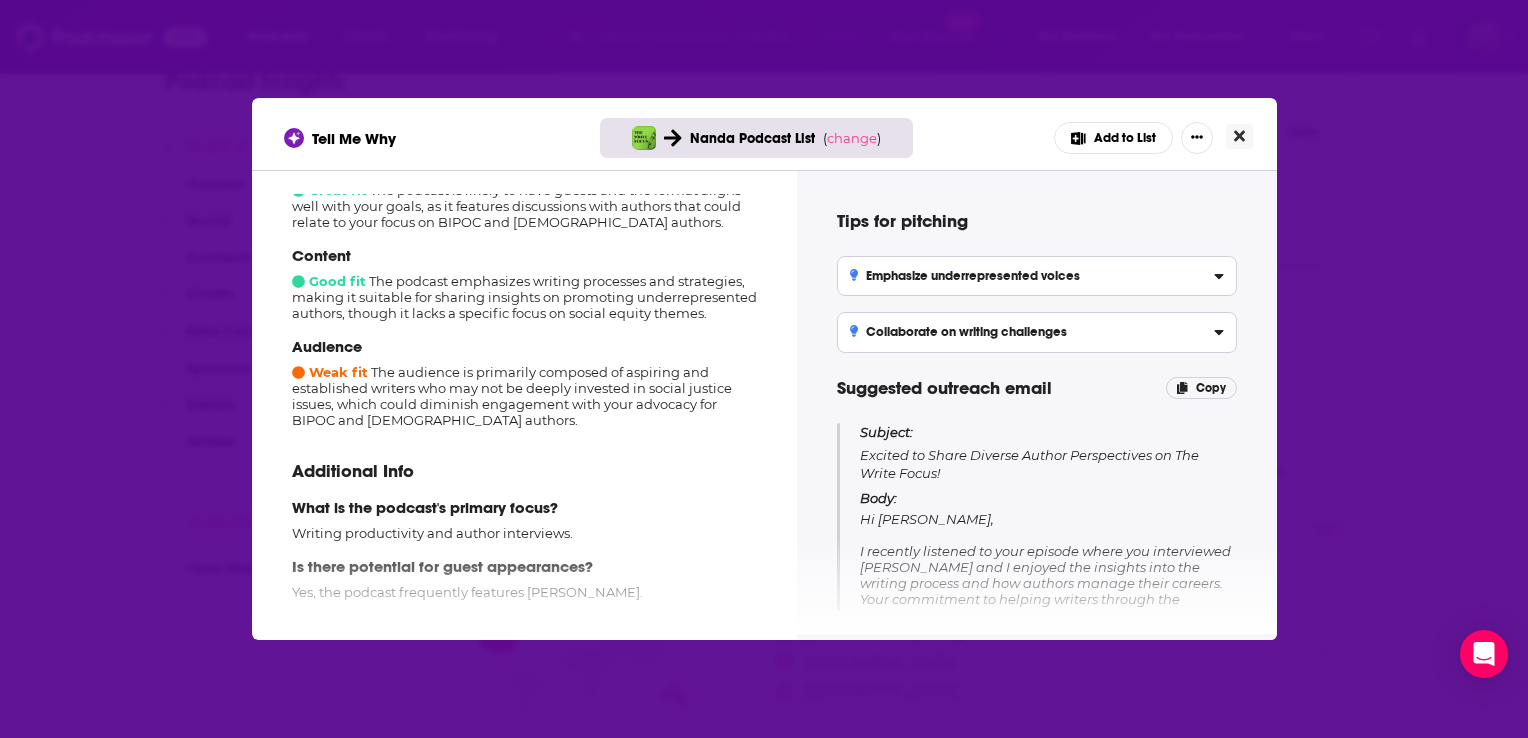 click at bounding box center [1239, 136] 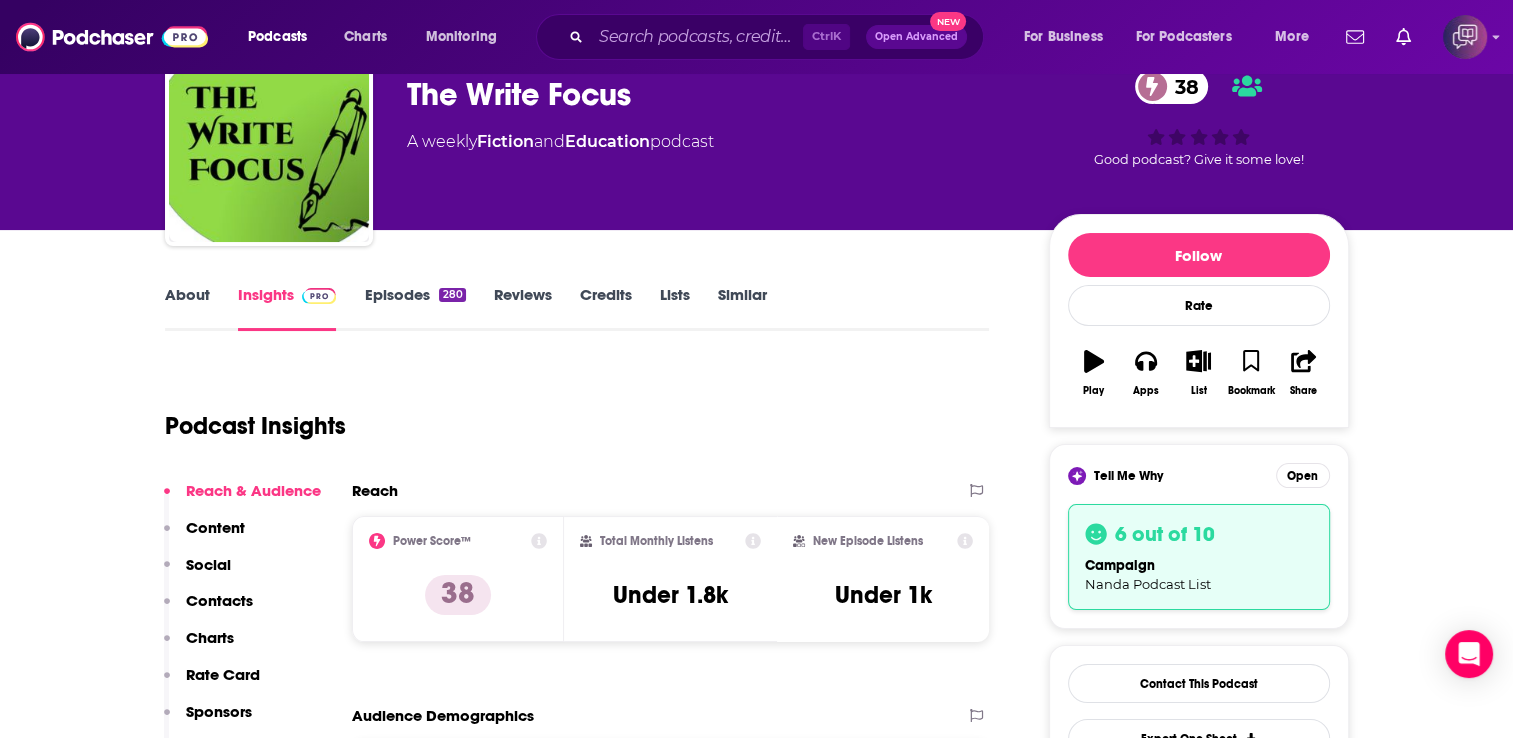 scroll, scrollTop: 115, scrollLeft: 0, axis: vertical 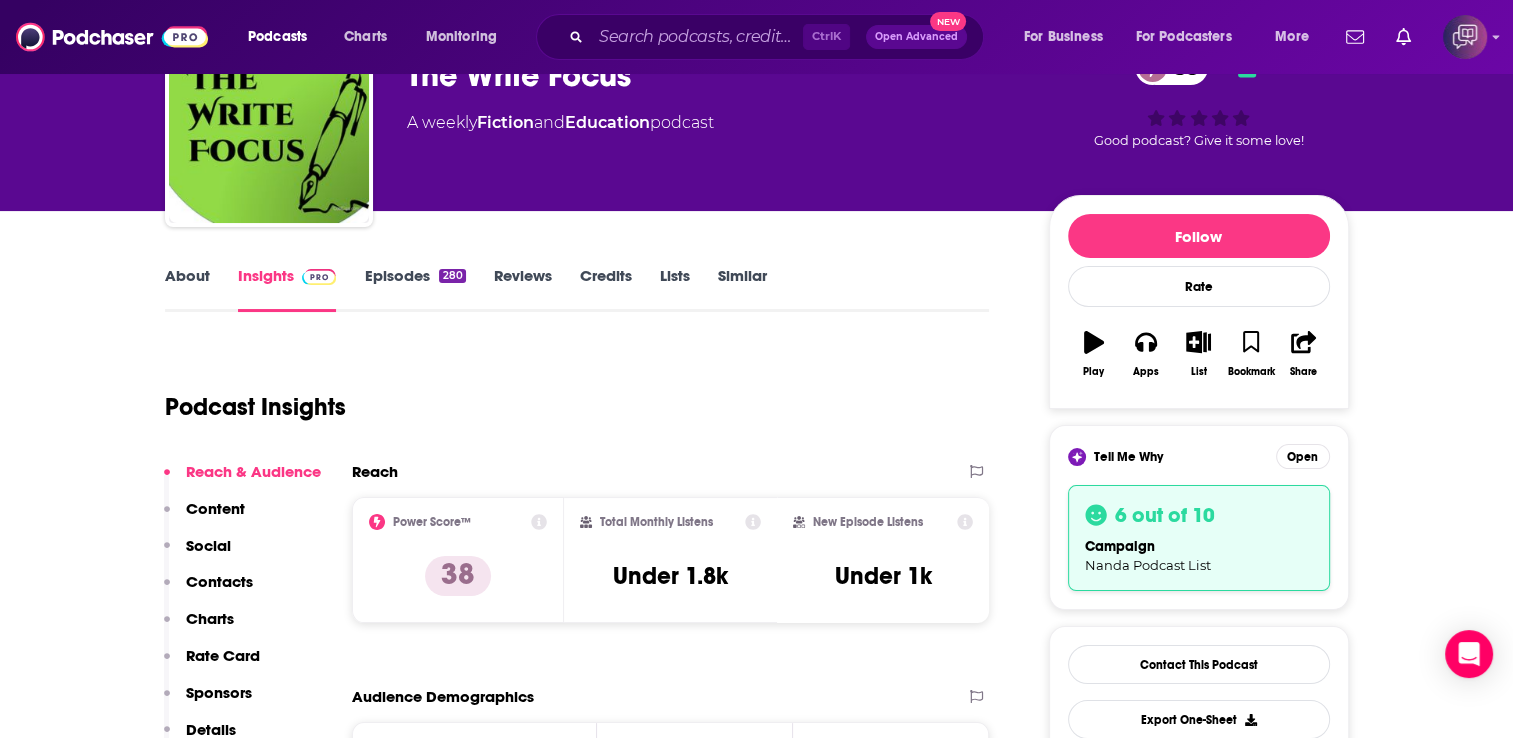 click 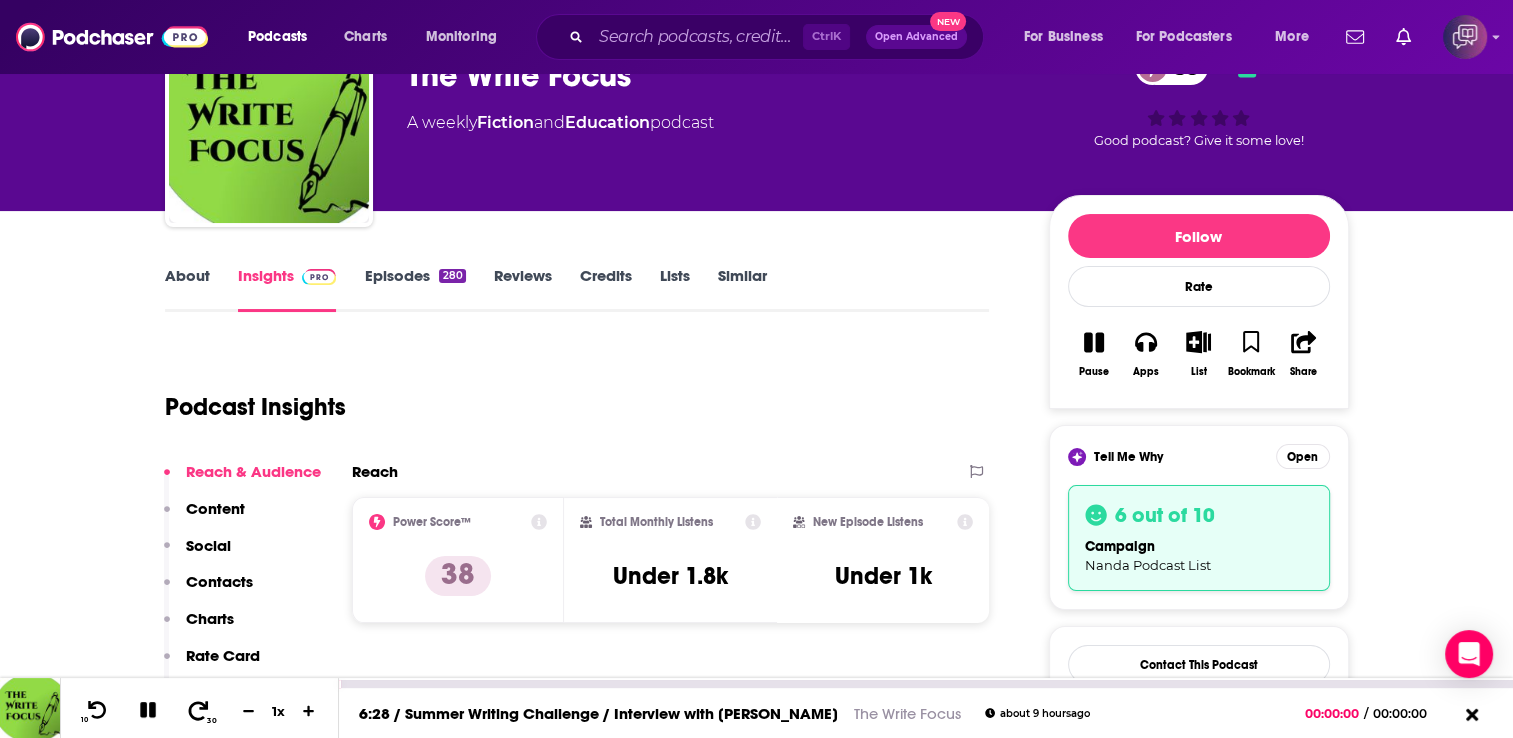click 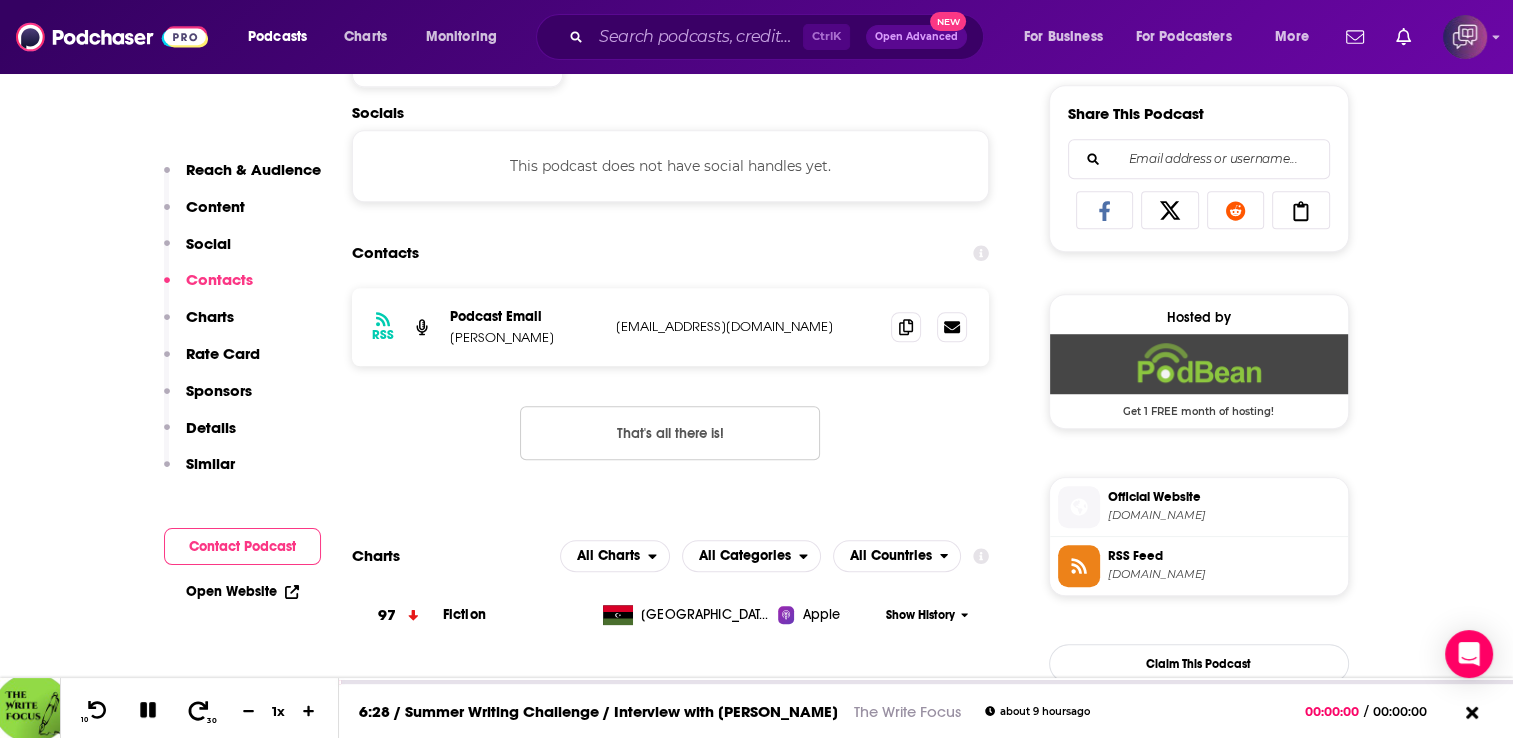 scroll, scrollTop: 1397, scrollLeft: 0, axis: vertical 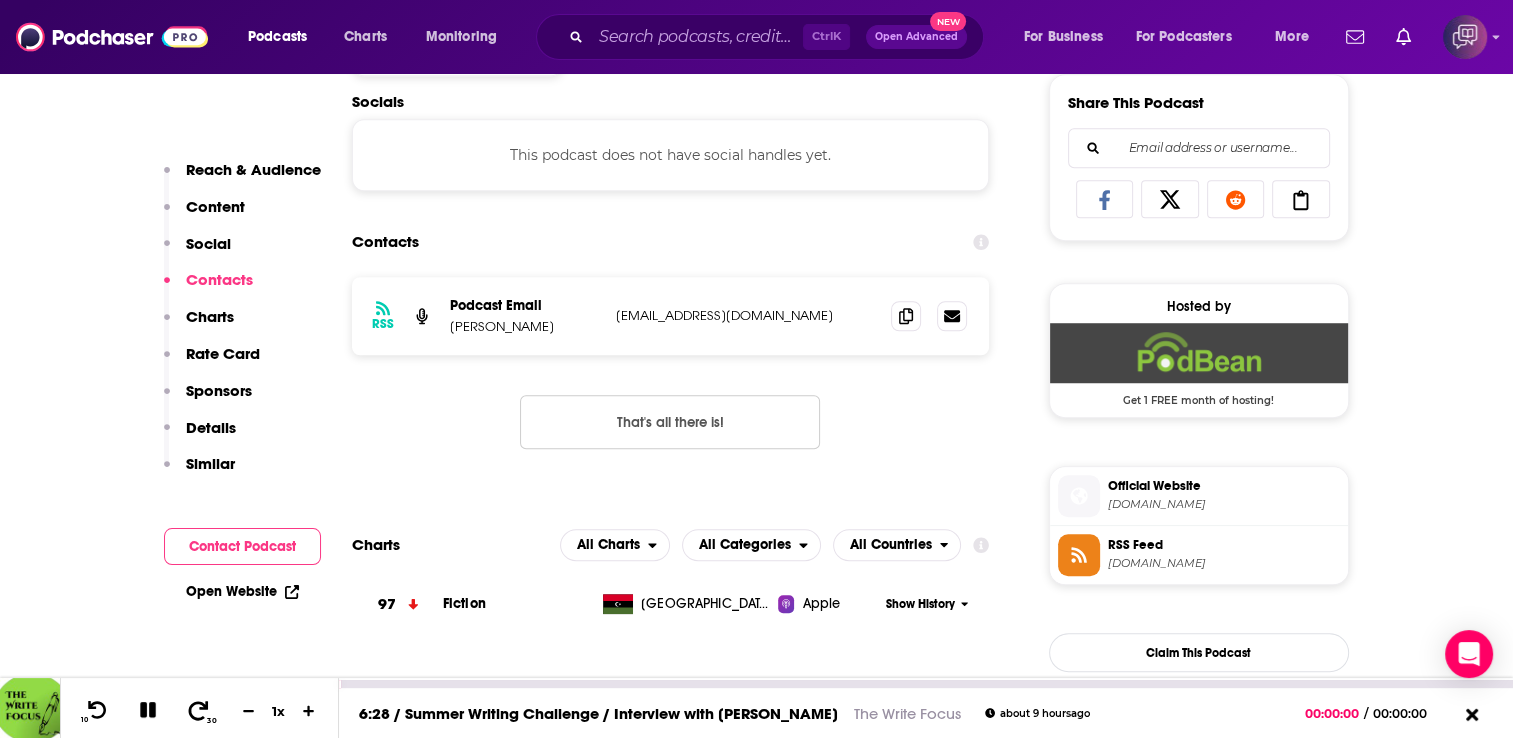 click at bounding box center [198, 711] 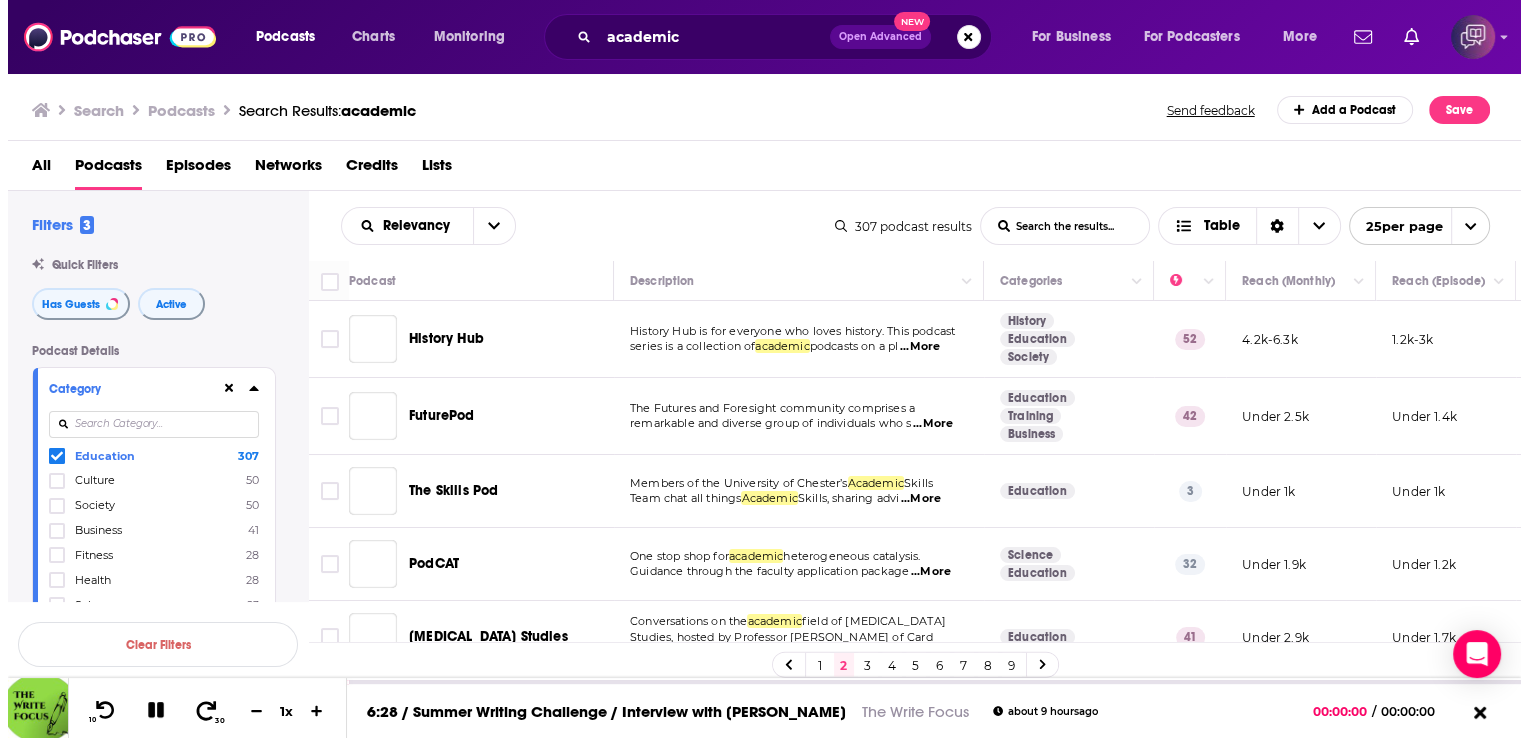 scroll, scrollTop: 0, scrollLeft: 0, axis: both 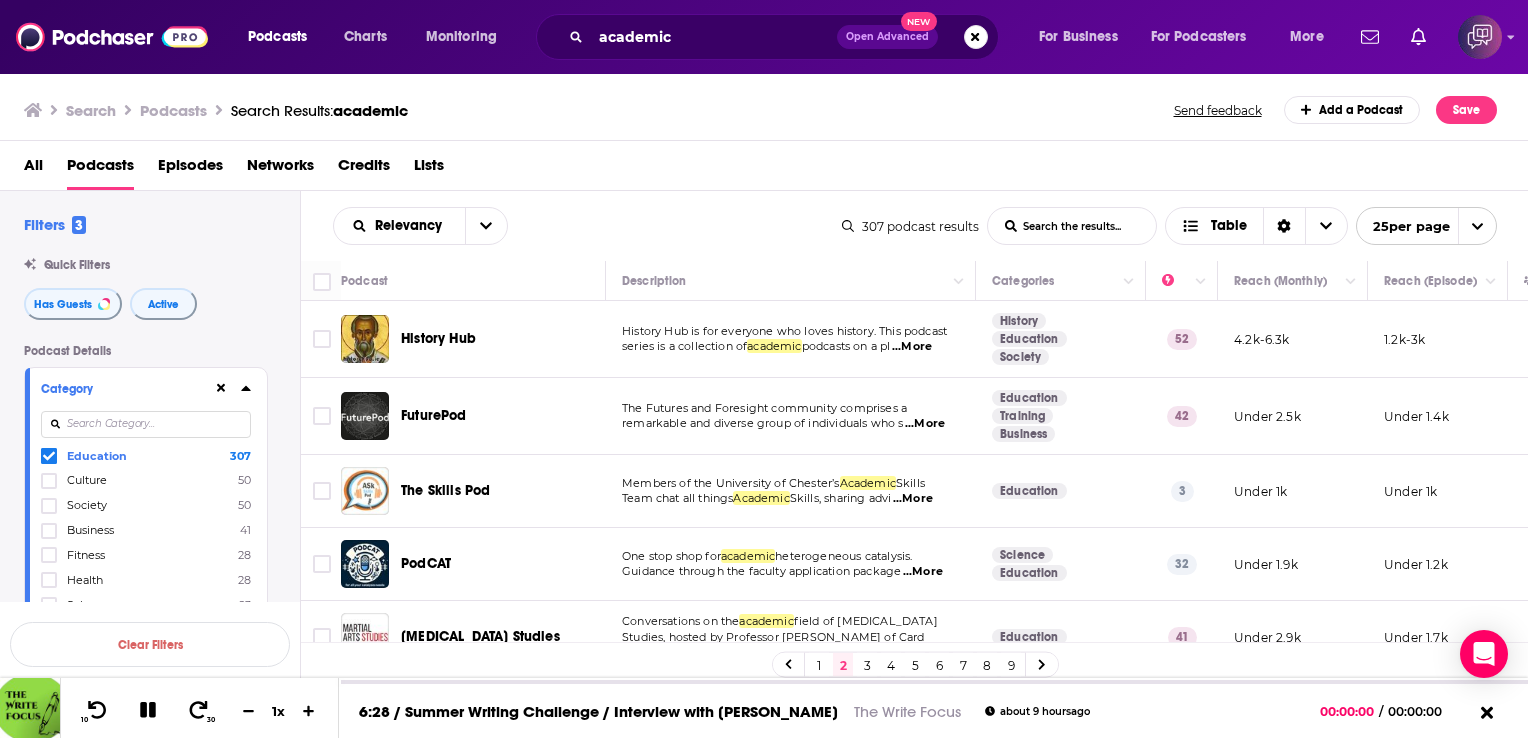 click on "3" at bounding box center [867, 665] 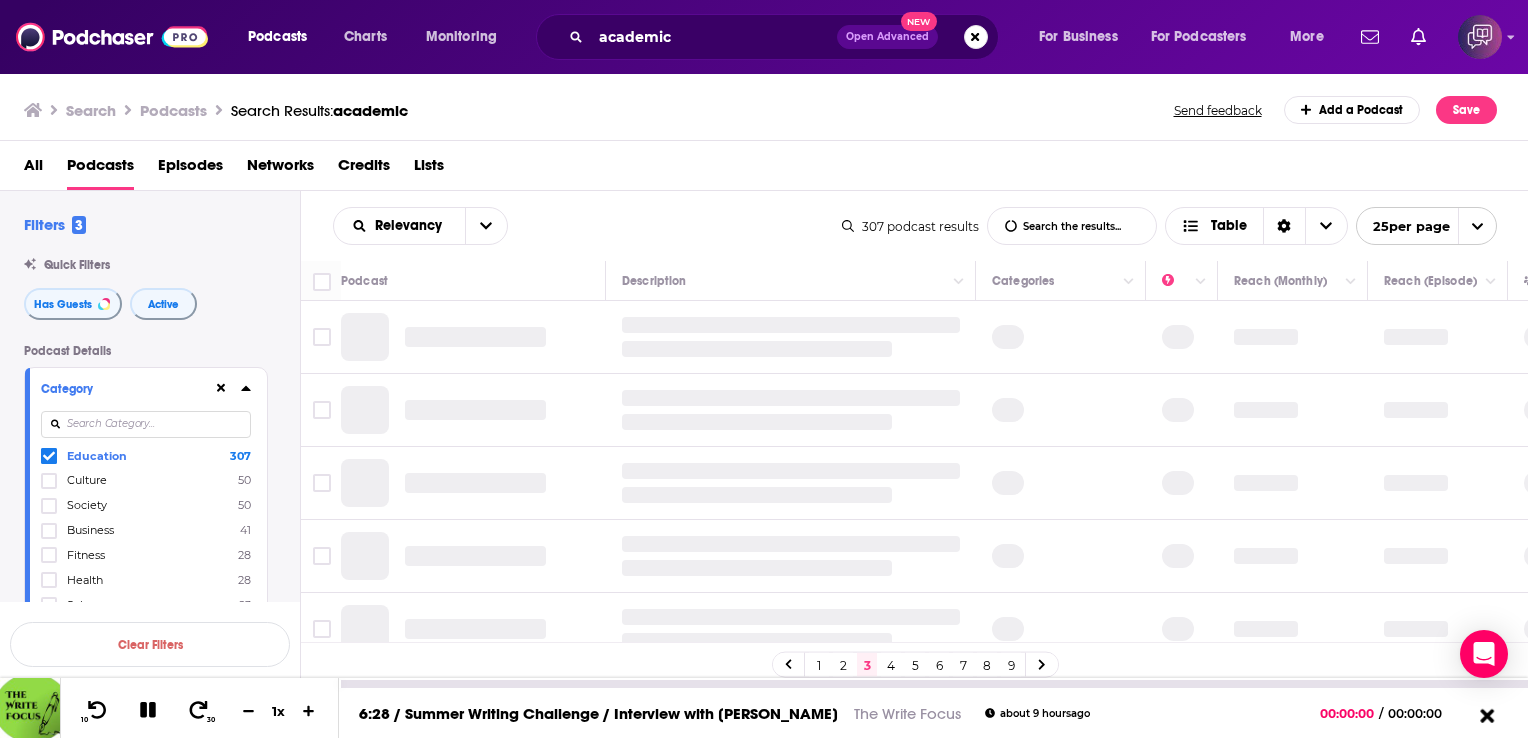 drag, startPoint x: 1483, startPoint y: 711, endPoint x: 1516, endPoint y: 313, distance: 399.36575 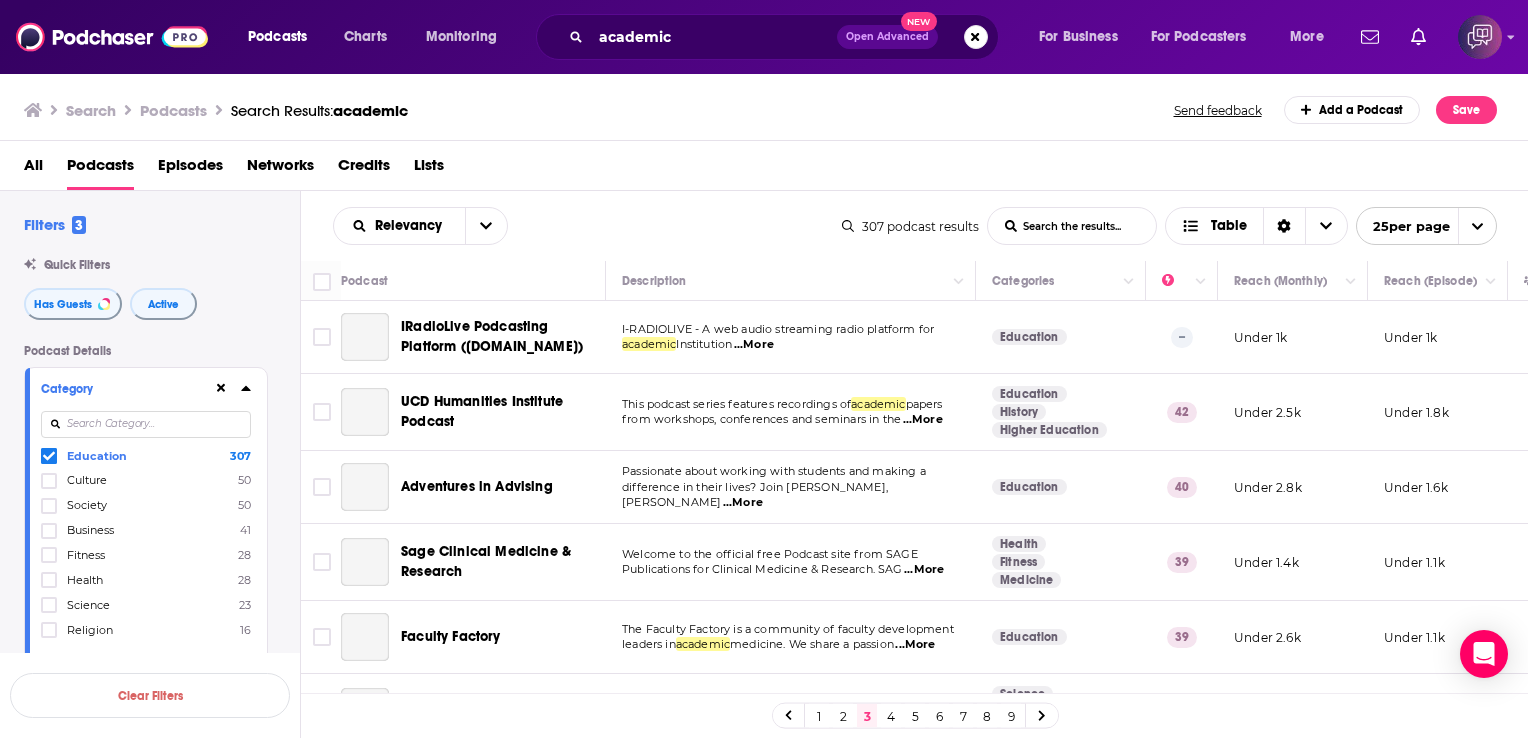 scroll, scrollTop: 0, scrollLeft: 0, axis: both 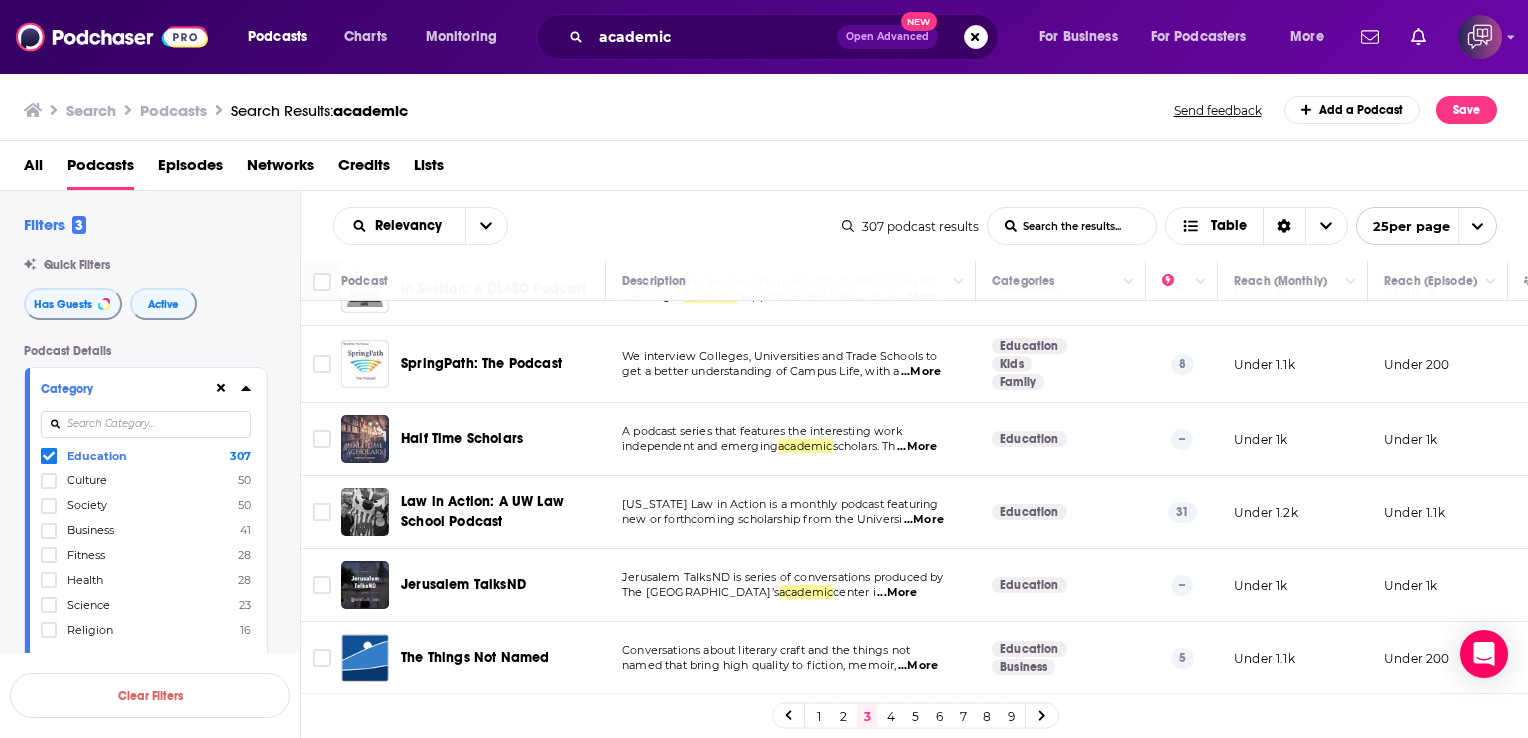 click on "4" at bounding box center (891, 716) 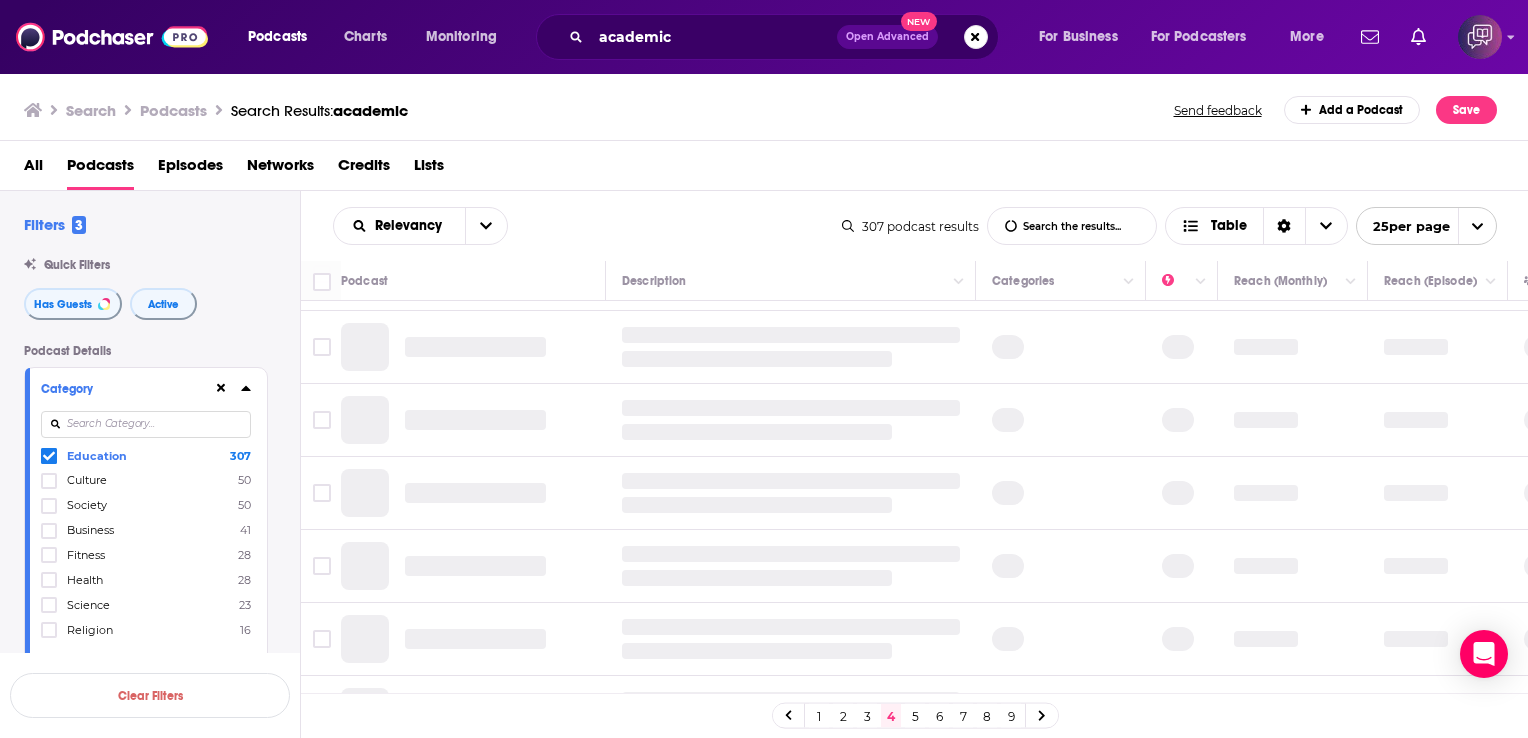 scroll, scrollTop: 0, scrollLeft: 0, axis: both 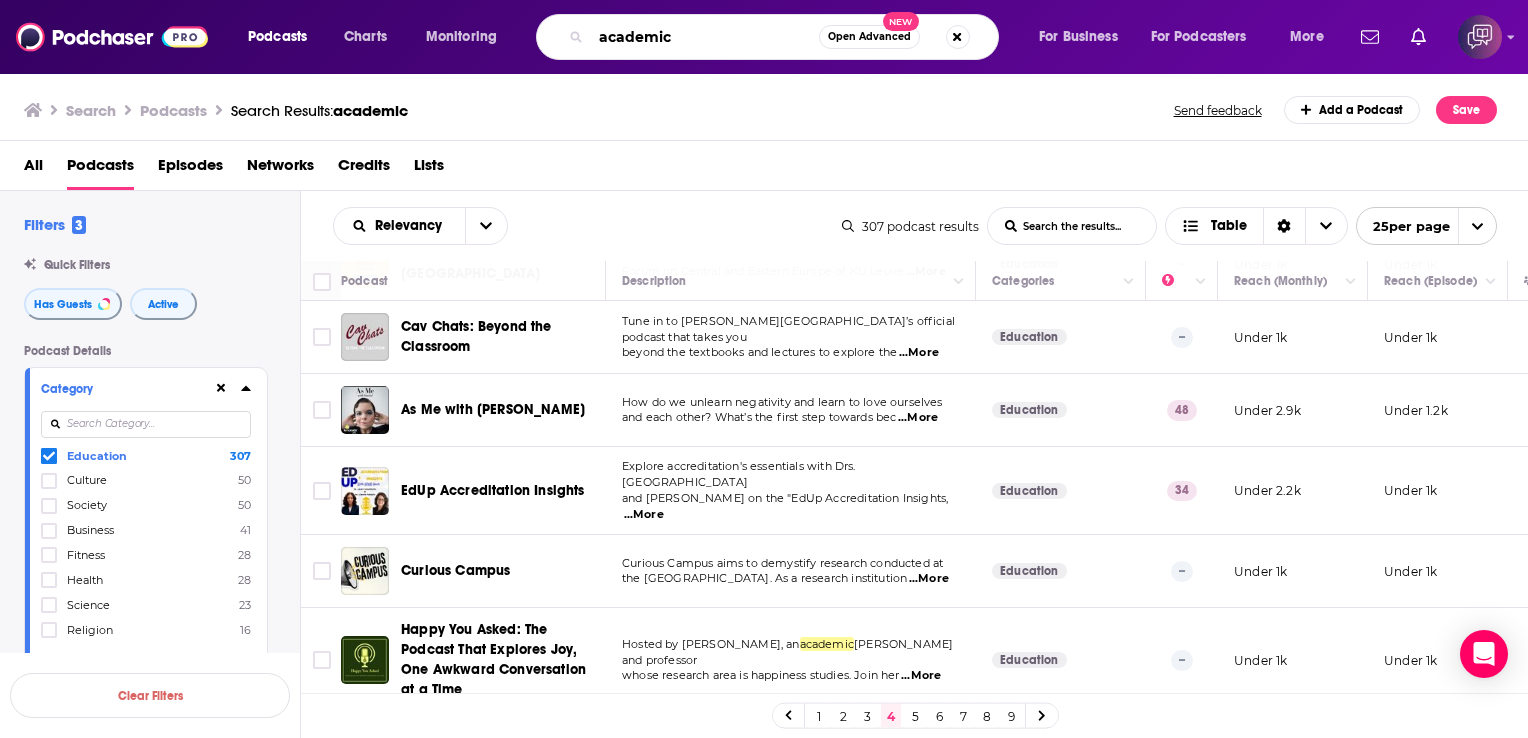 drag, startPoint x: 691, startPoint y: 42, endPoint x: 548, endPoint y: 48, distance: 143.12582 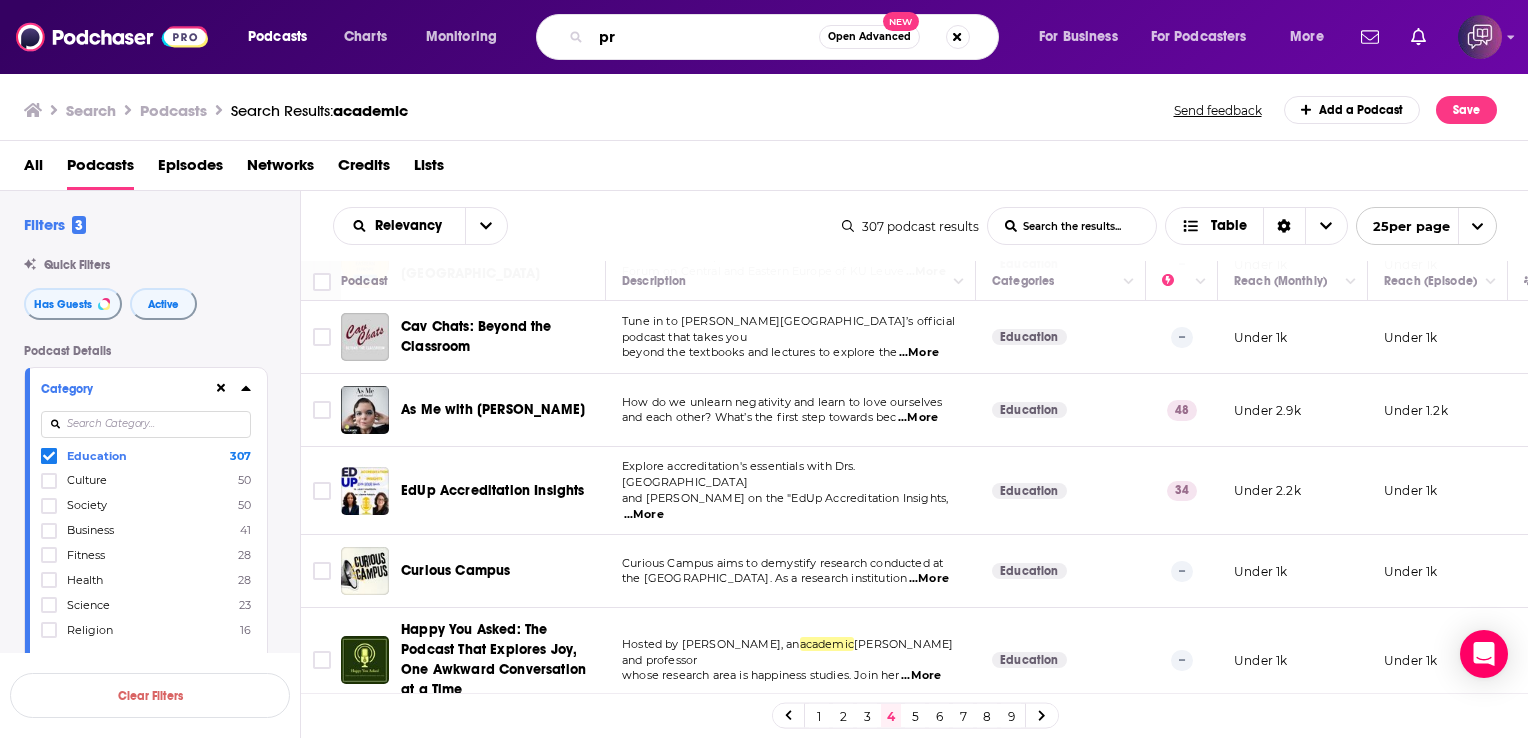 type on "pr" 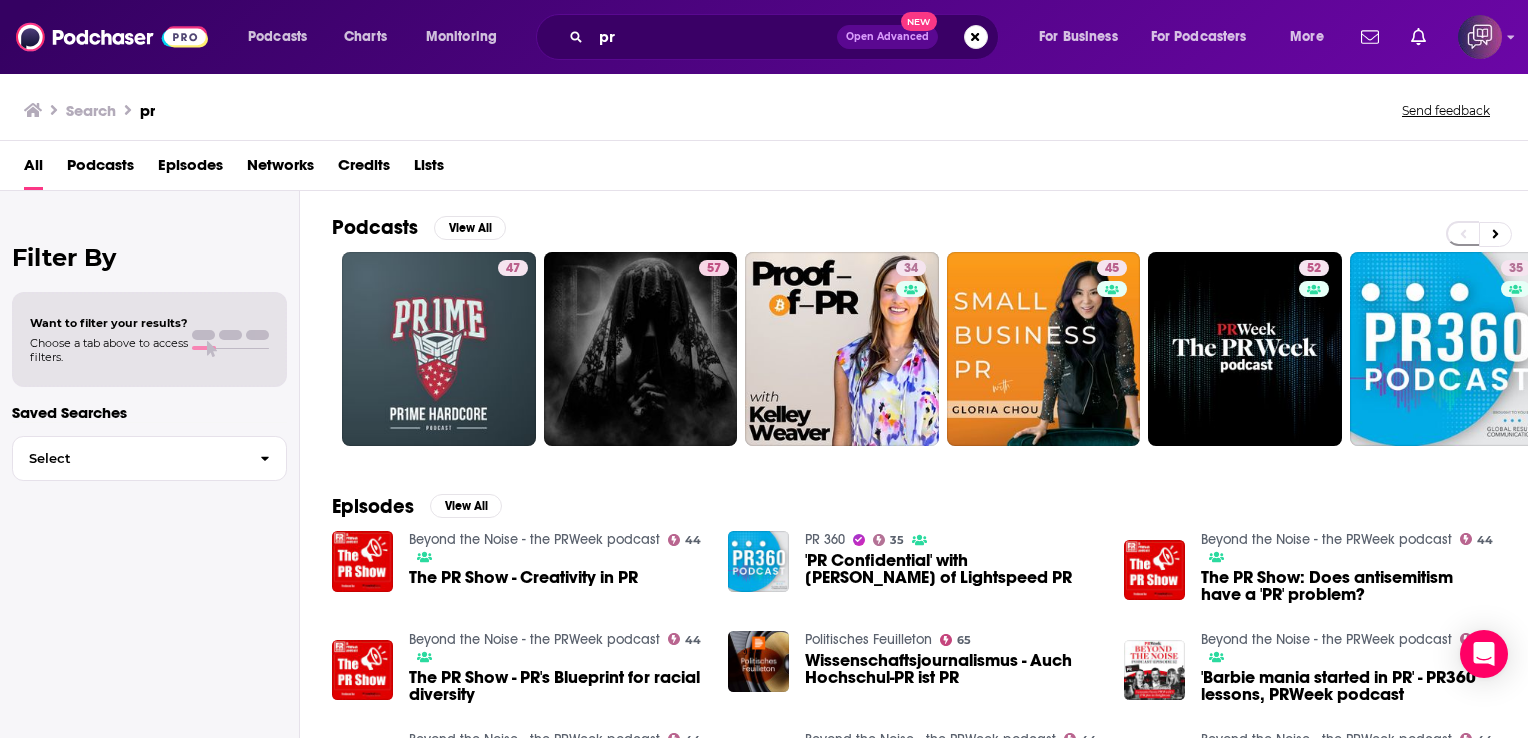 click on "Podcasts" at bounding box center (100, 169) 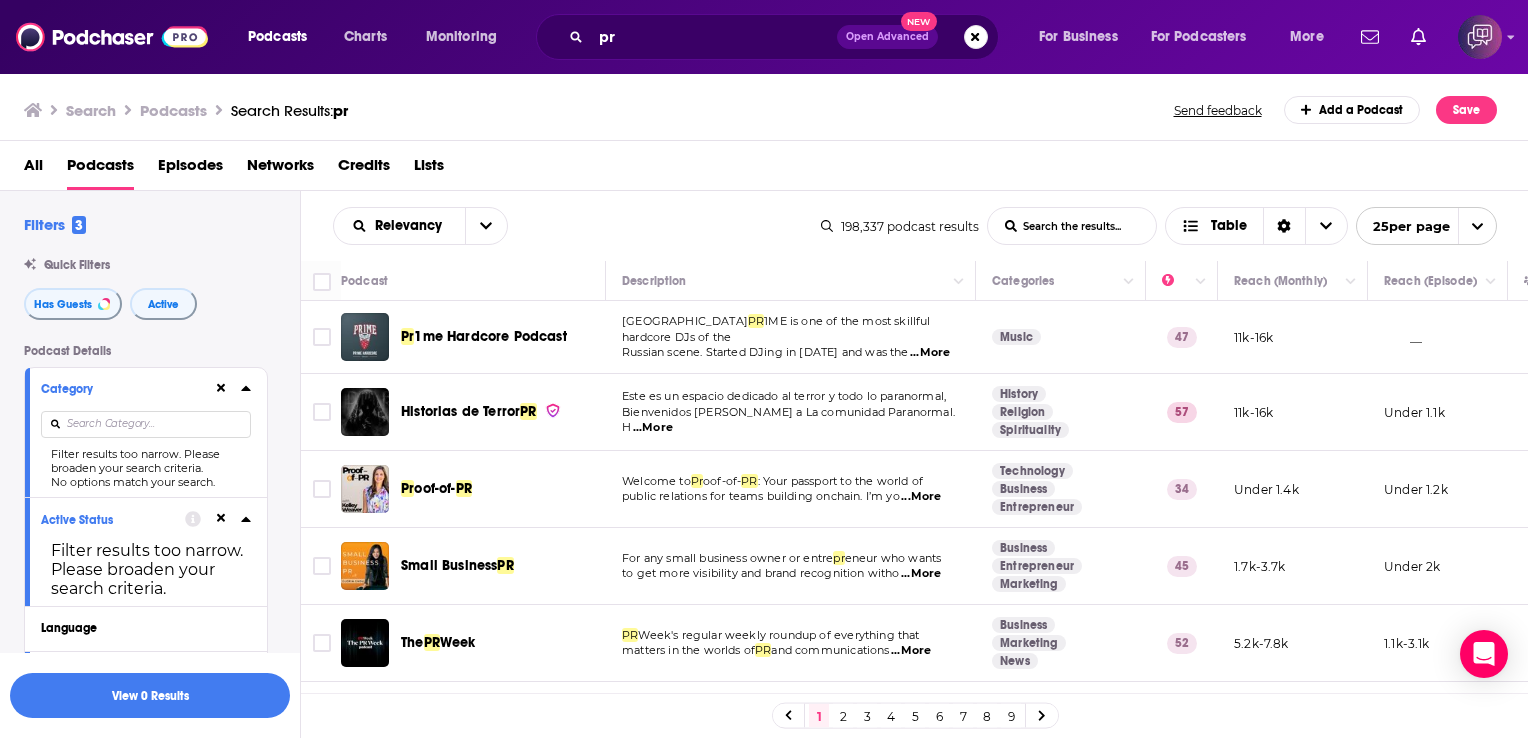 click at bounding box center (146, 424) 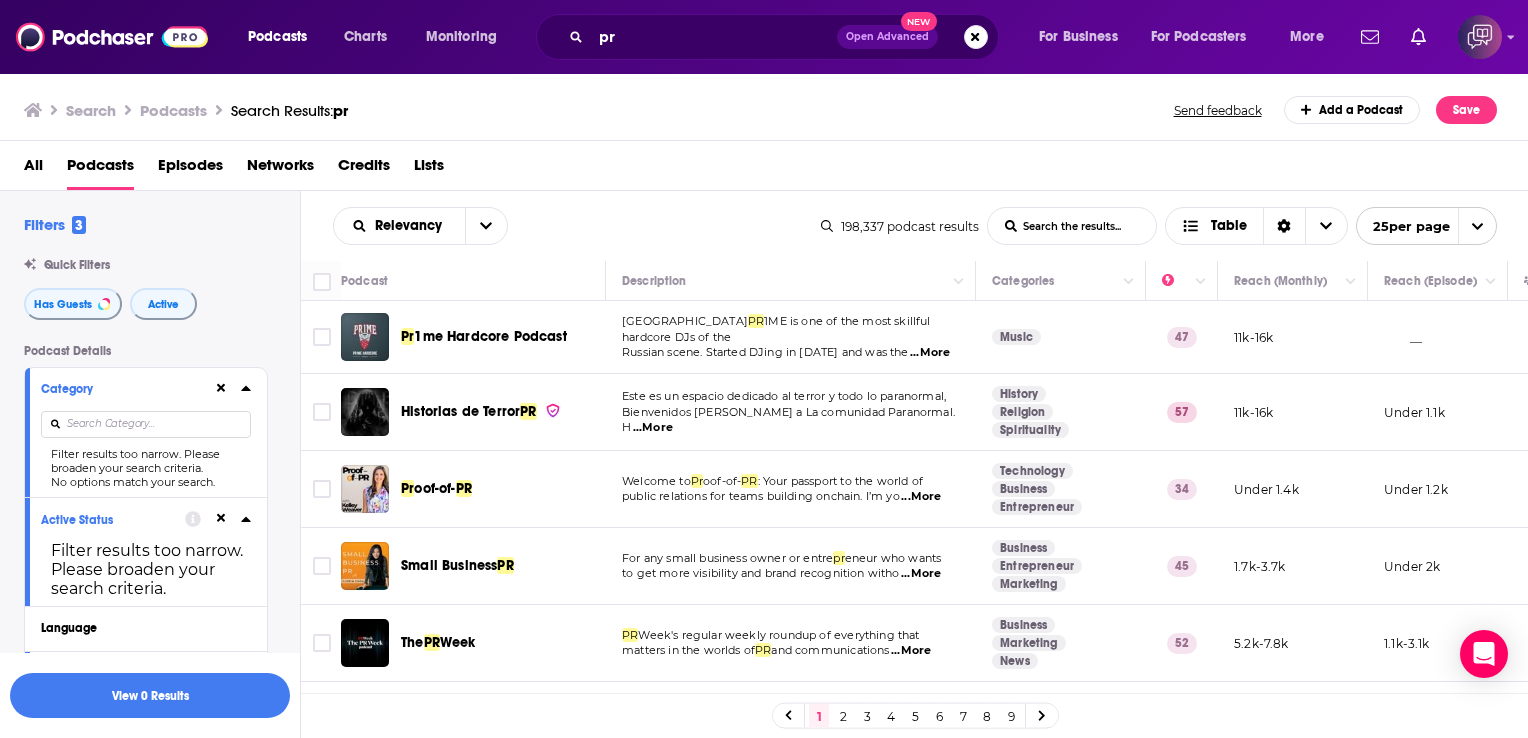 click at bounding box center [221, 388] 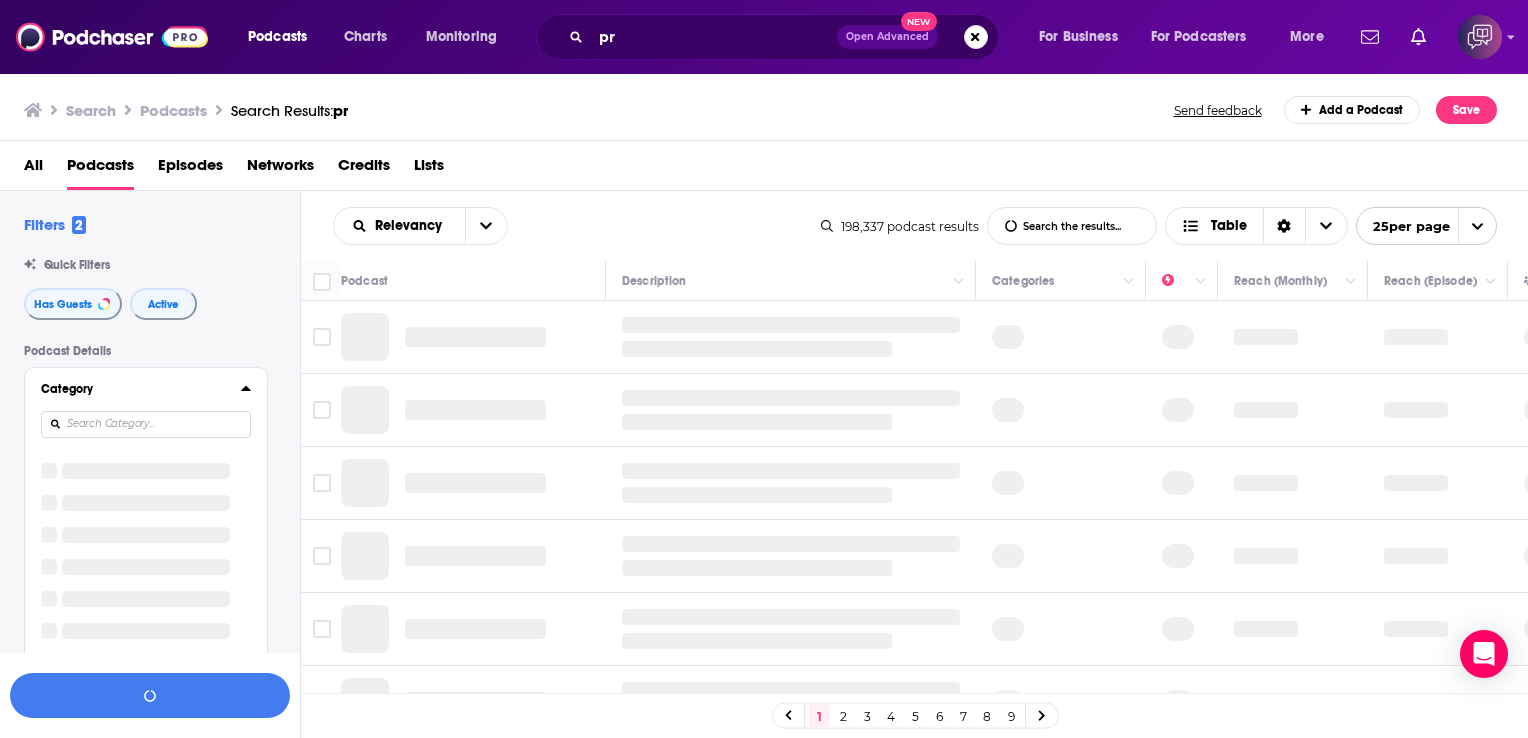 click 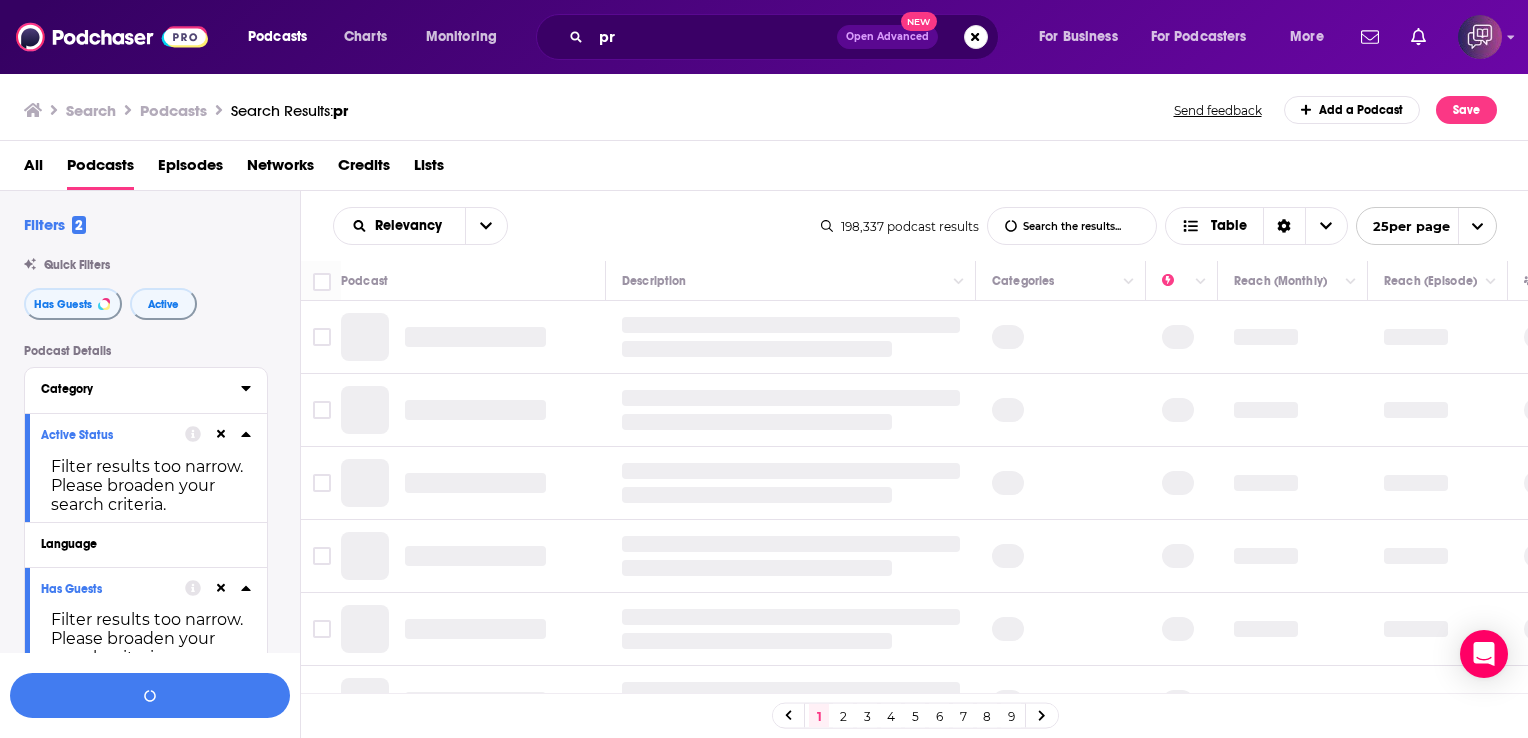 click on "Has Guests Active" at bounding box center (162, 304) 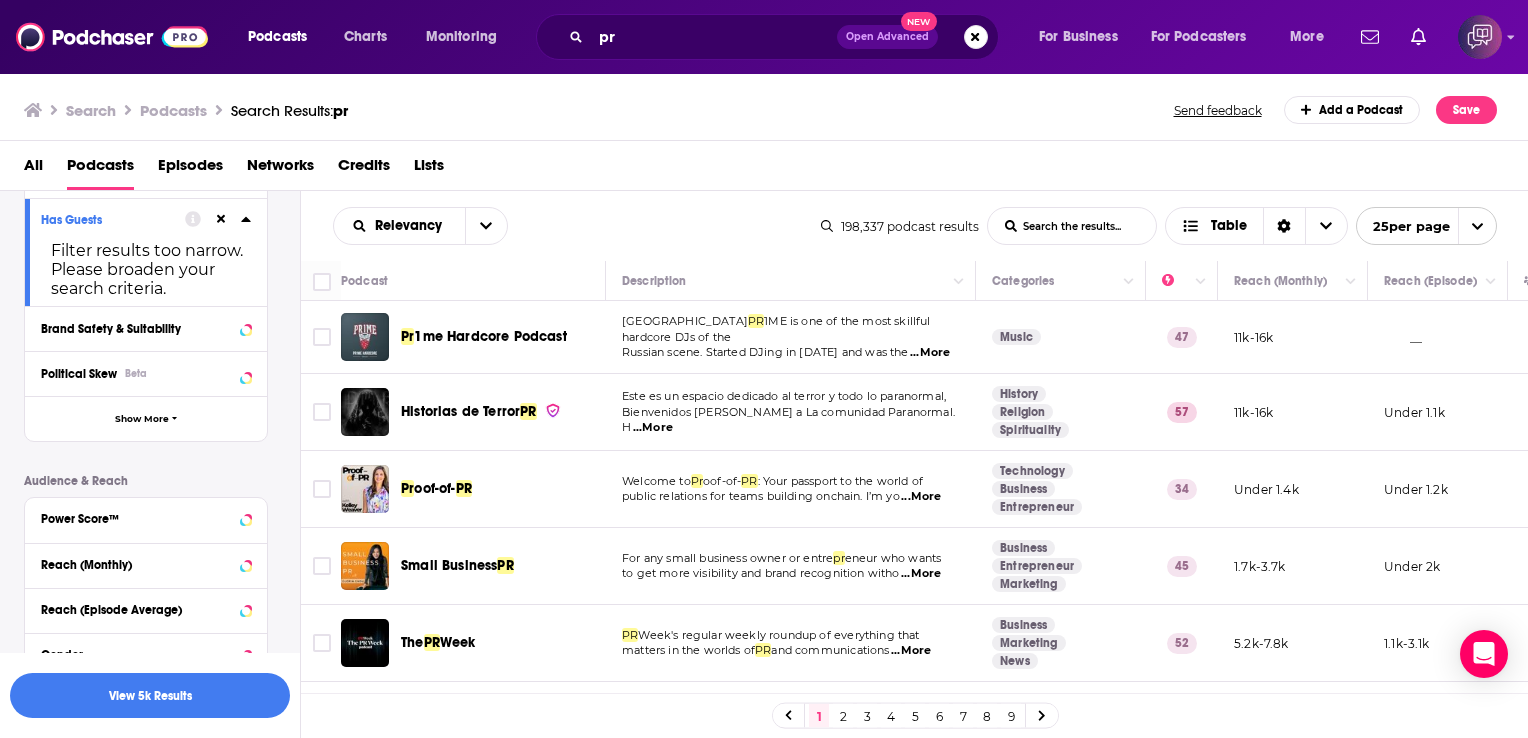 scroll, scrollTop: 0, scrollLeft: 0, axis: both 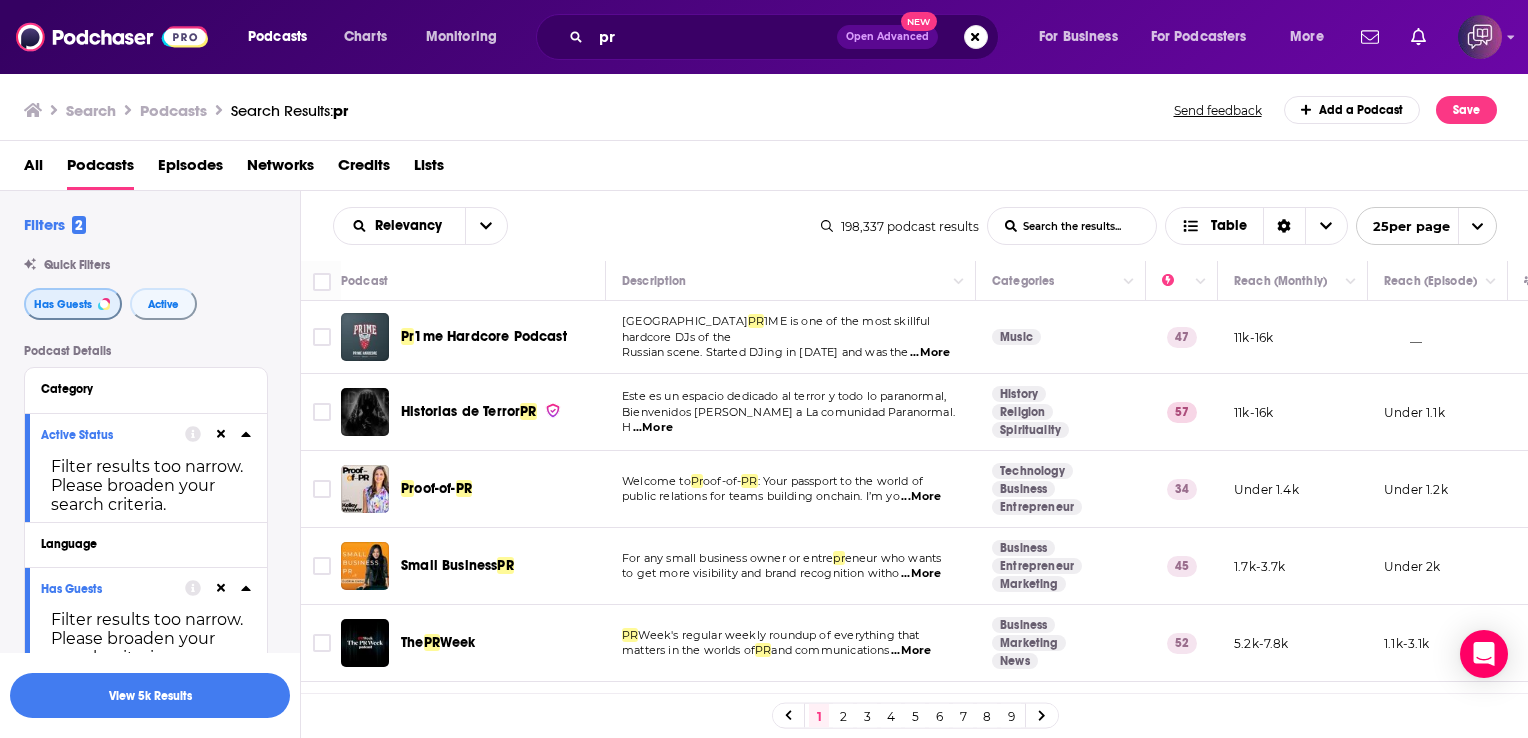click on "Has Guests" at bounding box center [63, 304] 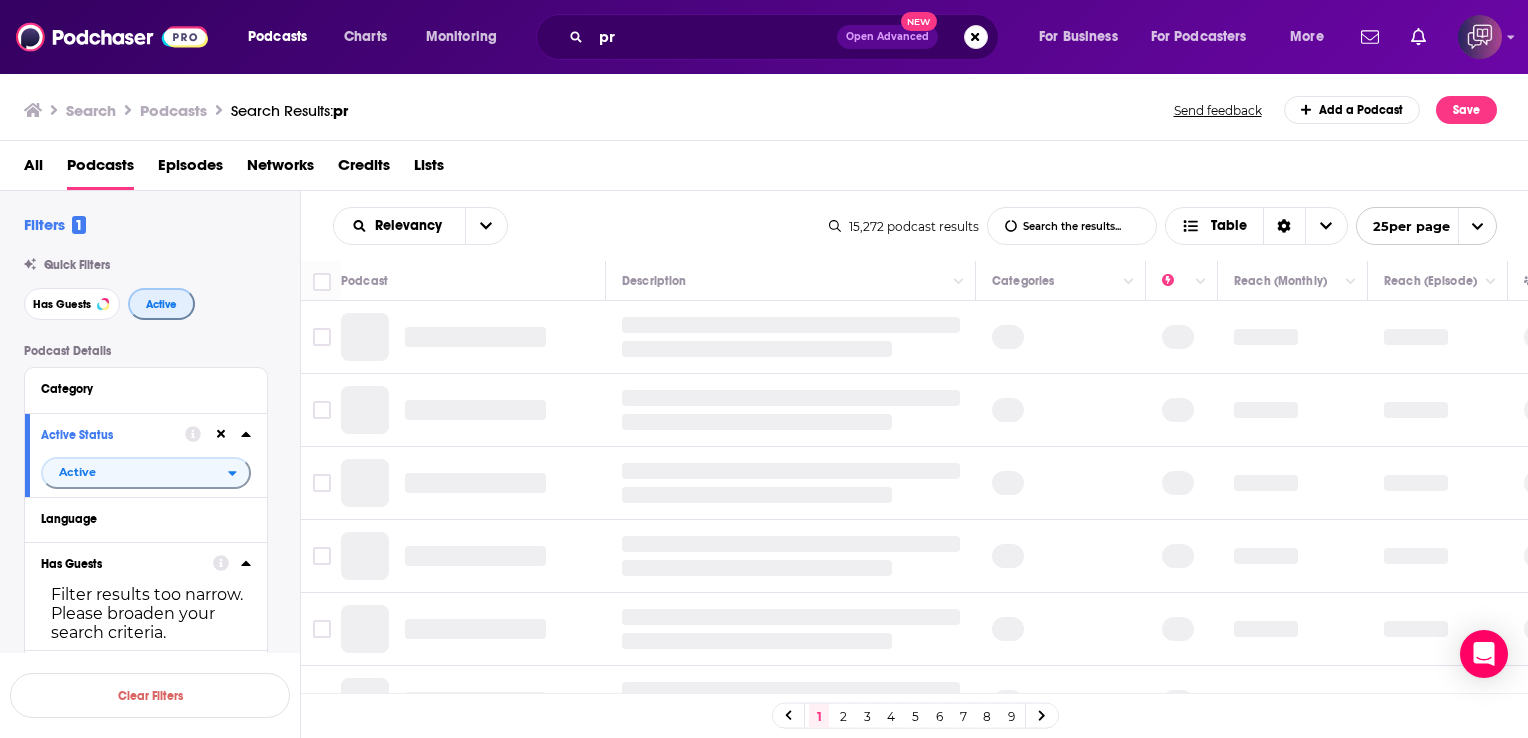 click on "Active" at bounding box center (161, 304) 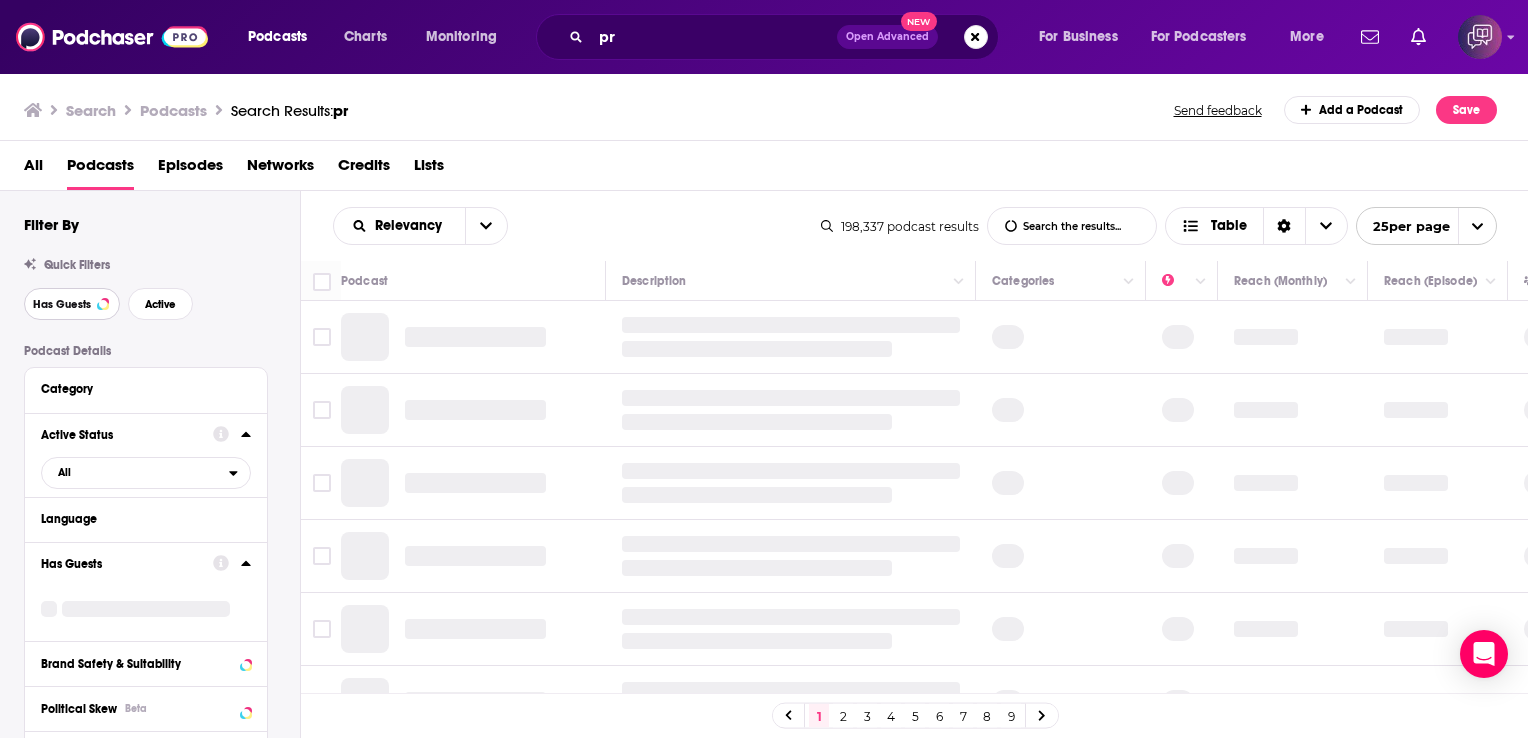 click on "Has Guests" at bounding box center [62, 304] 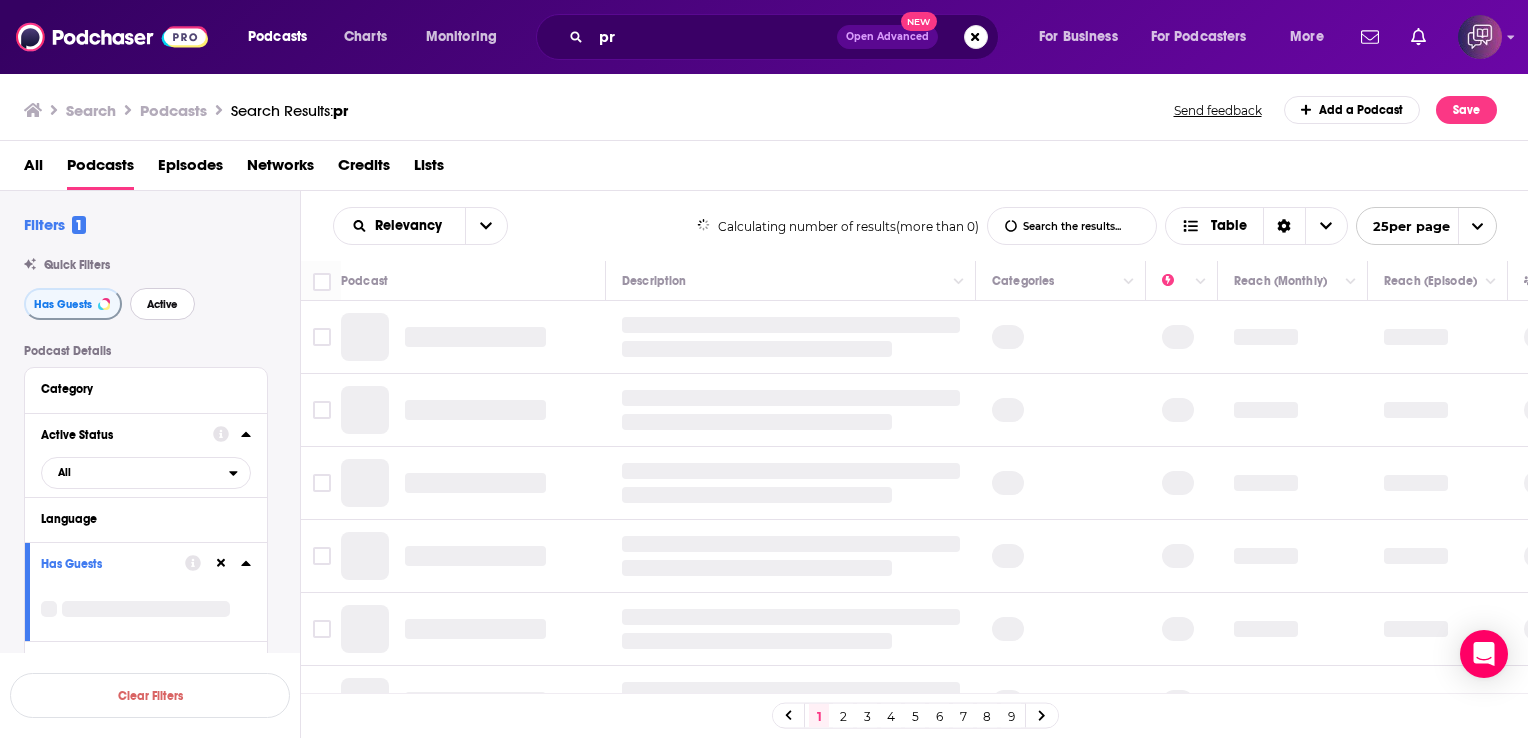 click on "Active" at bounding box center [162, 304] 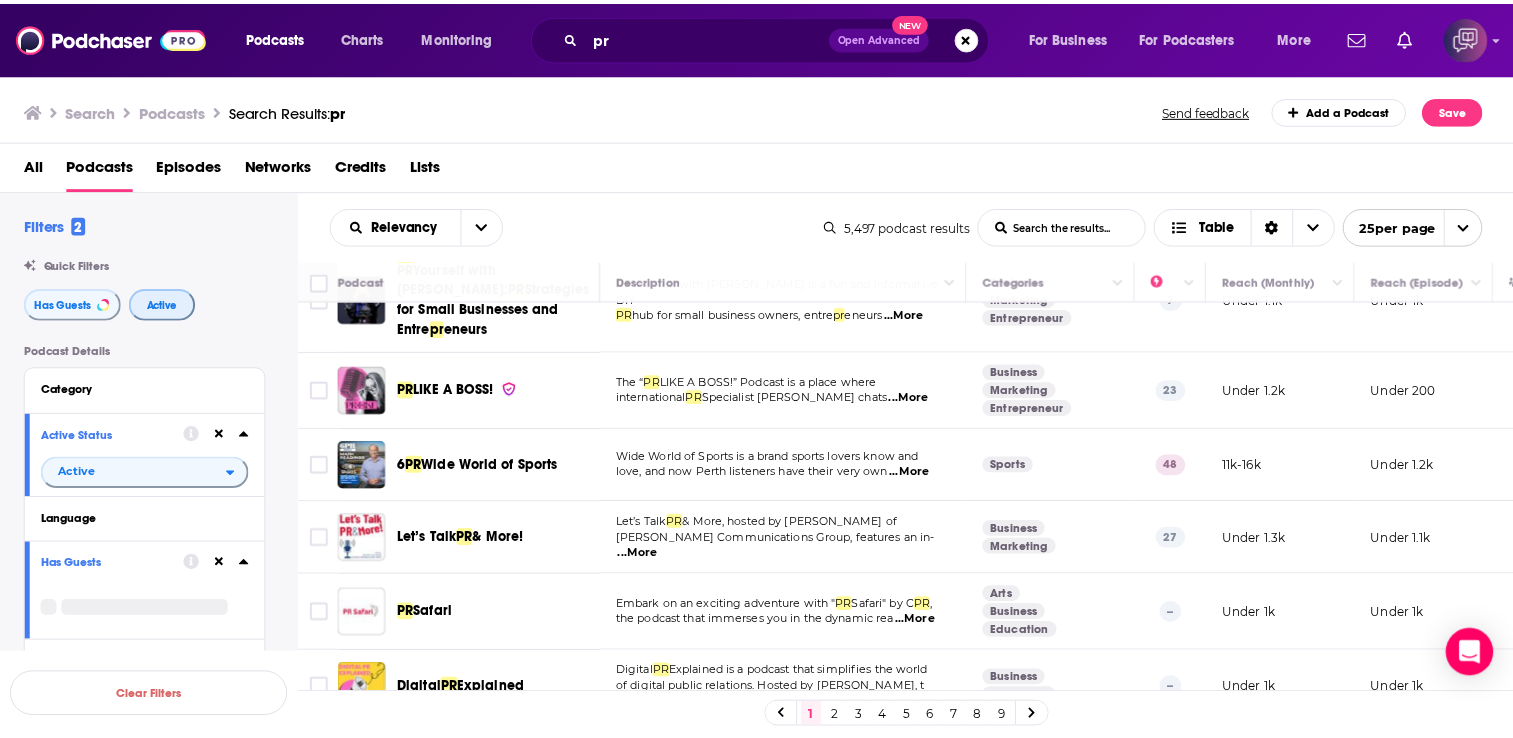 scroll, scrollTop: 1367, scrollLeft: 0, axis: vertical 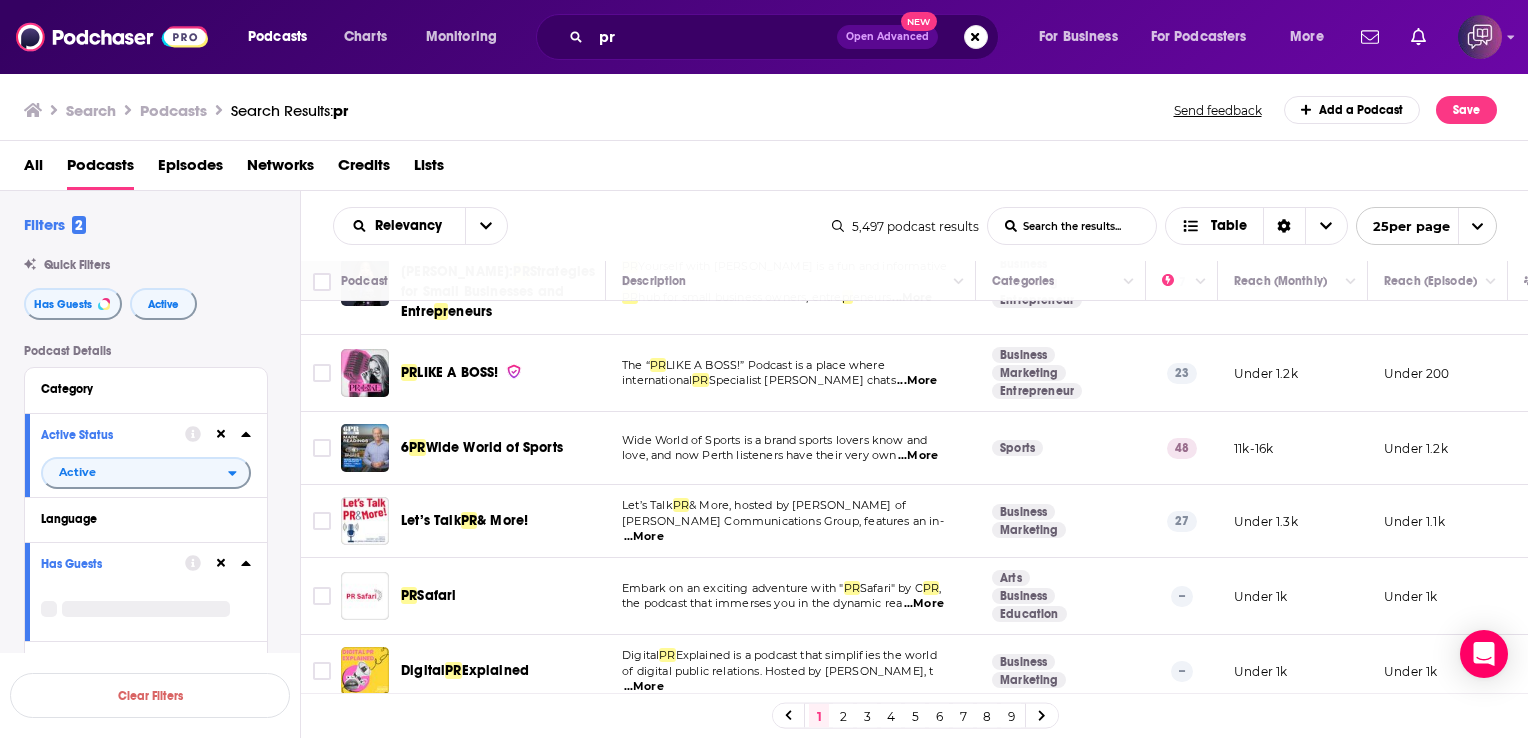 click on "...More" at bounding box center [917, 381] 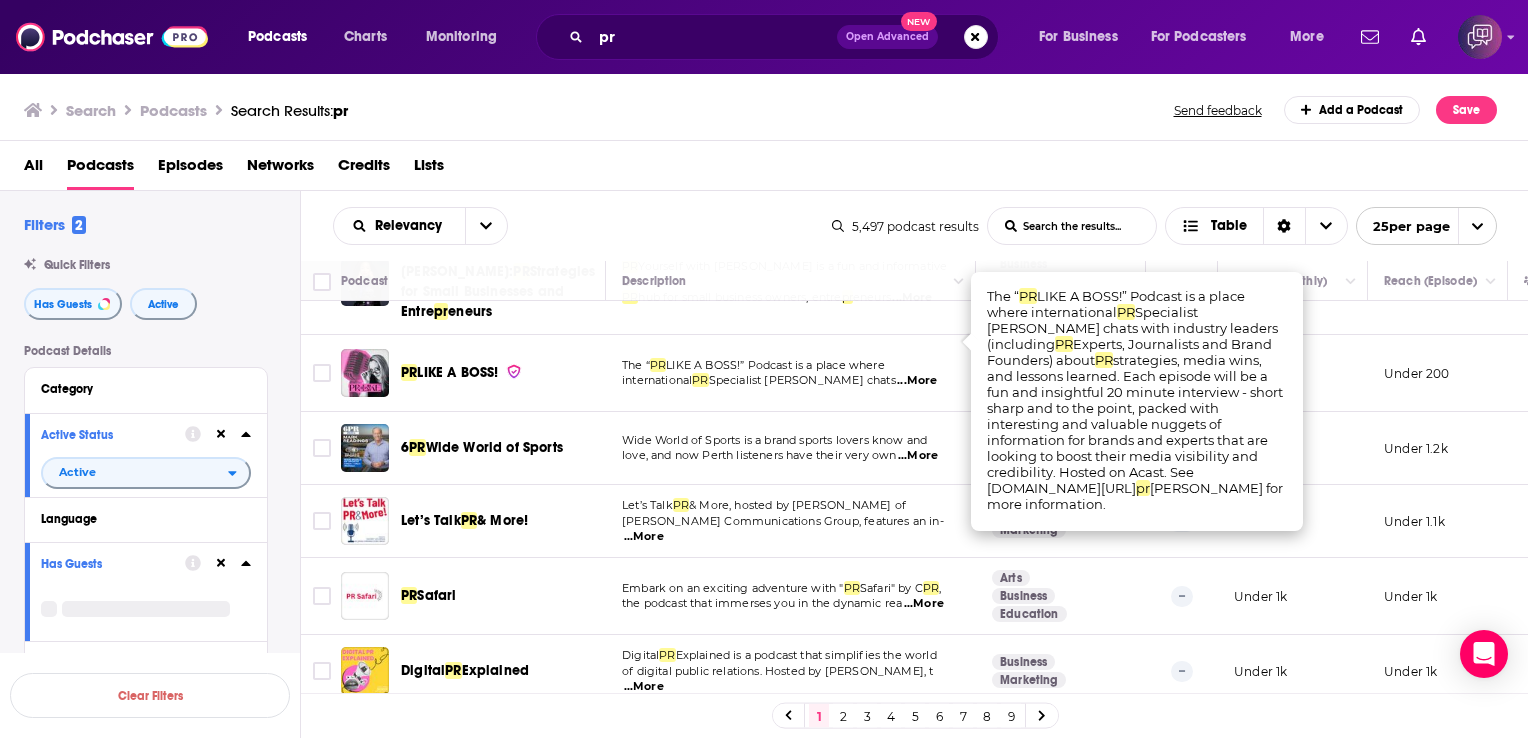 click on "LIKE A BOSS!" at bounding box center [457, 372] 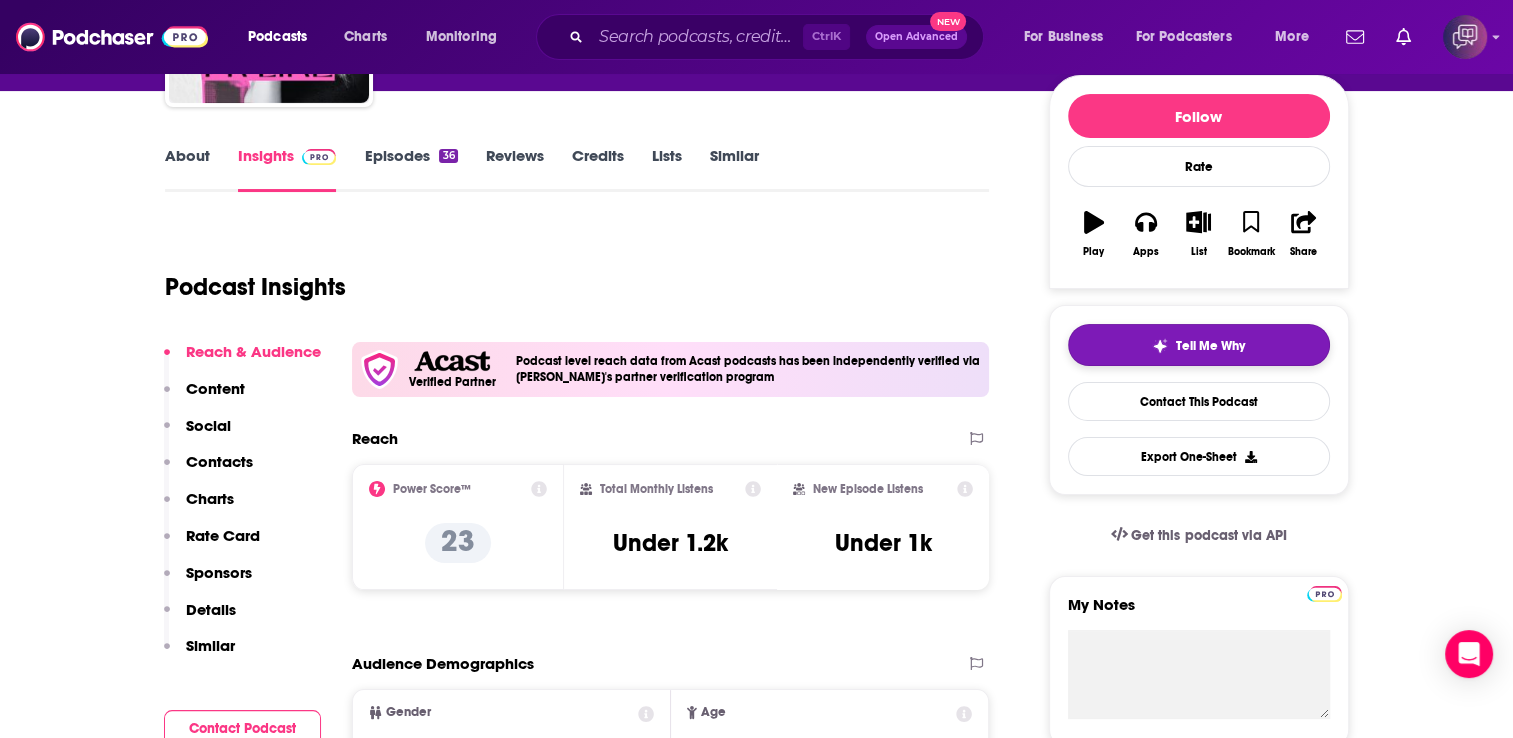 scroll, scrollTop: 236, scrollLeft: 0, axis: vertical 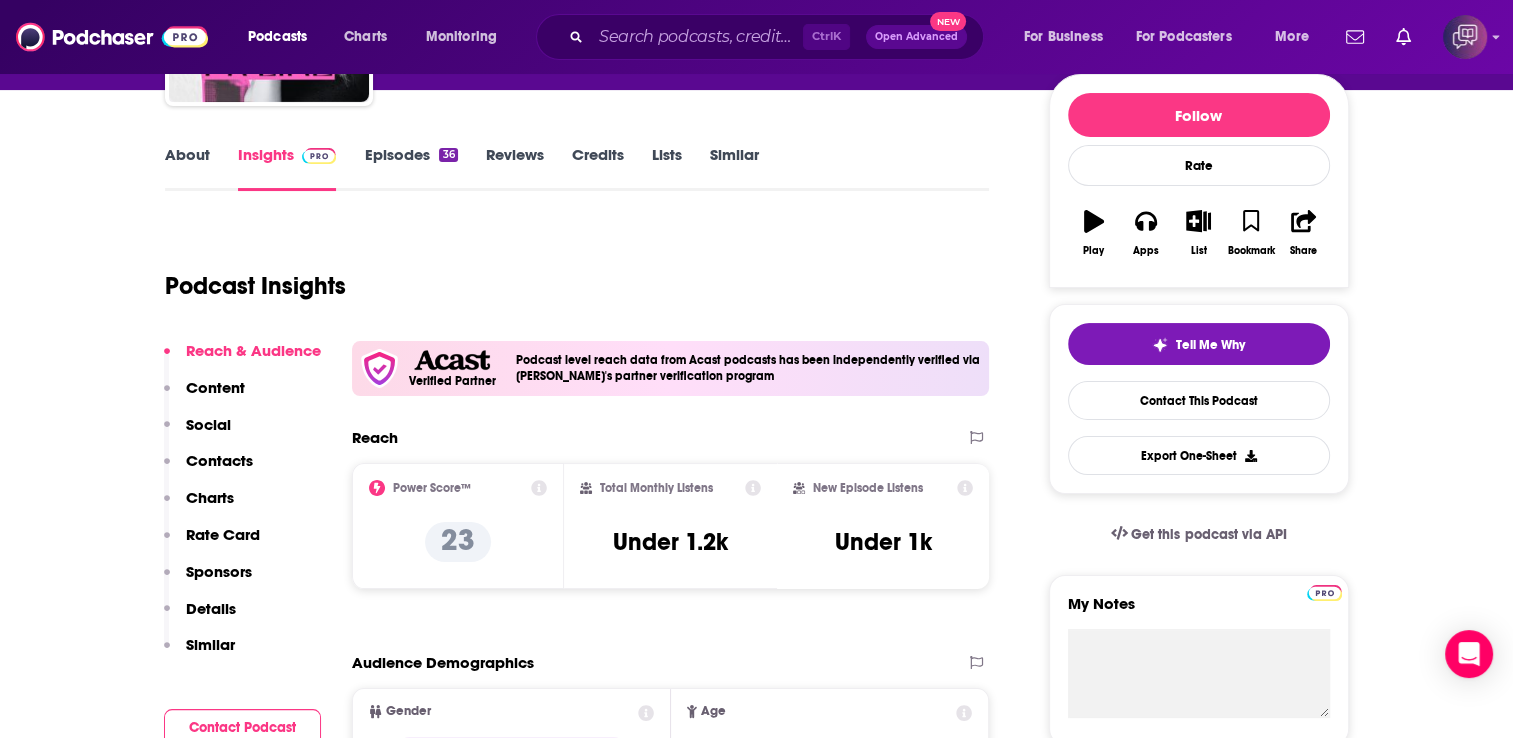 click on "Contacts" at bounding box center [219, 460] 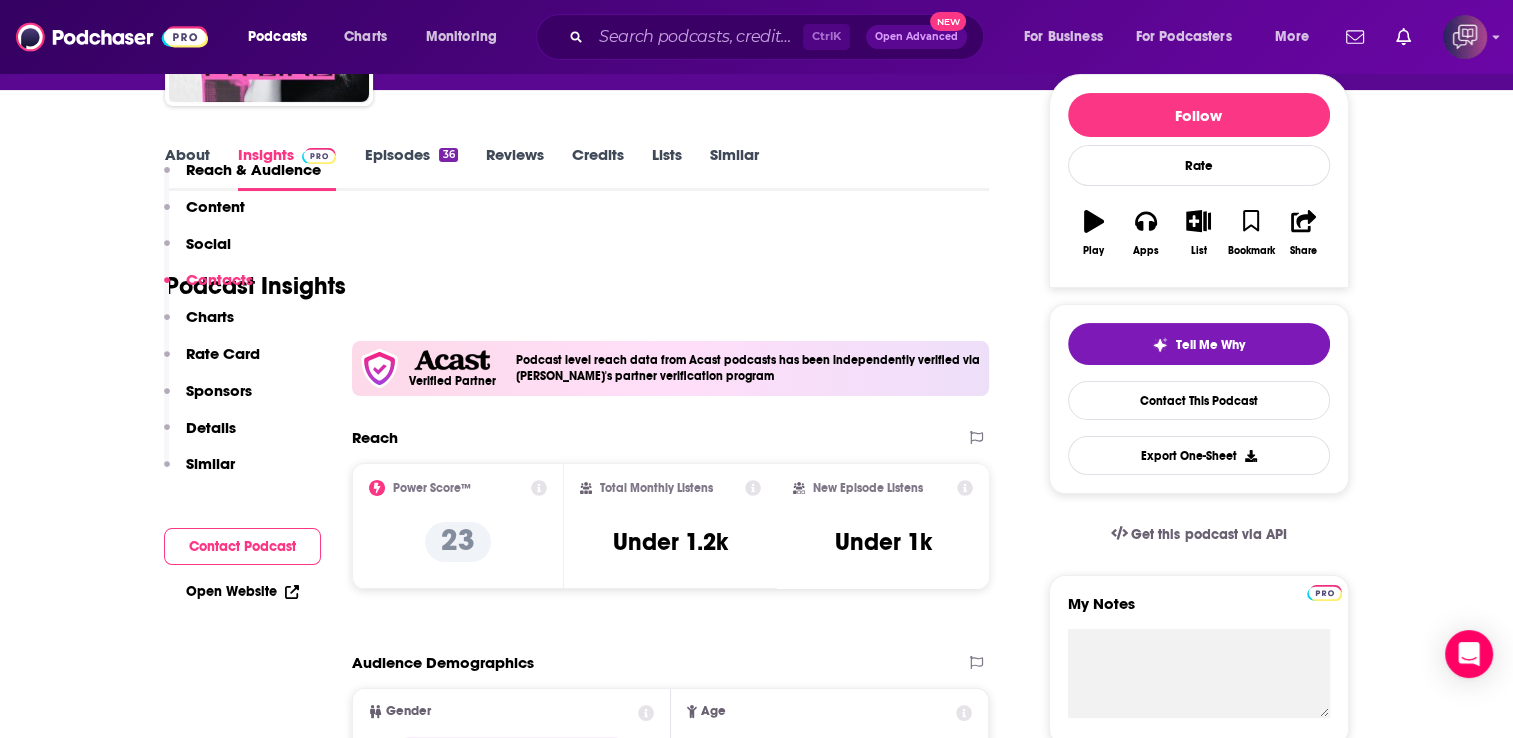scroll, scrollTop: 1404, scrollLeft: 0, axis: vertical 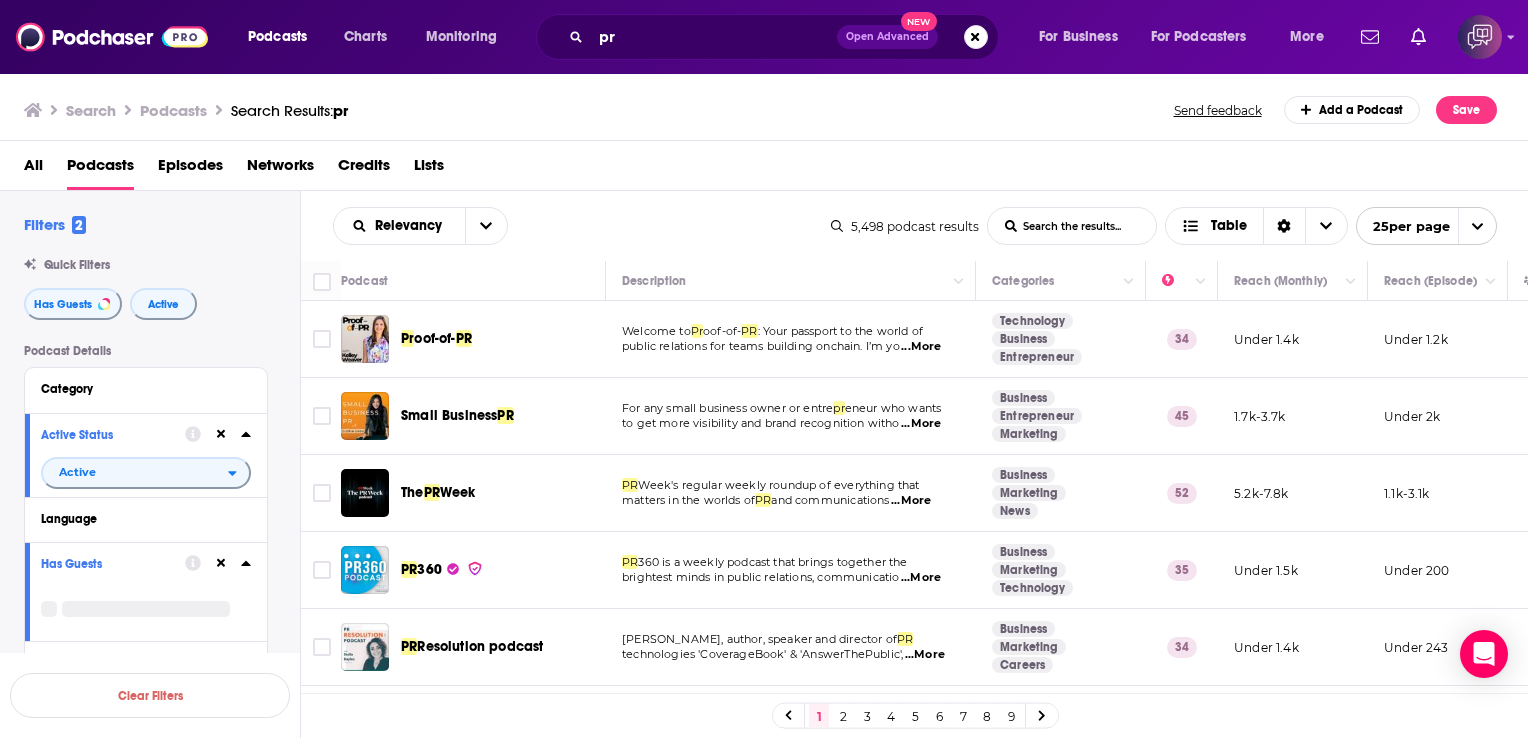 click on "...More" at bounding box center [921, 578] 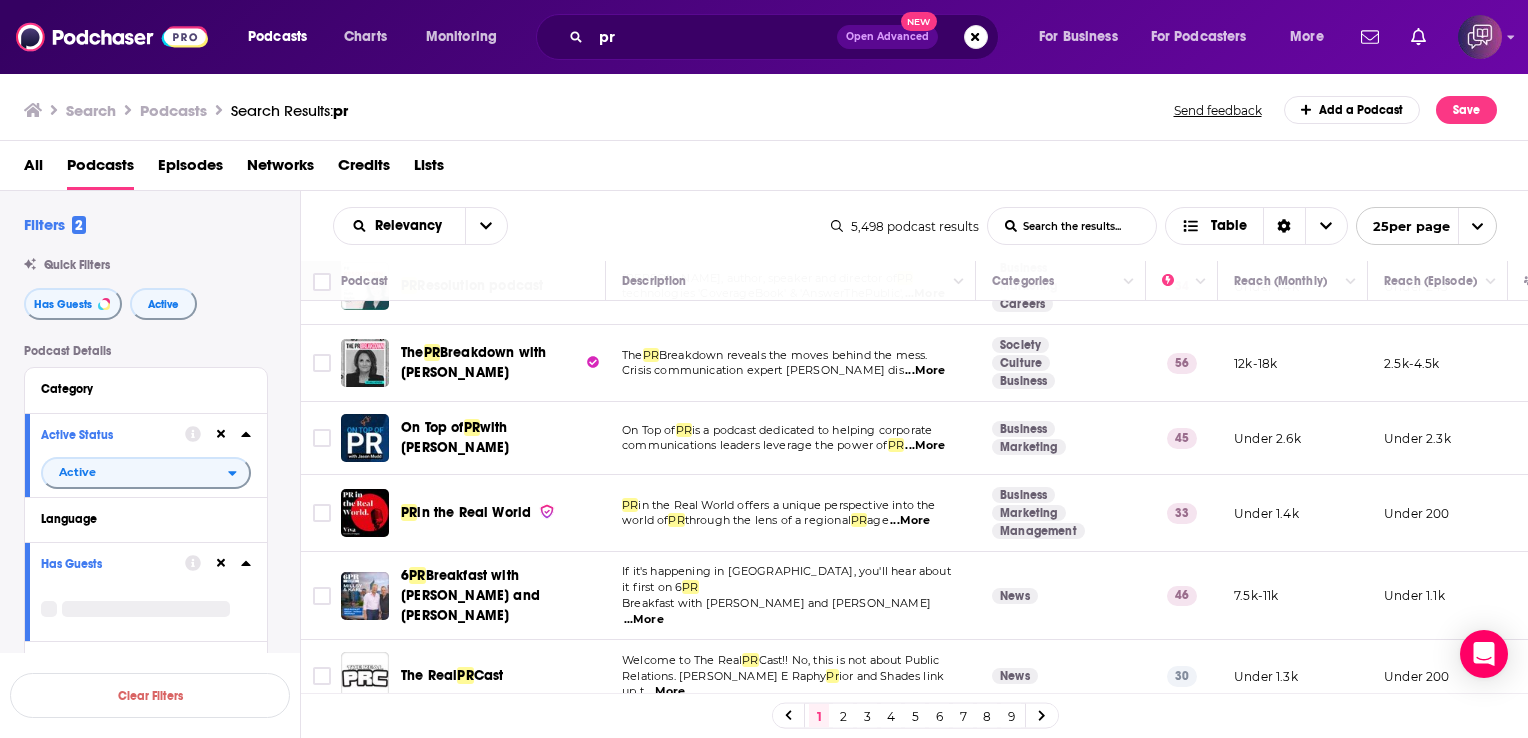 scroll, scrollTop: 370, scrollLeft: 0, axis: vertical 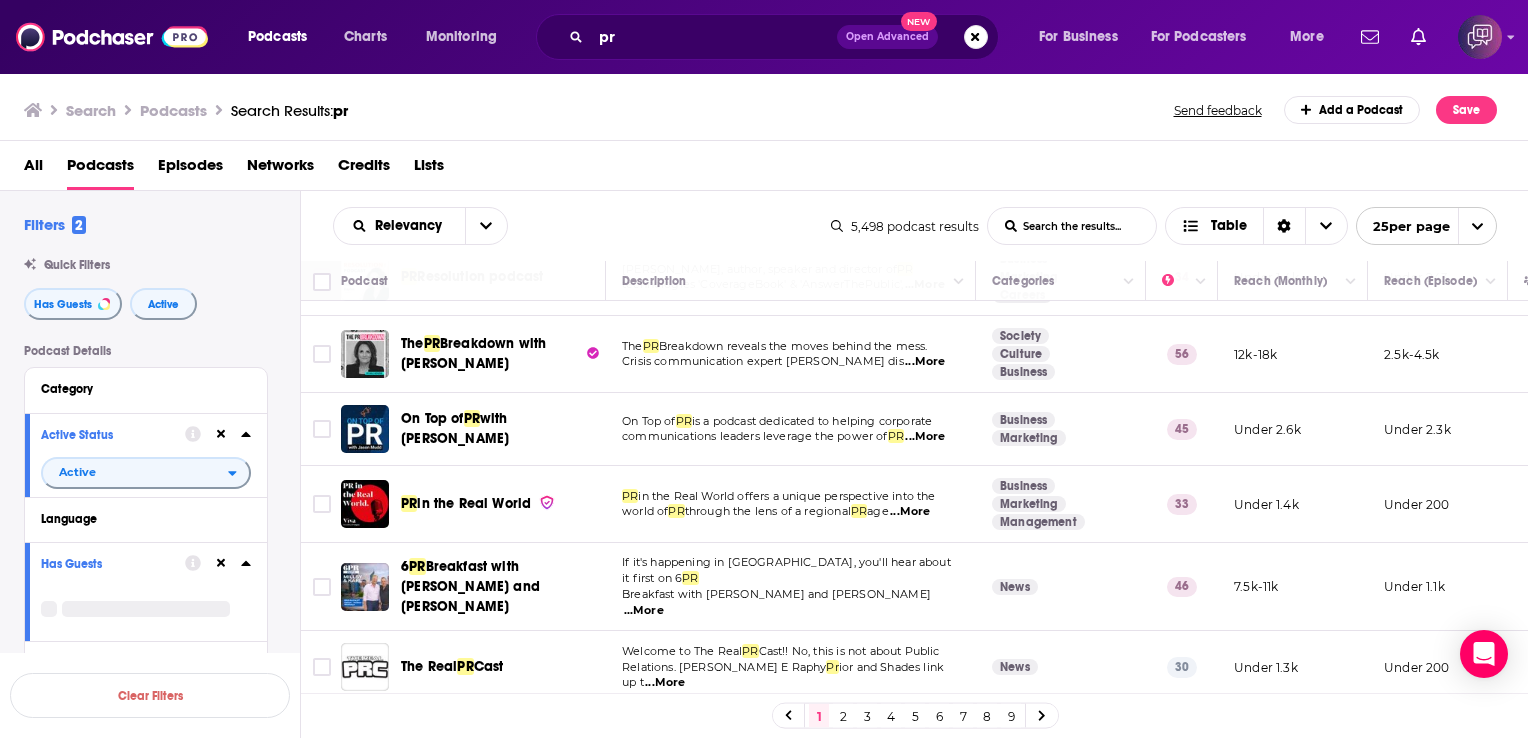click on "...More" at bounding box center [925, 362] 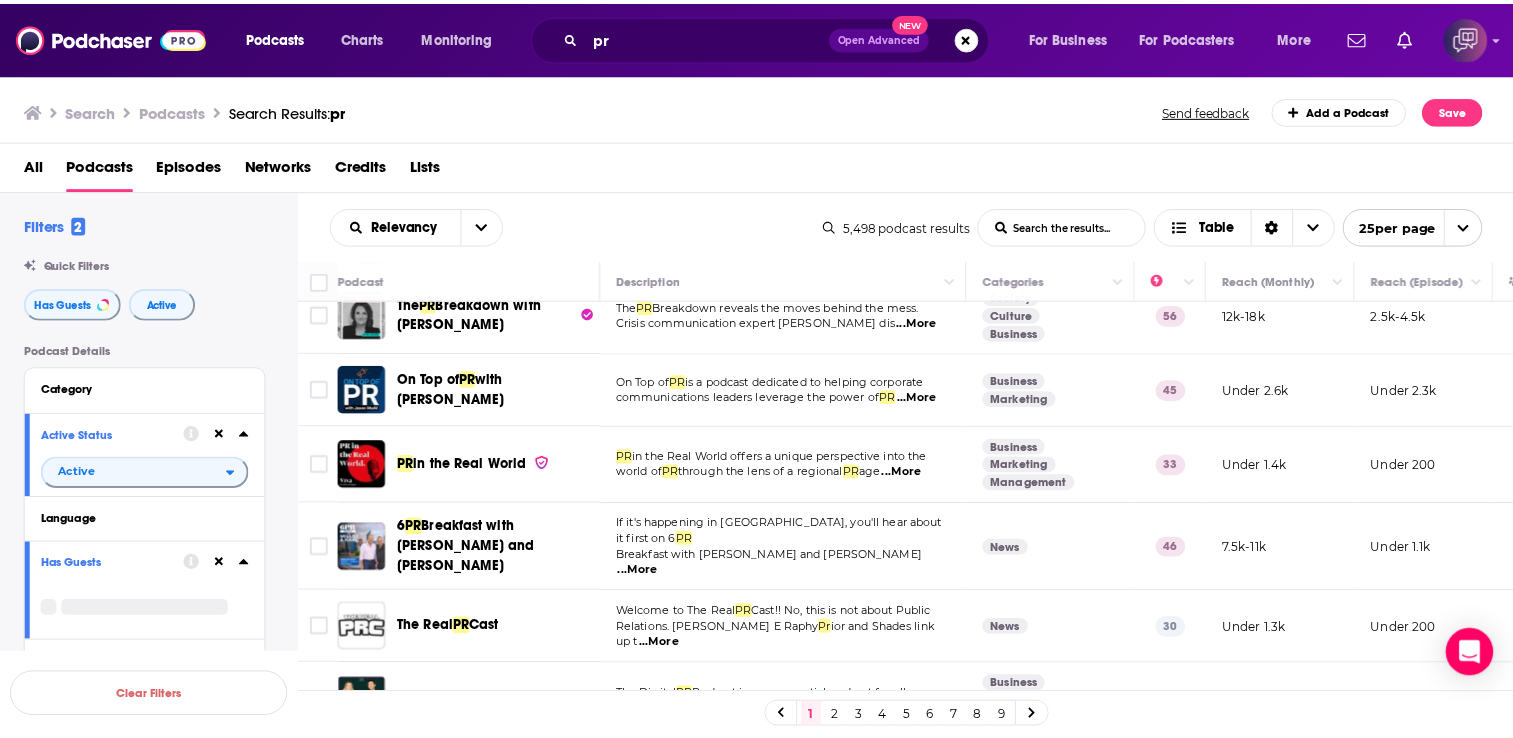 scroll, scrollTop: 430, scrollLeft: 0, axis: vertical 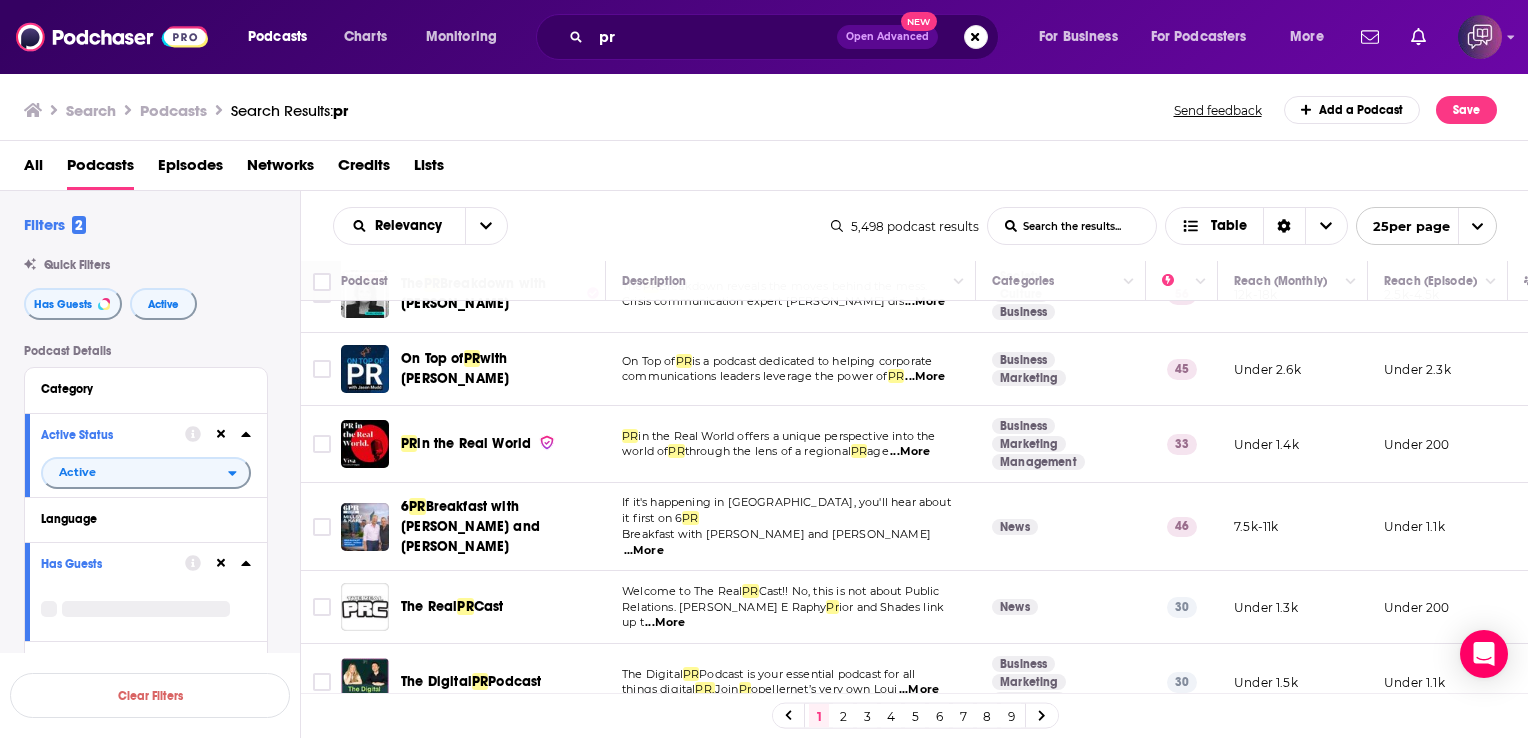 click on "...More" at bounding box center (925, 377) 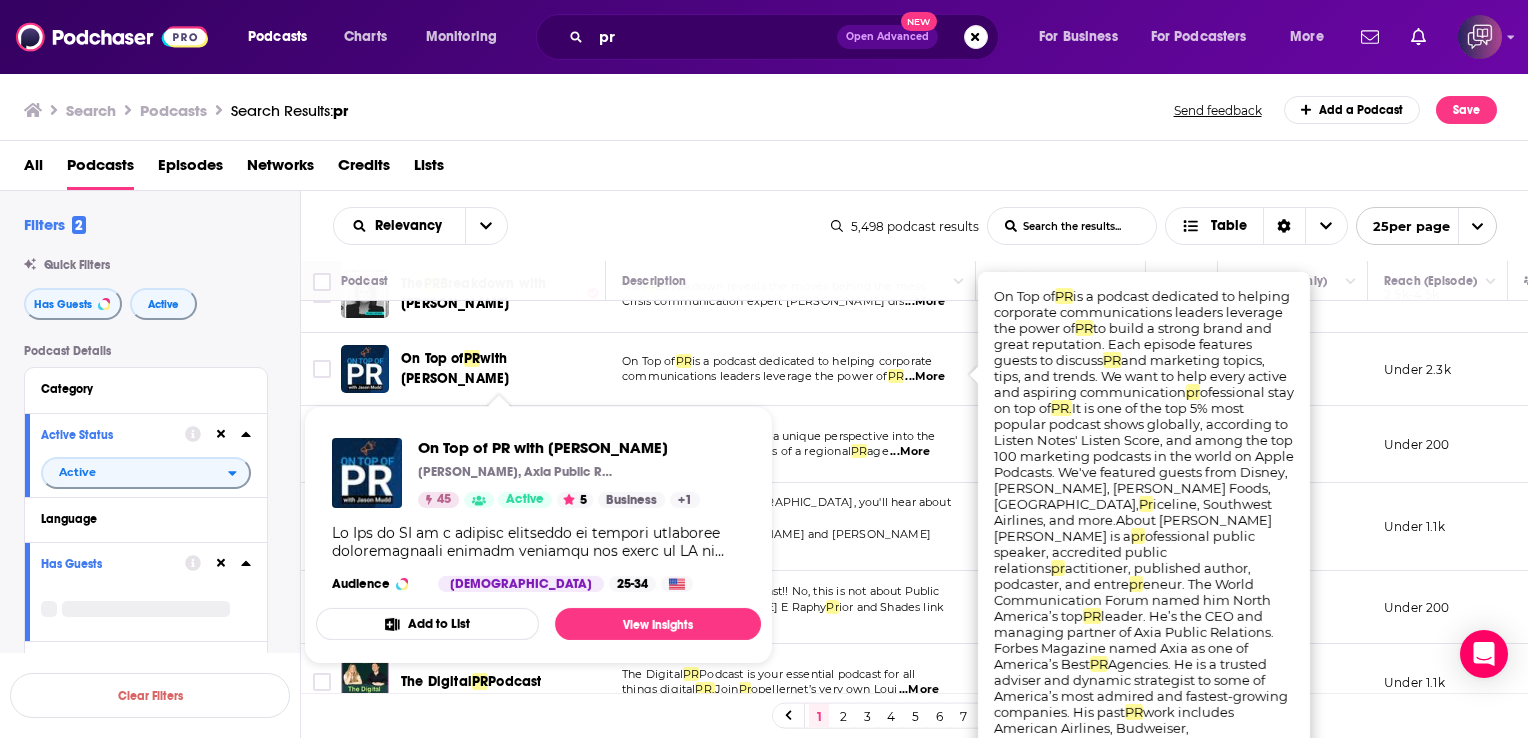click on "with [PERSON_NAME]" at bounding box center [455, 368] 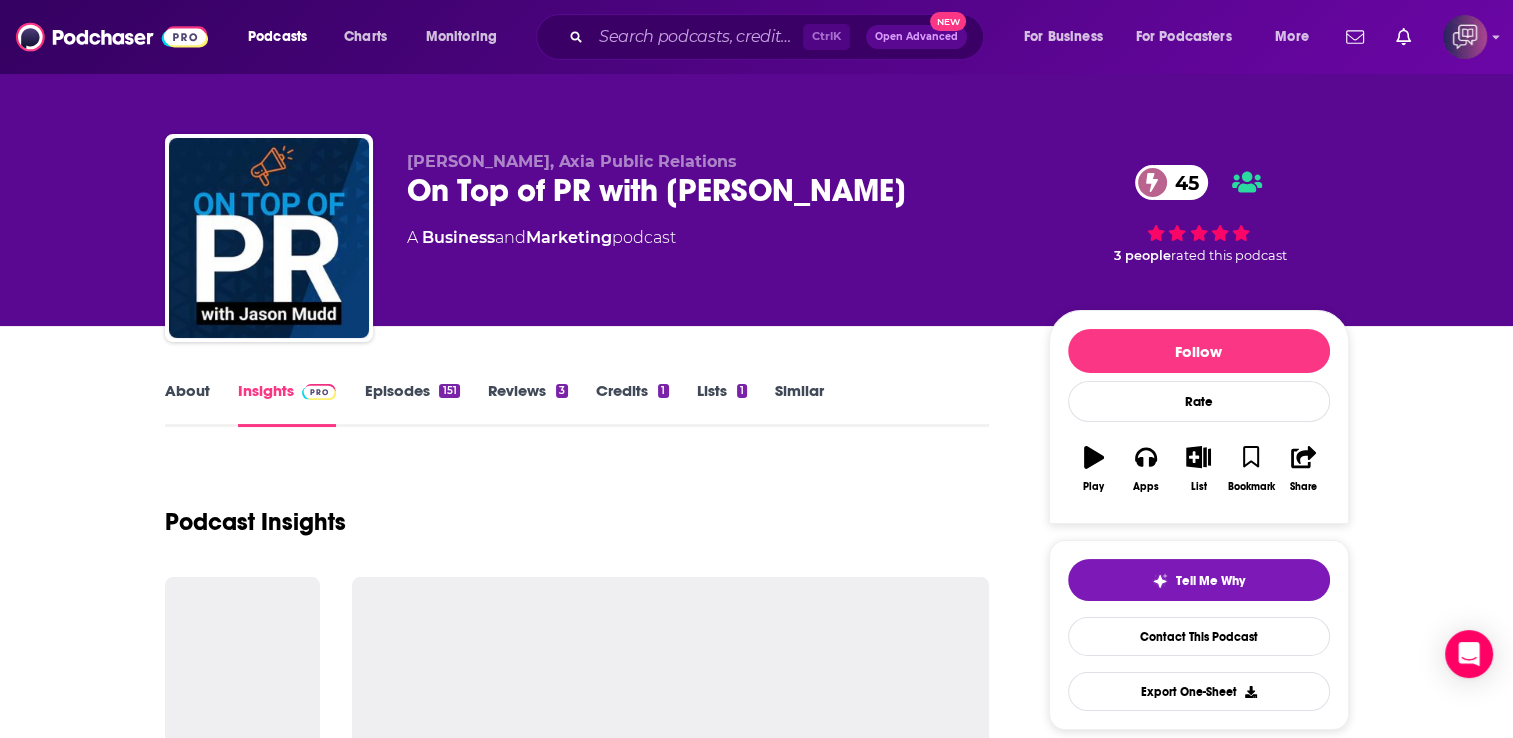 click on "About Insights Episodes 151 Reviews 3 Credits 1 Lists 1 Similar Podcast Insights Follow Rate Play Apps List Bookmark Share Tell Me Why Contact This Podcast Export One-Sheet Get this podcast via API My Notes Your concierge team Ask a question or make a request. Send a message Followers 6 +2" at bounding box center (756, 2632) 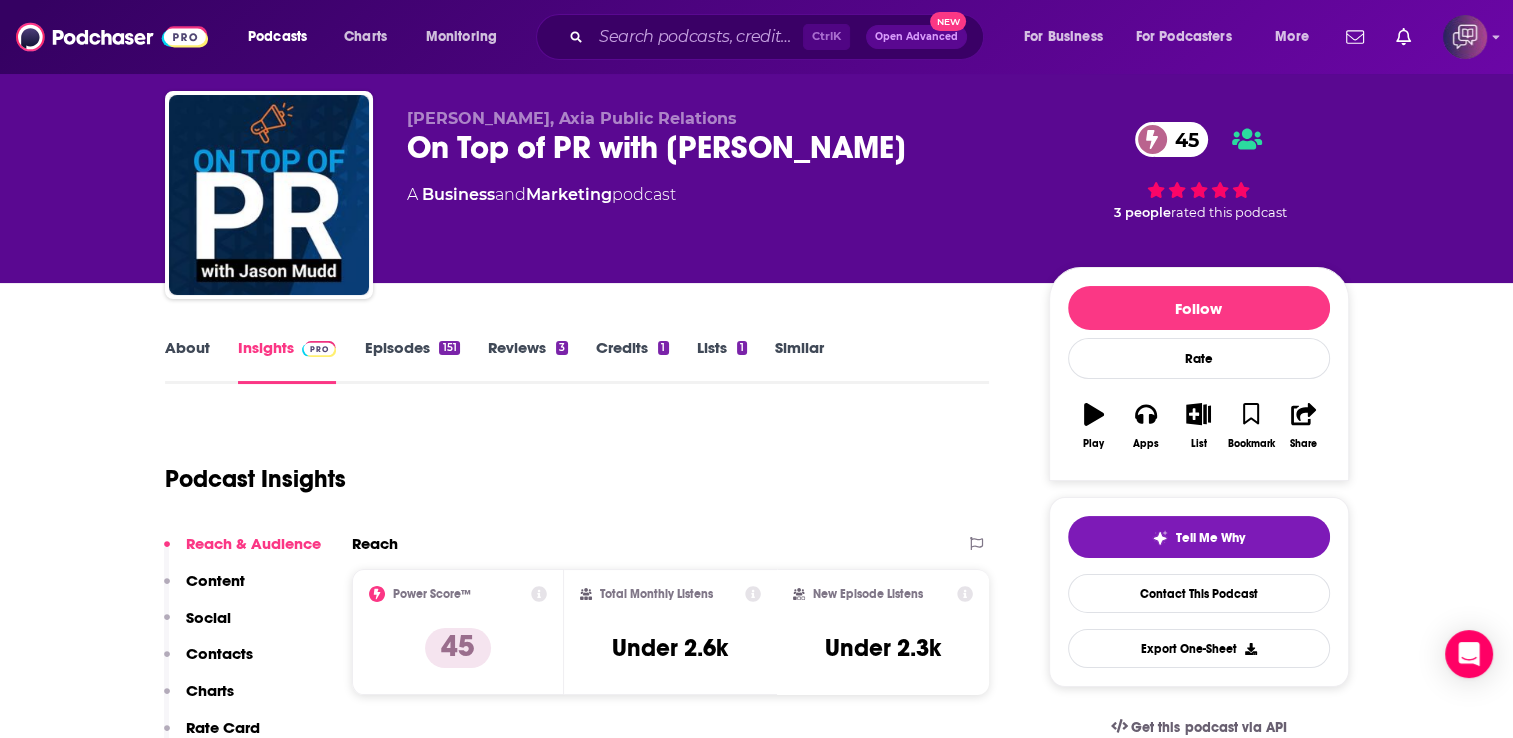 scroll, scrollTop: 80, scrollLeft: 0, axis: vertical 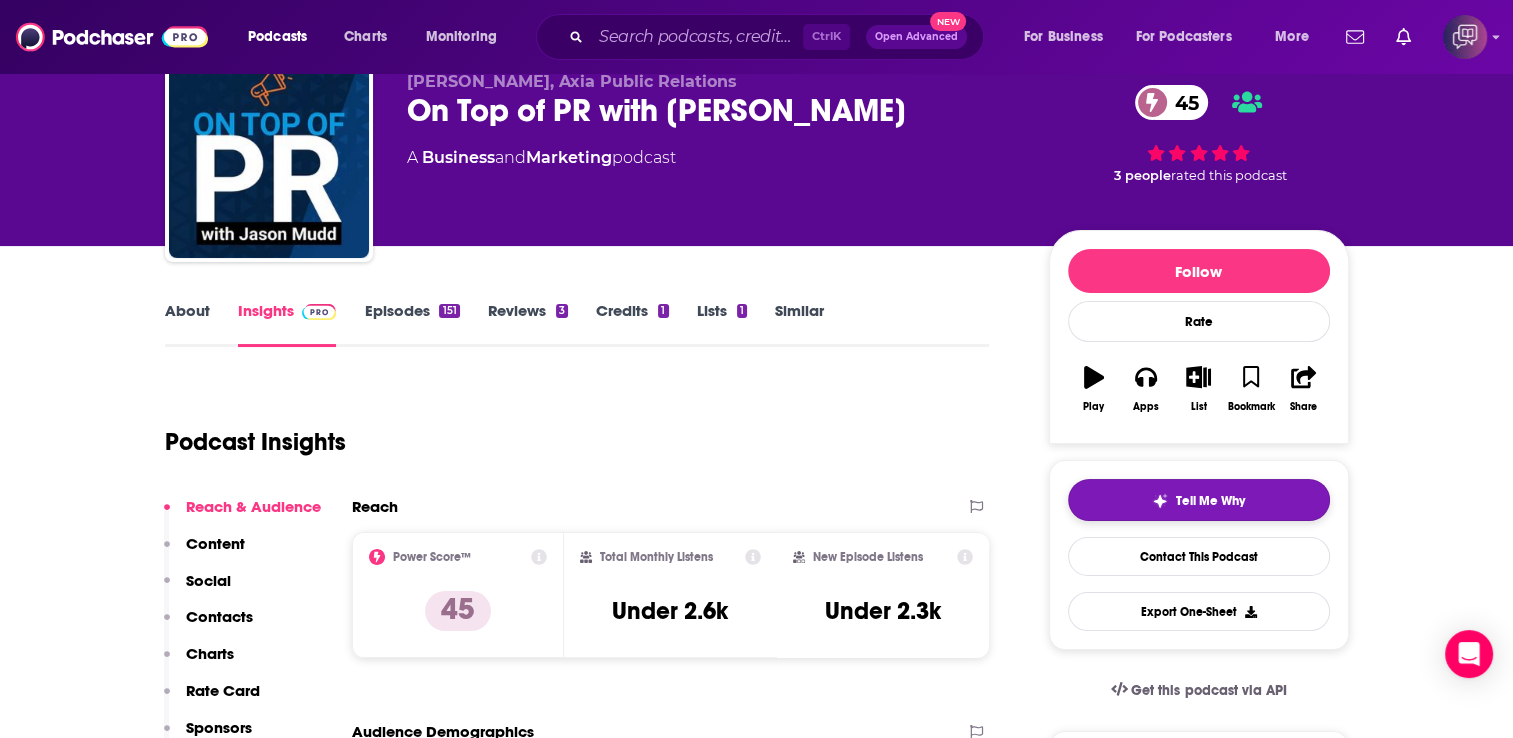 click on "Tell Me Why" at bounding box center [1210, 501] 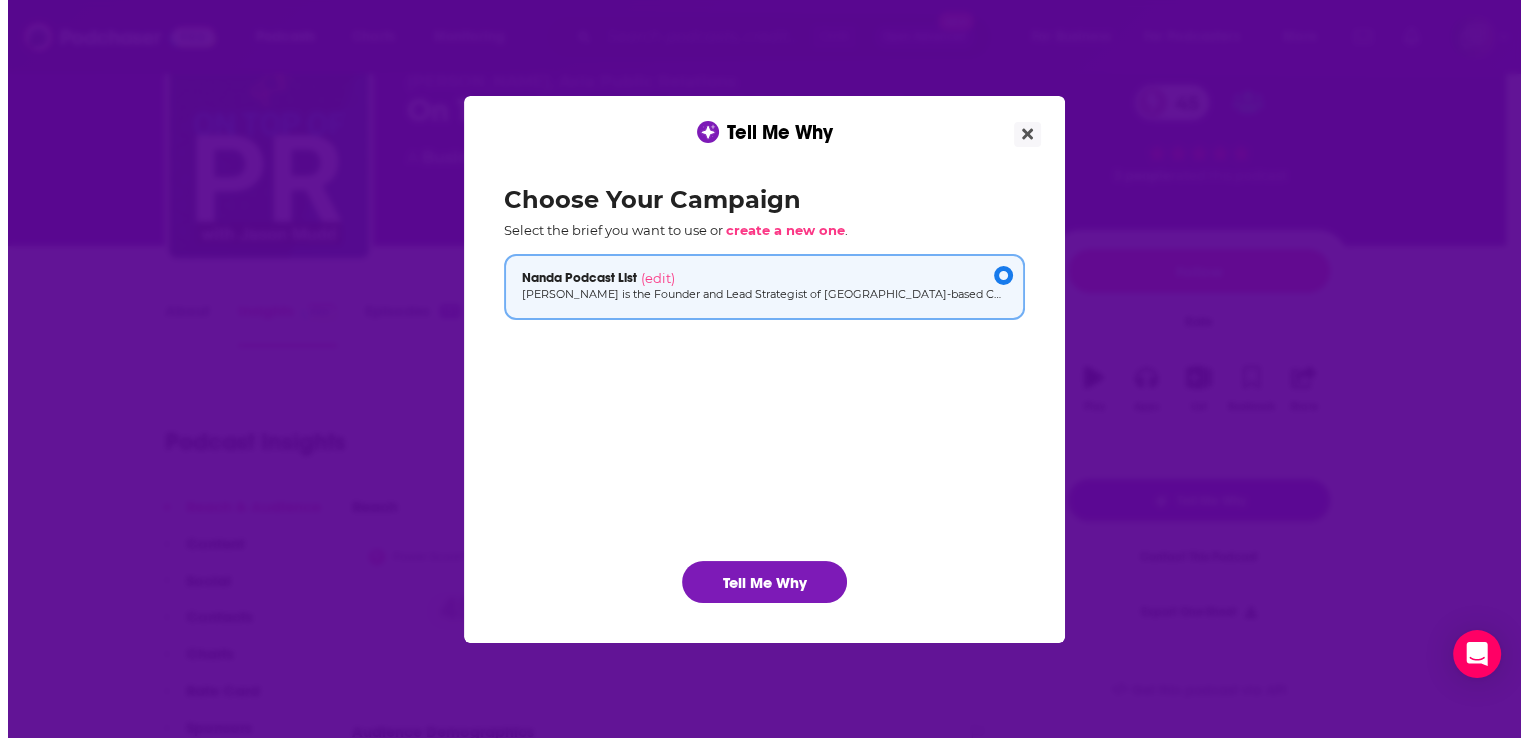 scroll, scrollTop: 0, scrollLeft: 0, axis: both 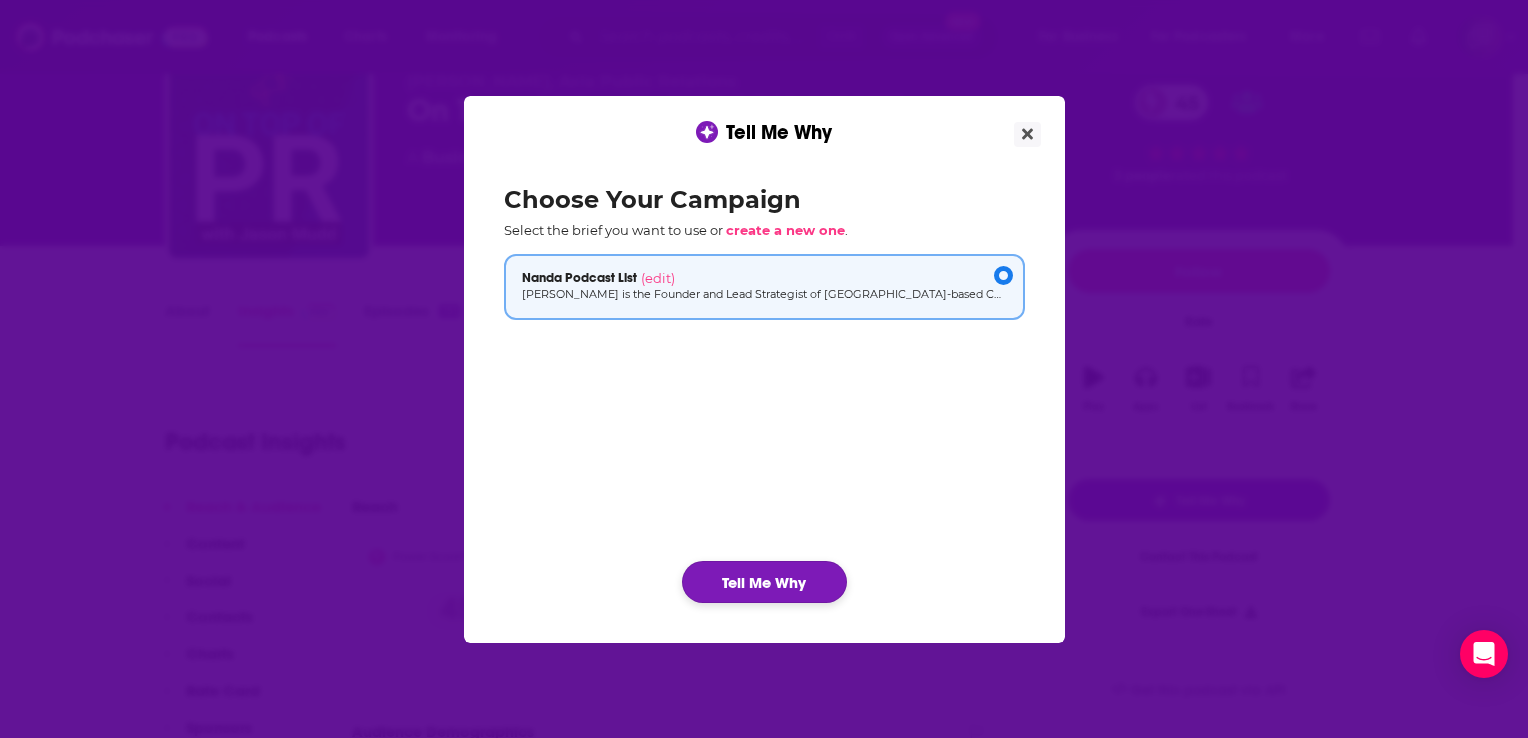 click on "Tell Me Why" 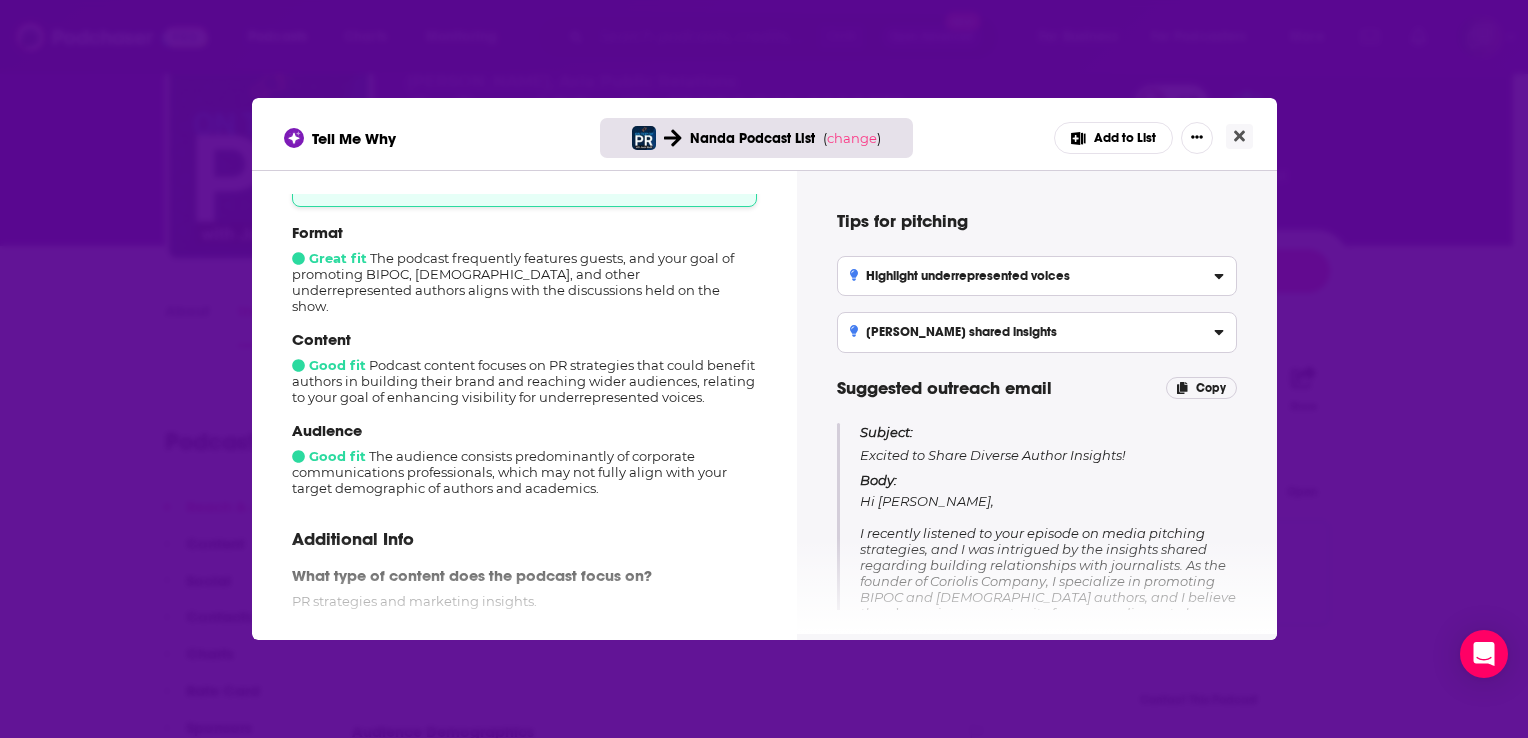 scroll, scrollTop: 201, scrollLeft: 0, axis: vertical 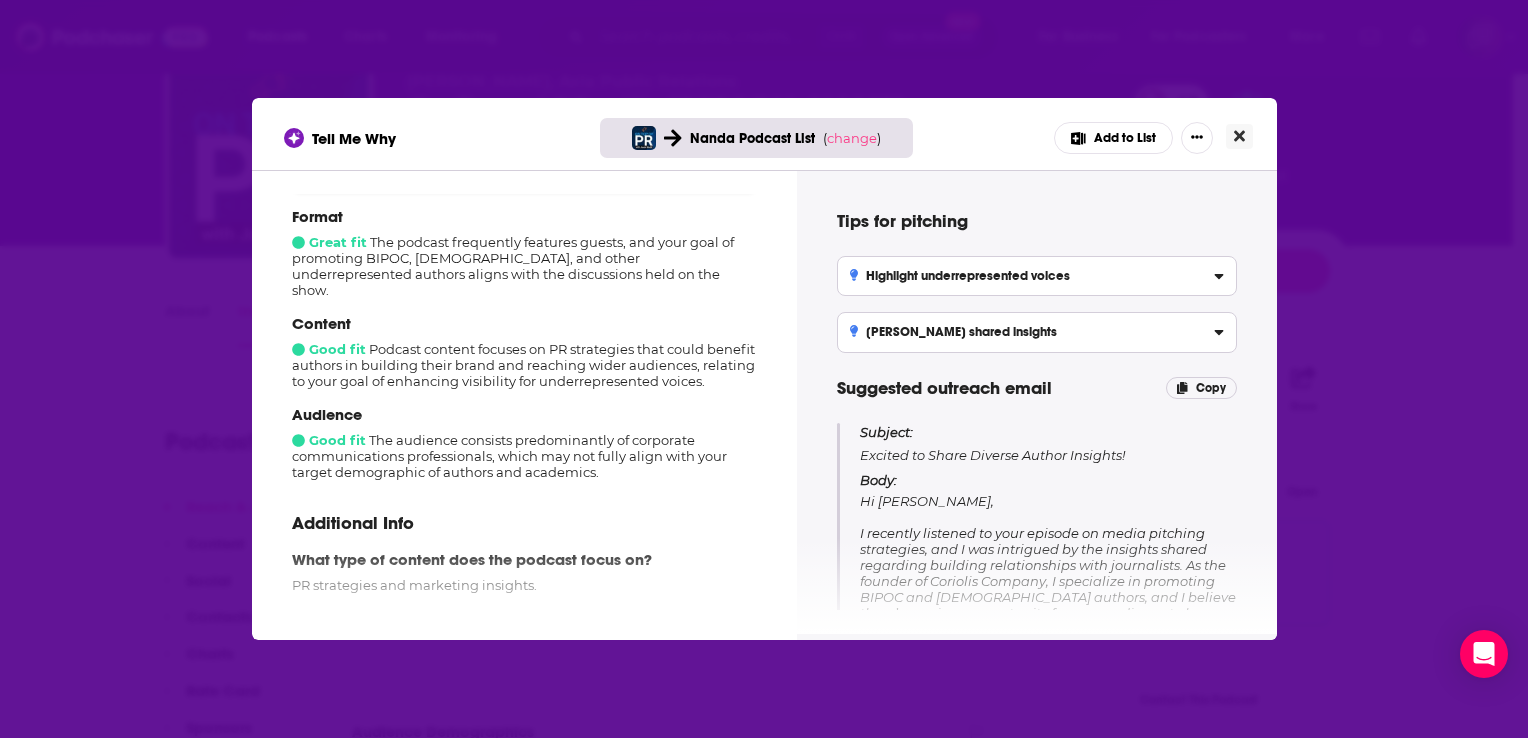 click 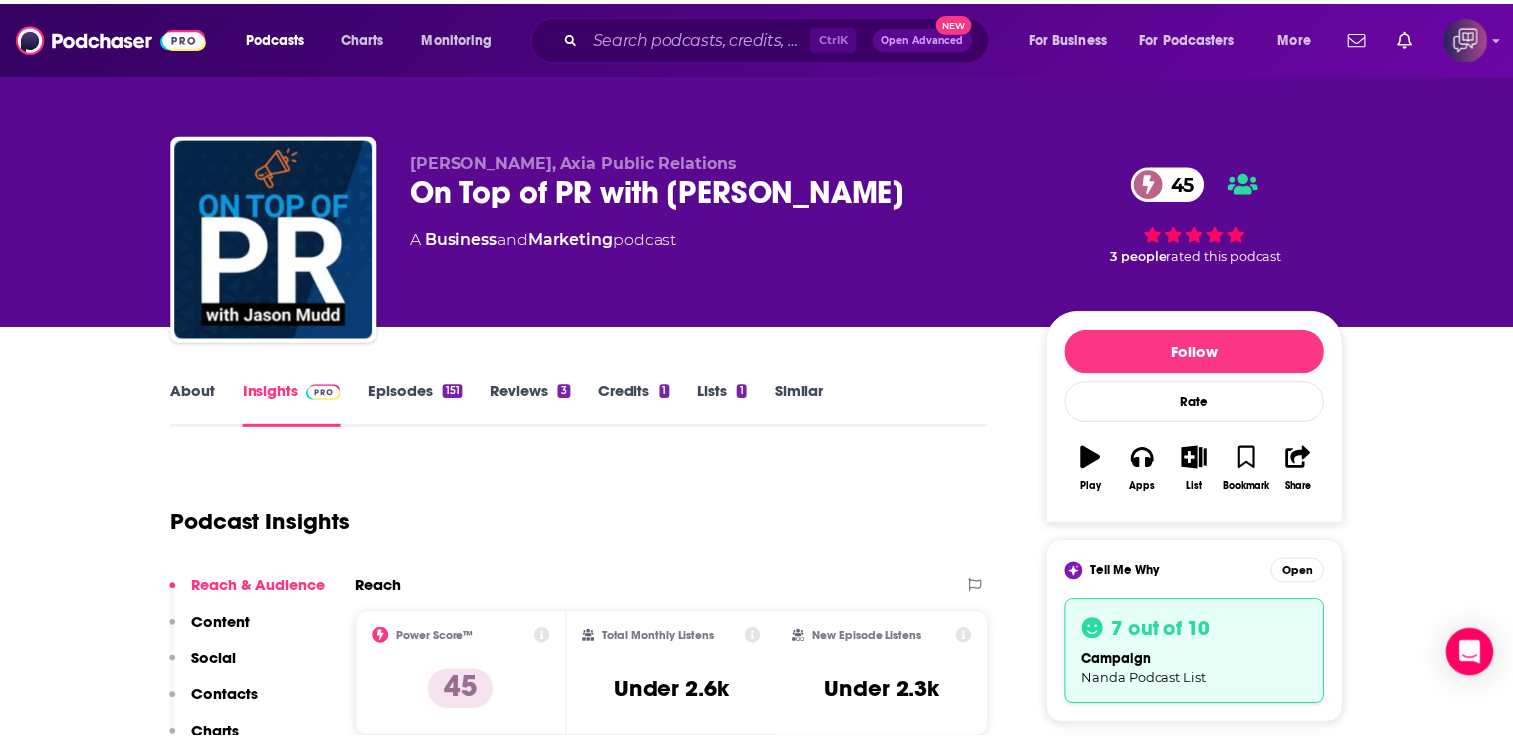 scroll, scrollTop: 80, scrollLeft: 0, axis: vertical 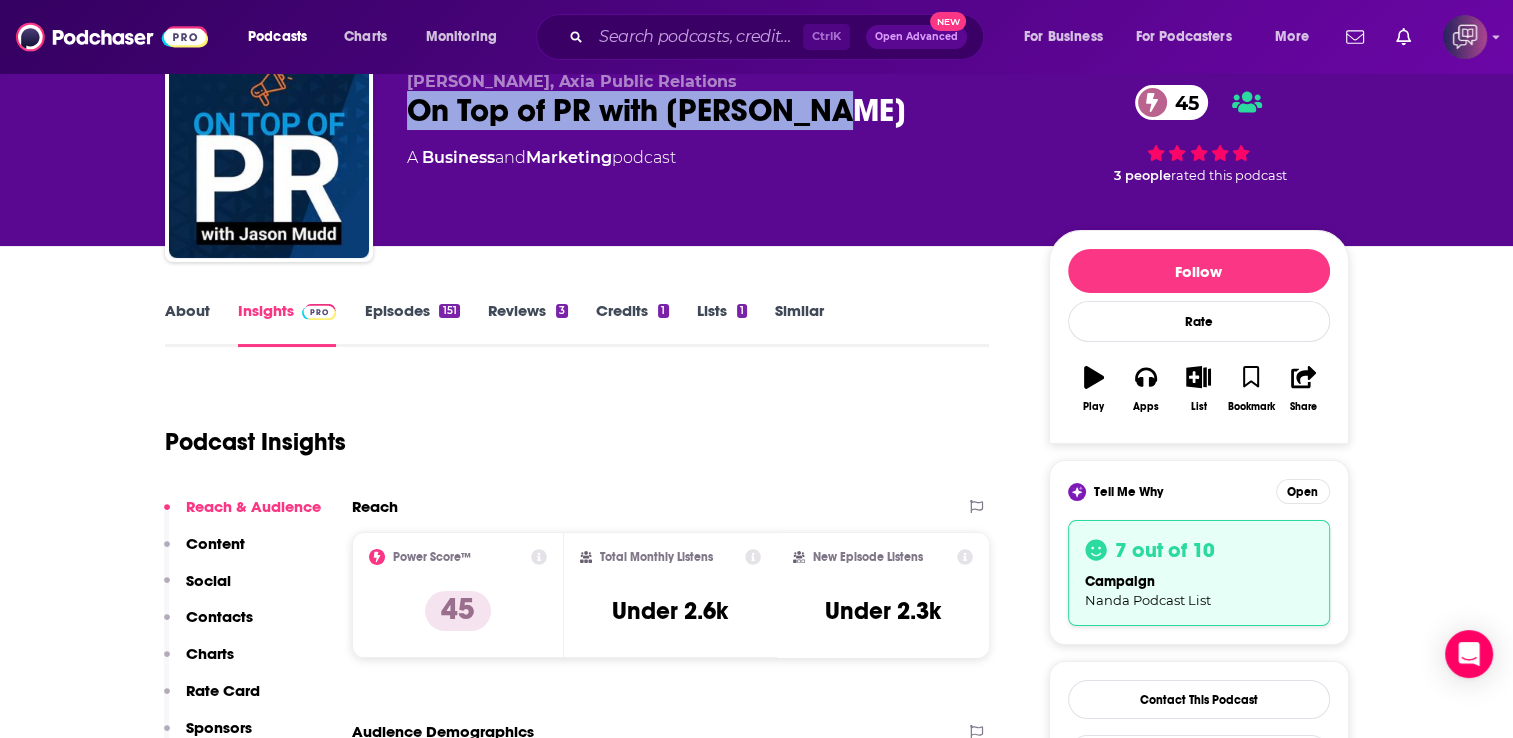 drag, startPoint x: 866, startPoint y: 110, endPoint x: 397, endPoint y: 120, distance: 469.1066 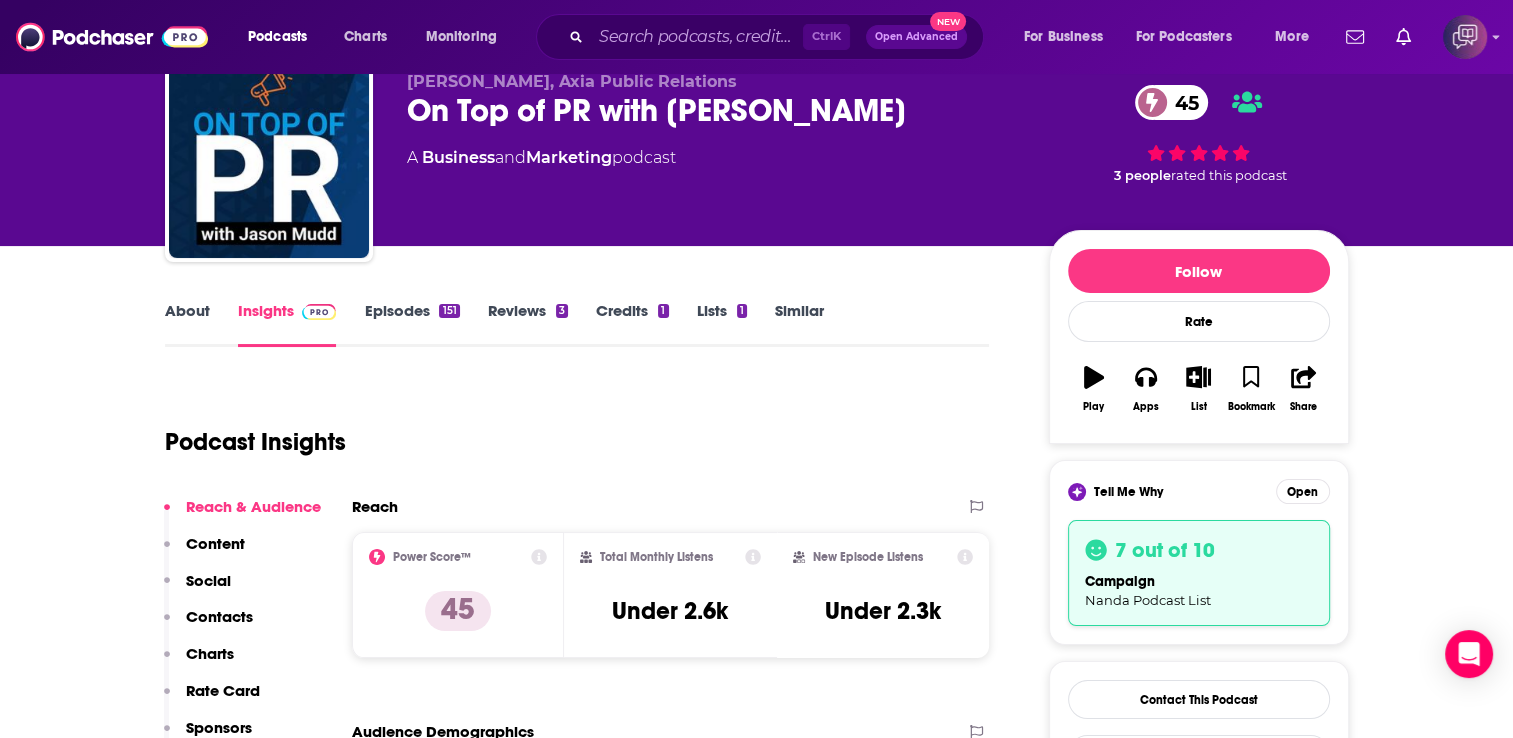 click on "About Insights Episodes 151 Reviews 3 Credits 1 Lists 1 Similar Podcast Insights Reach & Audience Content Social Contacts Charts Rate Card Sponsors Details Similar Contact Podcast Open Website  Reach Power Score™ 45 Total Monthly Listens Under 2.6k New Episode Listens Under 2.3k Export One-Sheet Audience Demographics Gender [DEMOGRAPHIC_DATA] Age [DEMOGRAPHIC_DATA] yo Income $ $ $ $ $ Parental Status Not Parents Countries 1 [GEOGRAPHIC_DATA] 2 [GEOGRAPHIC_DATA] 3 [GEOGRAPHIC_DATA] 4 [GEOGRAPHIC_DATA] Top Cities [US_STATE], [GEOGRAPHIC_DATA] , [GEOGRAPHIC_DATA] , [GEOGRAPHIC_DATA], [GEOGRAPHIC_DATA] , [GEOGRAPHIC_DATA], [GEOGRAPHIC_DATA] , [GEOGRAPHIC_DATA] , [GEOGRAPHIC_DATA], [GEOGRAPHIC_DATA] Interests Friends, Family & Relationships , News , Sports , Education , Restaurants, Food & Grocery , Travel, Tourism & Aviation Jobs Software Engineers , Directors , Journalists/Reporters , Real Estate Agents , Principals/Owners , Social Media Specialists Ethnicities White / [DEMOGRAPHIC_DATA] , [DEMOGRAPHIC_DATA] , [DEMOGRAPHIC_DATA] , Asian Show More Content Political Skew Neutral/Mixed Socials Youtube @OnTopOfPR 607 X/Twitter @OnTopofPR 158 Facebook @OnTopofPR 285 LinkedIn 7k   RSS" at bounding box center [757, 5628] 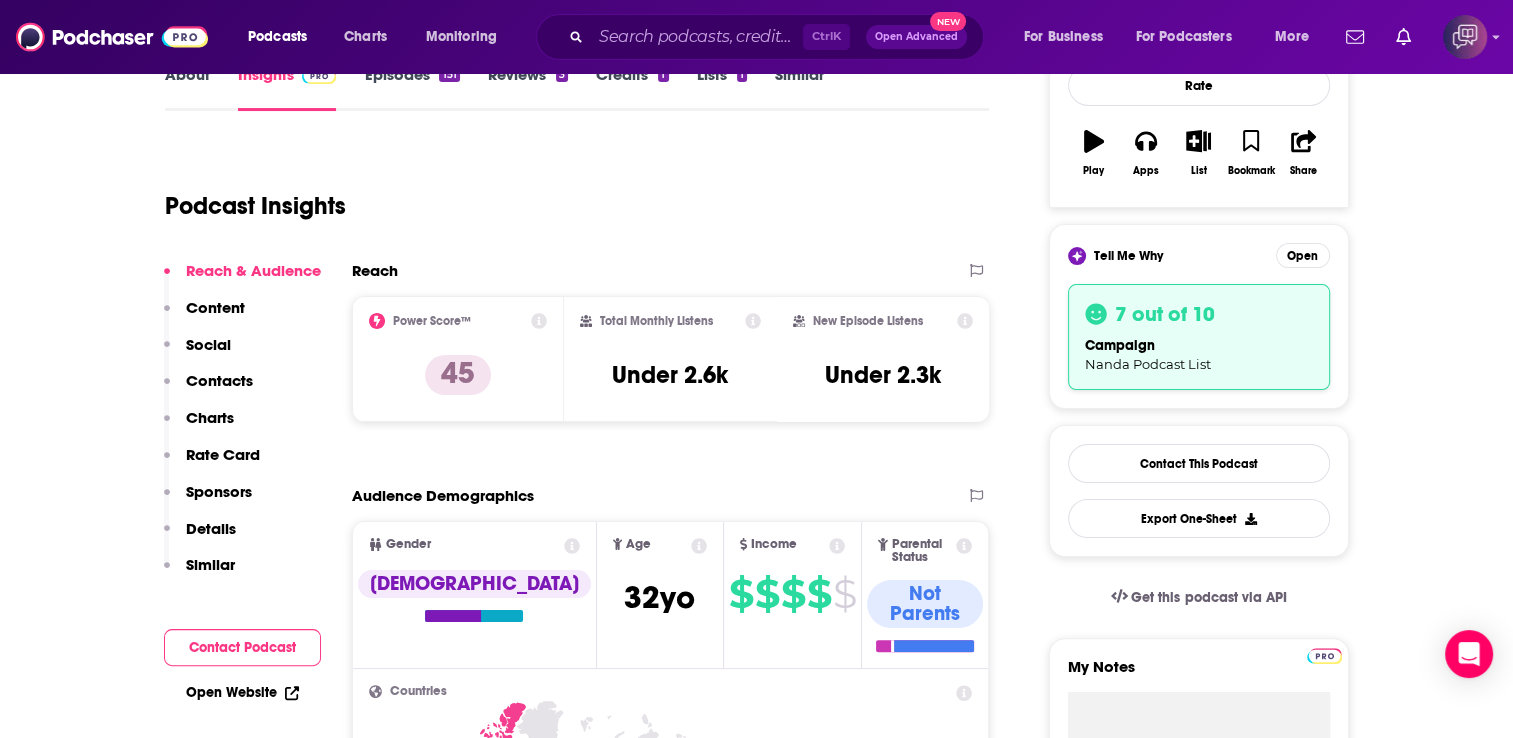 scroll, scrollTop: 319, scrollLeft: 0, axis: vertical 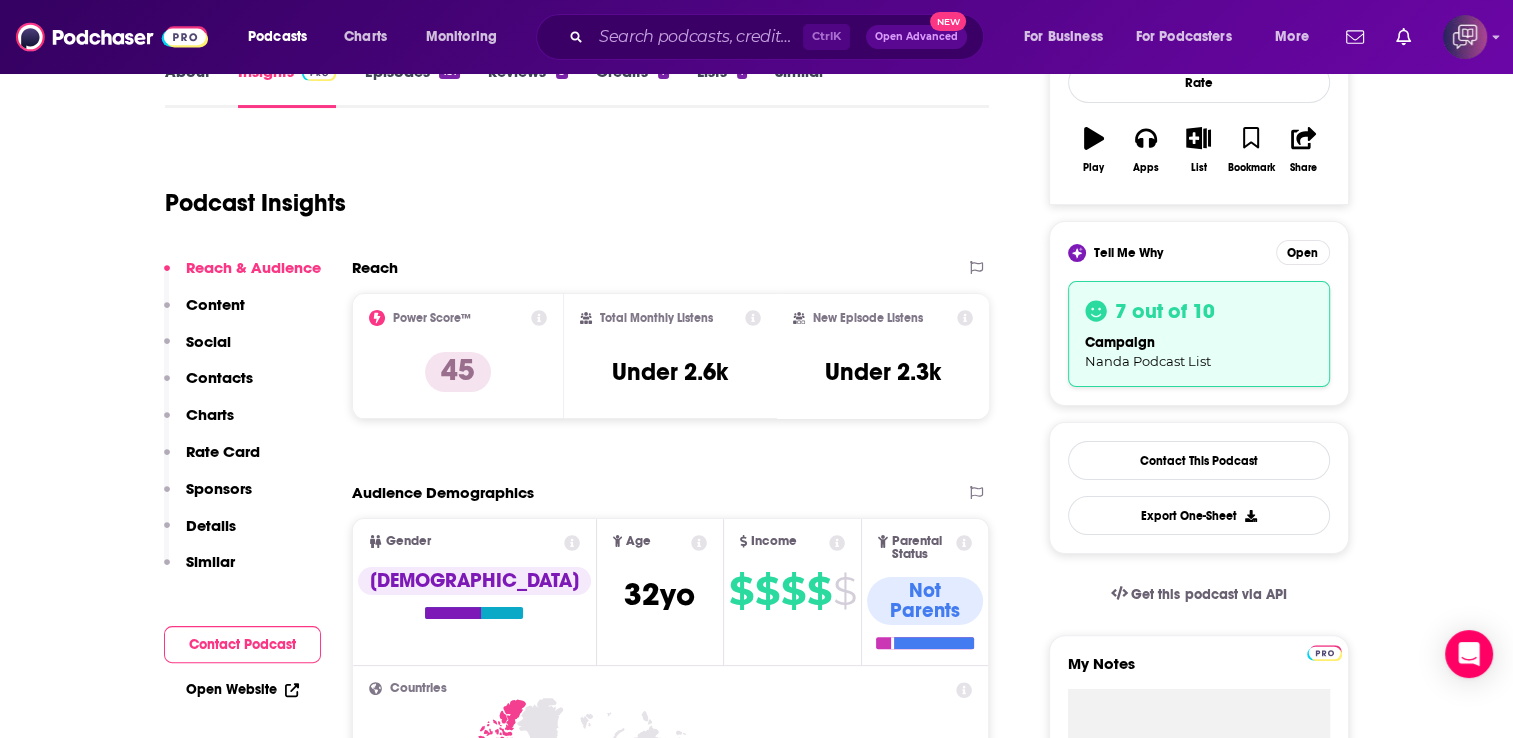 click on "Social" at bounding box center (197, 350) 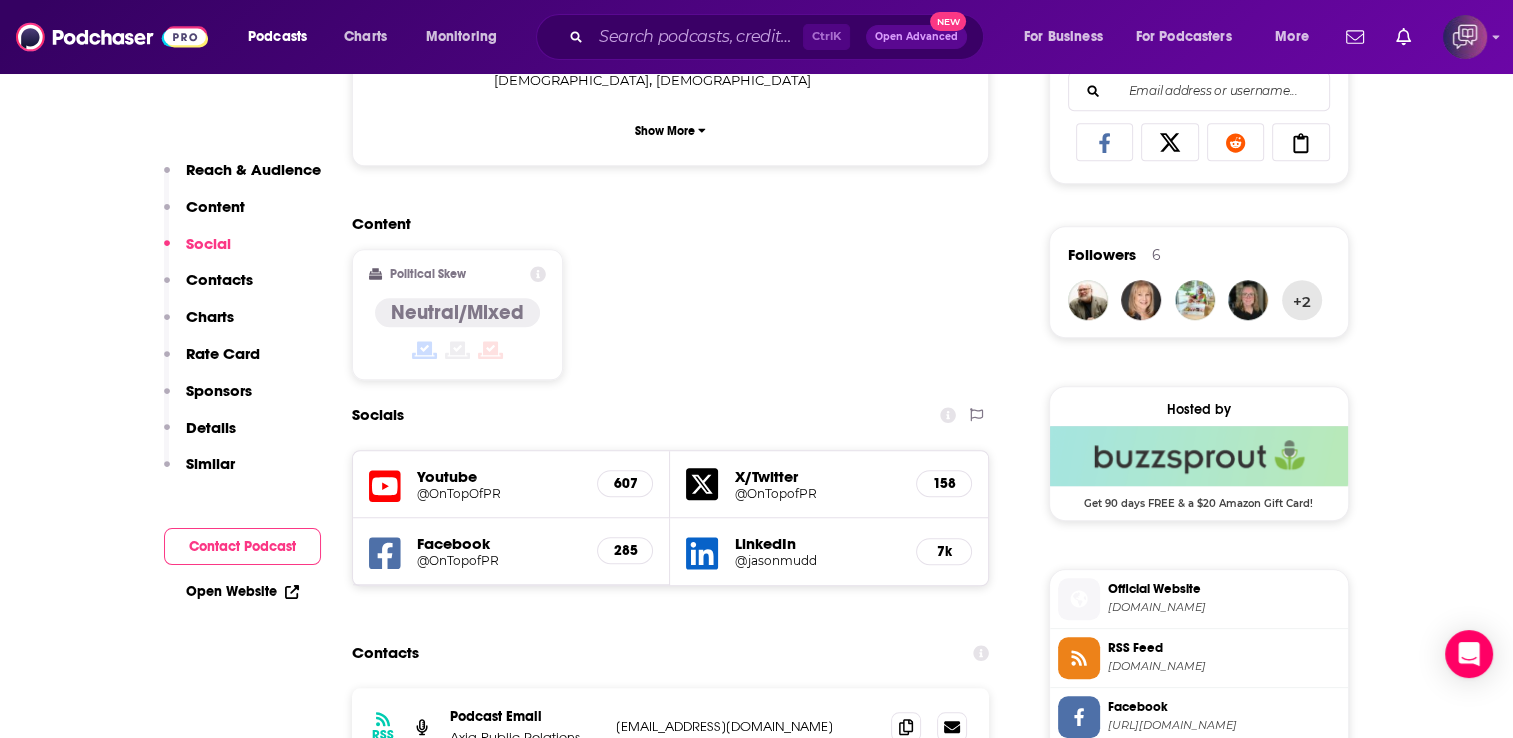 click on "Contacts" at bounding box center [219, 279] 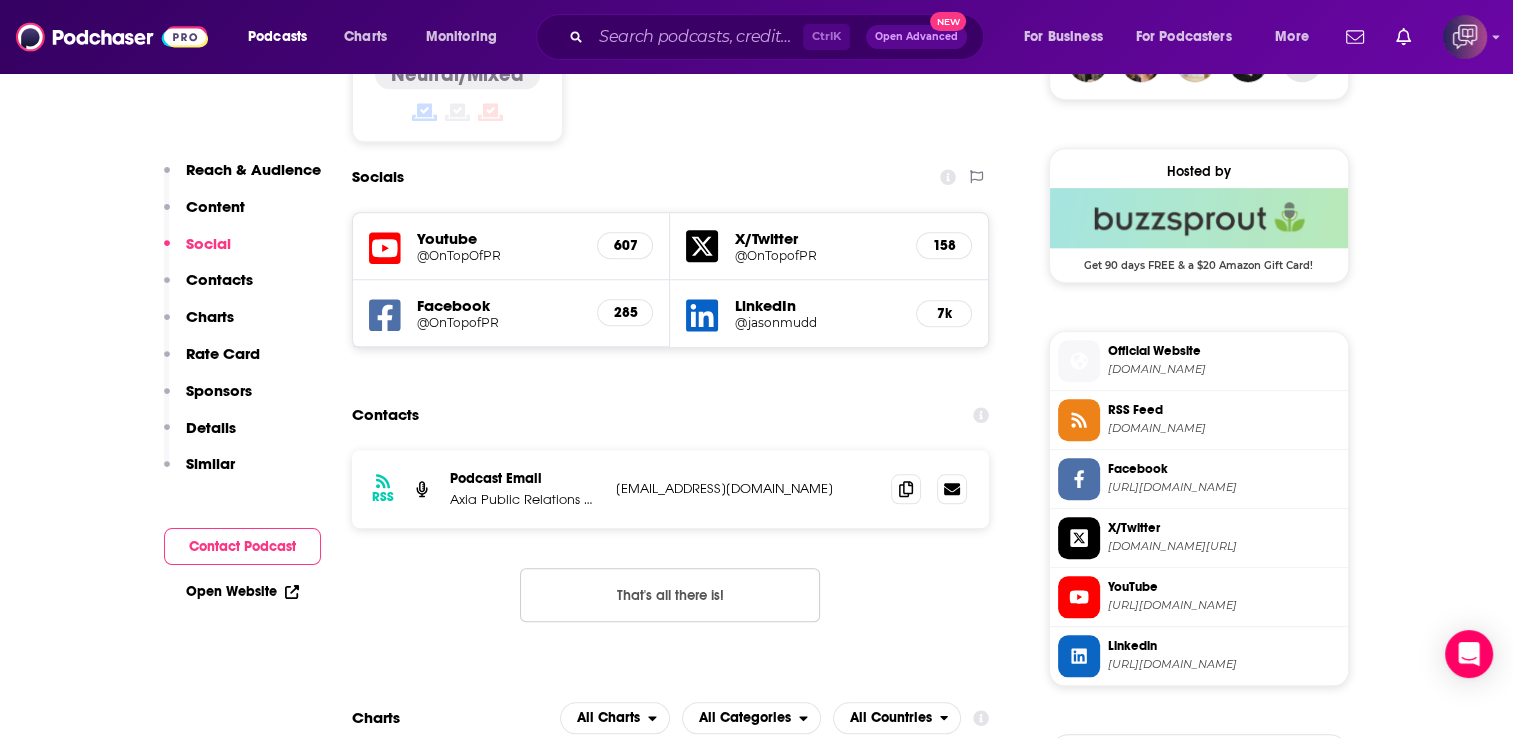scroll, scrollTop: 1694, scrollLeft: 0, axis: vertical 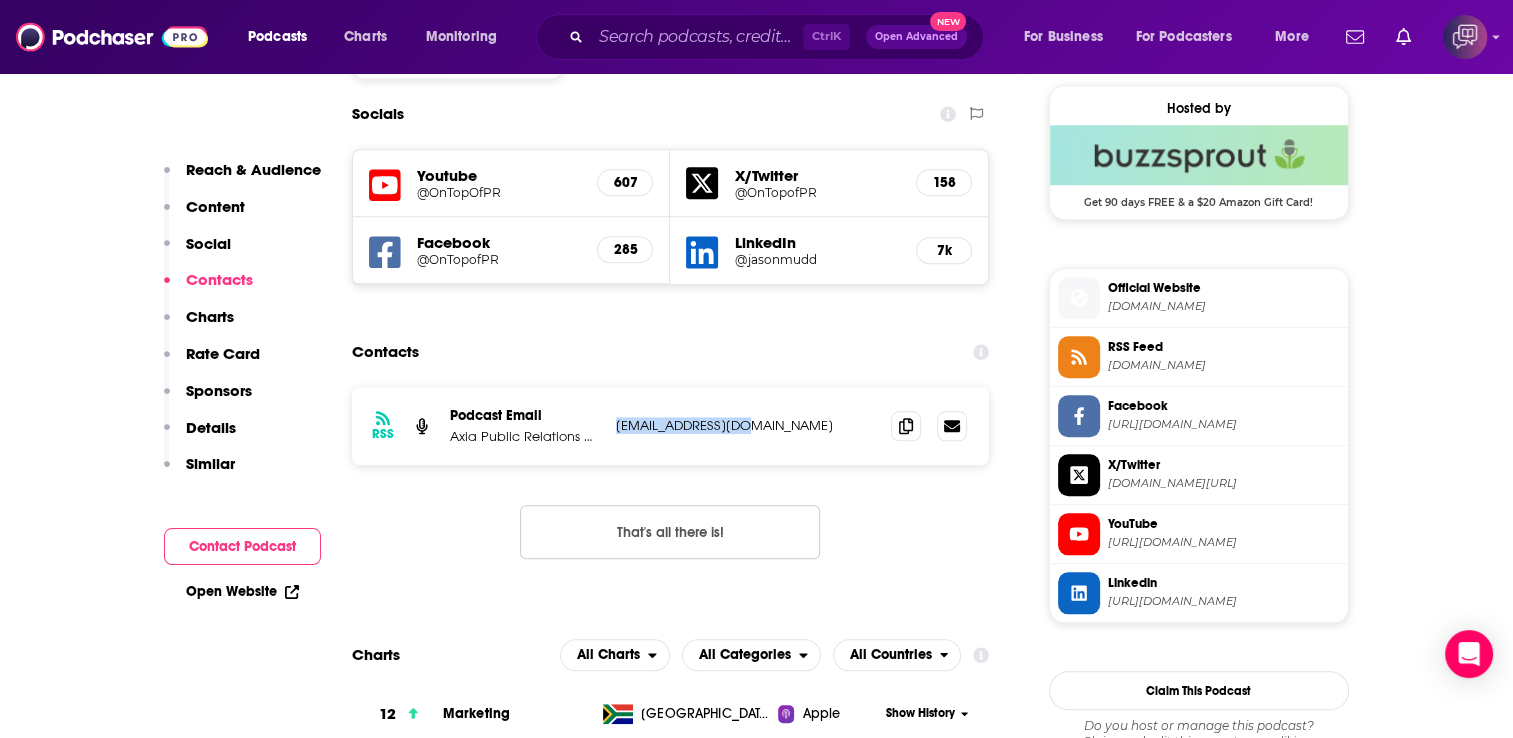 drag, startPoint x: 747, startPoint y: 310, endPoint x: 616, endPoint y: 317, distance: 131.18689 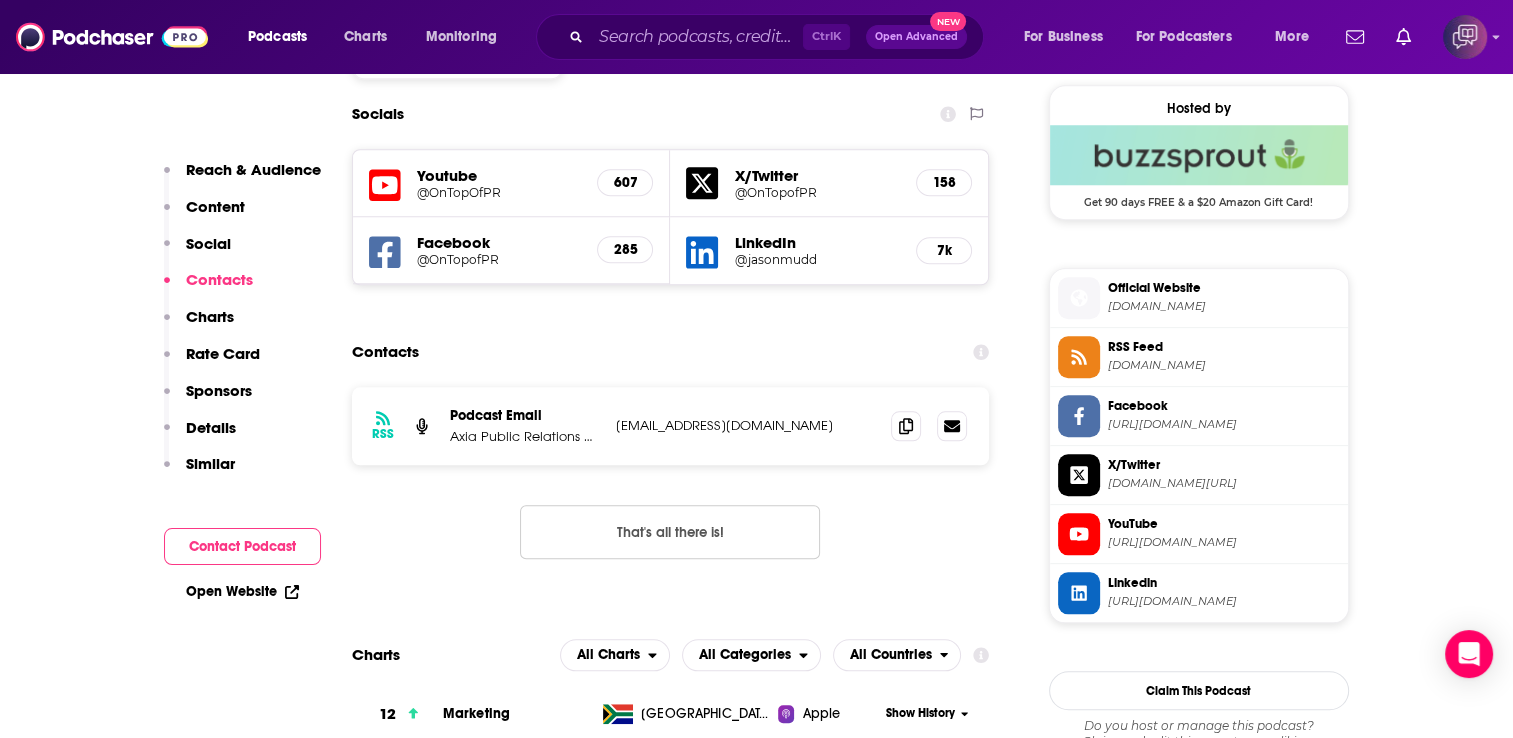 click on "Reach Power Score™ 45 Total Monthly Listens Under 2.6k New Episode Listens Under 2.3k Export One-Sheet Audience Demographics Gender [DEMOGRAPHIC_DATA] Age [DEMOGRAPHIC_DATA] yo Income $ $ $ $ $ Parental Status Not Parents Countries 1 [GEOGRAPHIC_DATA] 2 [GEOGRAPHIC_DATA] 3 [GEOGRAPHIC_DATA] 4 [GEOGRAPHIC_DATA] Top Cities [US_STATE], [GEOGRAPHIC_DATA] , [GEOGRAPHIC_DATA] , [GEOGRAPHIC_DATA], [GEOGRAPHIC_DATA] , [GEOGRAPHIC_DATA], [GEOGRAPHIC_DATA] , [GEOGRAPHIC_DATA] , [GEOGRAPHIC_DATA], [GEOGRAPHIC_DATA] Interests Friends, Family & Relationships , News , Sports , Education , Restaurants, Food & Grocery , Travel, Tourism & Aviation Jobs Software Engineers , Directors , Journalists/Reporters , Real Estate Agents , Principals/Owners , Social Media Specialists Ethnicities White / [DEMOGRAPHIC_DATA] , [DEMOGRAPHIC_DATA] , [DEMOGRAPHIC_DATA] , Asian Show More Content Political Skew Neutral/Mixed Socials Youtube @OnTopOfPR 607 X/Twitter @OnTopofPR 158 Facebook @OnTopofPR 285 LinkedIn @jasonmudd 7k Contacts   RSS   Podcast Email Axia Public Relations and Marketing [EMAIL_ADDRESS][DOMAIN_NAME] [EMAIL_ADDRESS][DOMAIN_NAME] That's all there is! Charts All Charts All Categories All Countries 12 Marketing" at bounding box center (671, 4078) 